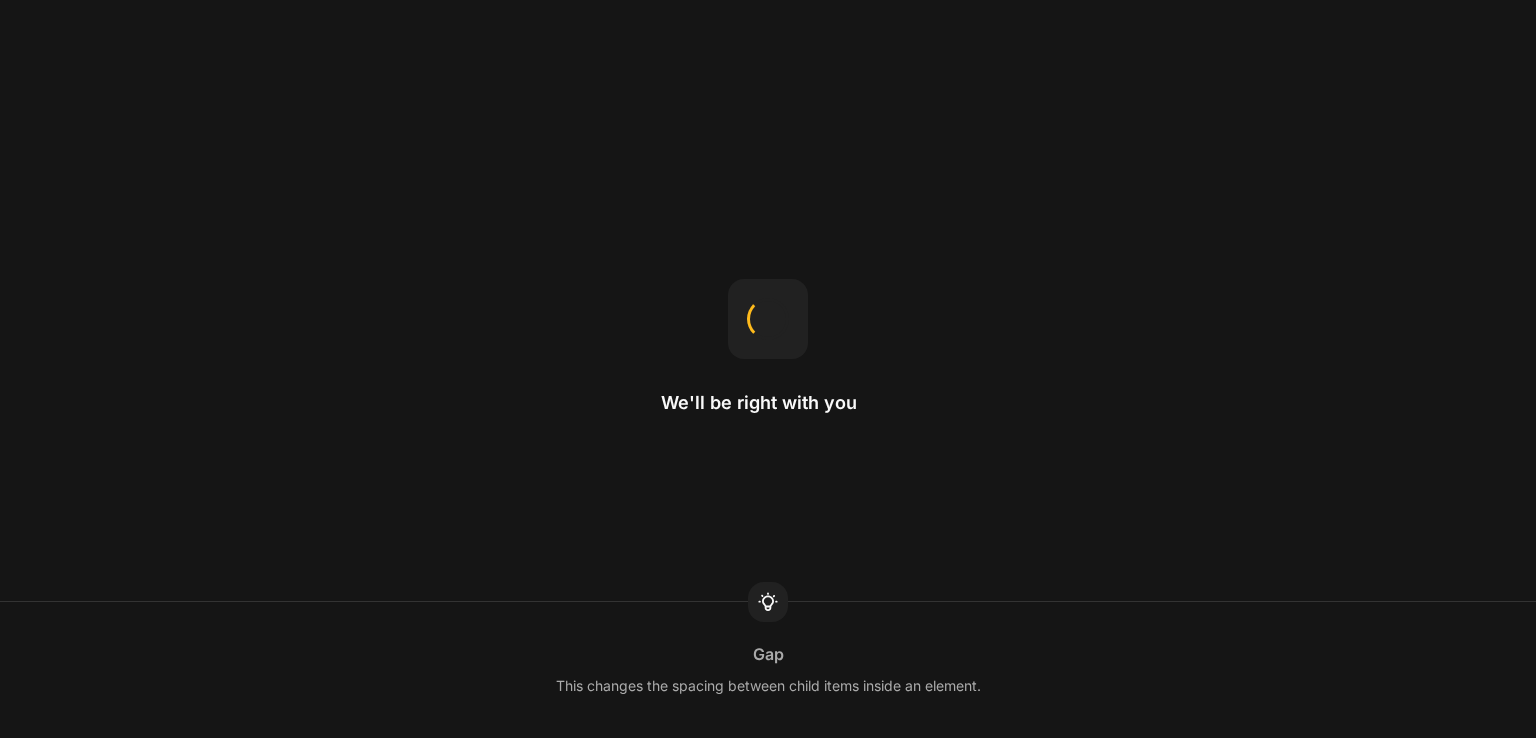scroll, scrollTop: 0, scrollLeft: 0, axis: both 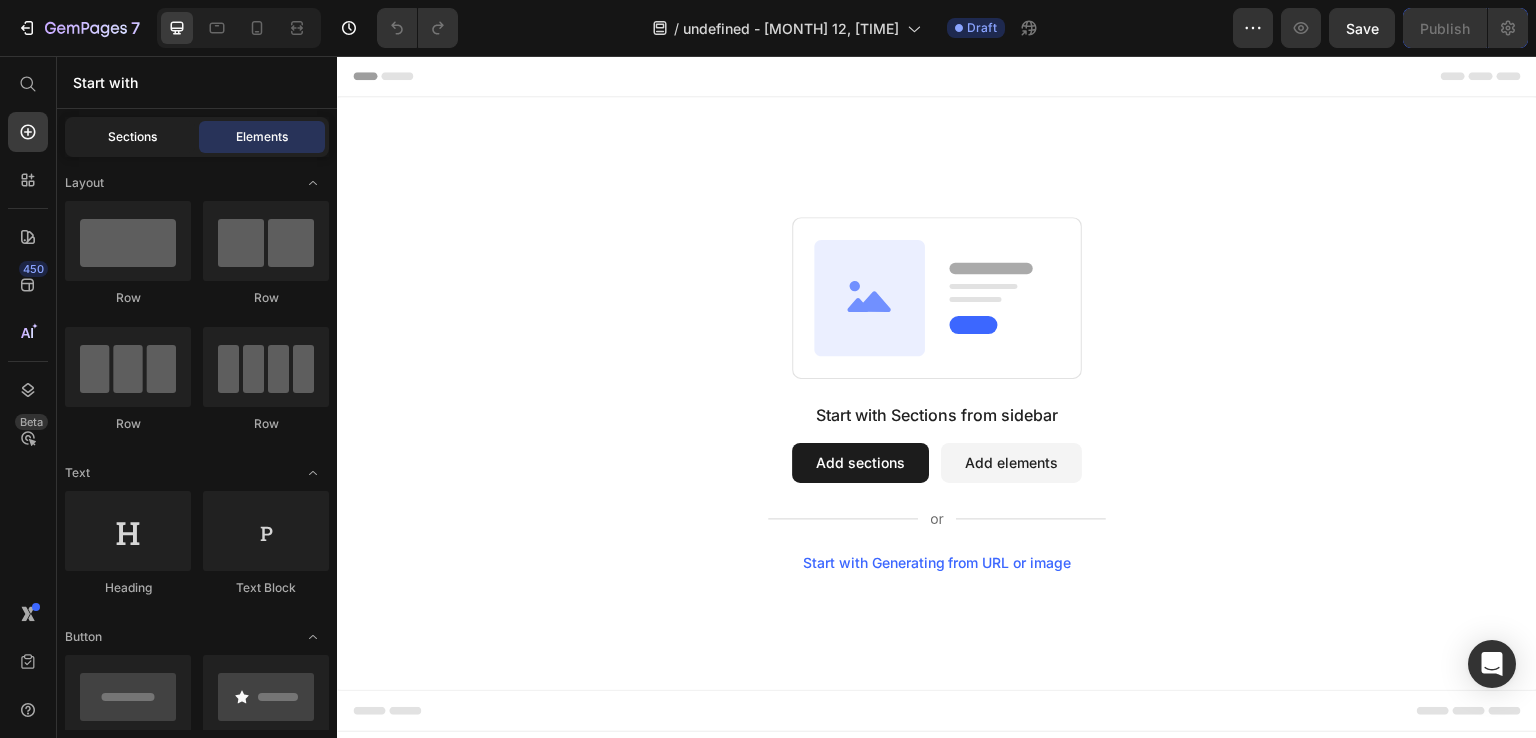 click on "Sections" at bounding box center [132, 137] 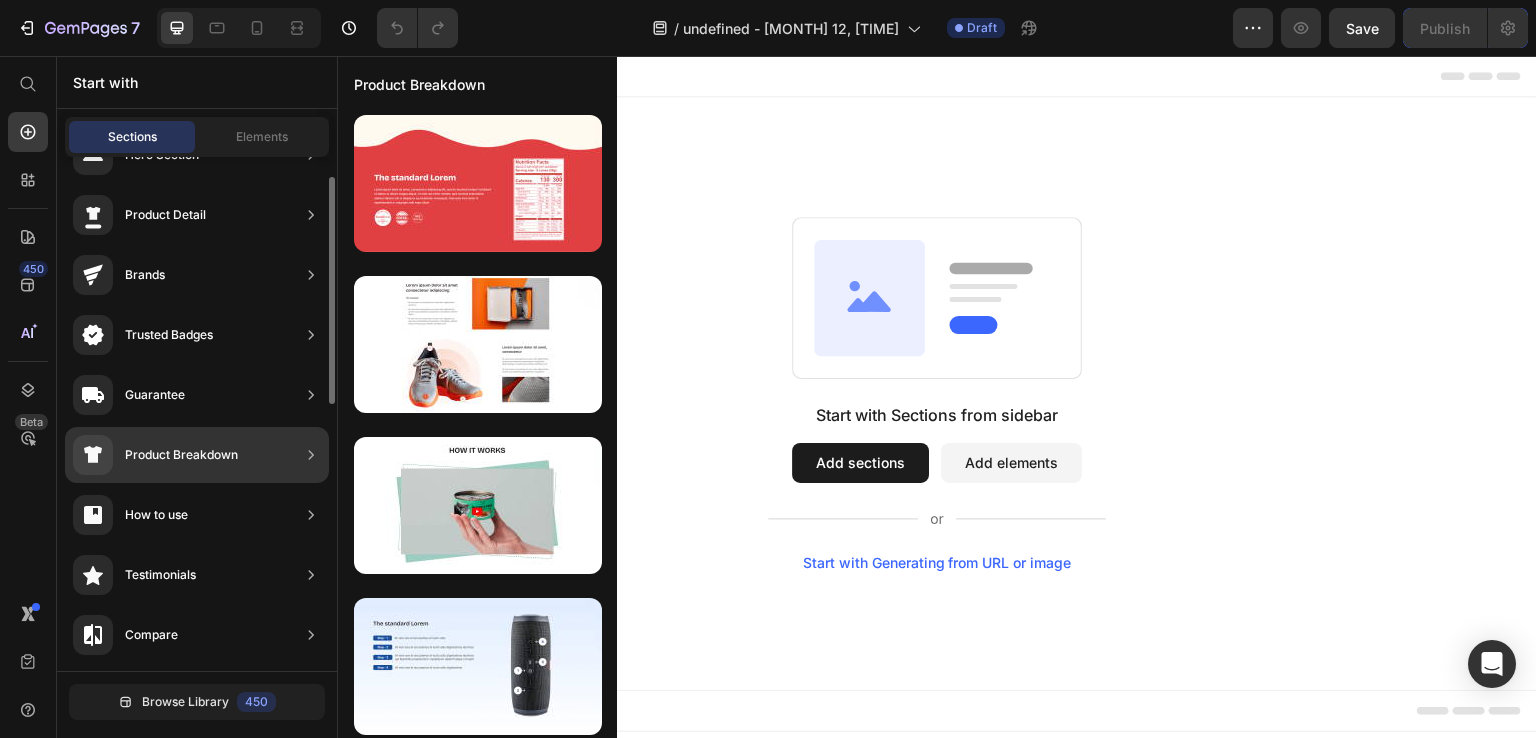 scroll, scrollTop: 0, scrollLeft: 0, axis: both 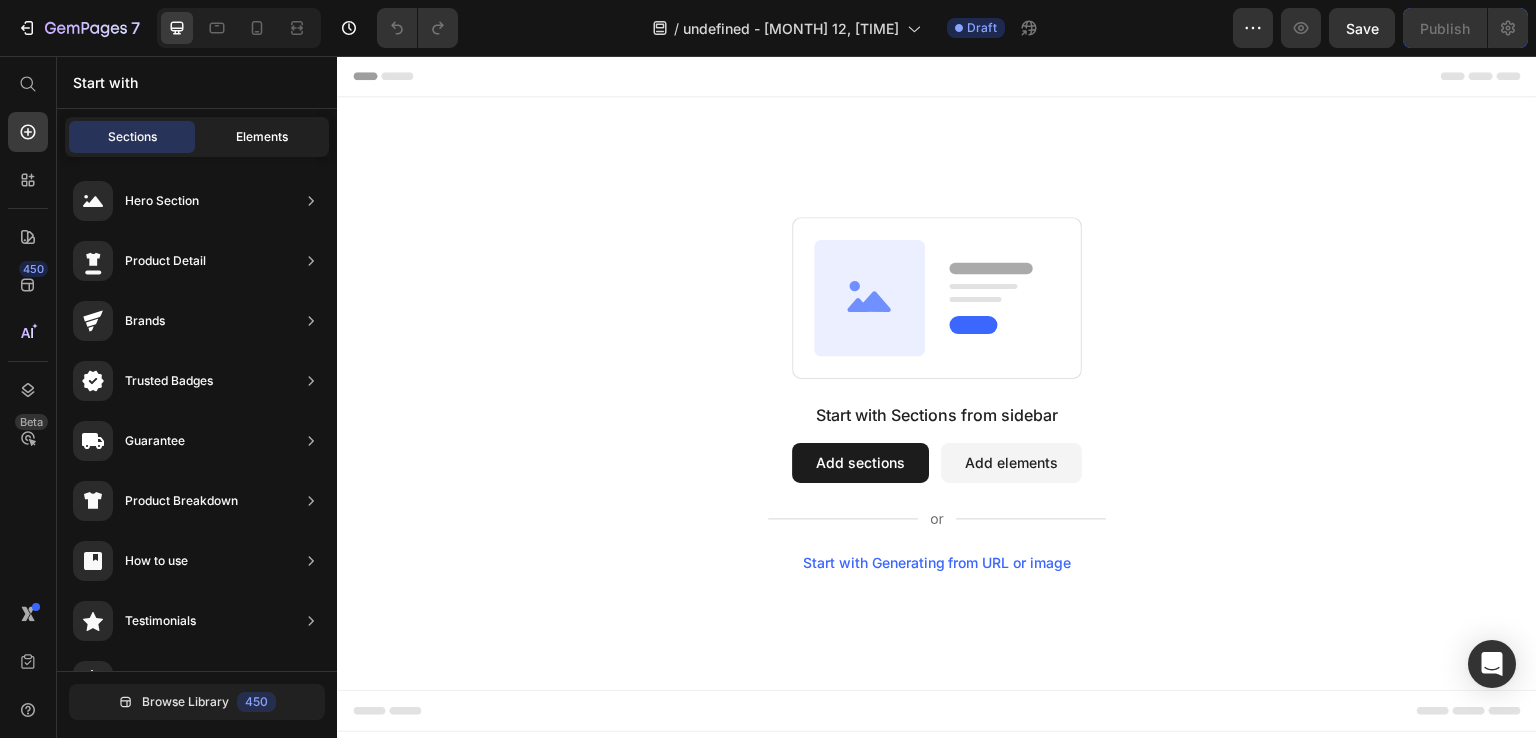 click on "Elements" 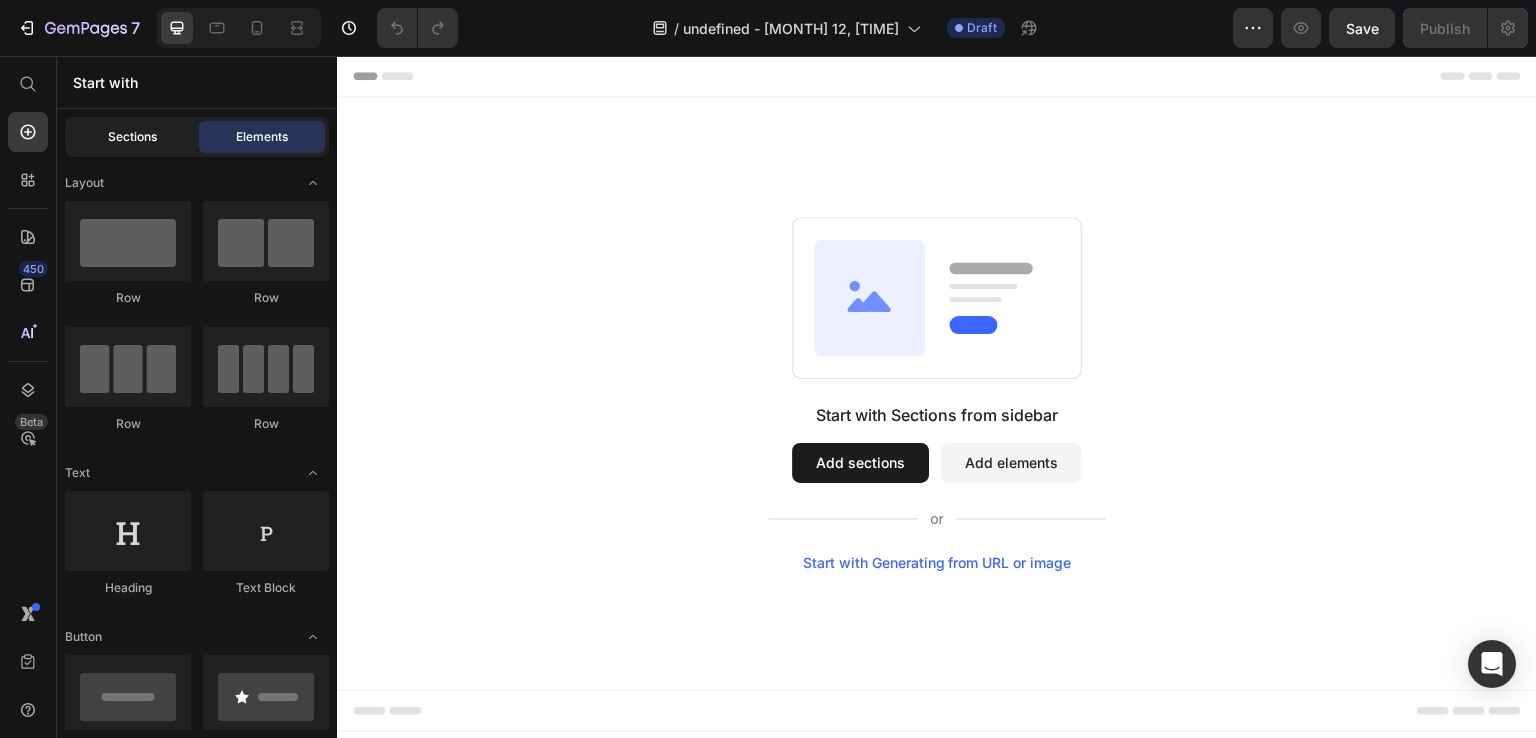 click on "Sections" at bounding box center [132, 137] 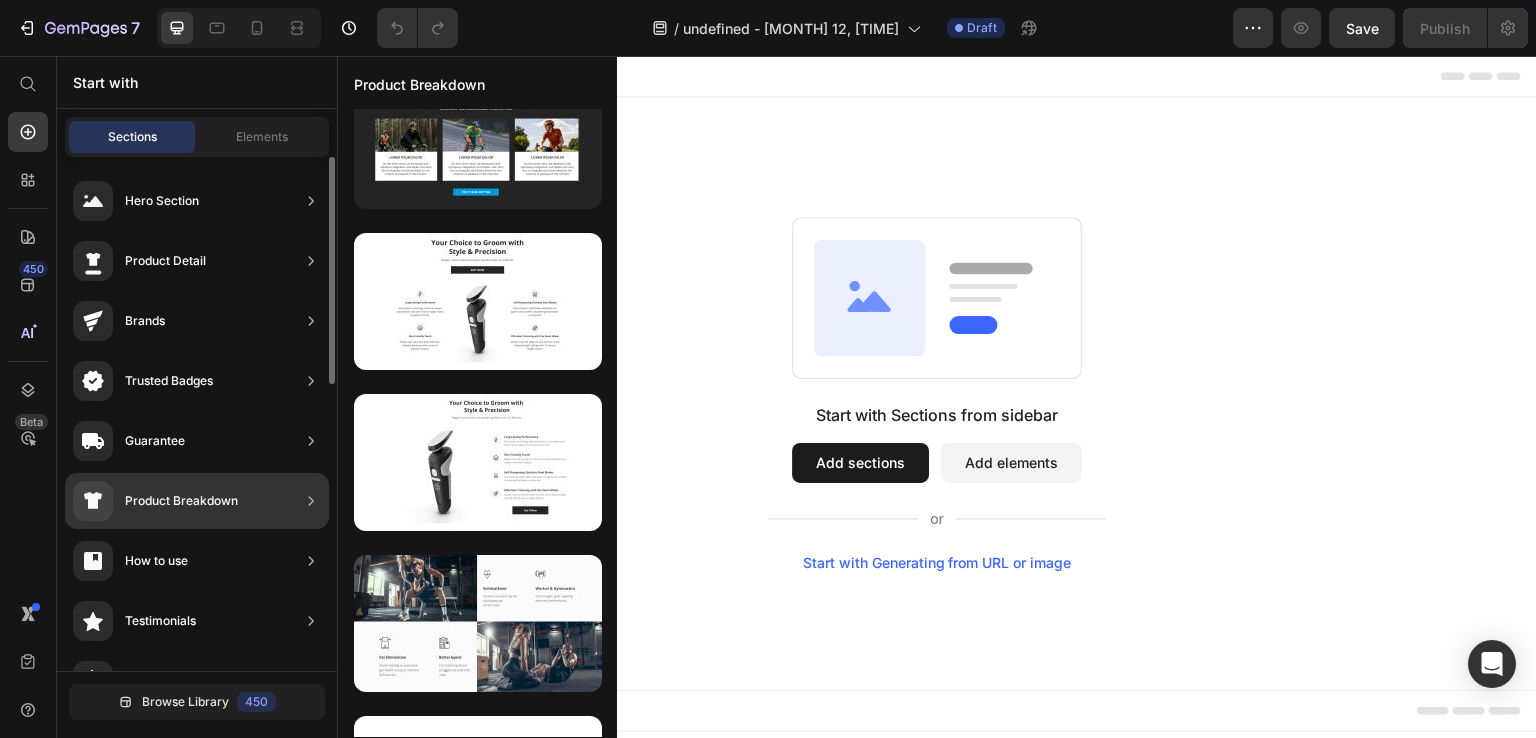scroll, scrollTop: 4, scrollLeft: 0, axis: vertical 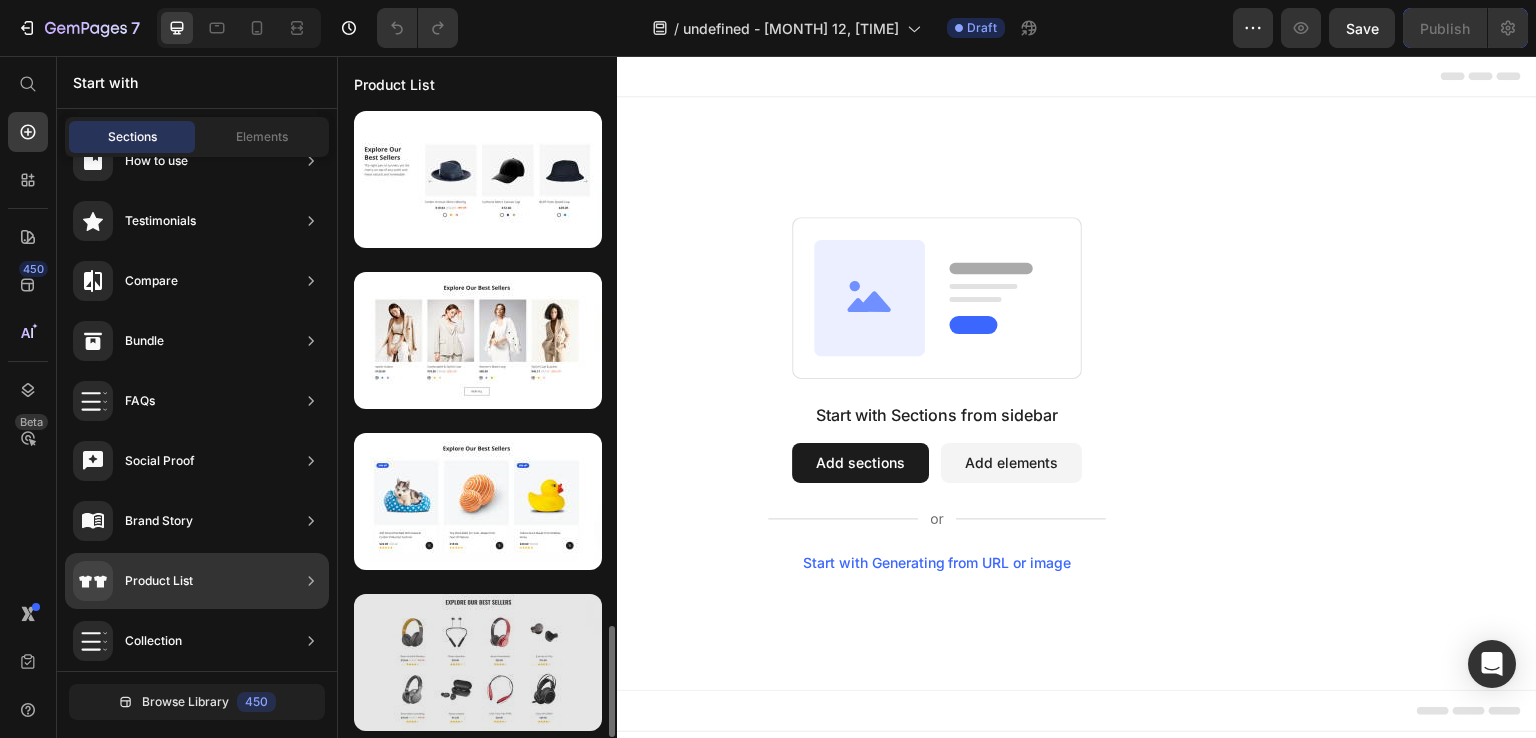click at bounding box center (478, 662) 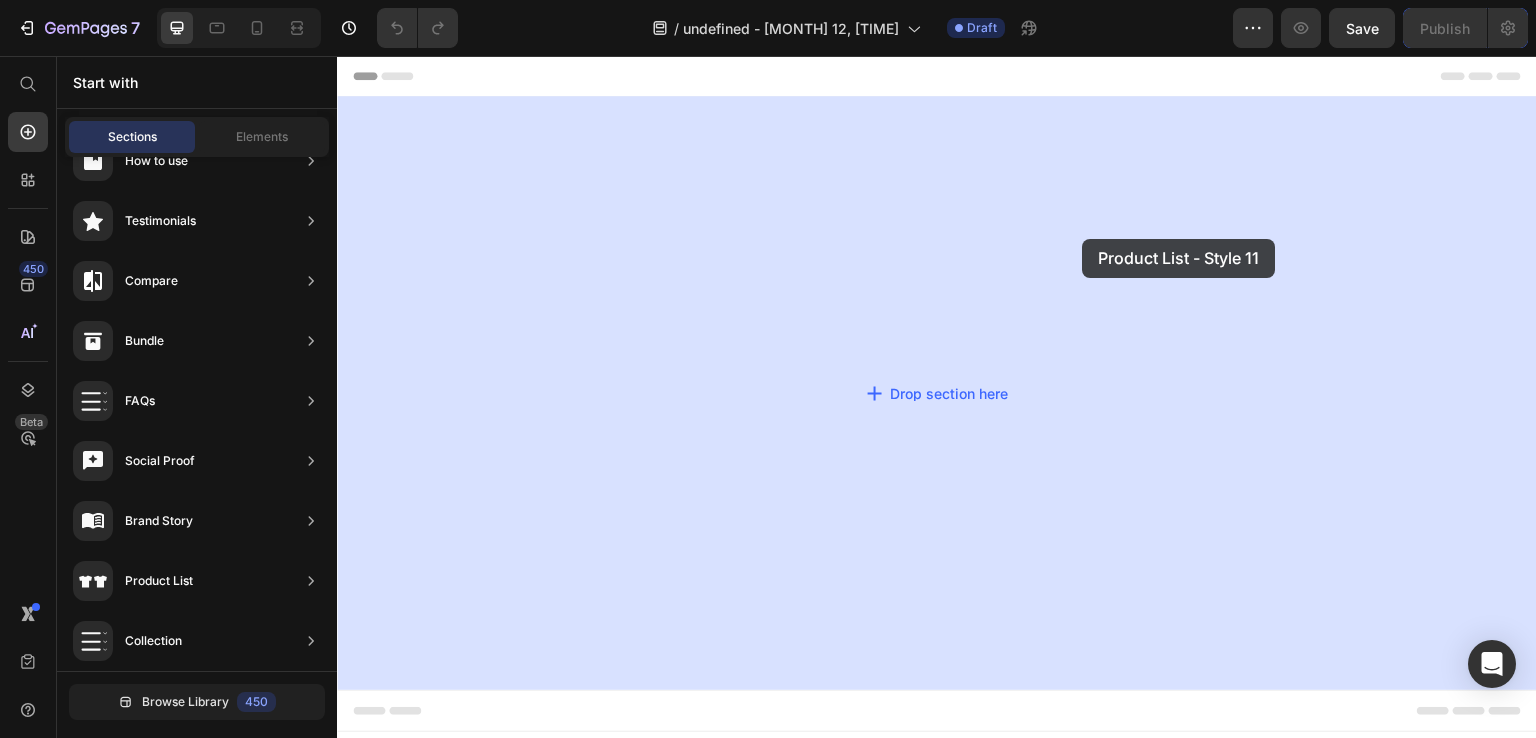 drag, startPoint x: 832, startPoint y: 723, endPoint x: 1083, endPoint y: 239, distance: 545.2128 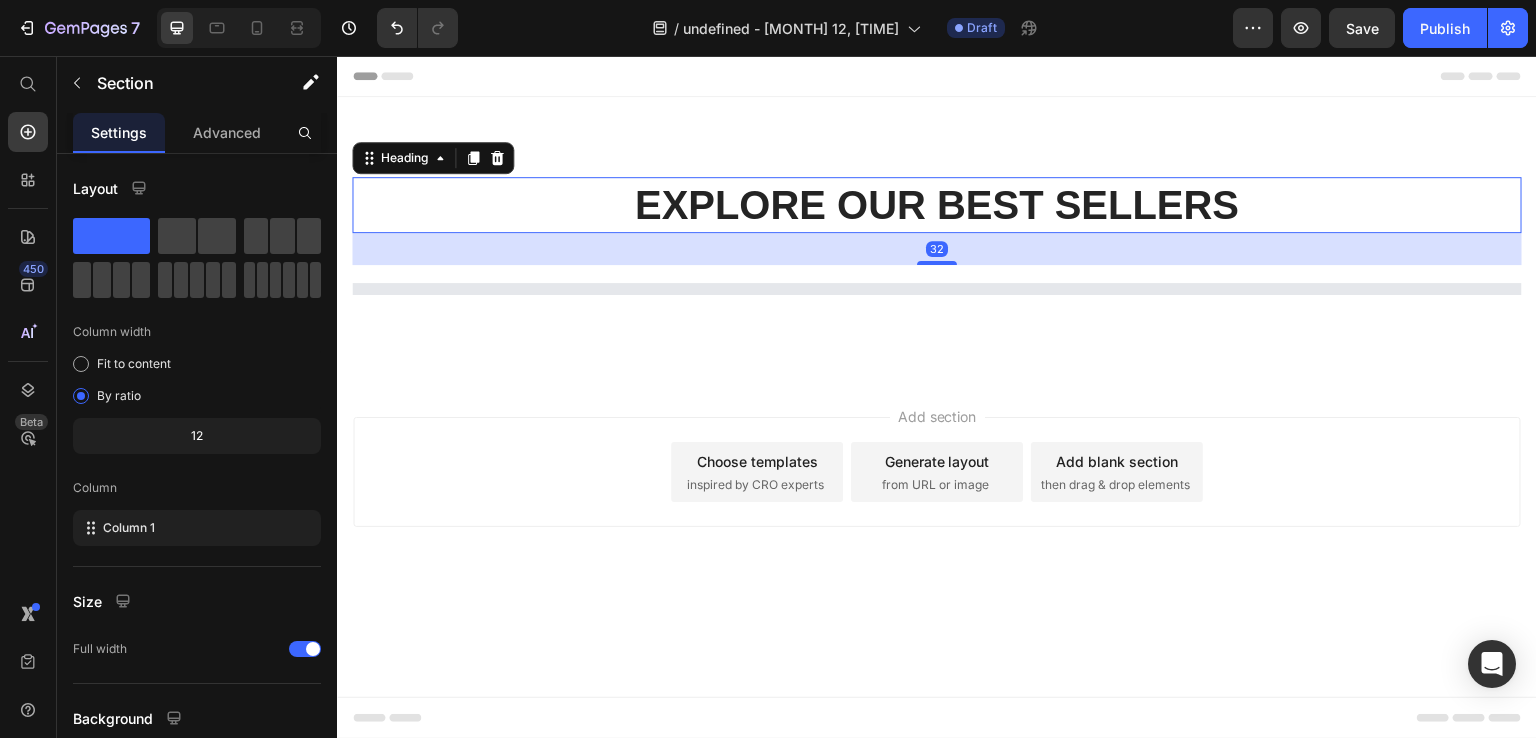 click on "Explore Our Best Sellers" at bounding box center (937, 205) 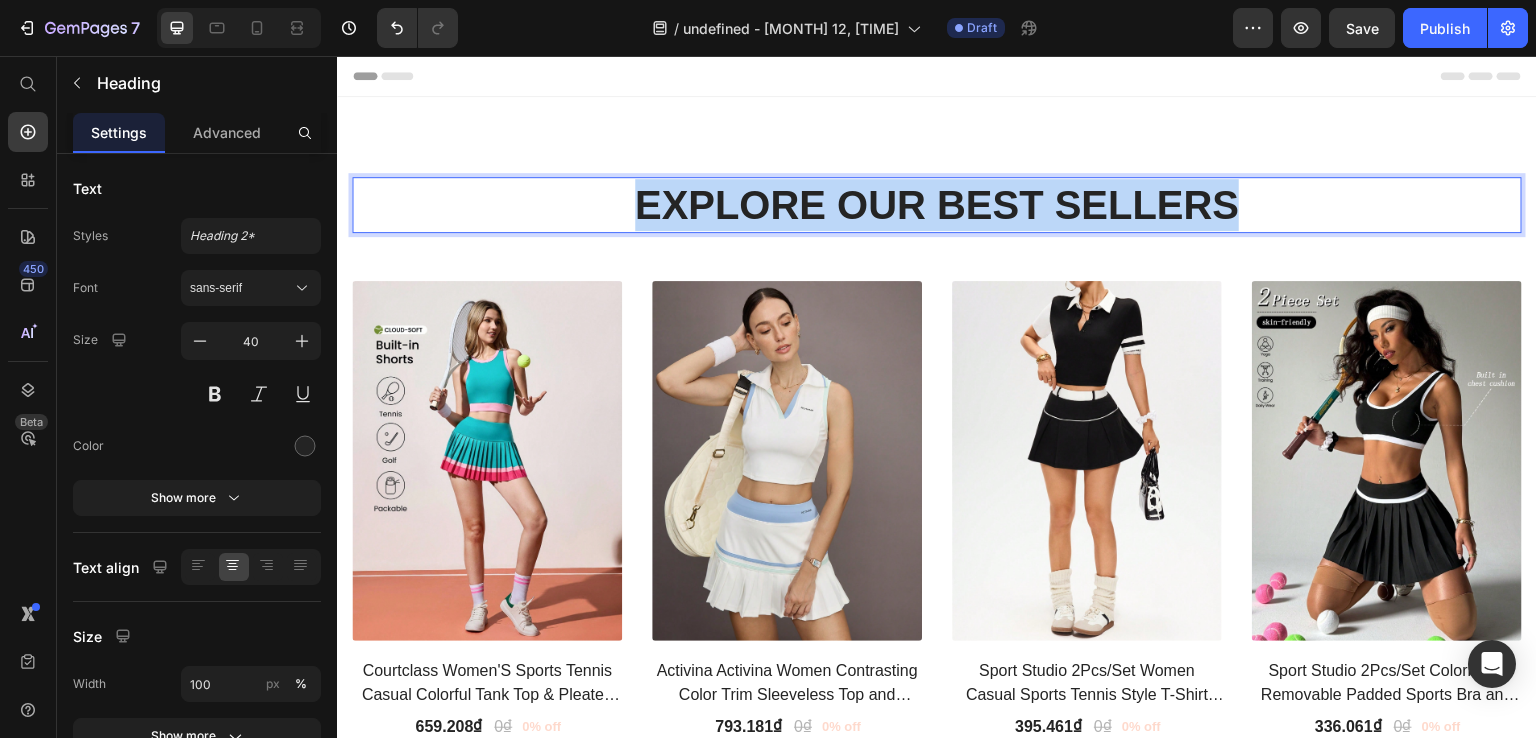click on "Explore Our Best Sellers" at bounding box center (937, 205) 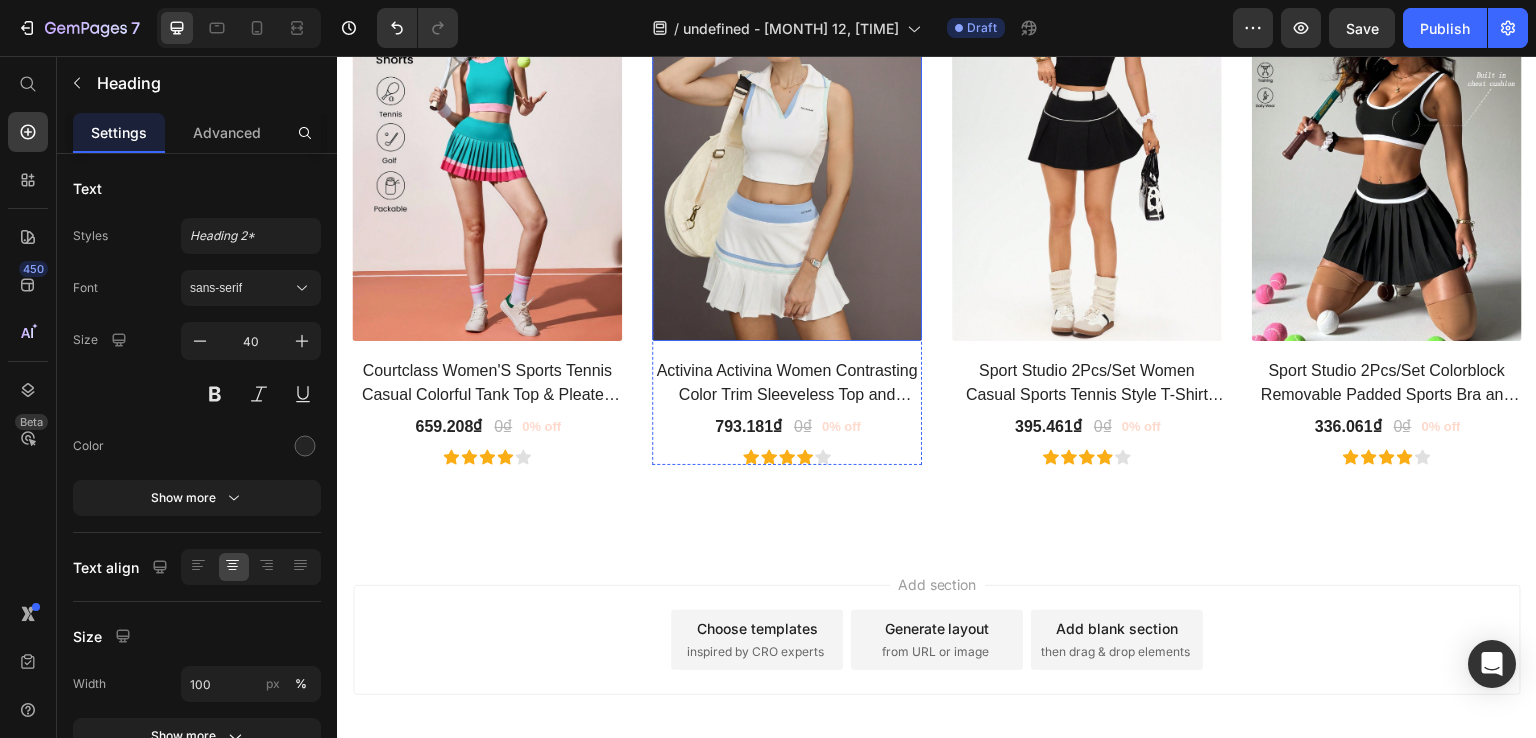 scroll, scrollTop: 0, scrollLeft: 0, axis: both 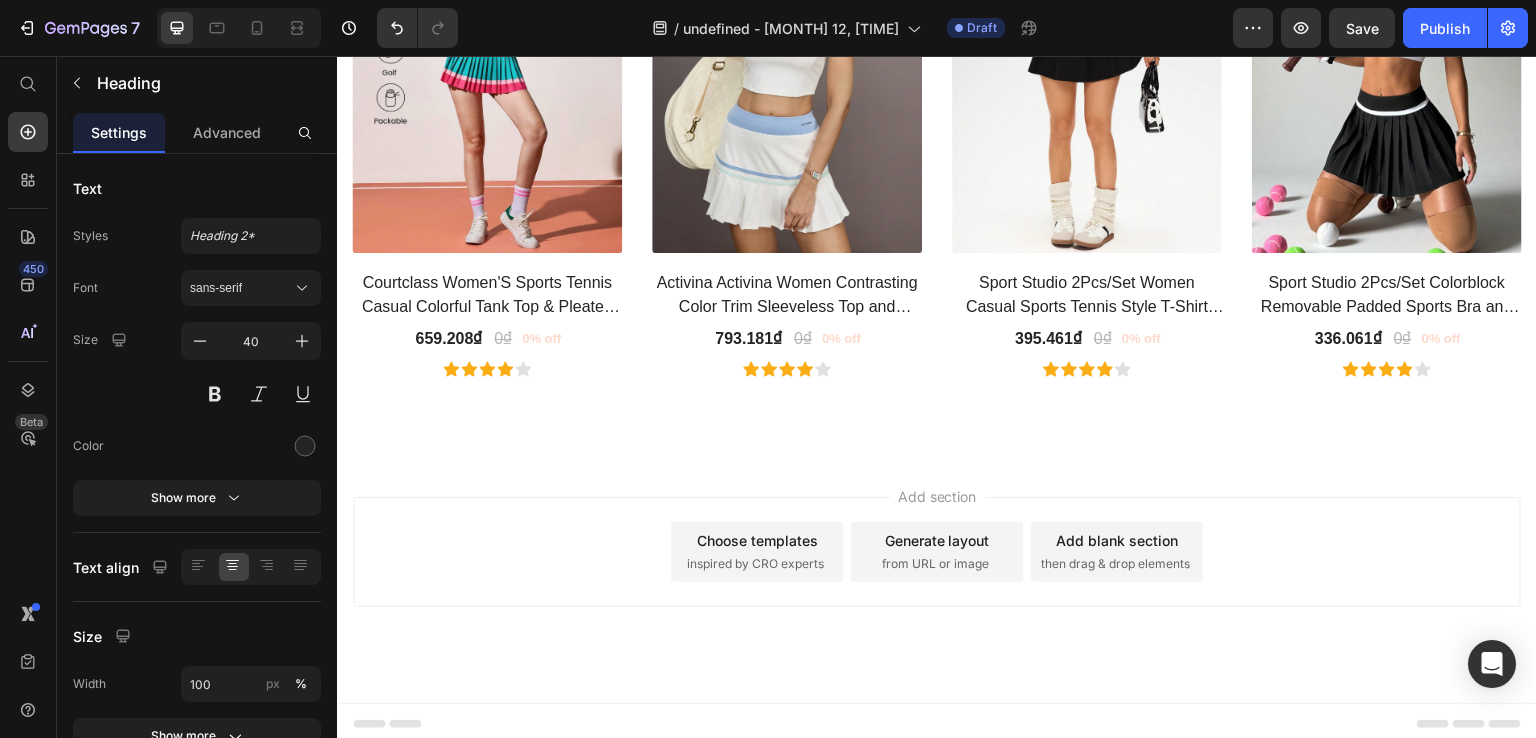 click on "inspired by CRO experts" at bounding box center [755, 564] 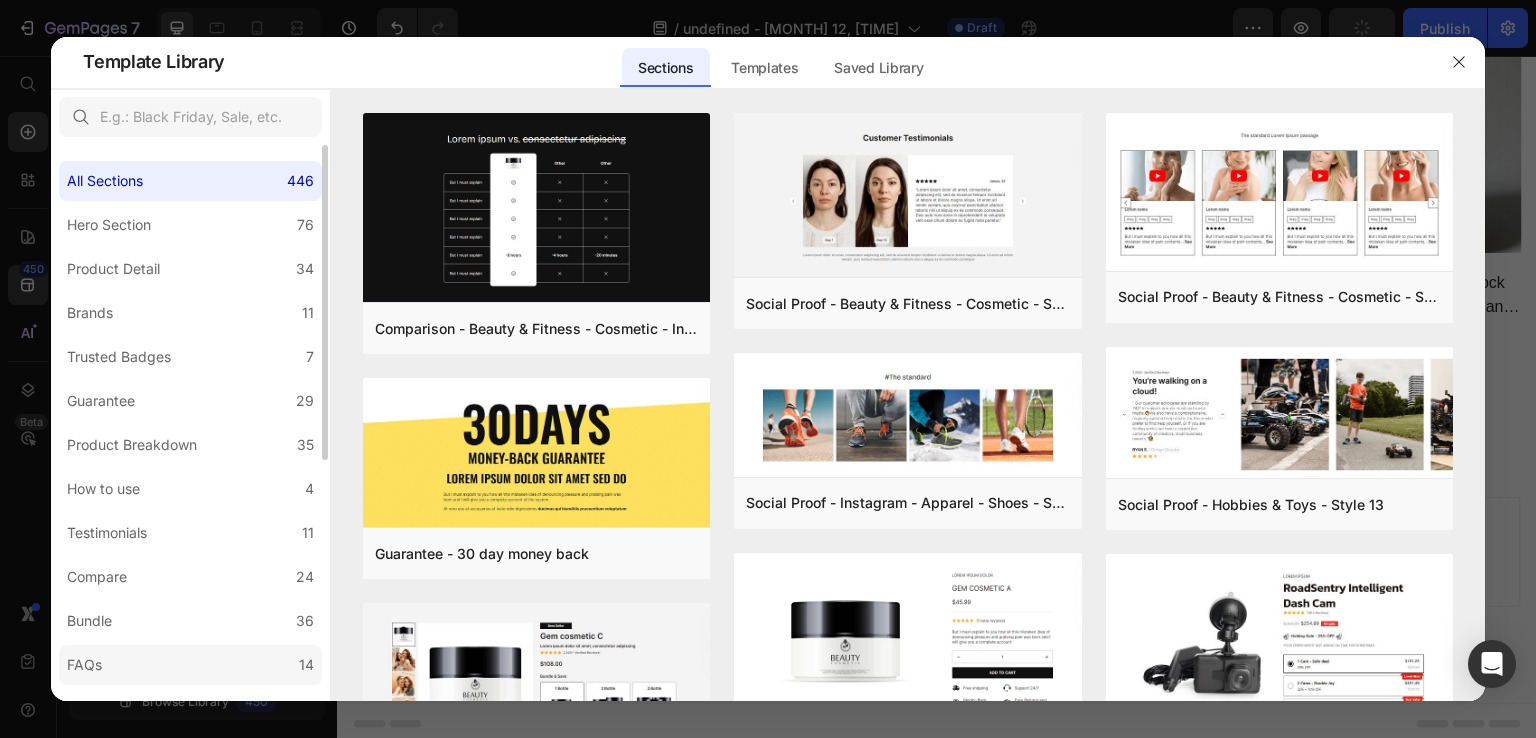 scroll, scrollTop: 200, scrollLeft: 0, axis: vertical 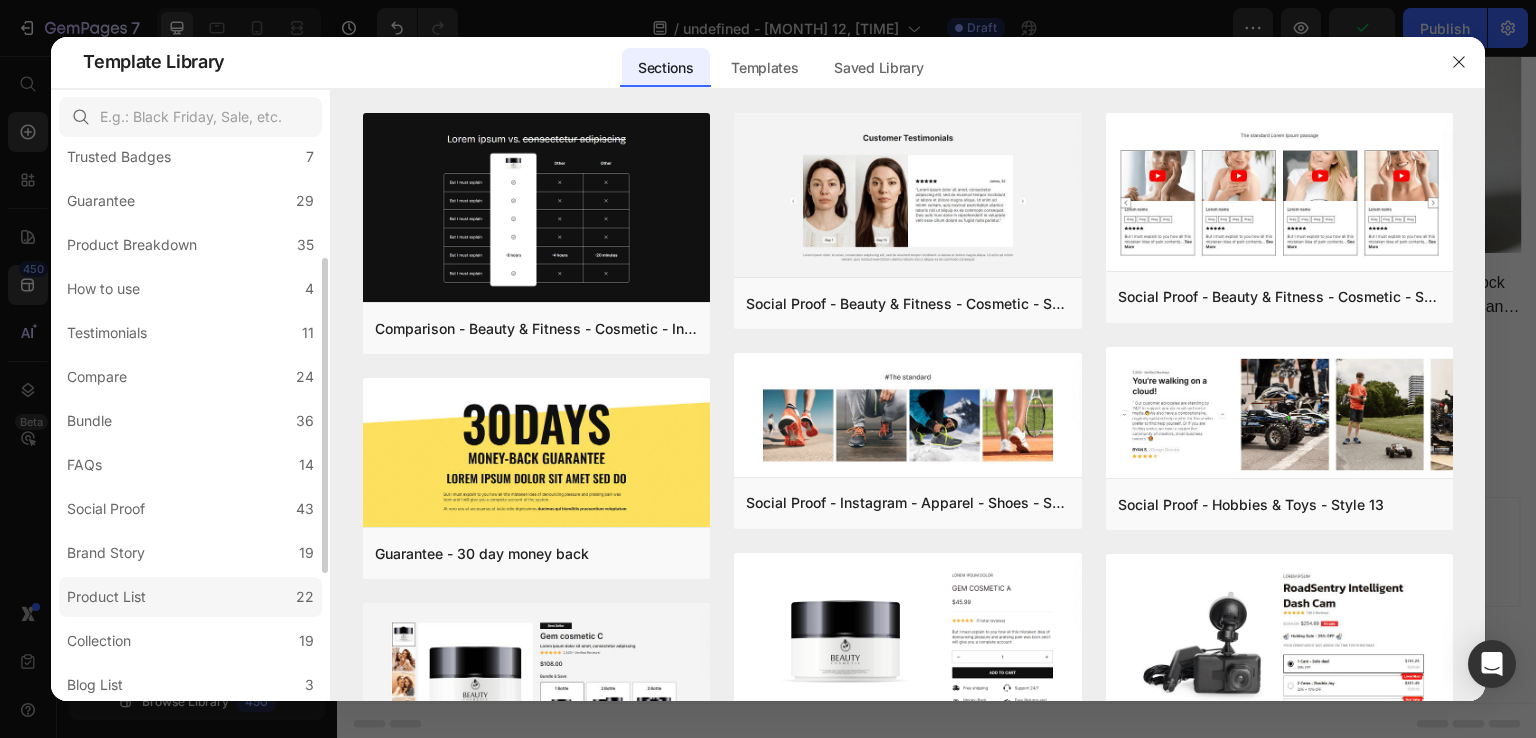 click on "Product List" at bounding box center [106, 597] 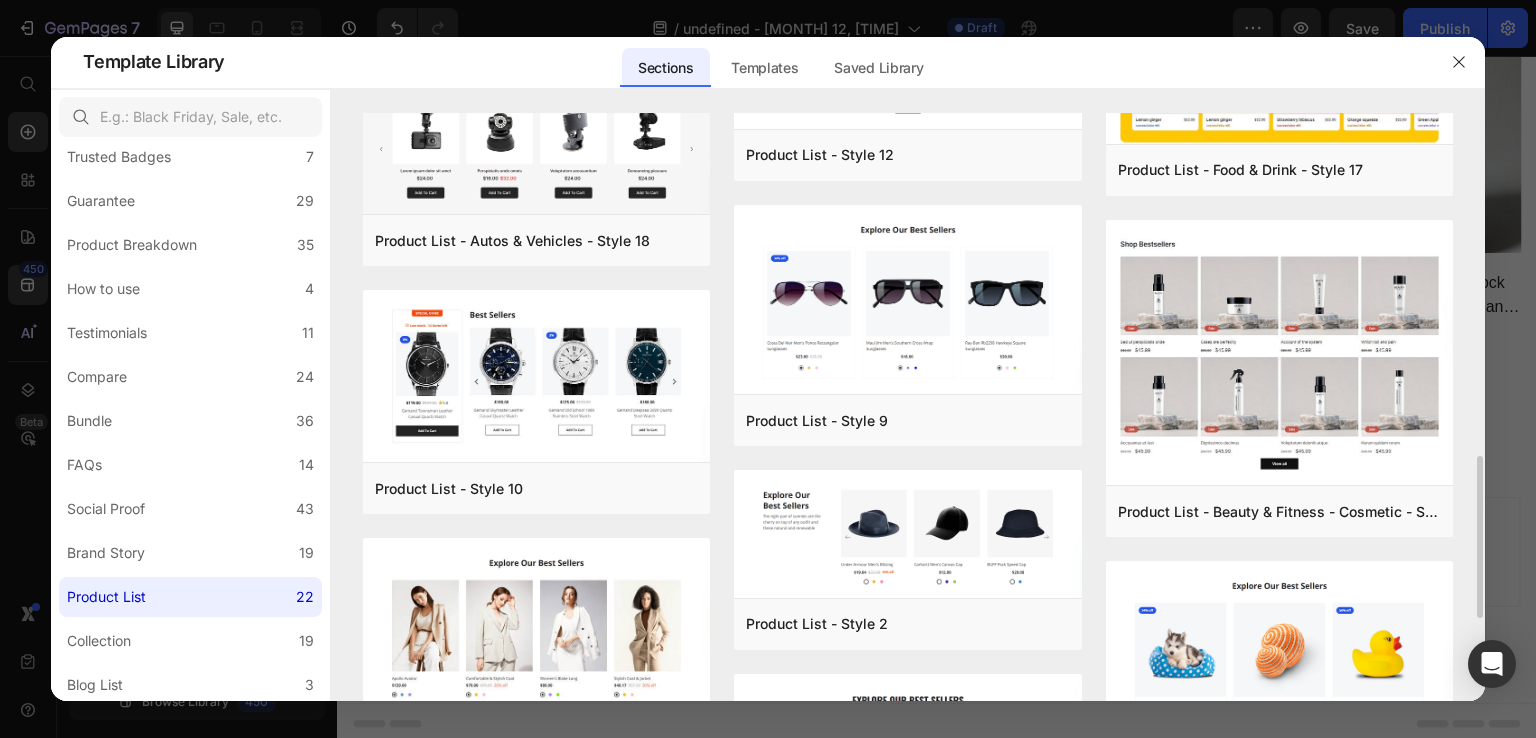 scroll, scrollTop: 1539, scrollLeft: 0, axis: vertical 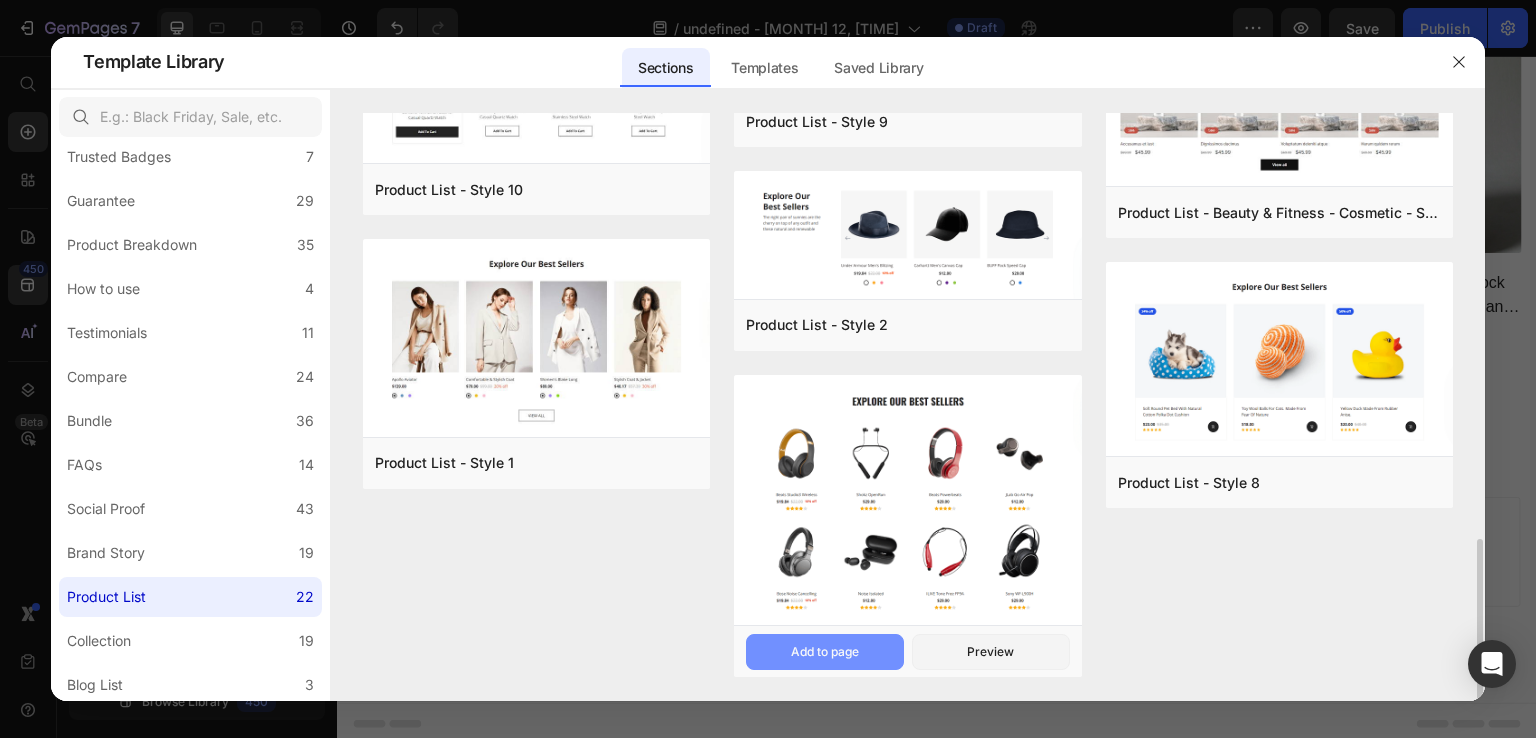 click on "Add to page" at bounding box center [825, 652] 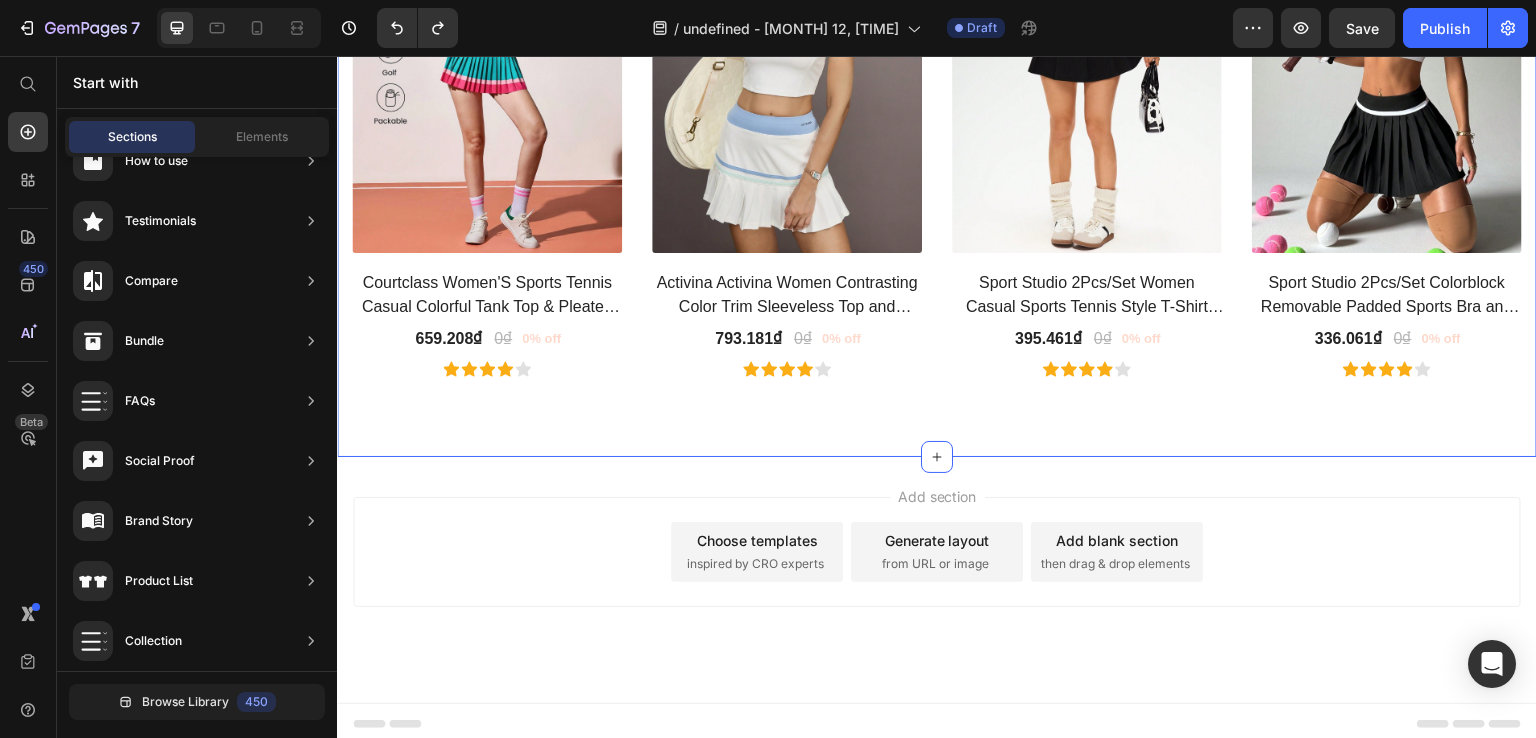 scroll, scrollTop: 0, scrollLeft: 0, axis: both 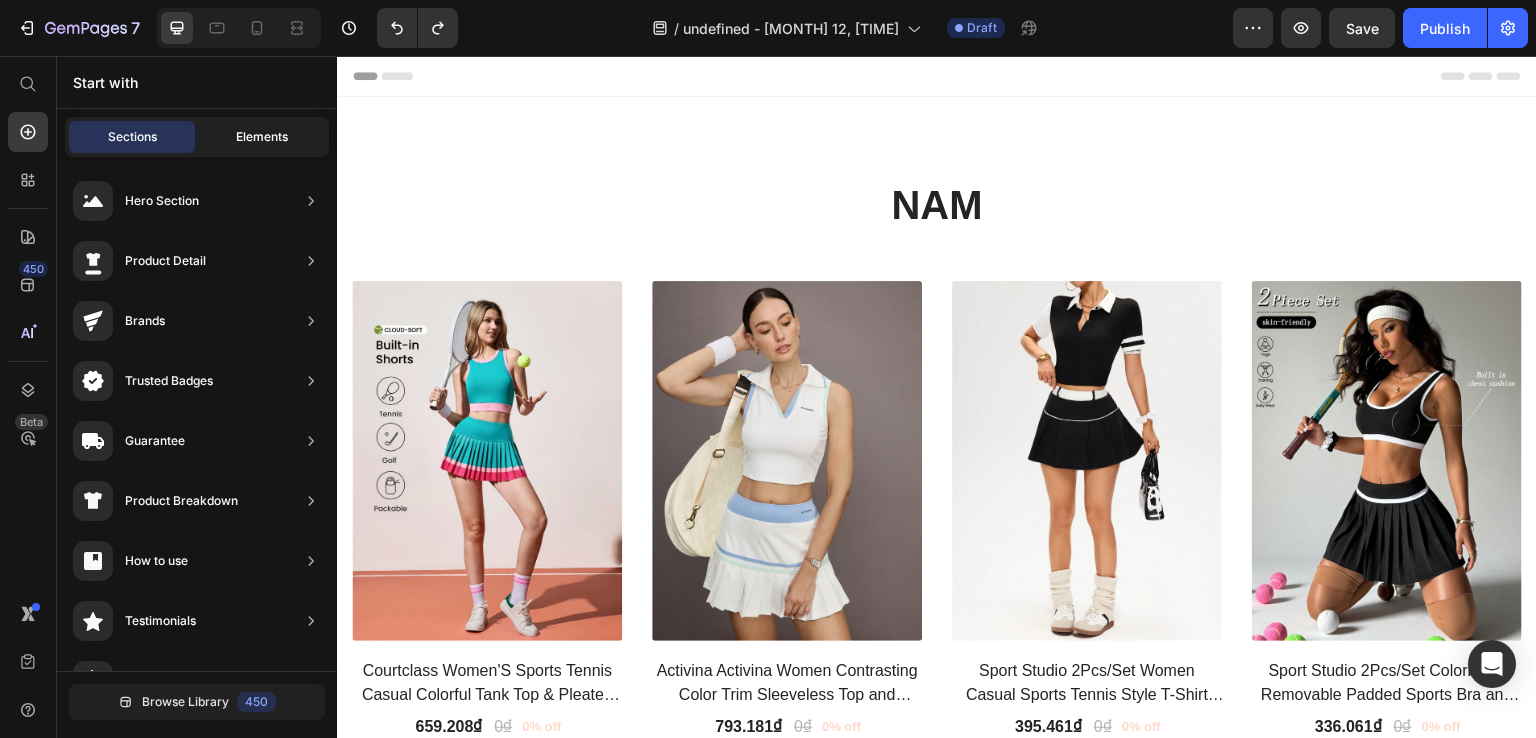 click on "Elements" 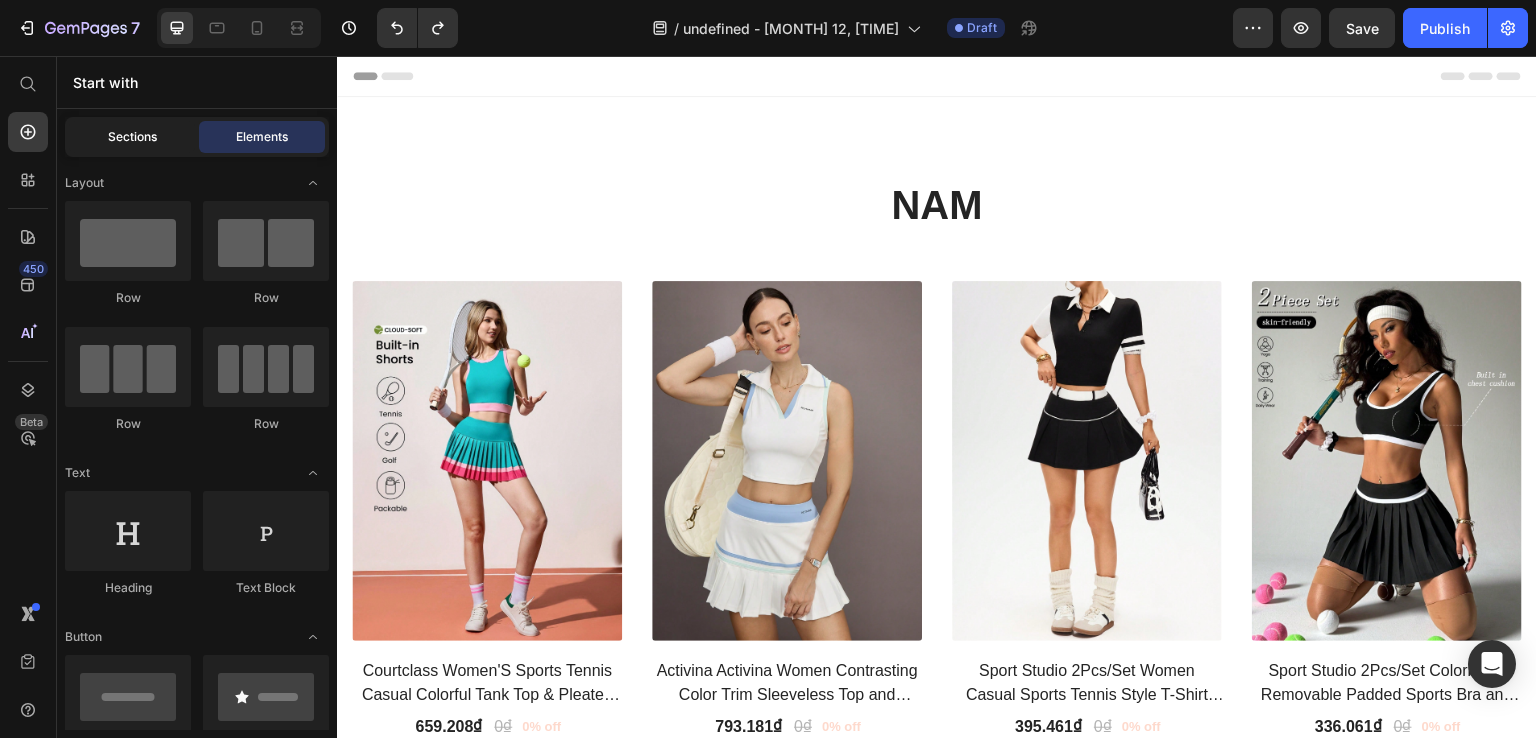 click on "Sections" at bounding box center (132, 137) 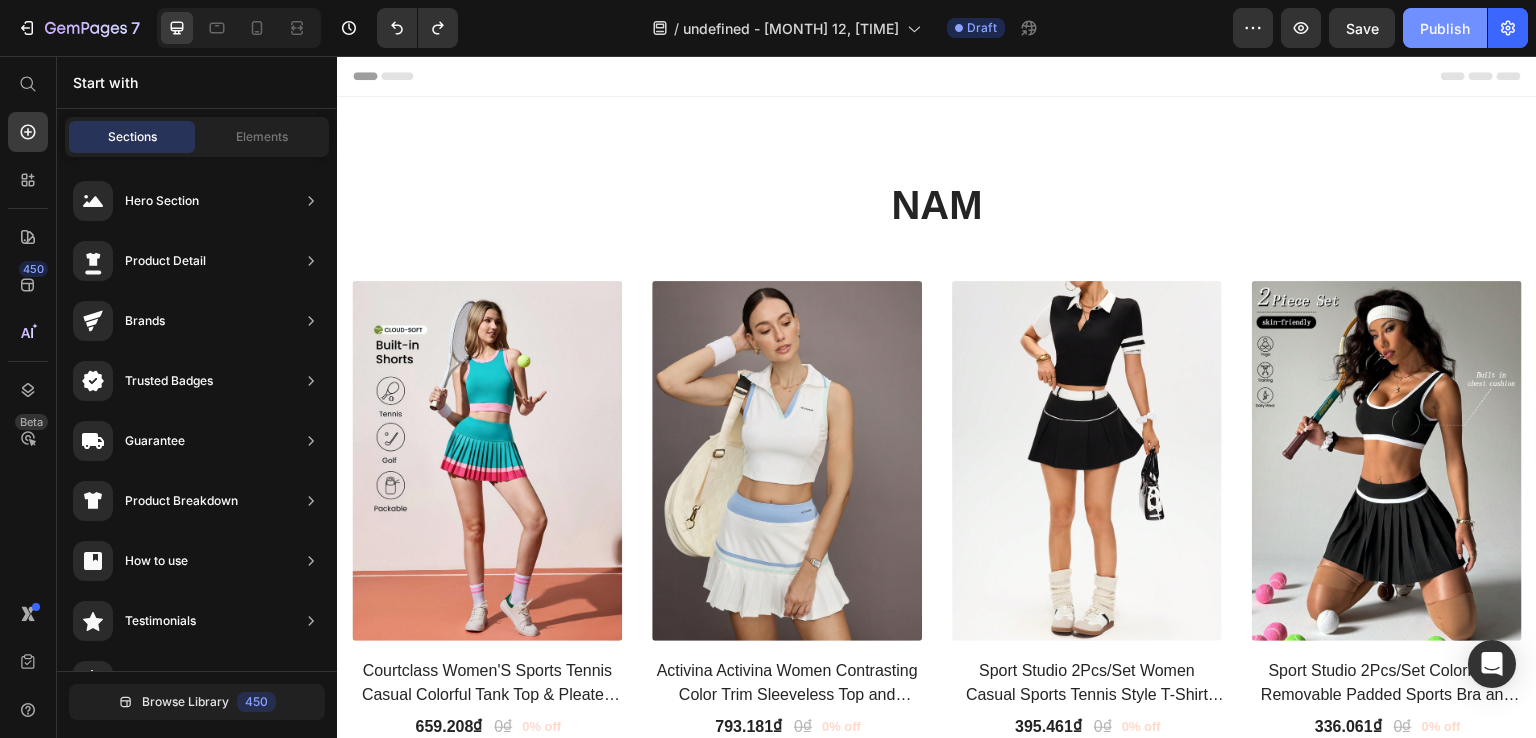 click on "Publish" at bounding box center [1445, 28] 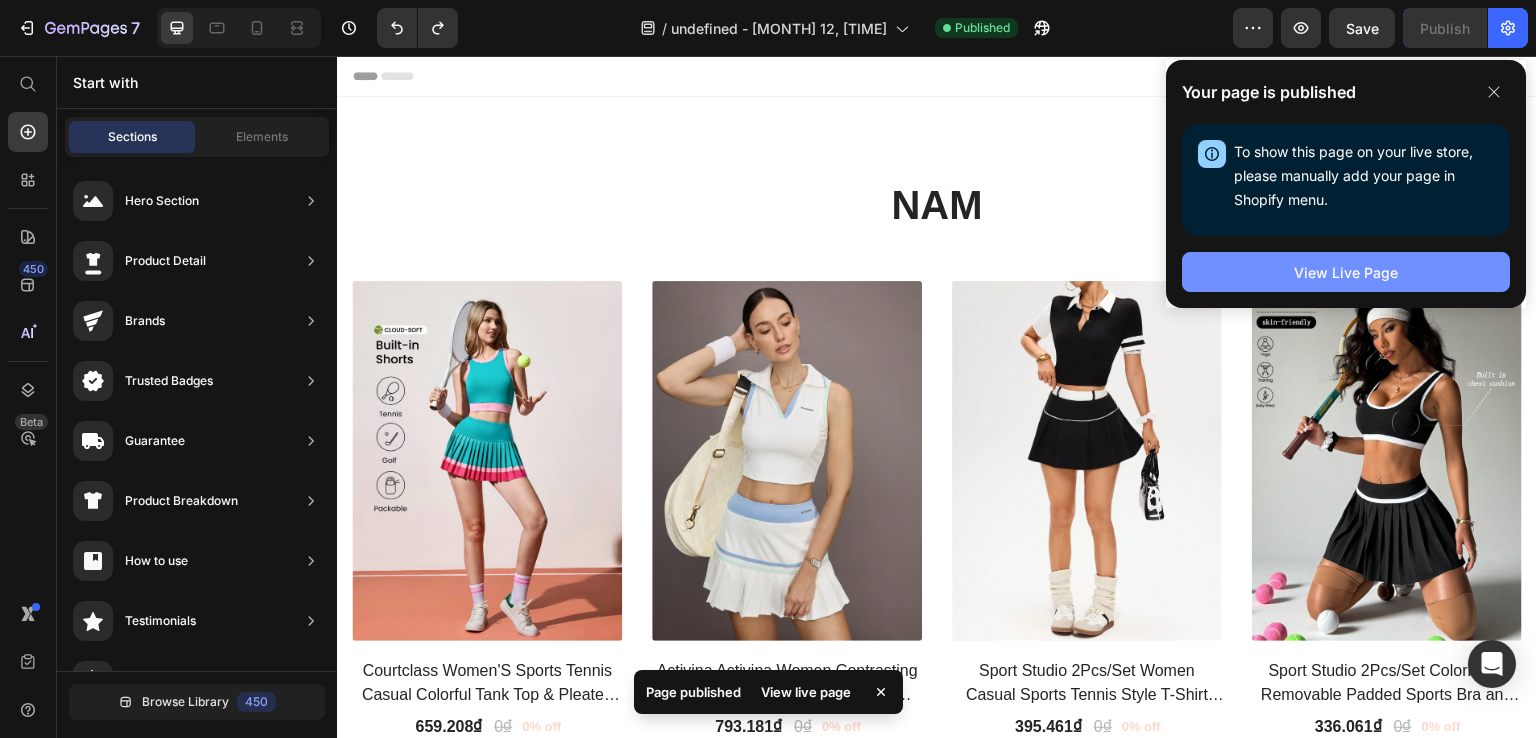 click on "View Live Page" at bounding box center [1346, 272] 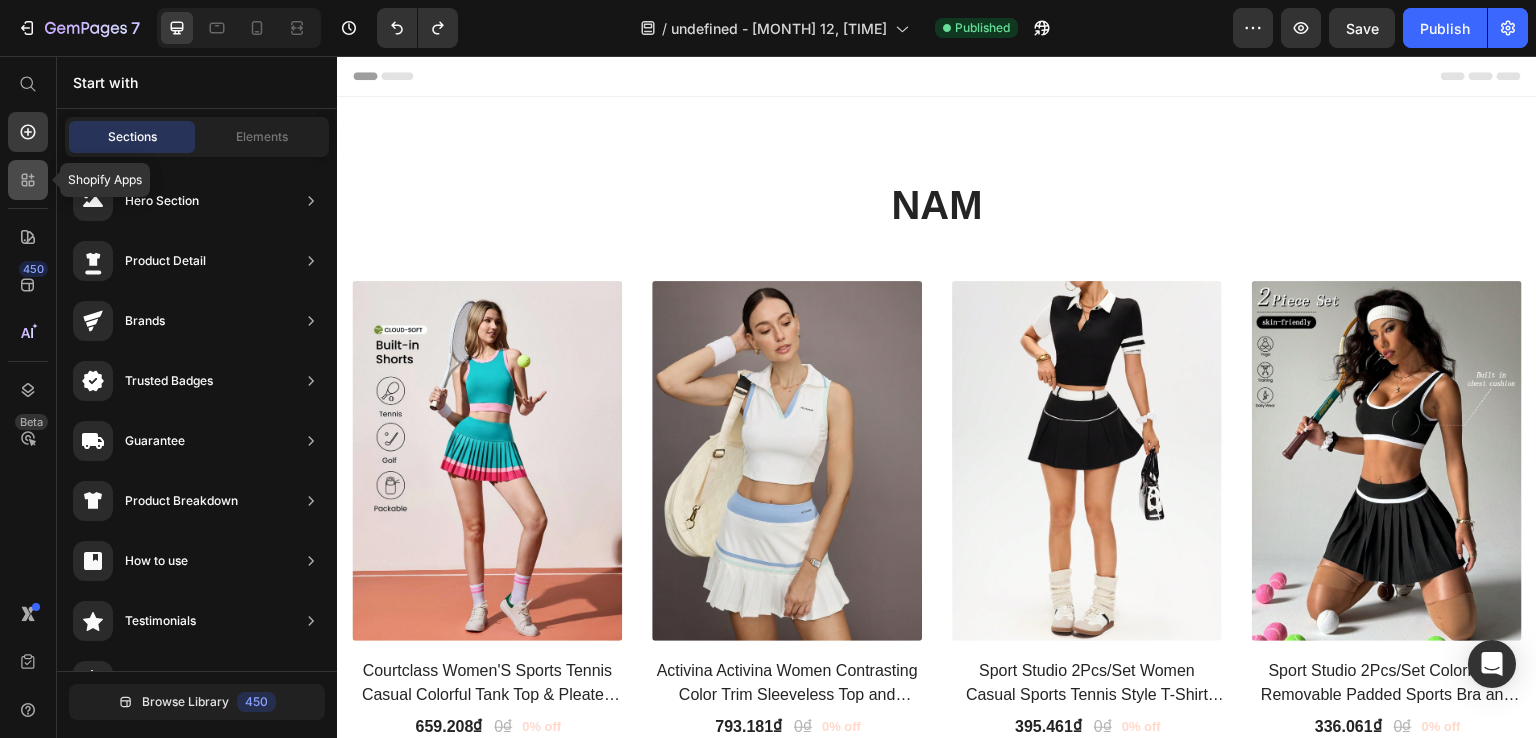 click 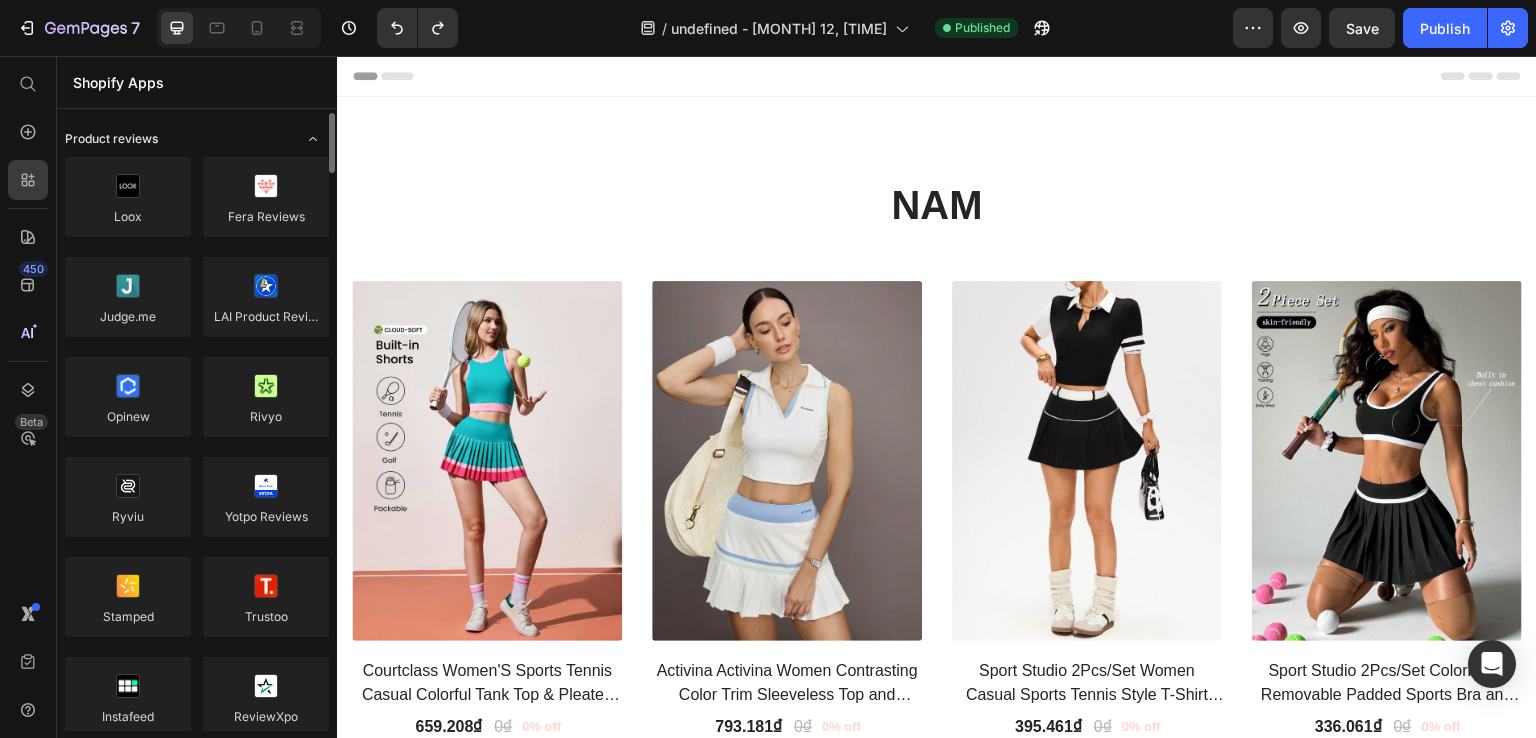 click on "Product reviews" 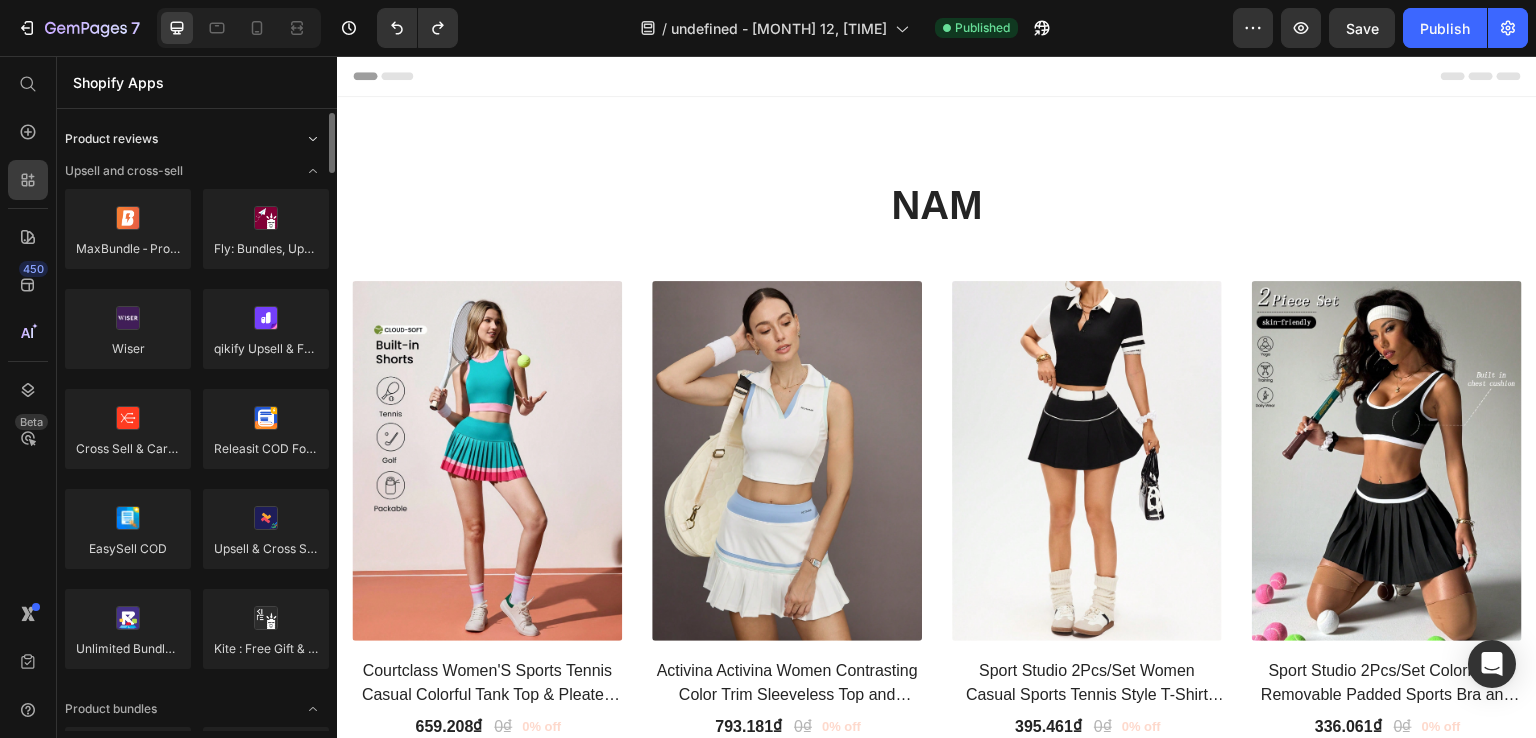 click on "Product reviews" 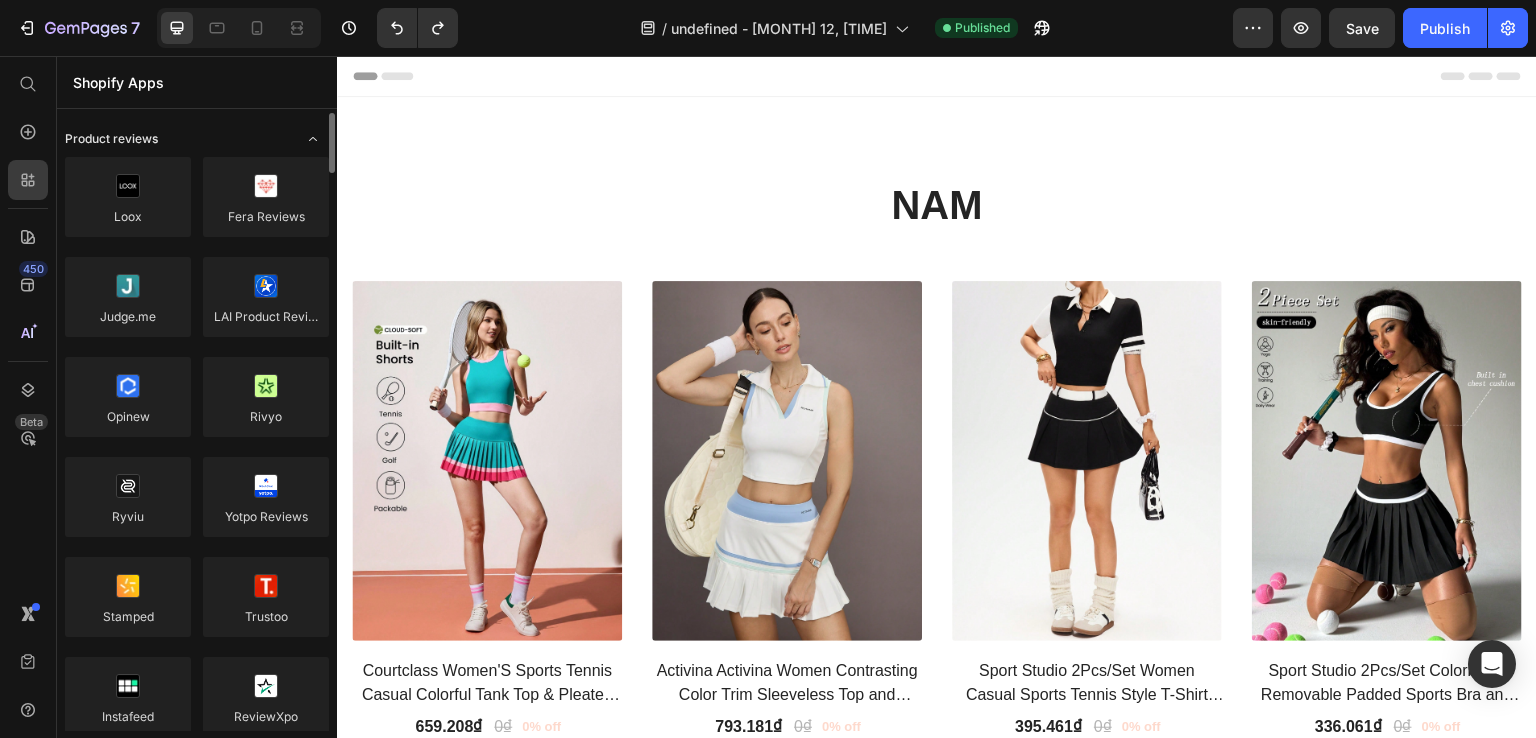 click on "Product reviews" 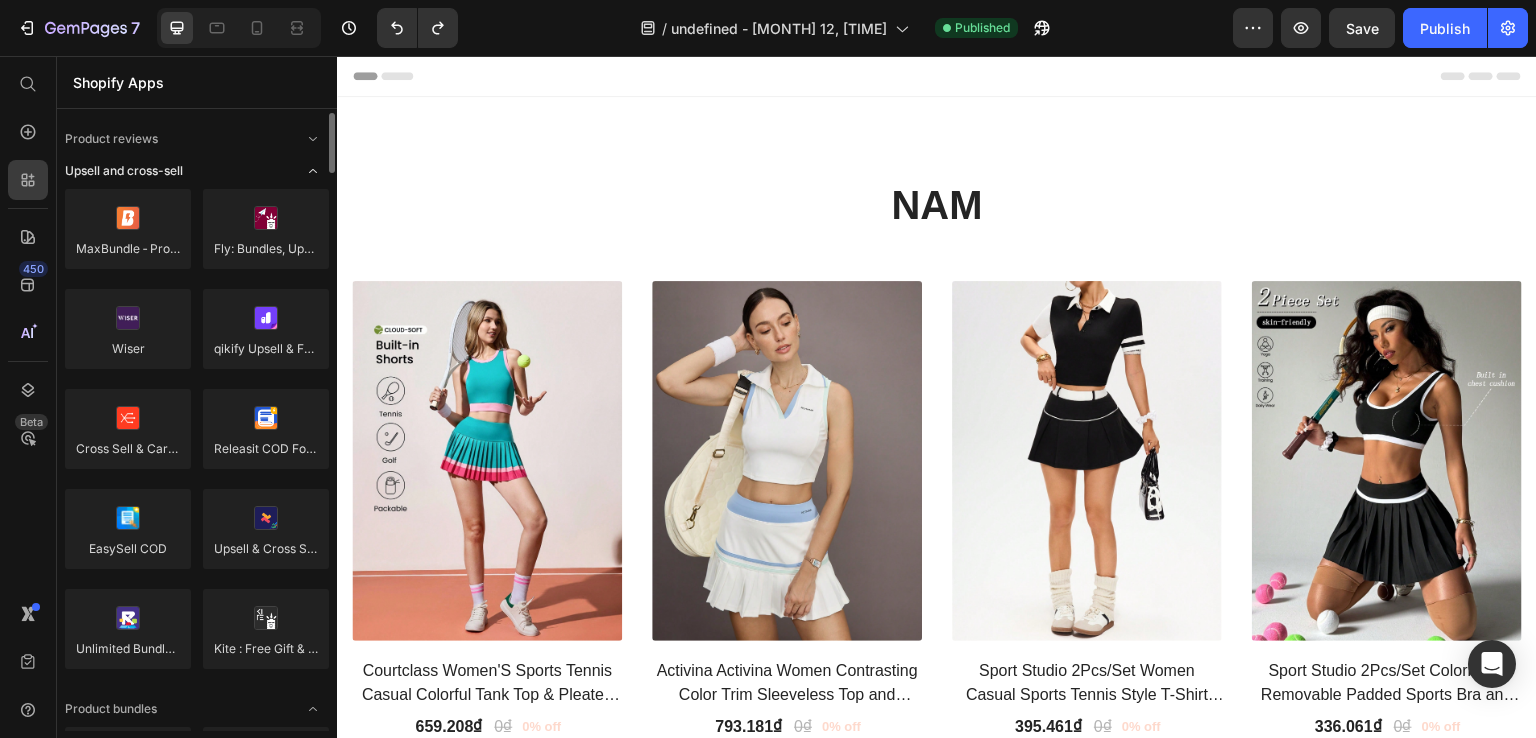 click on "Upsell and cross-sell" 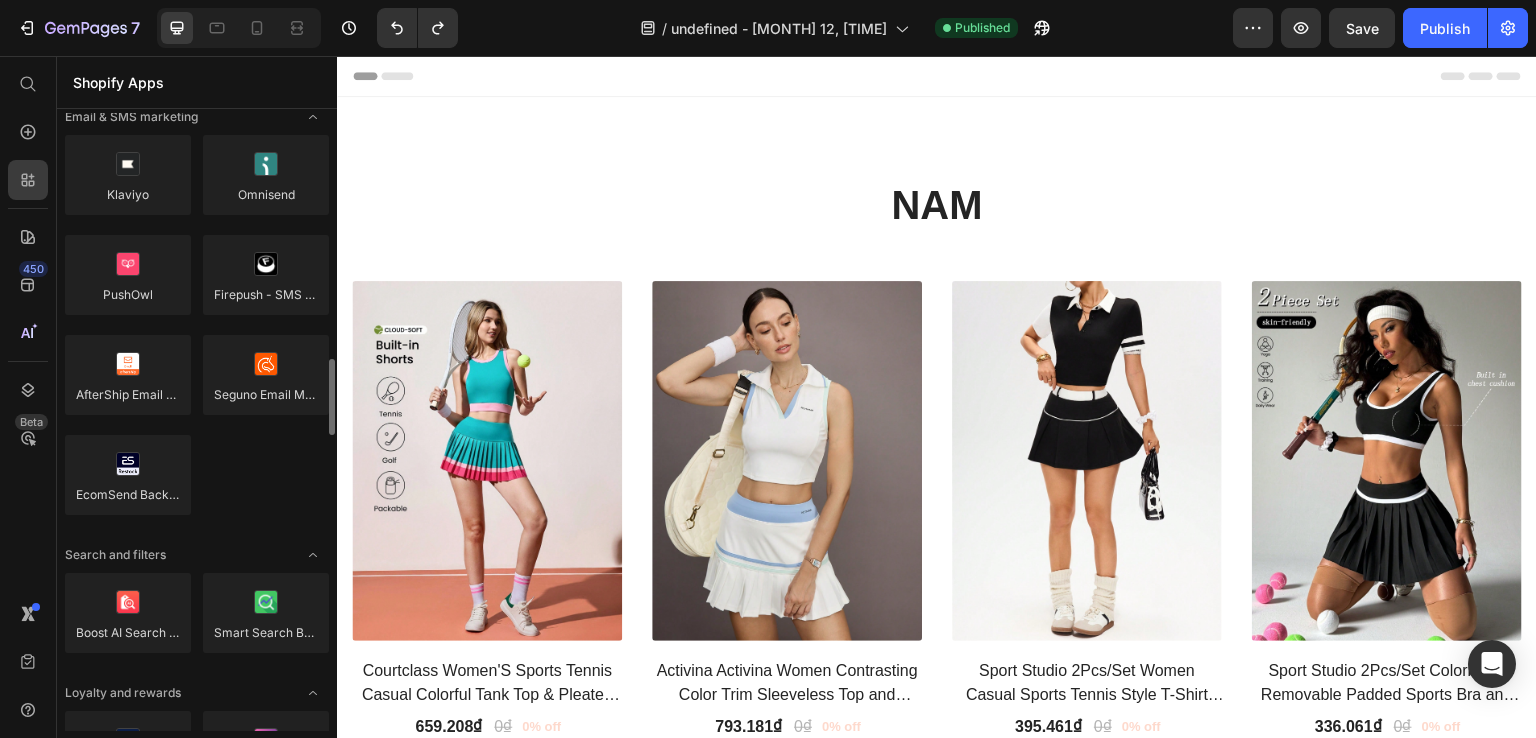 scroll, scrollTop: 2100, scrollLeft: 0, axis: vertical 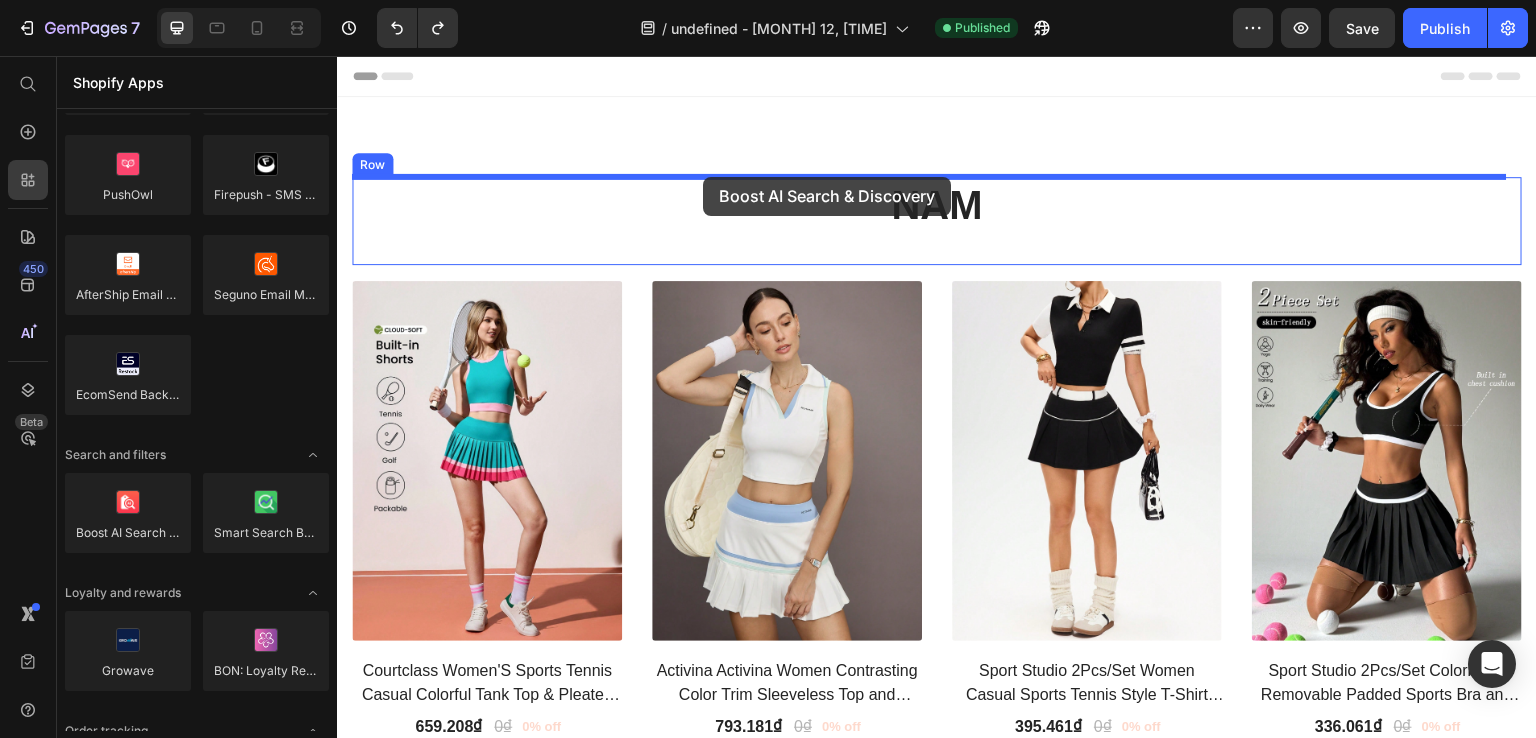 drag, startPoint x: 668, startPoint y: 409, endPoint x: 703, endPoint y: 177, distance: 234.62523 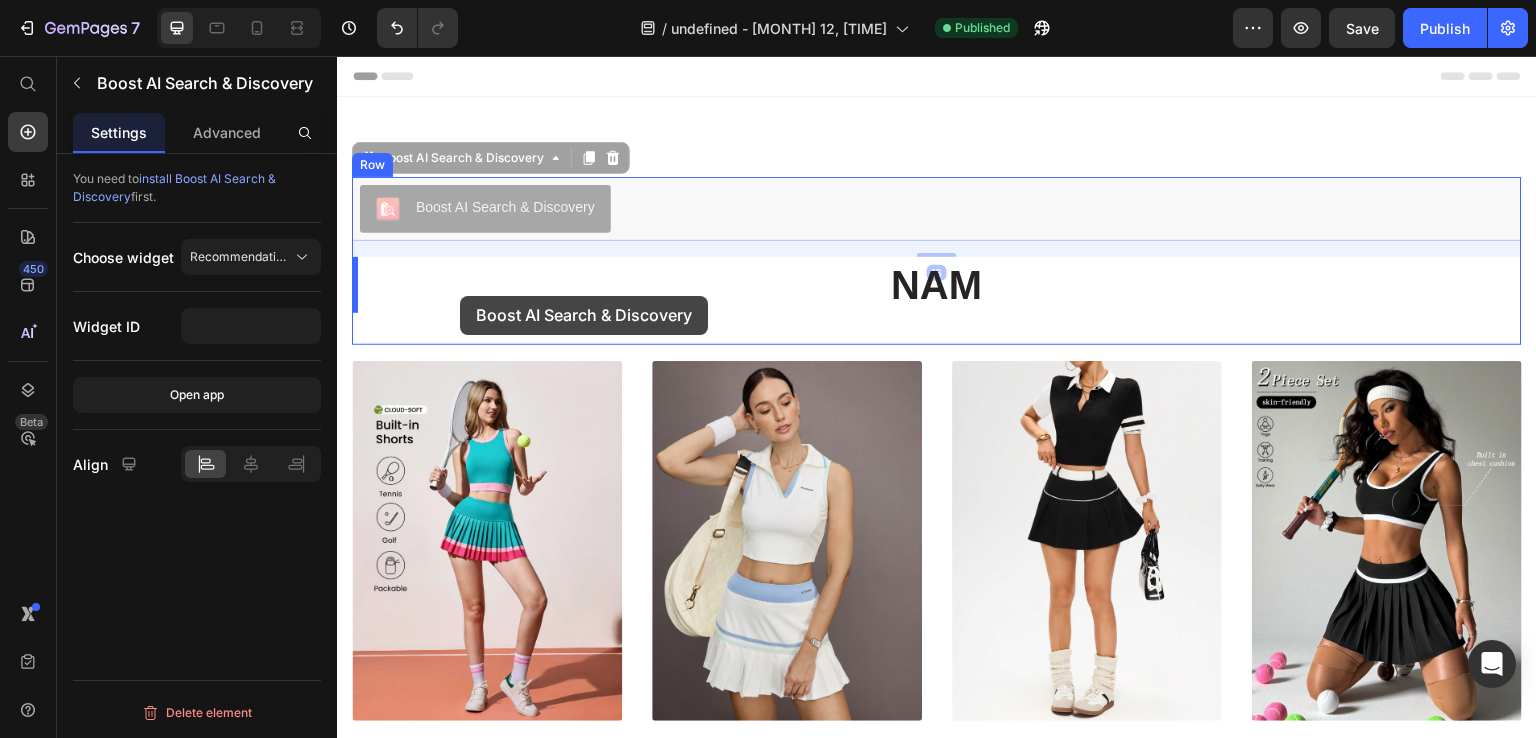 drag, startPoint x: 458, startPoint y: 205, endPoint x: 460, endPoint y: 296, distance: 91.02197 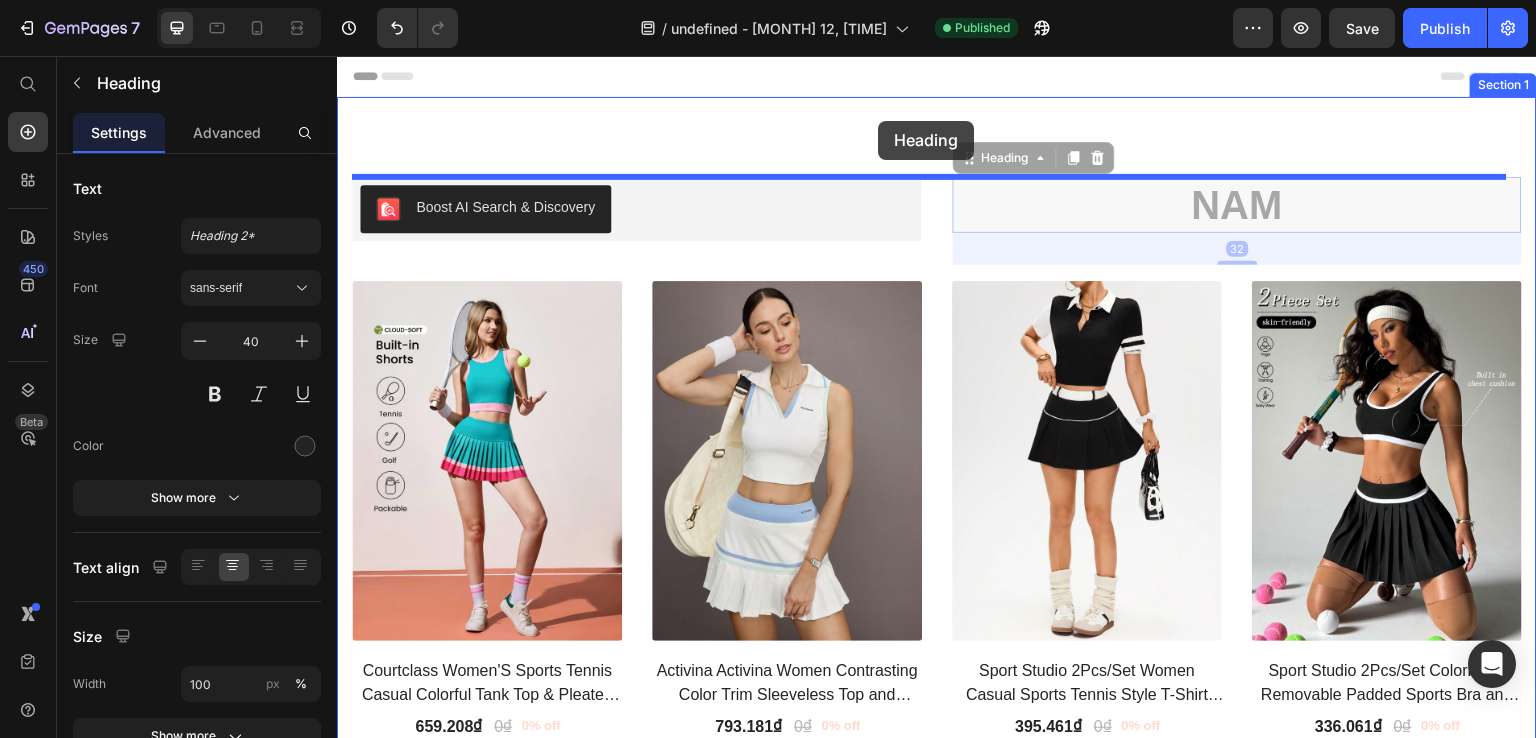 drag, startPoint x: 1134, startPoint y: 156, endPoint x: 878, endPoint y: 121, distance: 258.3815 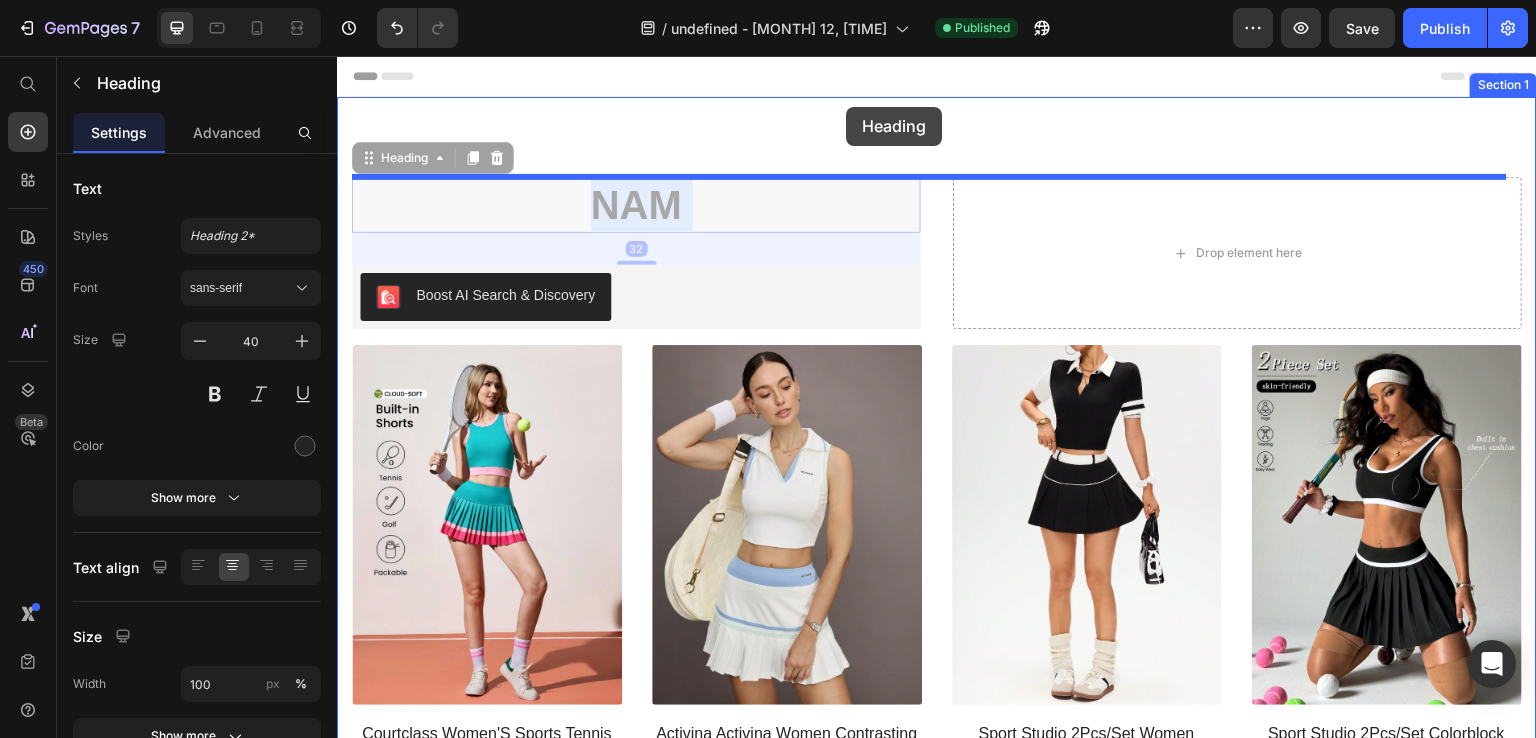 drag, startPoint x: 796, startPoint y: 132, endPoint x: 846, endPoint y: 107, distance: 55.9017 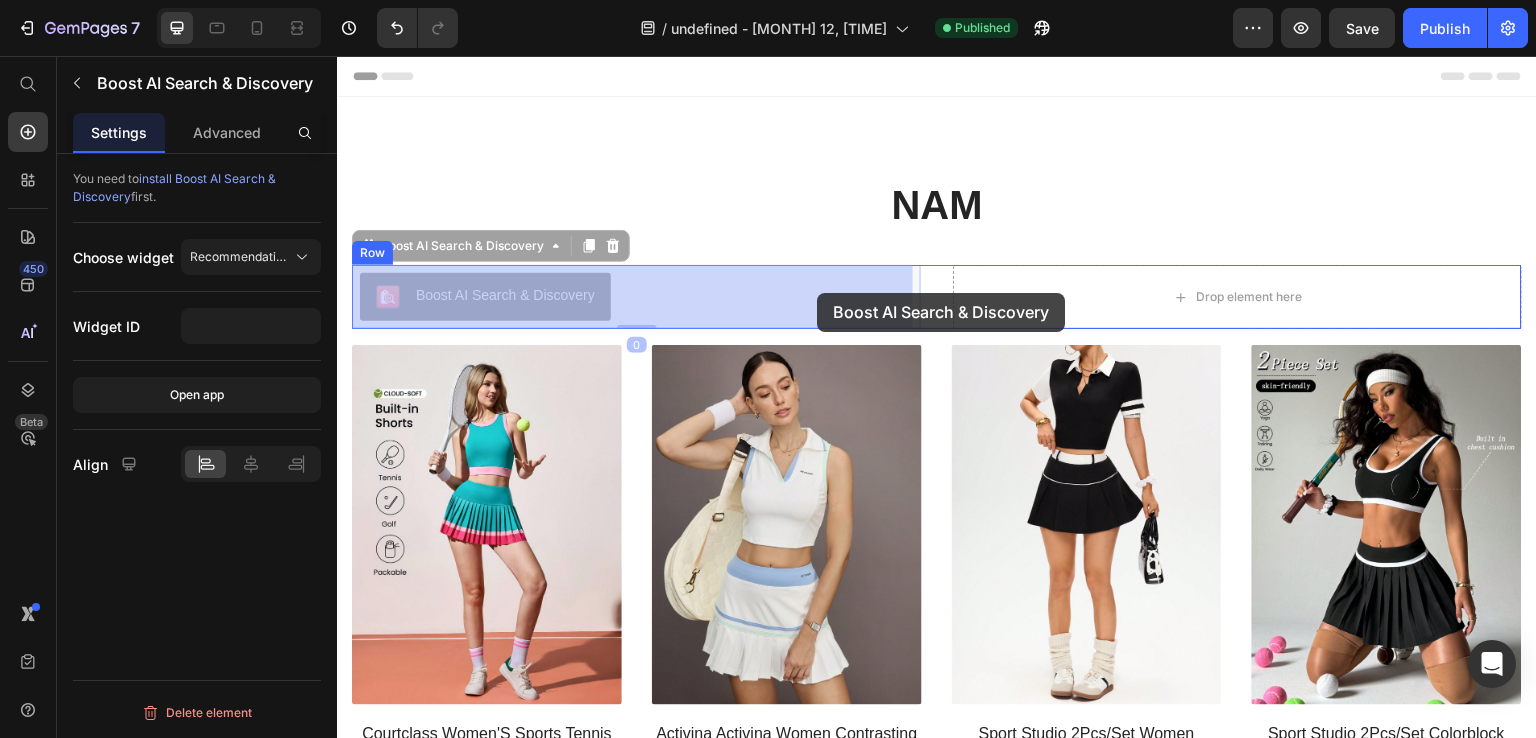 drag, startPoint x: 777, startPoint y: 289, endPoint x: 817, endPoint y: 293, distance: 40.1995 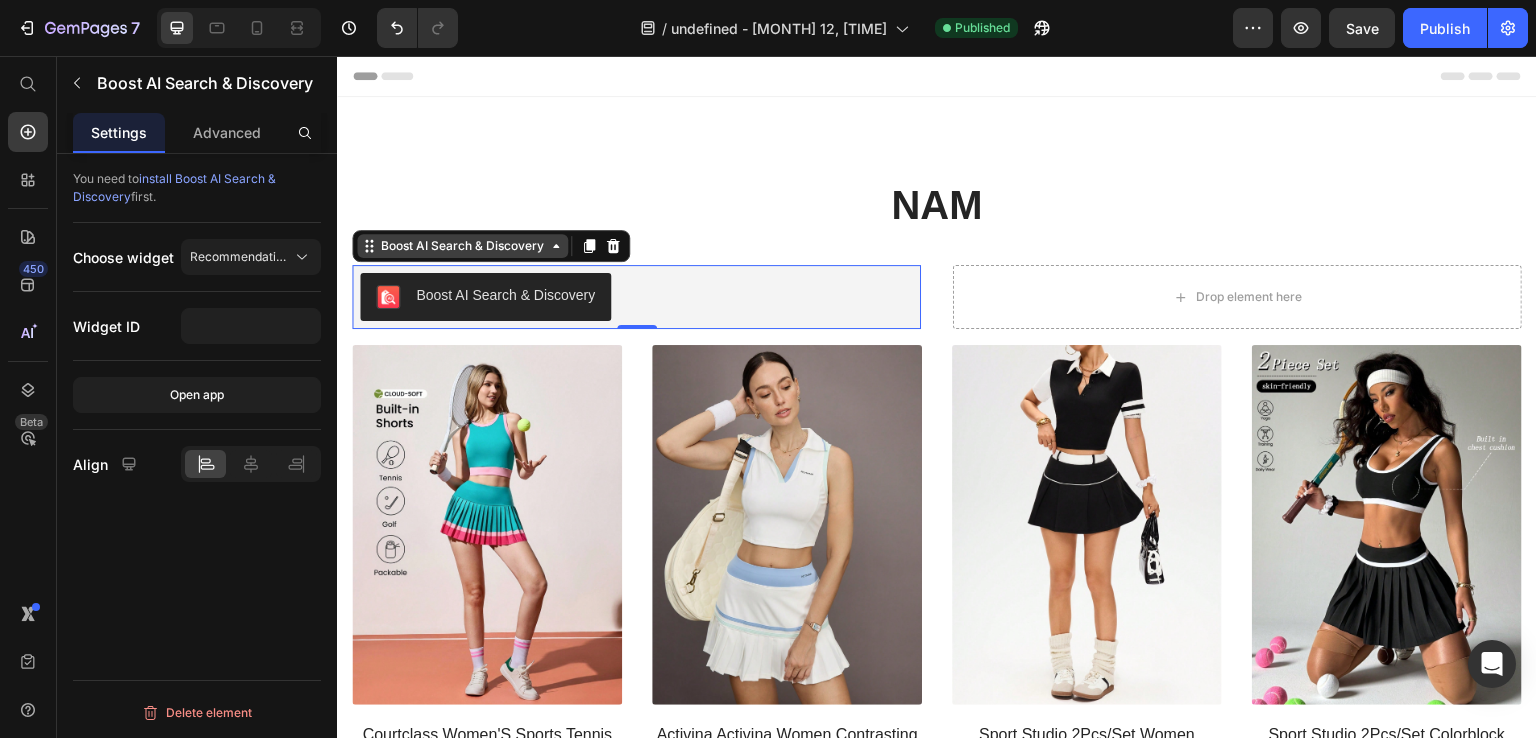 click 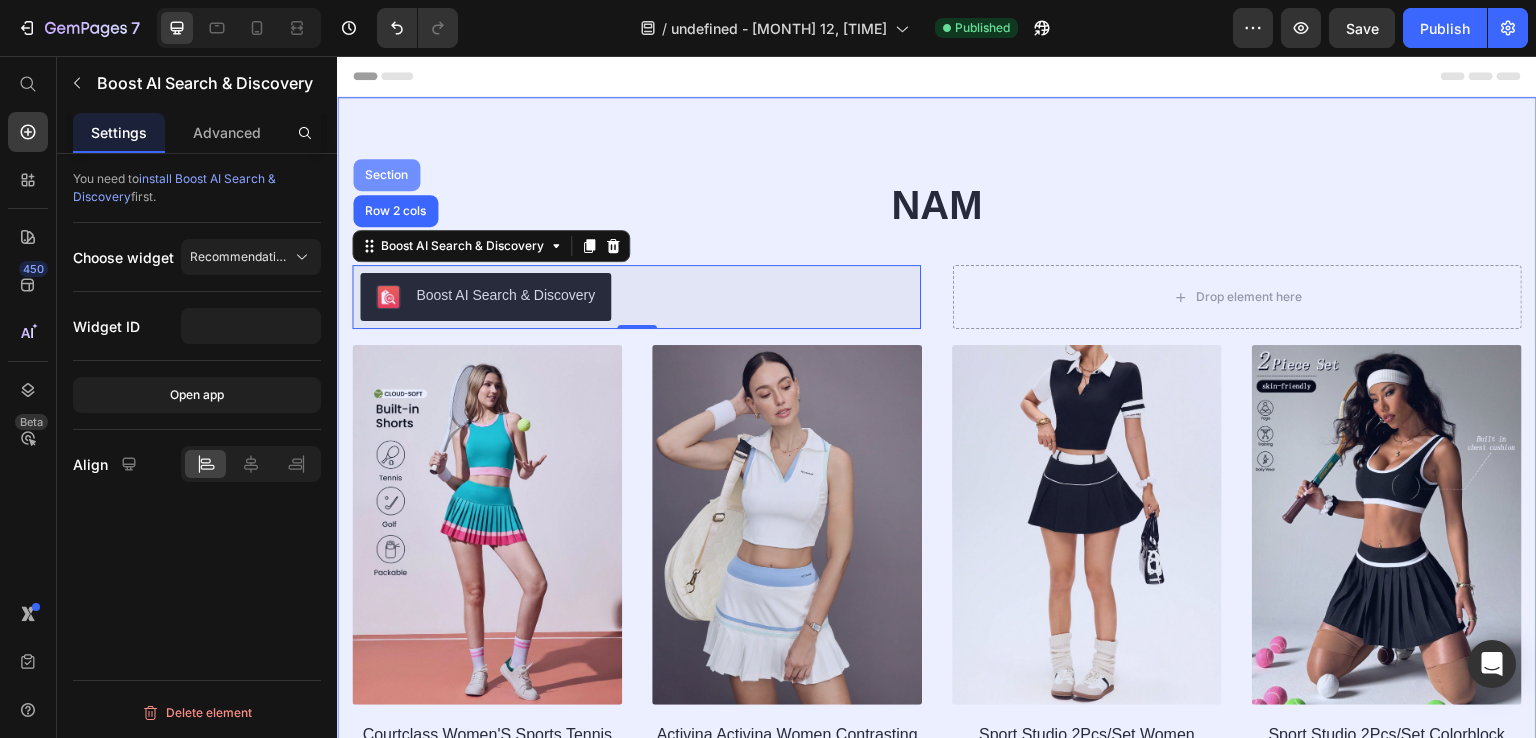 click on "Section" at bounding box center [386, 175] 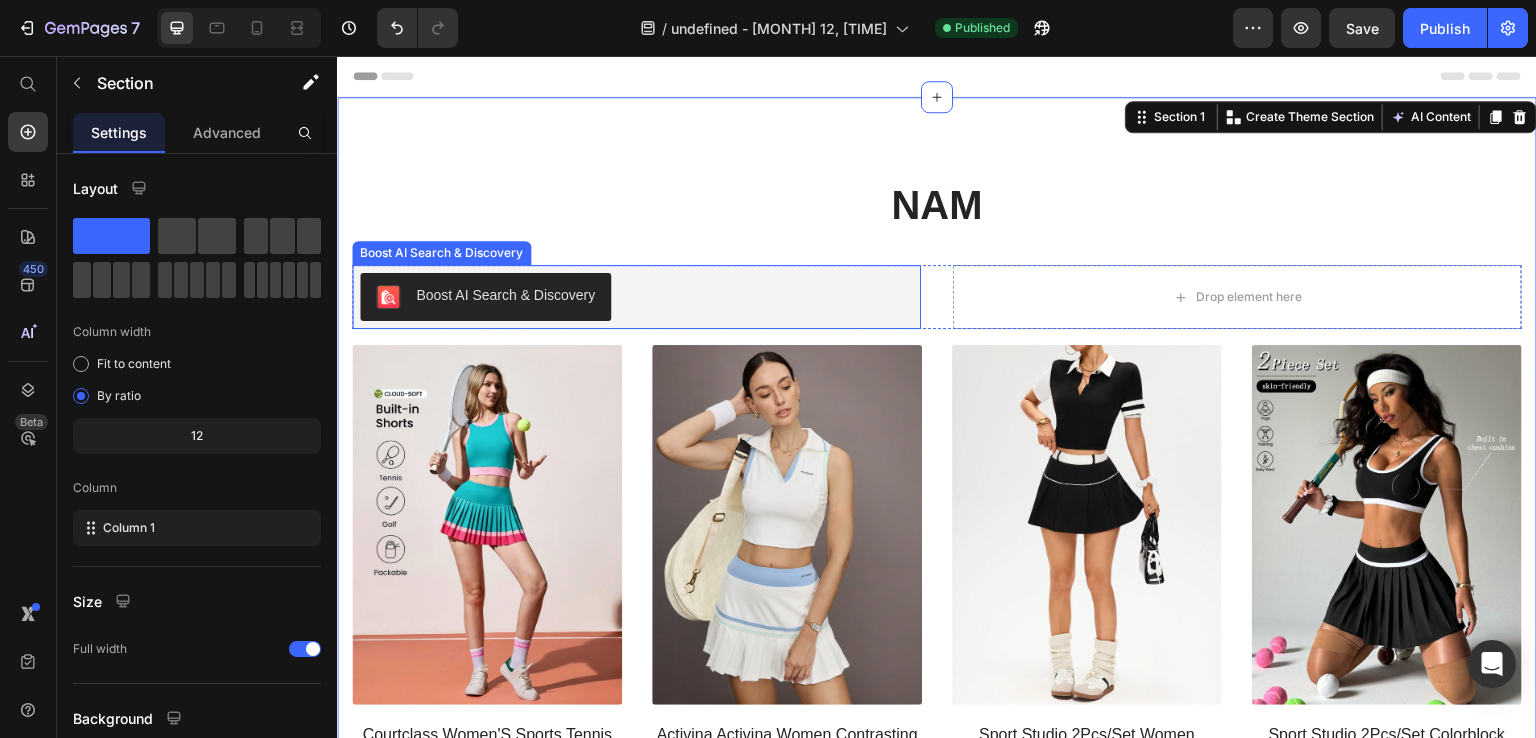 click on "Boost AI Search & Discovery" at bounding box center (636, 297) 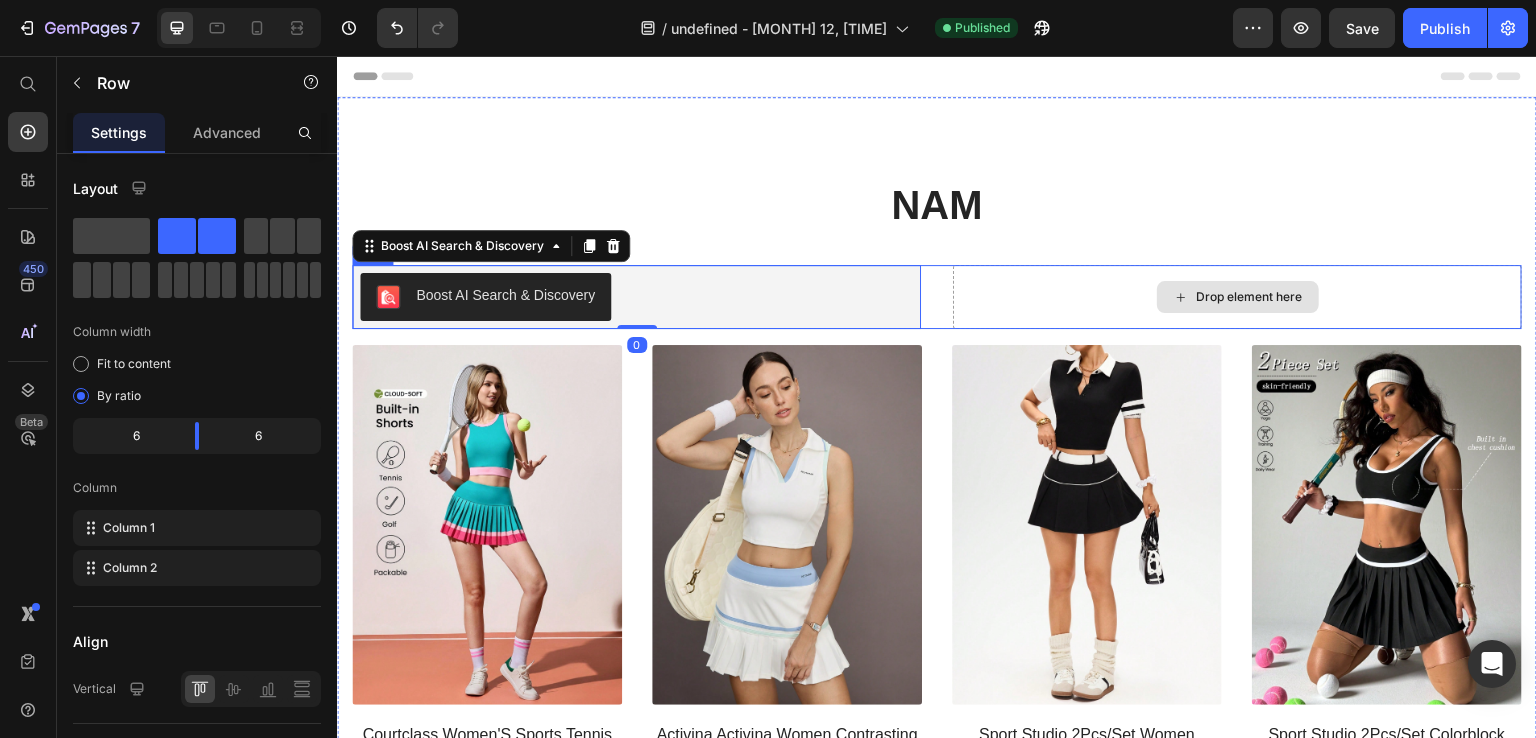 click on "Drop element here" at bounding box center [1237, 297] 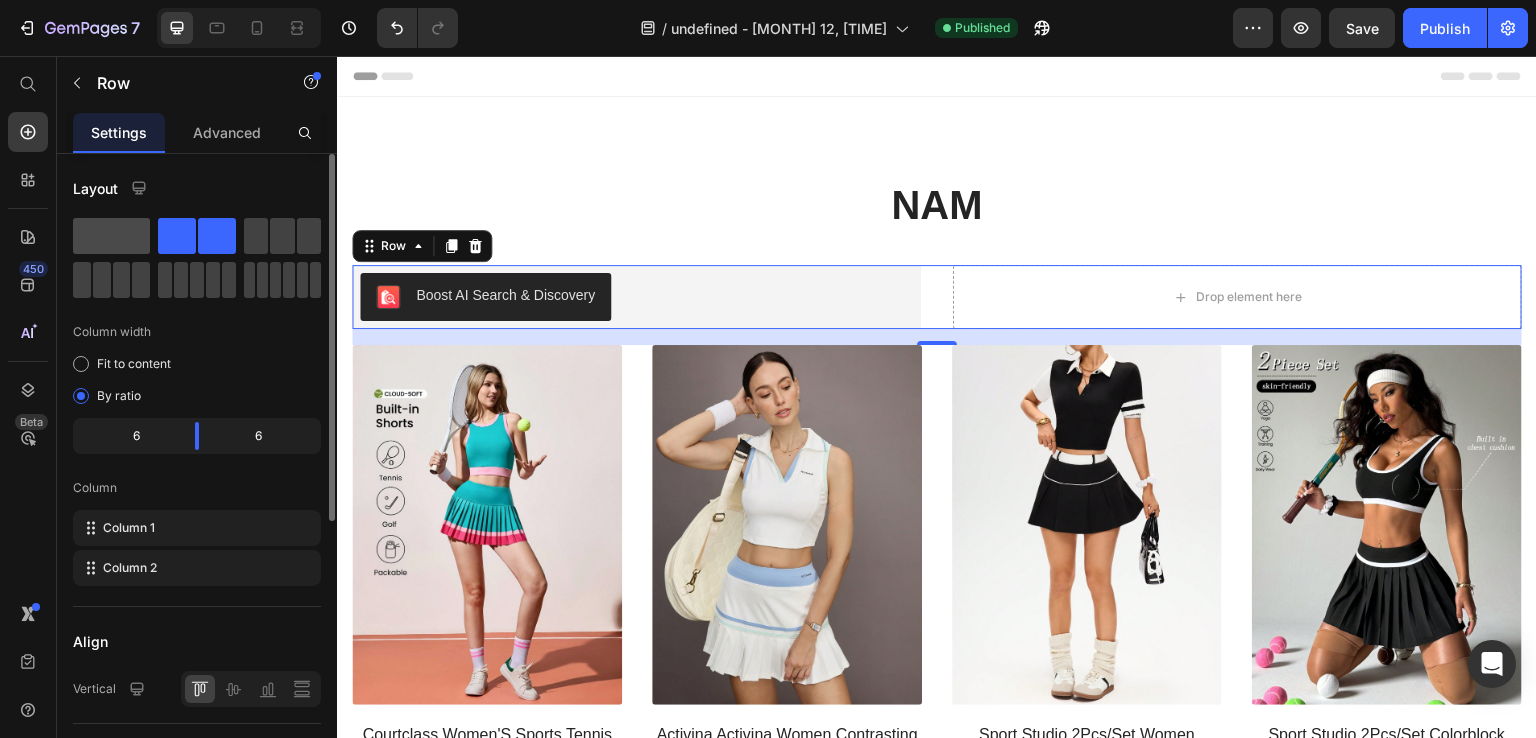 click 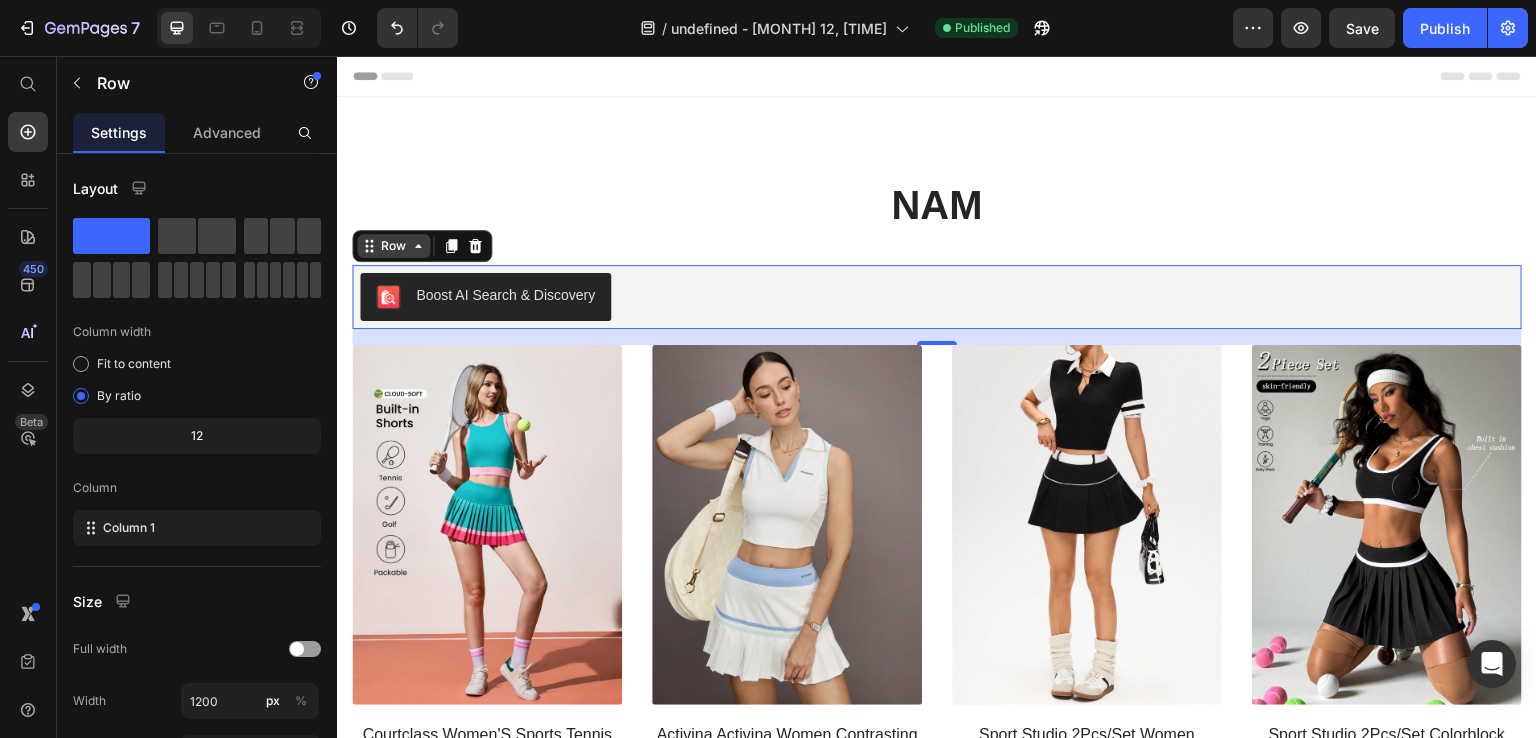 click 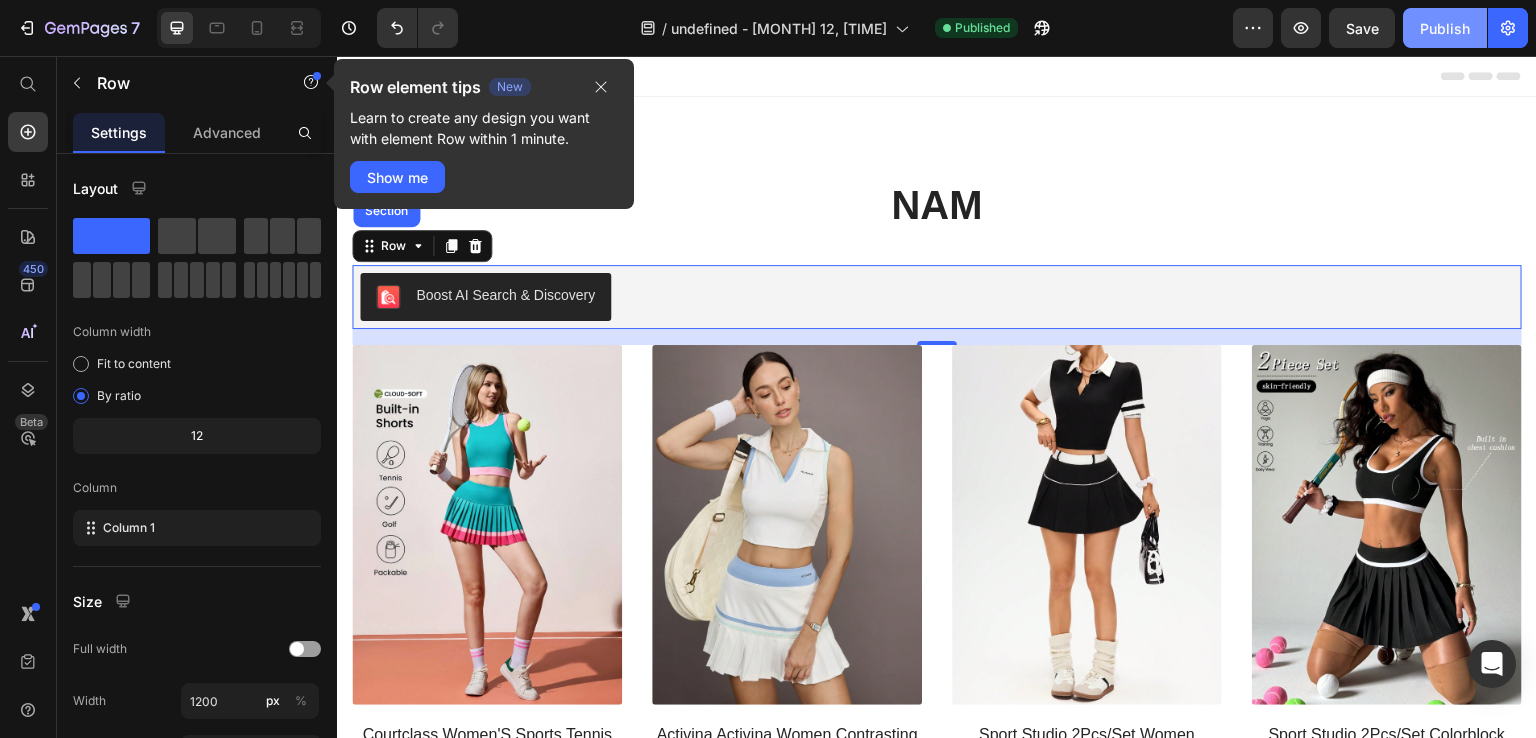 click on "Publish" 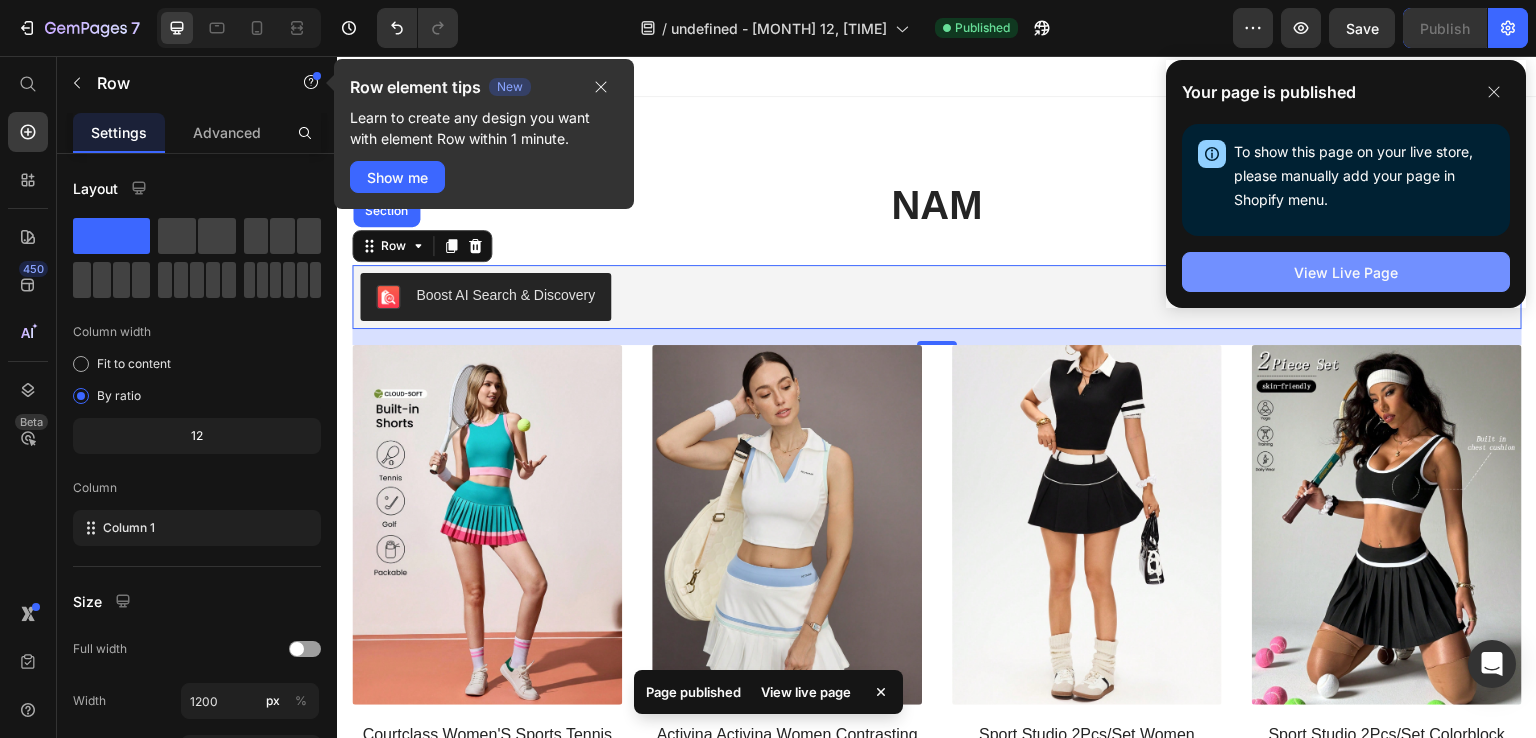 click on "View Live Page" at bounding box center (1346, 272) 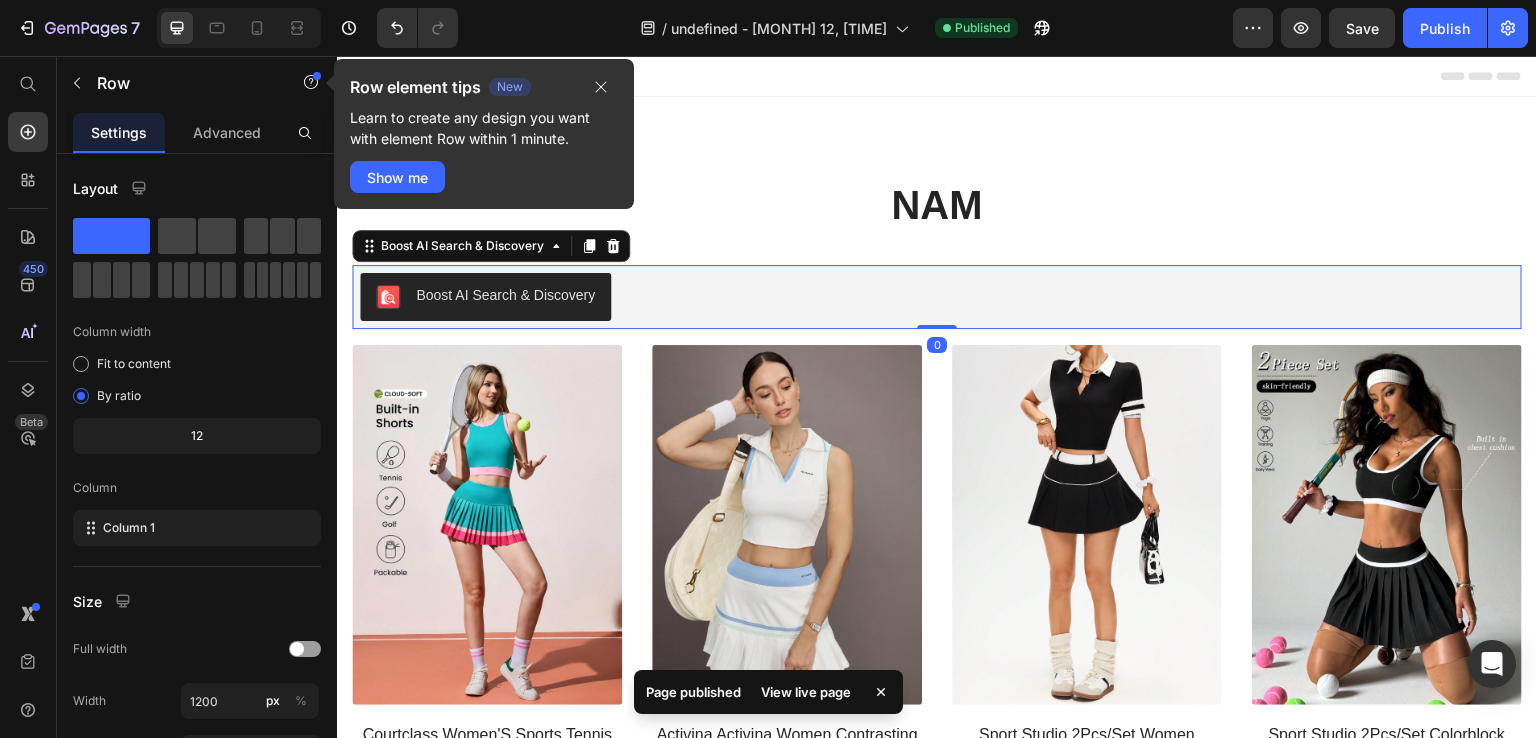 click on "Boost AI Search & Discovery" at bounding box center (485, 297) 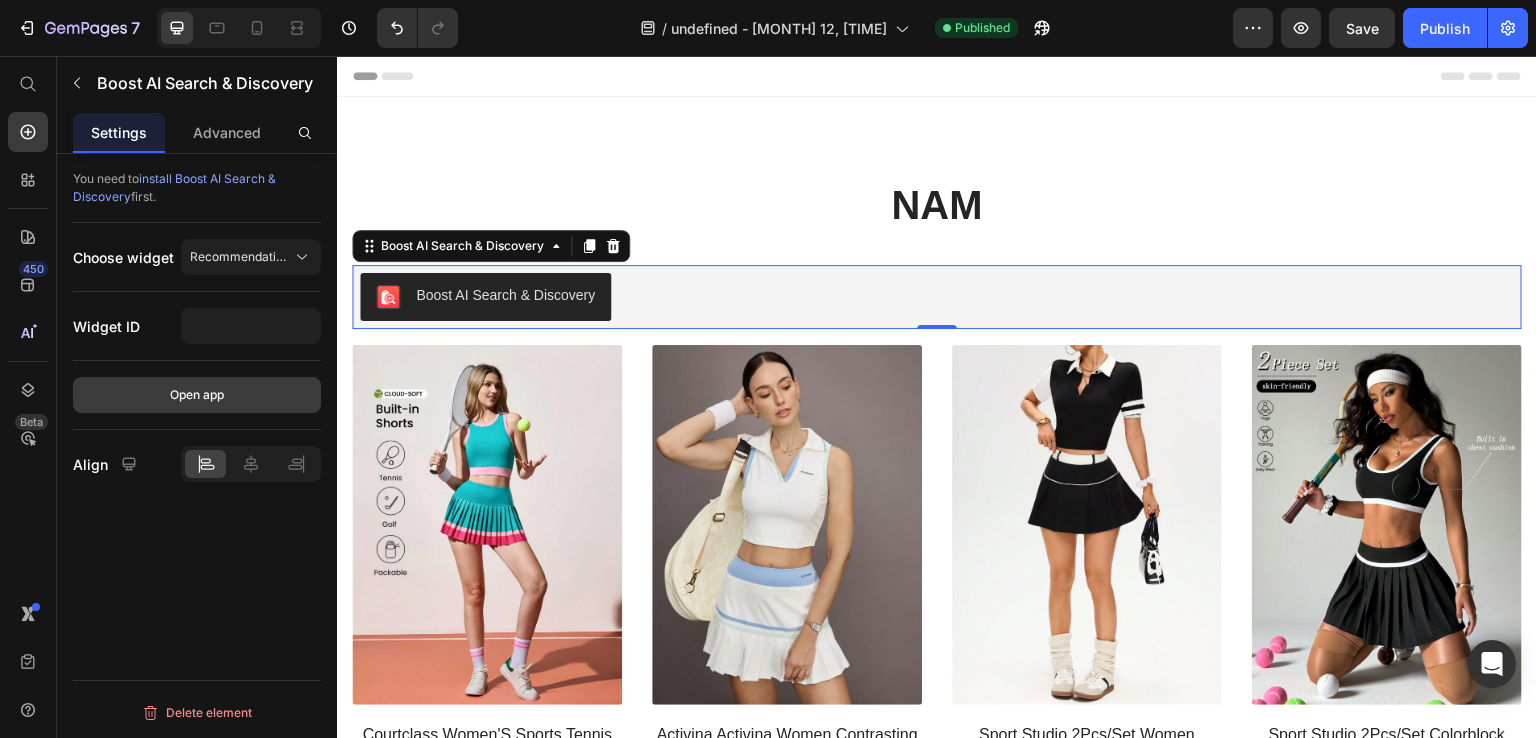 click on "Open app" at bounding box center (197, 395) 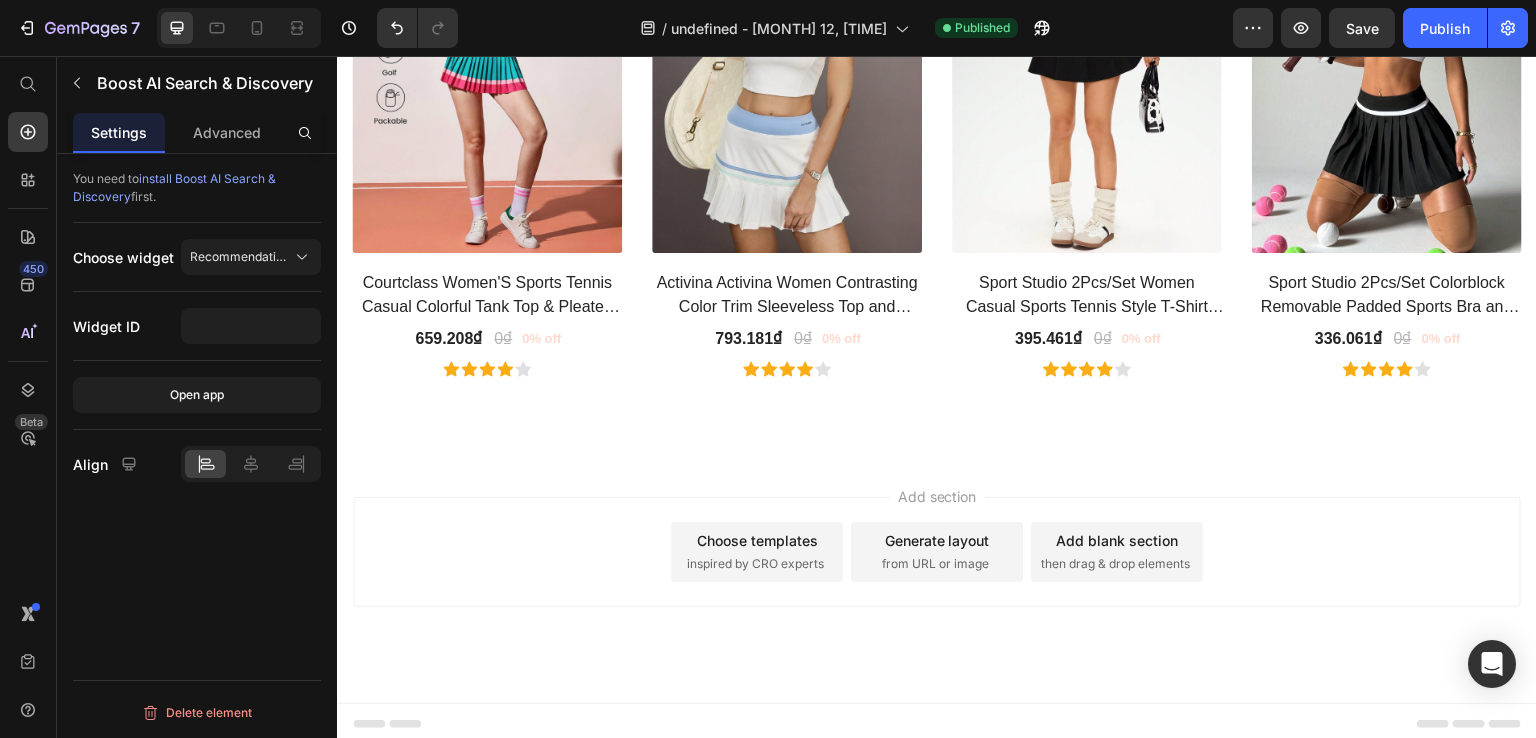 scroll, scrollTop: 0, scrollLeft: 0, axis: both 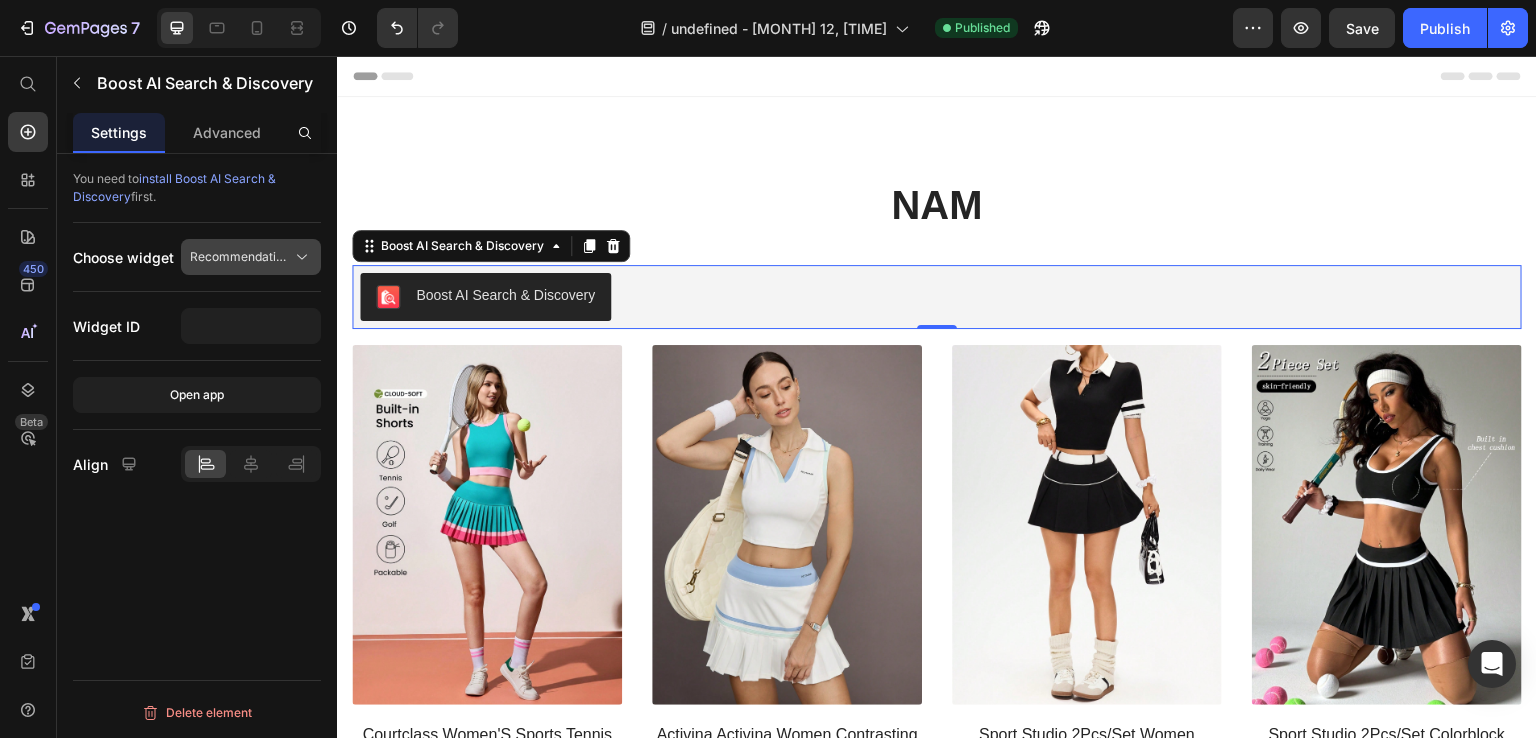 click on "Recommendation" at bounding box center [239, 257] 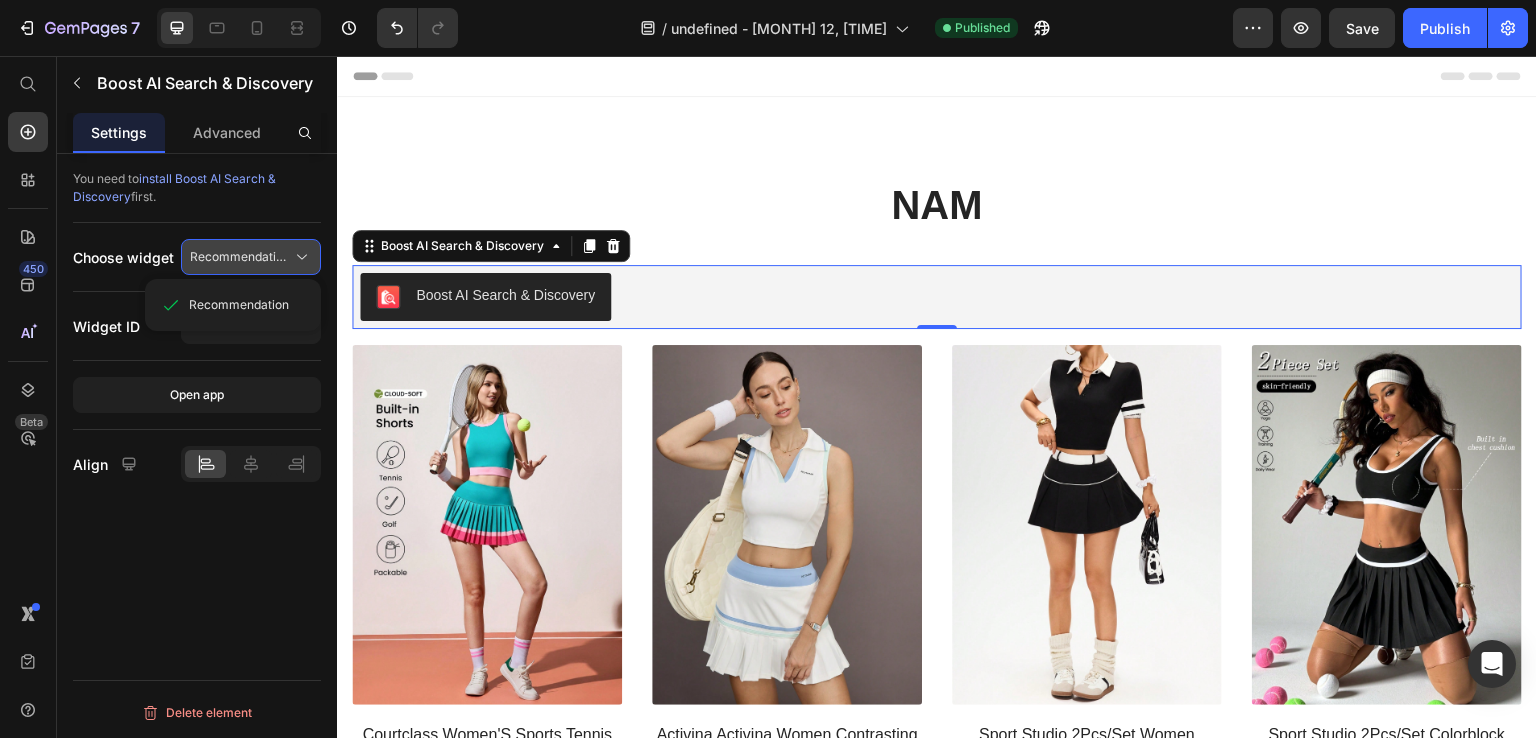 click on "Recommendation" at bounding box center (239, 257) 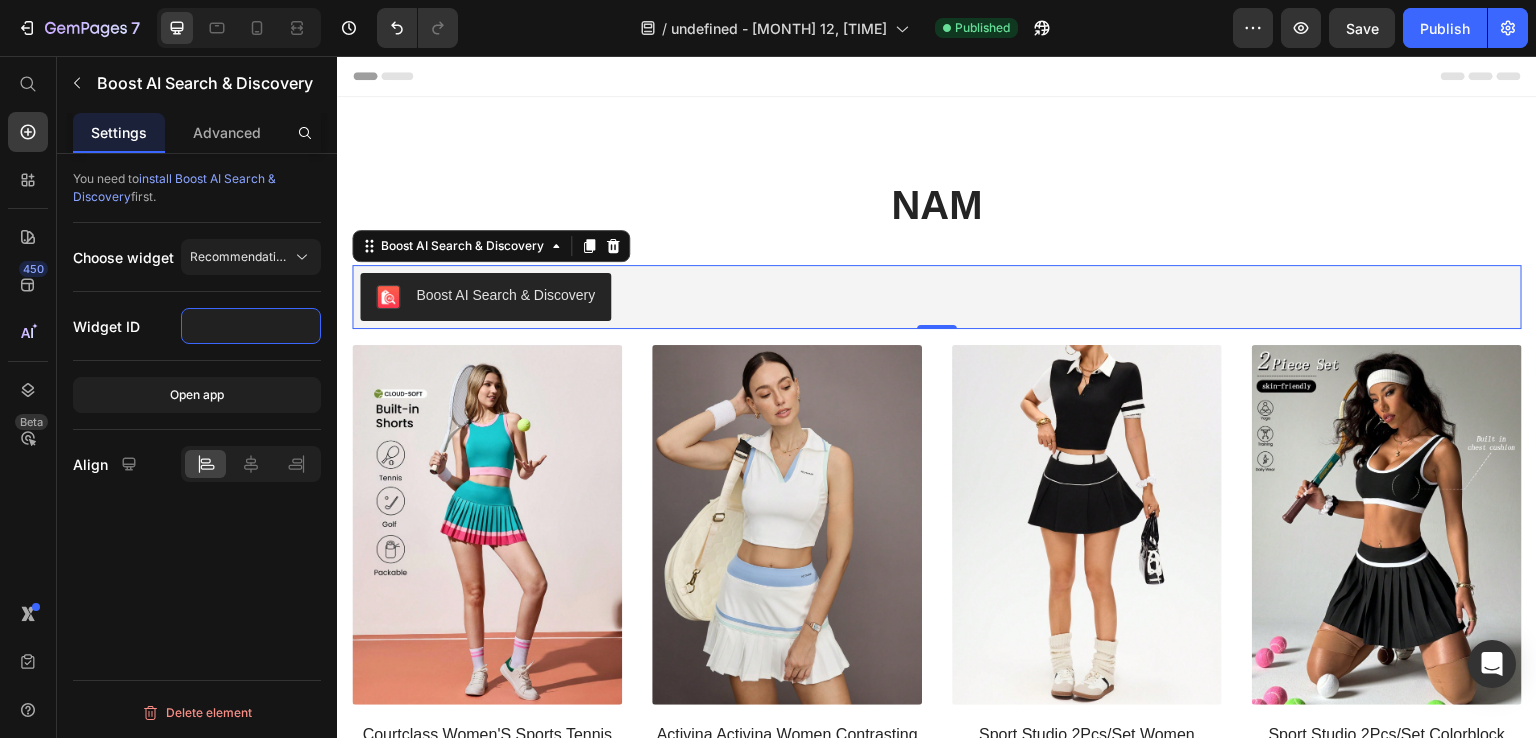 click 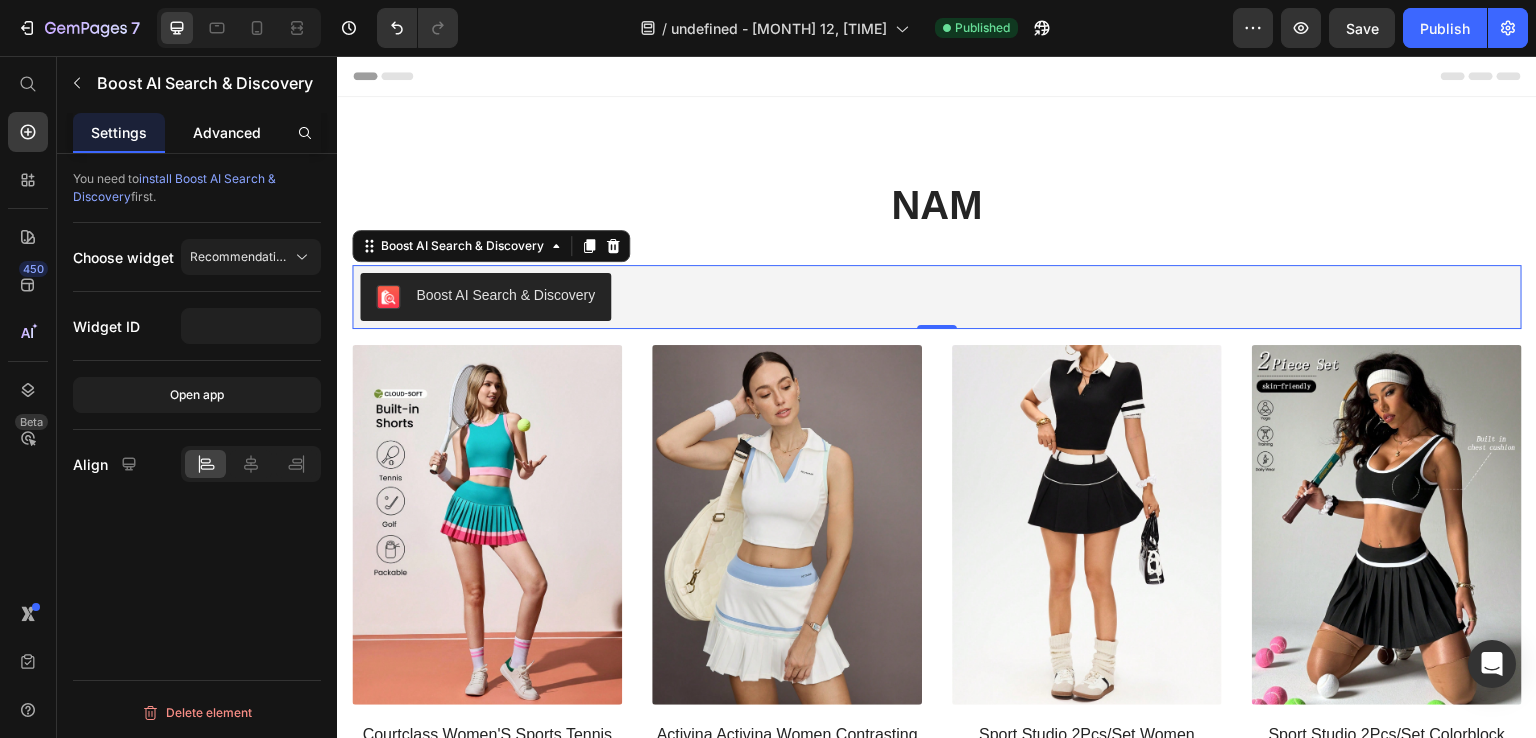 click on "Advanced" at bounding box center (227, 132) 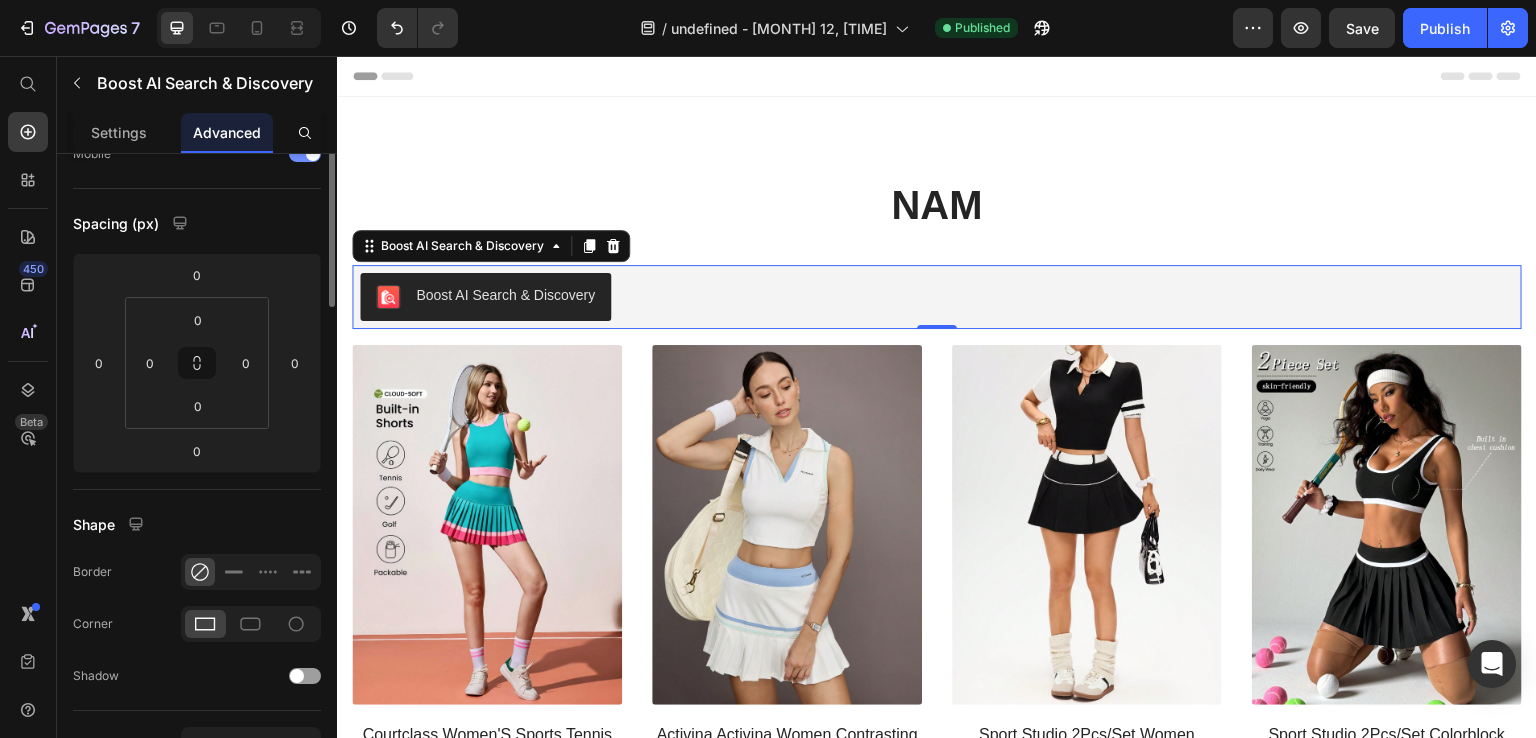 scroll, scrollTop: 0, scrollLeft: 0, axis: both 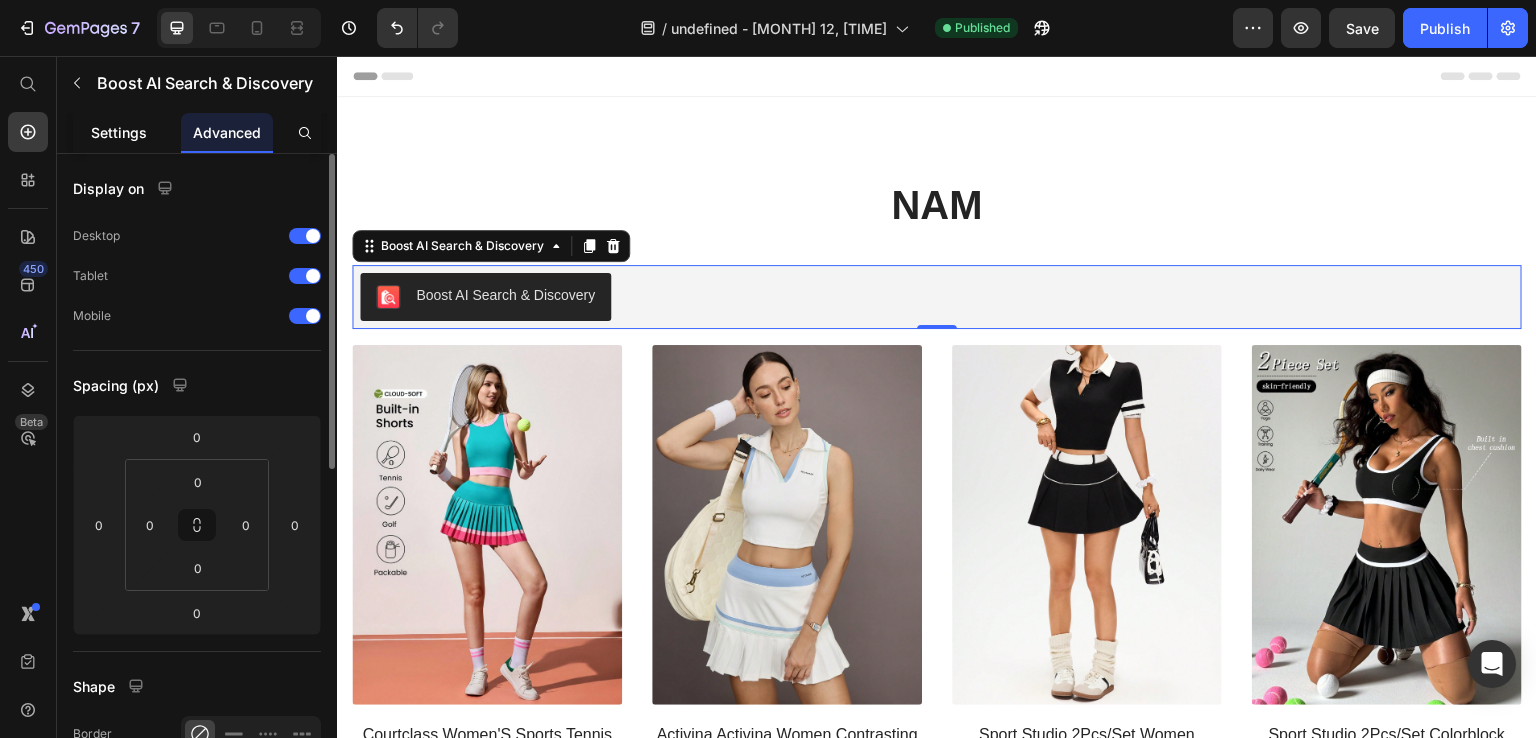 click on "Settings" at bounding box center [119, 132] 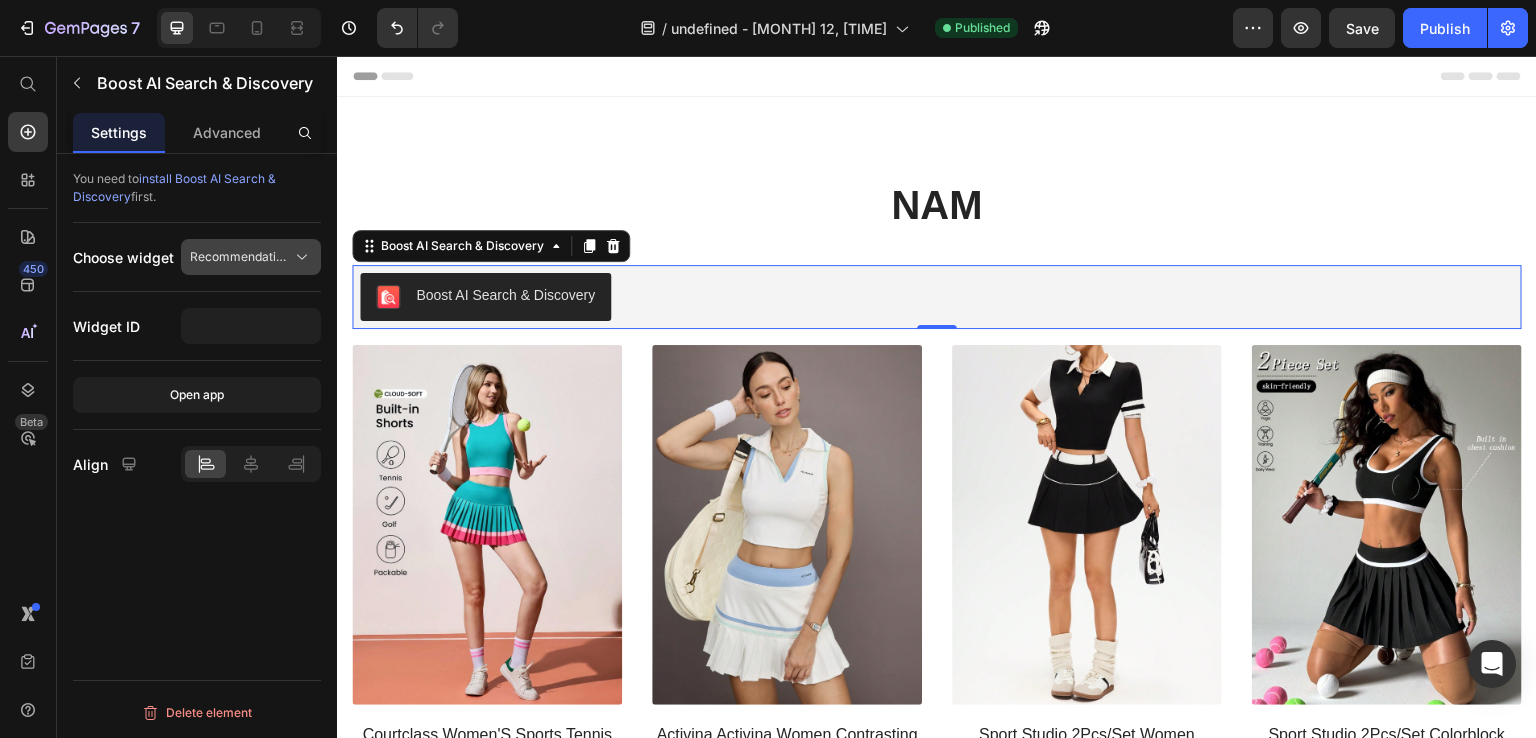 click on "Recommendation" at bounding box center (251, 257) 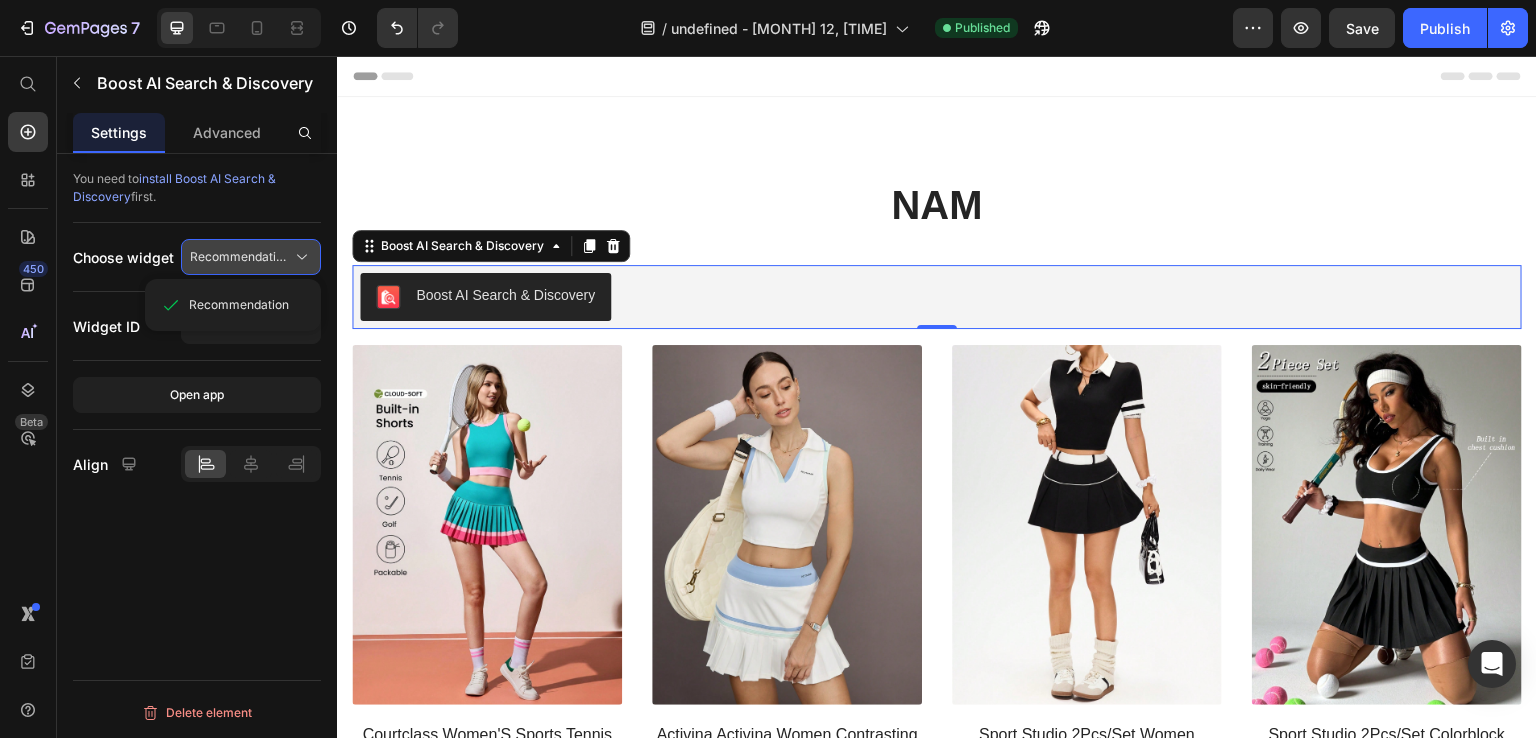click on "Recommendation" at bounding box center (251, 257) 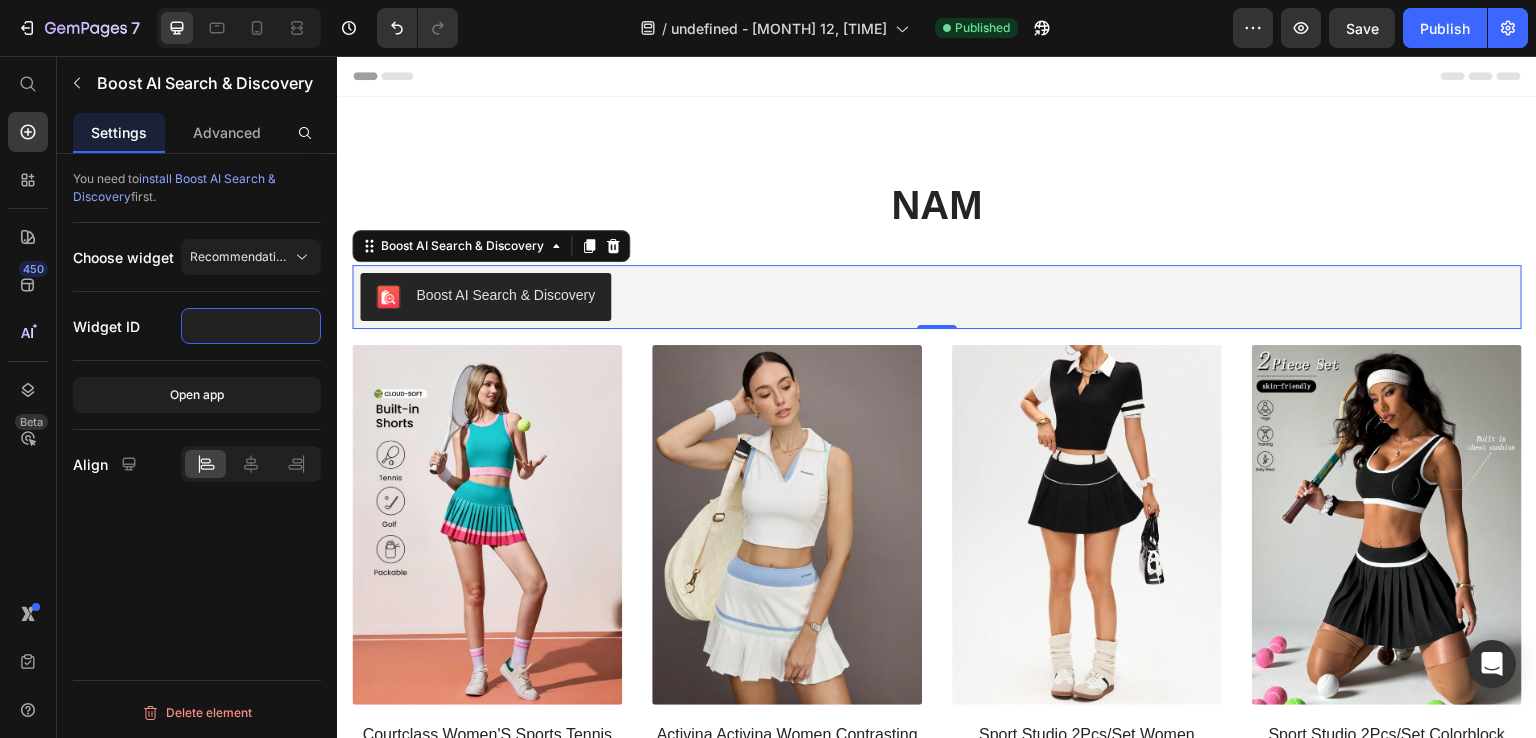 click 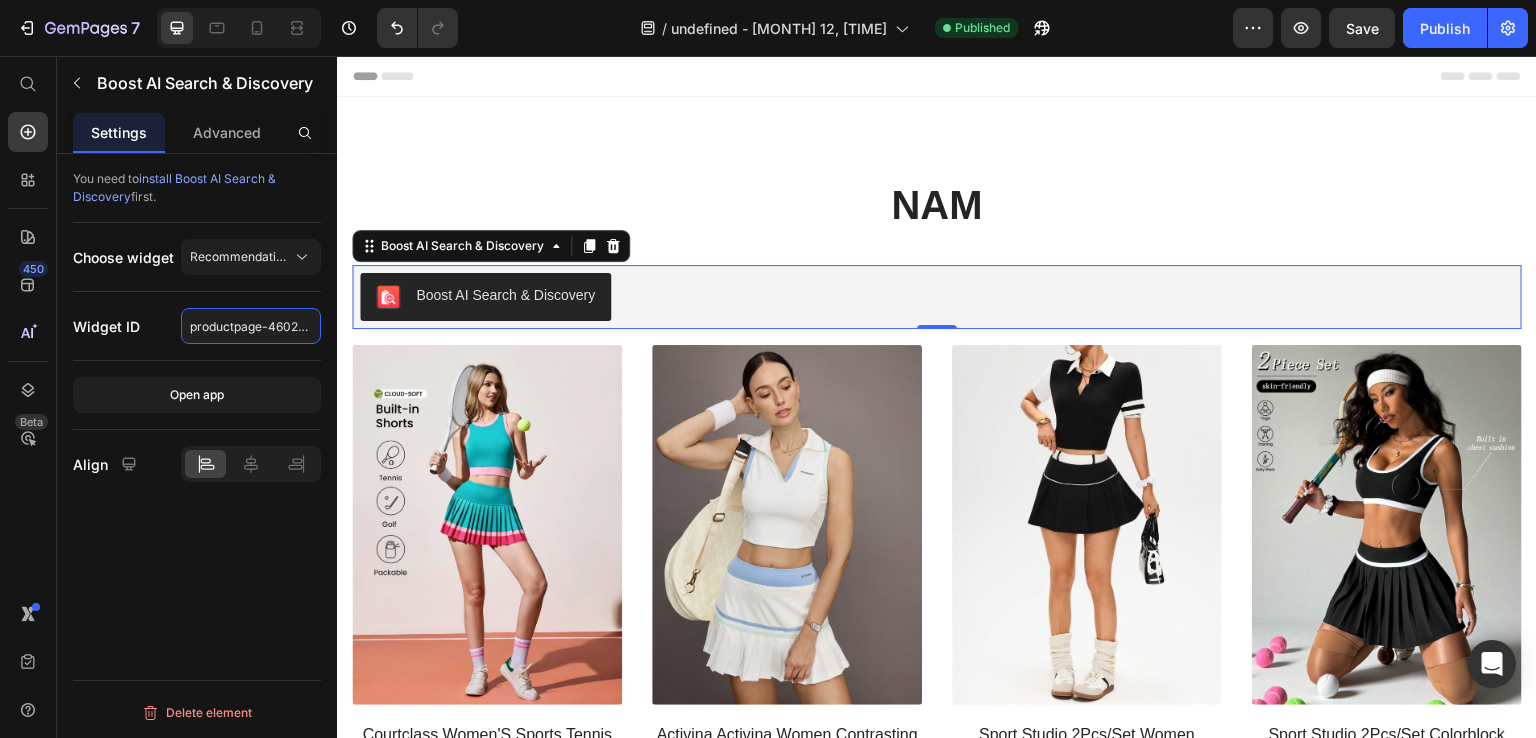 scroll, scrollTop: 0, scrollLeft: 0, axis: both 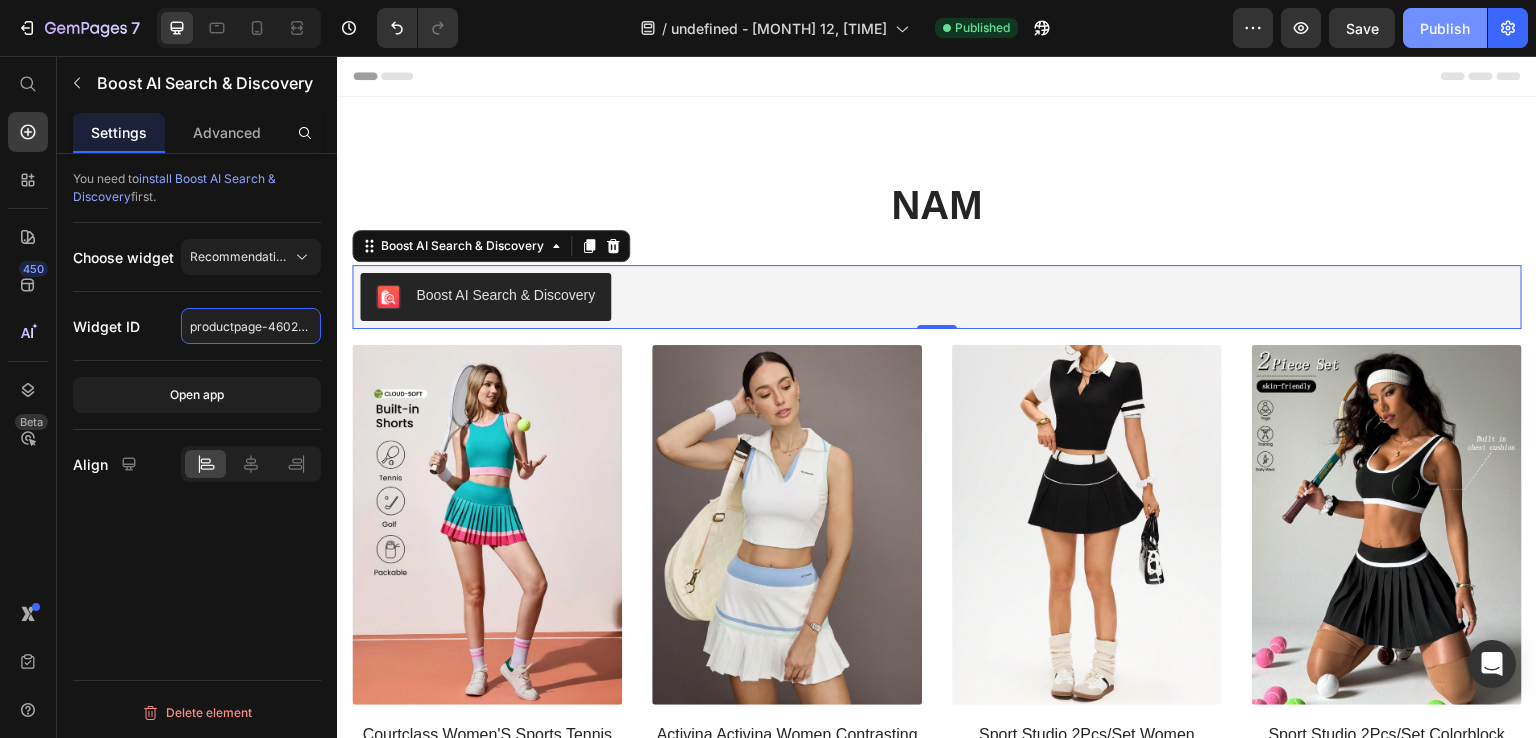 type on "productpage-460200" 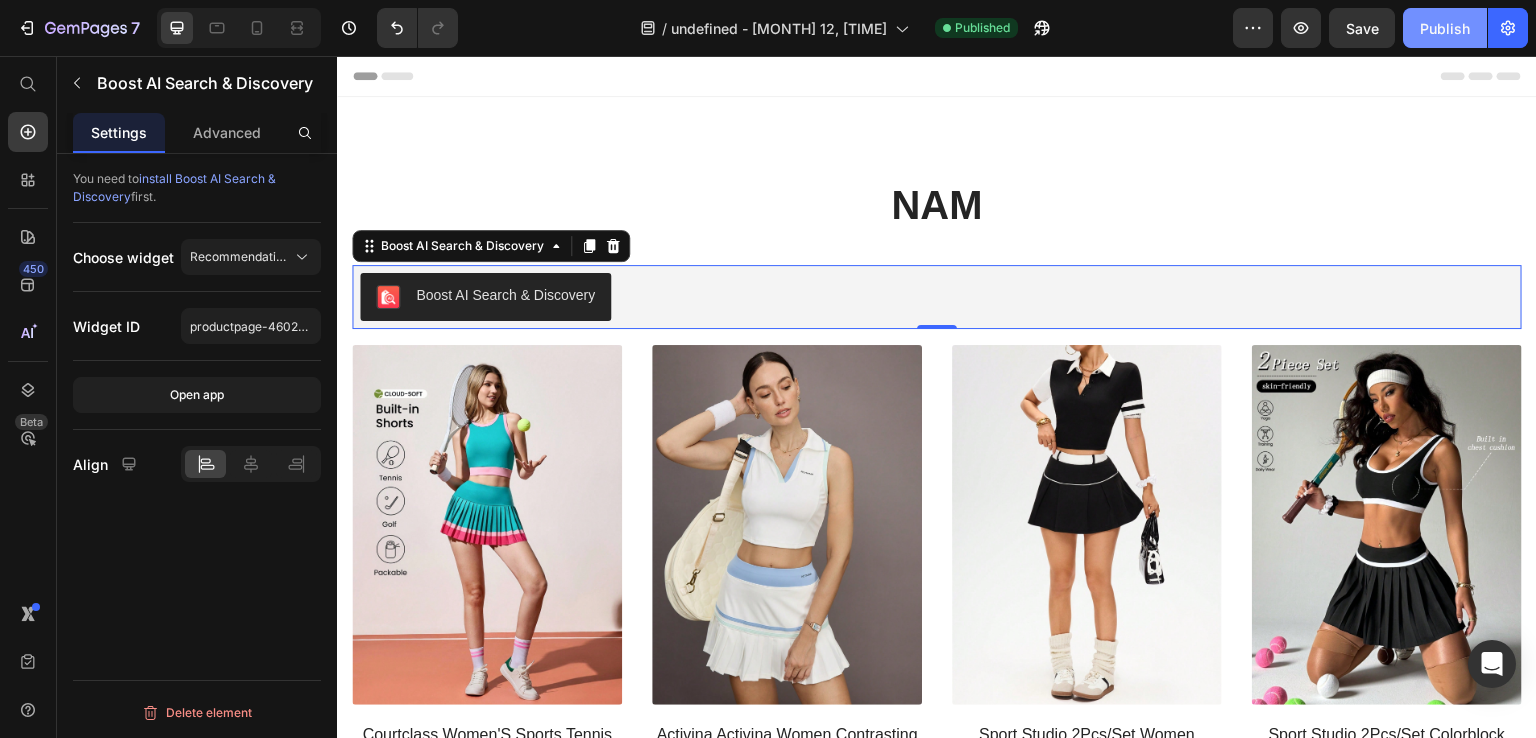 click on "Publish" at bounding box center [1445, 28] 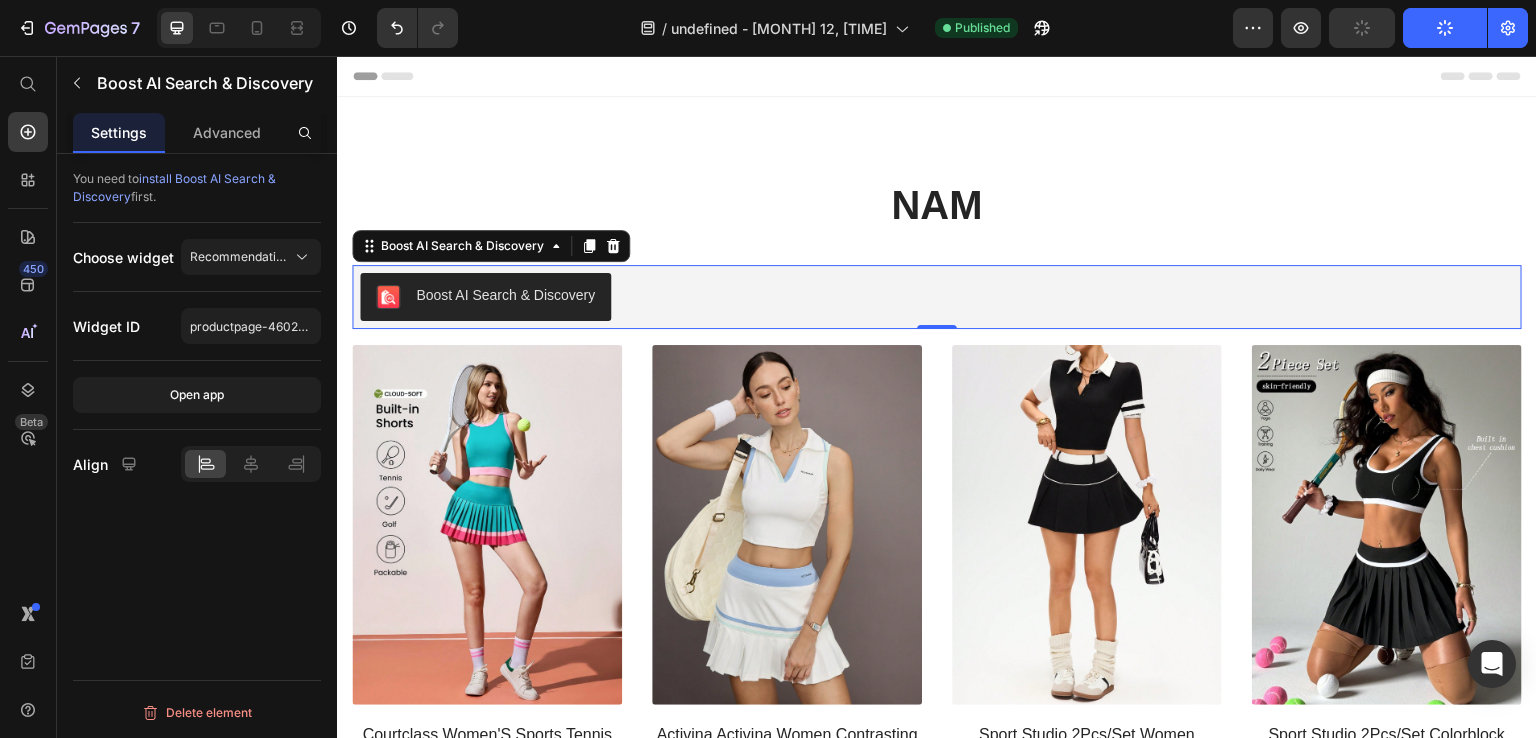 scroll, scrollTop: 0, scrollLeft: 0, axis: both 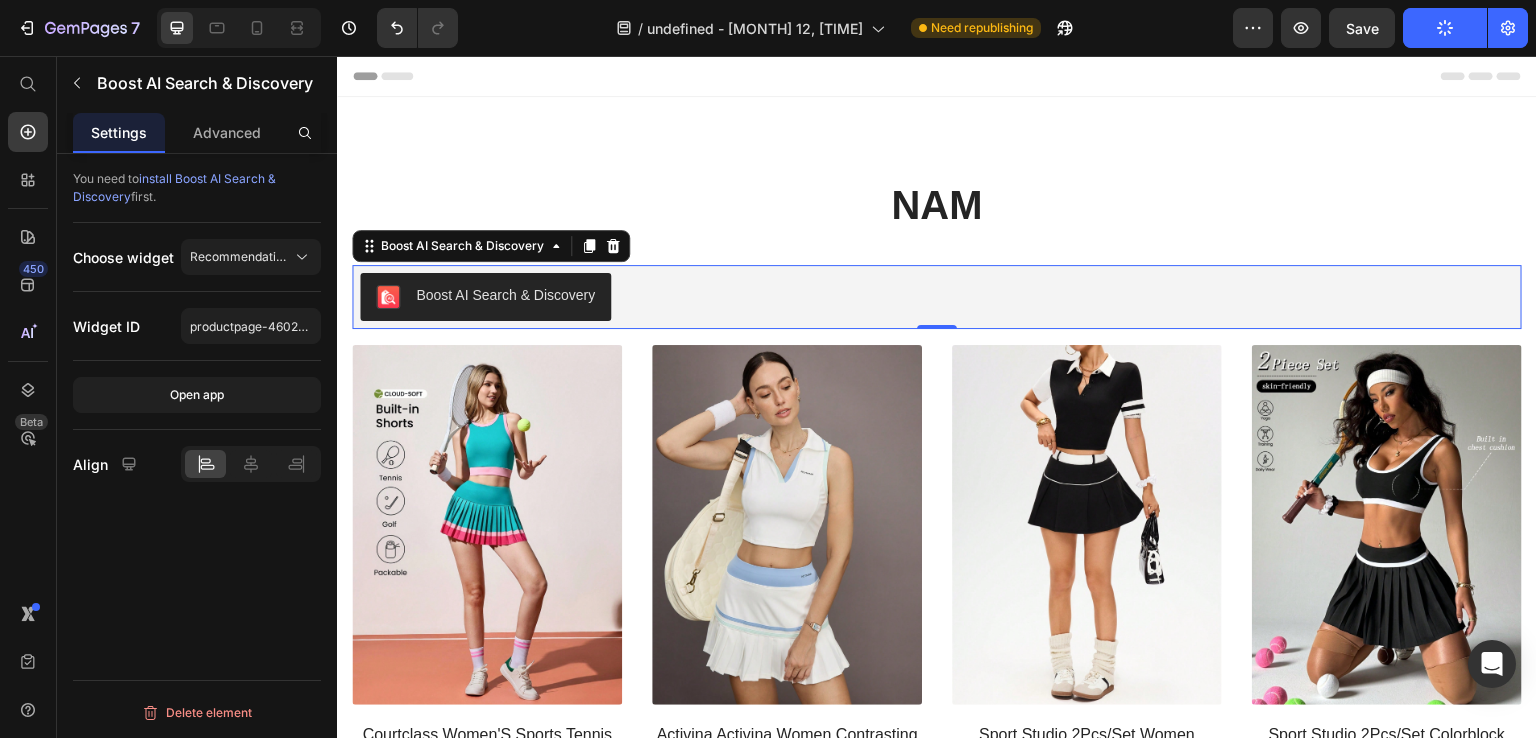 type 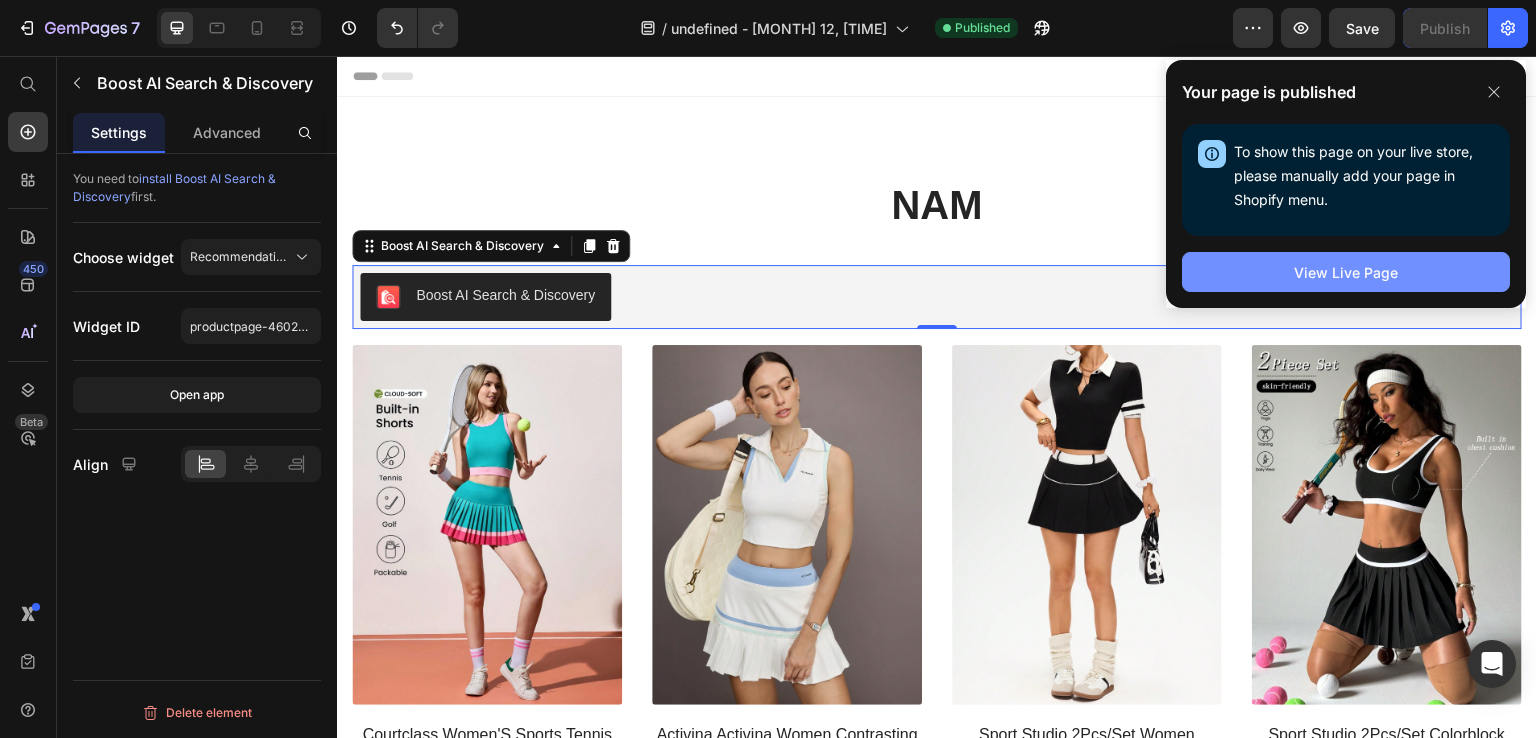 click on "View Live Page" at bounding box center [1346, 272] 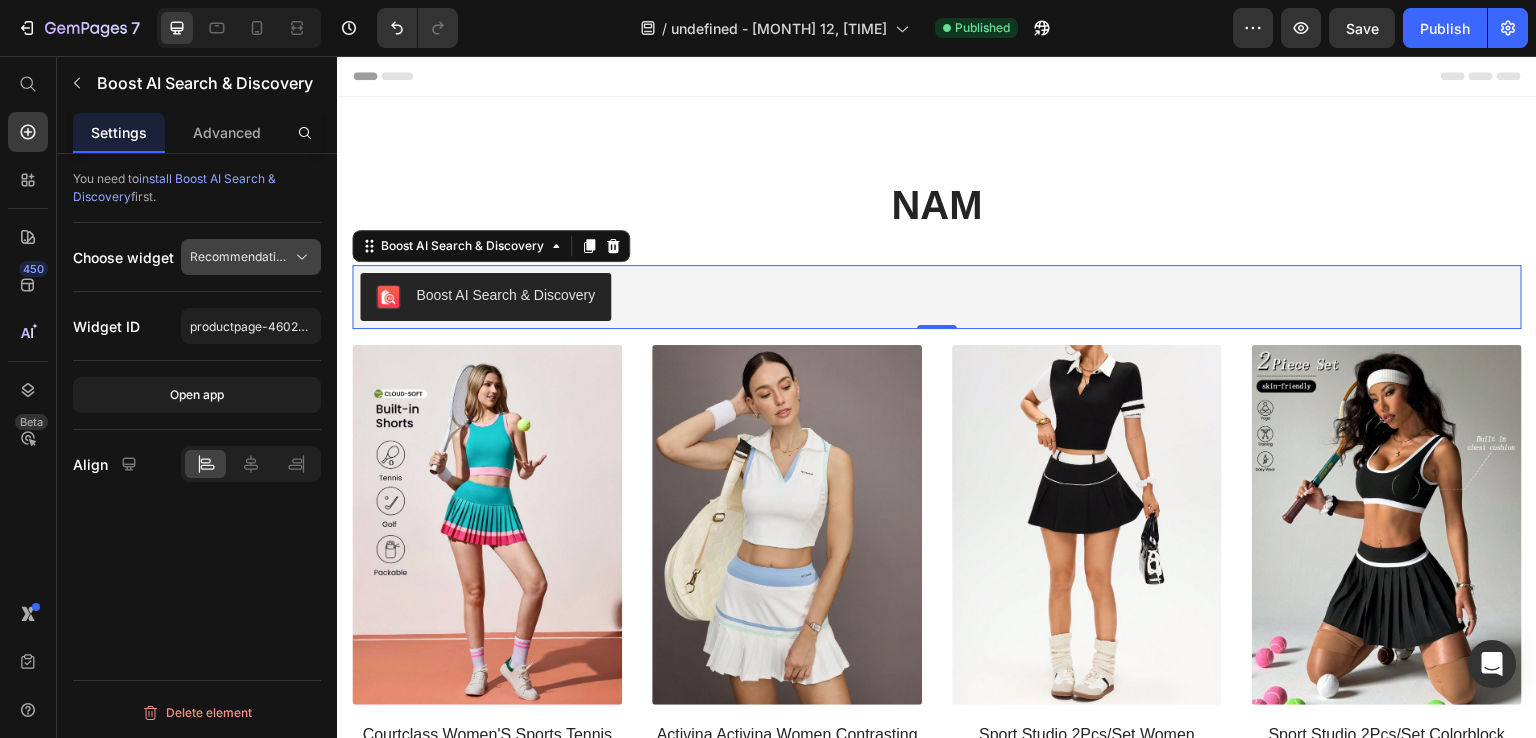 click on "Recommendation" at bounding box center (239, 257) 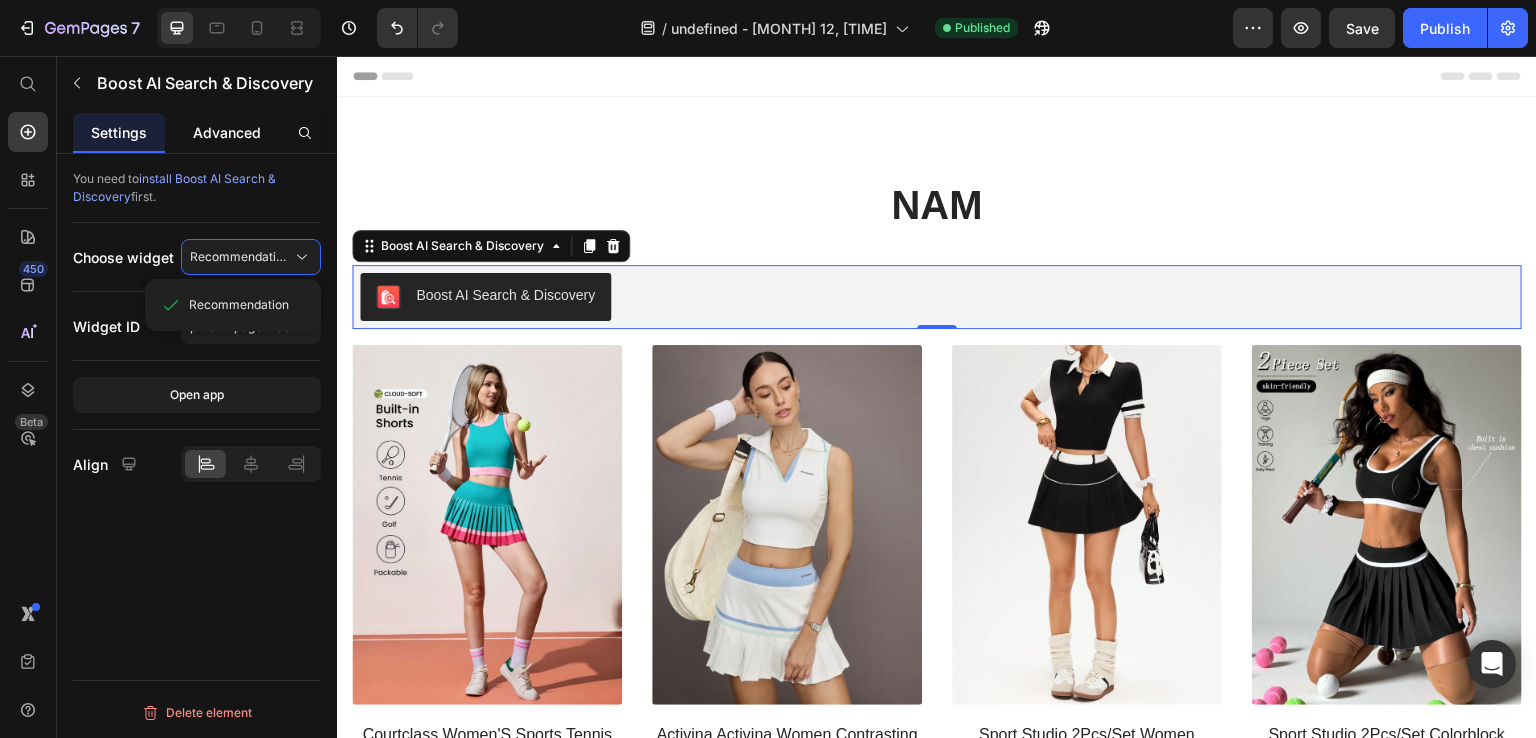 click on "Advanced" at bounding box center [227, 132] 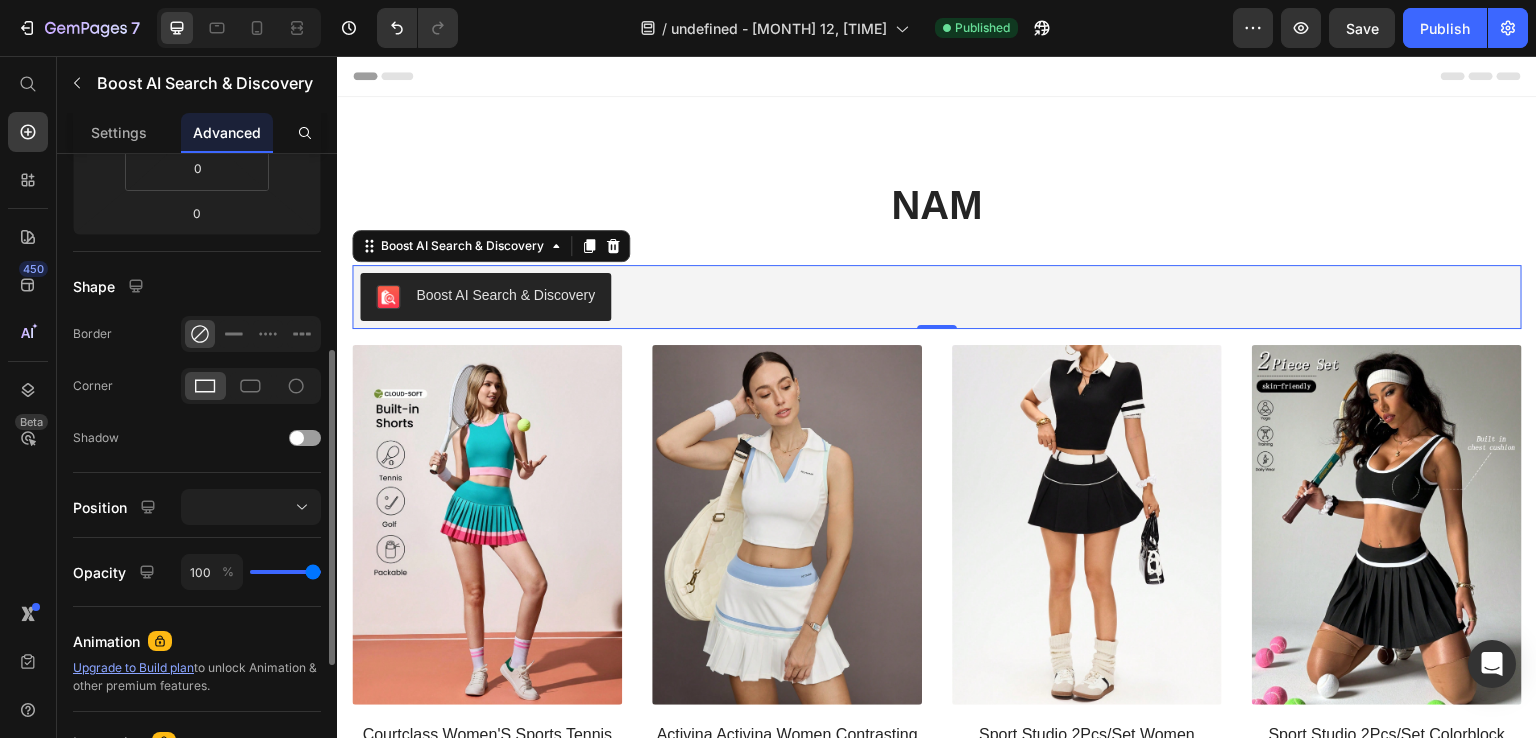 scroll, scrollTop: 662, scrollLeft: 0, axis: vertical 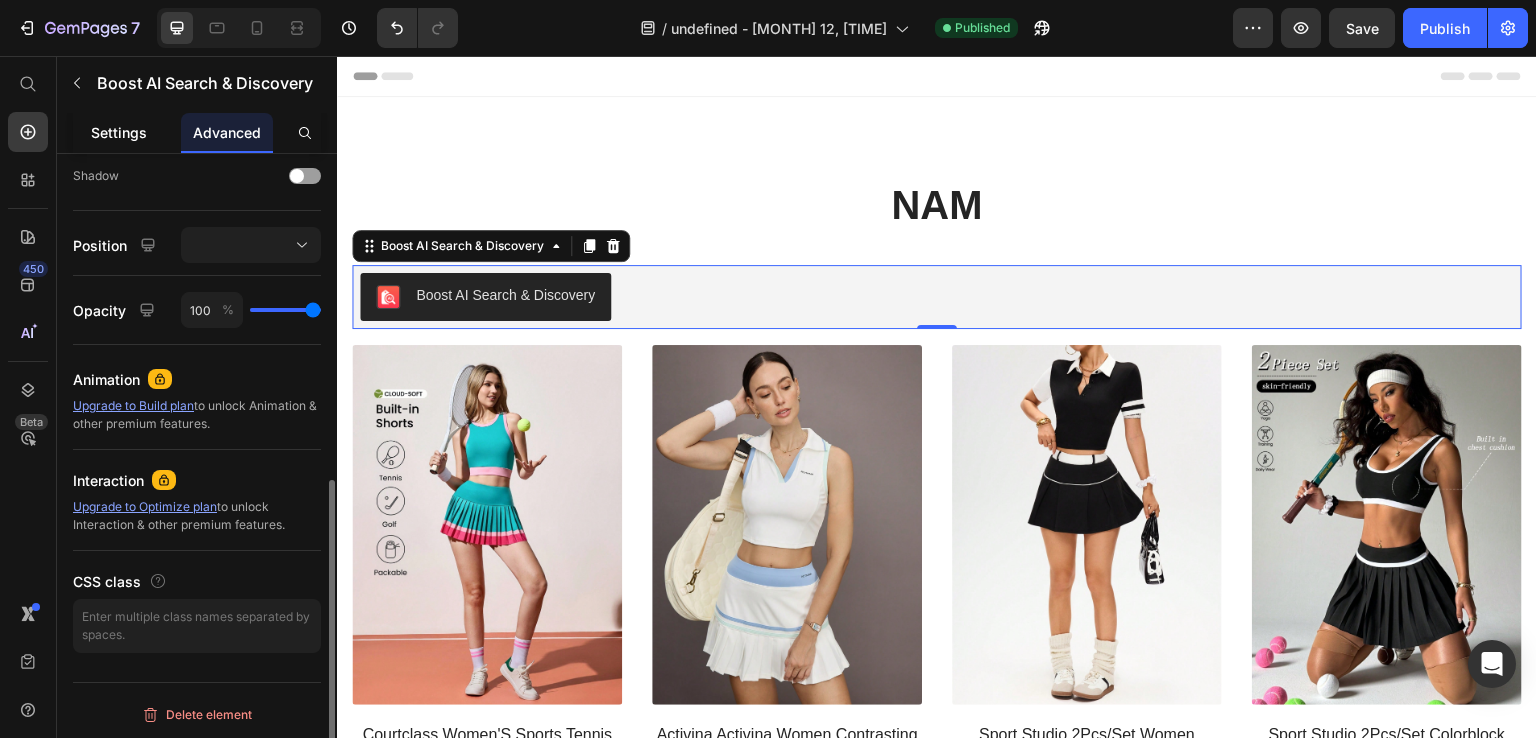 click on "Settings" 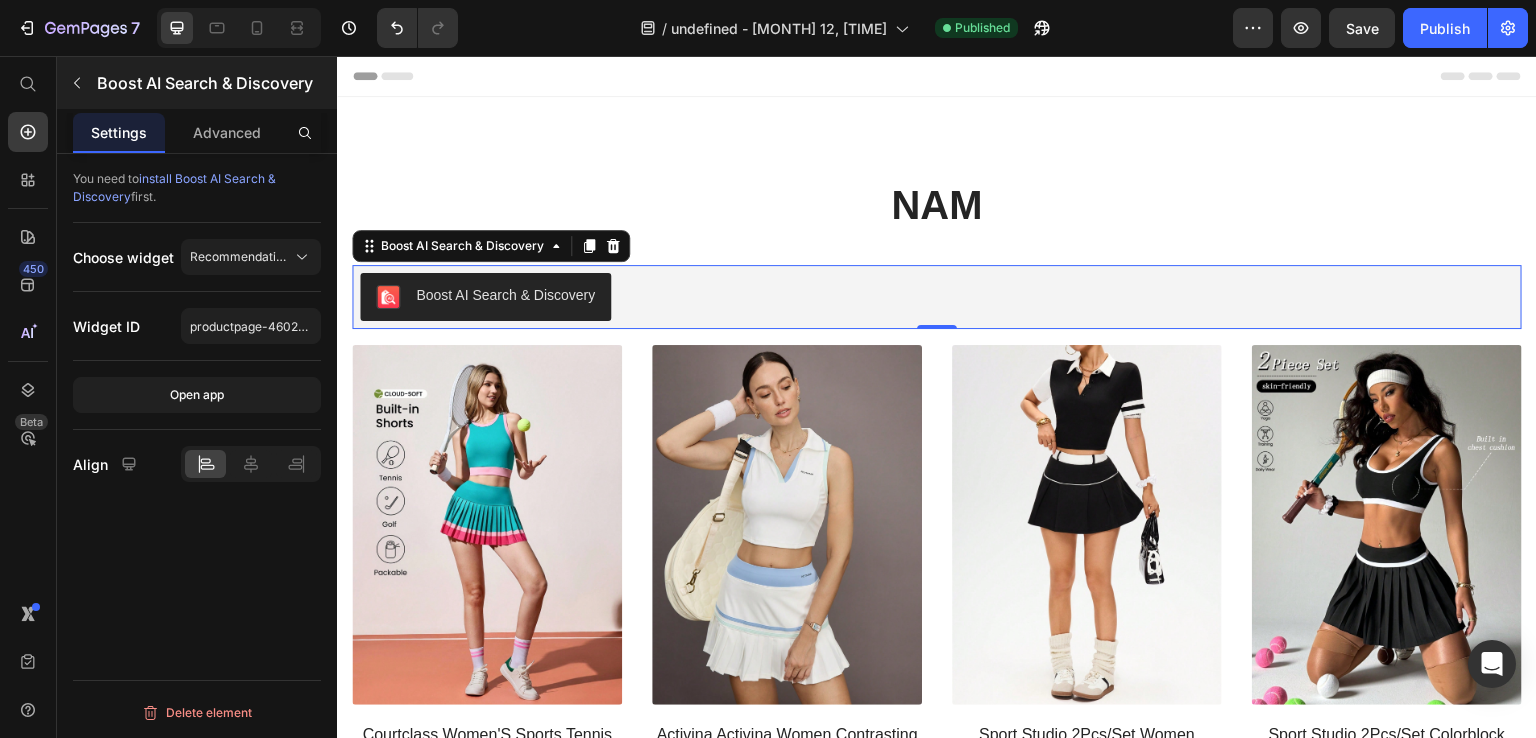 scroll, scrollTop: 0, scrollLeft: 0, axis: both 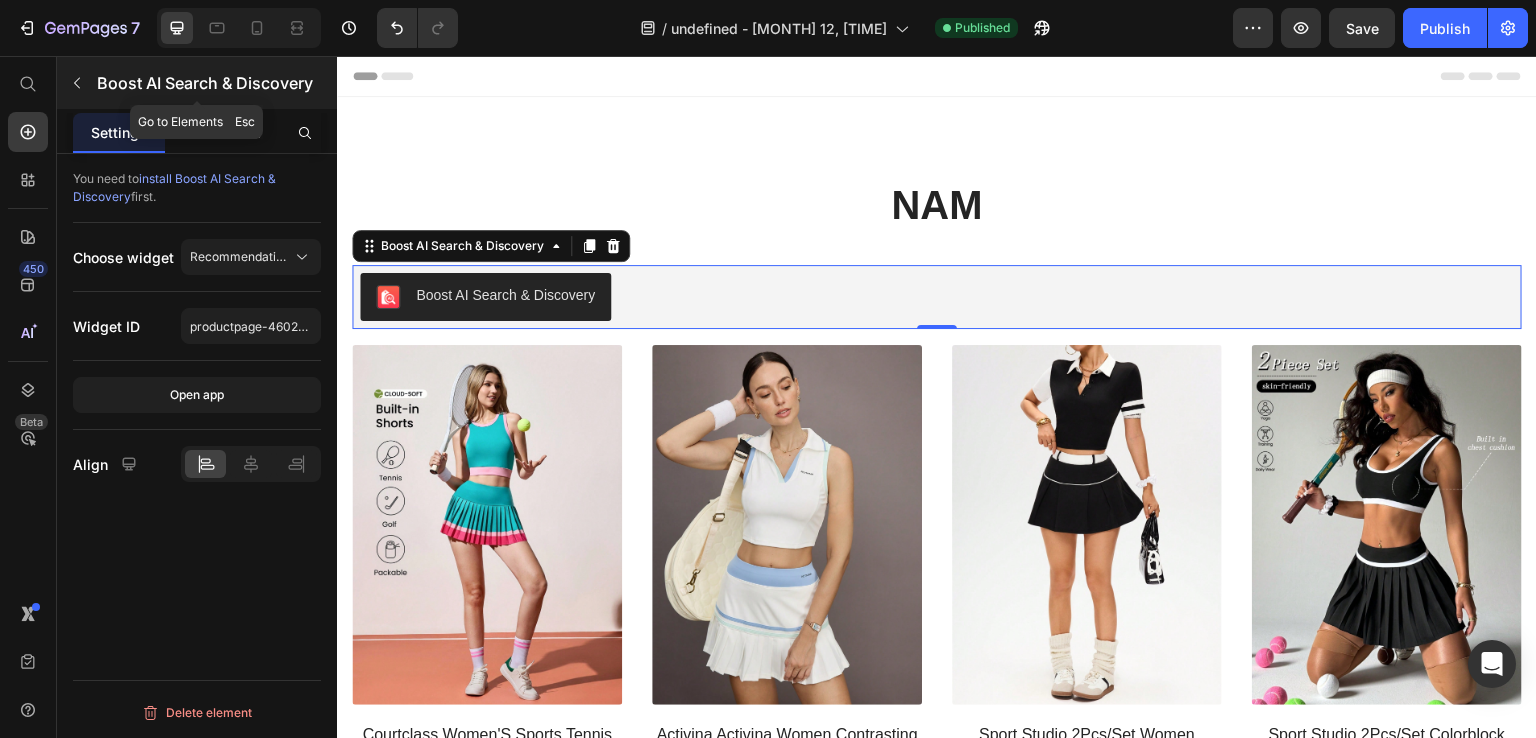 click 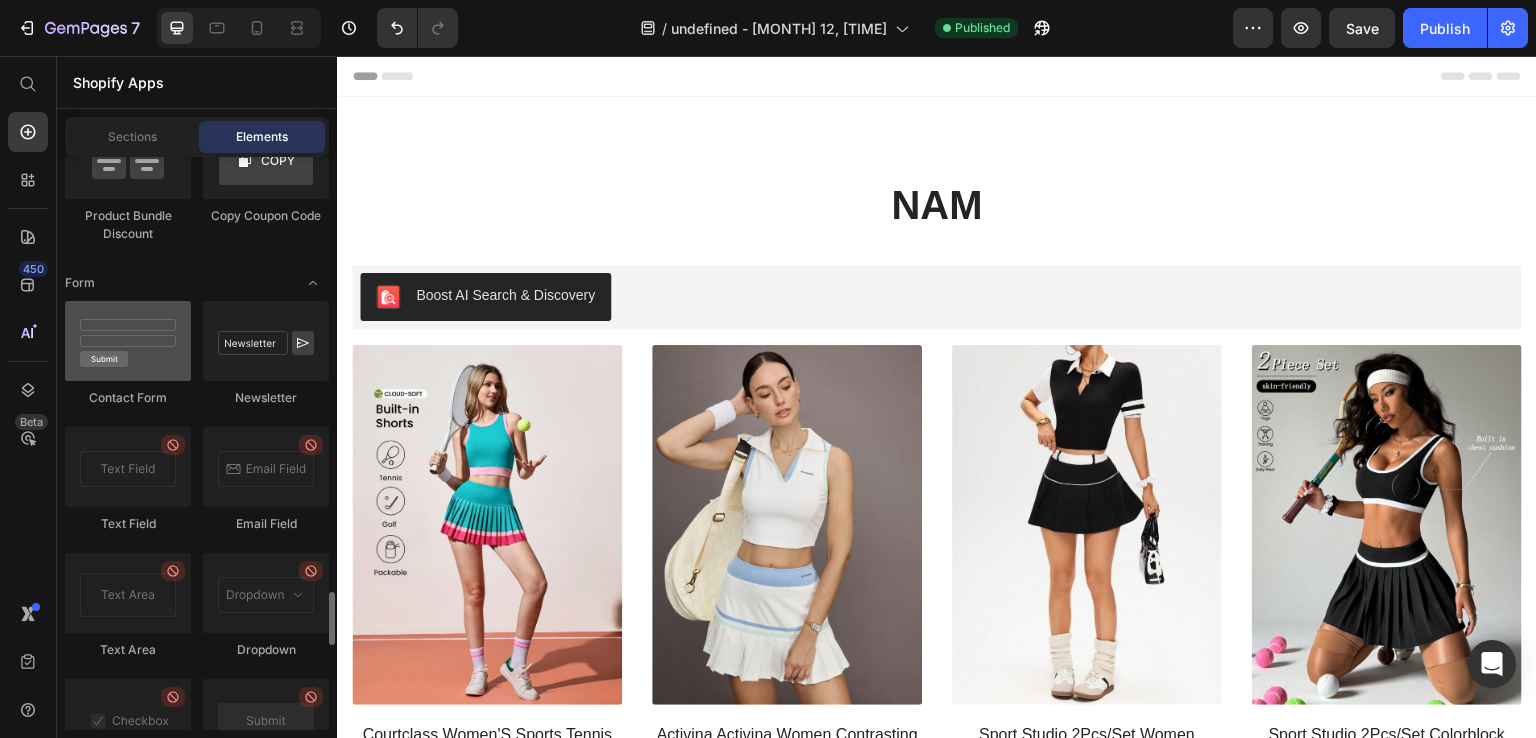 scroll, scrollTop: 4300, scrollLeft: 0, axis: vertical 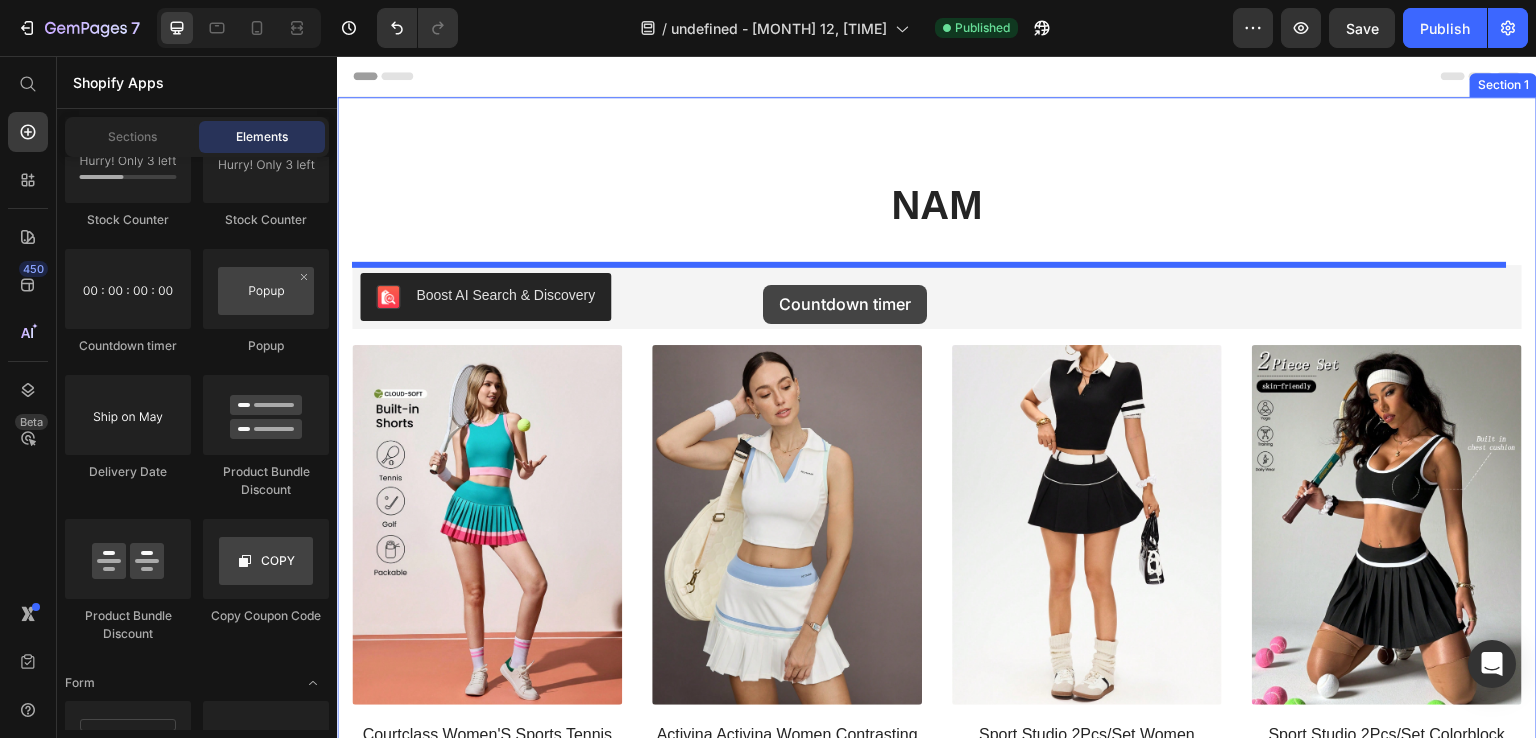 drag, startPoint x: 653, startPoint y: 355, endPoint x: 763, endPoint y: 285, distance: 130.38405 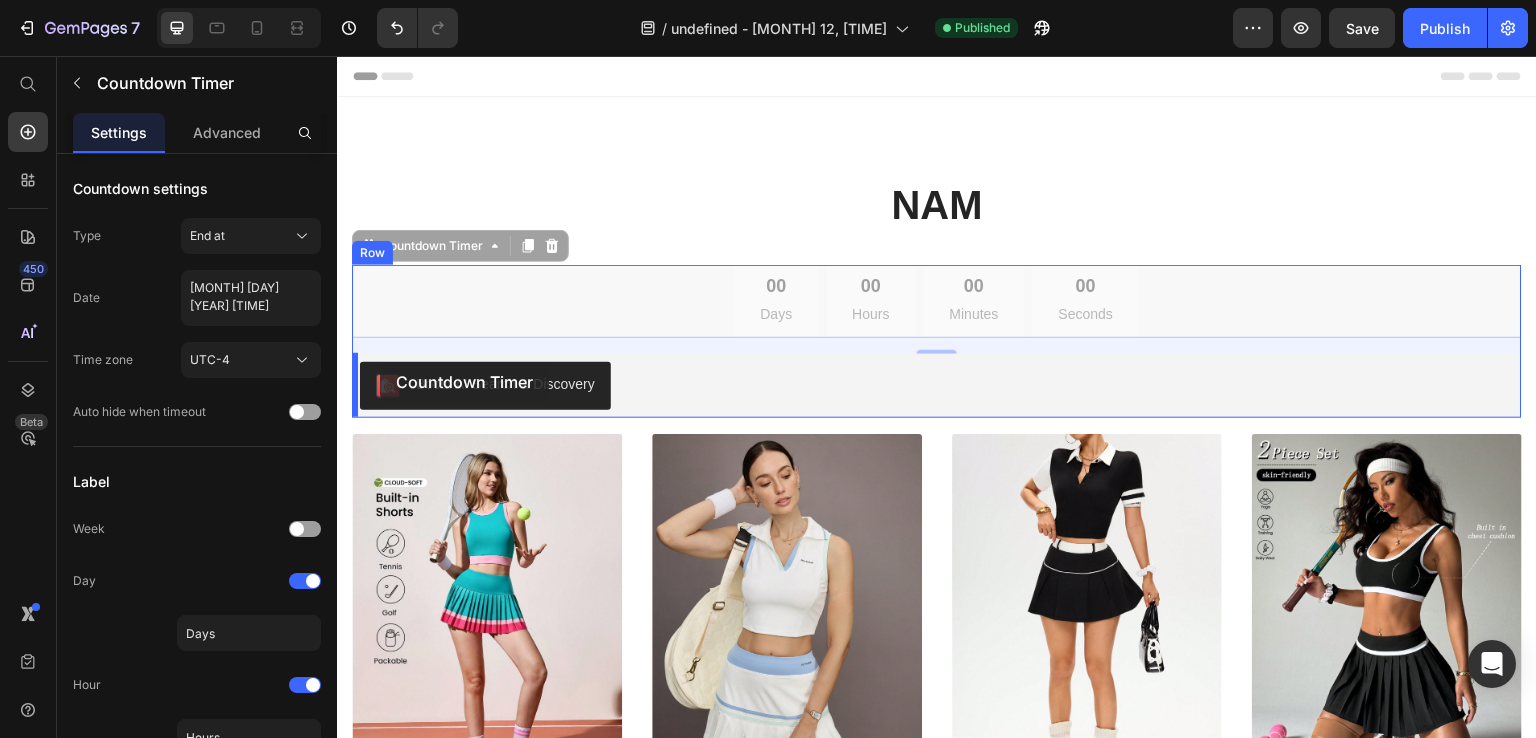 drag, startPoint x: 364, startPoint y: 251, endPoint x: 380, endPoint y: 366, distance: 116.10771 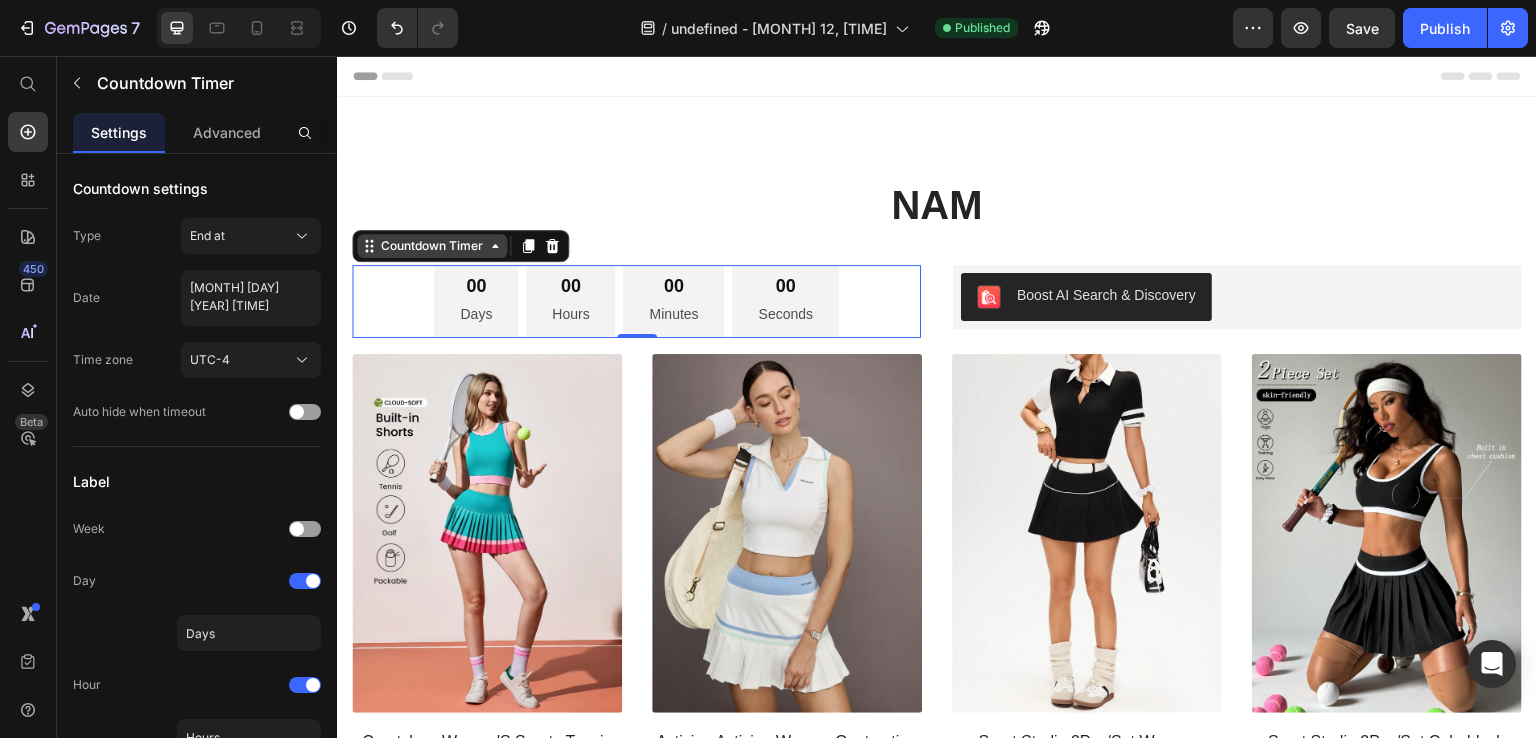 click on "Countdown Timer" at bounding box center [432, 246] 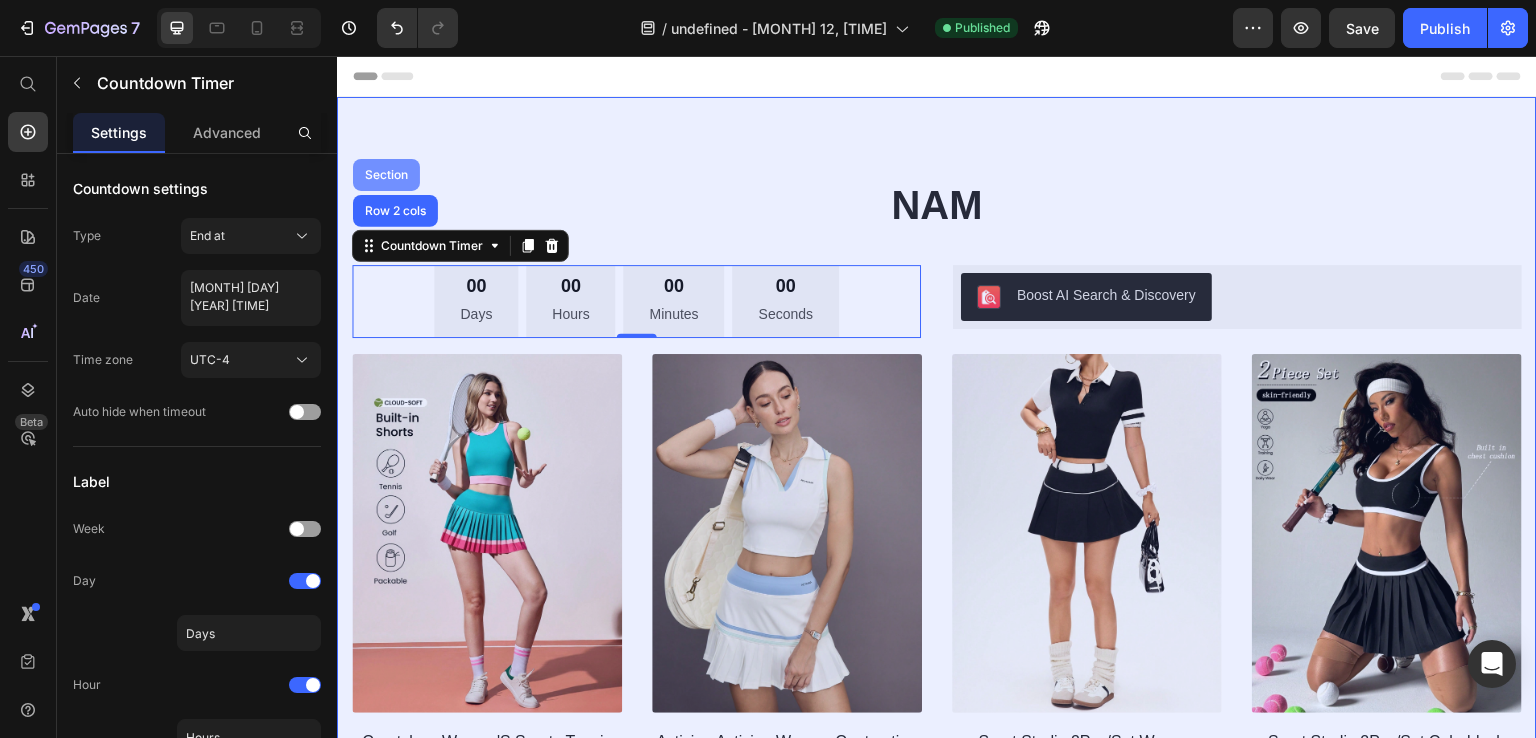 click on "Section" at bounding box center (386, 175) 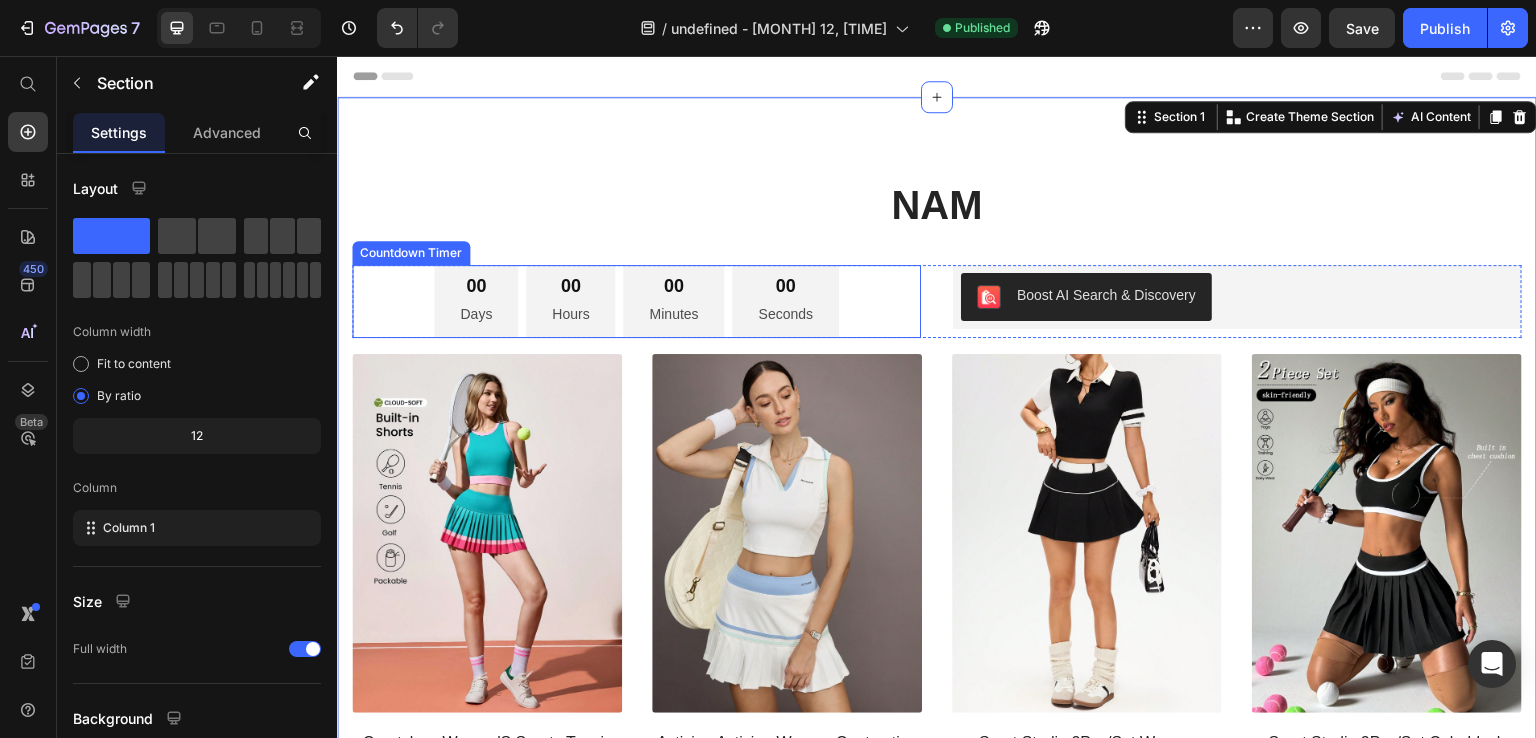 click on "00 Days 00 Hours 00 Minutes 00 Seconds" at bounding box center (636, 301) 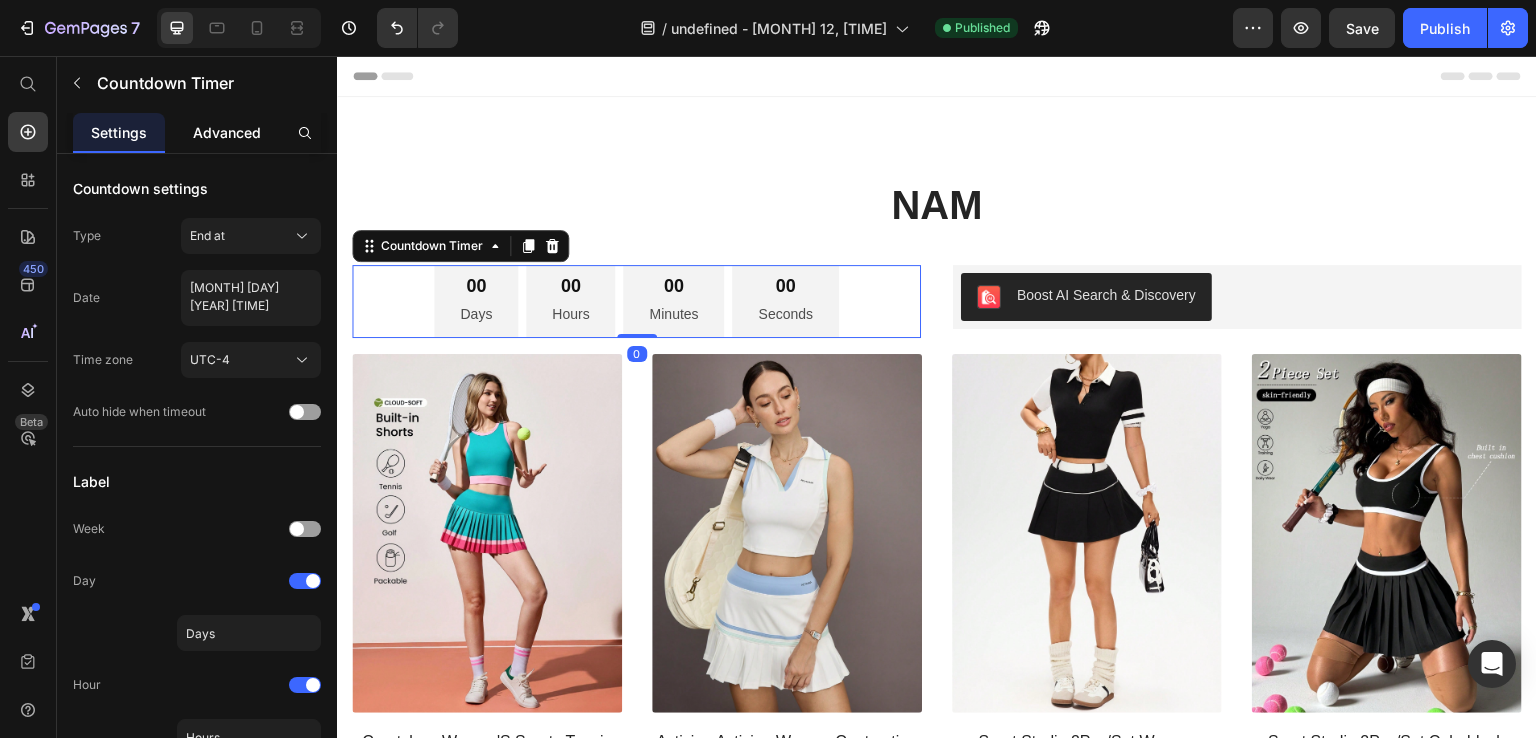click on "Advanced" at bounding box center [227, 132] 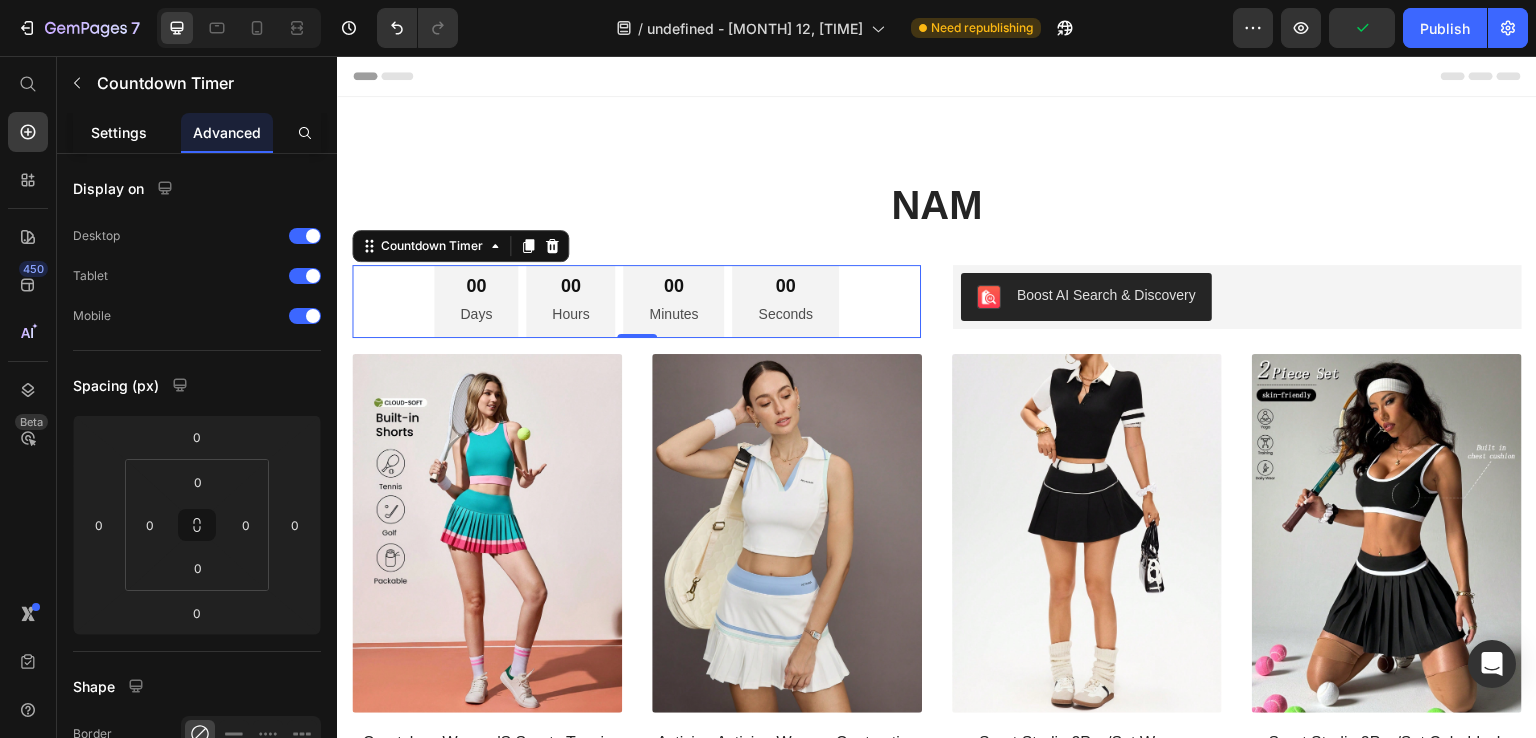 click on "Settings" at bounding box center (119, 132) 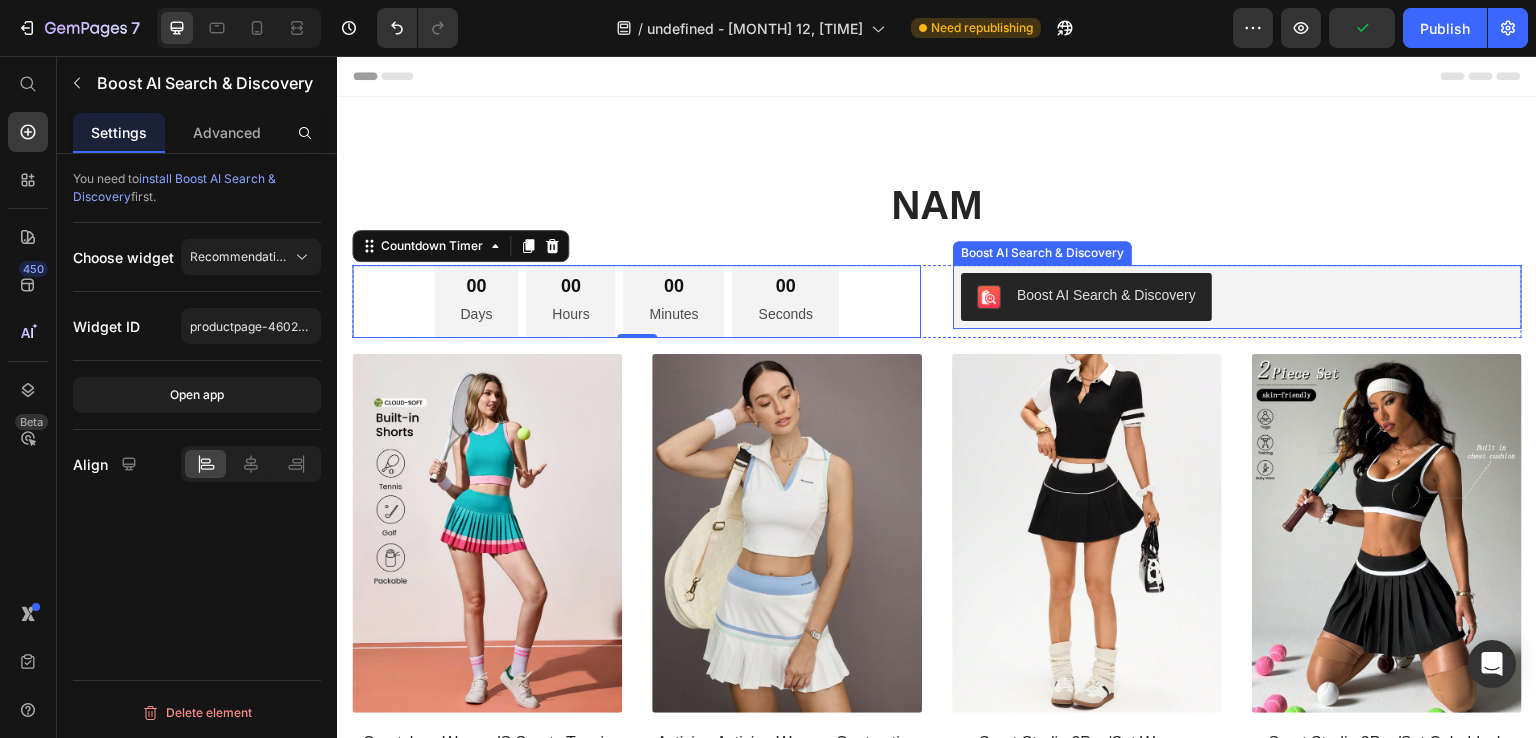 click on "Boost AI Search & Discovery" at bounding box center (1237, 297) 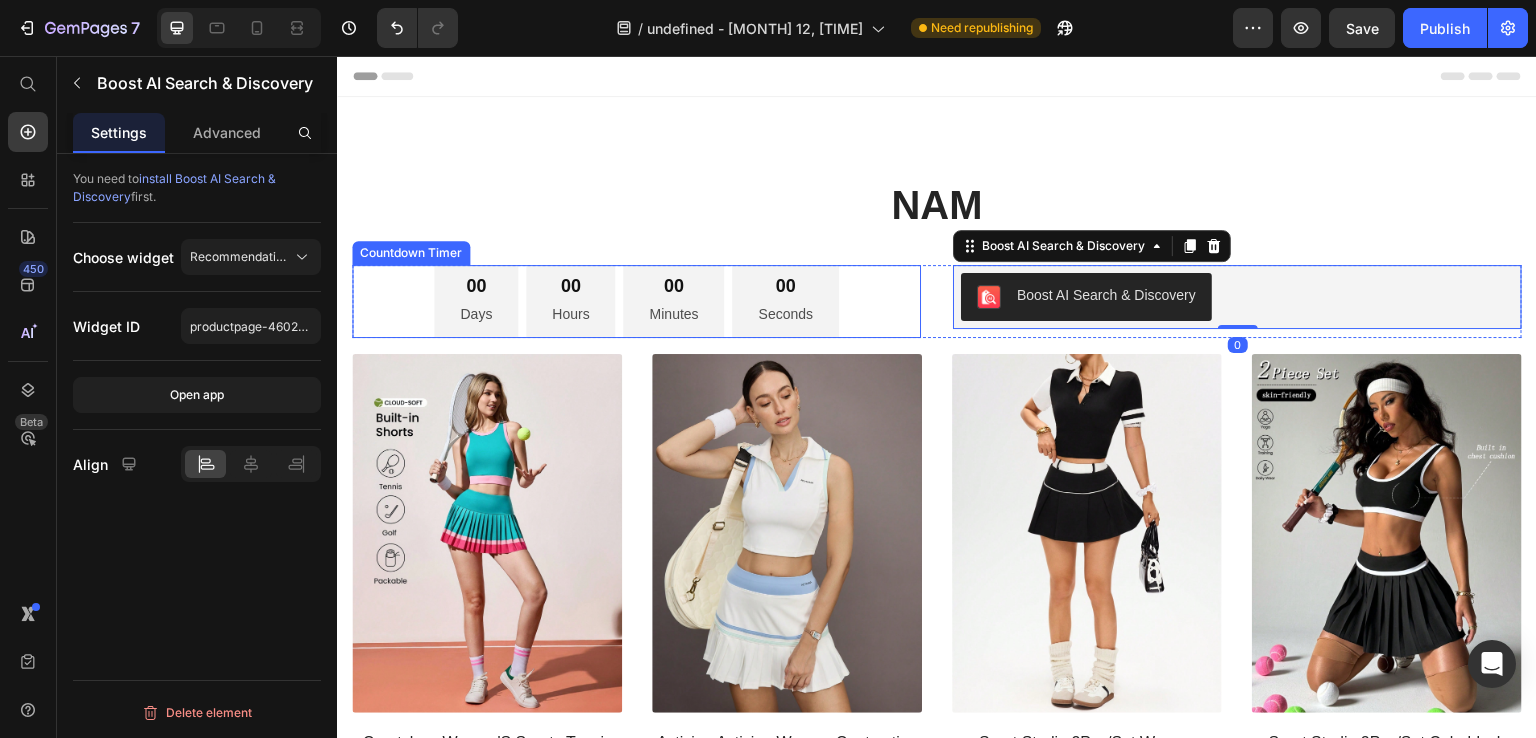 drag, startPoint x: 864, startPoint y: 289, endPoint x: 867, endPoint y: 301, distance: 12.369317 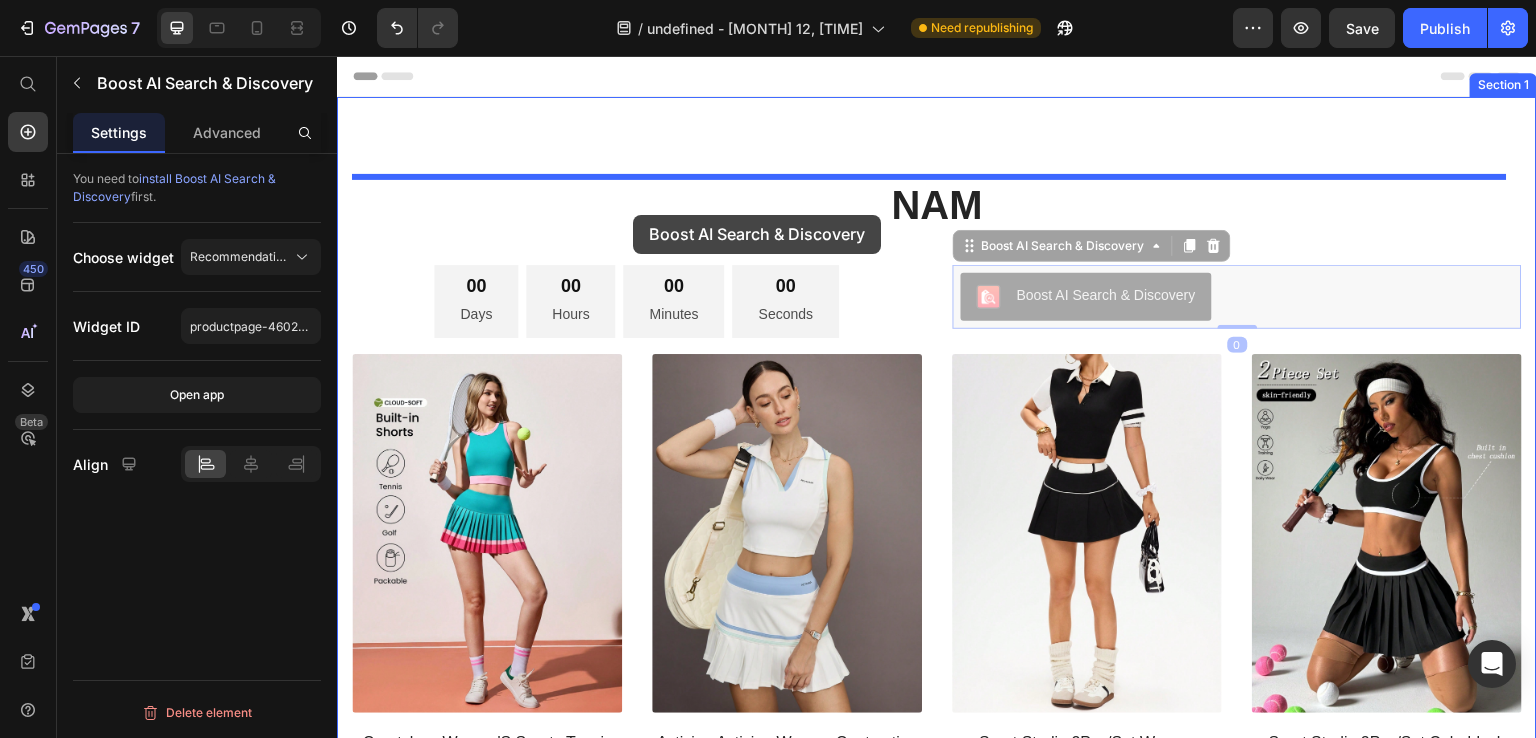 drag, startPoint x: 957, startPoint y: 274, endPoint x: 583, endPoint y: 213, distance: 378.94196 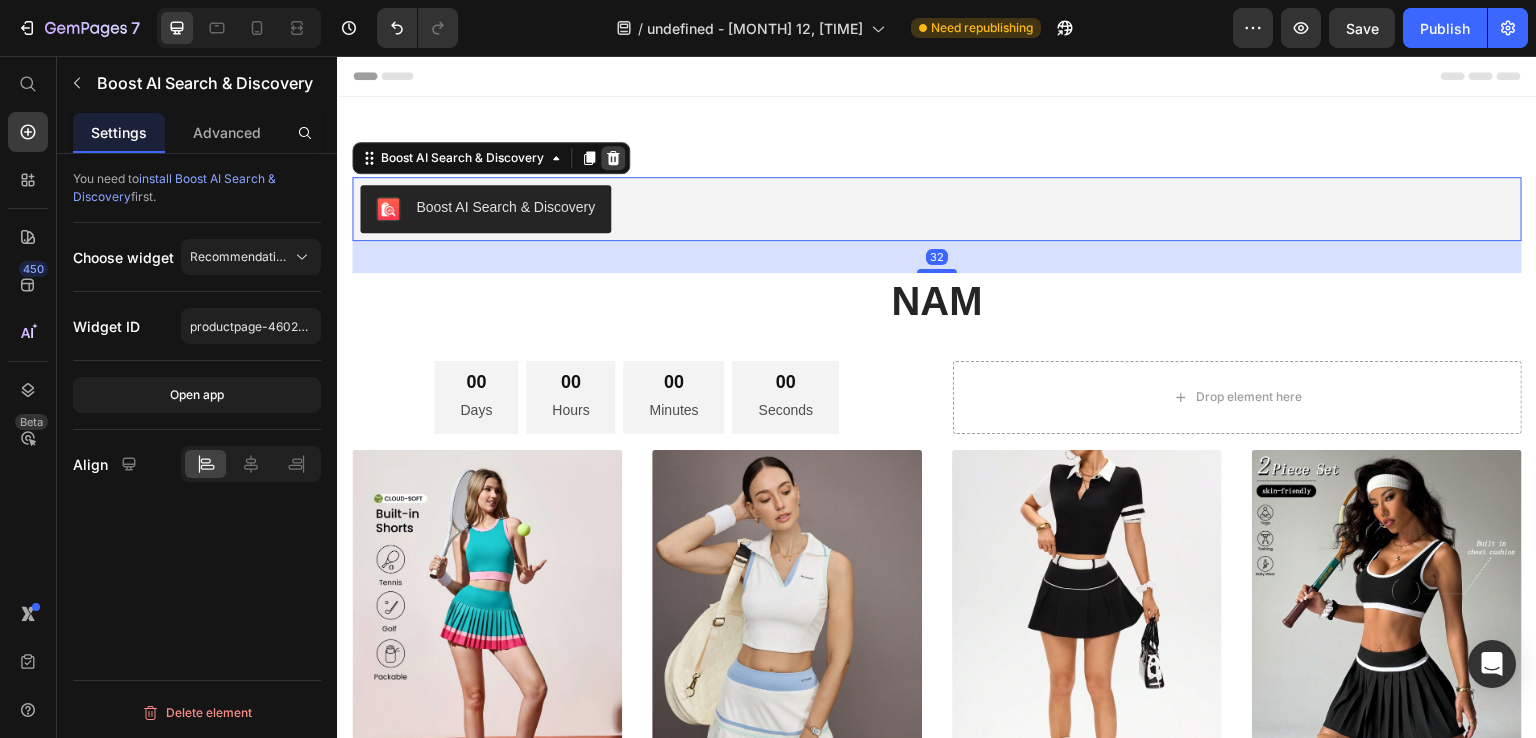 click at bounding box center [613, 158] 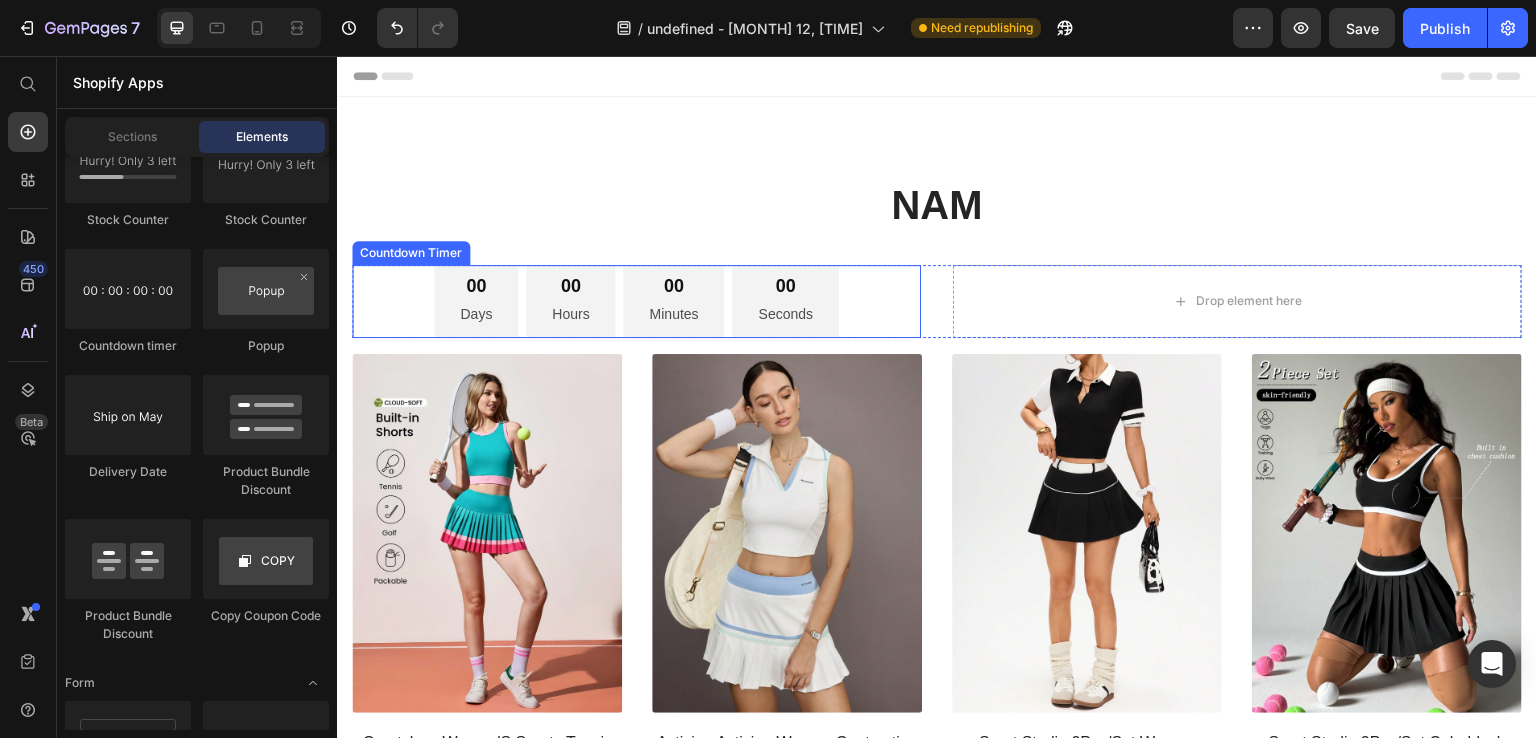 click on "Countdown Timer" at bounding box center (411, 253) 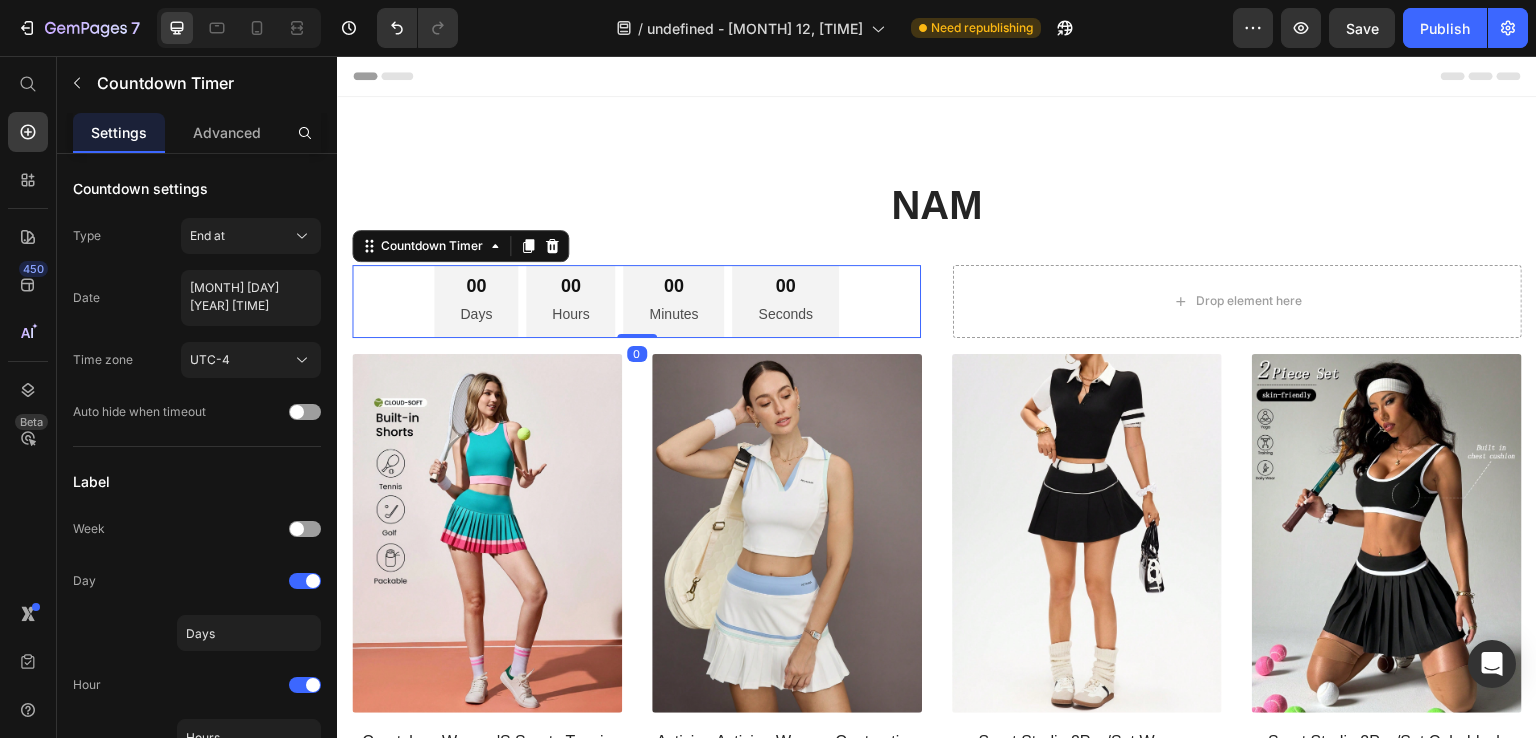 click on "00 Days 00 Hours 00 Minutes 00 Seconds" at bounding box center [636, 301] 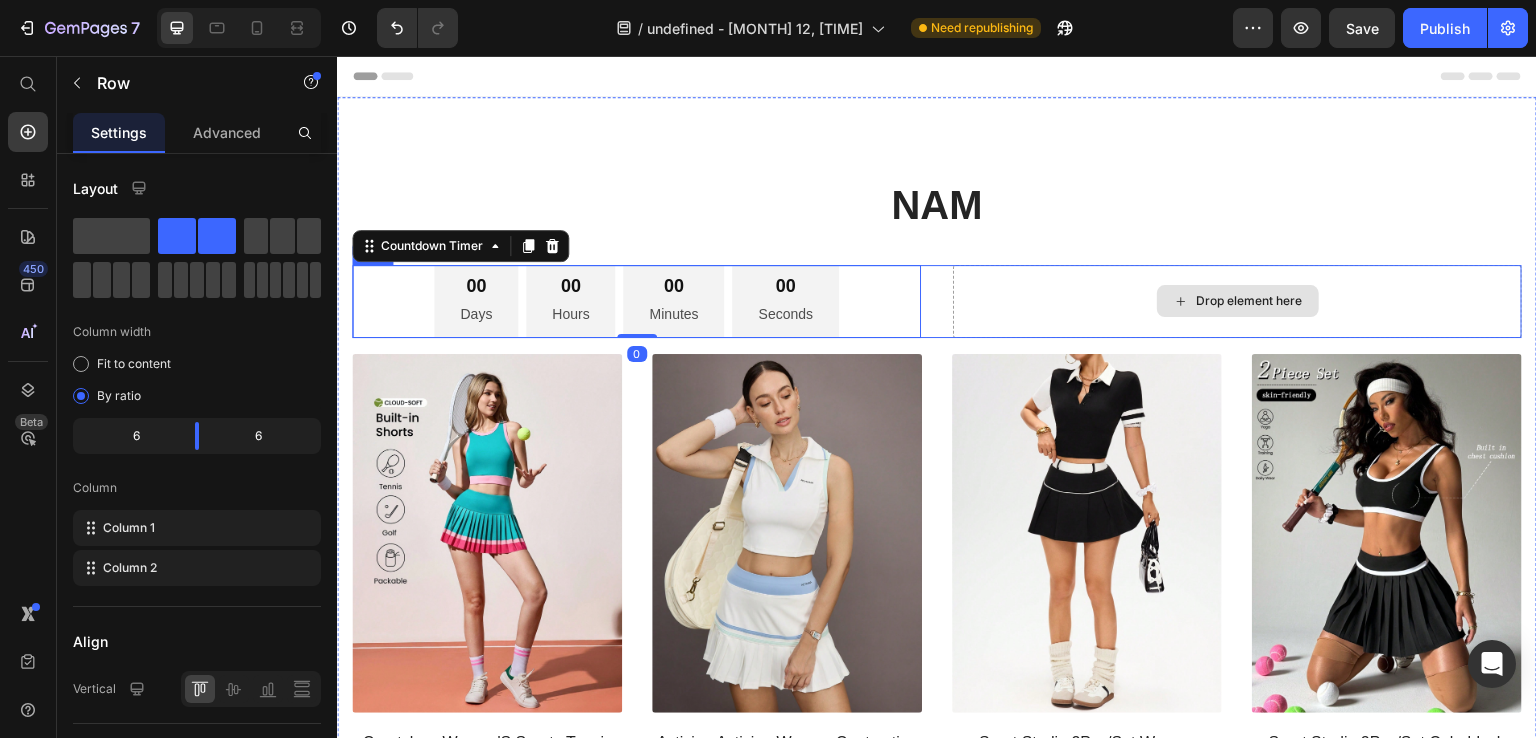 click on "Drop element here" at bounding box center [1237, 301] 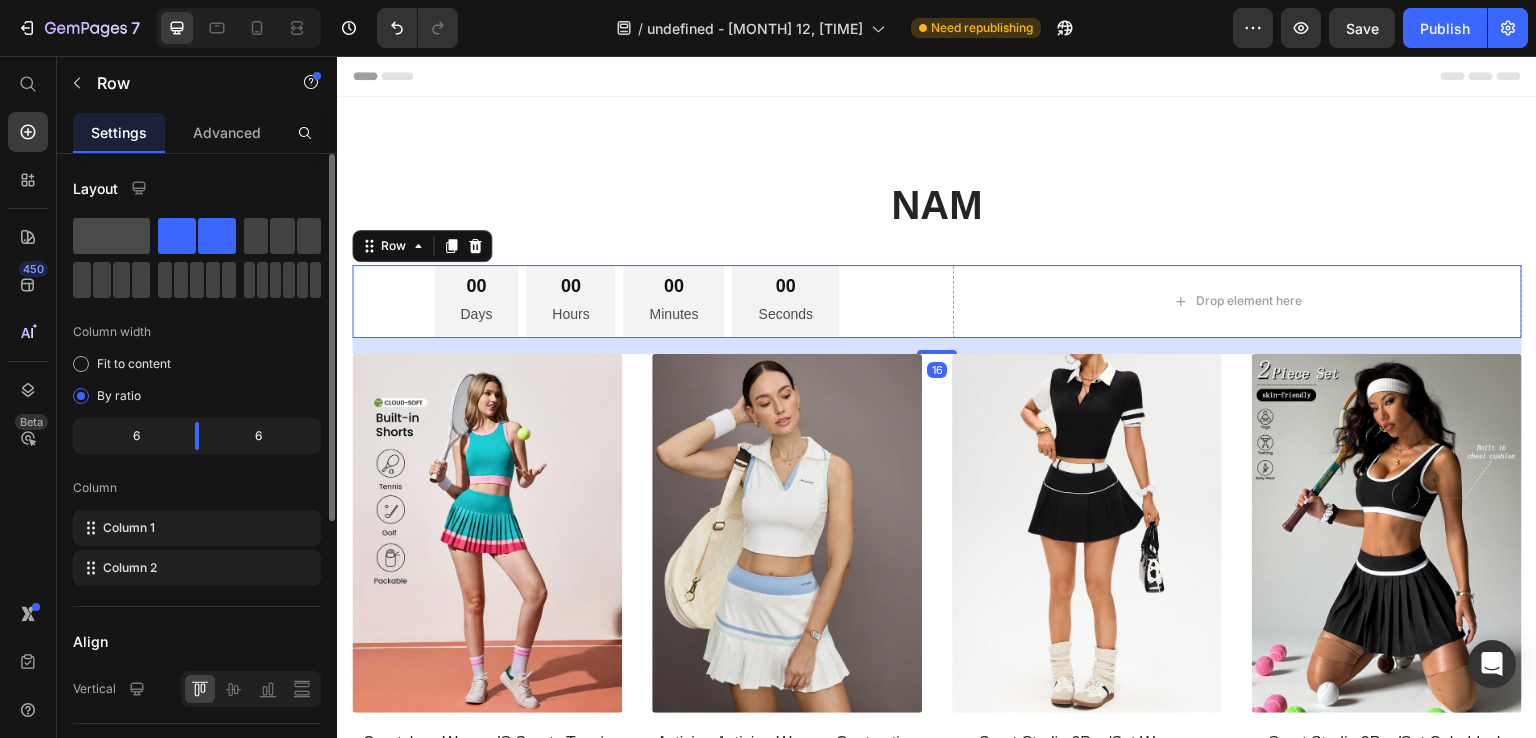 click 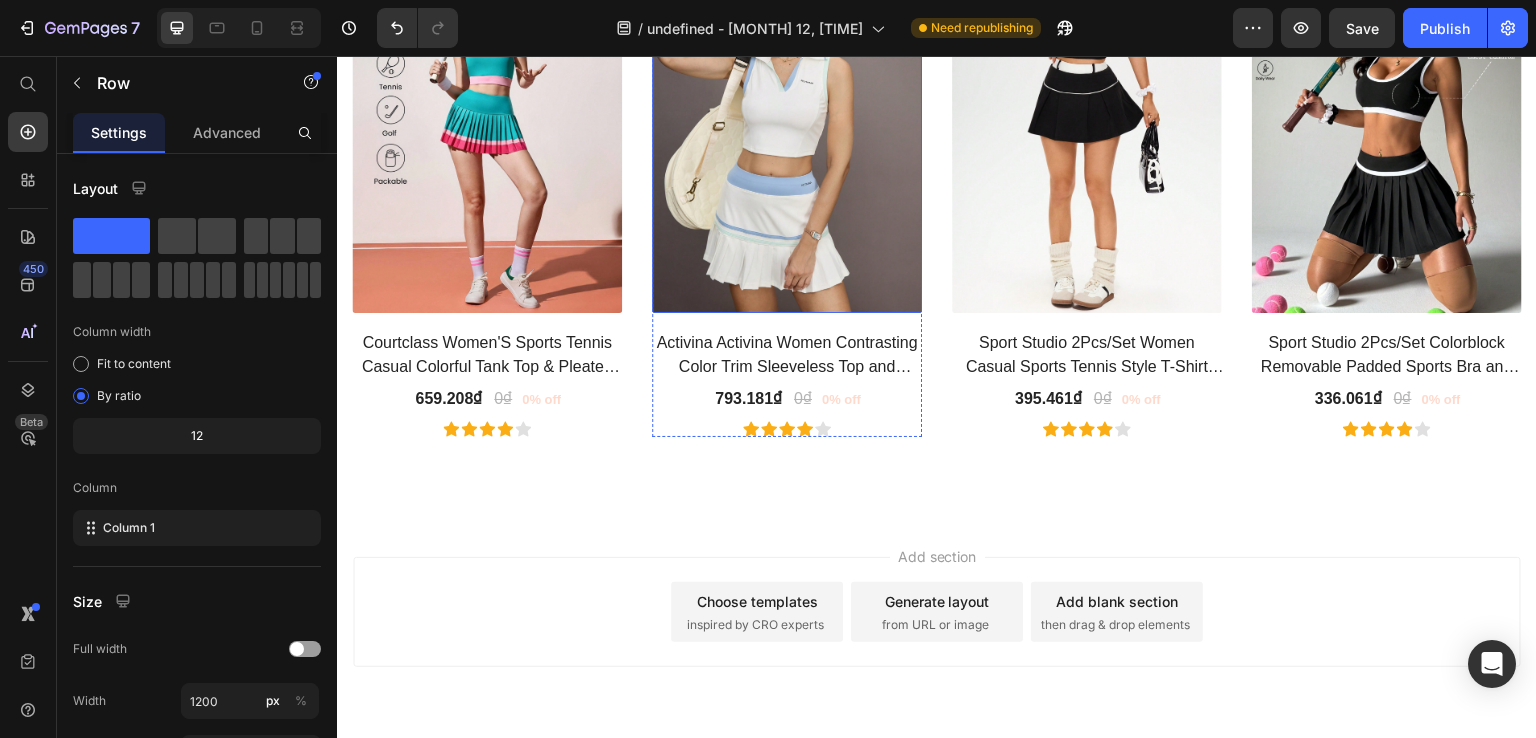 scroll, scrollTop: 0, scrollLeft: 0, axis: both 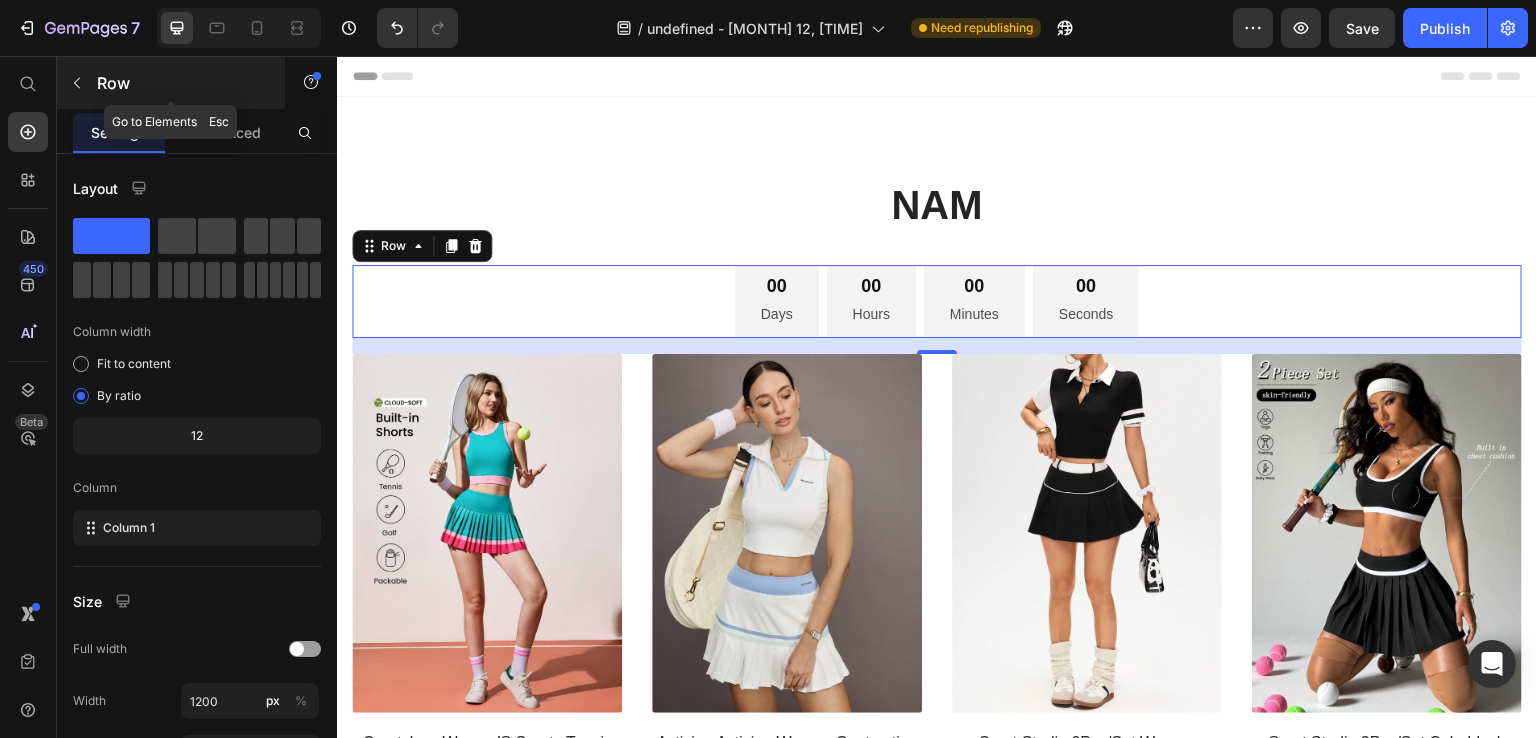 click 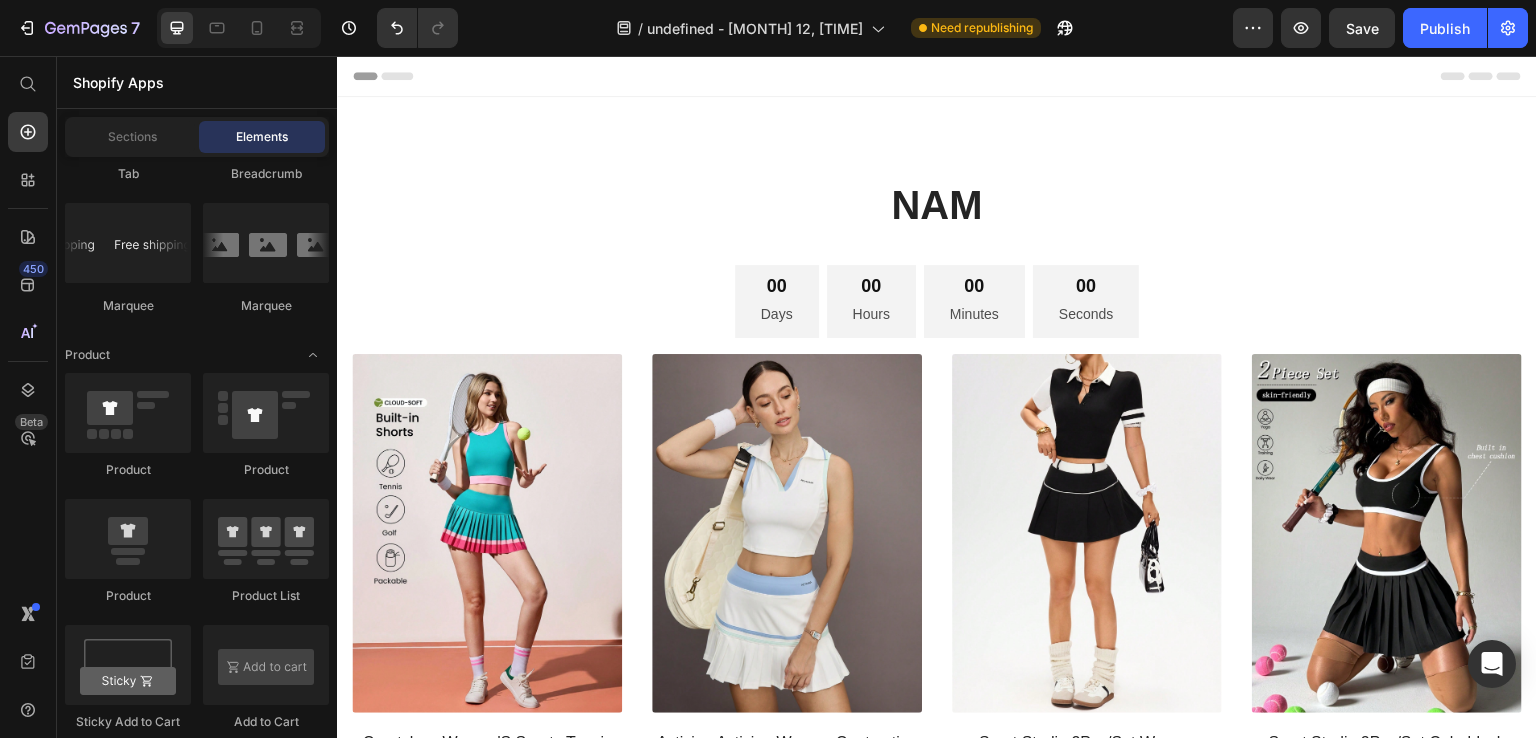 scroll, scrollTop: 2000, scrollLeft: 0, axis: vertical 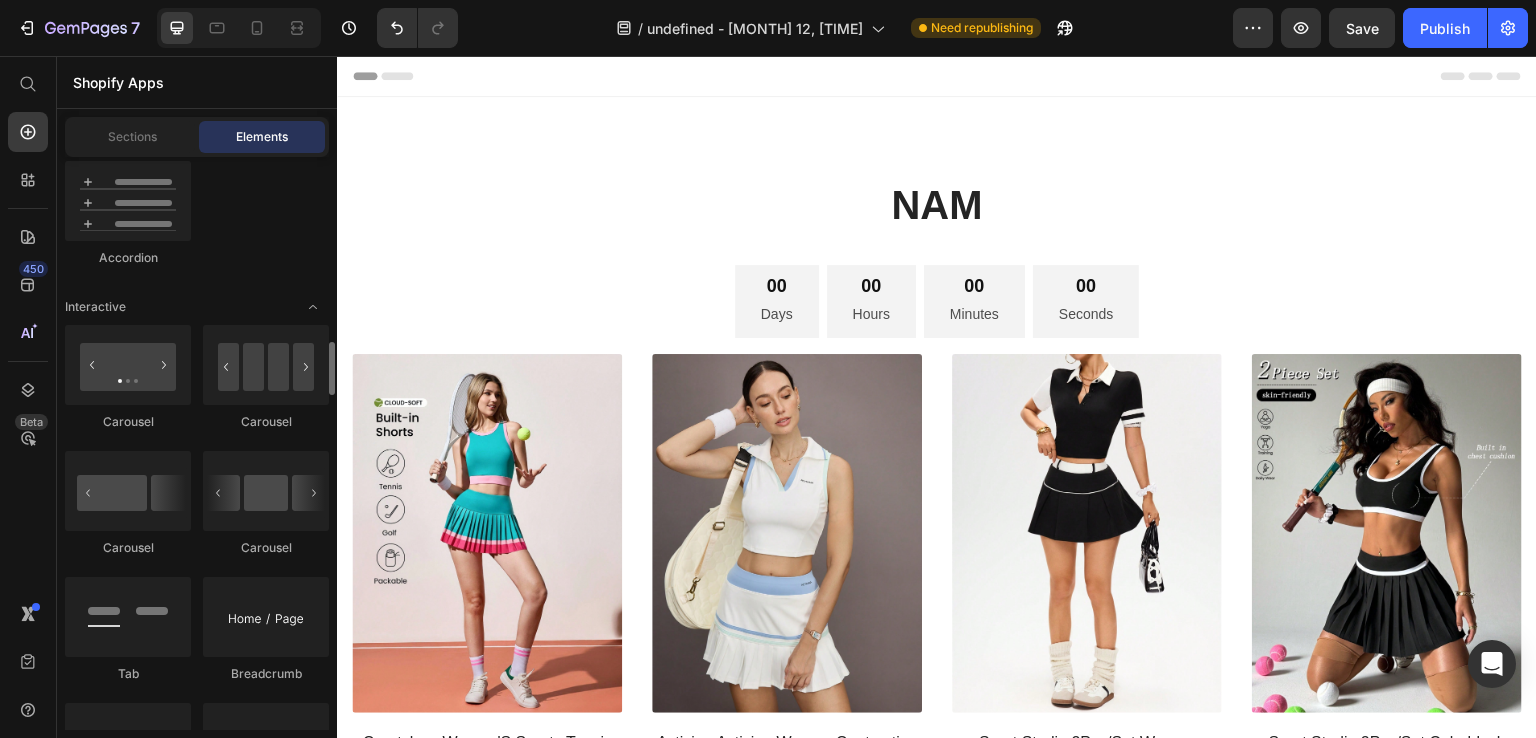 click on "Shopify Apps" at bounding box center (197, 82) 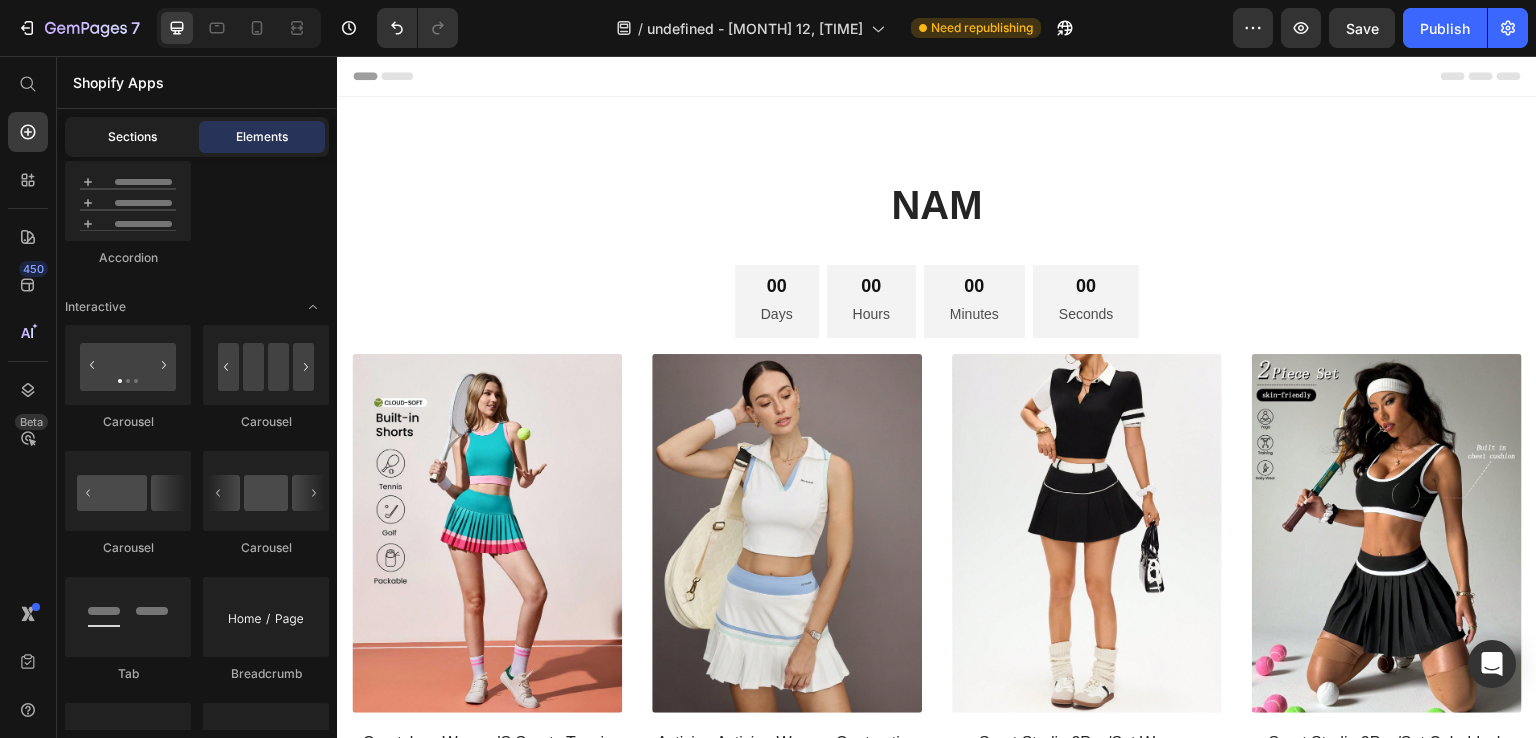 click on "Sections" at bounding box center [132, 137] 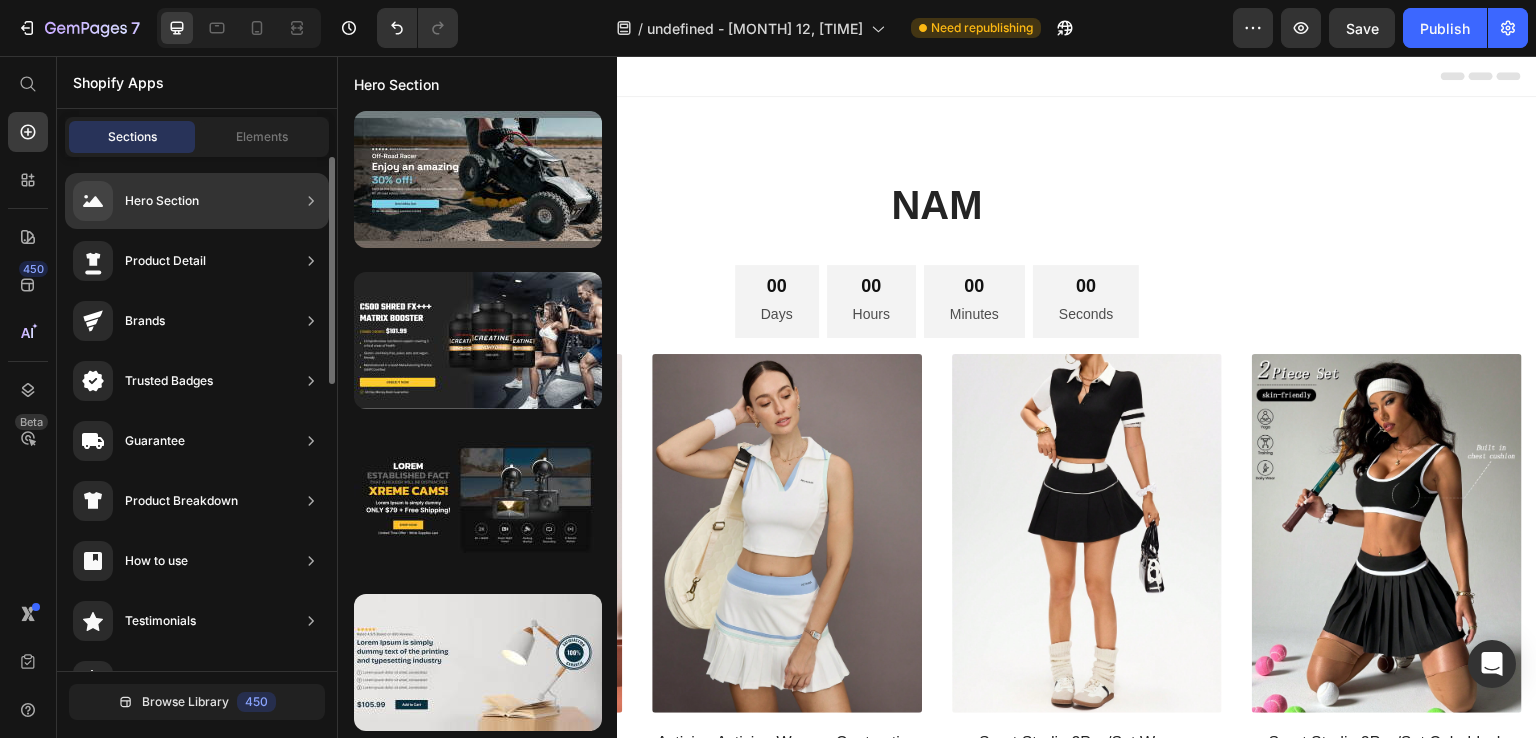 click on "Hero Section" at bounding box center [162, 201] 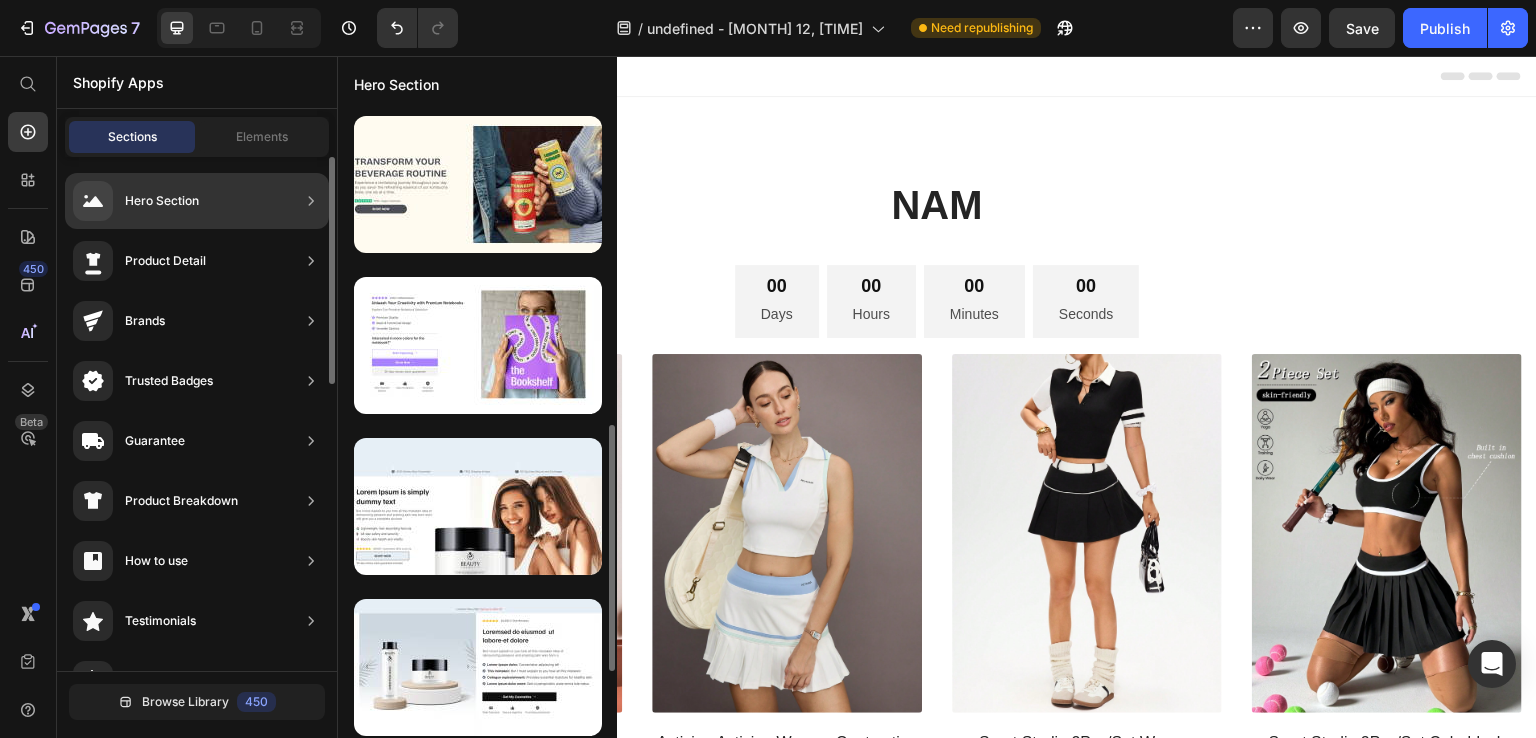 scroll, scrollTop: 326, scrollLeft: 0, axis: vertical 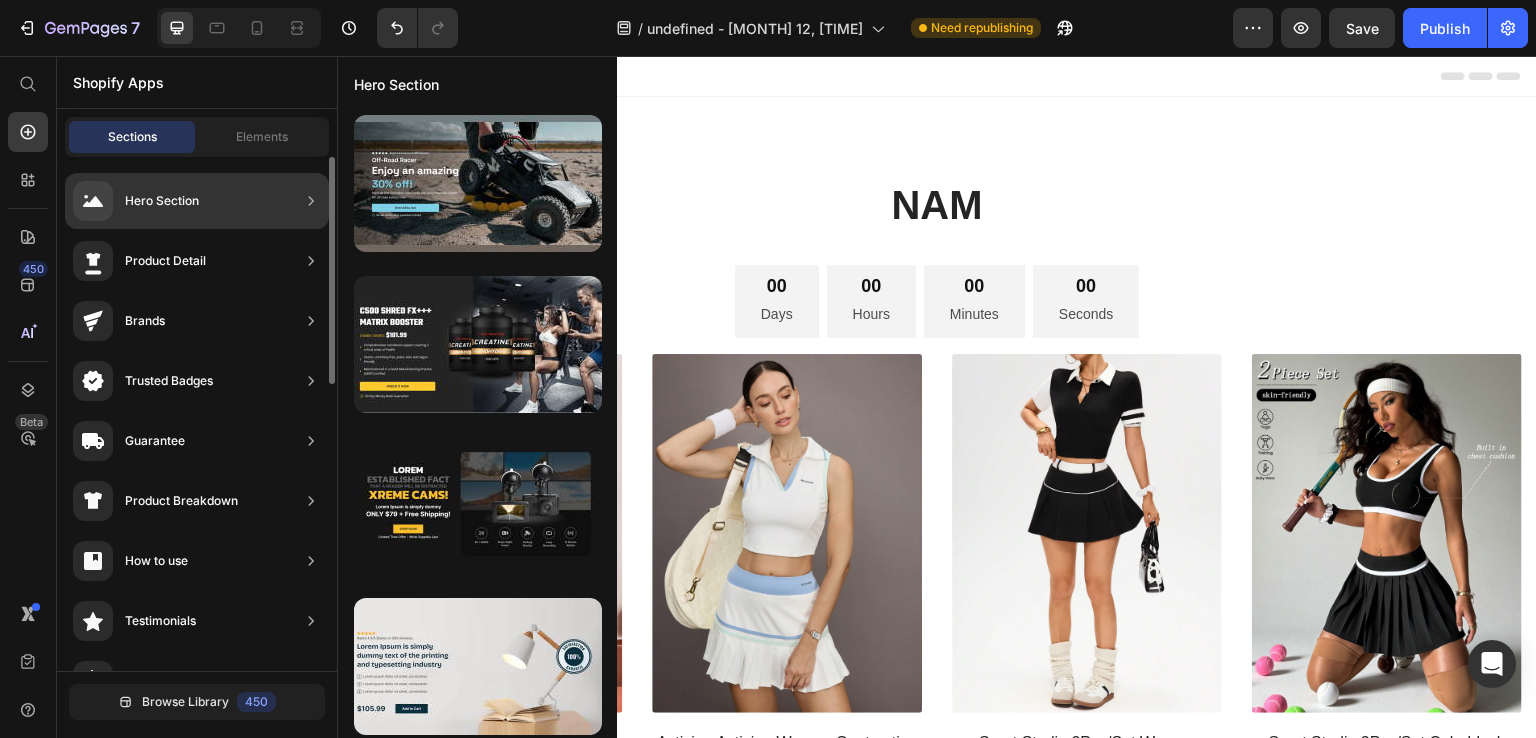 click on "Hero Section" 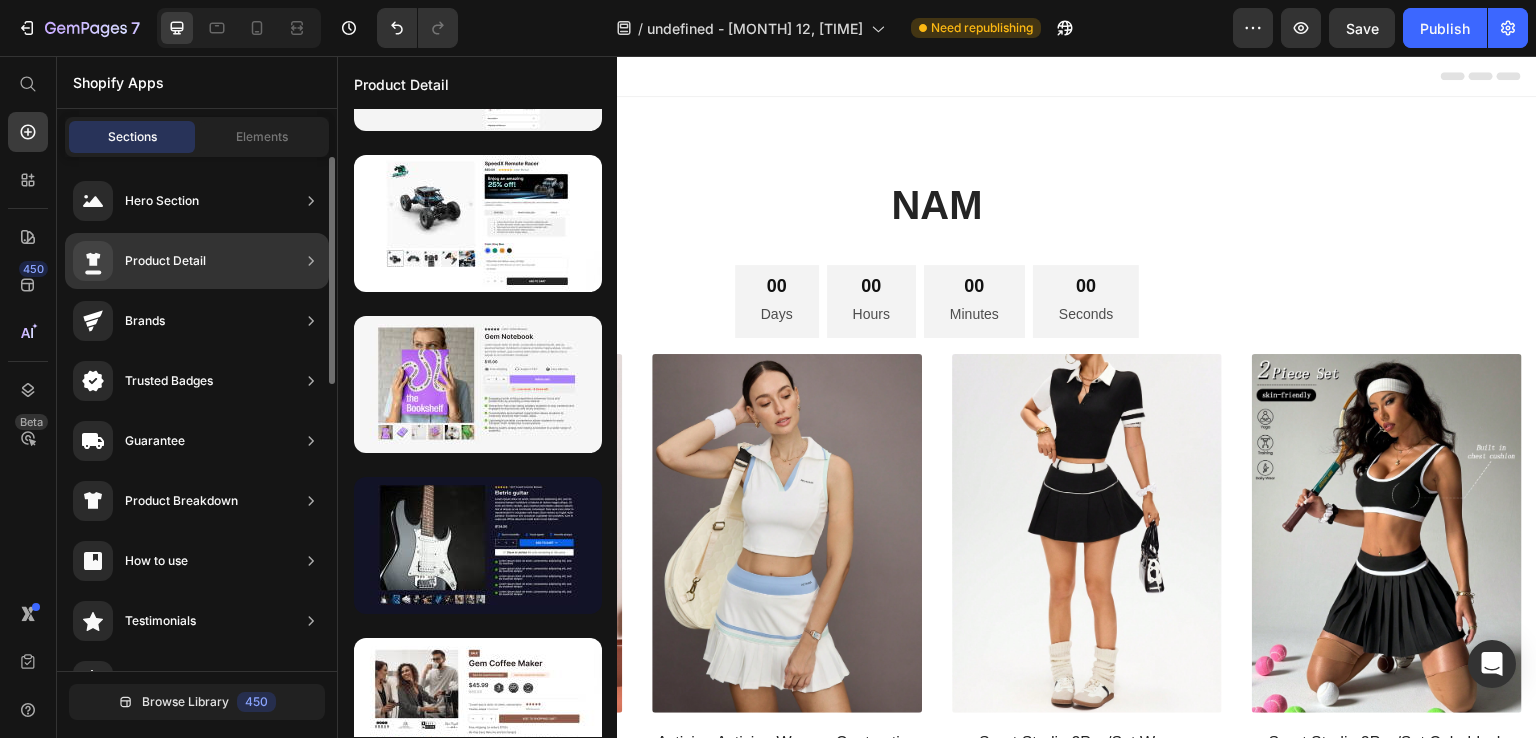 scroll, scrollTop: 970, scrollLeft: 0, axis: vertical 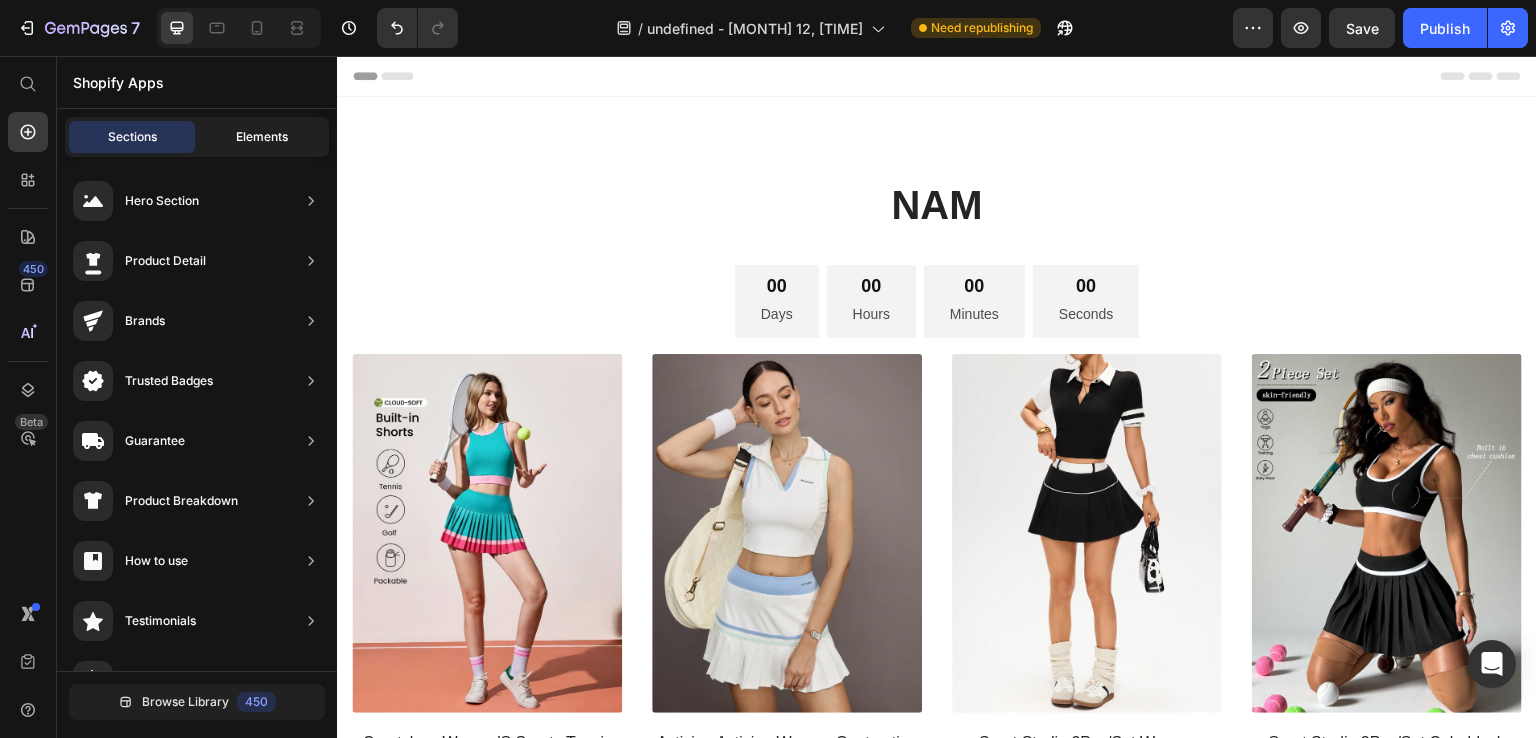 click on "Elements" 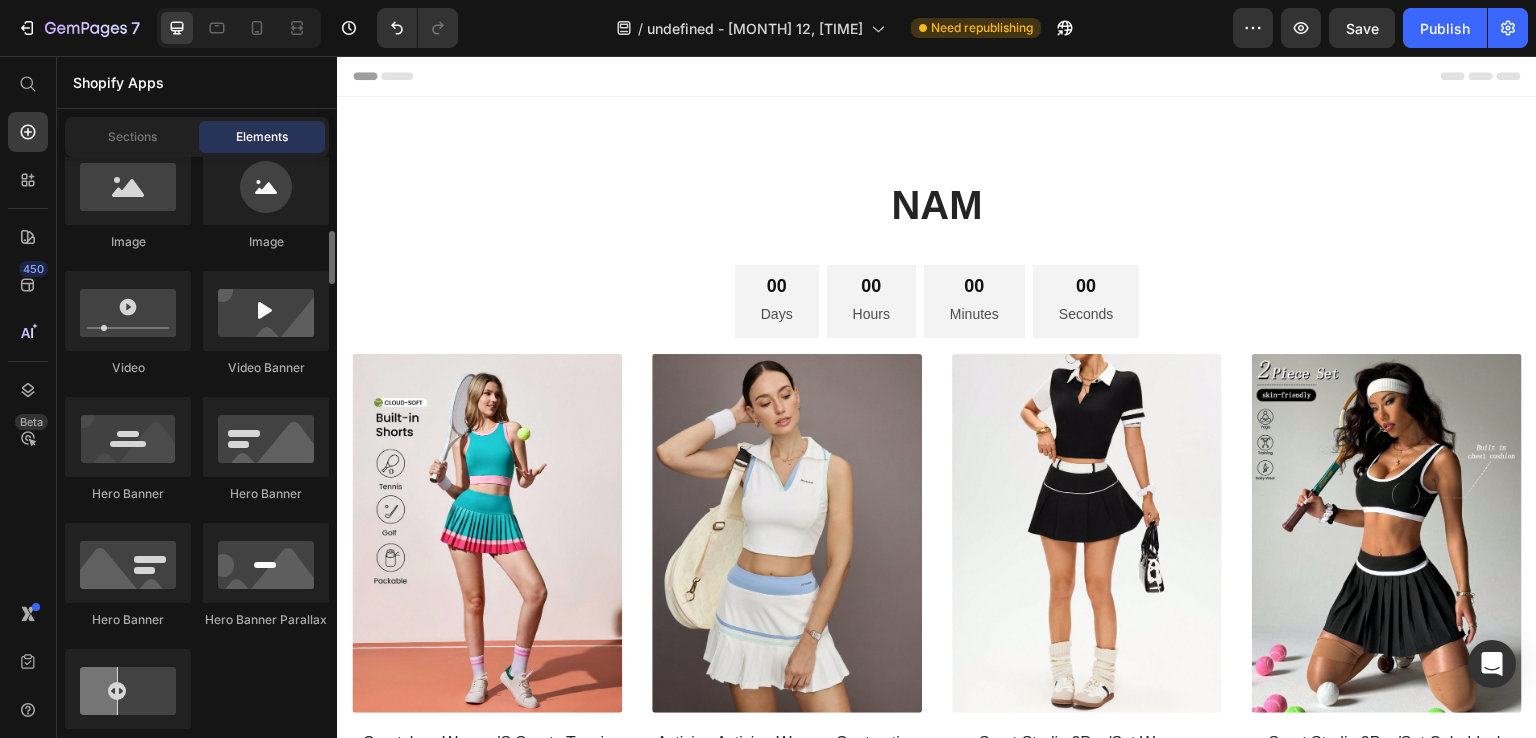 scroll, scrollTop: 900, scrollLeft: 0, axis: vertical 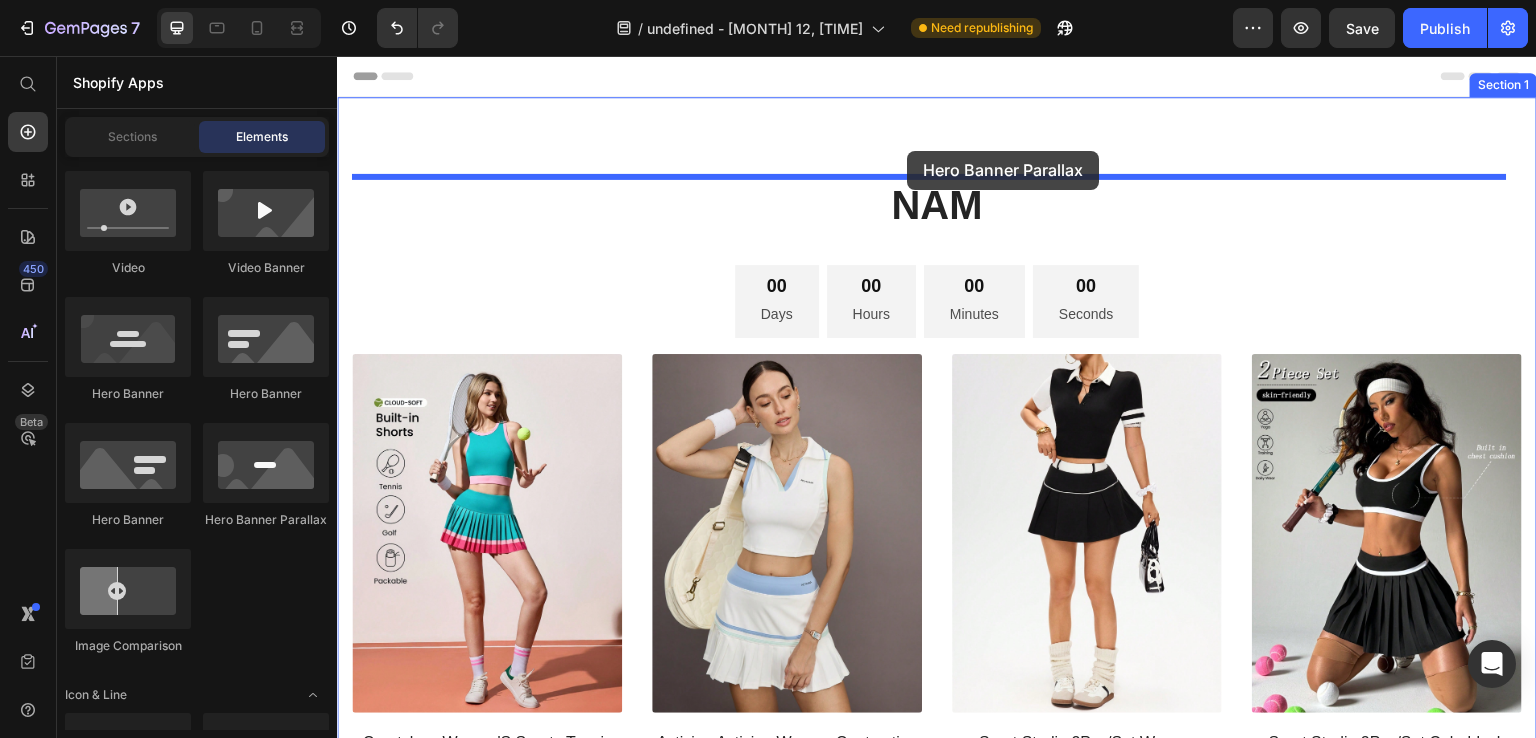drag, startPoint x: 641, startPoint y: 504, endPoint x: 907, endPoint y: 151, distance: 442.00113 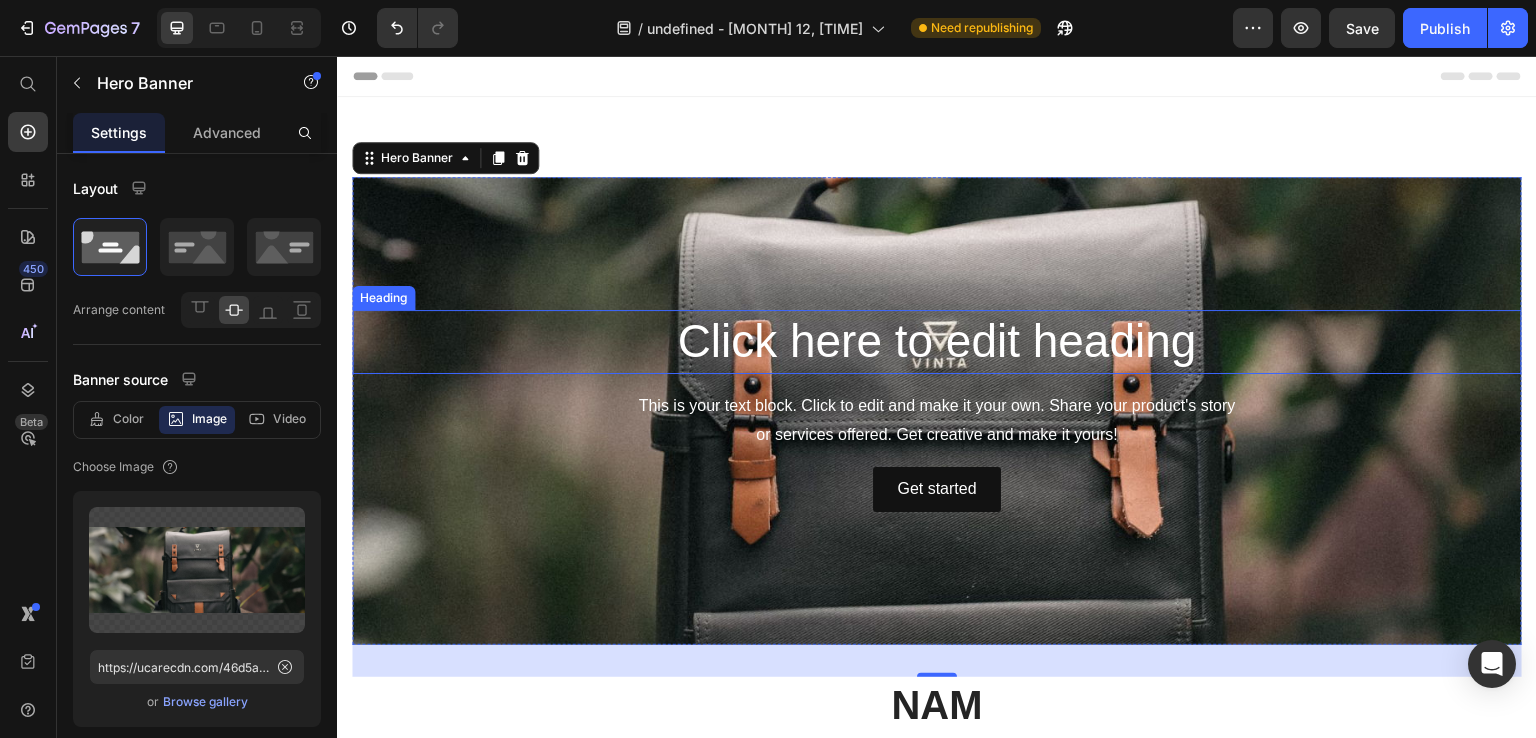 click on "Click here to edit heading" at bounding box center (937, 342) 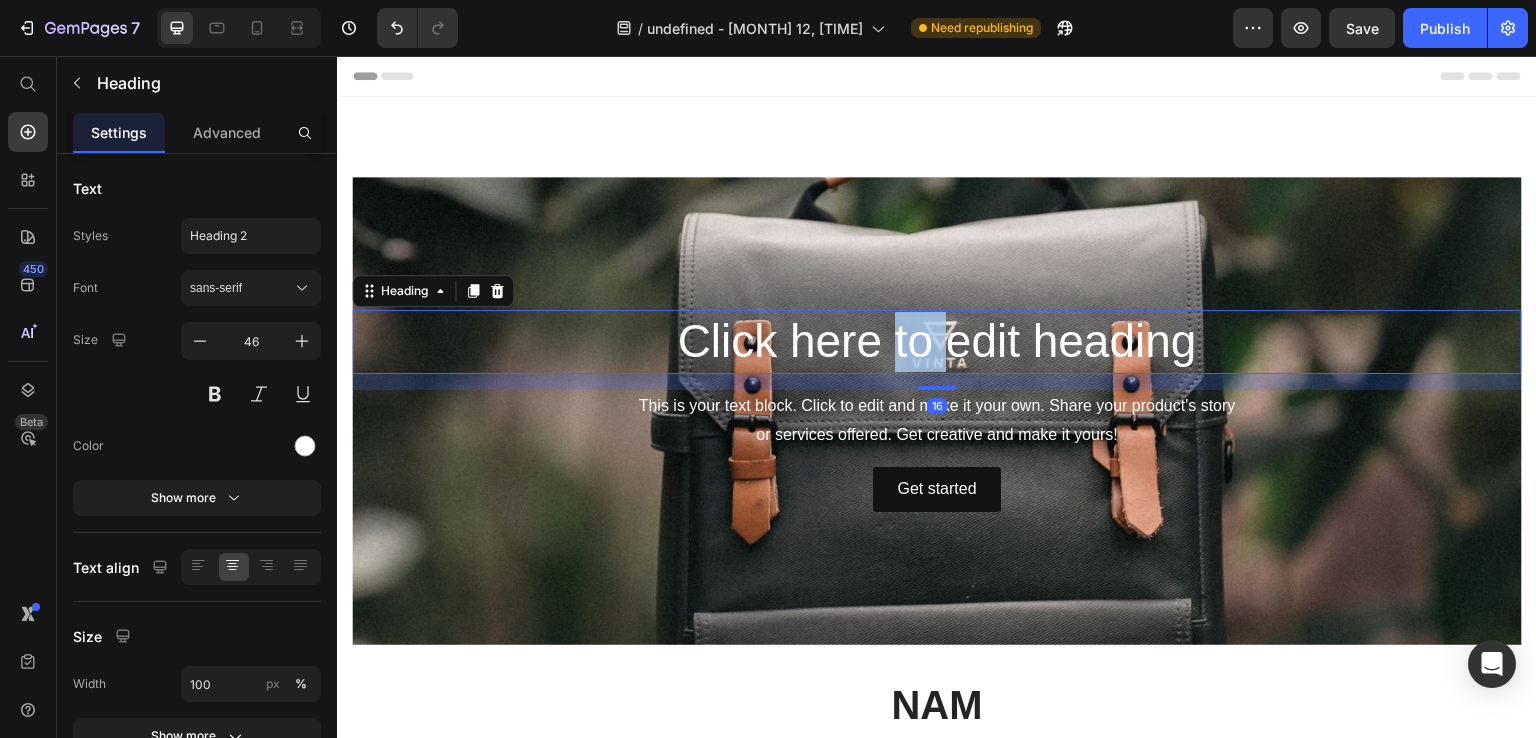 click on "Click here to edit heading" at bounding box center (937, 342) 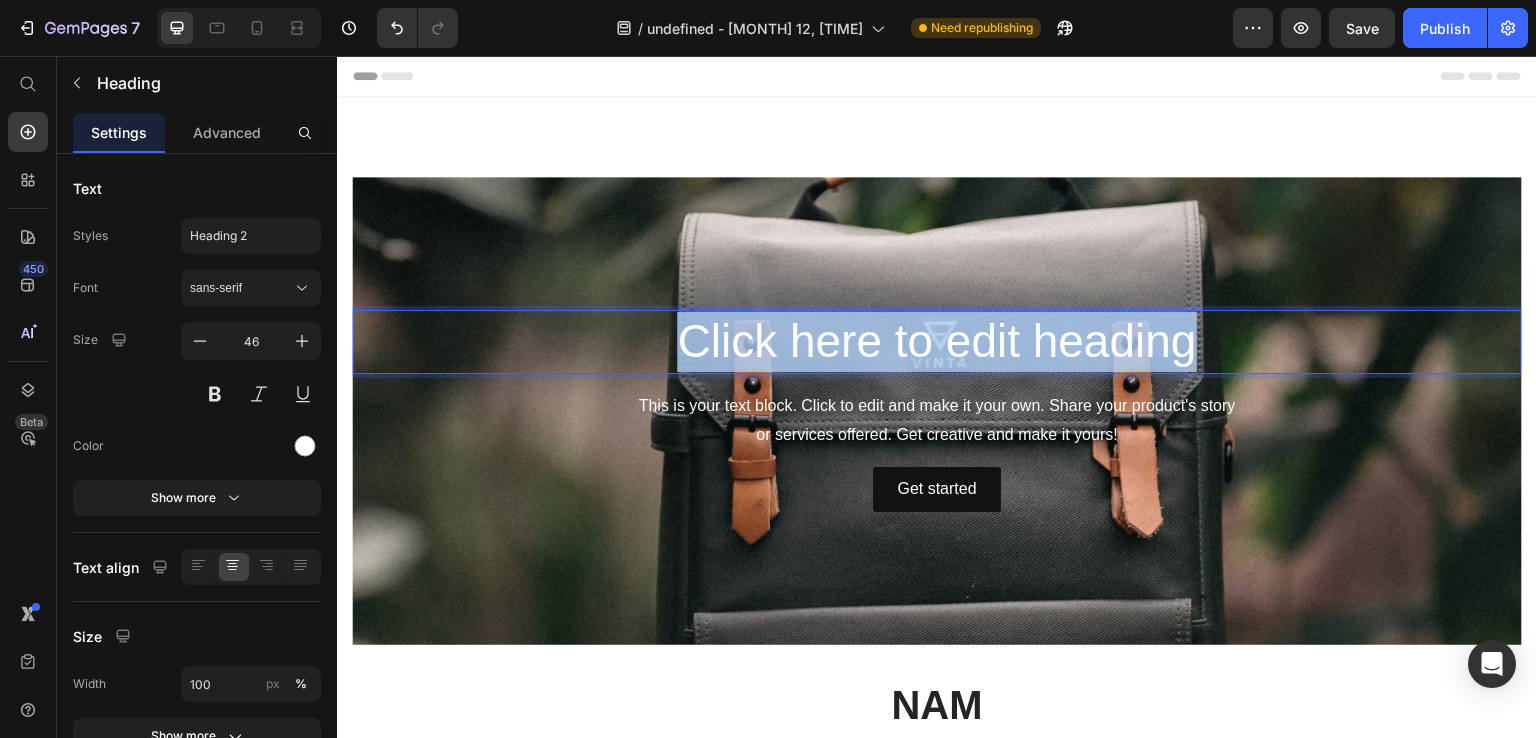 click on "Click here to edit heading" at bounding box center [937, 342] 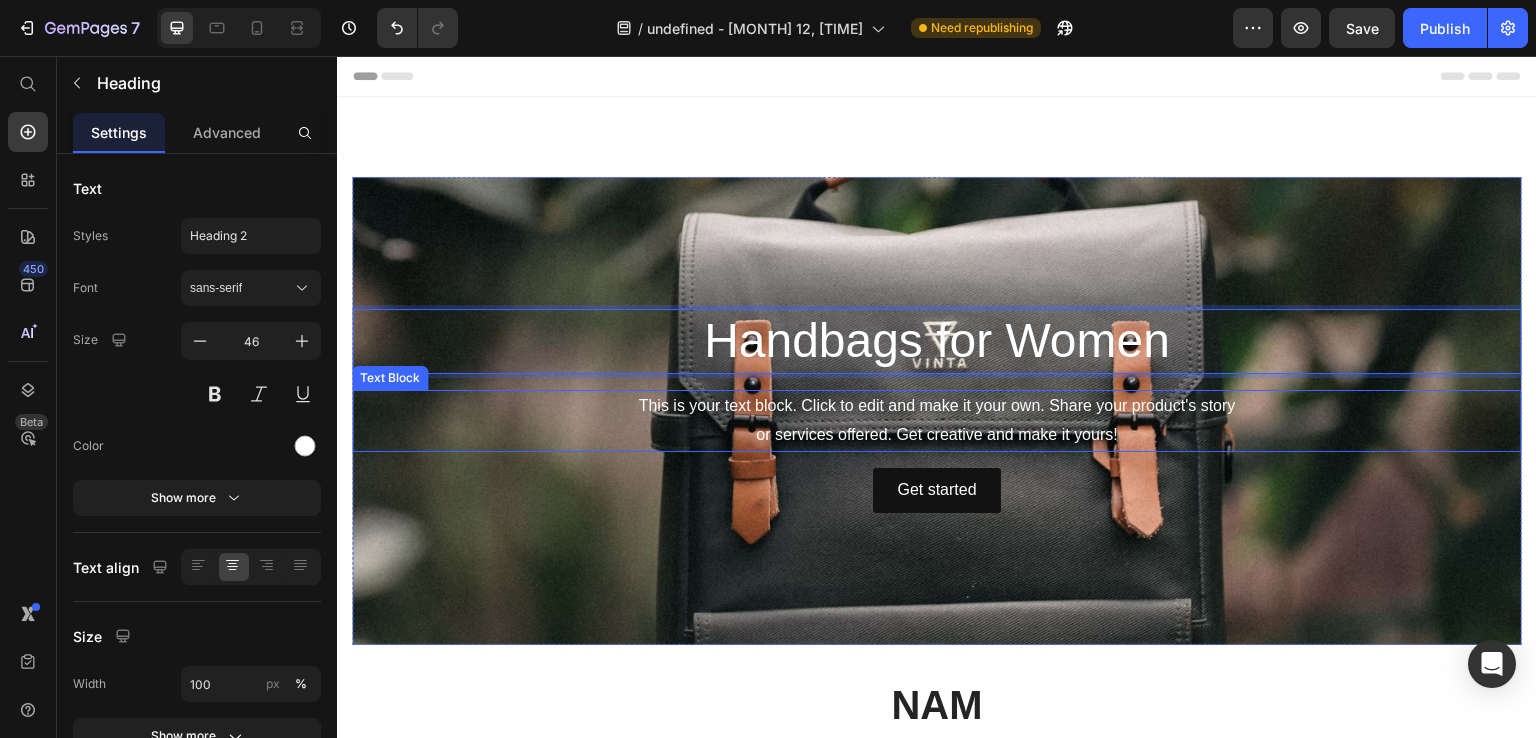 click on "This is your text block. Click to edit and make it your own. Share your product's story                   or services offered. Get creative and make it yours!" at bounding box center (937, 421) 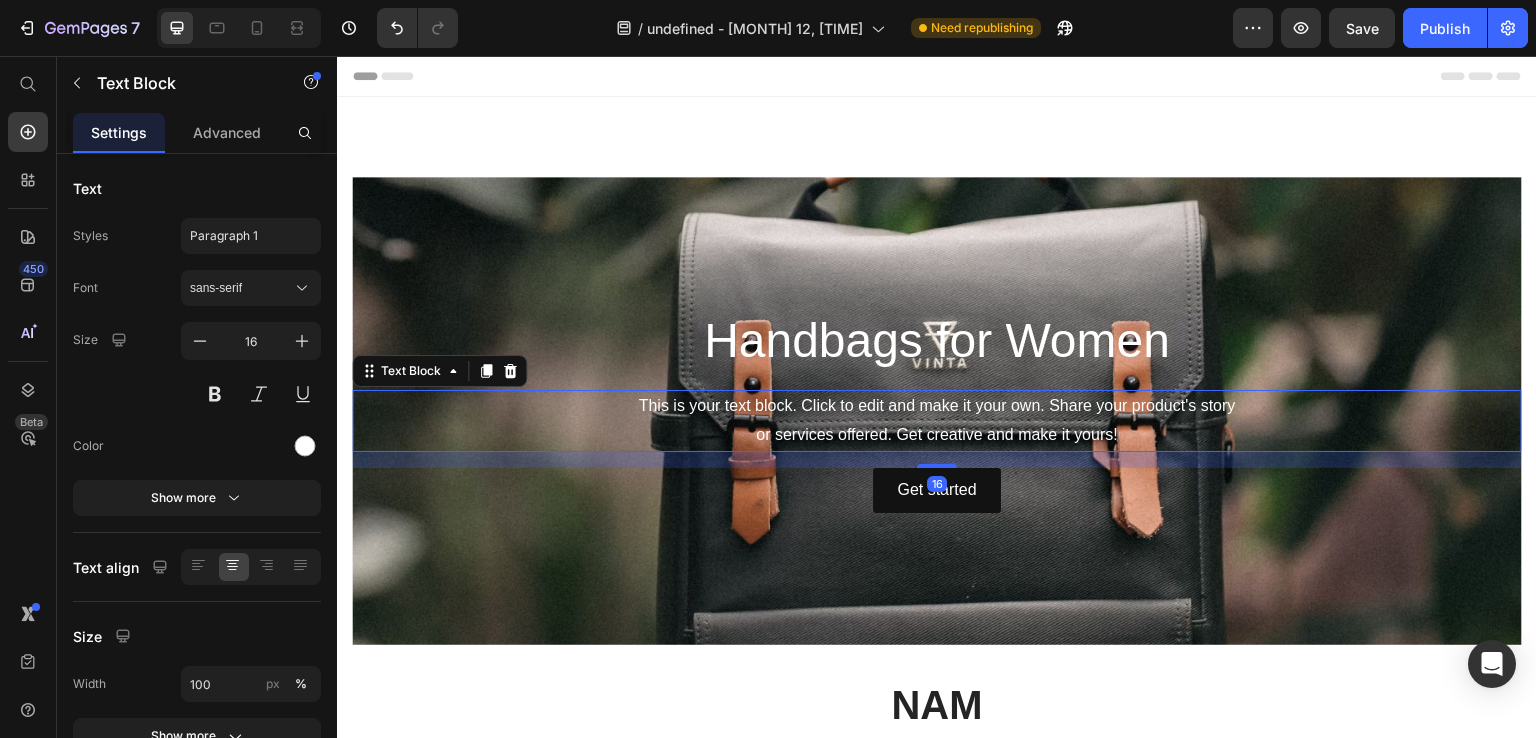 click on "This is your text block. Click to edit and make it your own. Share your product's story                   or services offered. Get creative and make it yours!" at bounding box center (937, 421) 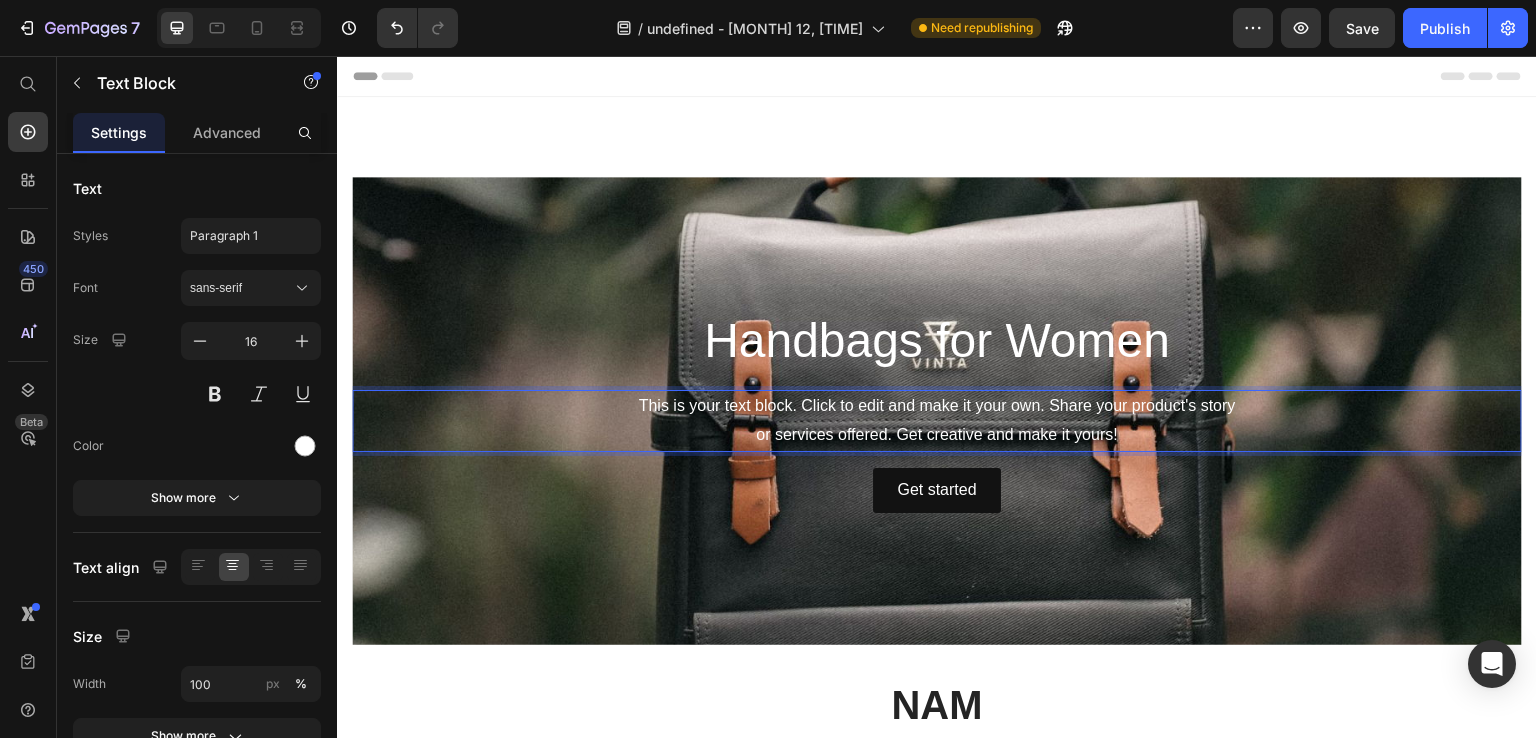 click on "This is your text block. Click to edit and make it your own. Share your product's story or services offered. Get creative and make it yours!" at bounding box center [937, 421] 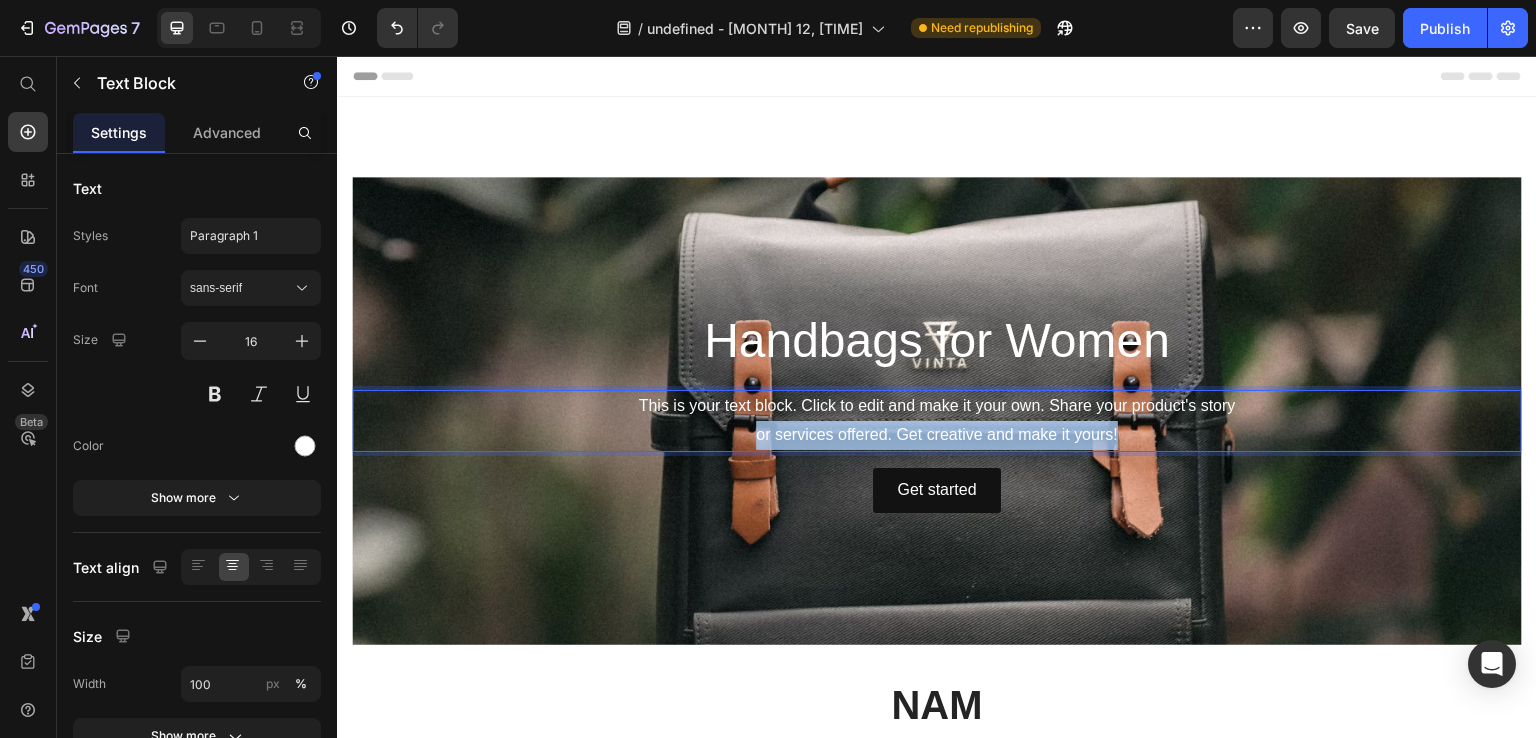 click on "This is your text block. Click to edit and make it your own. Share your product's story or services offered. Get creative and make it yours!" at bounding box center [937, 421] 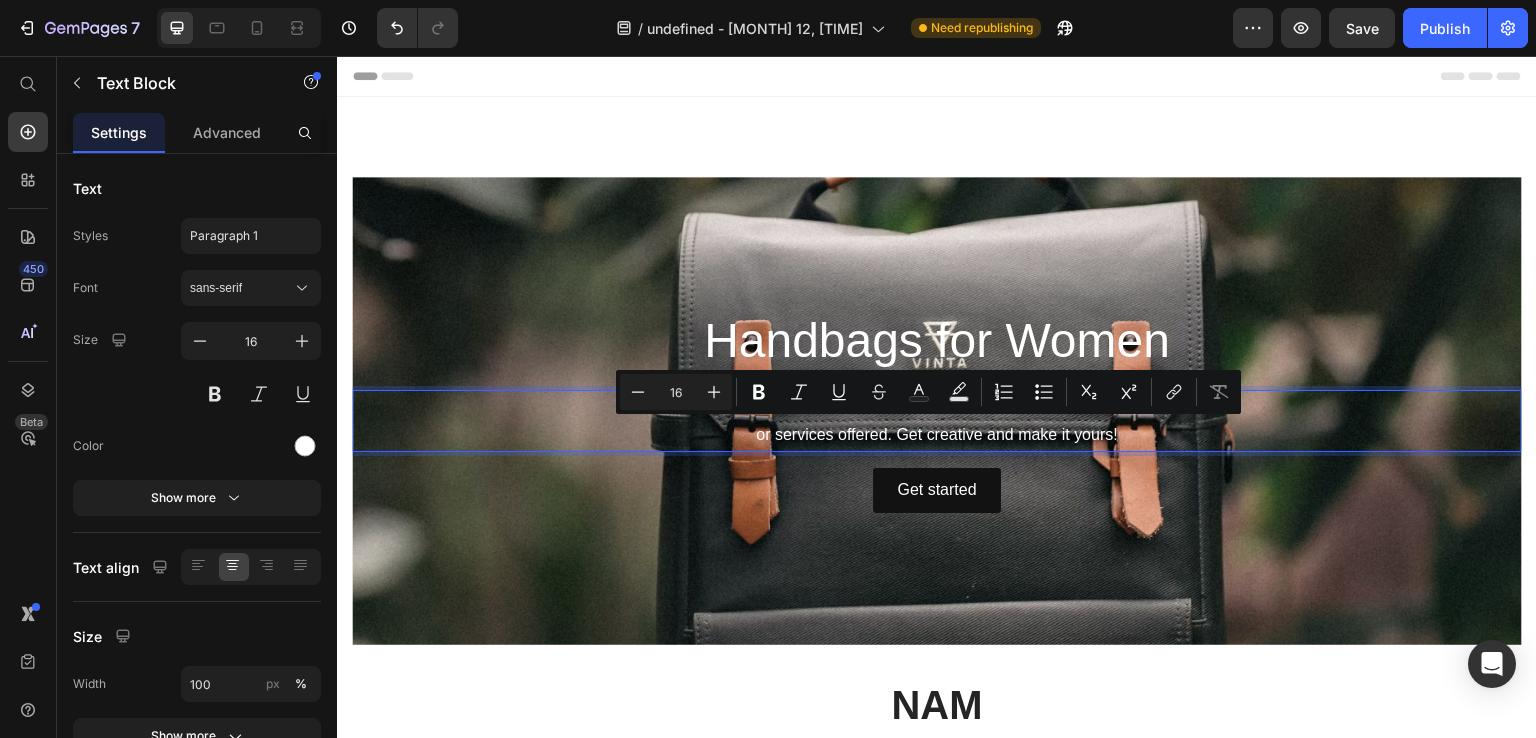 click on "This is your text block. Click to edit and make it your own. Share your product's story or services offered. Get creative and make it yours!" at bounding box center (937, 421) 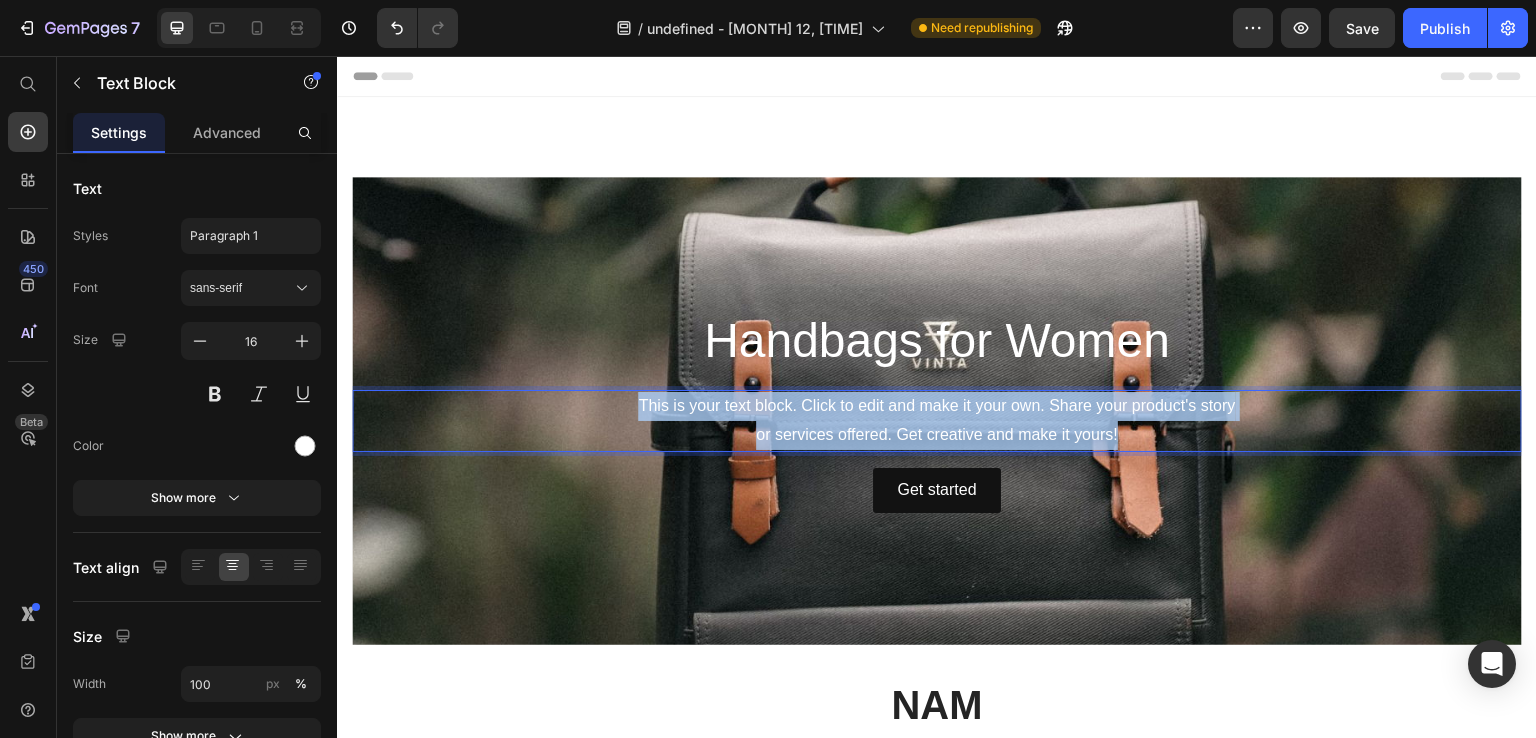 drag, startPoint x: 663, startPoint y: 406, endPoint x: 1213, endPoint y: 441, distance: 551.1125 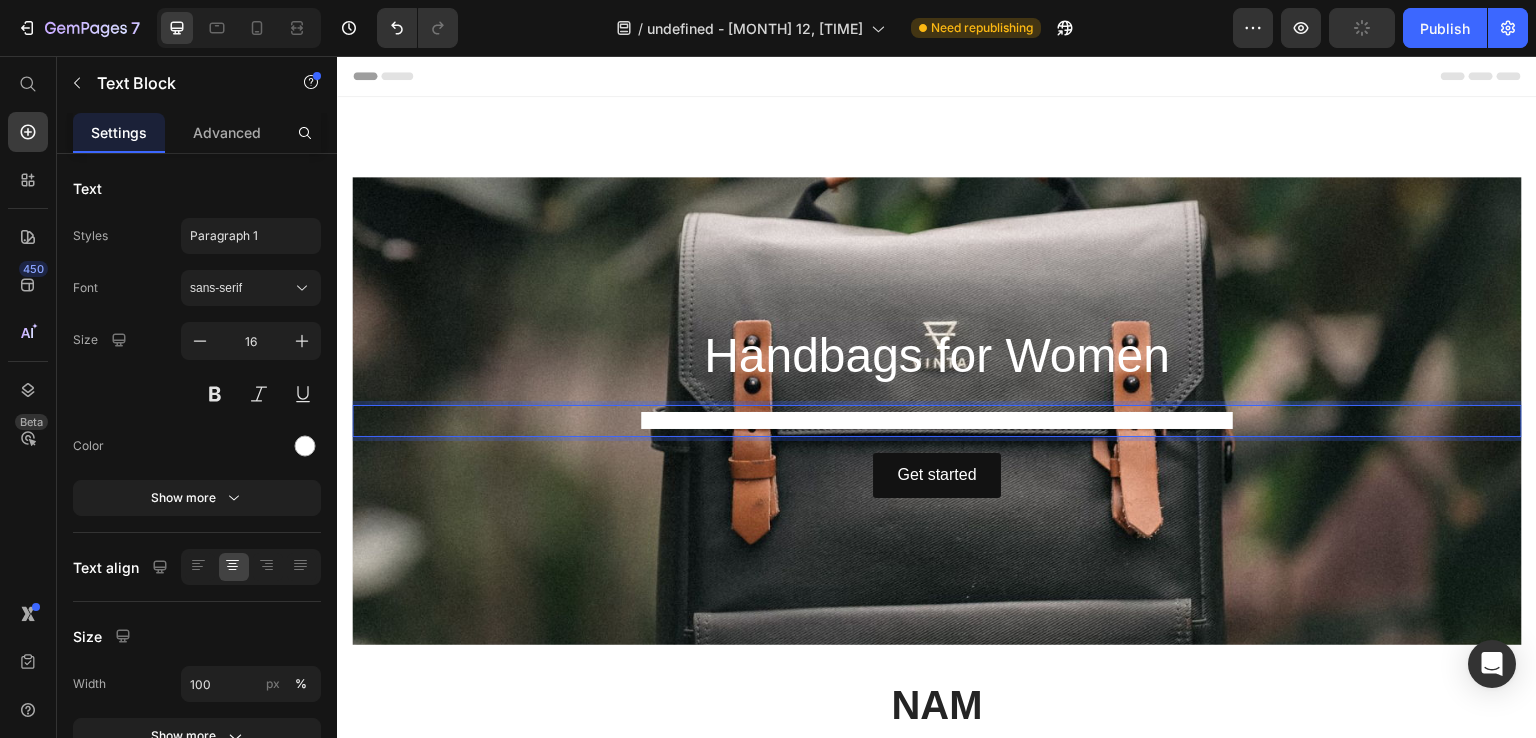 click on "Crafted for everyday luxury, Gucci designer handbags blend sophistication and flair." at bounding box center [936, 420] 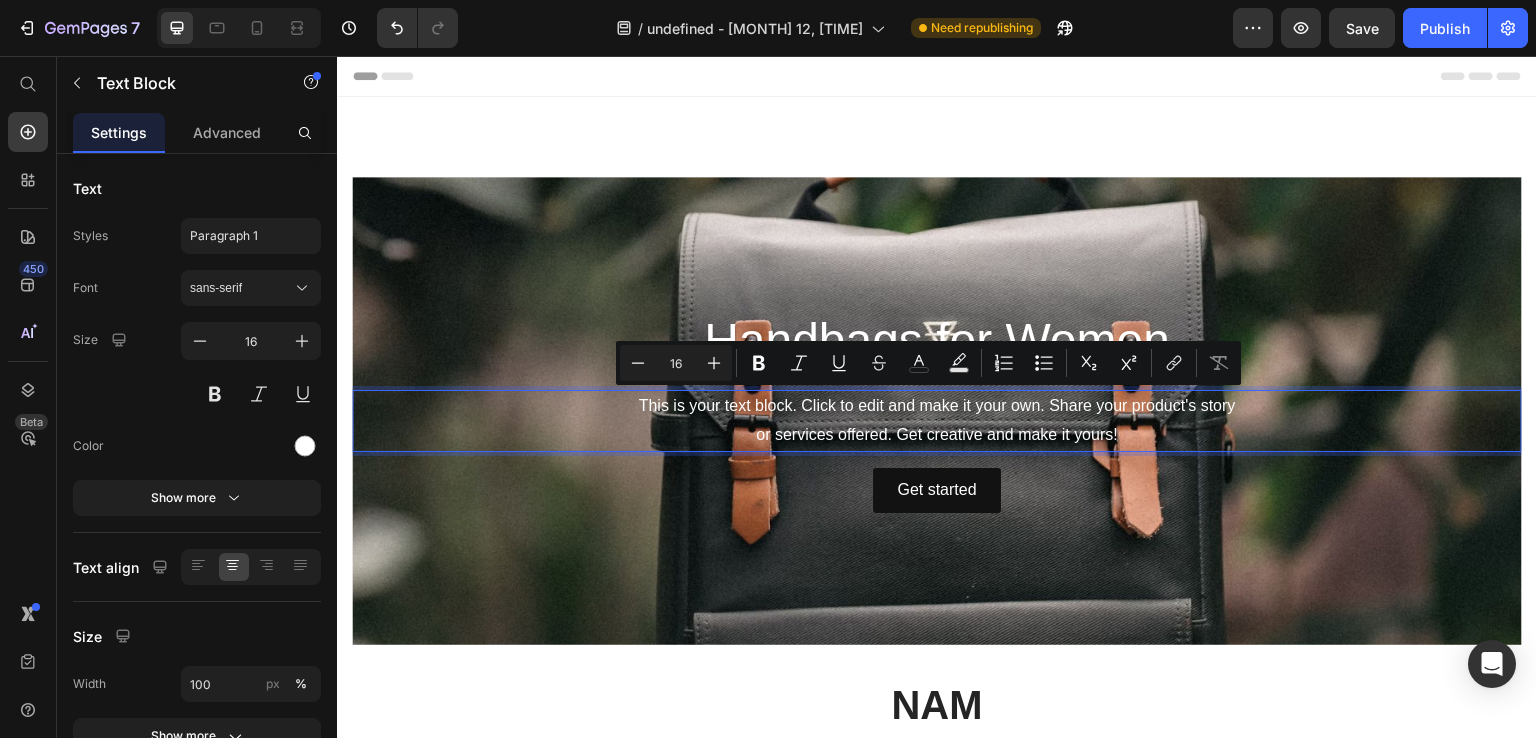 click on "This is your text block. Click to edit and make it your own. Share your product's story or services offered. Get creative and make it yours!" at bounding box center (937, 421) 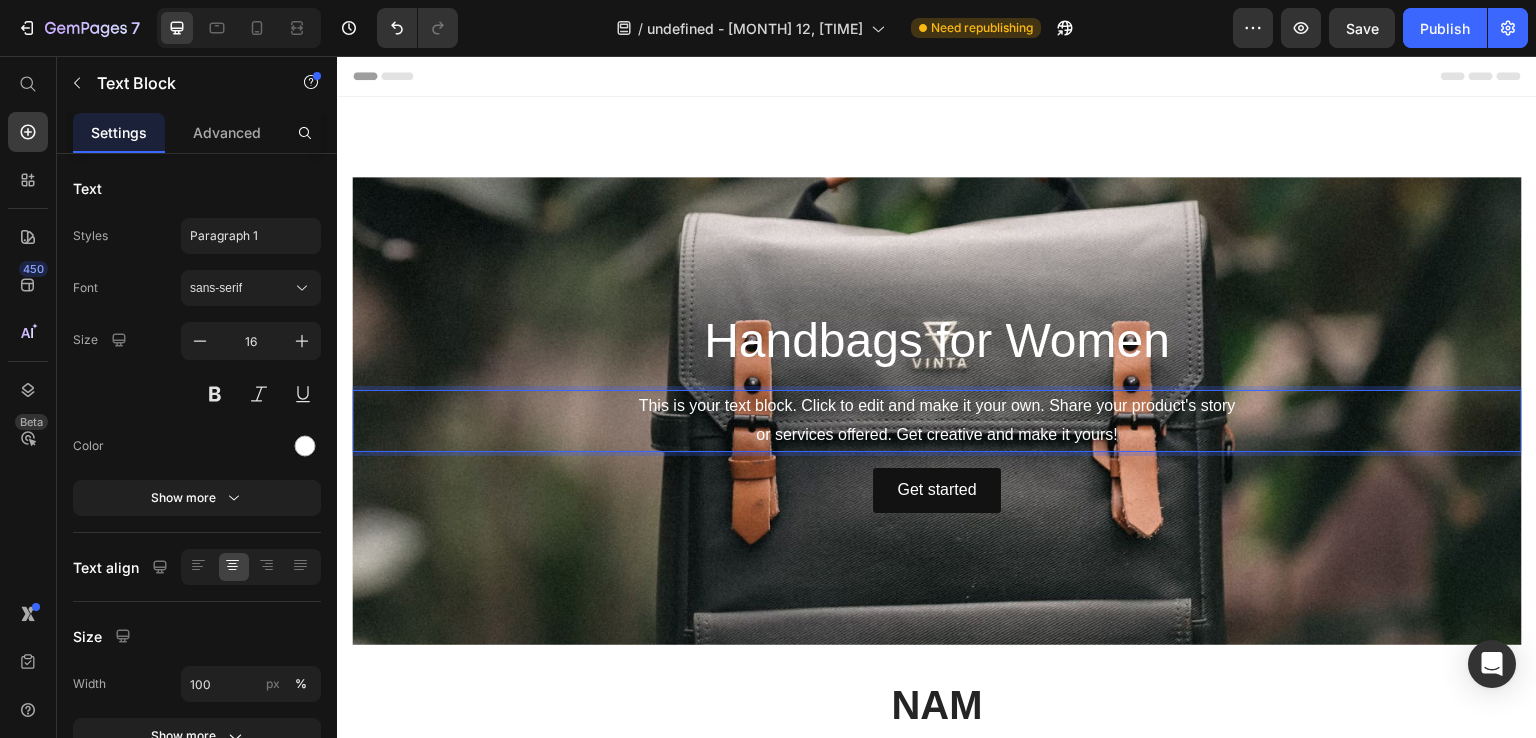 click on "This is your text block. Click to edit and make it your own. Share your product's story or services offered. Get creative and make it yours!" at bounding box center [937, 421] 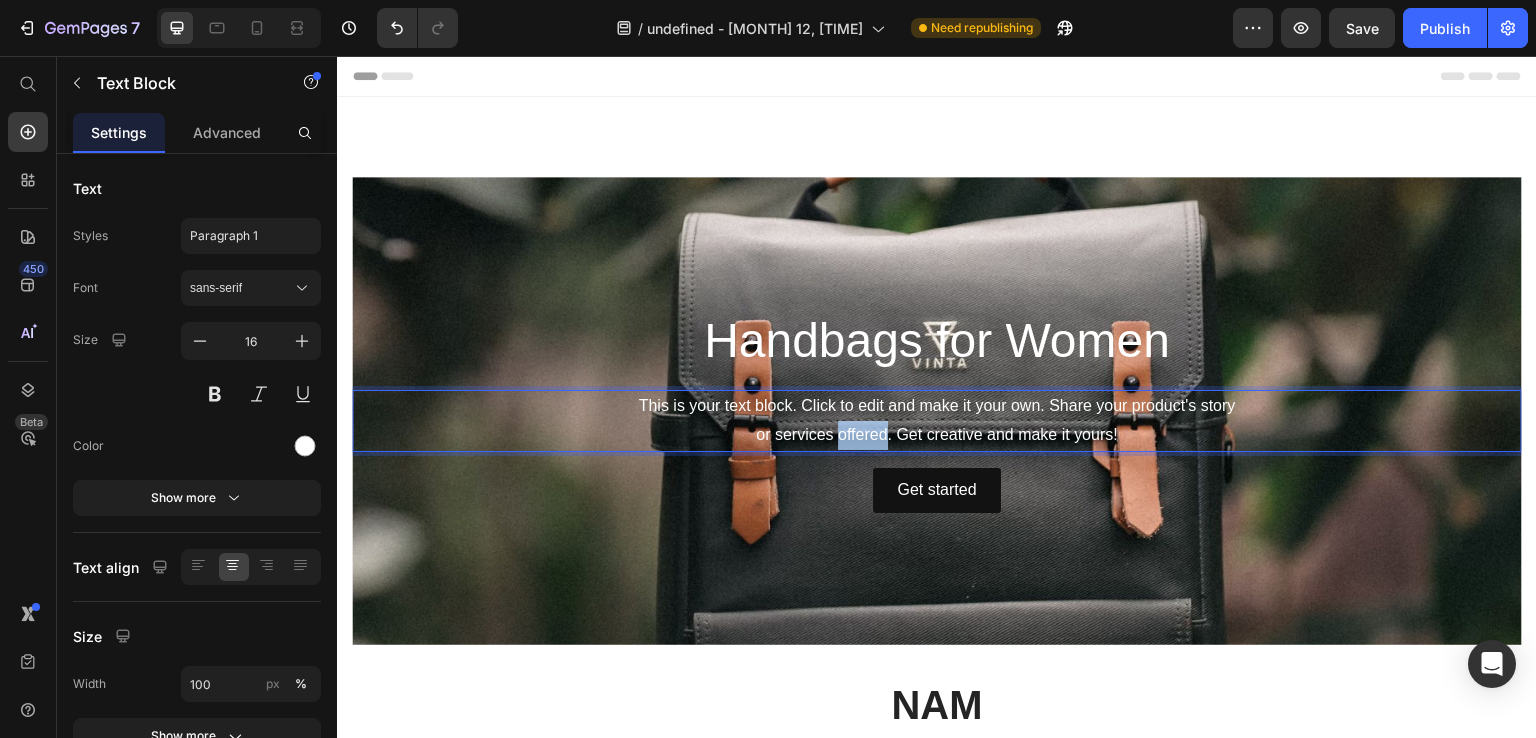 click on "This is your text block. Click to edit and make it your own. Share your product's story or services offered. Get creative and make it yours!" at bounding box center [937, 421] 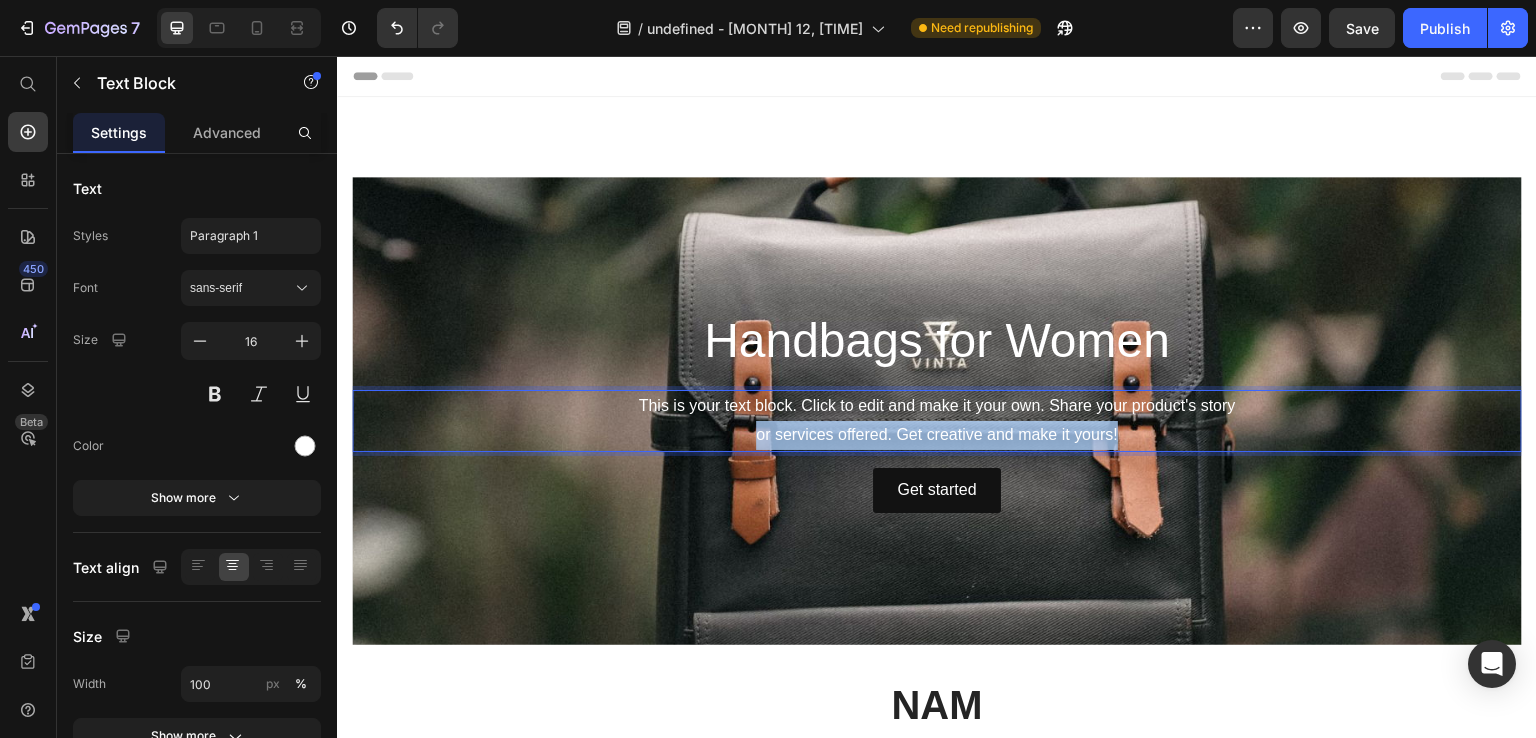 click on "This is your text block. Click to edit and make it your own. Share your product's story or services offered. Get creative and make it yours!" at bounding box center (937, 421) 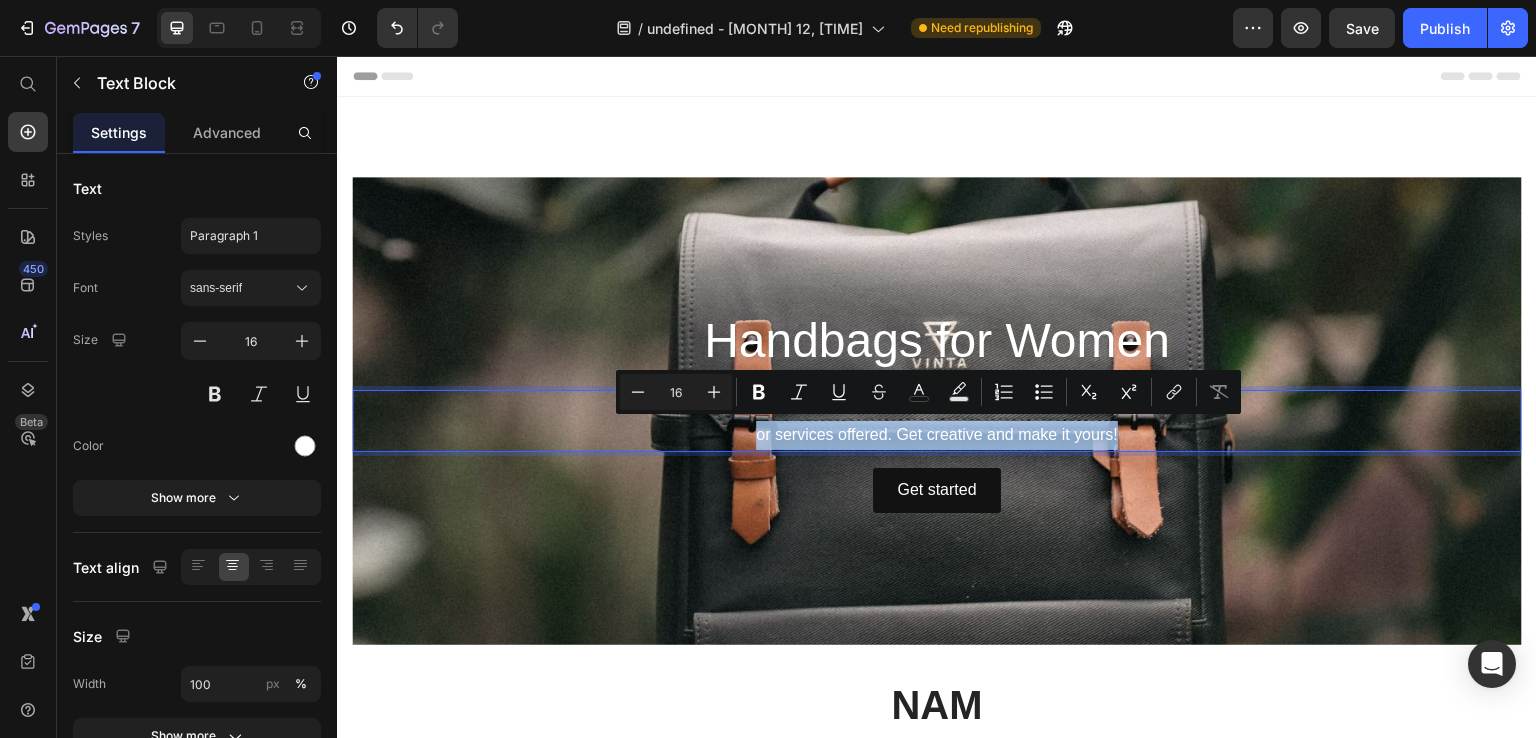 click on "This is your text block. Click to edit and make it your own. Share your product's story or services offered. Get creative and make it yours!" at bounding box center [937, 421] 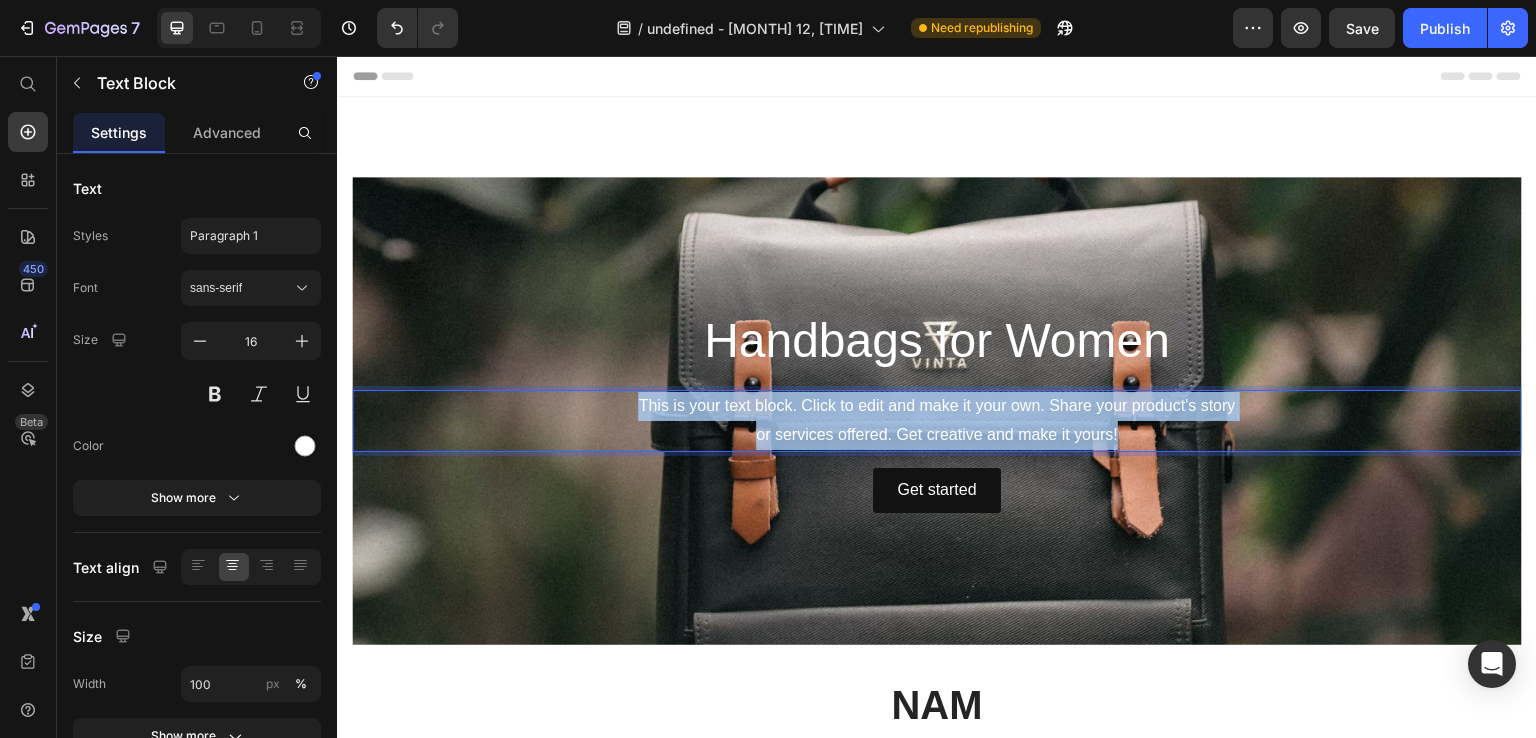 drag, startPoint x: 1136, startPoint y: 430, endPoint x: 572, endPoint y: 402, distance: 564.6946 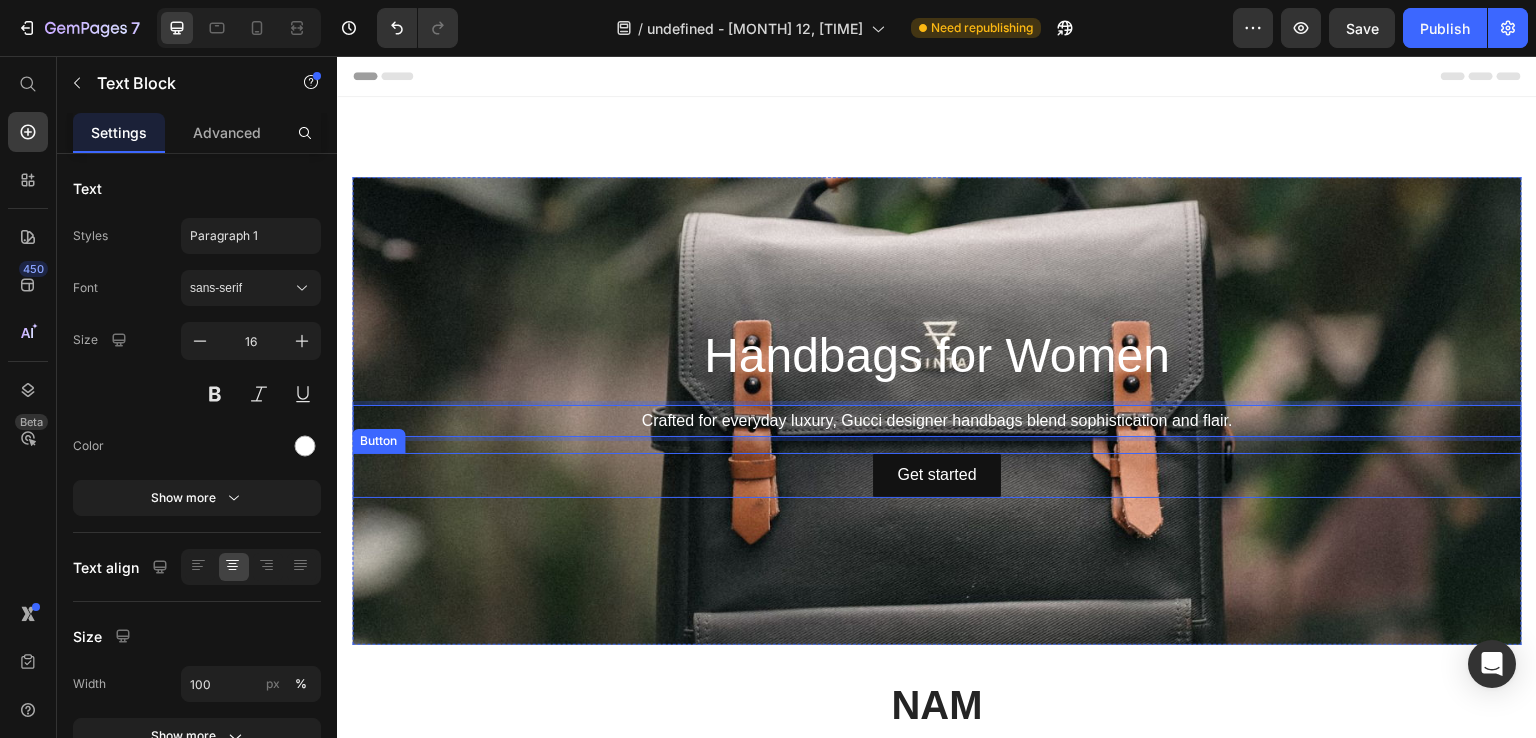click on "Button" at bounding box center (378, 441) 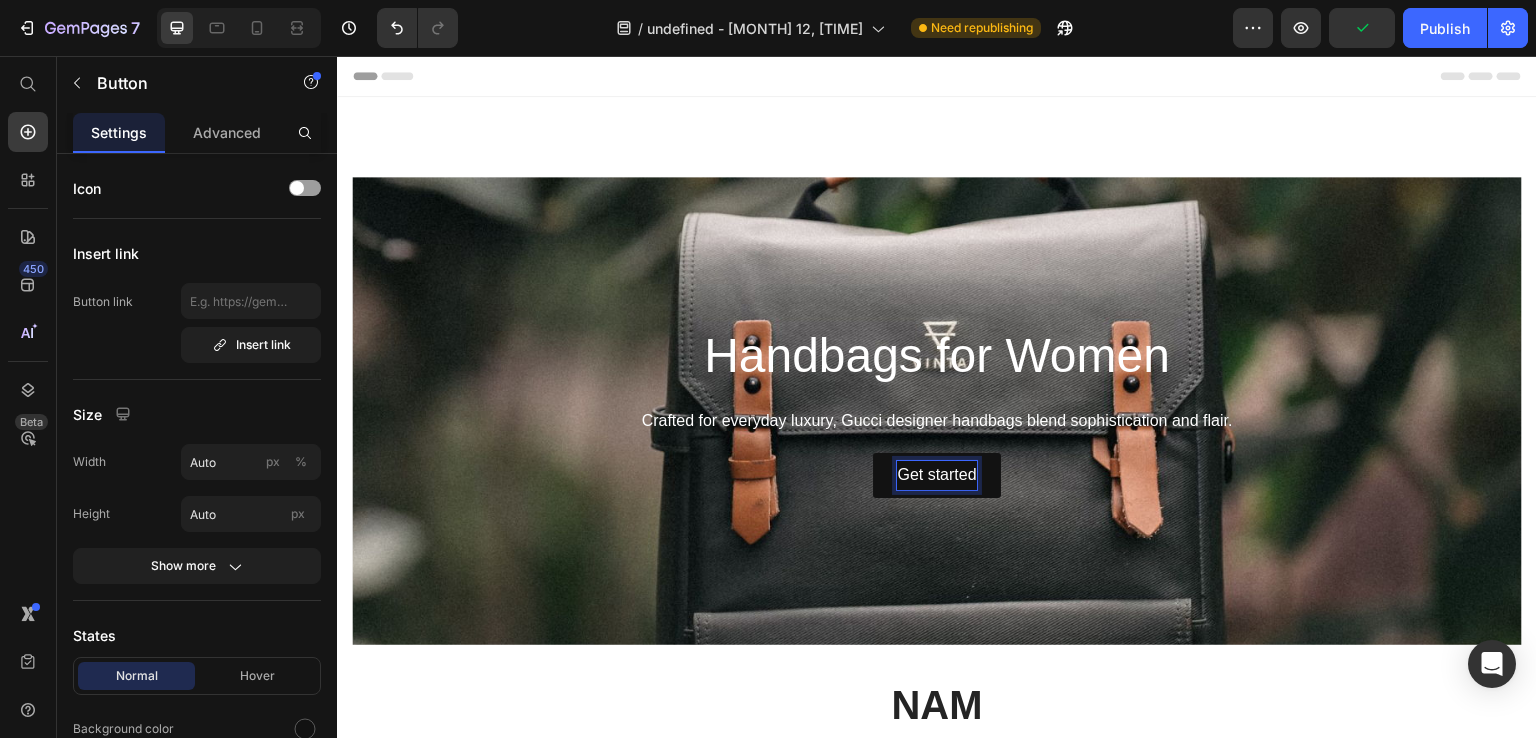 click on "Get started Button   0" at bounding box center (937, 475) 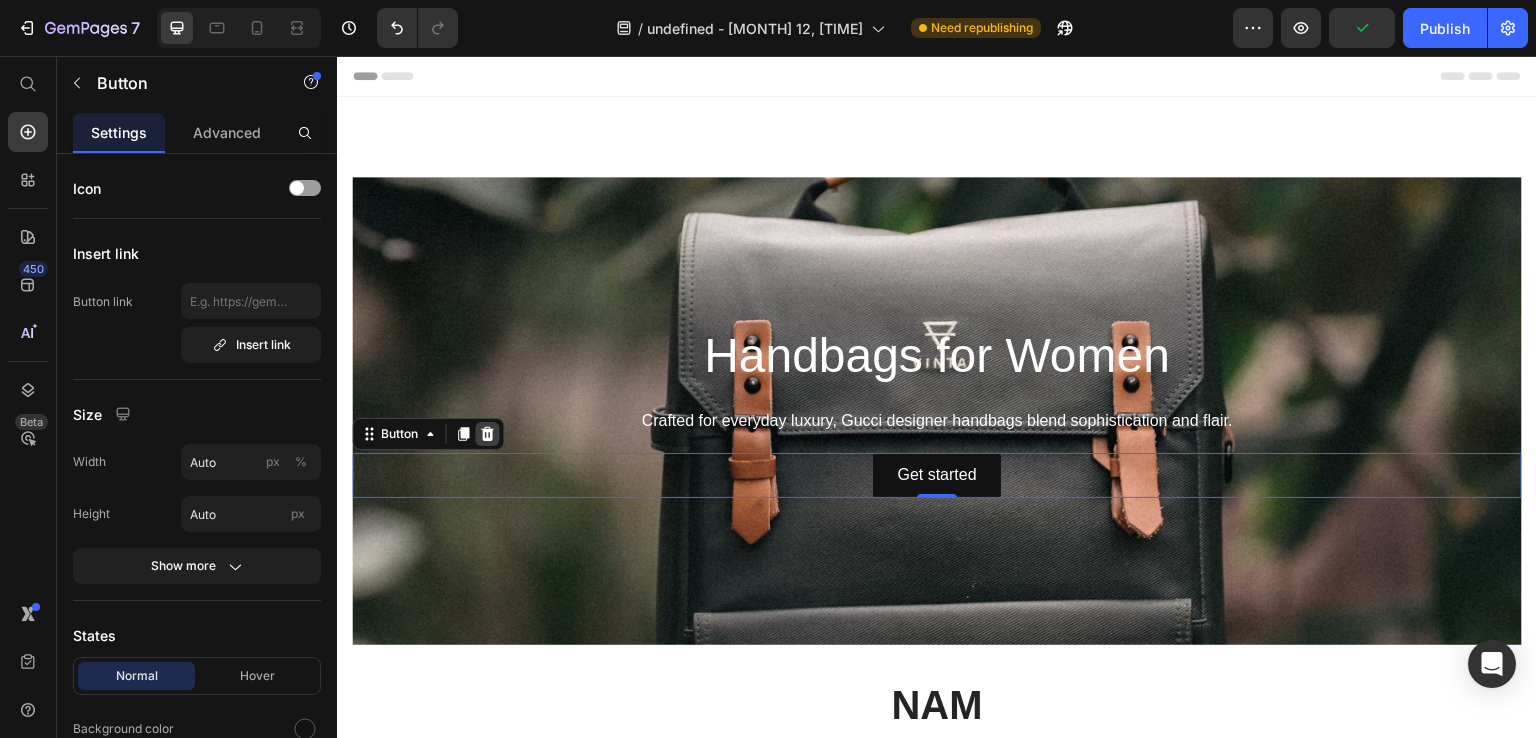 click 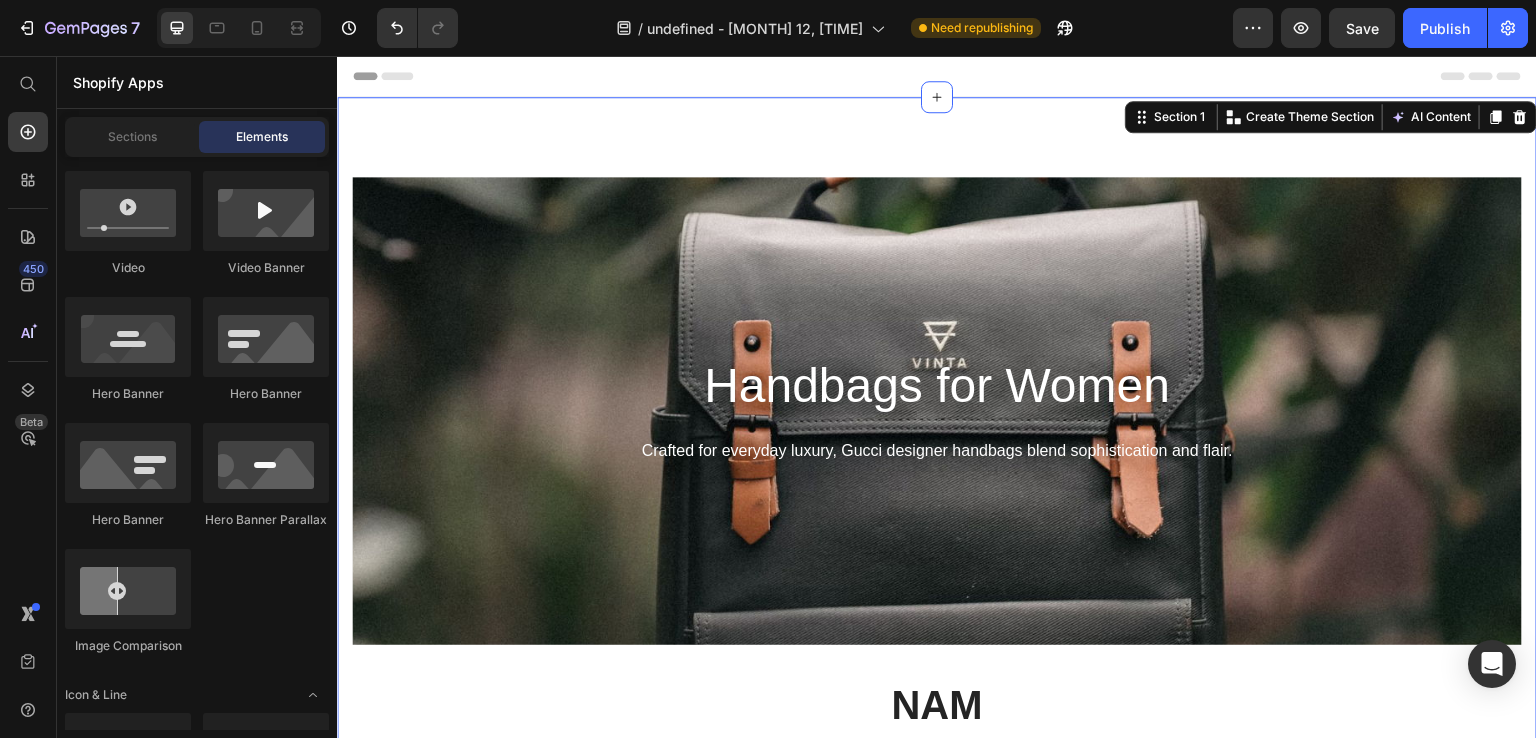 click on "⁠⁠⁠⁠⁠⁠⁠ Handbags for Women Heading Crafted for everyday luxury, Gucci designer handbags blend sophistication and flair. Text Block Hero Banner Nam Heading 00 Days 00 Hours 00 Minutes 00 Seconds Countdown Timer Row (P) Images Courtclass Women'S Sports Tennis Casual Colorful Tank Top & Pleated Skirt Set Tennis Skirt Sets Womens Tennis Apparel (P) Title 659.208₫ (P) Price 0₫ (P) Price 0% off Product Badge Row Icon Icon Icon Icon Icon Row Row (P) Images Activina Activina Women Contrasting Color Trim Sleeveless Top and Pleated Skirt Sports Suit (P) Title 793.181₫ (P) Price 0₫ (P) Price 0% off Product Badge Row Icon Icon Icon Icon Icon Row Row (P) Images Sport Studio 2Pcs/Set Women Casual Sports Tennis Style T-Shirt and Skirt Suit (P) Title 395.461₫ (P) Price 0₫ (P) Price 0% off Product Badge Row Icon Icon Icon Icon Icon Row Row (P) Images Sport Studio 2Pcs/Set Colorblock Removable Padded Sports Bra and Colorblock High Waist Pleated Sports Skirt, Spring/Summer (P) Title 336.061₫ 0₫ Row" at bounding box center [937, 757] 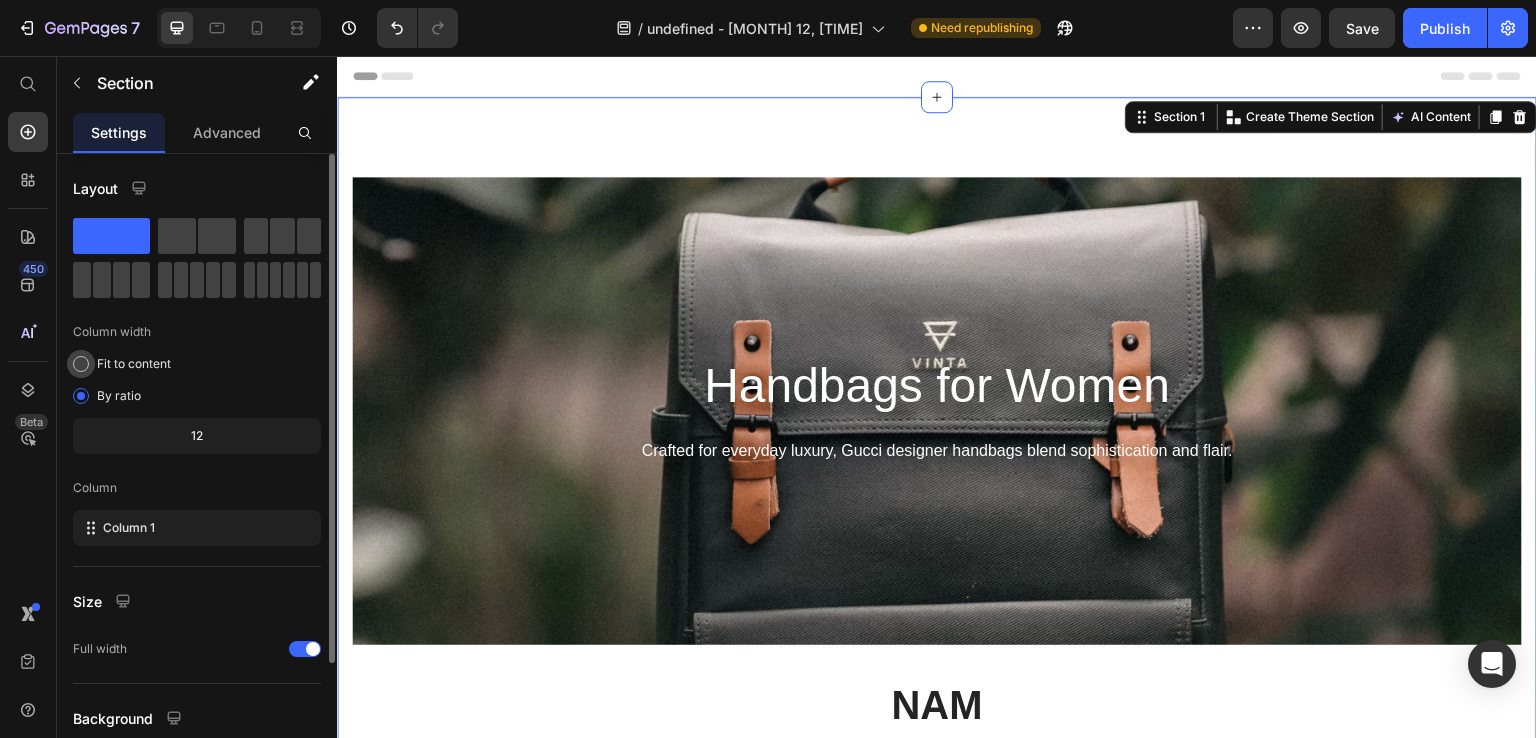 click on "Fit to content" at bounding box center (134, 364) 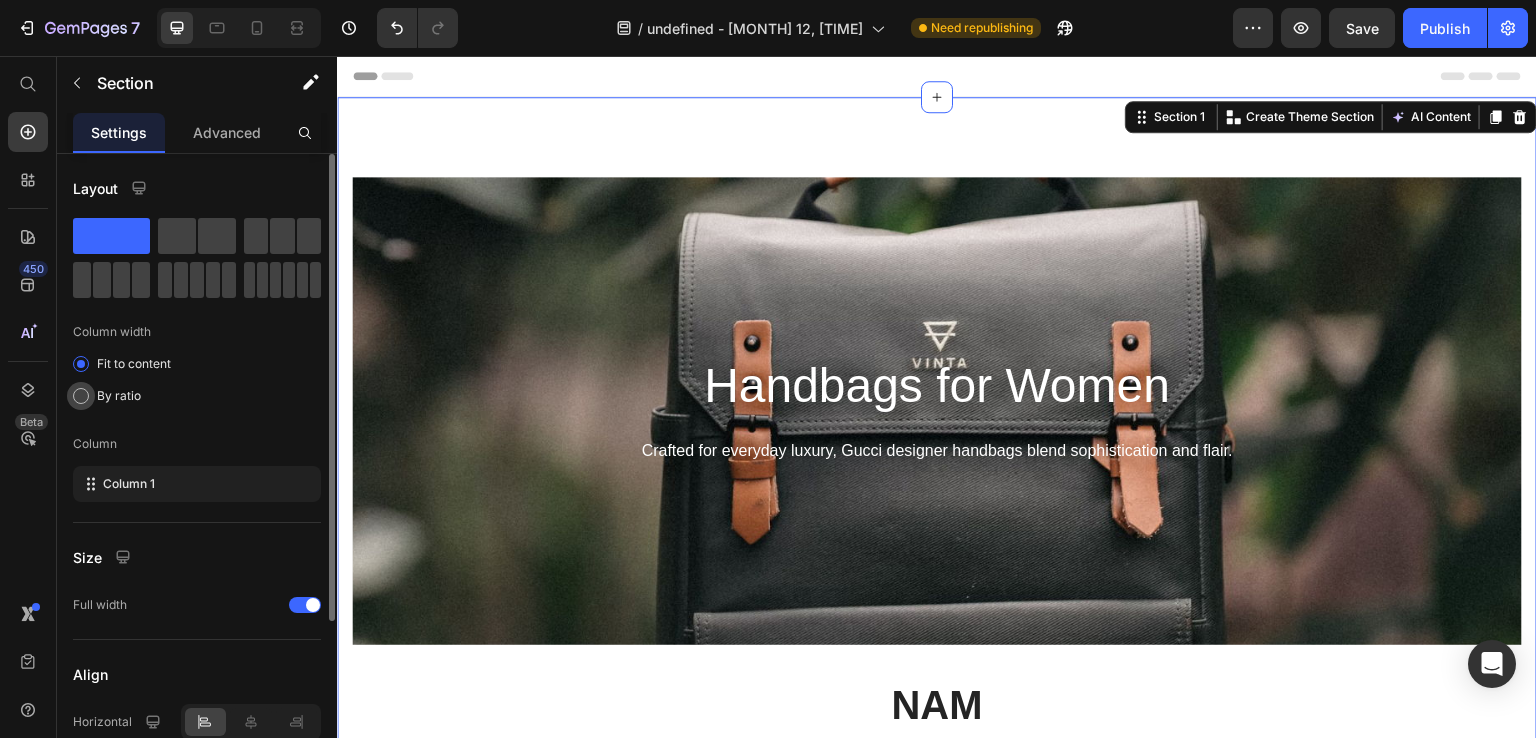 click on "By ratio" at bounding box center (119, 396) 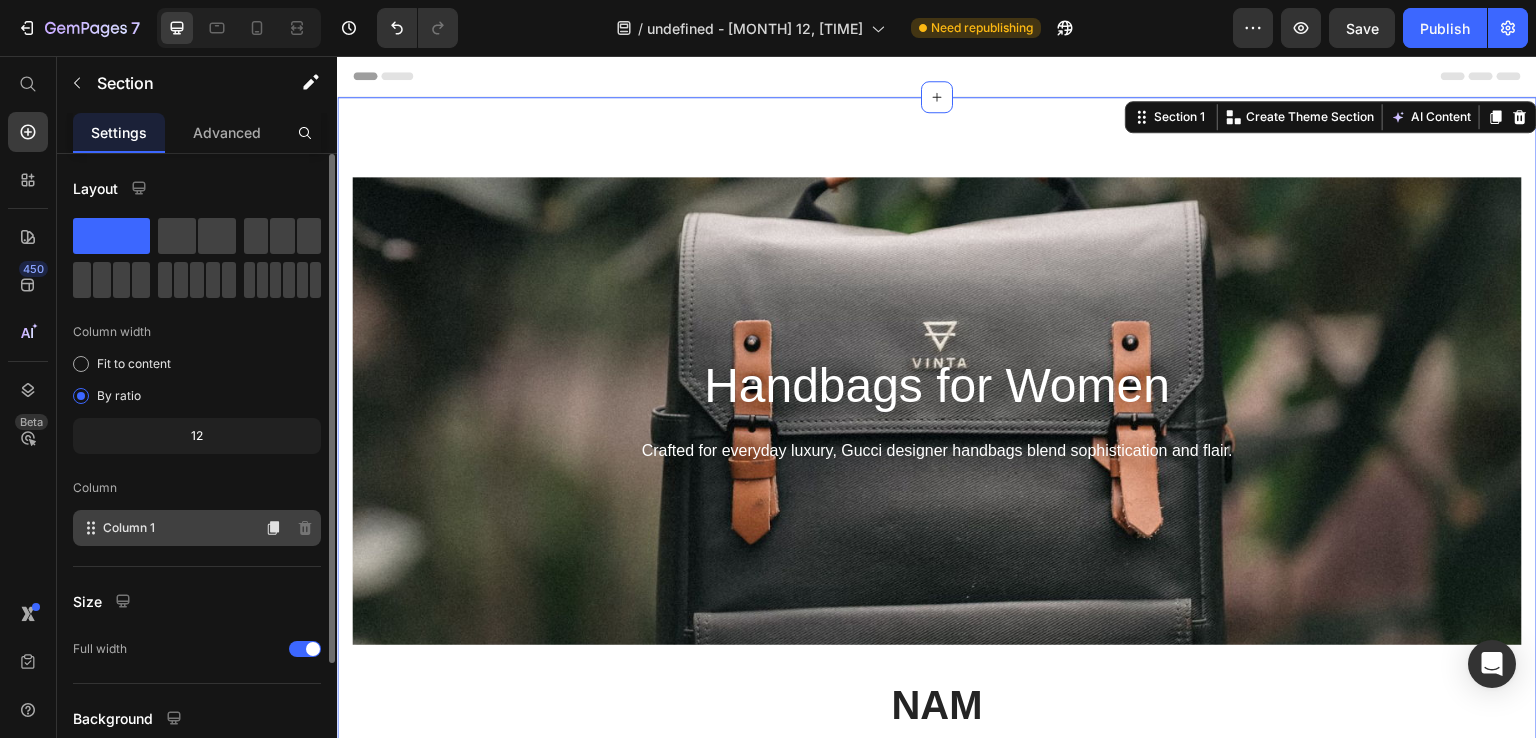 scroll, scrollTop: 0, scrollLeft: 0, axis: both 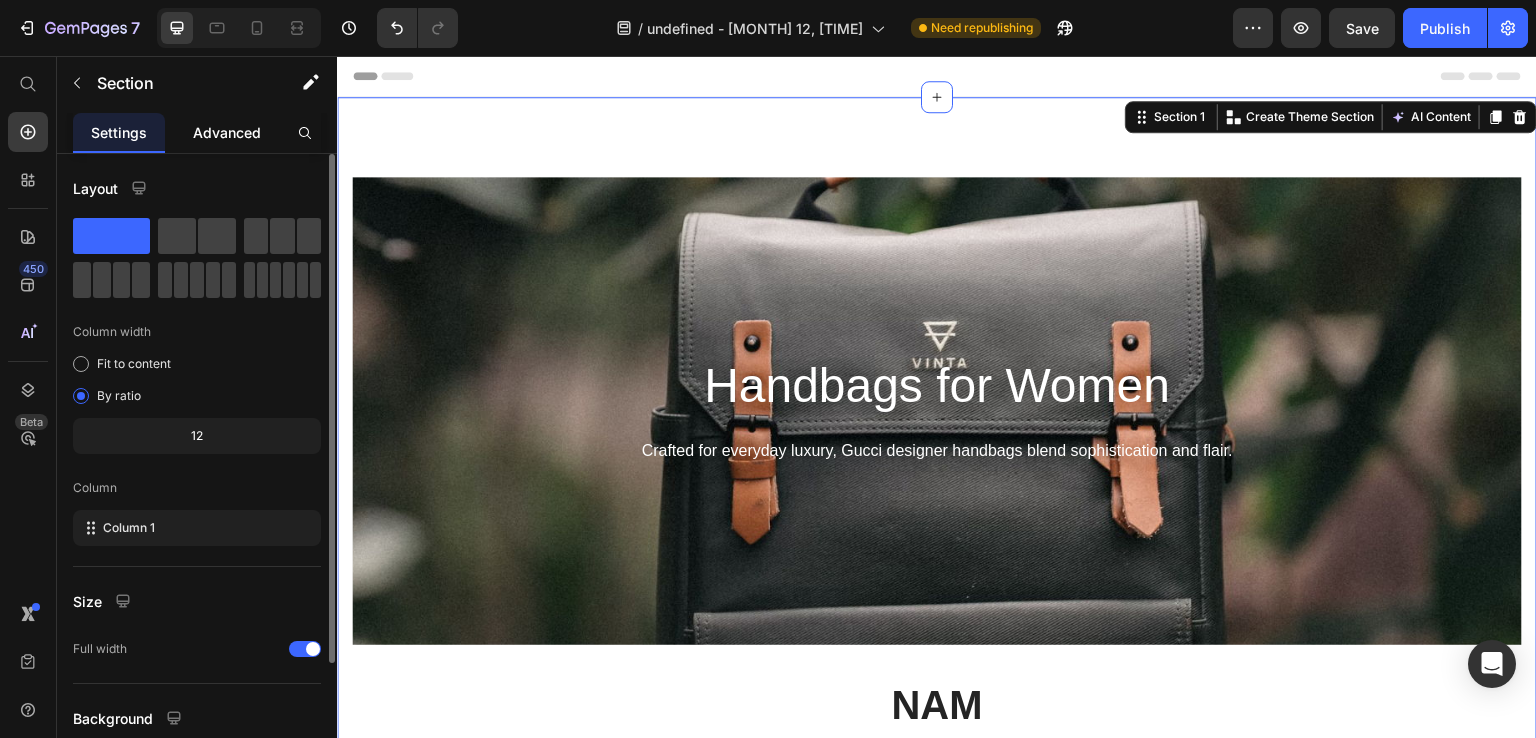 click on "Advanced" at bounding box center (227, 132) 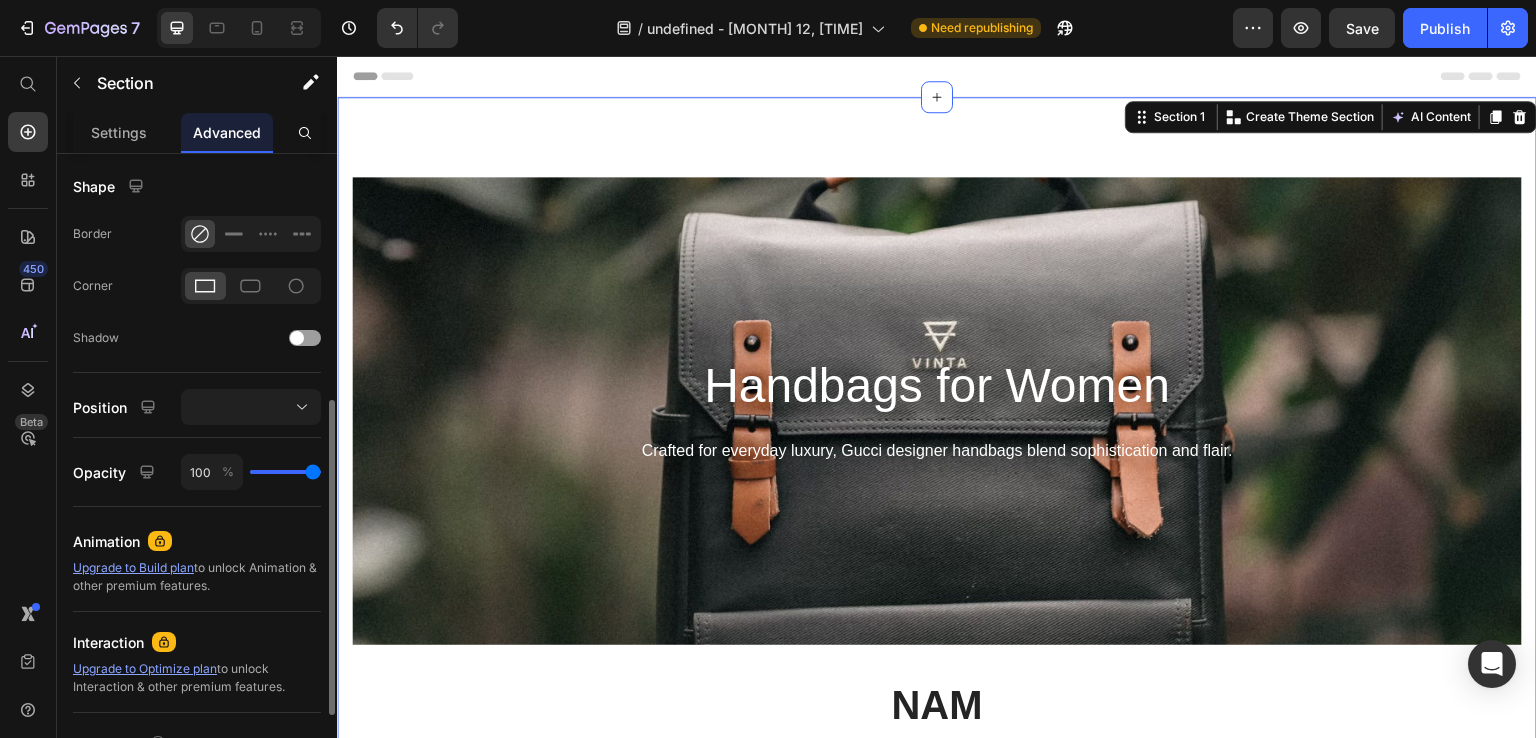 scroll, scrollTop: 662, scrollLeft: 0, axis: vertical 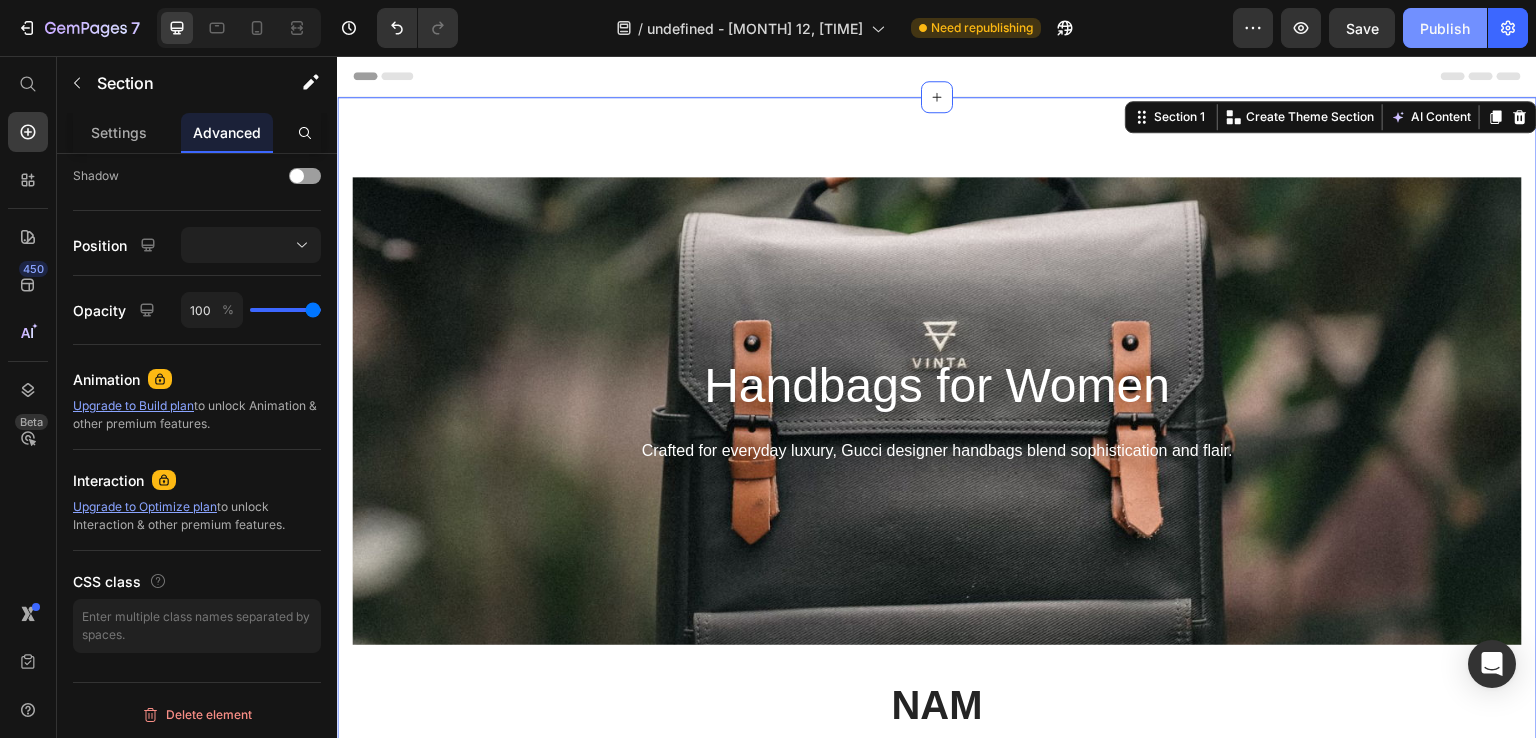click on "Publish" at bounding box center (1445, 28) 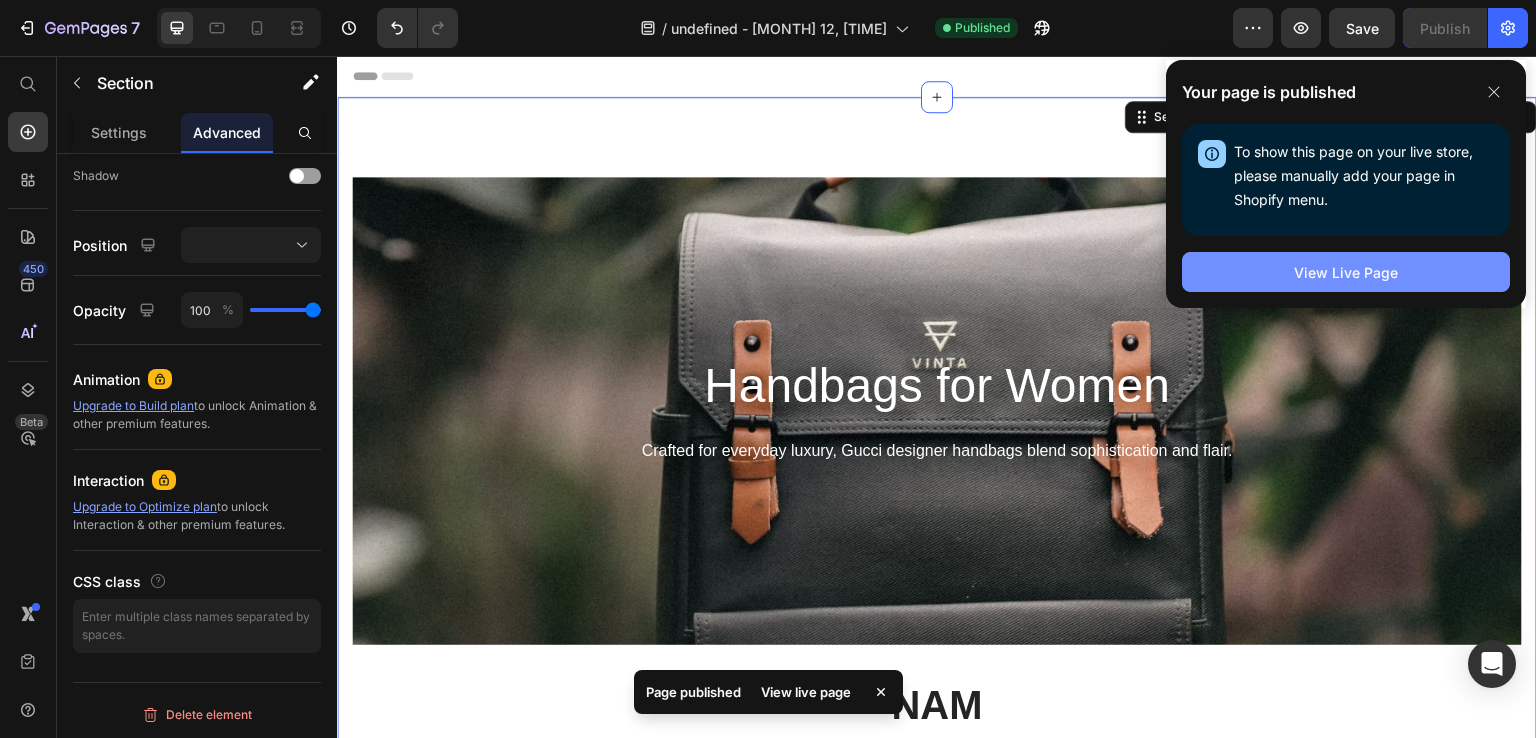 click on "View Live Page" at bounding box center (1346, 272) 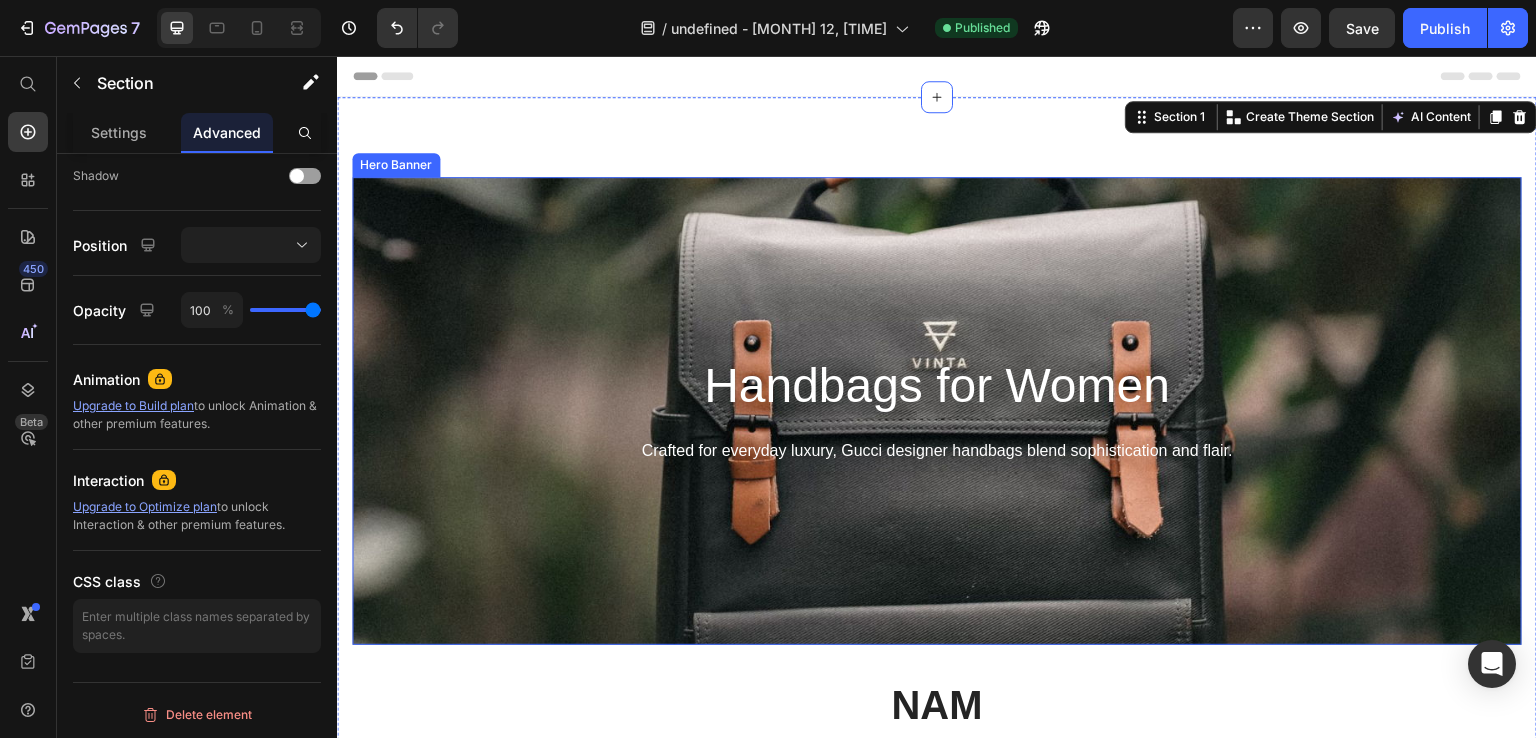 click at bounding box center (937, 411) 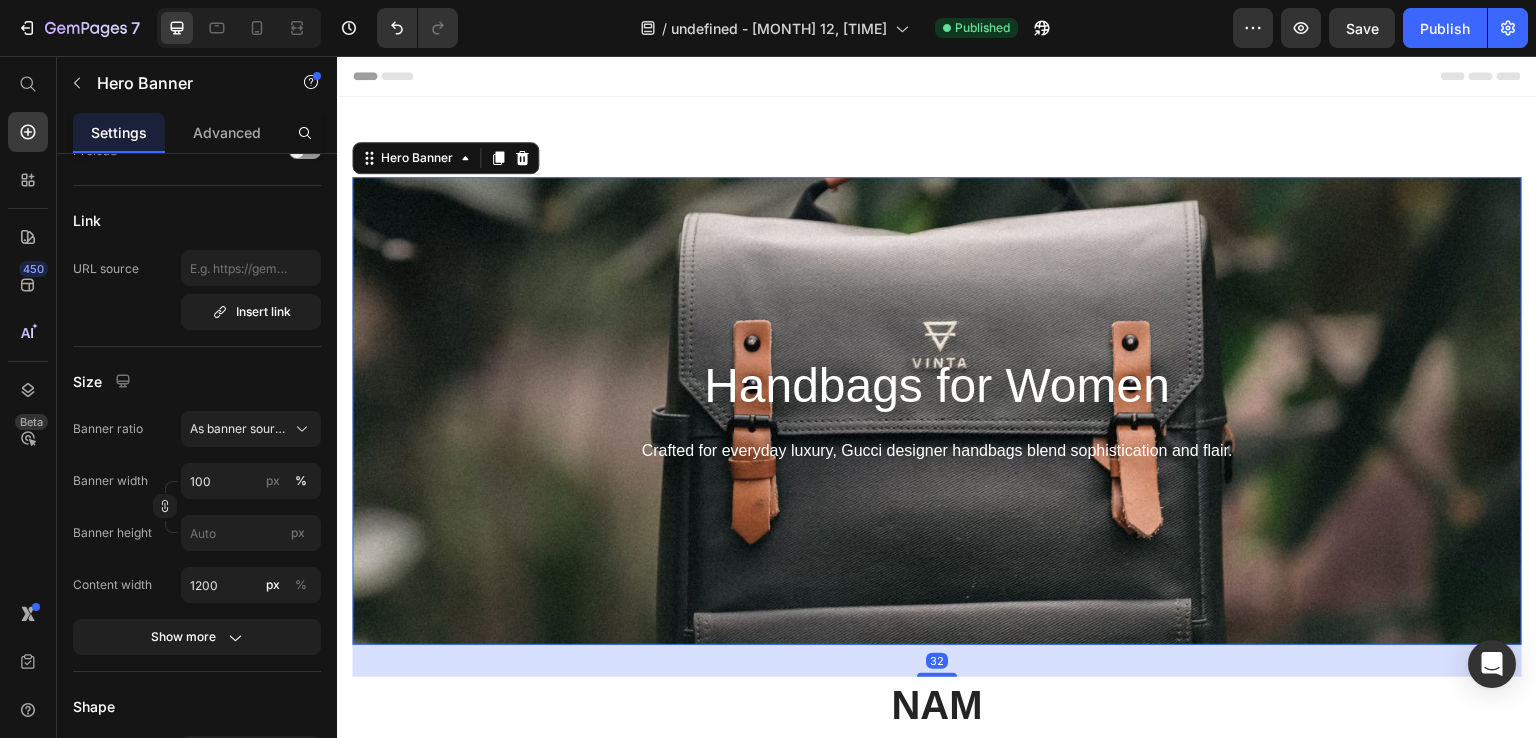 scroll, scrollTop: 0, scrollLeft: 0, axis: both 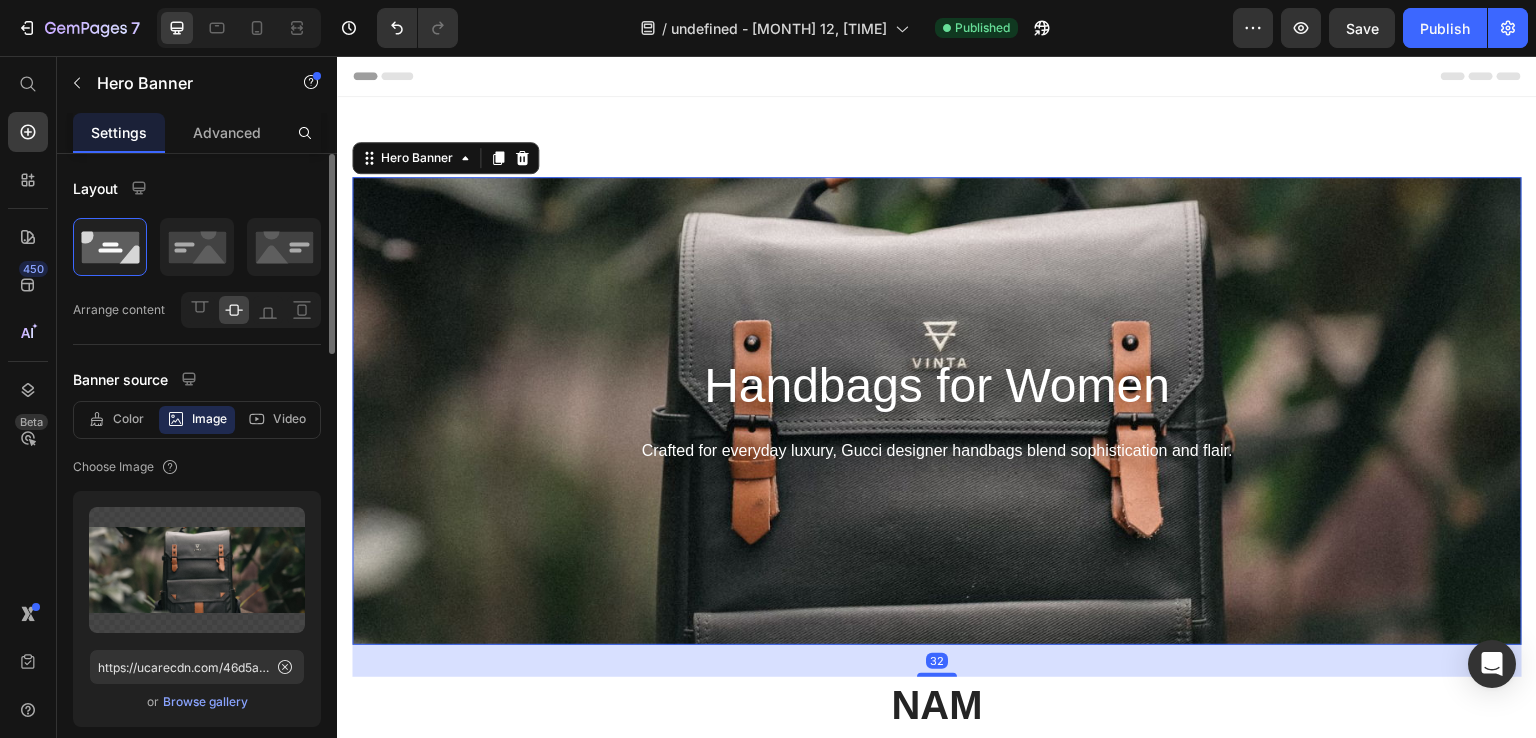 click on "⁠⁠⁠⁠⁠⁠⁠ Handbags for Women Heading Crafted for everyday luxury, Gucci designer handbags blend sophistication and flair. Text Block Hero Banner   32 Nam Heading 00 Days 00 Hours 00 Minutes 00 Seconds Countdown Timer Row (P) Images Courtclass Women'S Sports Tennis Casual Colorful Tank Top & Pleated Skirt Set Tennis Skirt Sets Womens Tennis Apparel (P) Title 659.208₫ (P) Price 0₫ (P) Price 0% off Product Badge Row Icon Icon Icon Icon Icon Row Row (P) Images Activina Activina Women Contrasting Color Trim Sleeveless Top and Pleated Skirt Sports Suit (P) Title 793.181₫ (P) Price 0₫ (P) Price 0% off Product Badge Row Icon Icon Icon Icon Icon Row Row (P) Images Sport Studio 2Pcs/Set Women Casual Sports Tennis Style T-Shirt and Skirt Suit (P) Title 395.461₫ (P) Price 0₫ (P) Price 0% off Product Badge Row Icon Icon Icon Icon Icon Row Row (P) Images Sport Studio 2Pcs/Set Colorblock Removable Padded Sports Bra and Colorblock High Waist Pleated Sports Skirt, Spring/Summer (P) Title 336.061₫ Row" at bounding box center [937, 757] 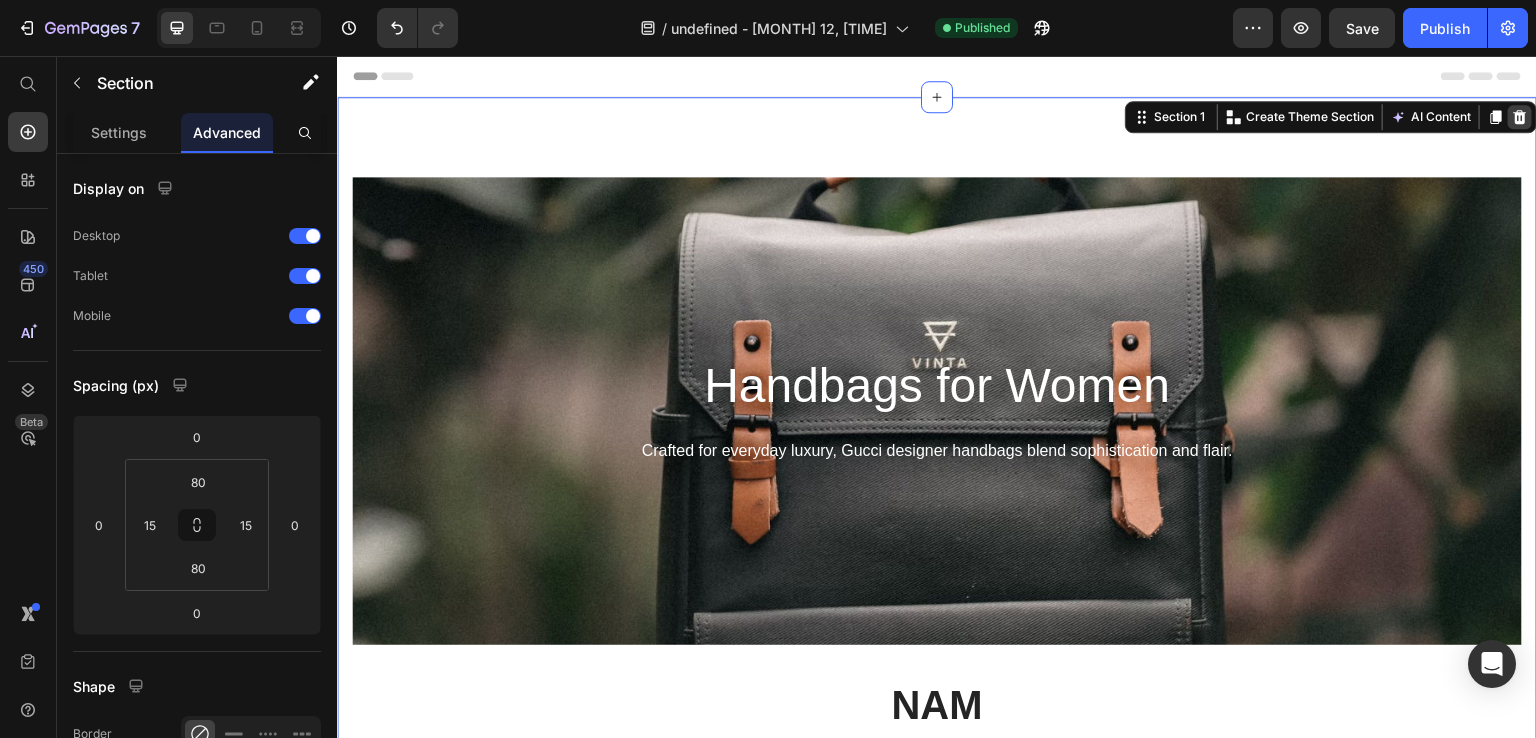 click 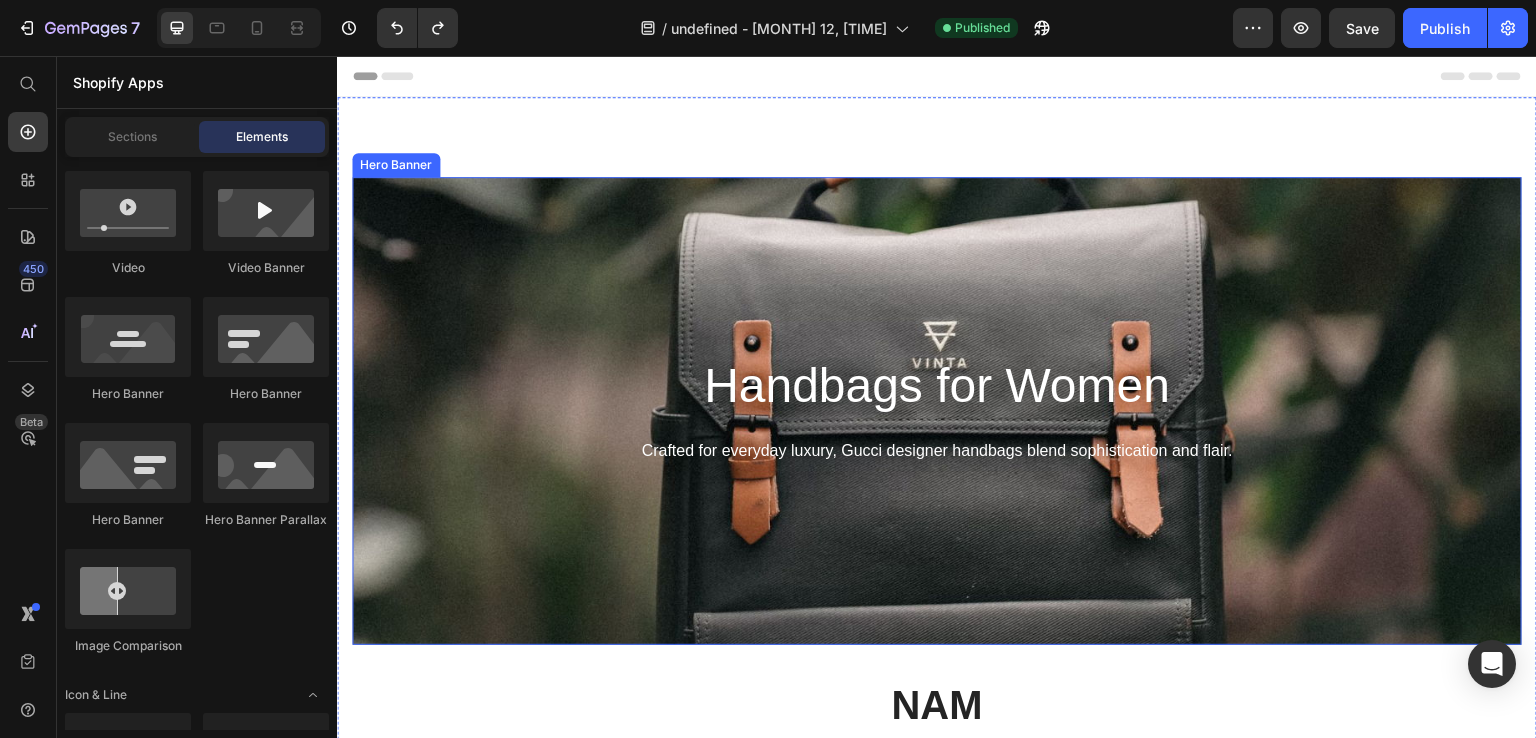 click at bounding box center [937, 411] 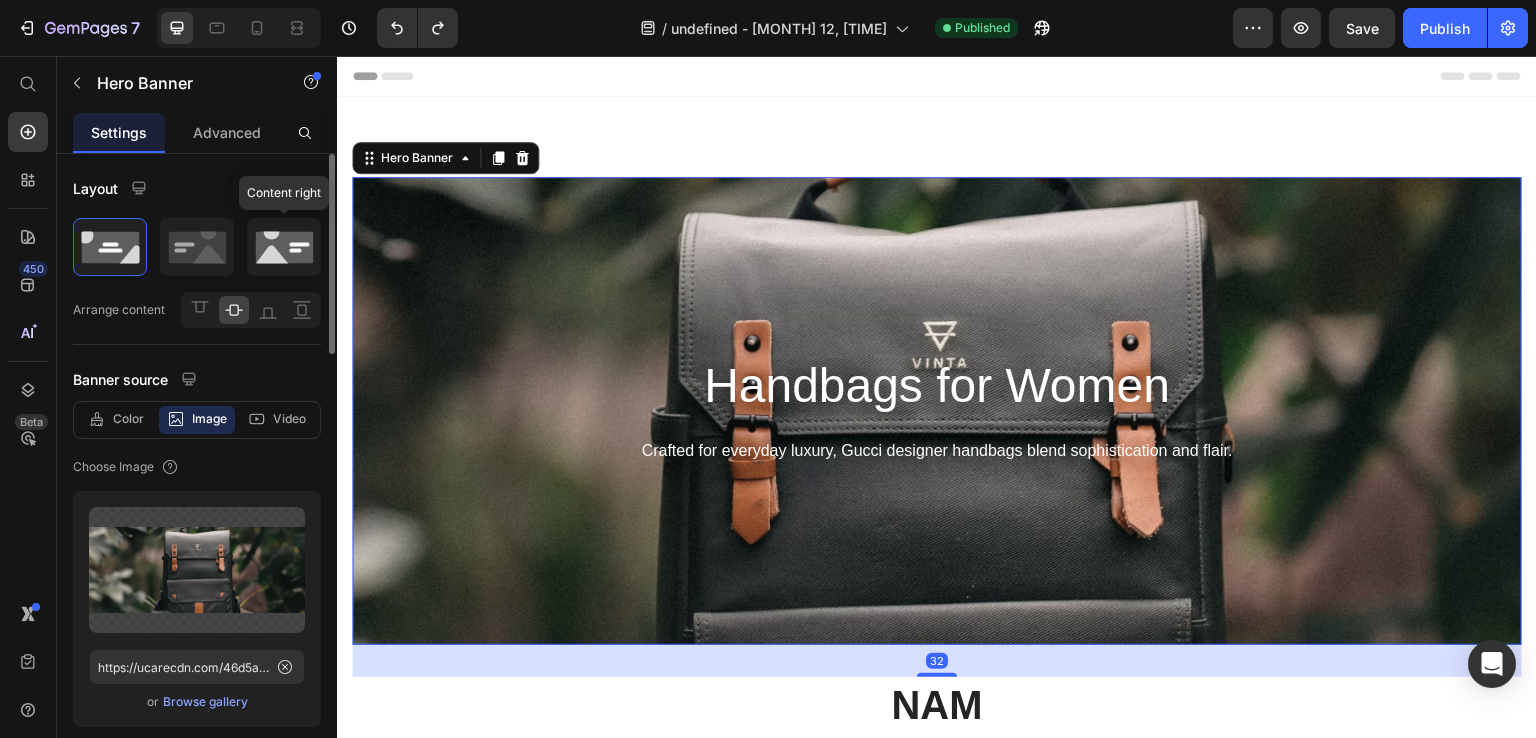 click 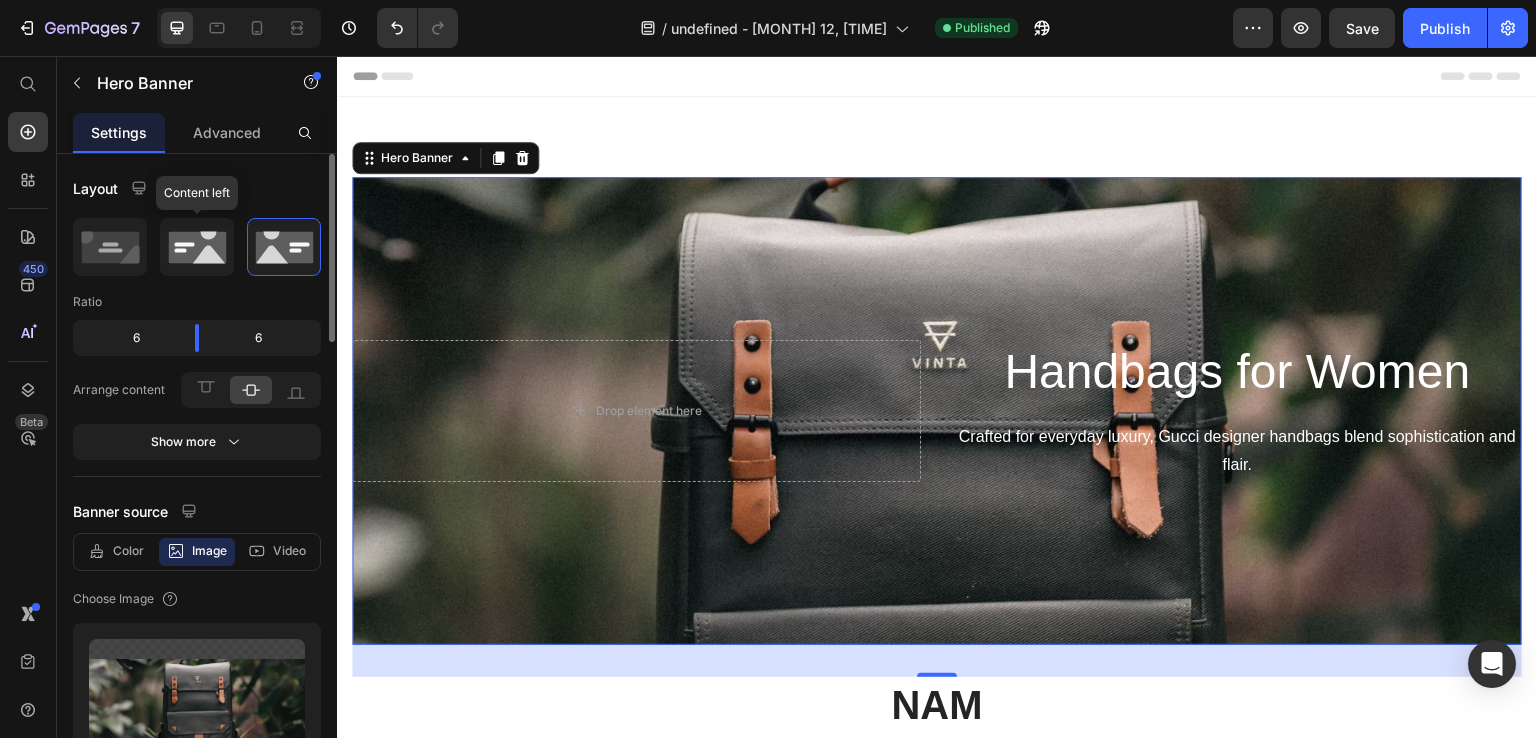 click 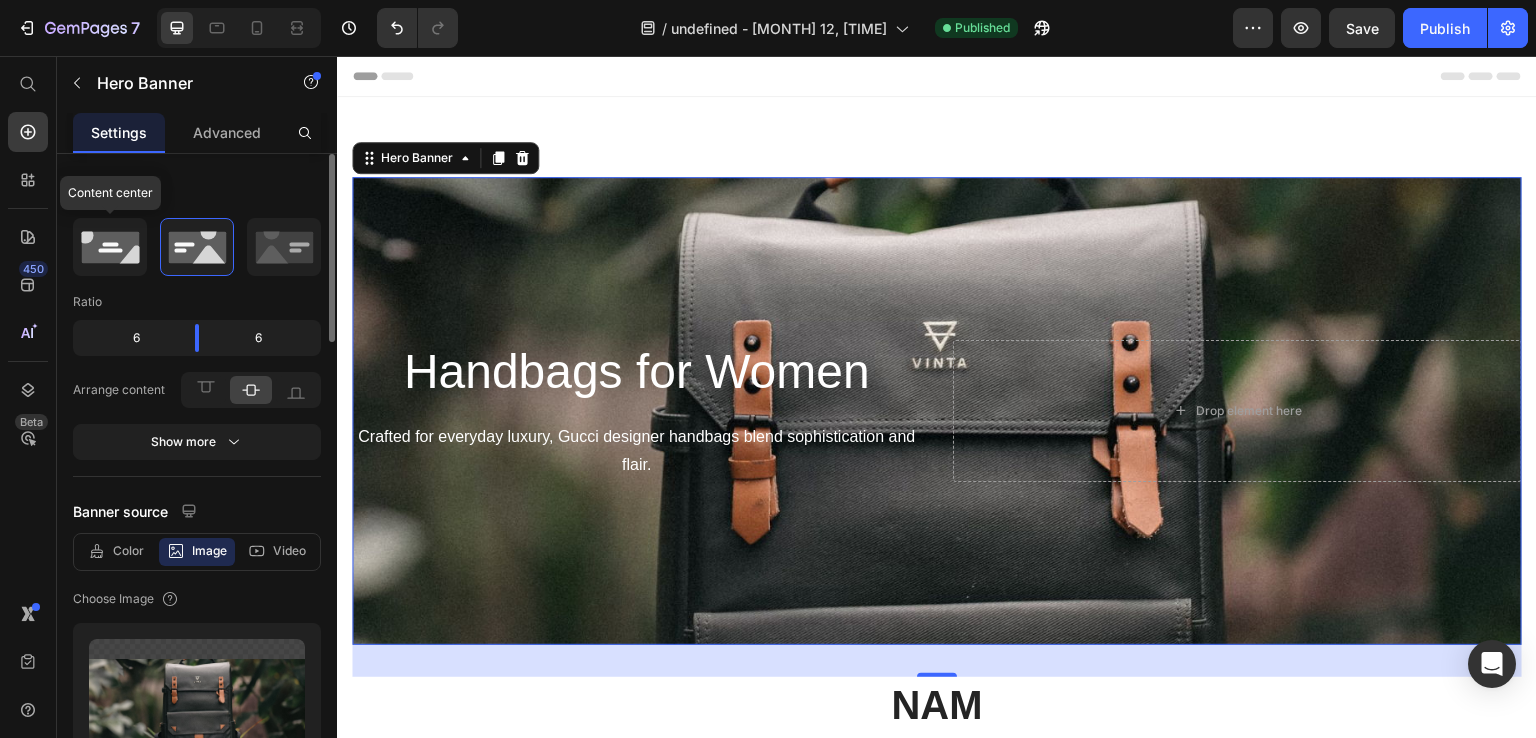 click 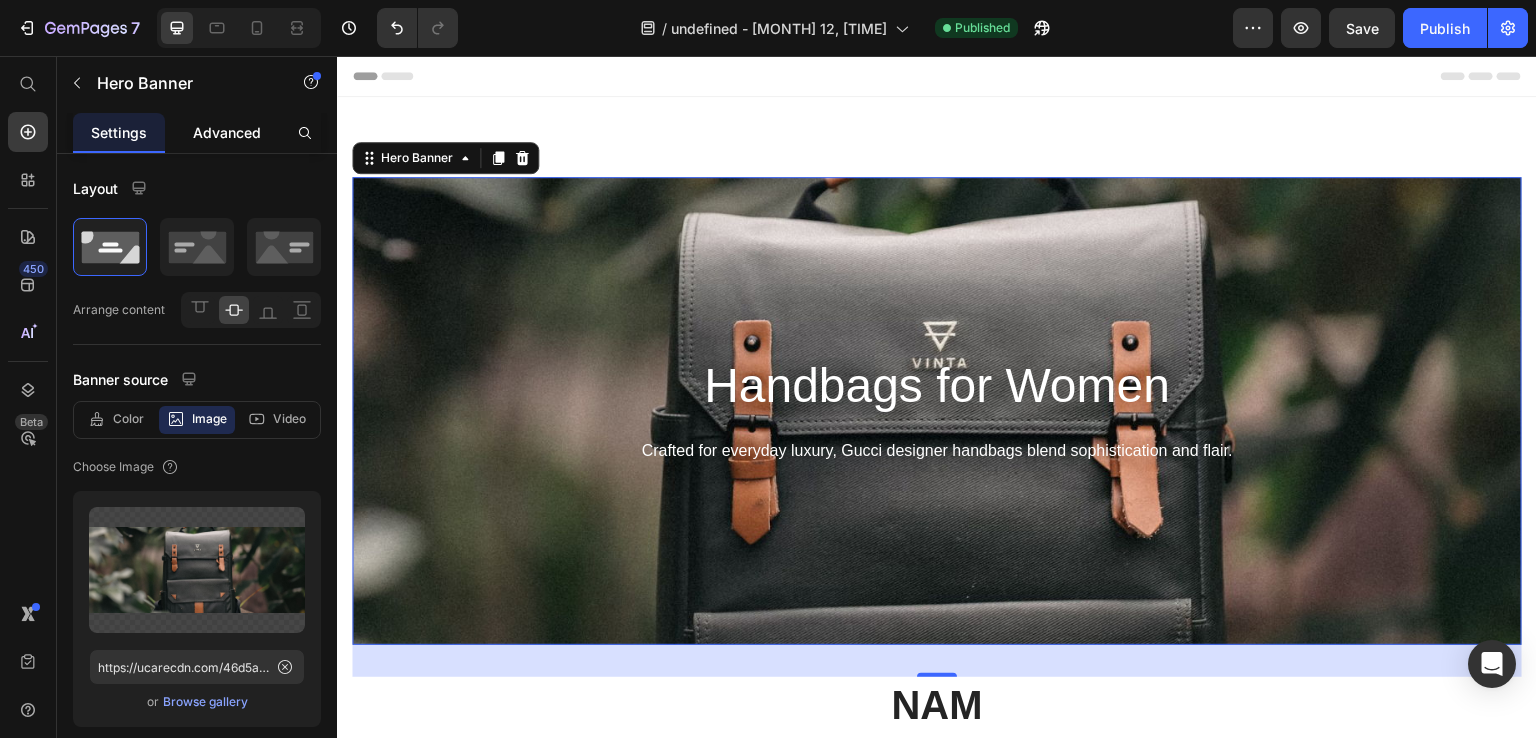 click on "Advanced" at bounding box center [227, 132] 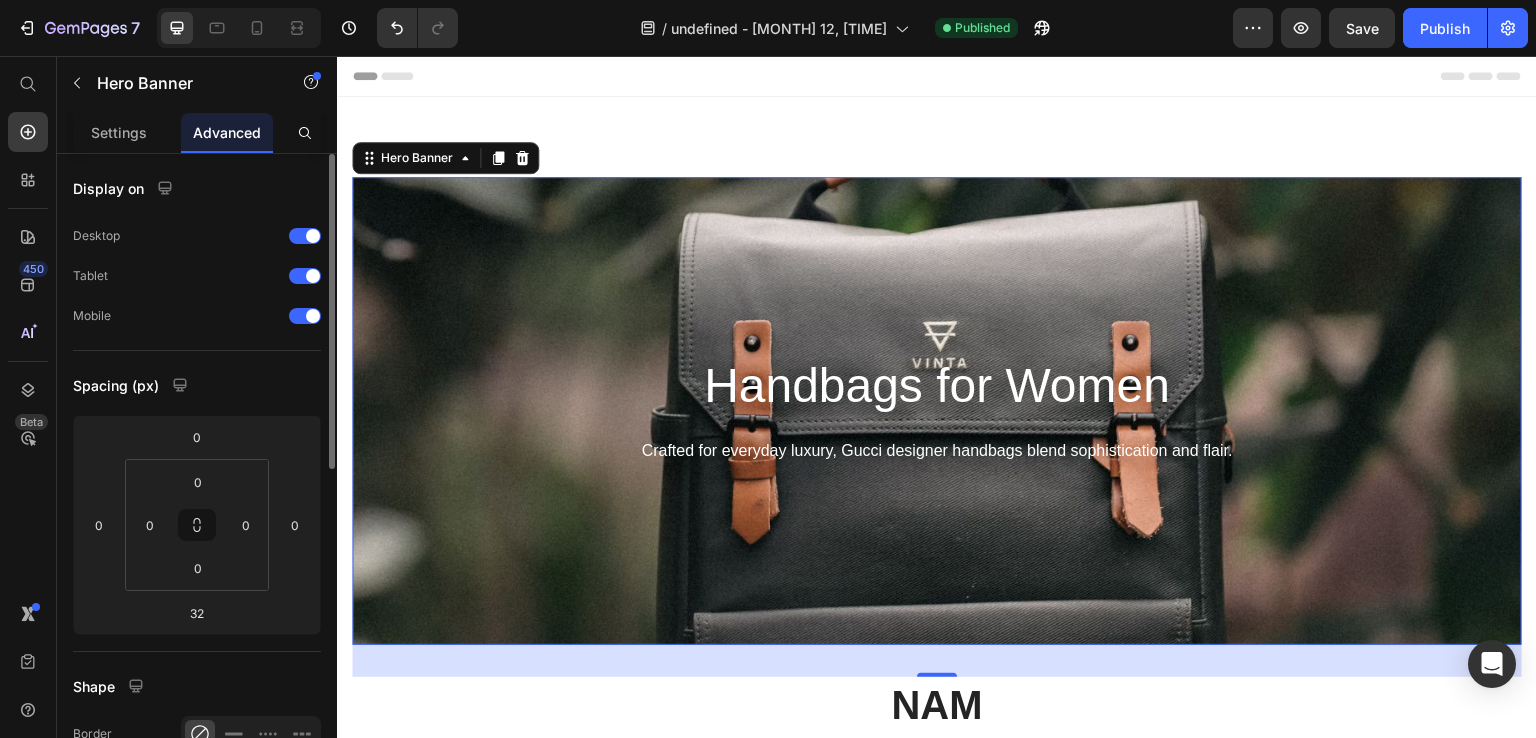 click on "Settings" 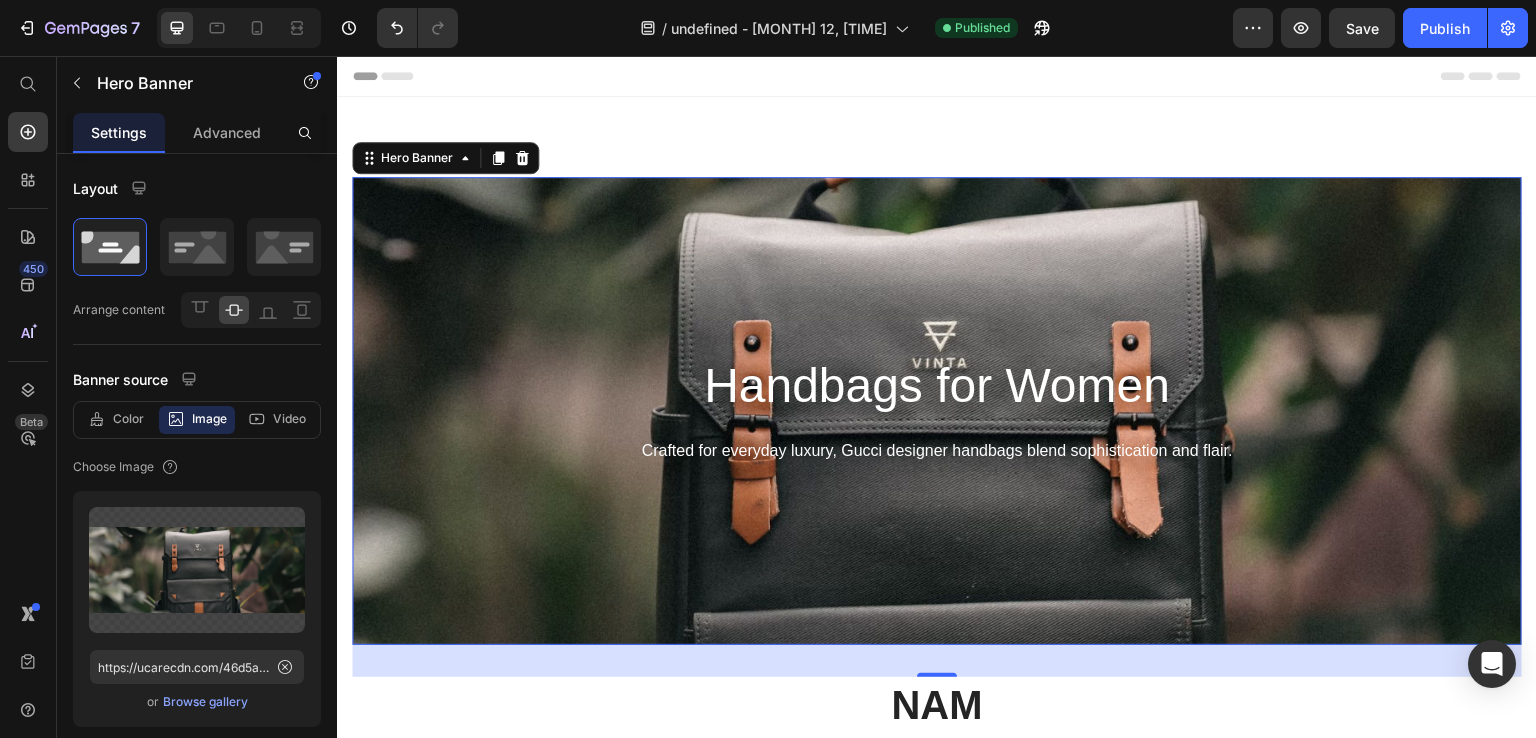 click at bounding box center [937, 411] 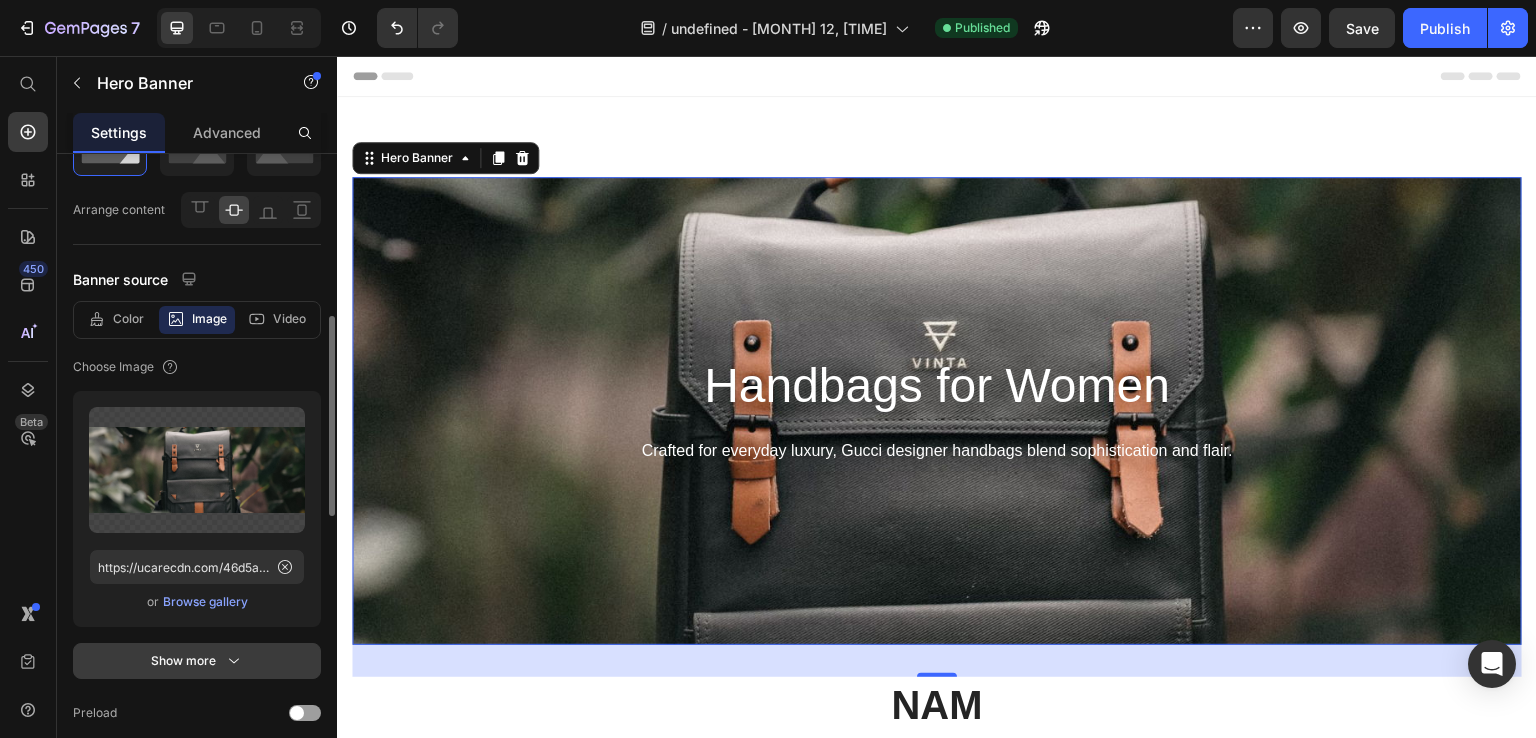 scroll, scrollTop: 200, scrollLeft: 0, axis: vertical 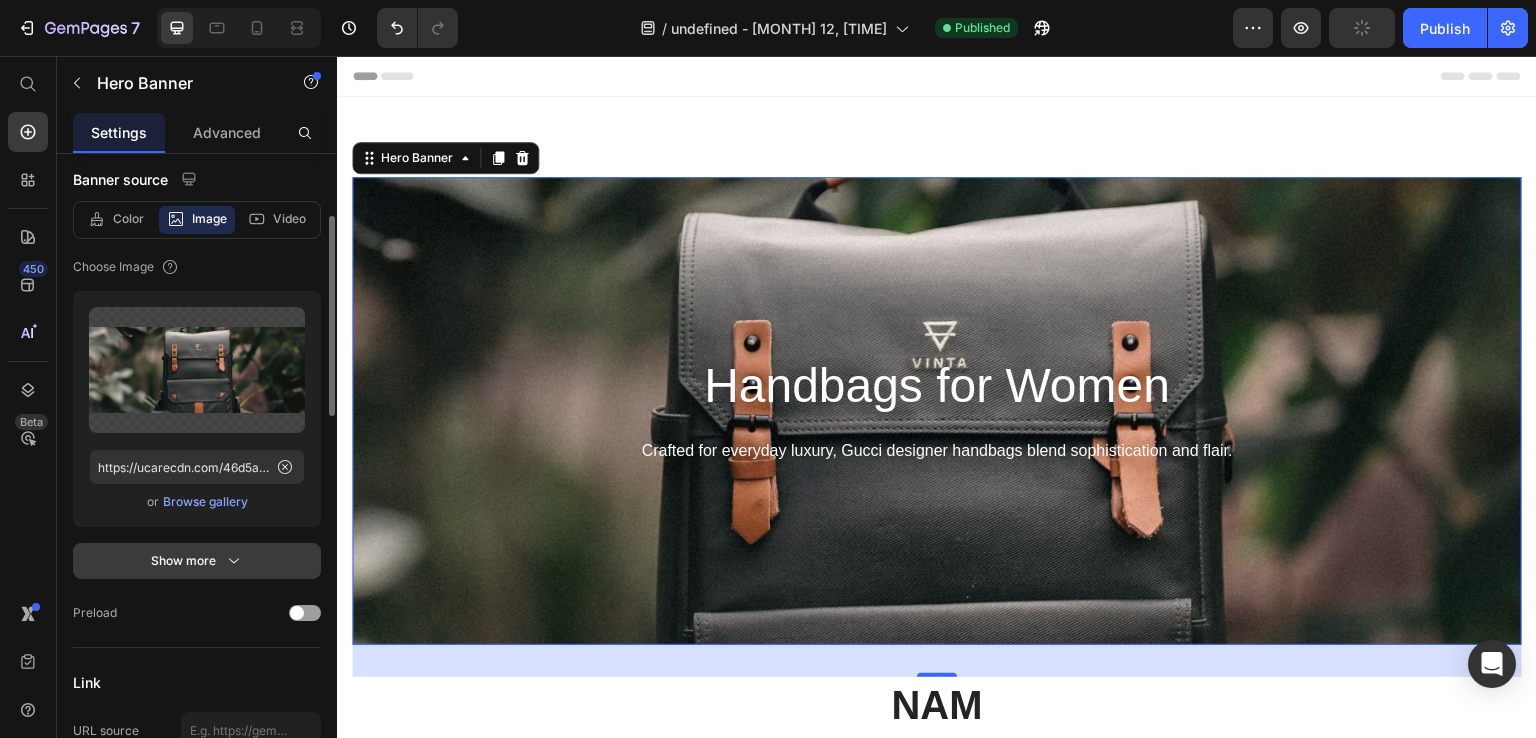 click 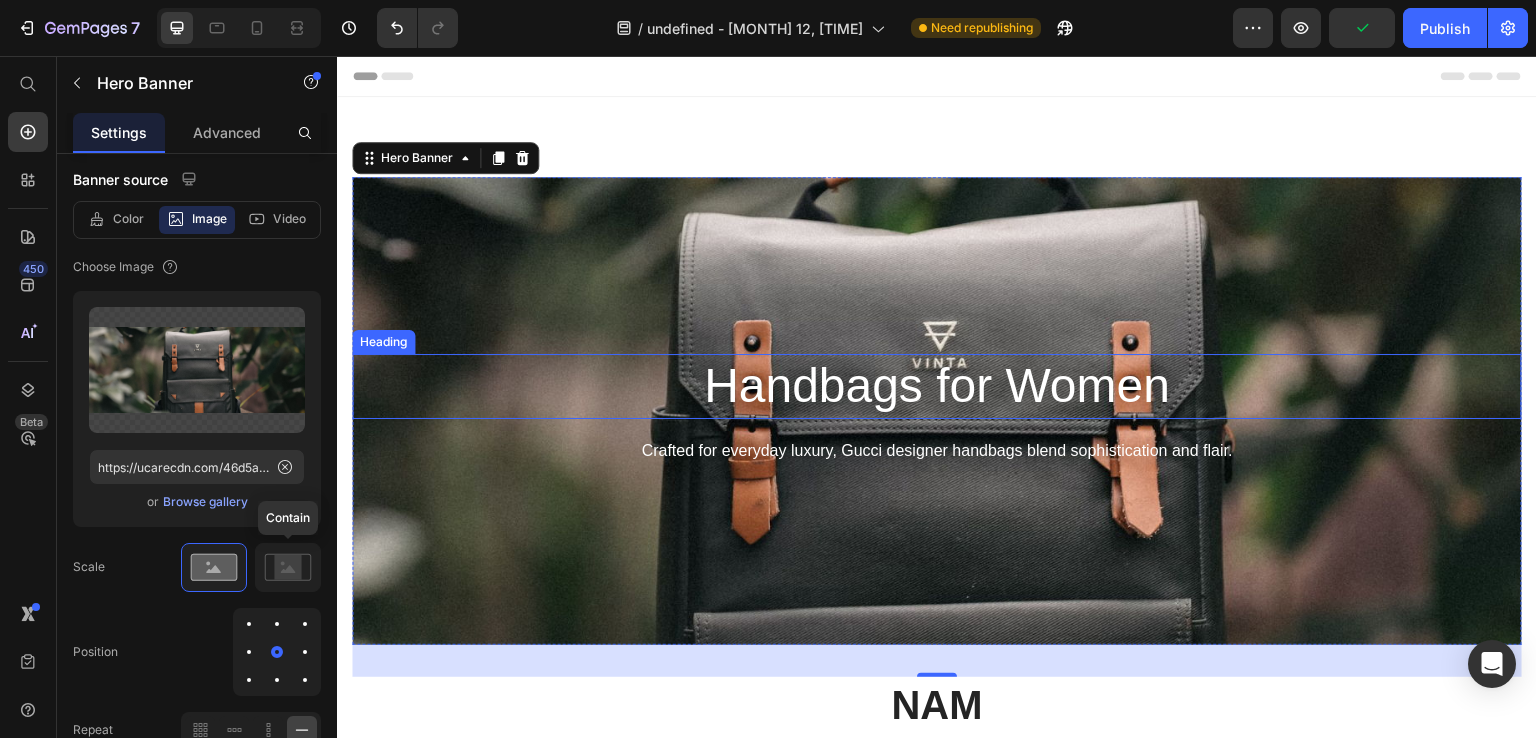 click on "Handbags for Women" at bounding box center (937, 386) 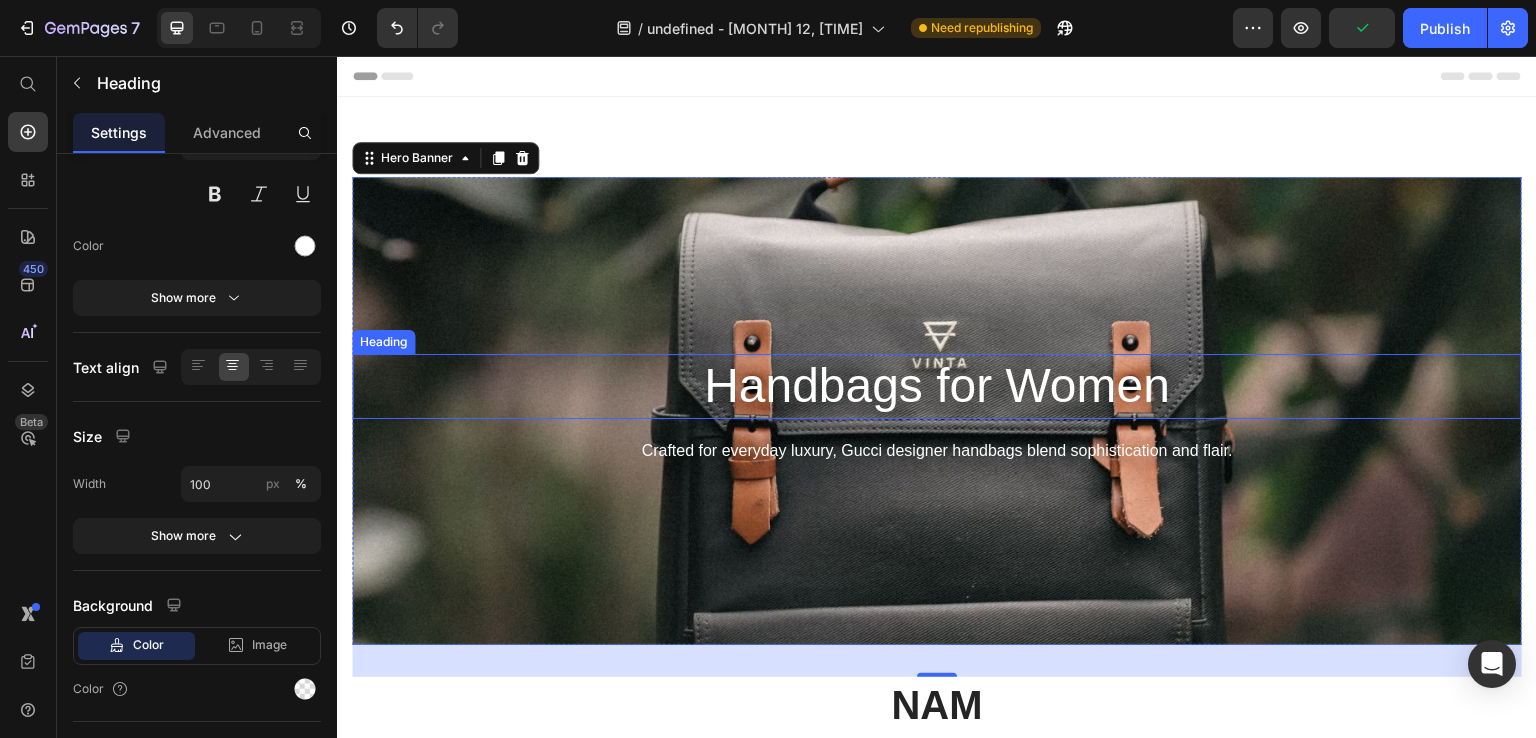 scroll, scrollTop: 0, scrollLeft: 0, axis: both 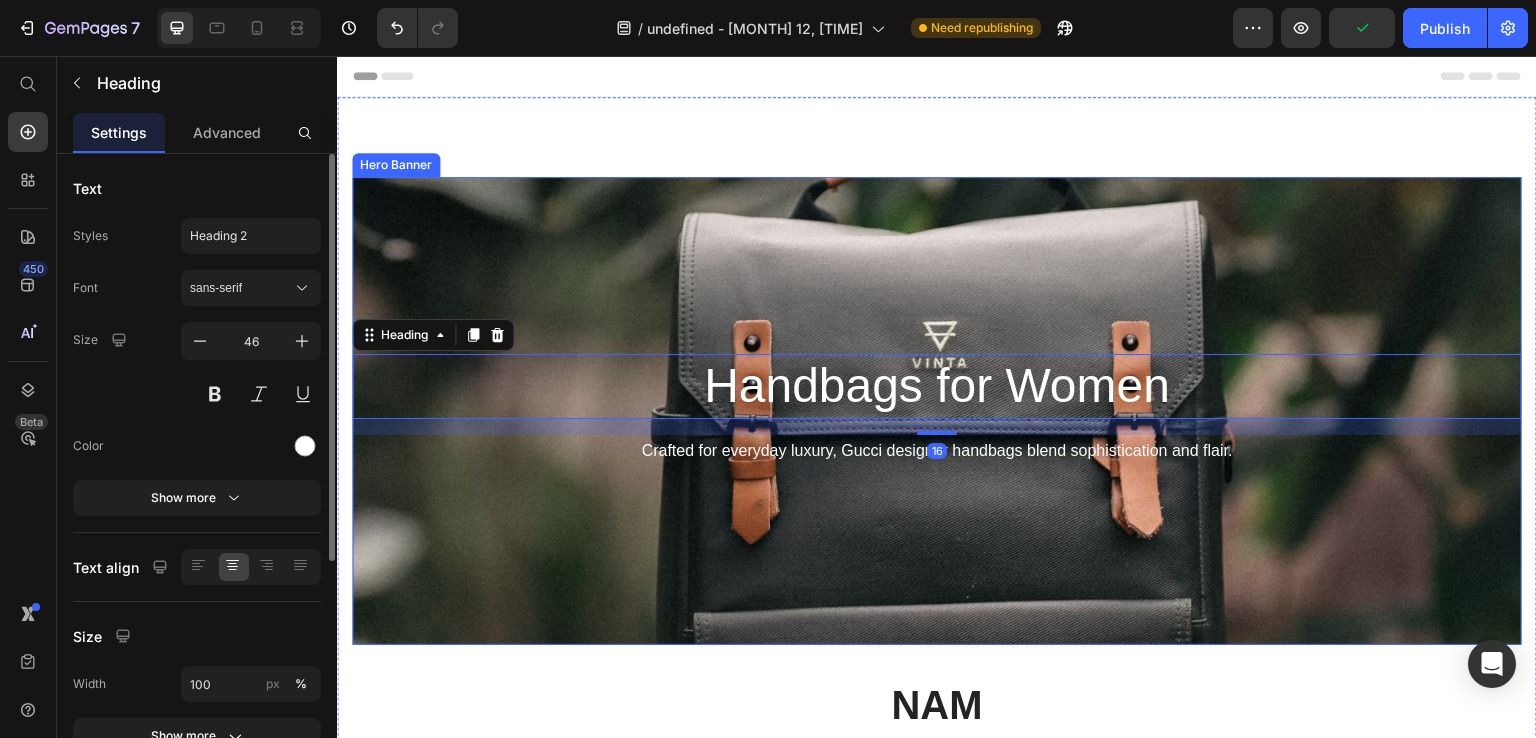 click at bounding box center (937, 411) 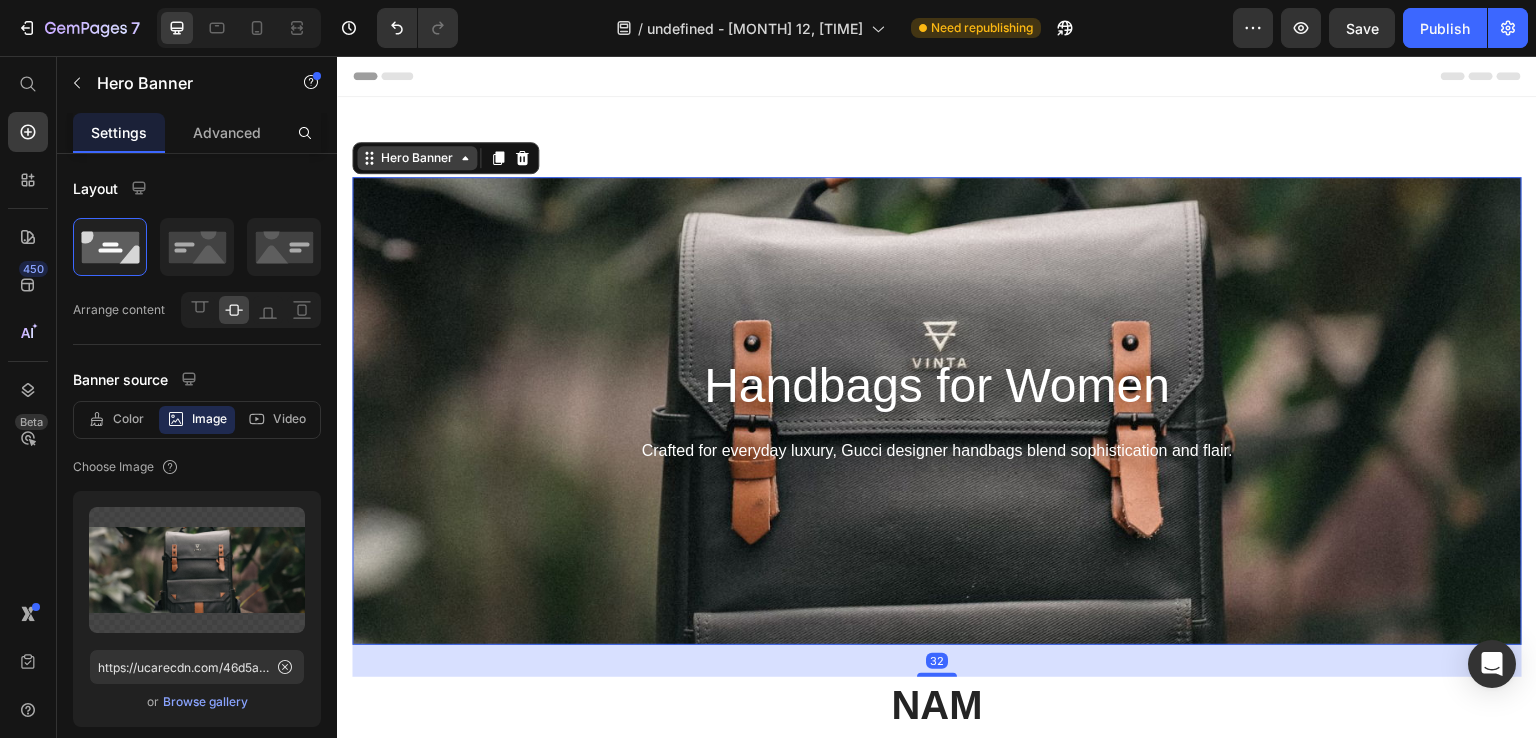 click 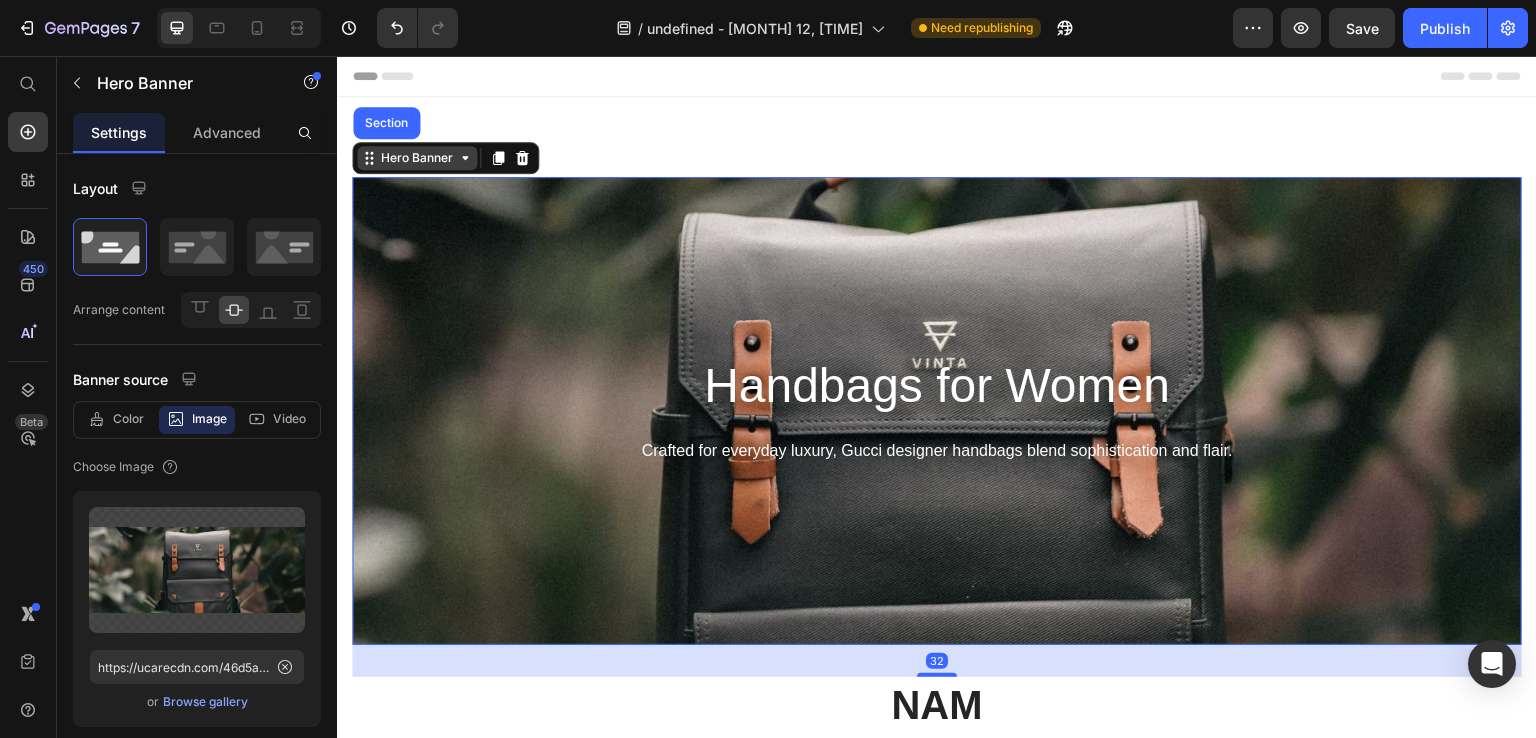 click on "Hero Banner" at bounding box center (417, 158) 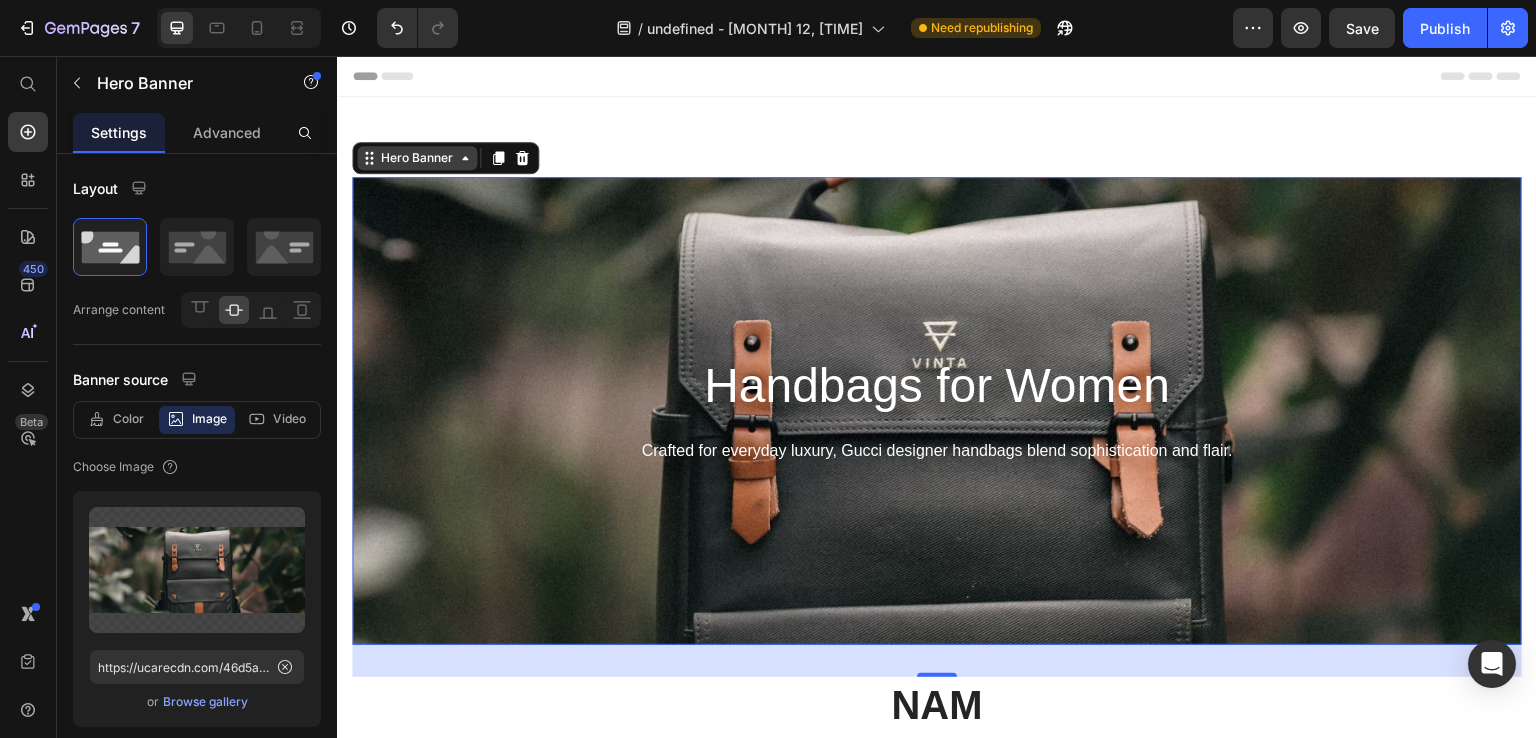 click on "Hero Banner" at bounding box center (417, 158) 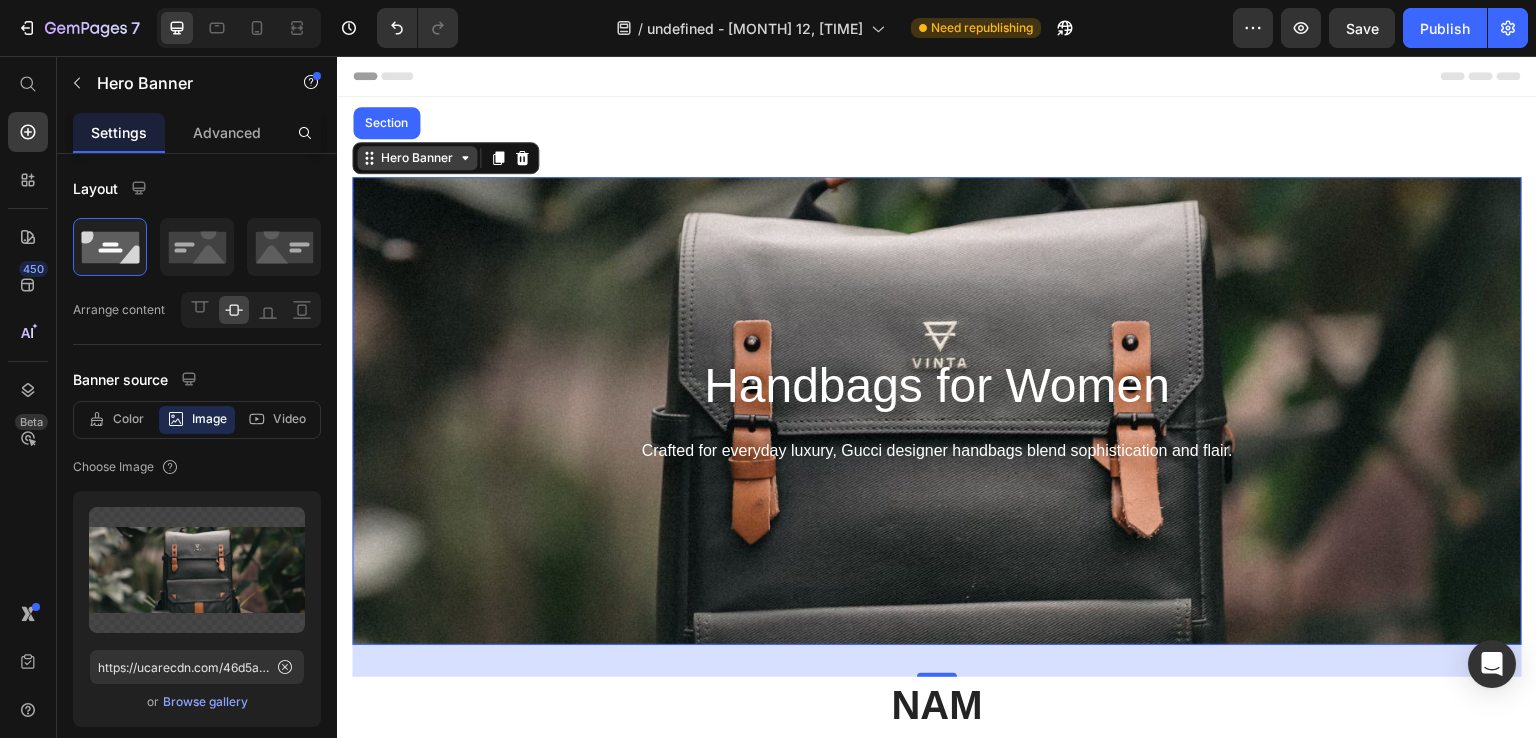 click 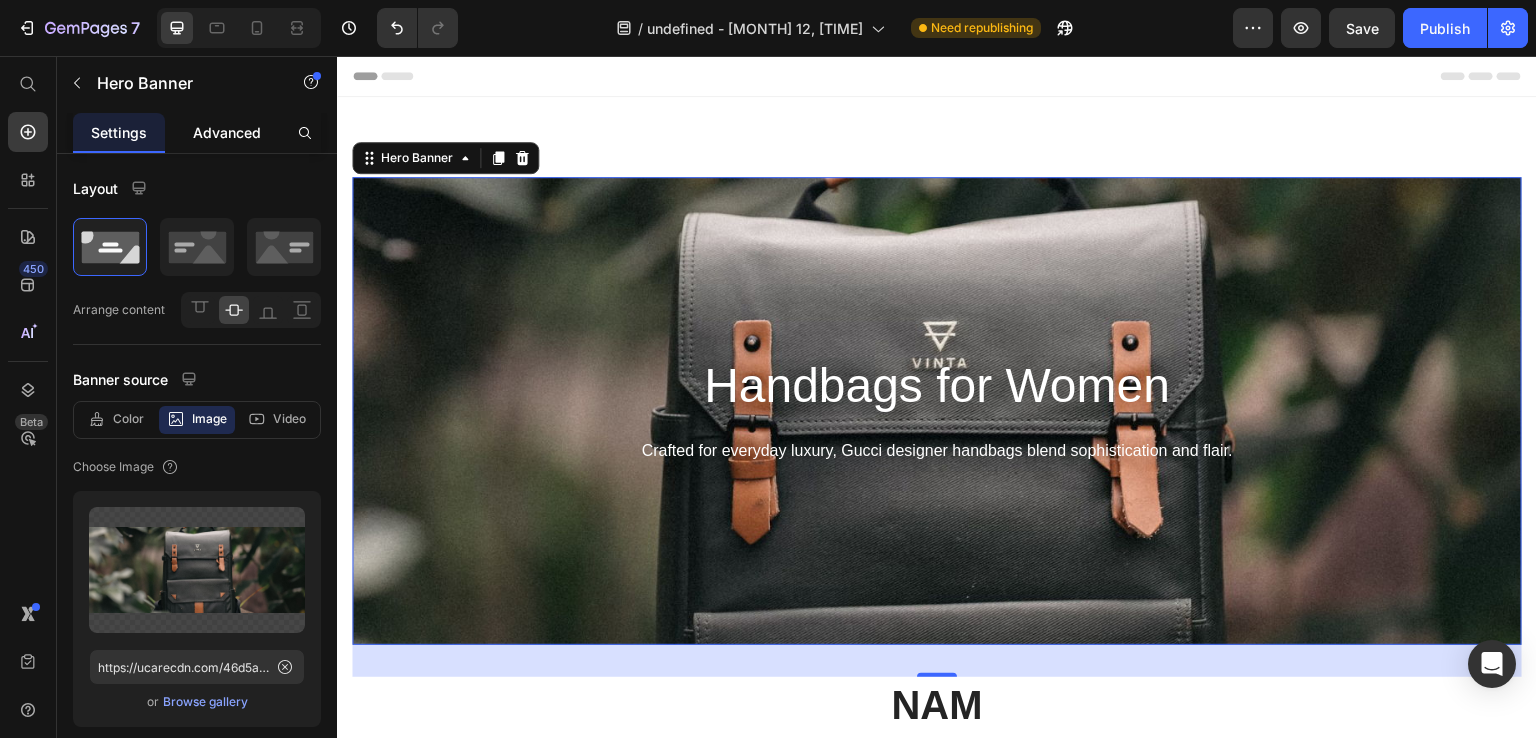 click on "Advanced" at bounding box center [227, 132] 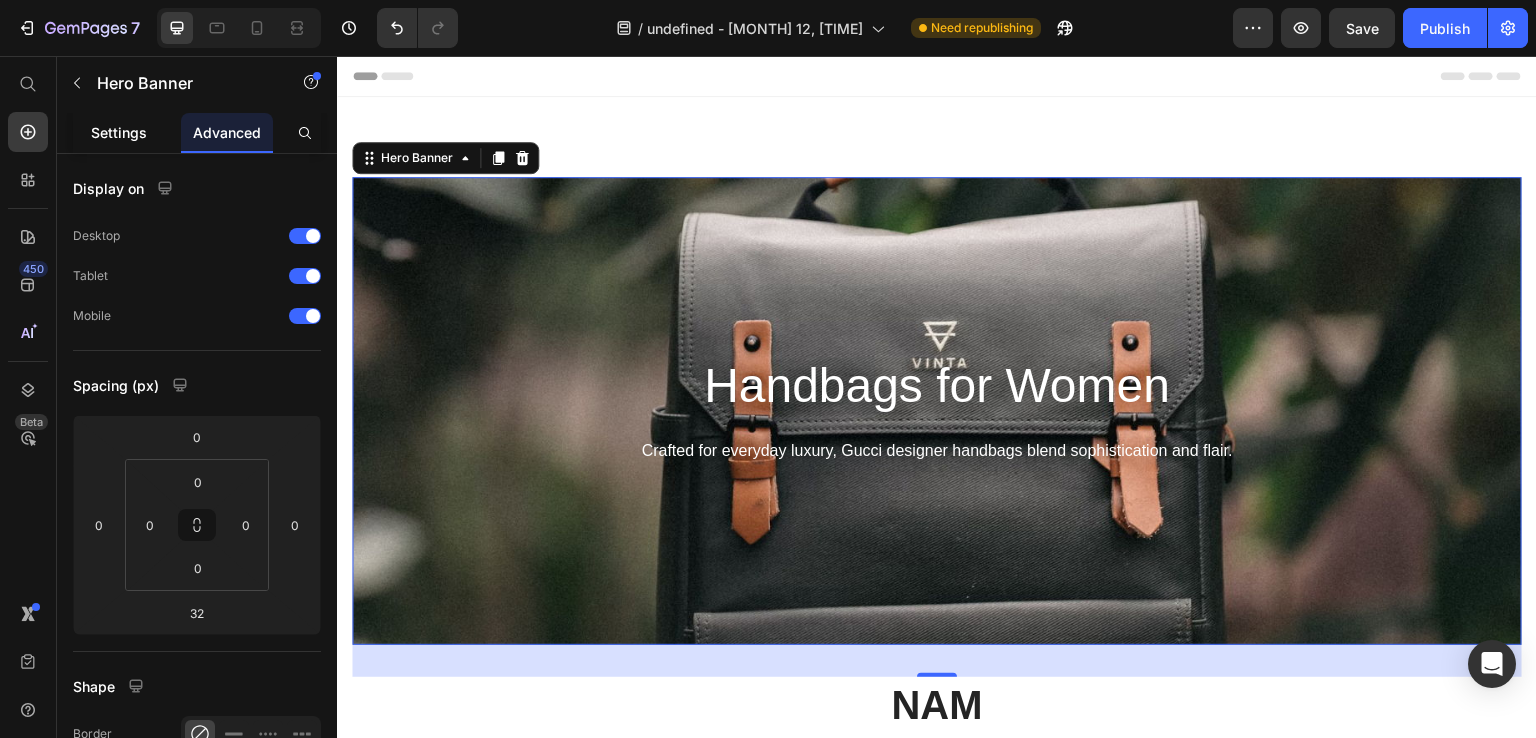 click on "Settings" at bounding box center (119, 132) 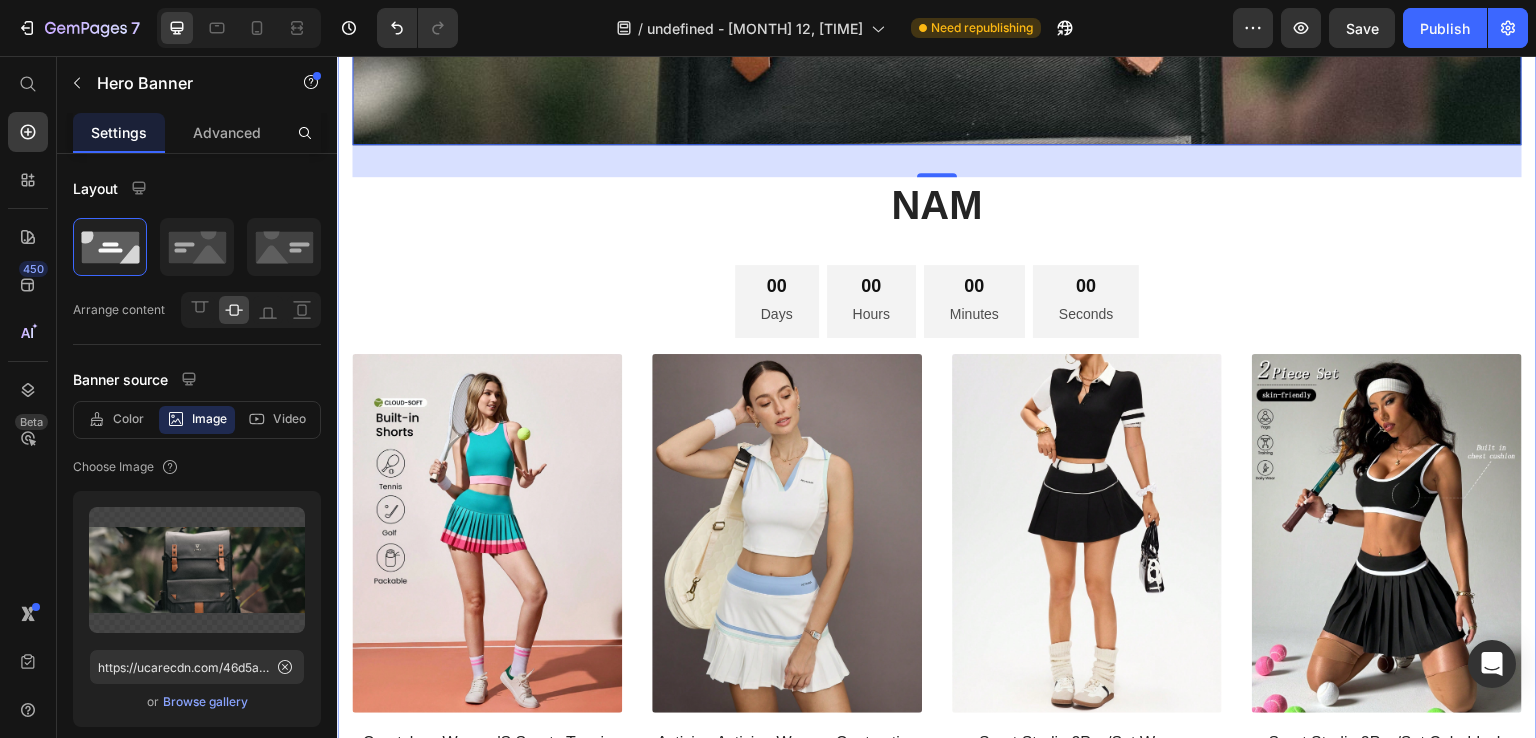 scroll, scrollTop: 0, scrollLeft: 0, axis: both 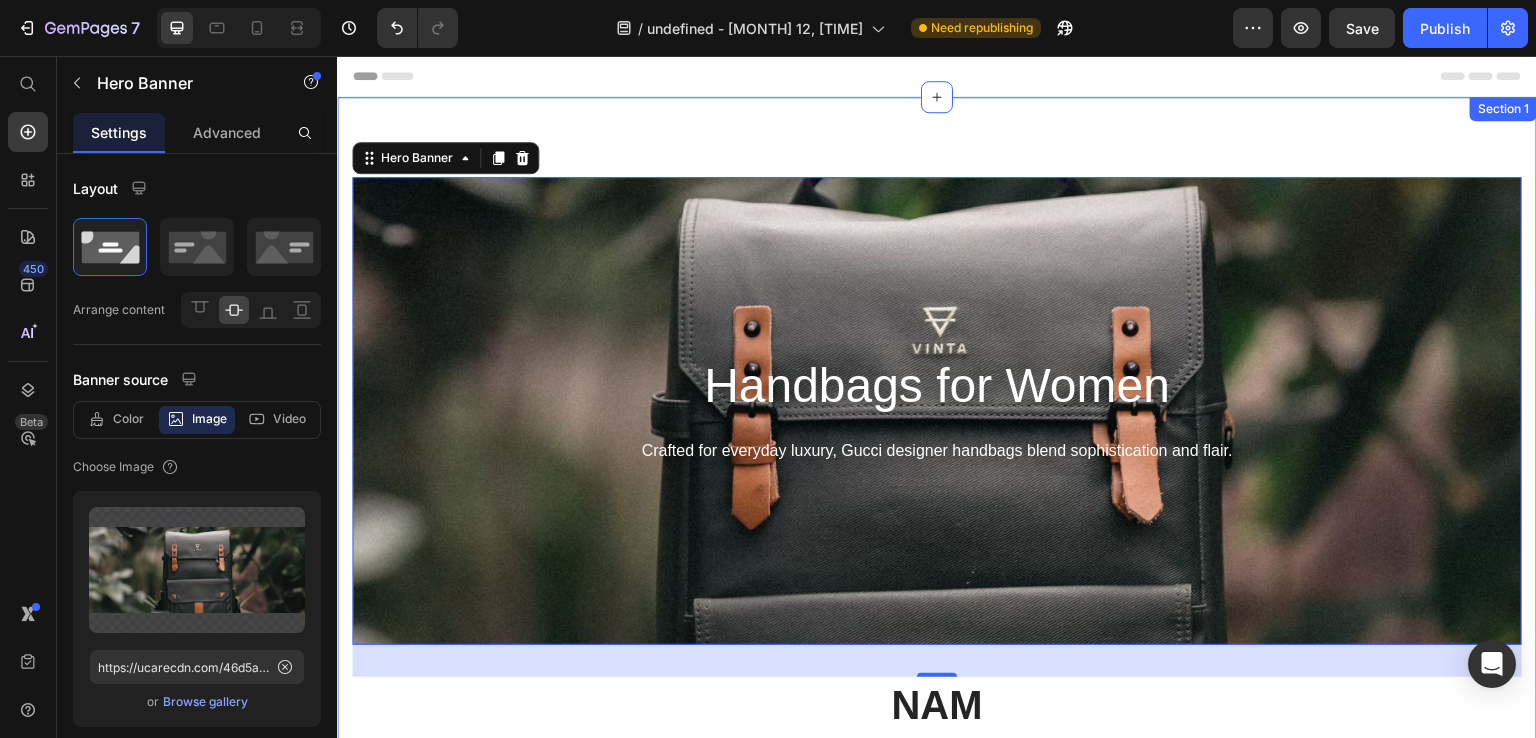 click on "Handbags for Women Heading Crafted for everyday luxury, Gucci designer handbags blend sophistication and flair. Text Block Hero Banner   32 Nam Heading 00 Days 00 Hours 00 Minutes 00 Seconds Countdown Timer Row (P) Images Courtclass Women'S Sports Tennis Casual Colorful Tank Top & Pleated Skirt Set Tennis Skirt Sets Womens Tennis Apparel (P) Title 659.208₫ (P) Price 0₫ (P) Price 0% off Product Badge Row Icon Icon Icon Icon Icon Row Row (P) Images Activina Activina Women Contrasting Color Trim Sleeveless Top and Pleated Skirt Sports Suit (P) Title 793.181₫ (P) Price 0₫ (P) Price 0% off Product Badge Row Icon Icon Icon Icon Icon Row Row (P) Images Sport Studio 2Pcs/Set Women Casual Sports Tennis Style T-Shirt and Skirt Suit (P) Title 395.461₫ (P) Price 0₫ (P) Price 0% off Product Badge Row Icon Icon Icon Icon Icon Row Row (P) Images Sport Studio 2Pcs/Set Colorblock Removable Padded Sports Bra and Colorblock High Waist Pleated Sports Skirt, Spring/Summer (P) Title 336.061₫ (P) Price 0₫ (P) Price" at bounding box center (937, 757) 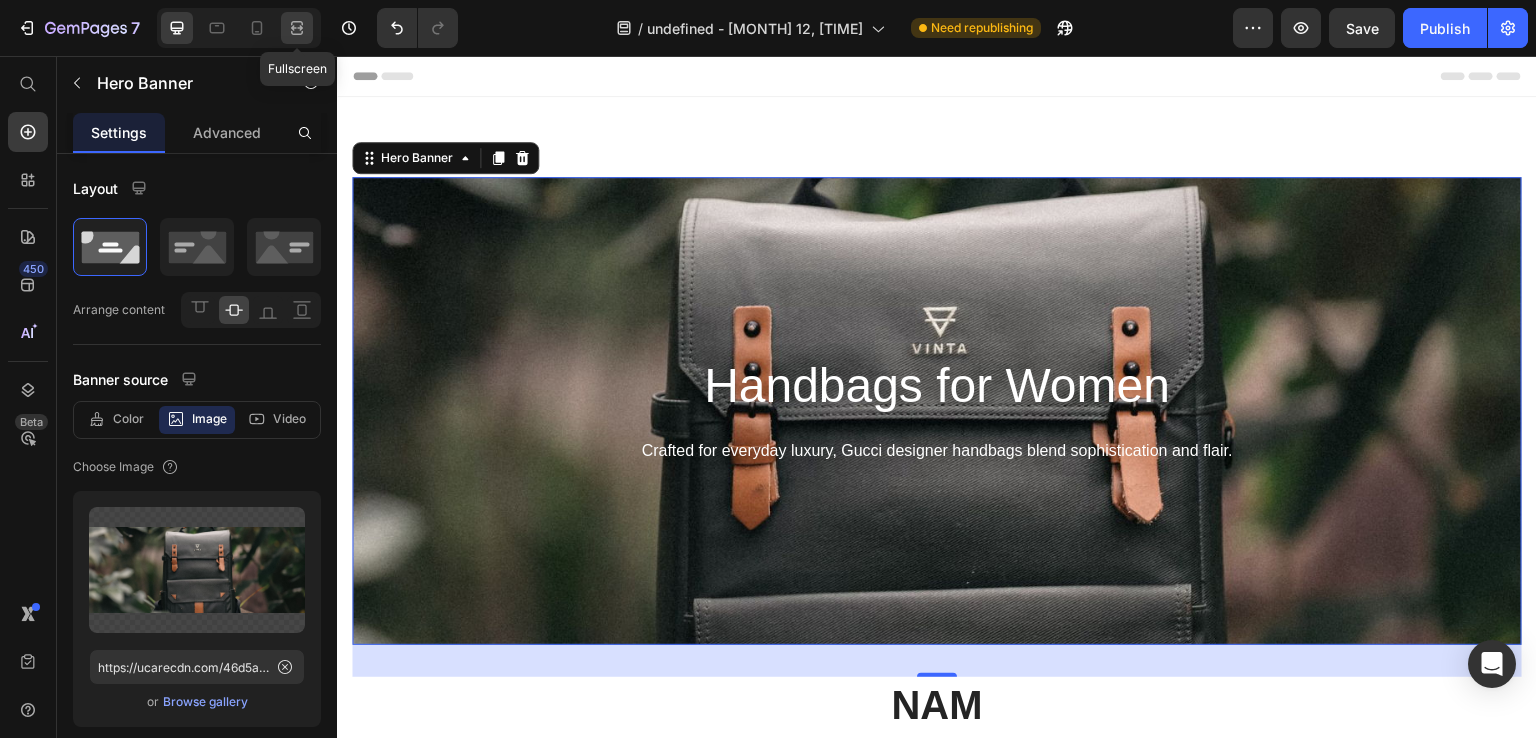 click 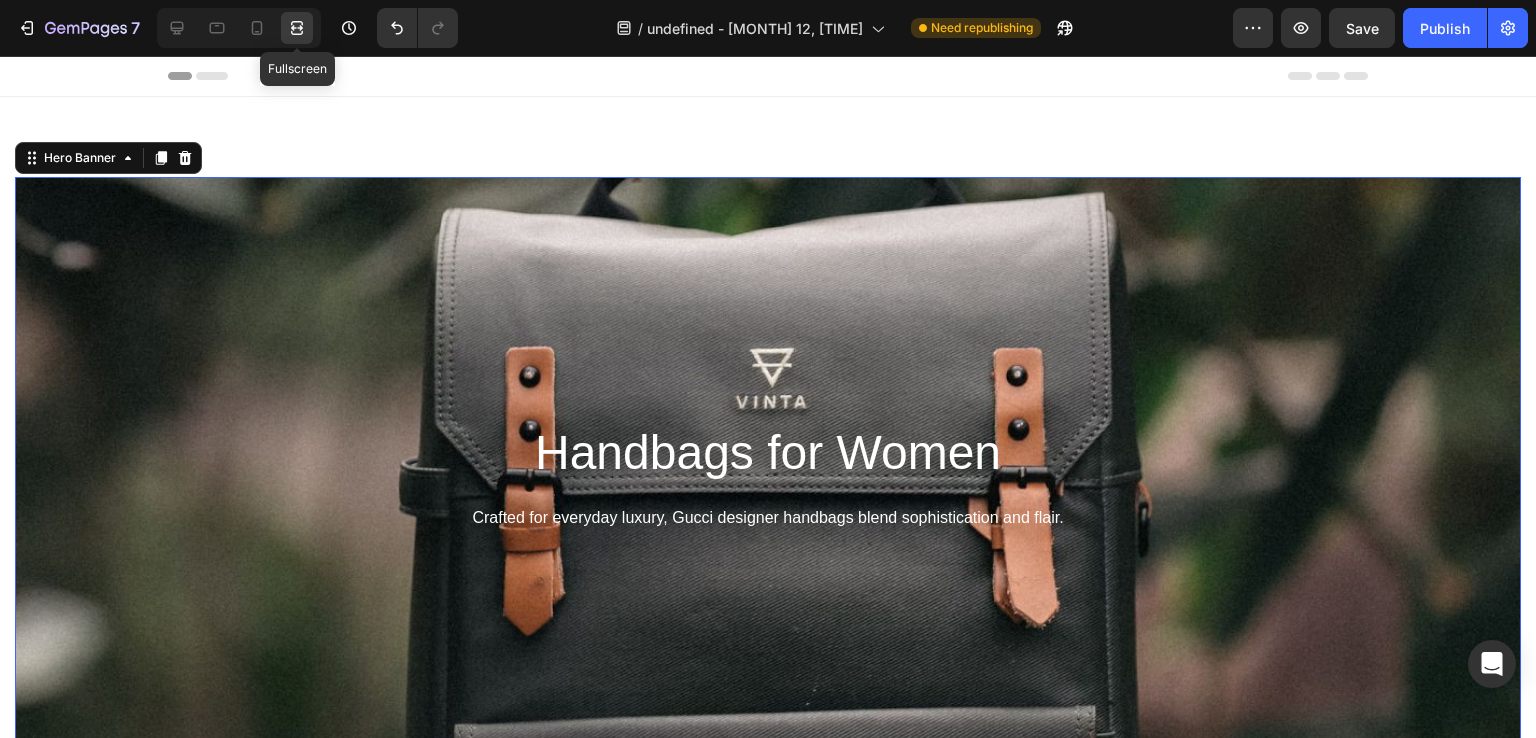 click 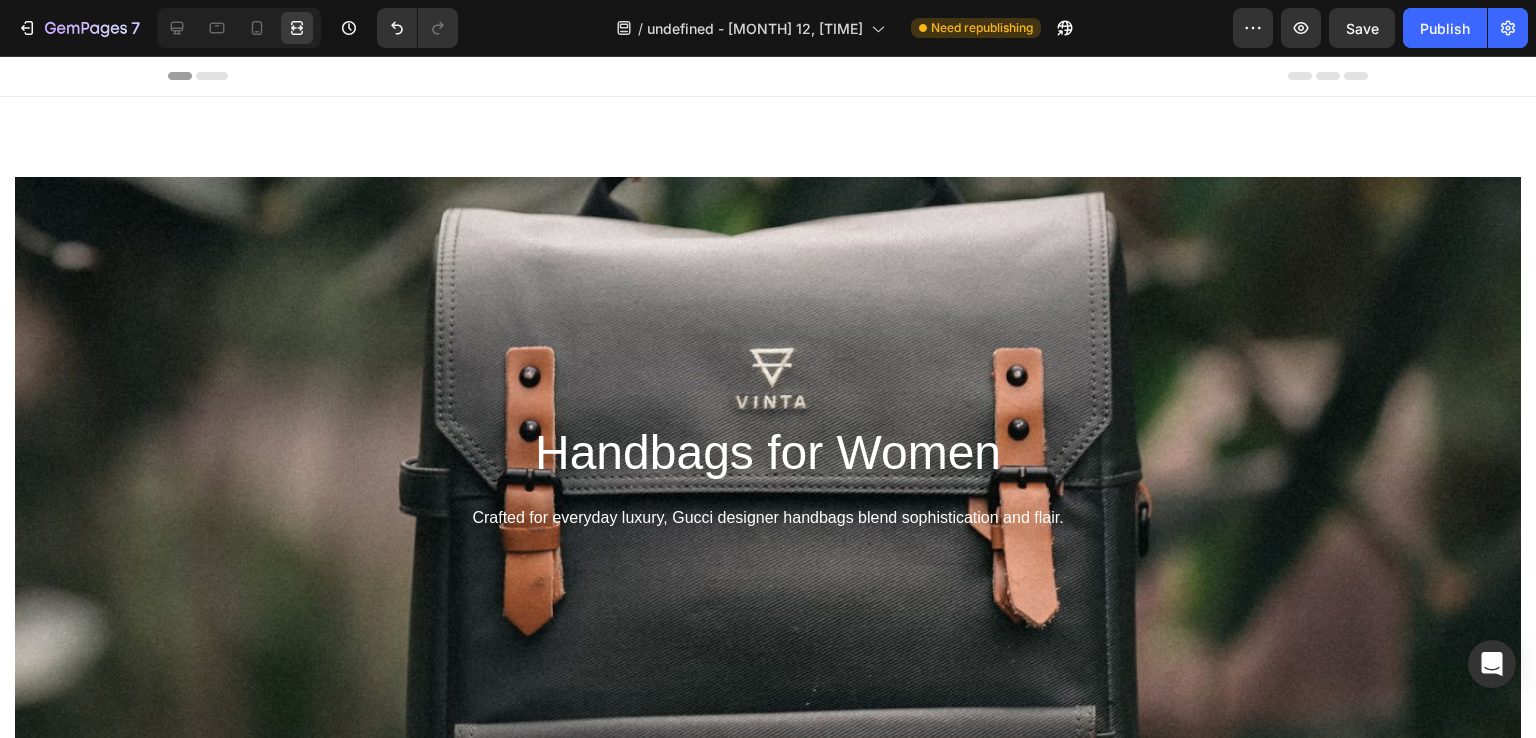 drag, startPoint x: 220, startPoint y: 71, endPoint x: 197, endPoint y: 74, distance: 23.194826 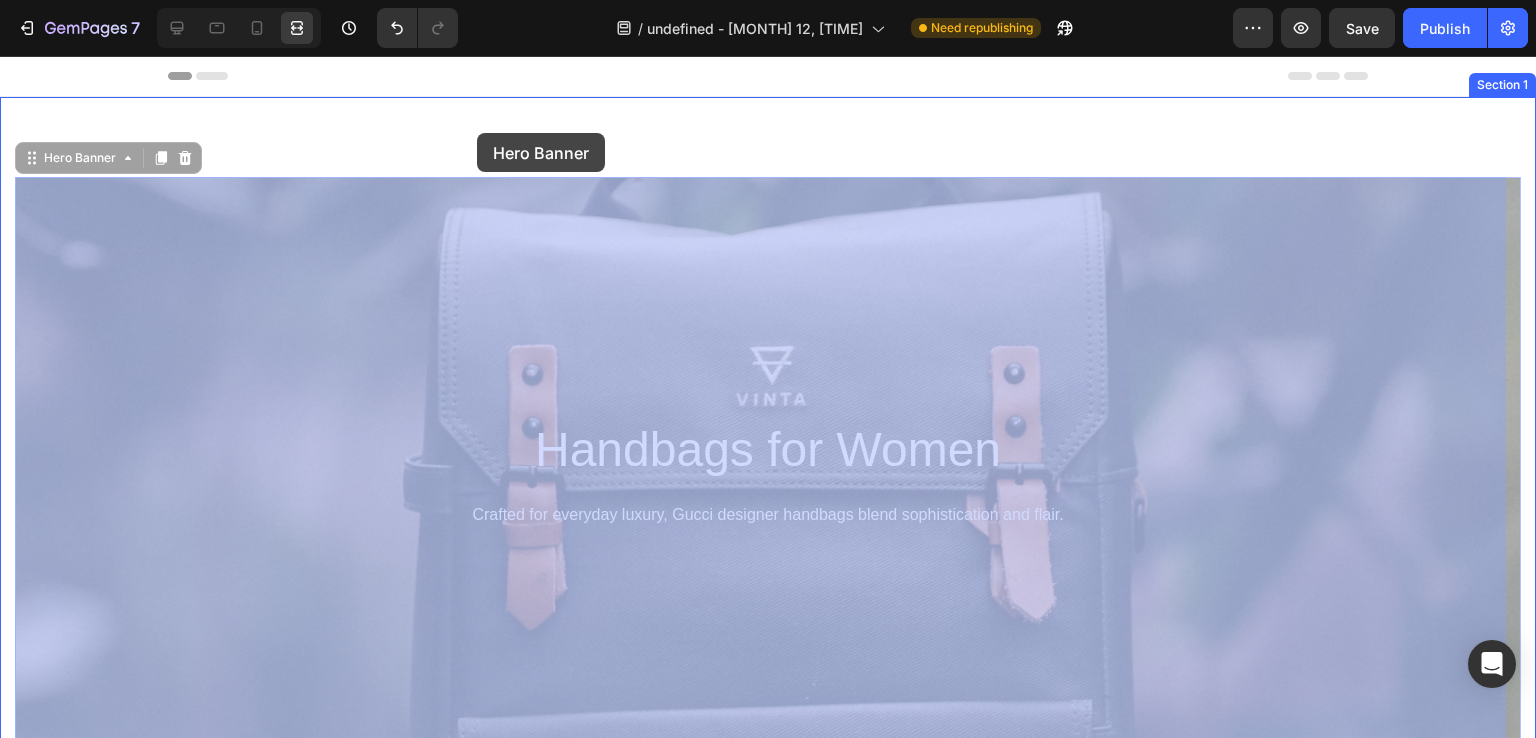 click at bounding box center (768, 950) 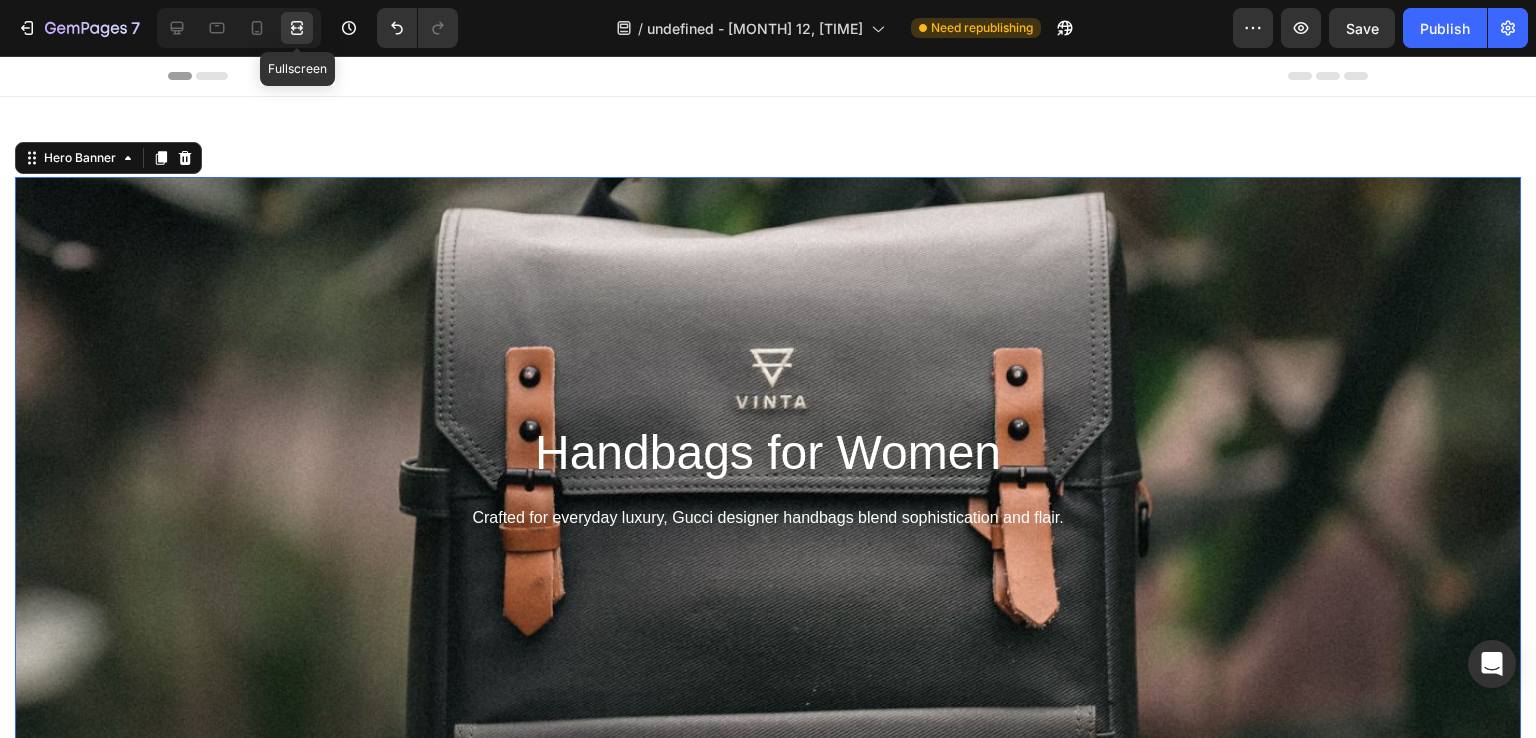 click 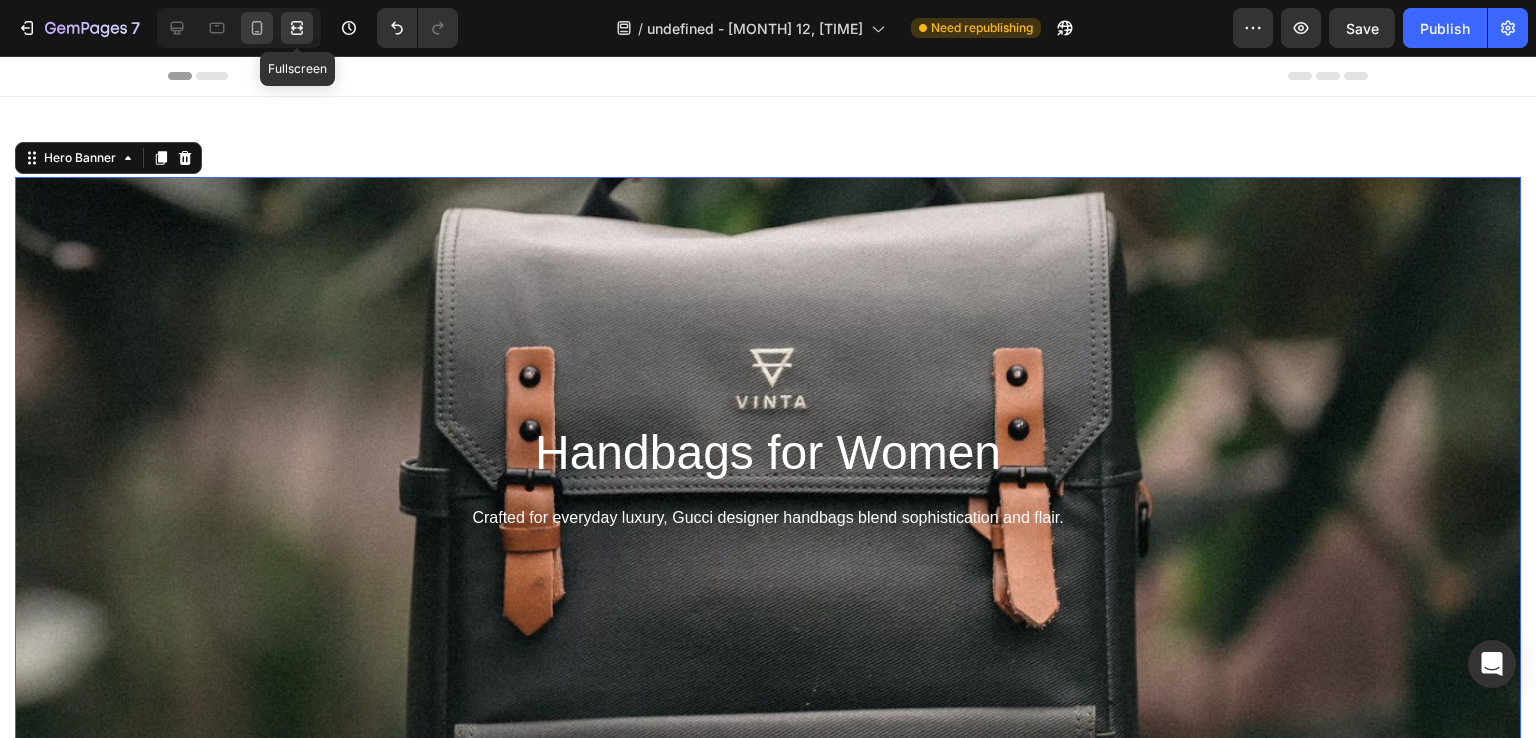 click 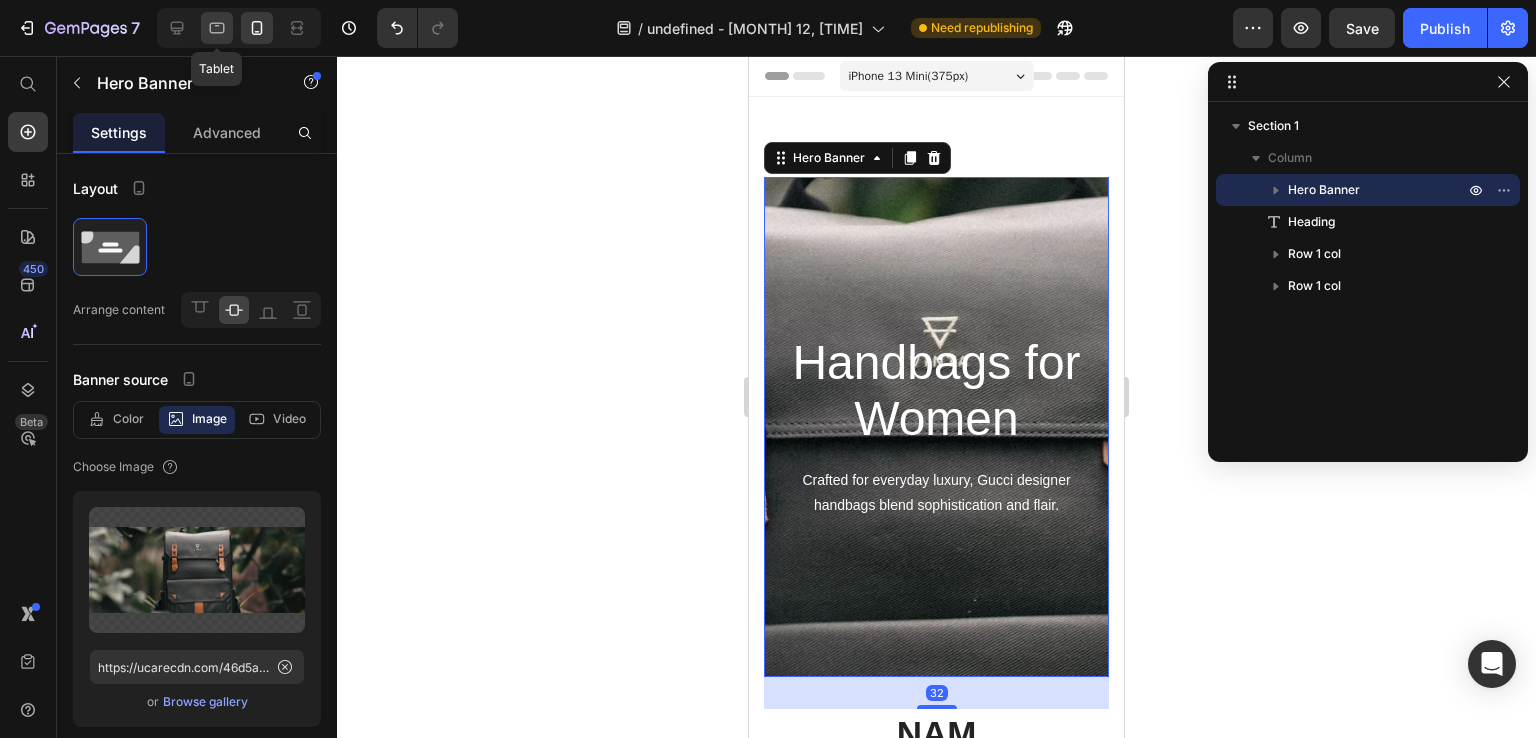 click 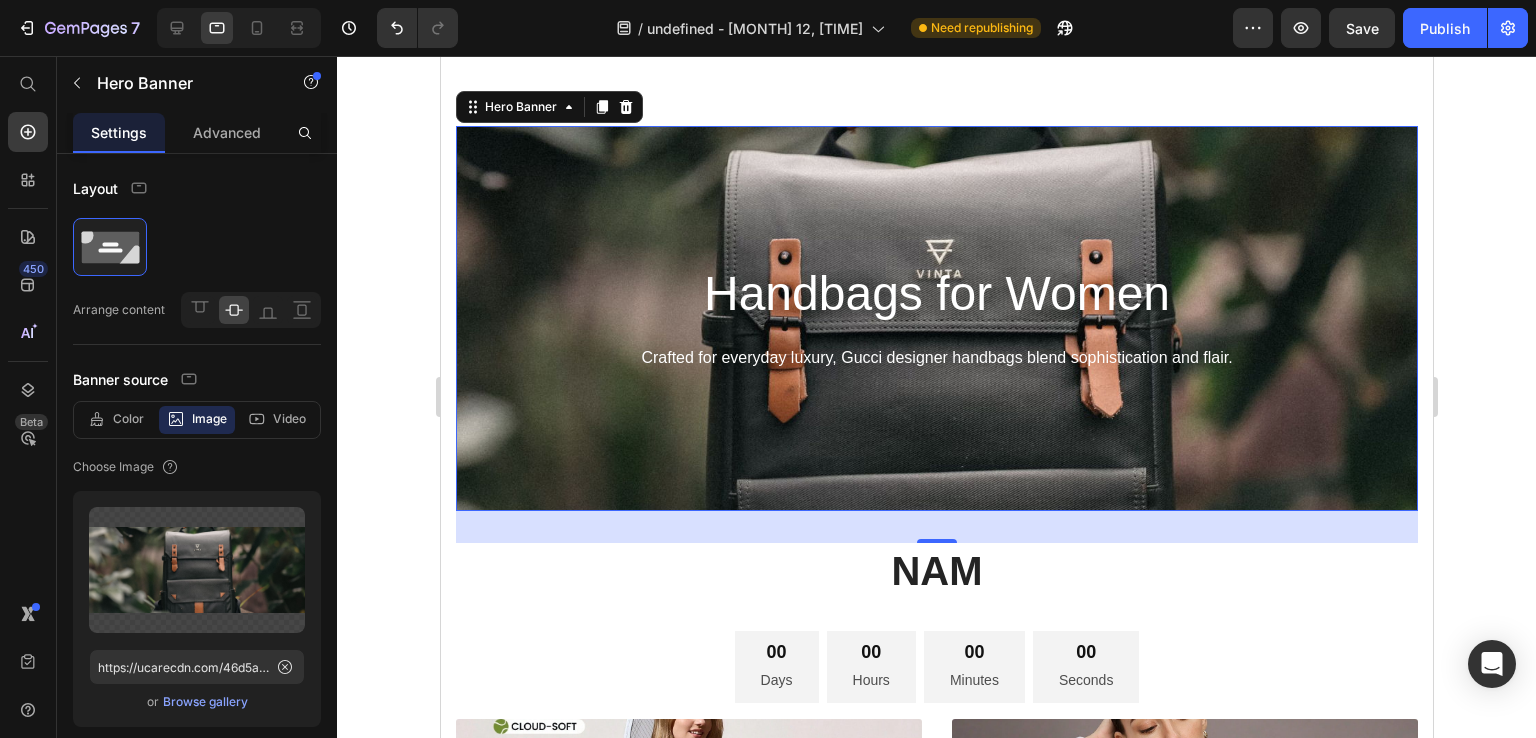 scroll, scrollTop: 0, scrollLeft: 0, axis: both 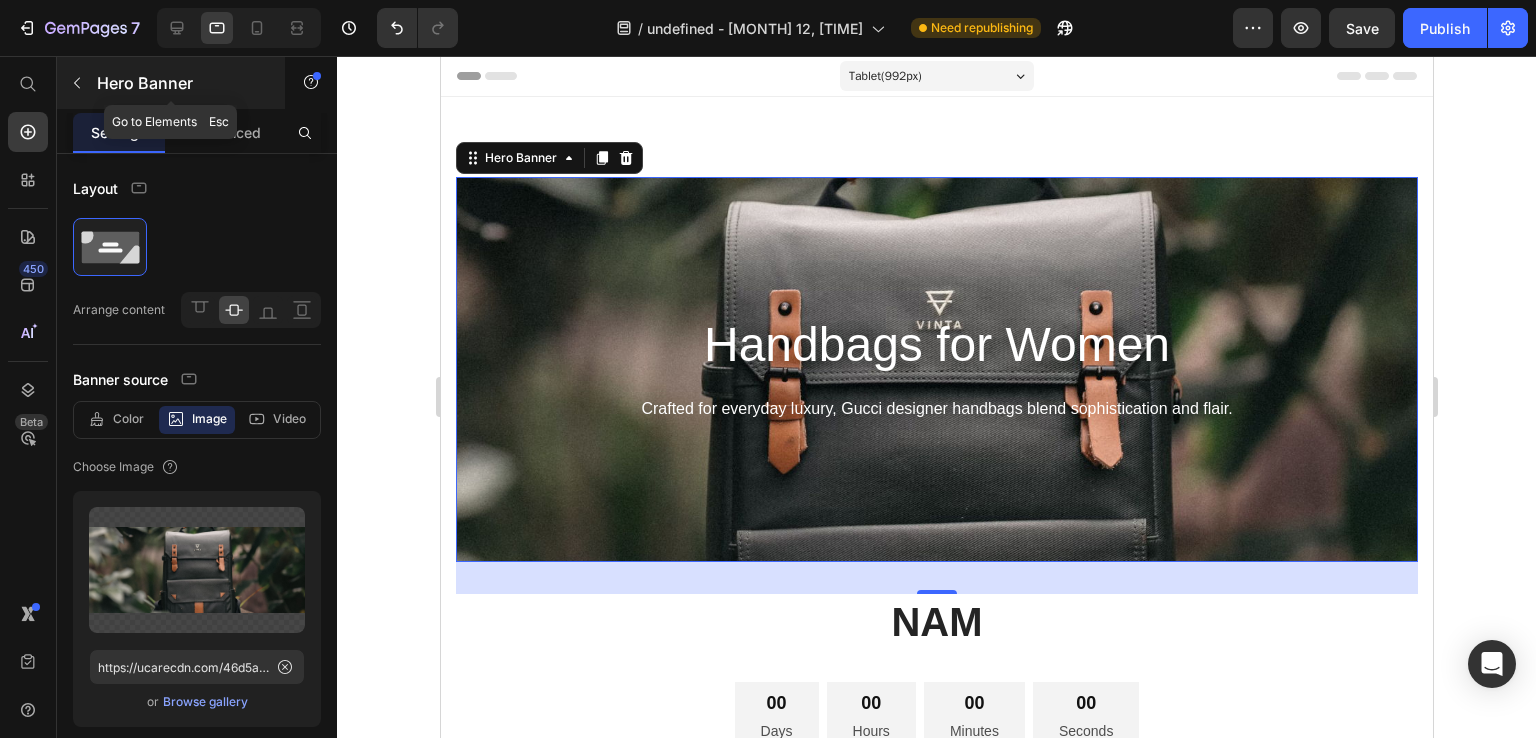 click at bounding box center (77, 83) 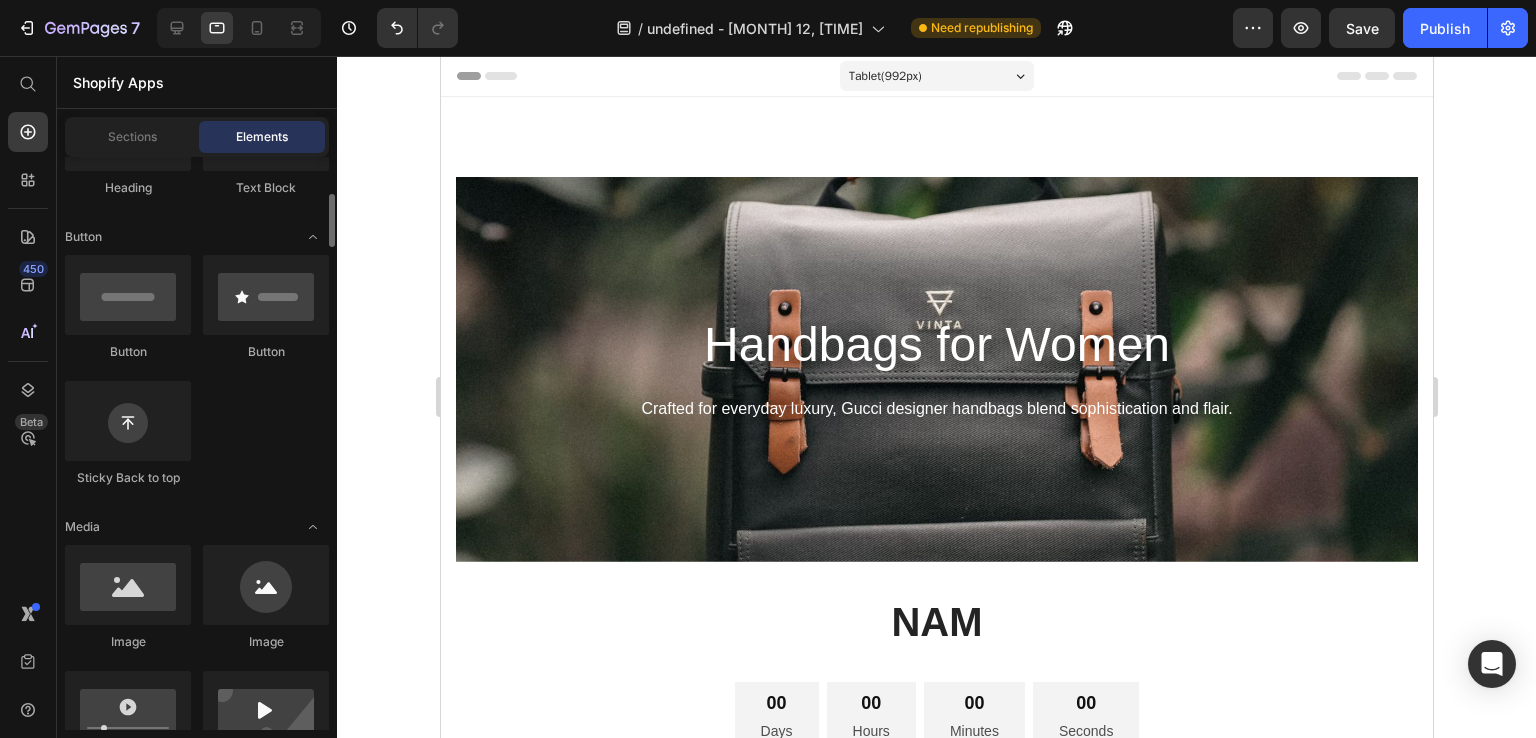 scroll, scrollTop: 0, scrollLeft: 0, axis: both 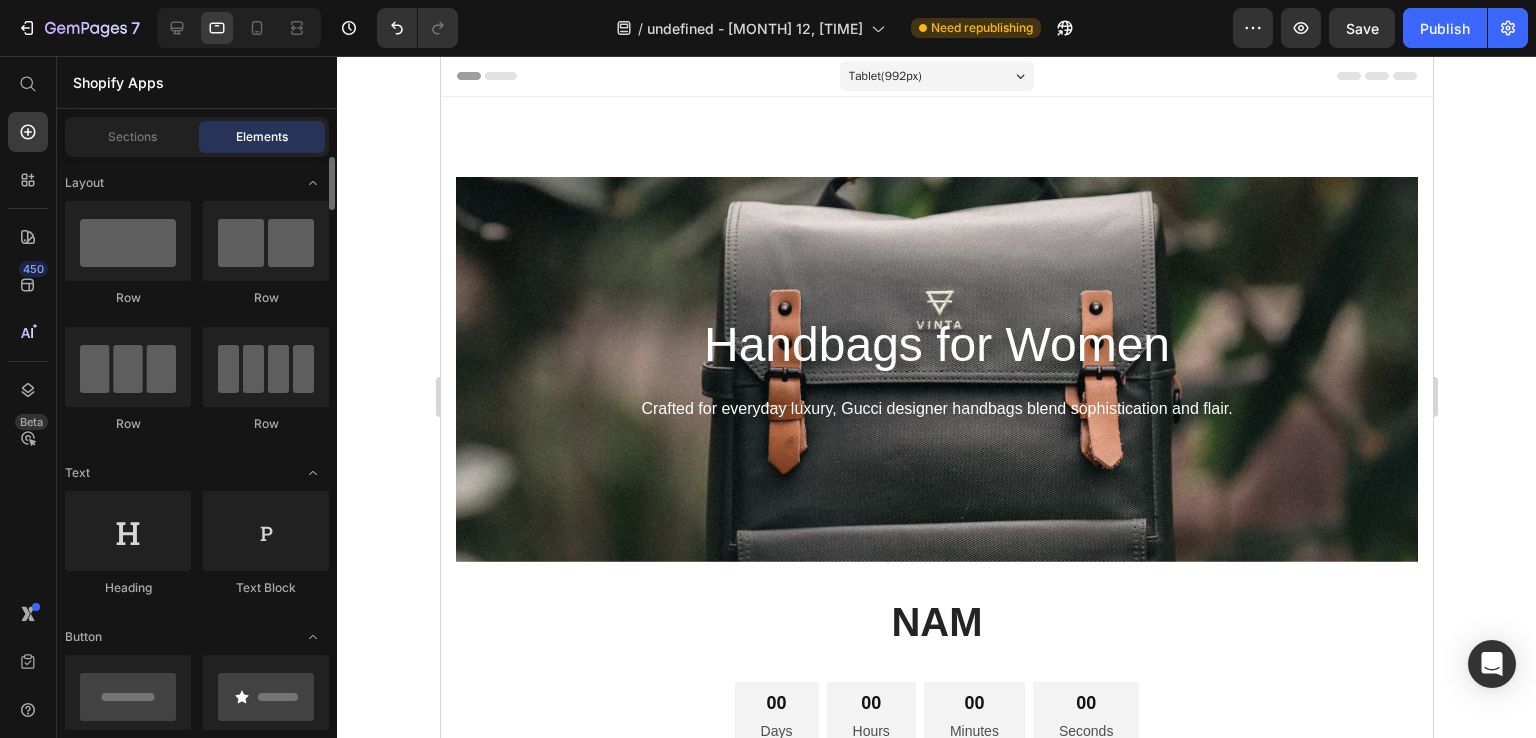 click on "Elements" 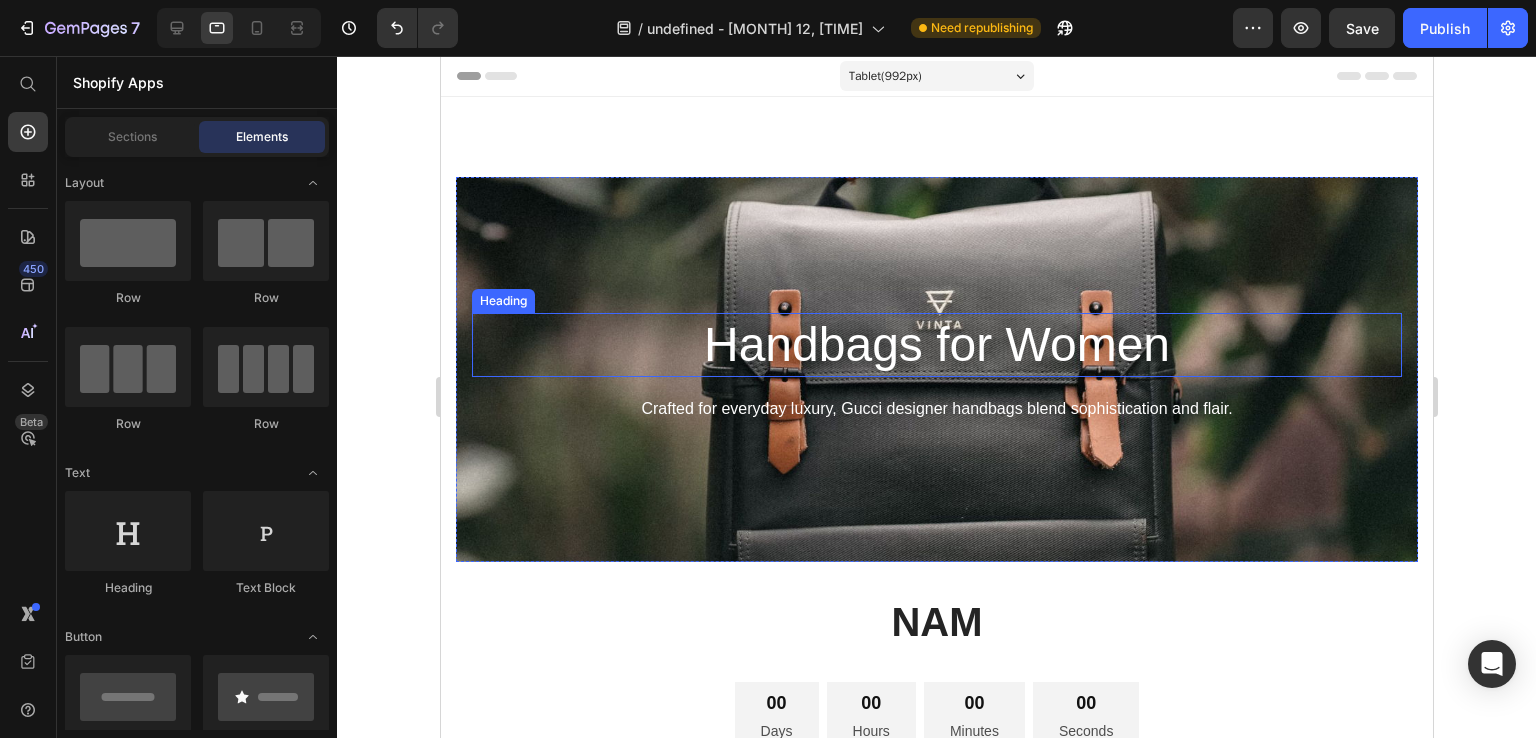 click at bounding box center (936, 369) 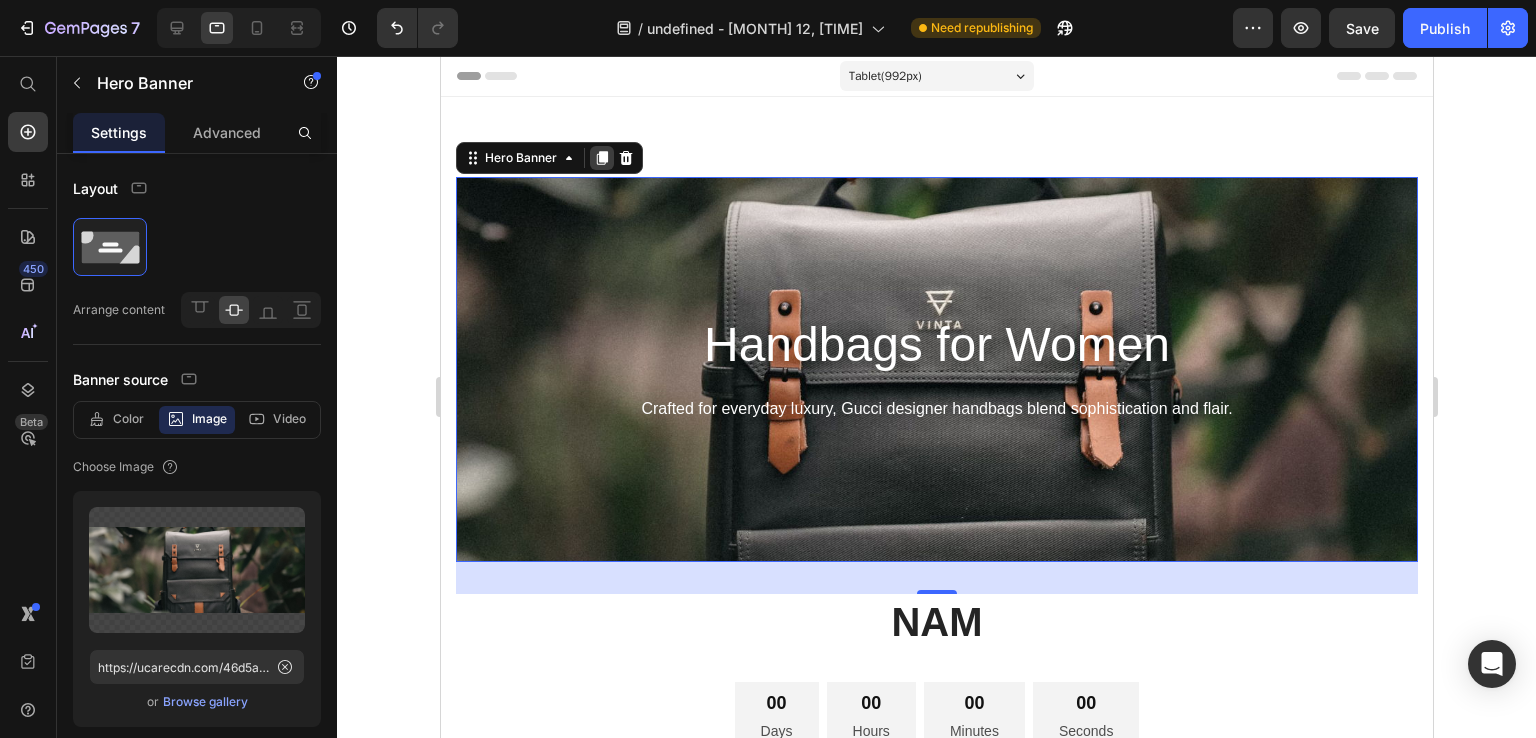 click 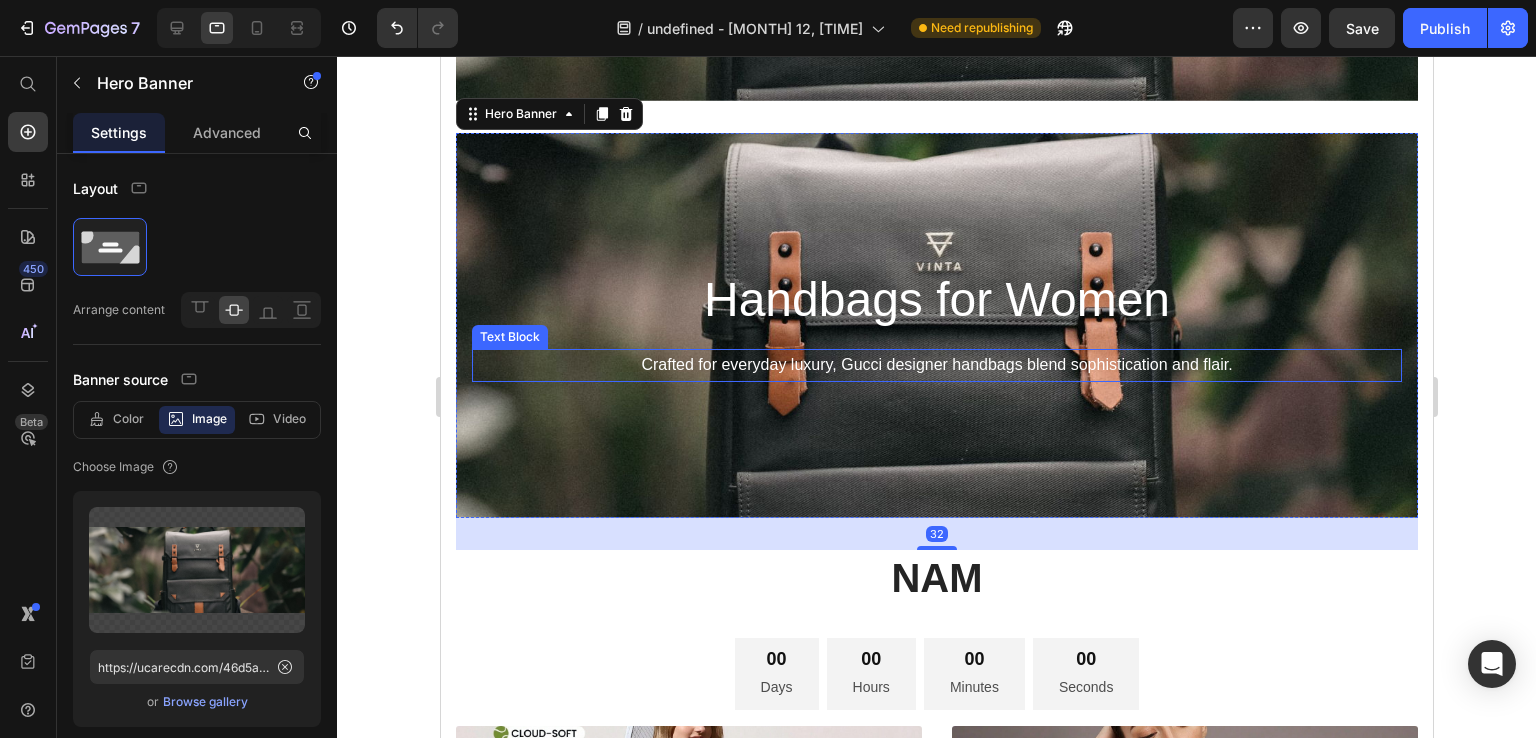 scroll, scrollTop: 161, scrollLeft: 0, axis: vertical 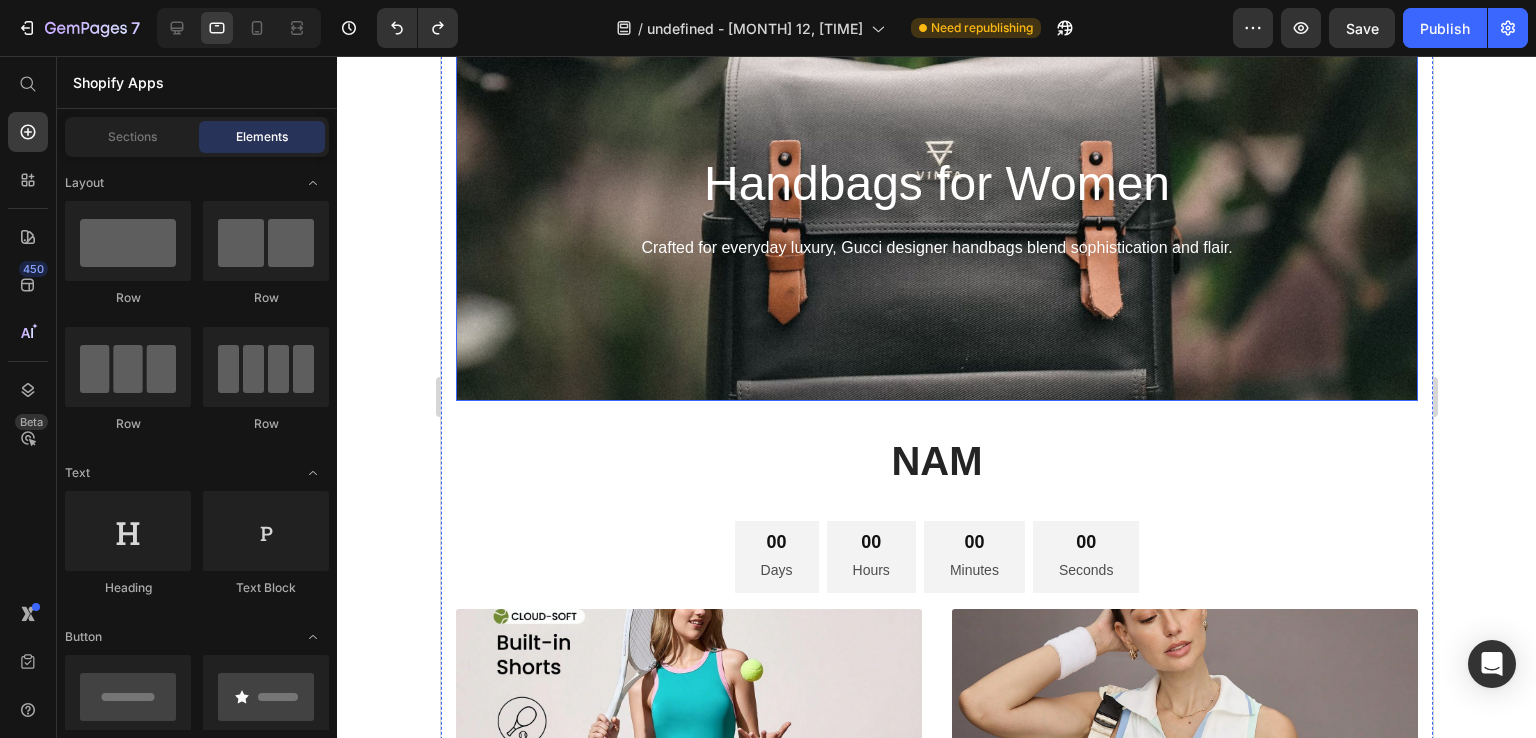 click at bounding box center [936, 208] 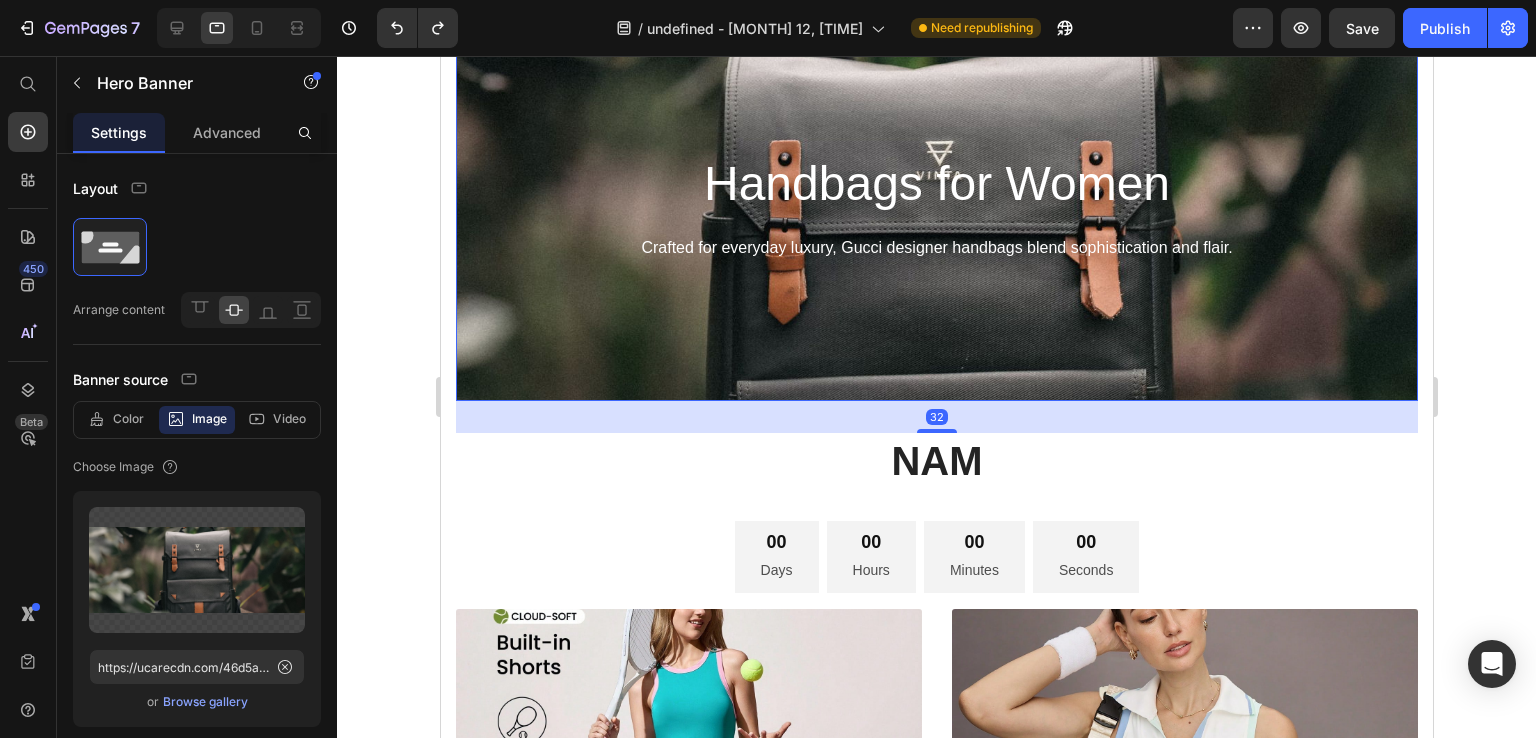 scroll, scrollTop: 0, scrollLeft: 0, axis: both 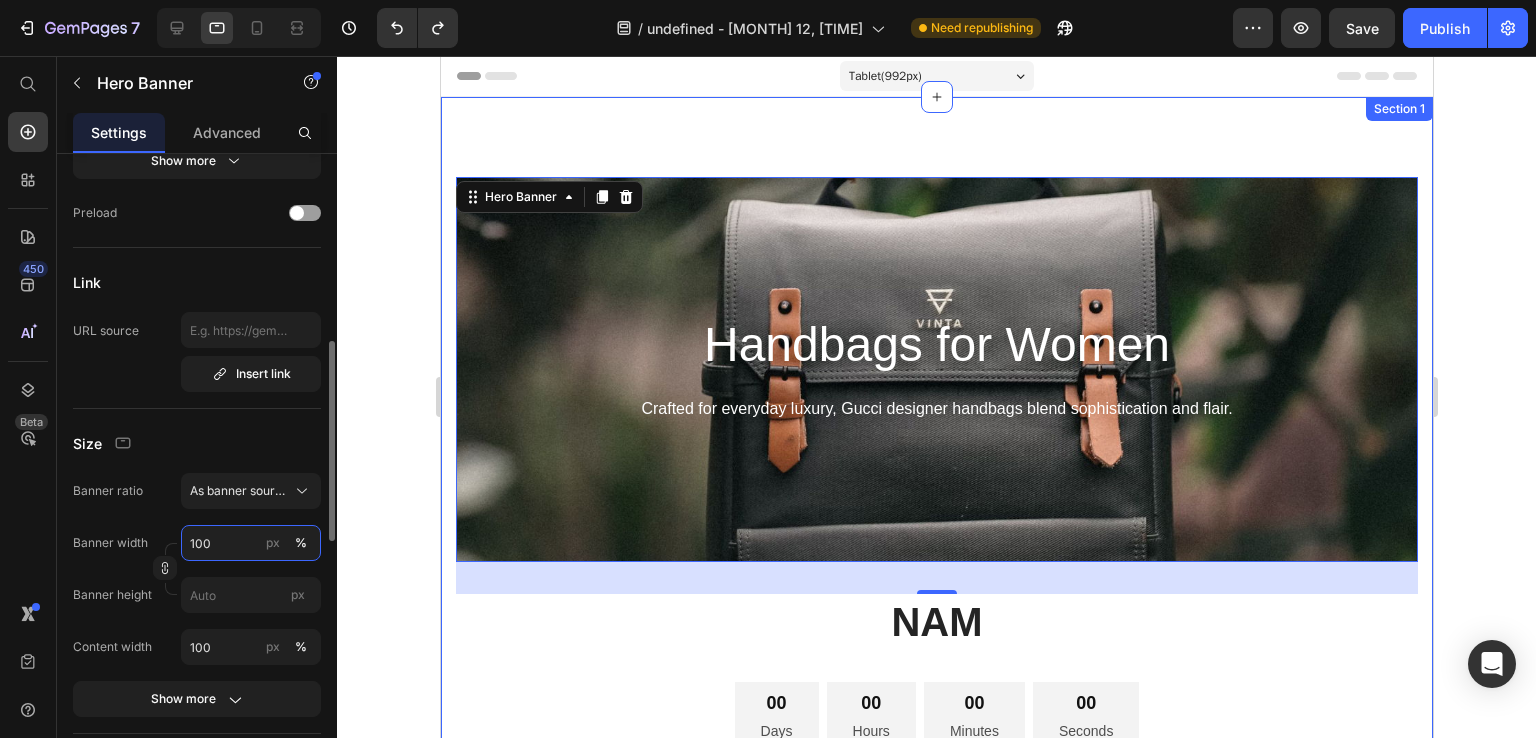 click on "100" at bounding box center (251, 543) 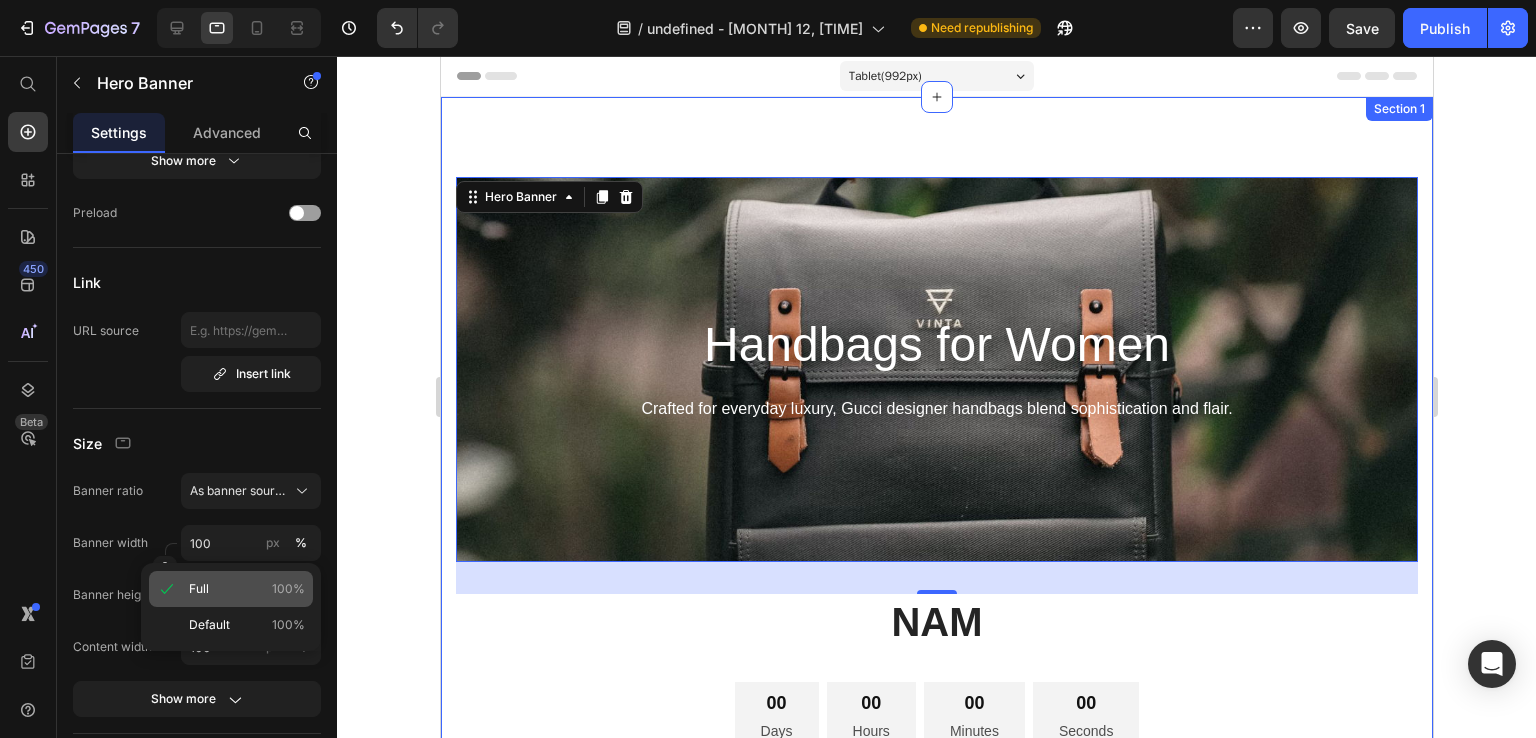 click on "Full 100%" at bounding box center (247, 589) 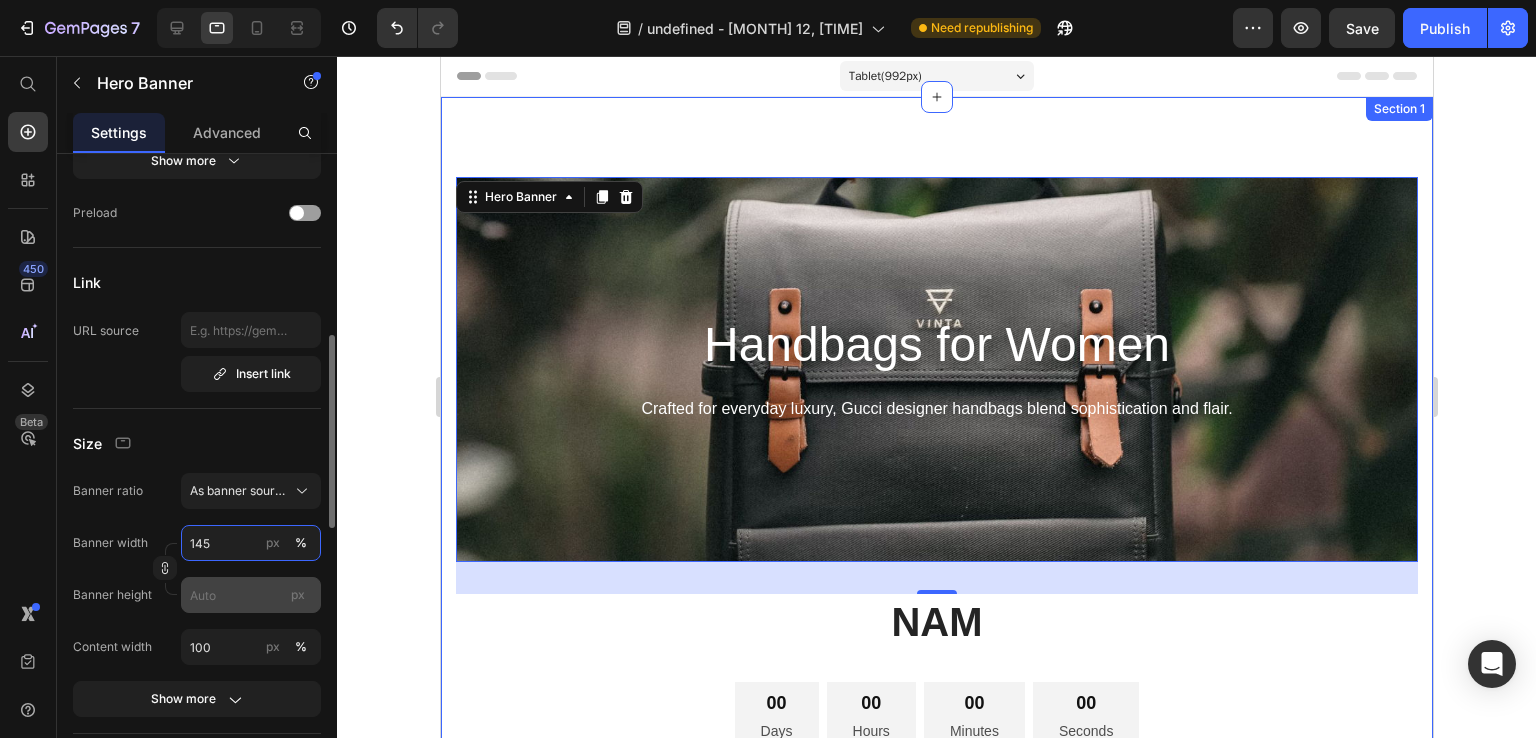 type on "100" 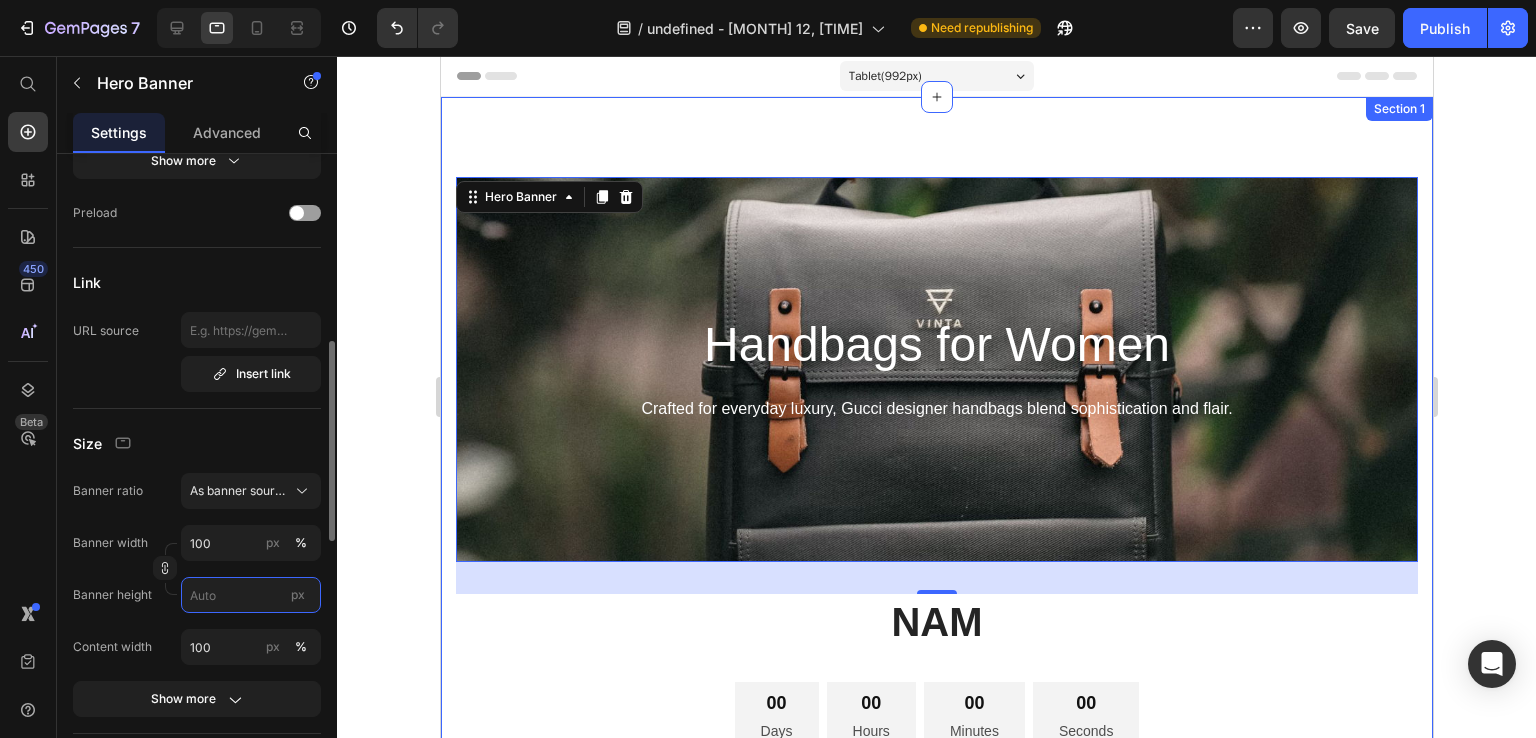 click on "px" at bounding box center (251, 595) 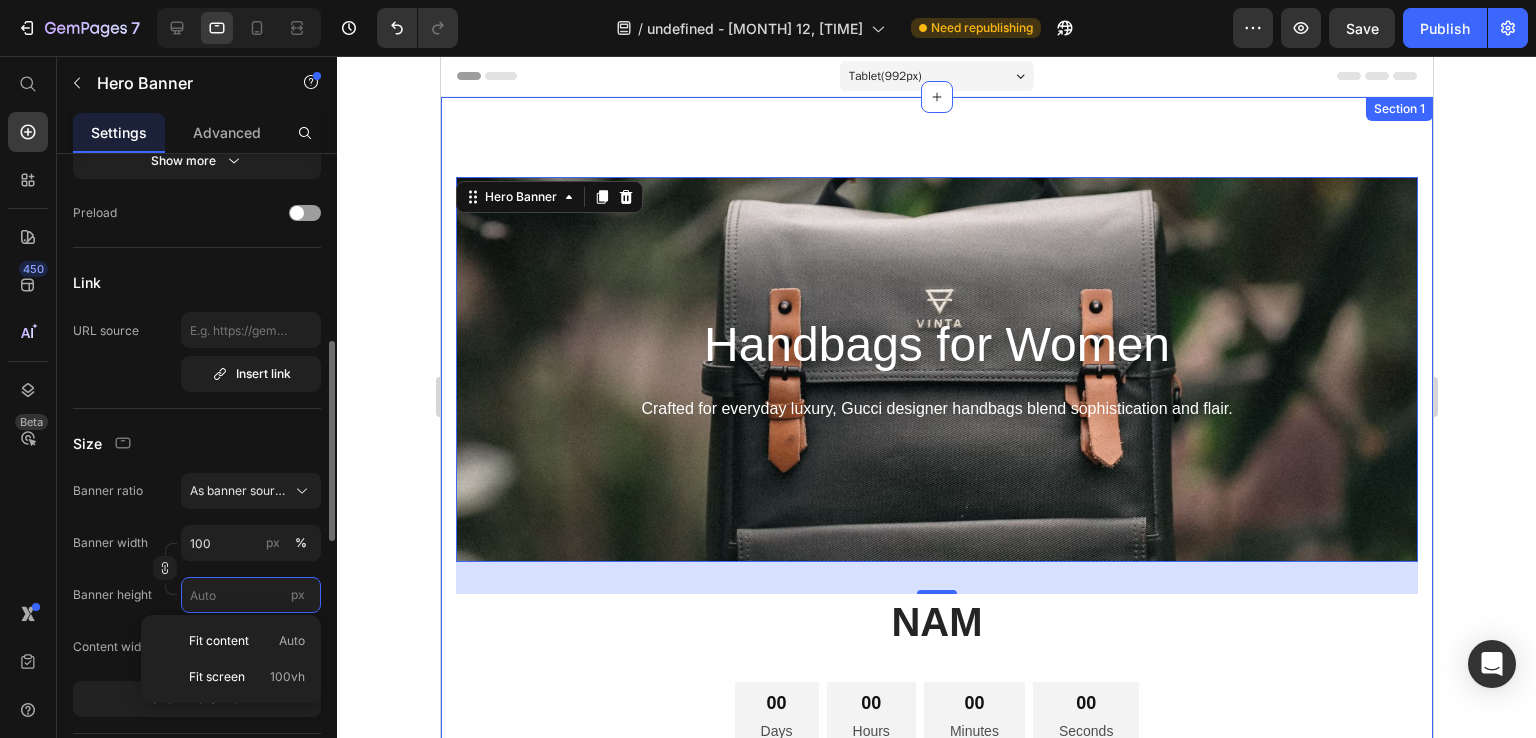click on "px" at bounding box center [251, 595] 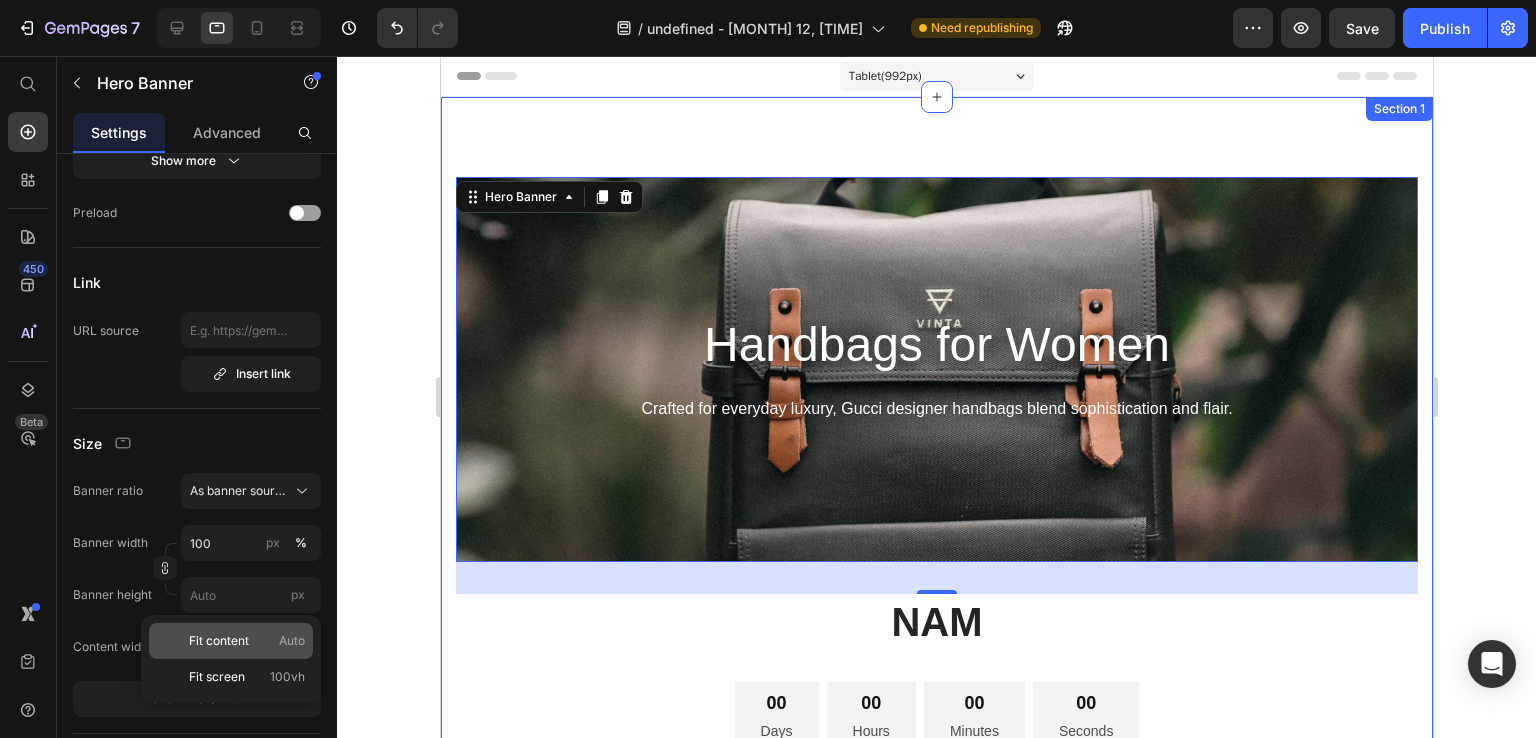 click on "Fit content" at bounding box center (219, 641) 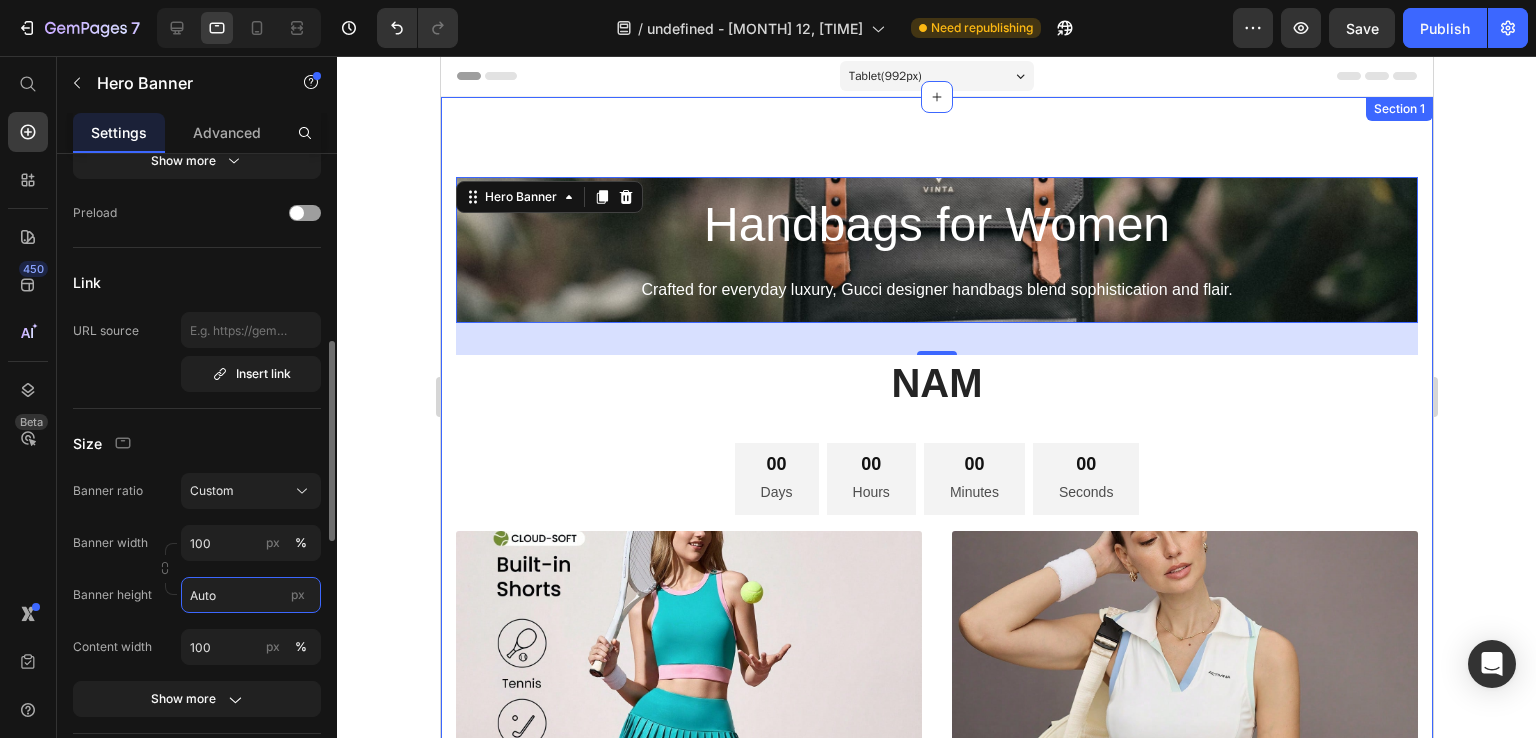 click on "Auto" at bounding box center [251, 595] 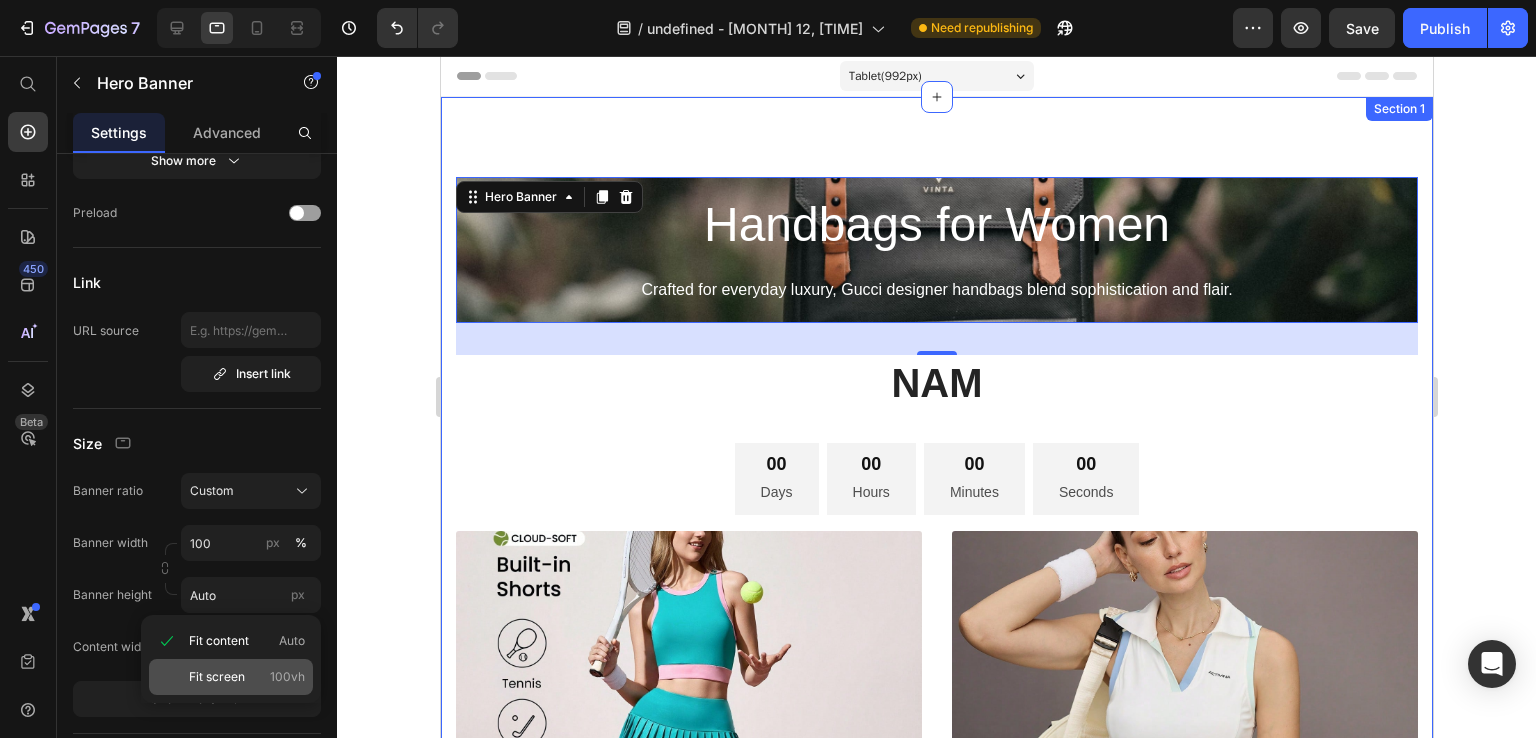 click on "Fit screen" at bounding box center [217, 677] 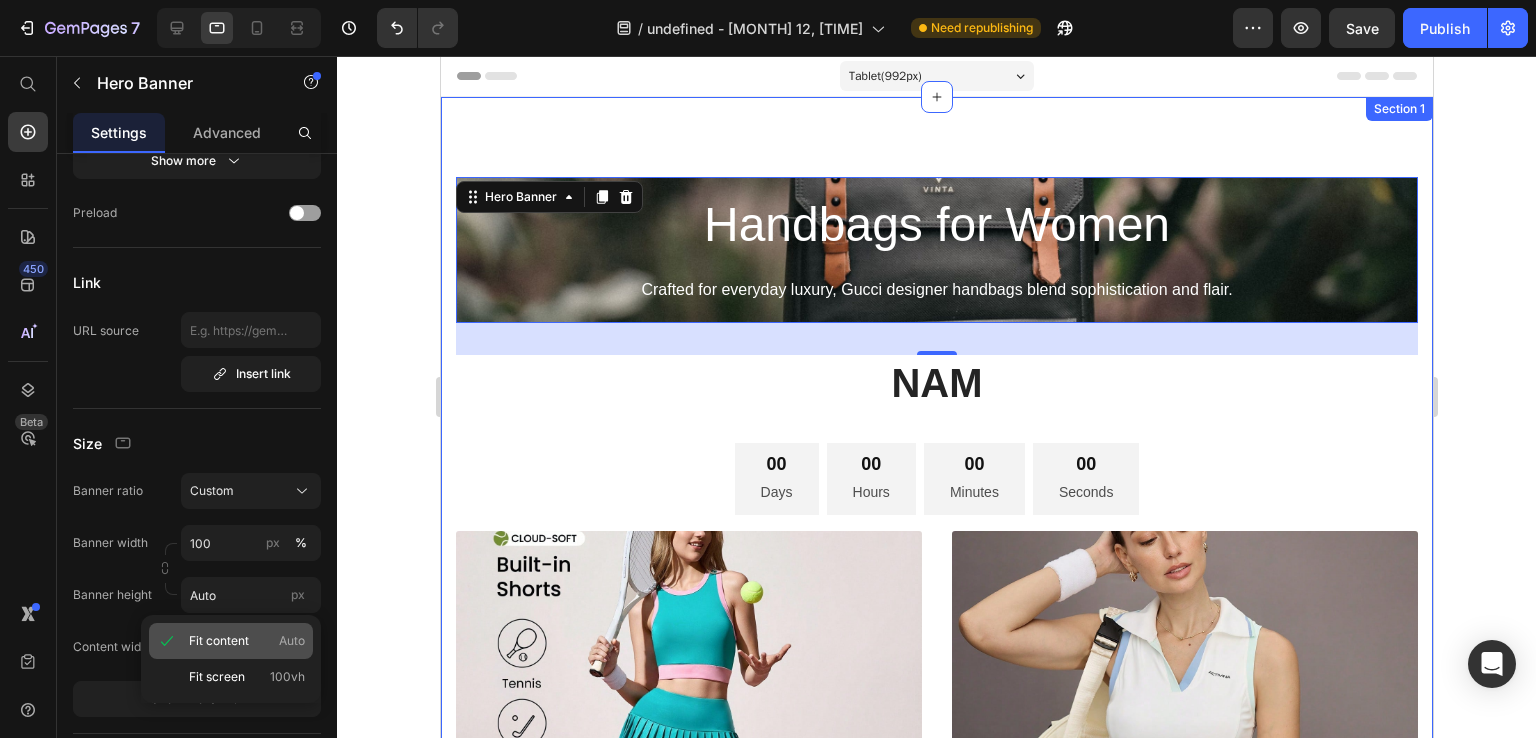 type on "100 vh" 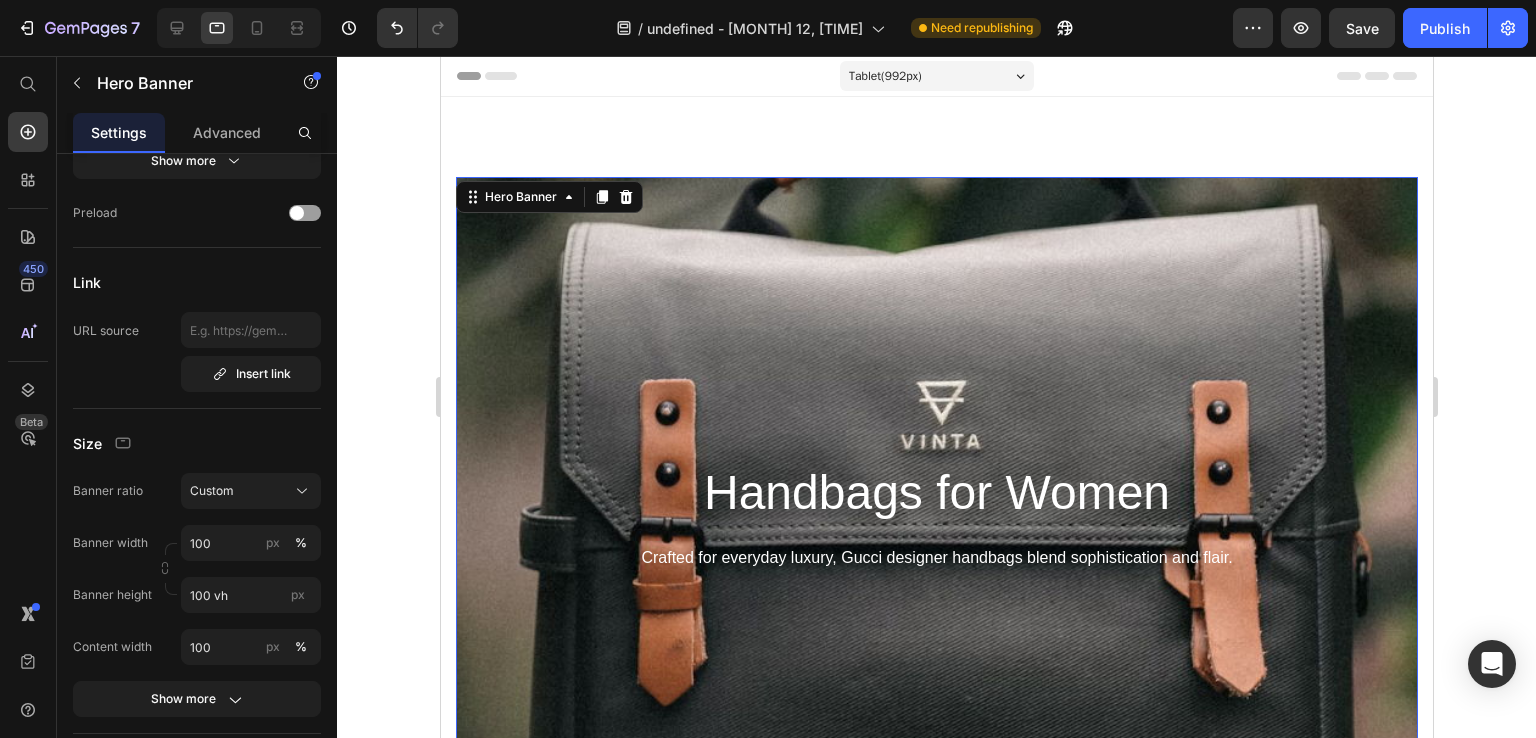 scroll, scrollTop: 400, scrollLeft: 0, axis: vertical 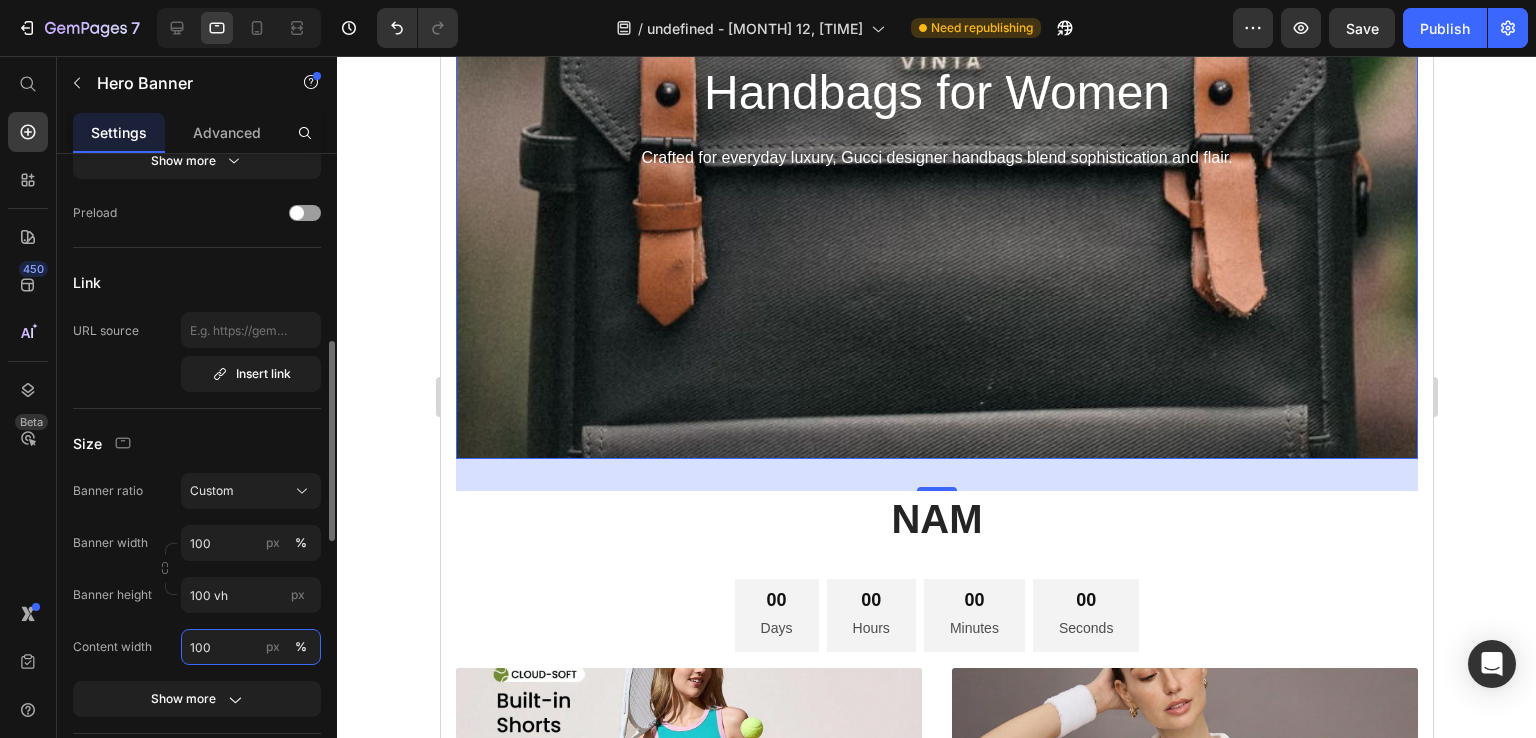 click on "100" at bounding box center (251, 647) 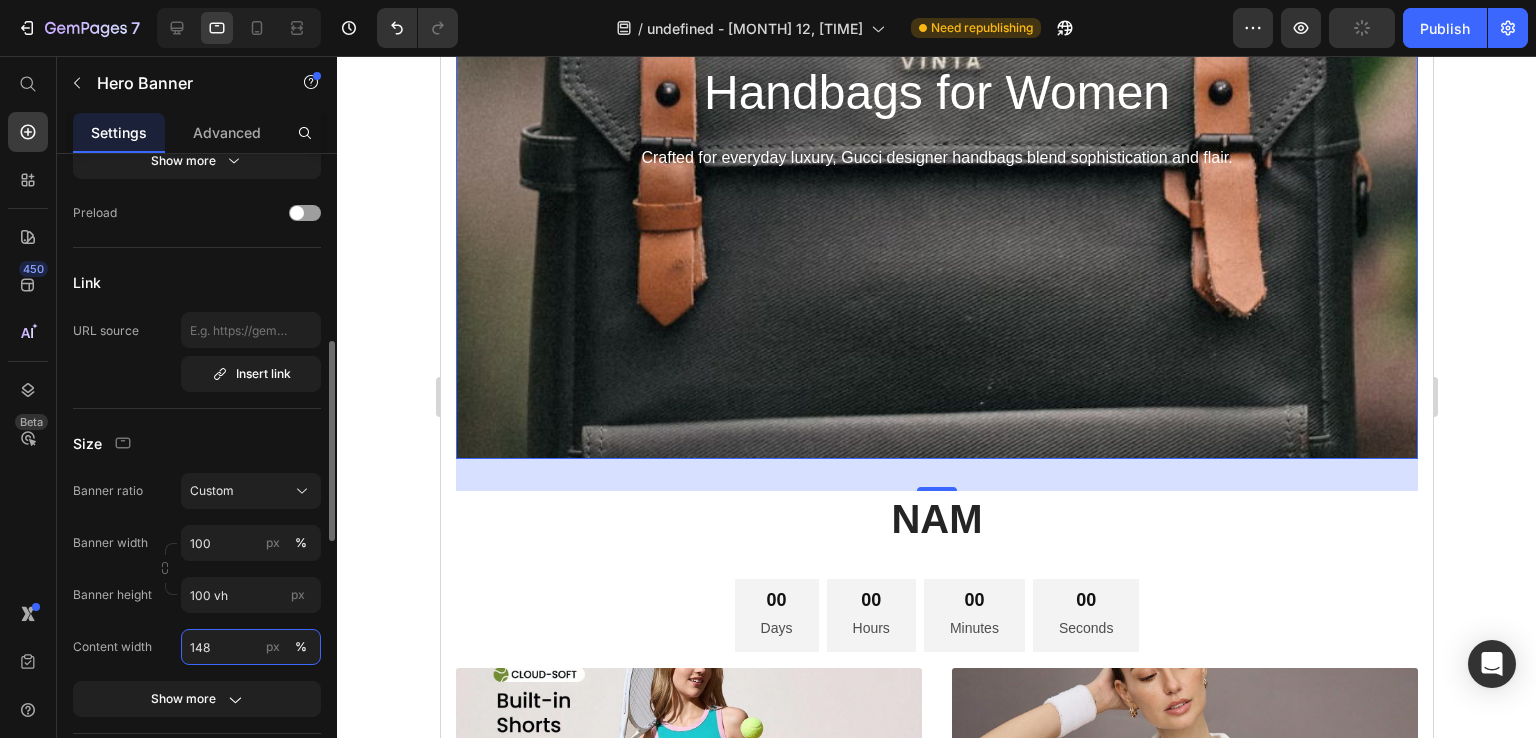 type on "149" 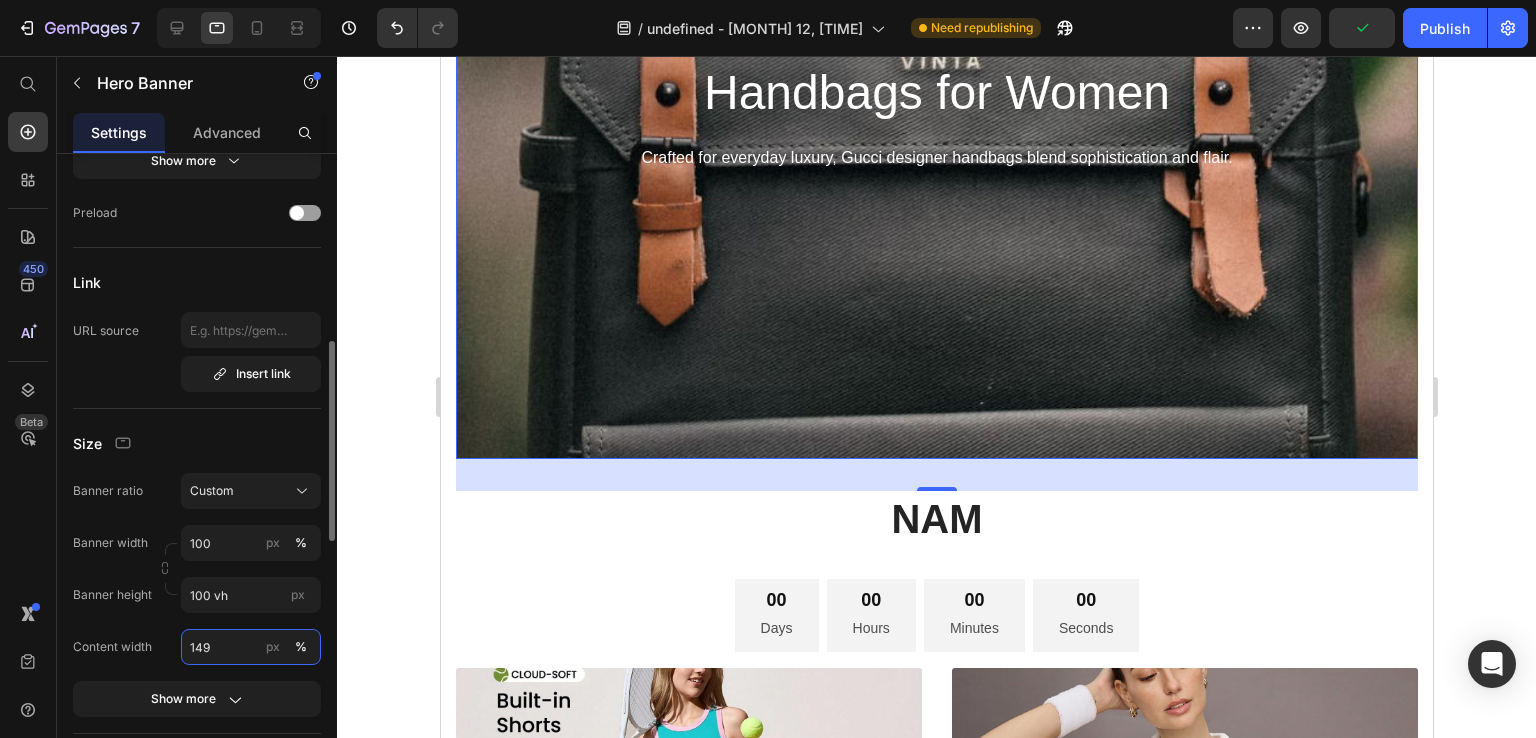 type on "Auto" 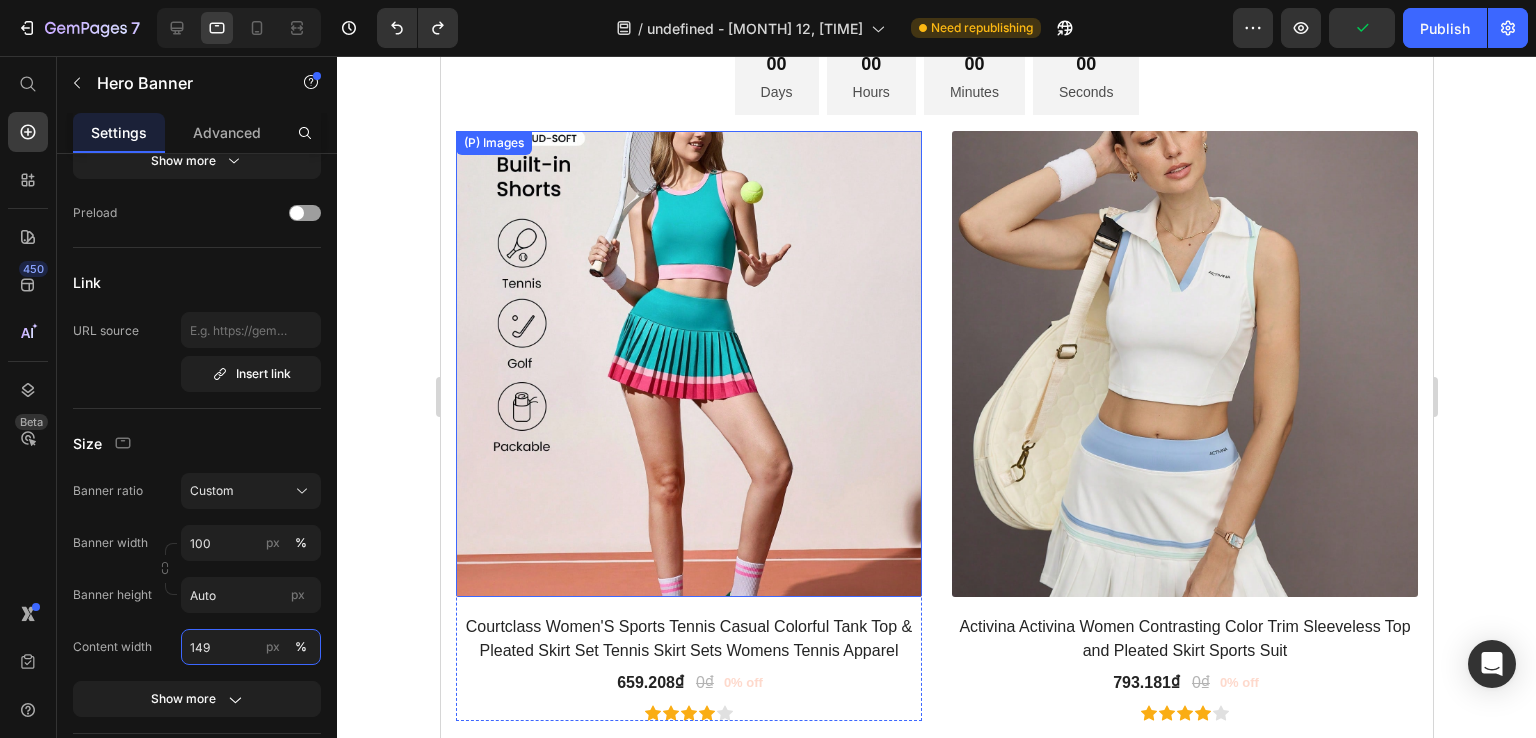scroll, scrollTop: 0, scrollLeft: 0, axis: both 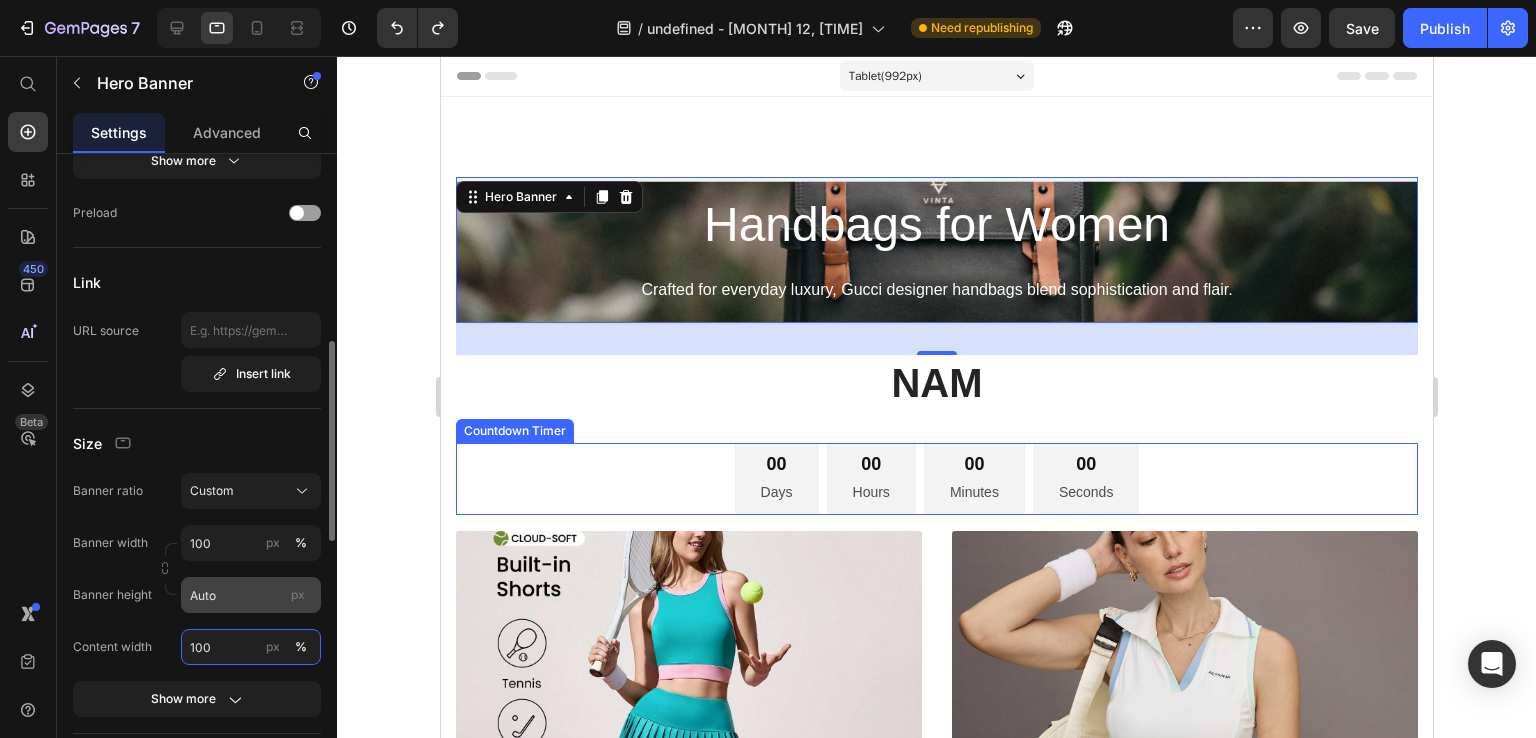 type on "100" 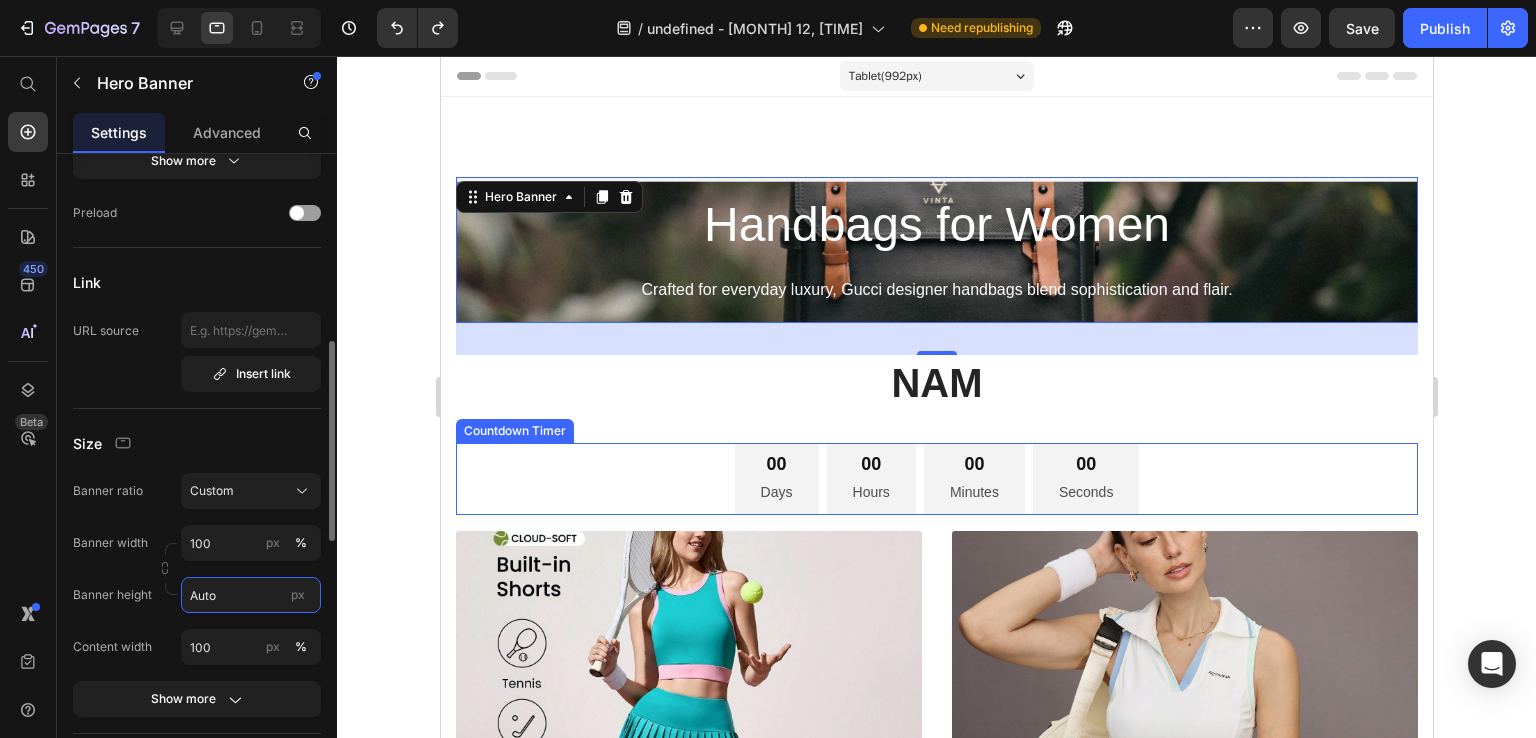 click on "Auto" at bounding box center (251, 595) 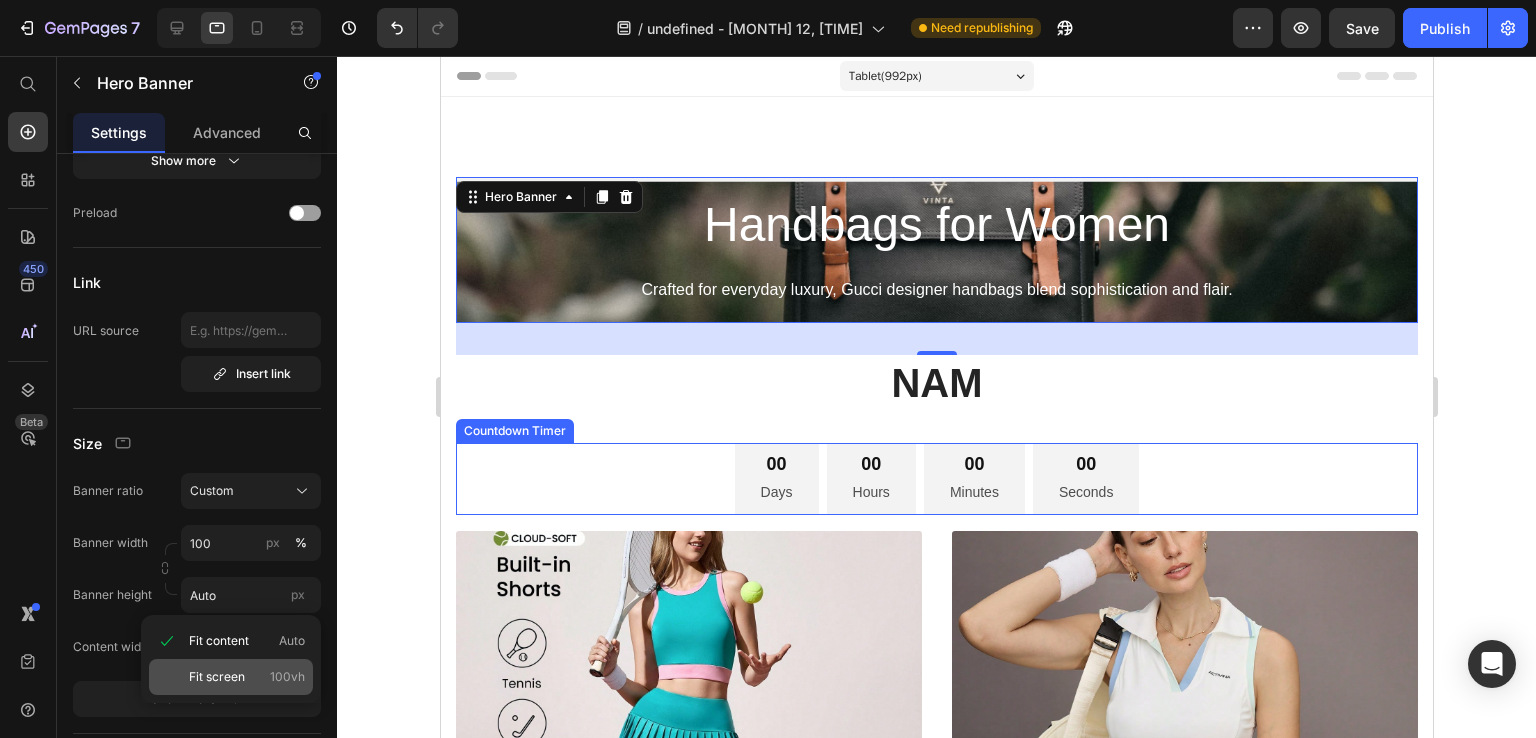 click on "Fit screen 100vh" at bounding box center (247, 677) 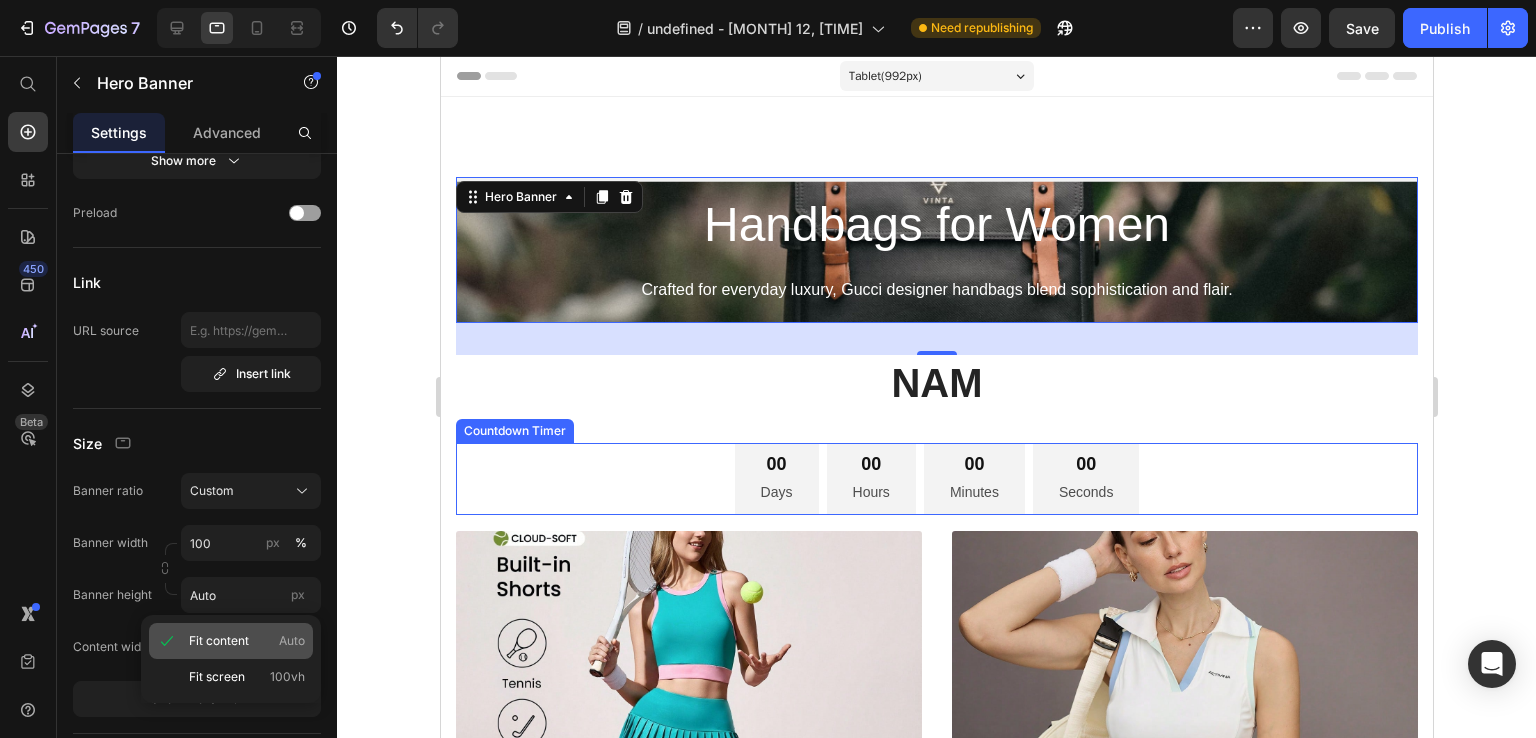 type on "100 vh" 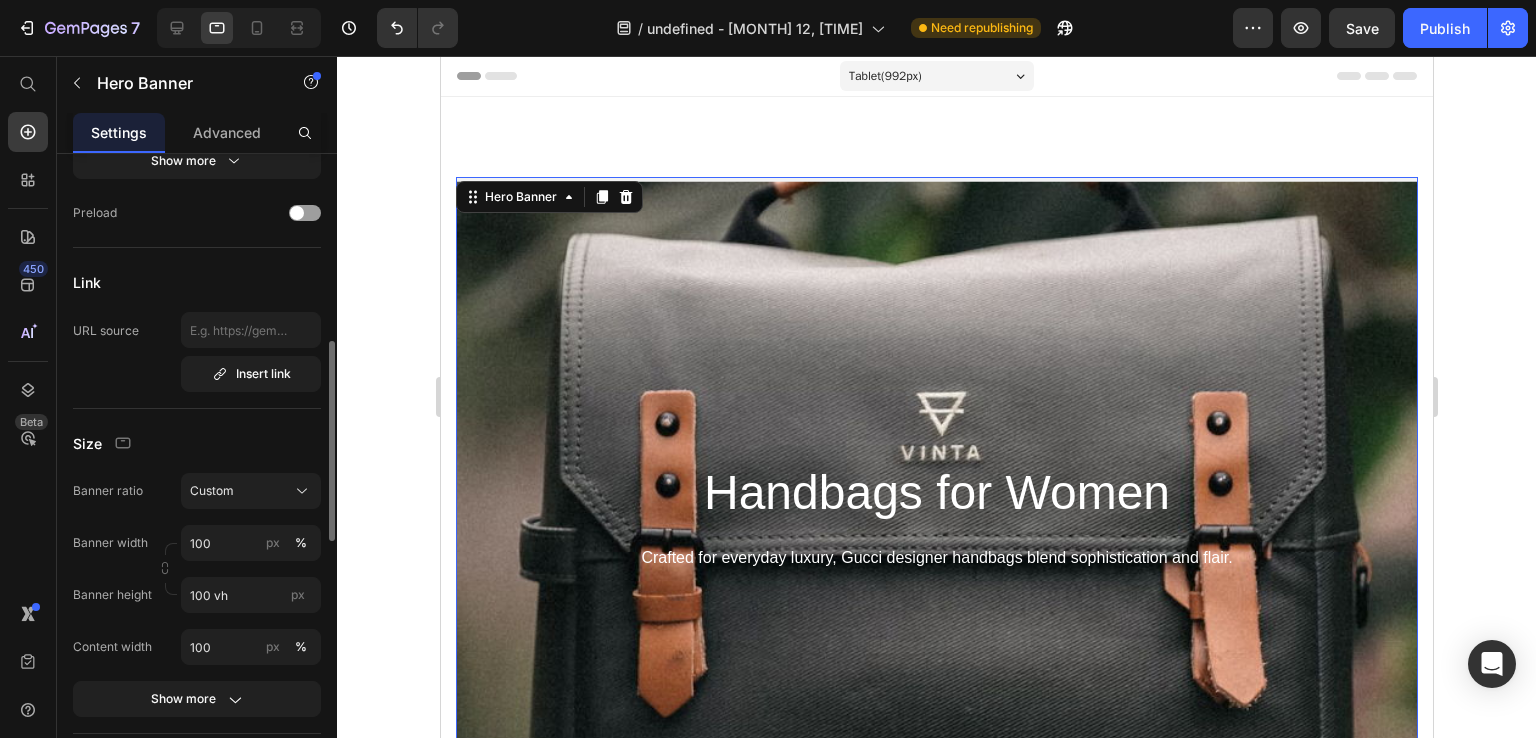 scroll, scrollTop: 700, scrollLeft: 0, axis: vertical 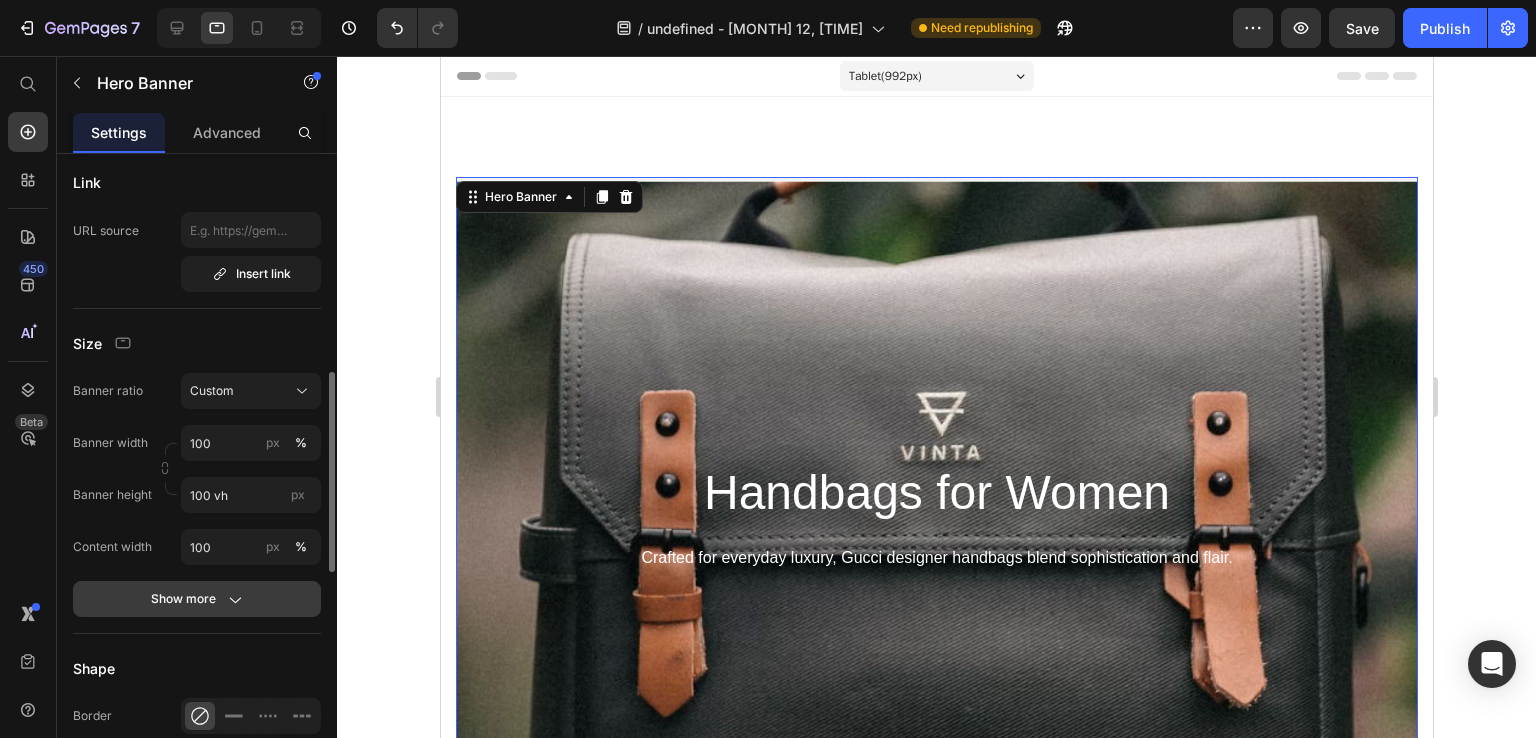 click on "Show more" at bounding box center (197, 599) 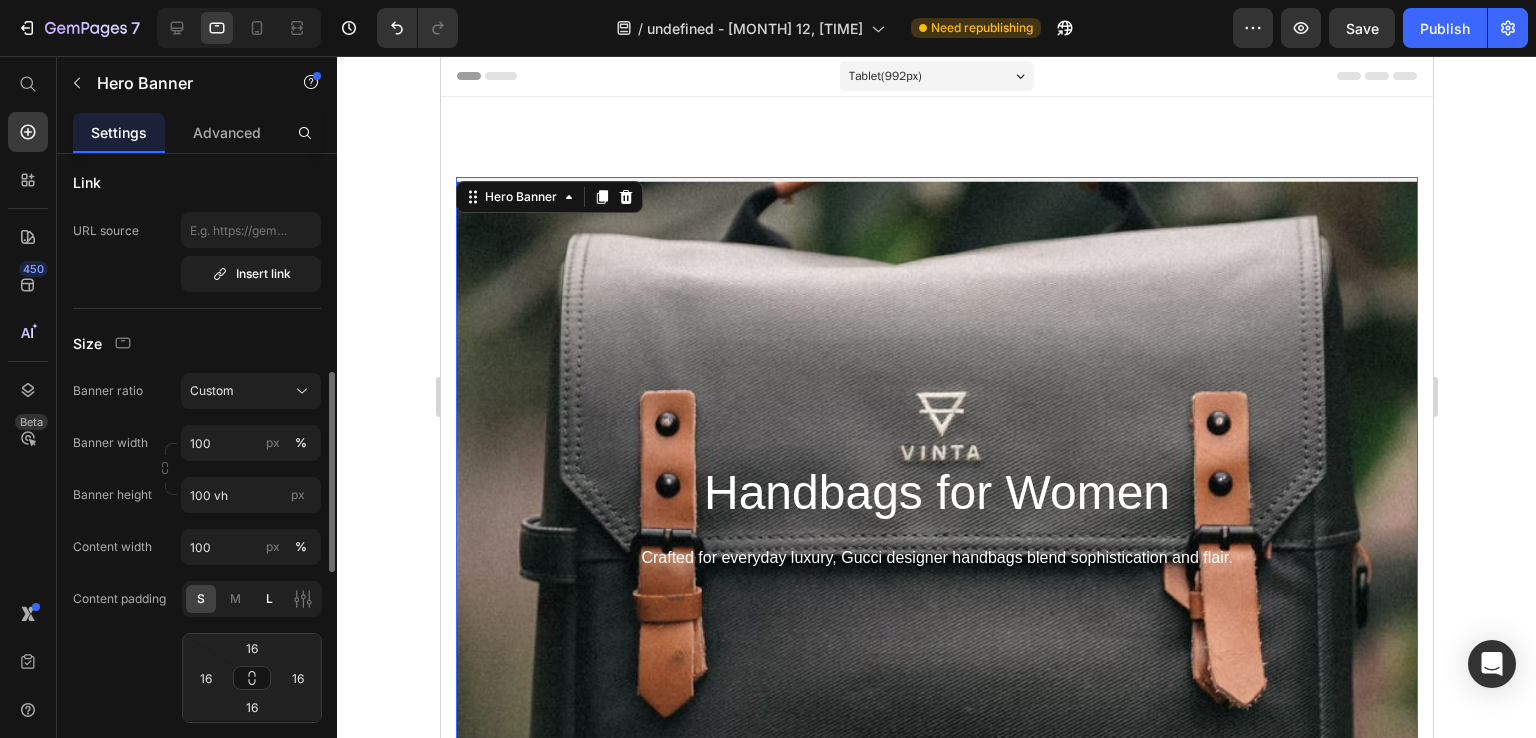 scroll, scrollTop: 800, scrollLeft: 0, axis: vertical 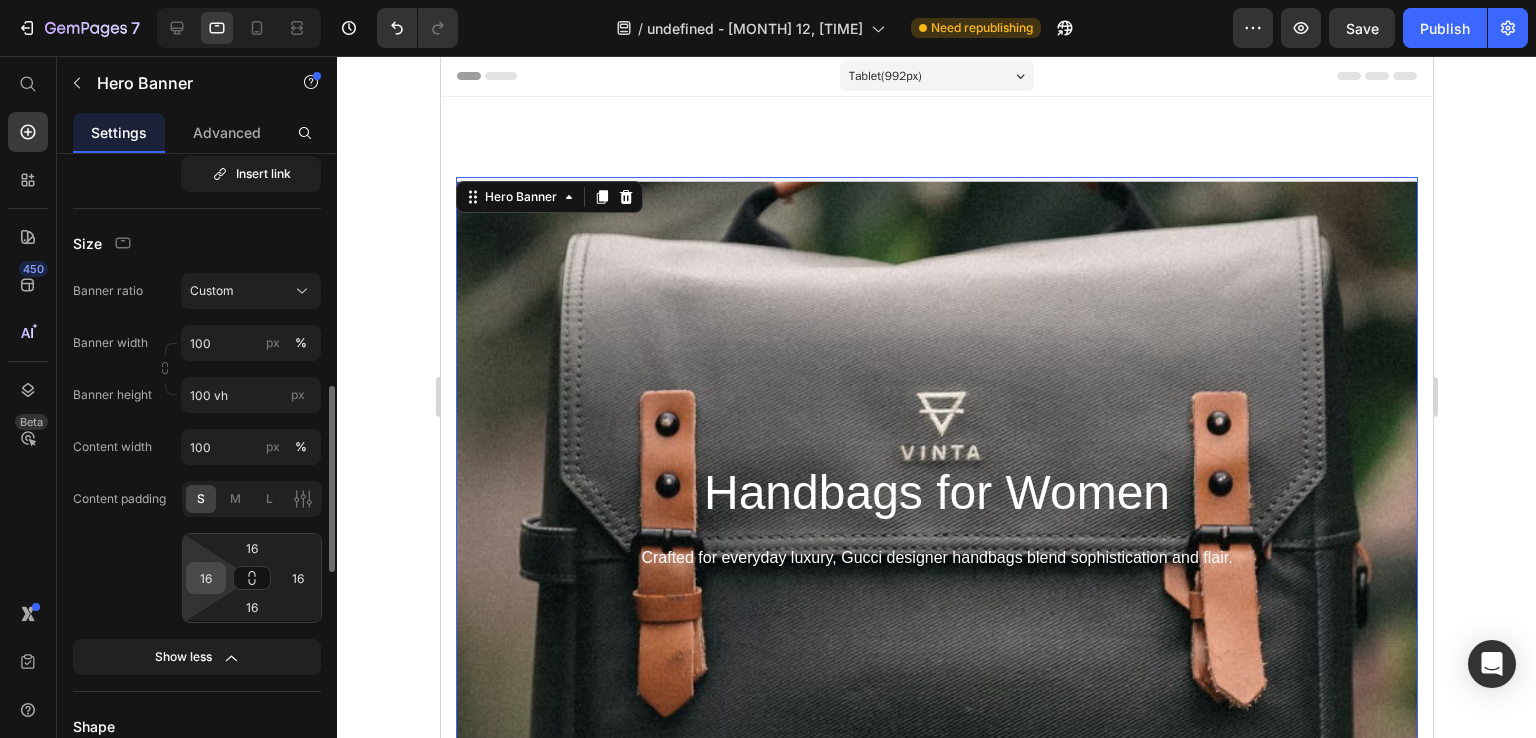click on "16" at bounding box center (206, 578) 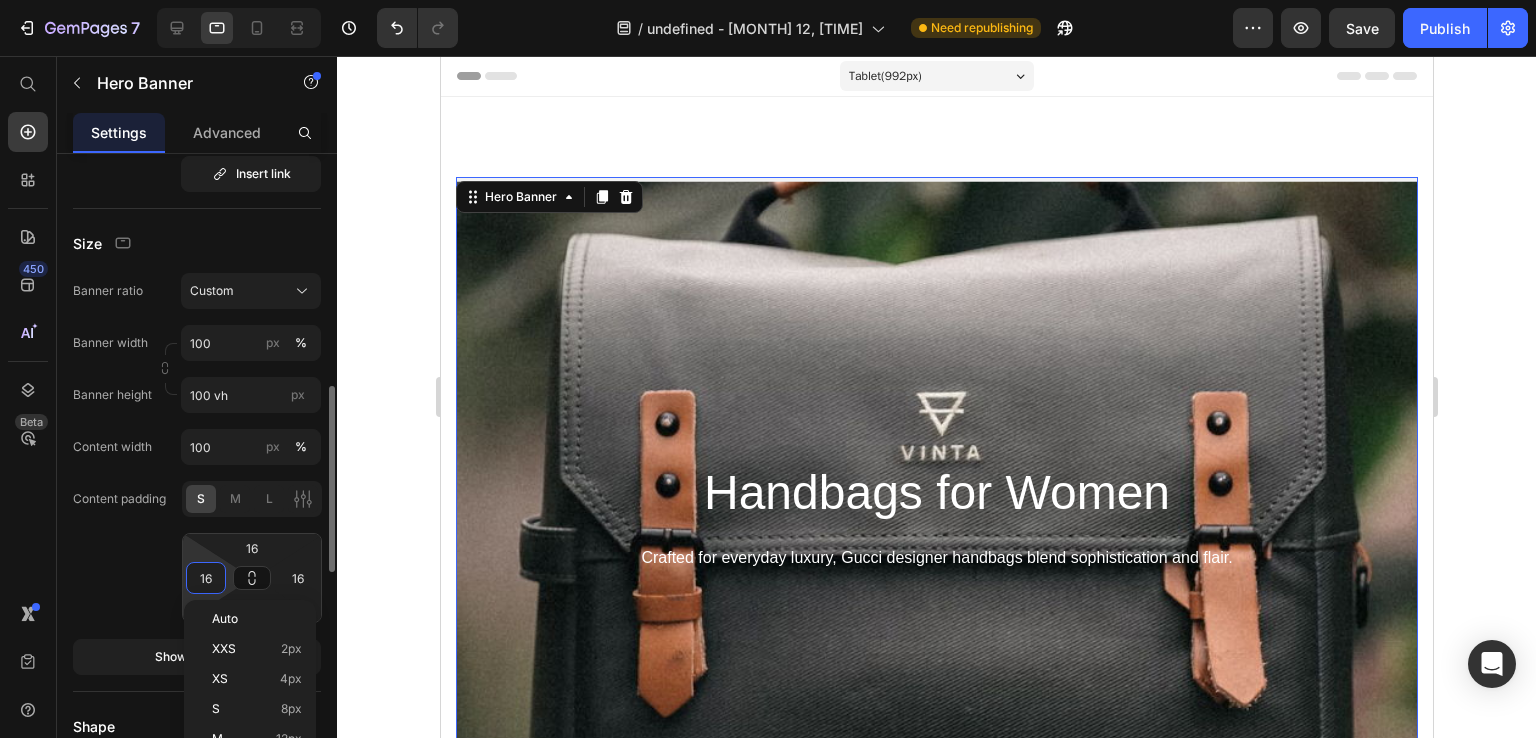 type on "0" 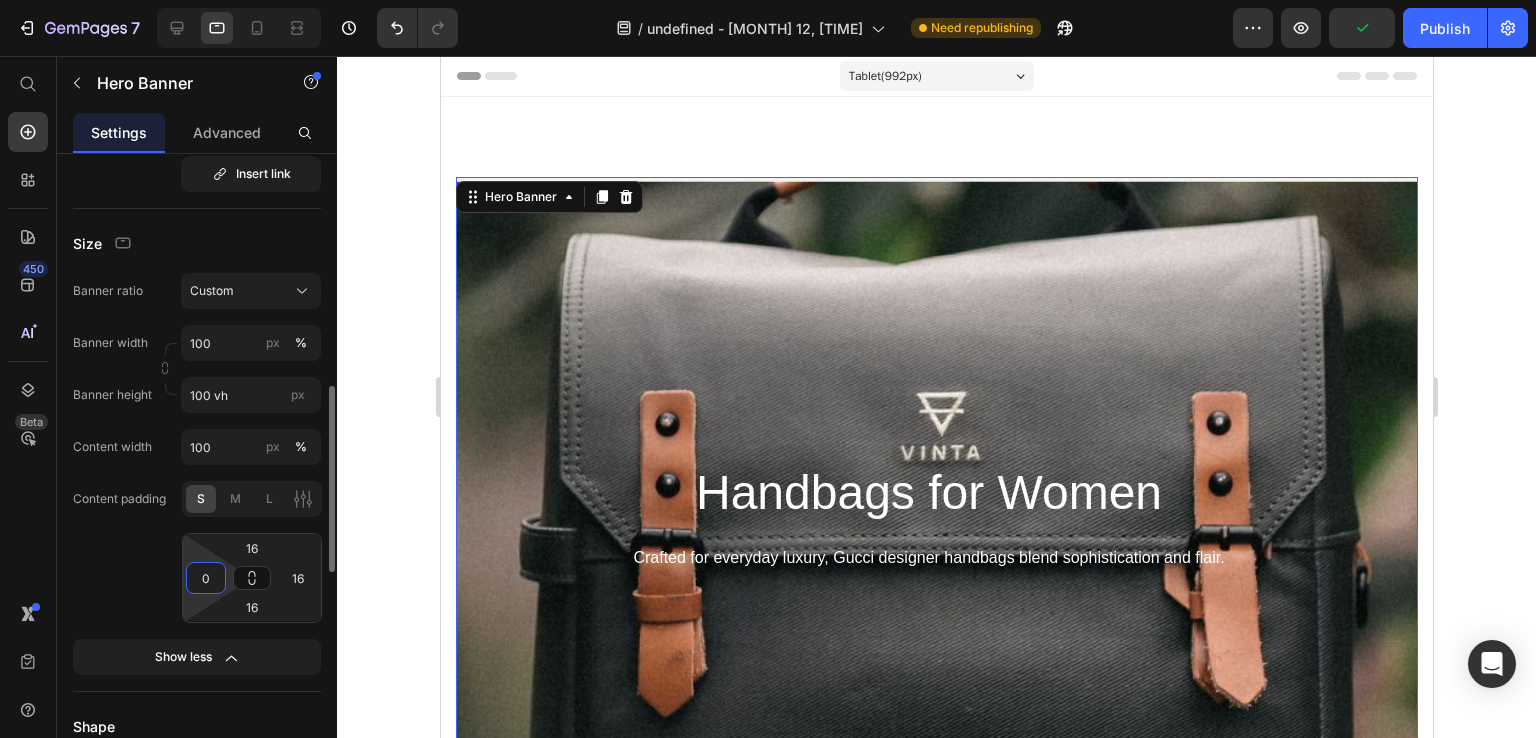 type on "Auto" 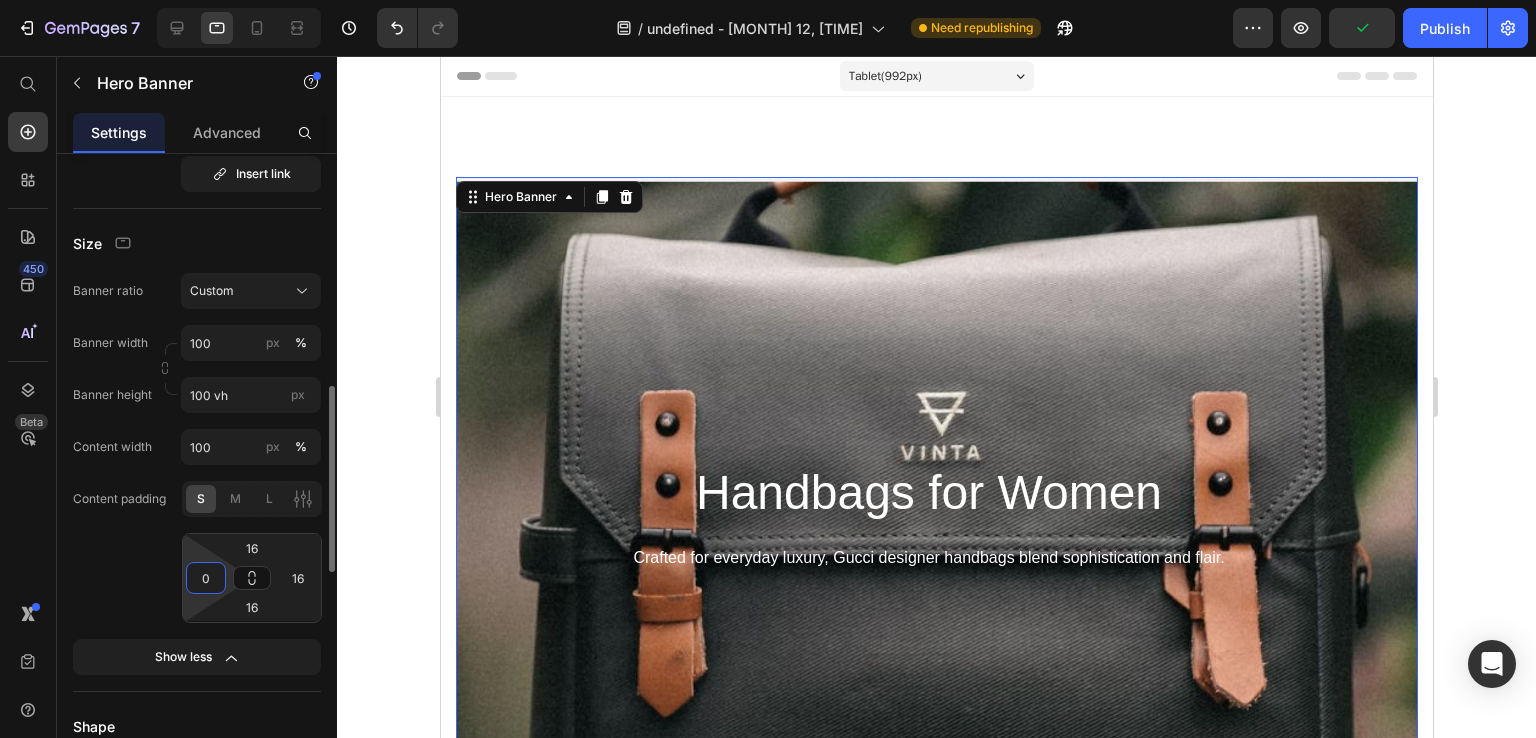 type on "16" 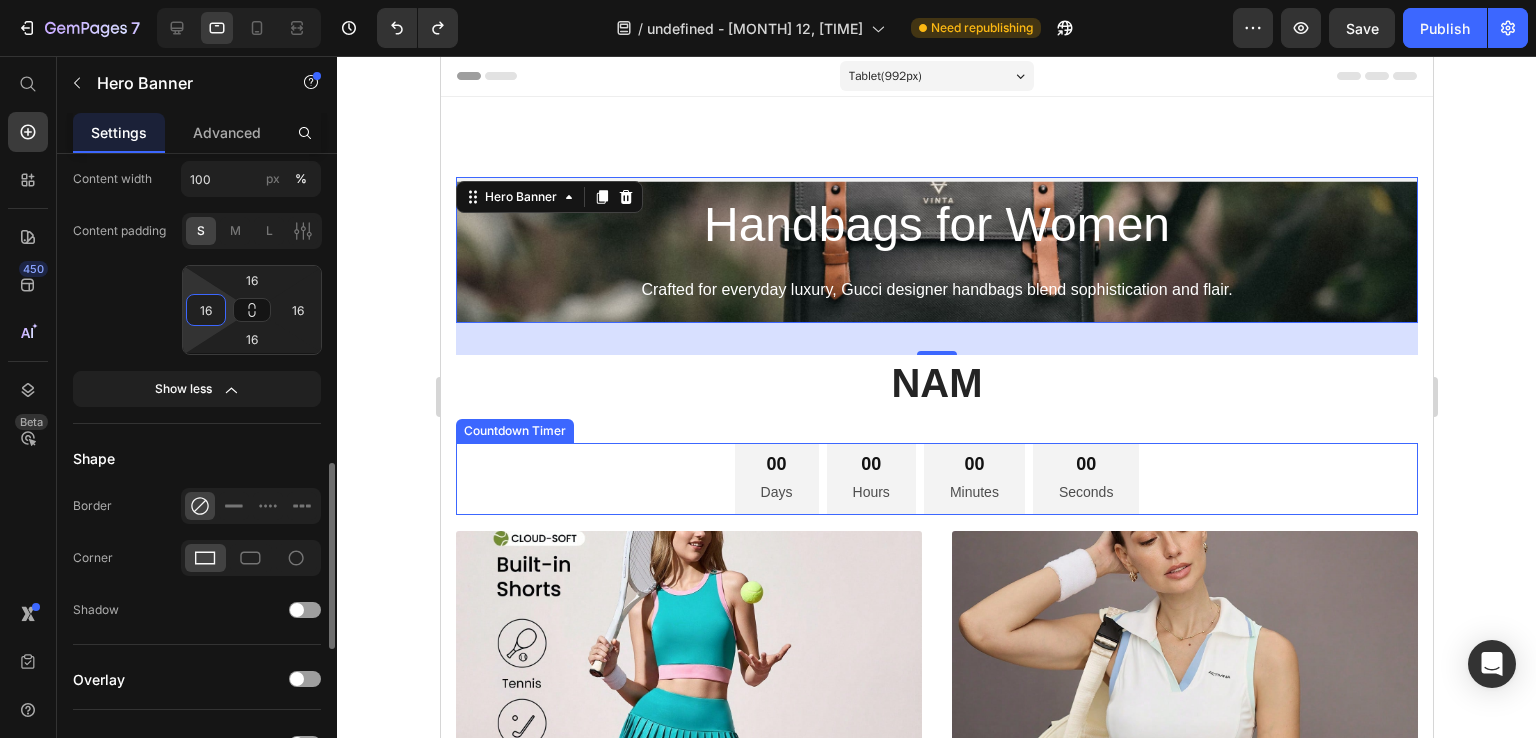 scroll, scrollTop: 868, scrollLeft: 0, axis: vertical 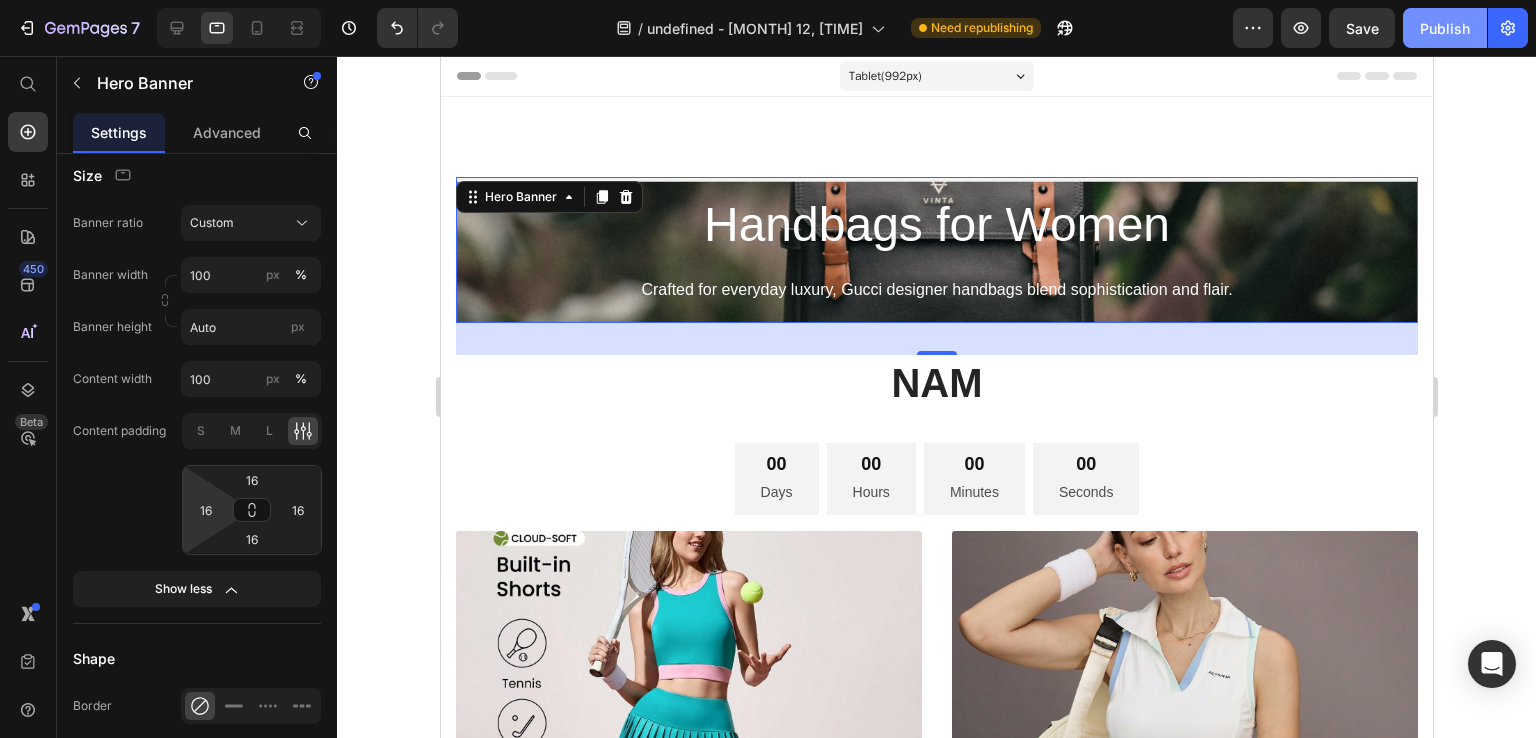 click on "Publish" at bounding box center [1445, 28] 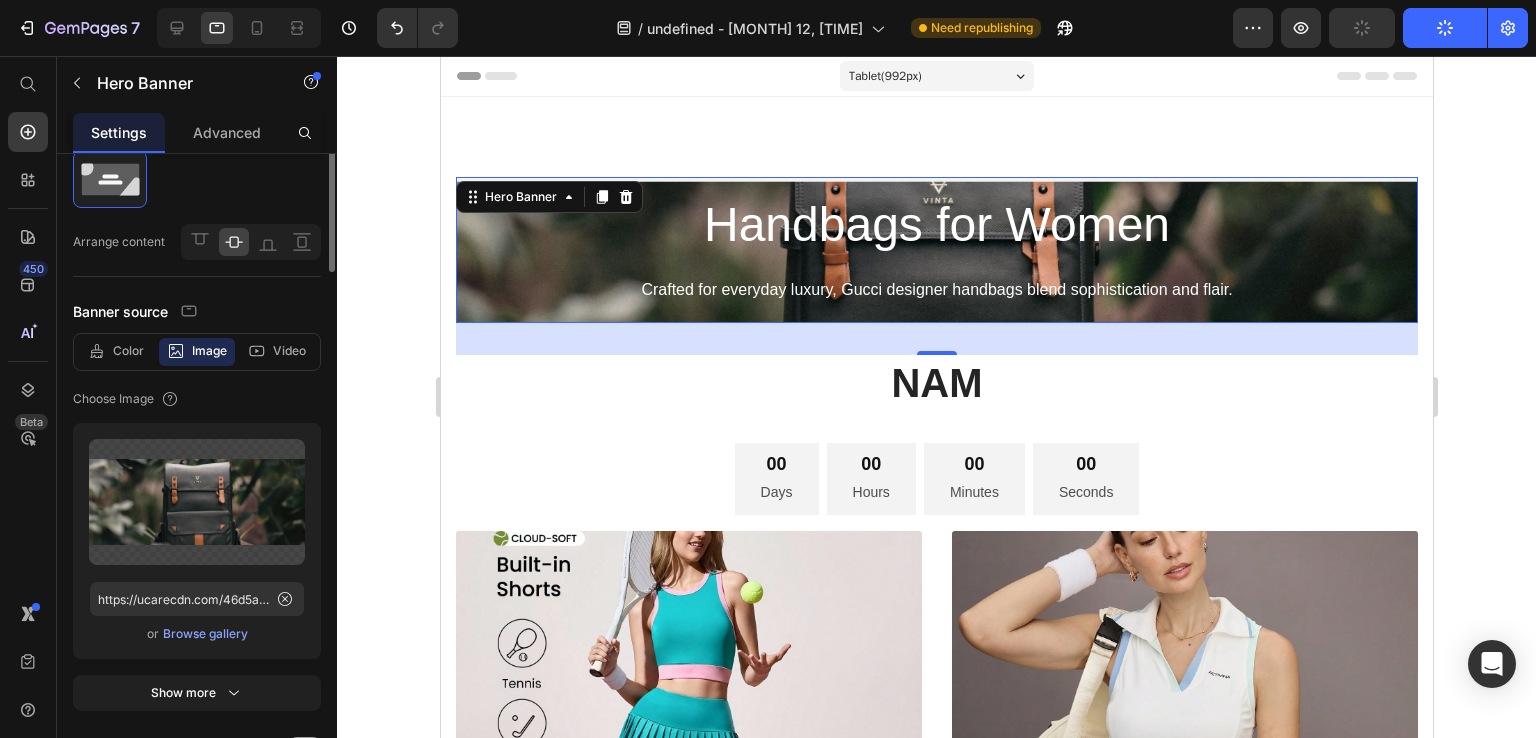 scroll, scrollTop: 0, scrollLeft: 0, axis: both 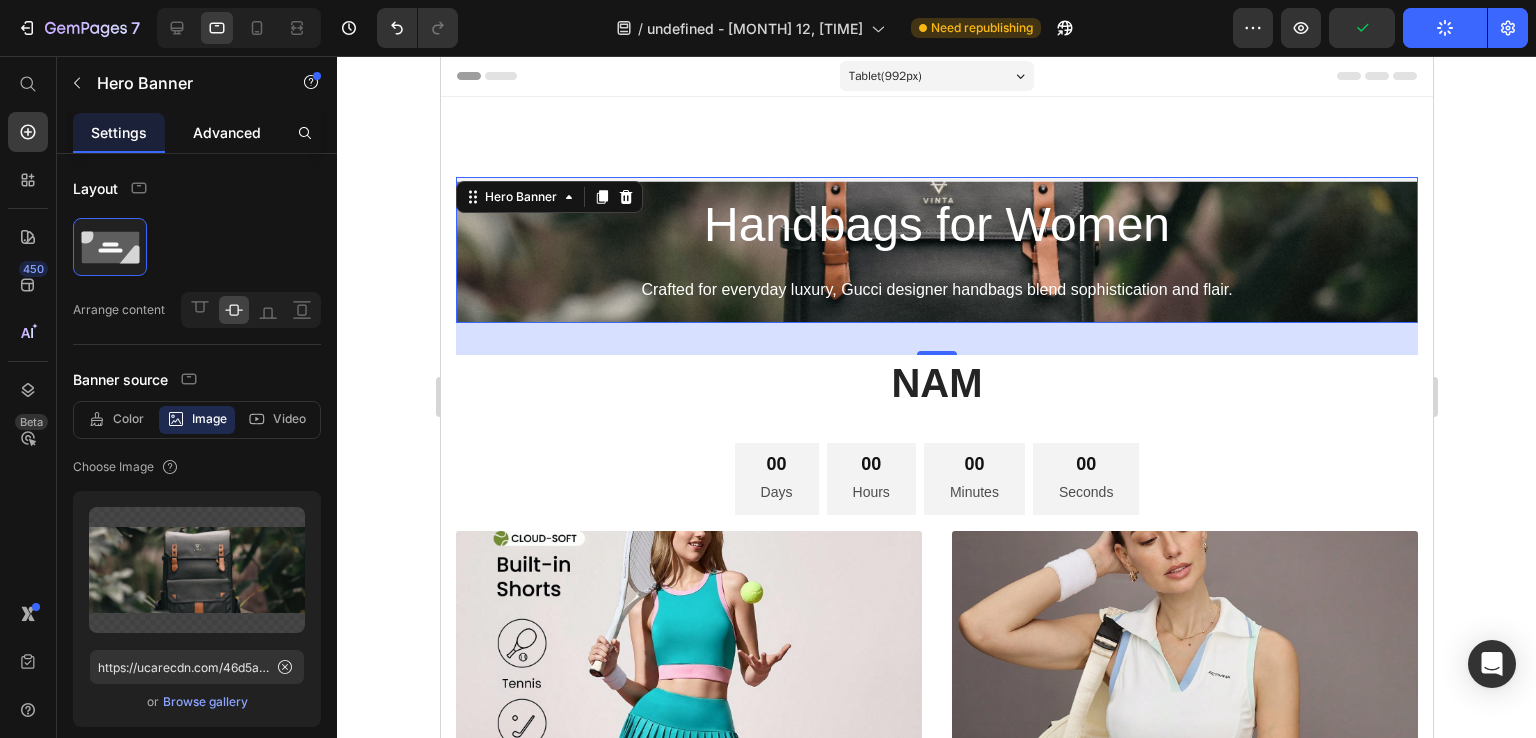 click on "Advanced" at bounding box center [227, 132] 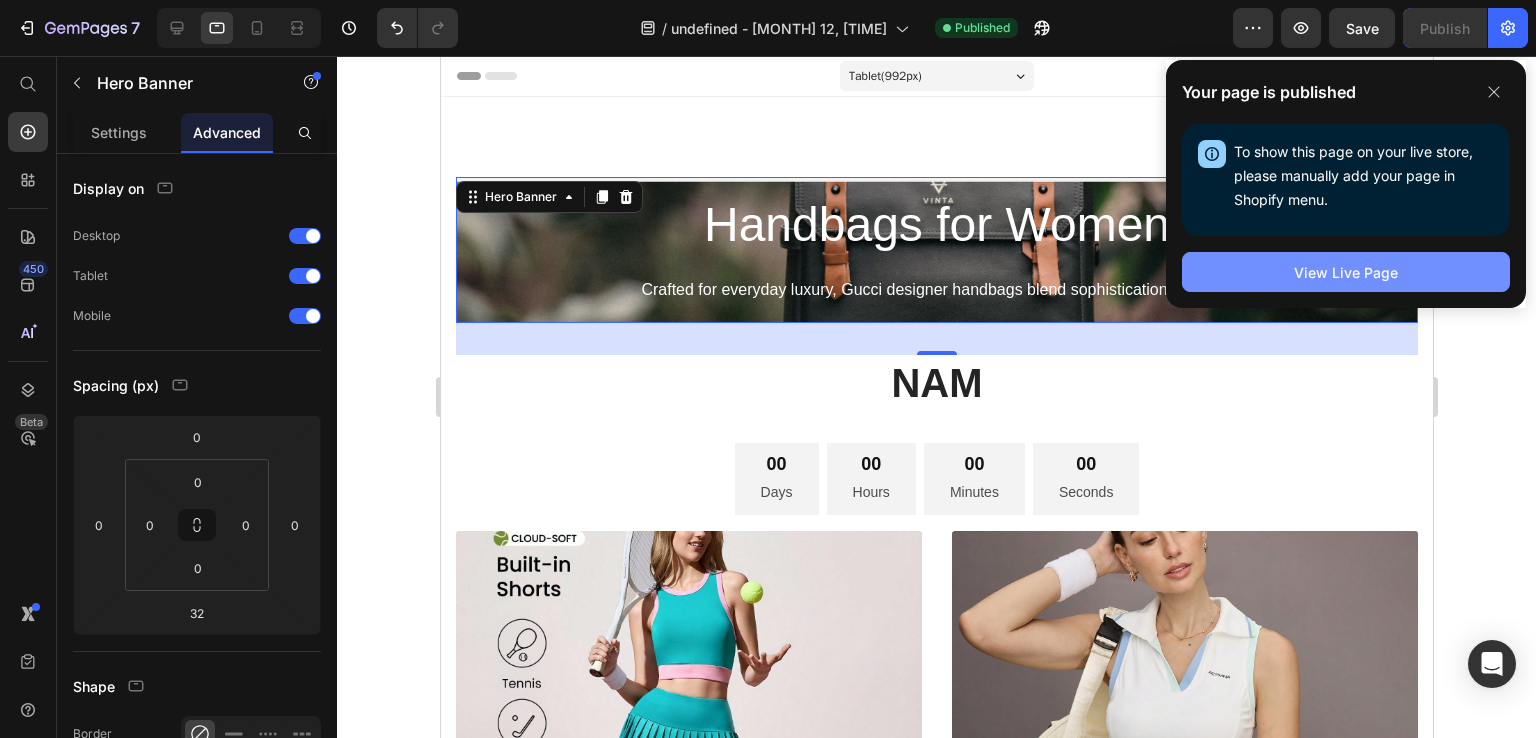 click on "View Live Page" at bounding box center [1346, 272] 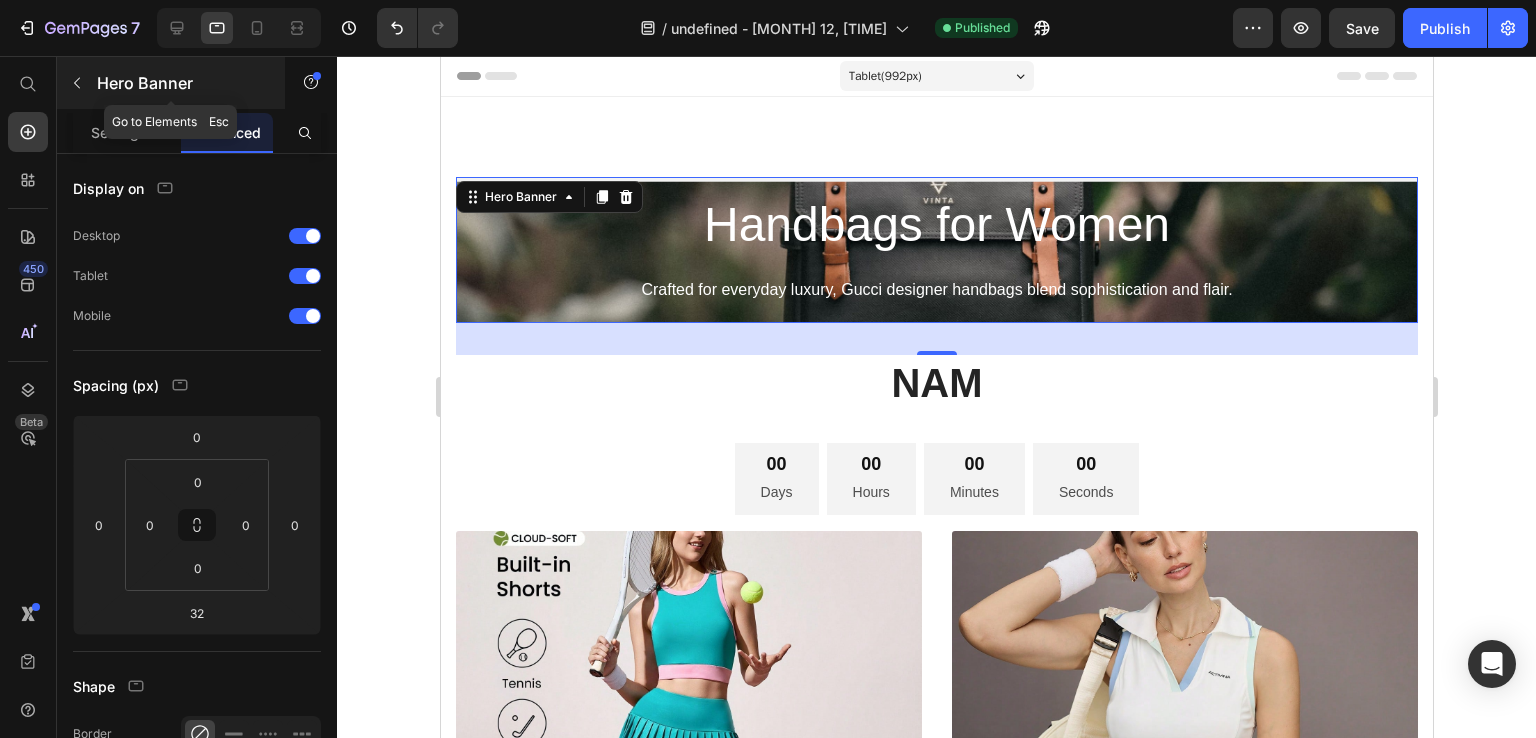 click on "Hero Banner" at bounding box center [171, 83] 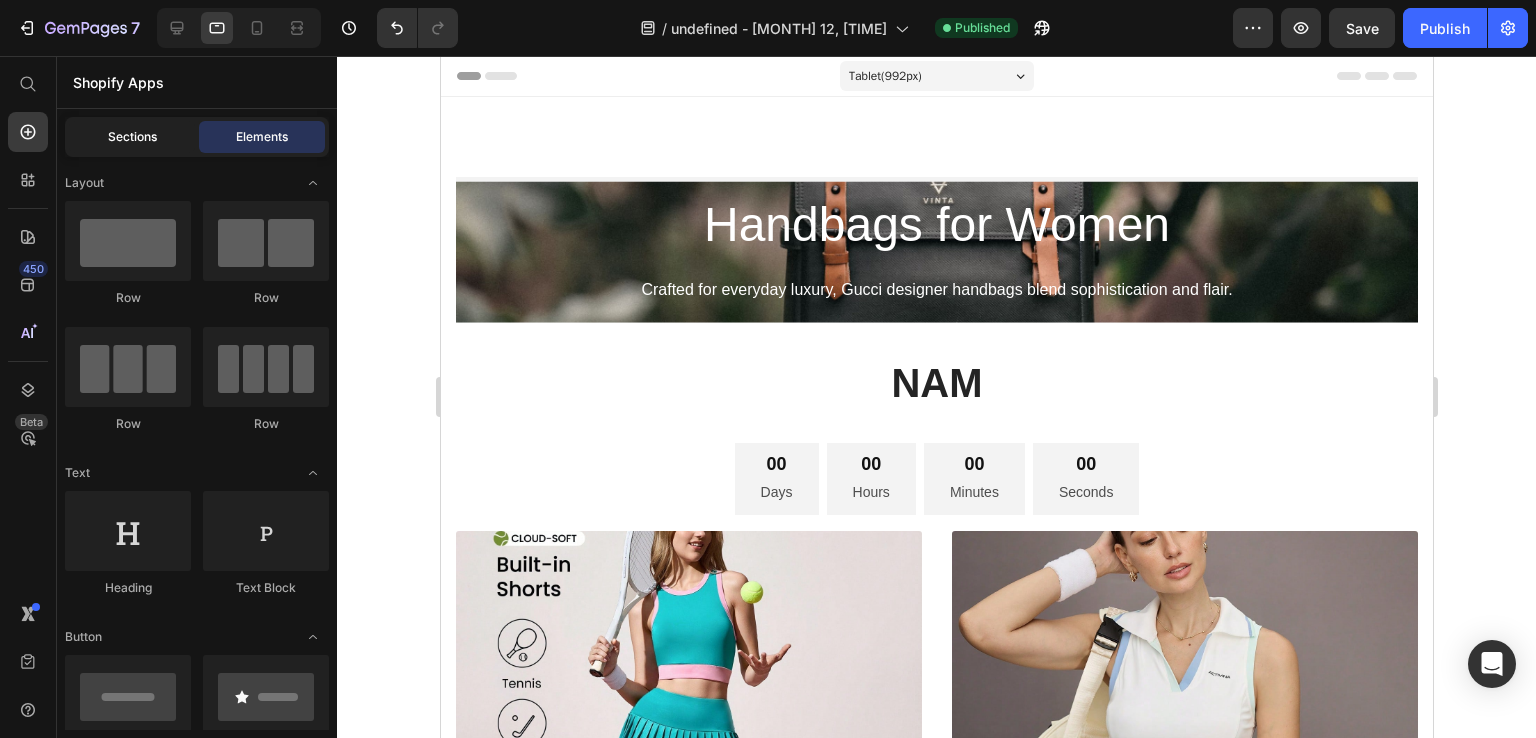 click on "Sections" at bounding box center (132, 137) 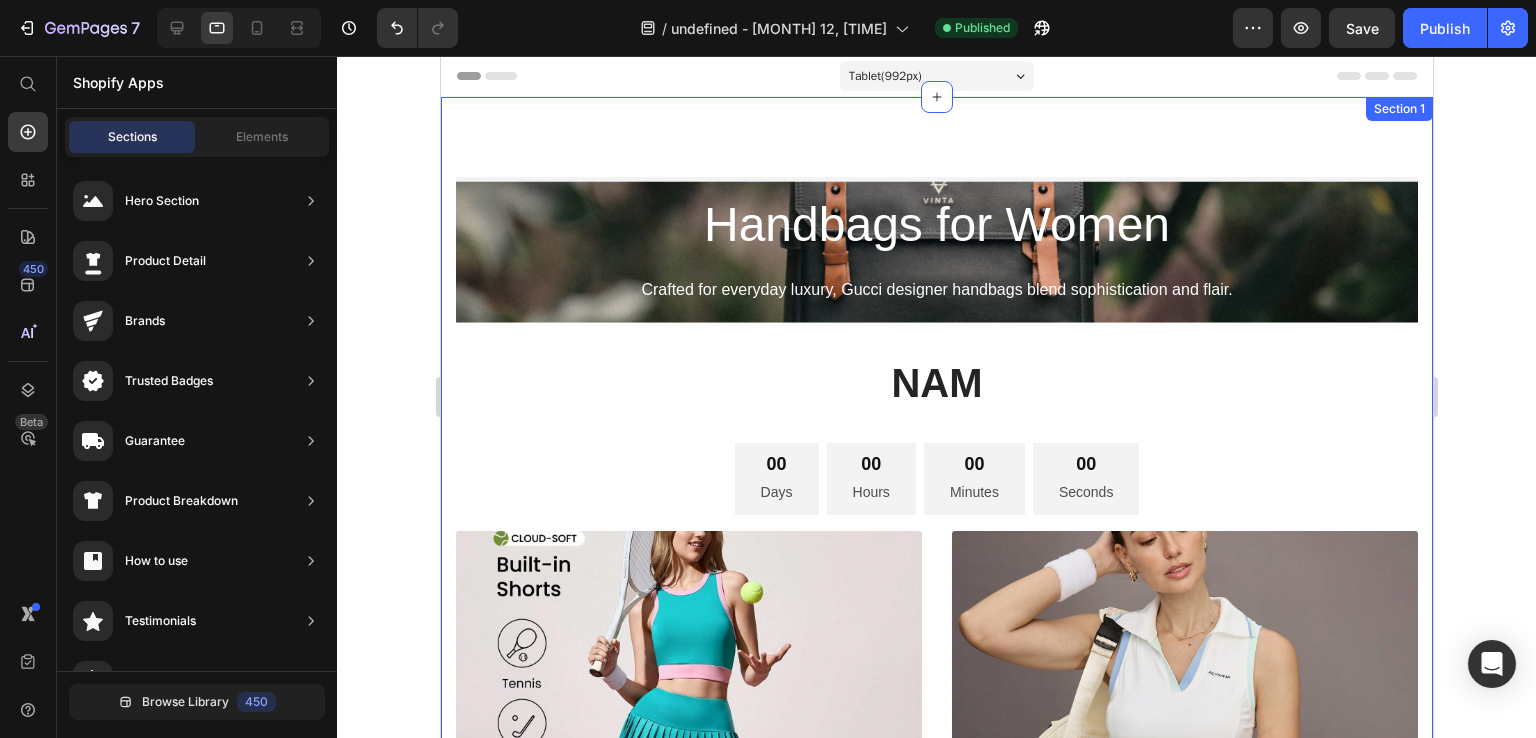click on "Handbags for Women Heading Crafted for everyday luxury, Gucci designer handbags blend sophistication and flair. Text Block Hero Banner Nam Heading 00 Days 00 Hours 00 Minutes 00 Seconds Countdown Timer Row (P) Images Courtclass Women'S Sports Tennis Casual Colorful Tank Top & Pleated Skirt Set Tennis Skirt Sets Womens Tennis Apparel (P) Title 659.208₫ (P) Price 0₫ (P) Price 0% off Product Badge Row Icon Icon Icon Icon Icon Row Row (P) Images Activina Activina Women Contrasting Color Trim Sleeveless Top and Pleated Skirt Sports Suit (P) Title 793.181₫ (P) Price 0₫ (P) Price 0% off Product Badge Row Icon Icon Icon Icon Icon Row Row (P) Images Sport Studio 2Pcs/Set Women Casual Sports Tennis Style T-Shirt and Skirt Suit (P) Title 395.461₫ (P) Price 0₫ (P) Price 0% off Product Badge Row Icon Icon Icon Icon Icon Row Row (P) Images Sport Studio 2Pcs/Set Colorblock Removable Padded Sports Bra and Colorblock High Waist Pleated Sports Skirt, Spring/Summer (P) Title 336.061₫ (P) Price 0₫ (P) Price Row" at bounding box center [936, 960] 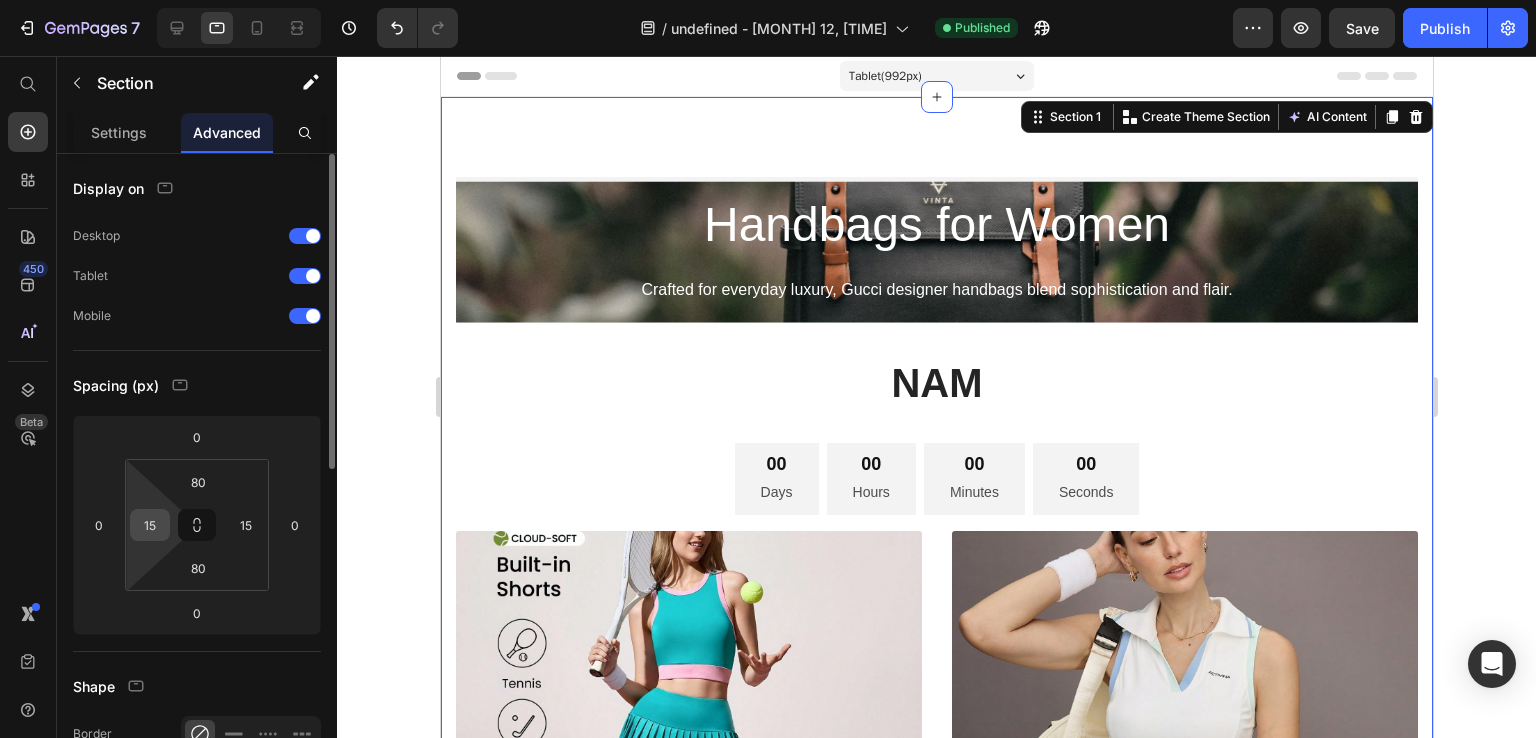 click on "15" at bounding box center (150, 525) 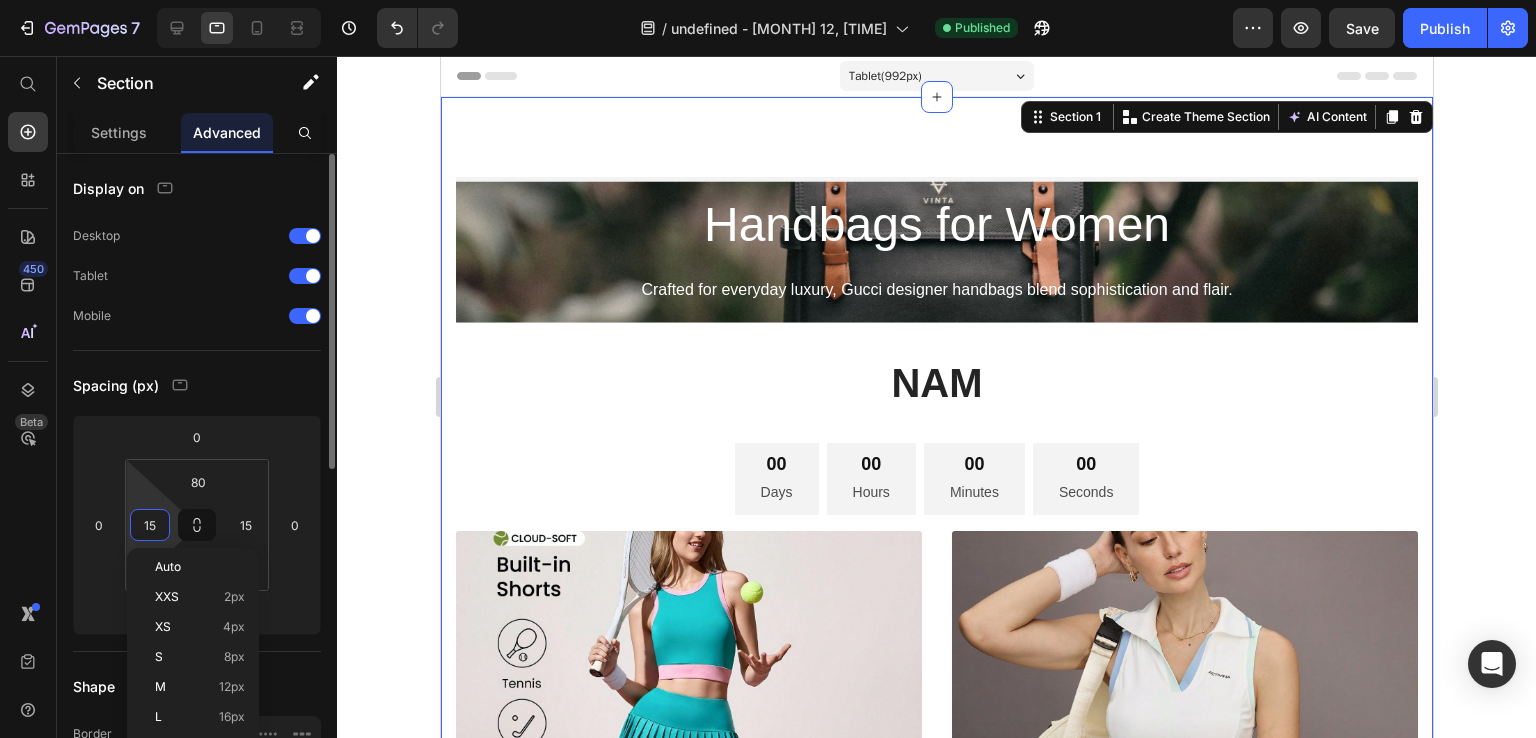 click on "15" at bounding box center (150, 525) 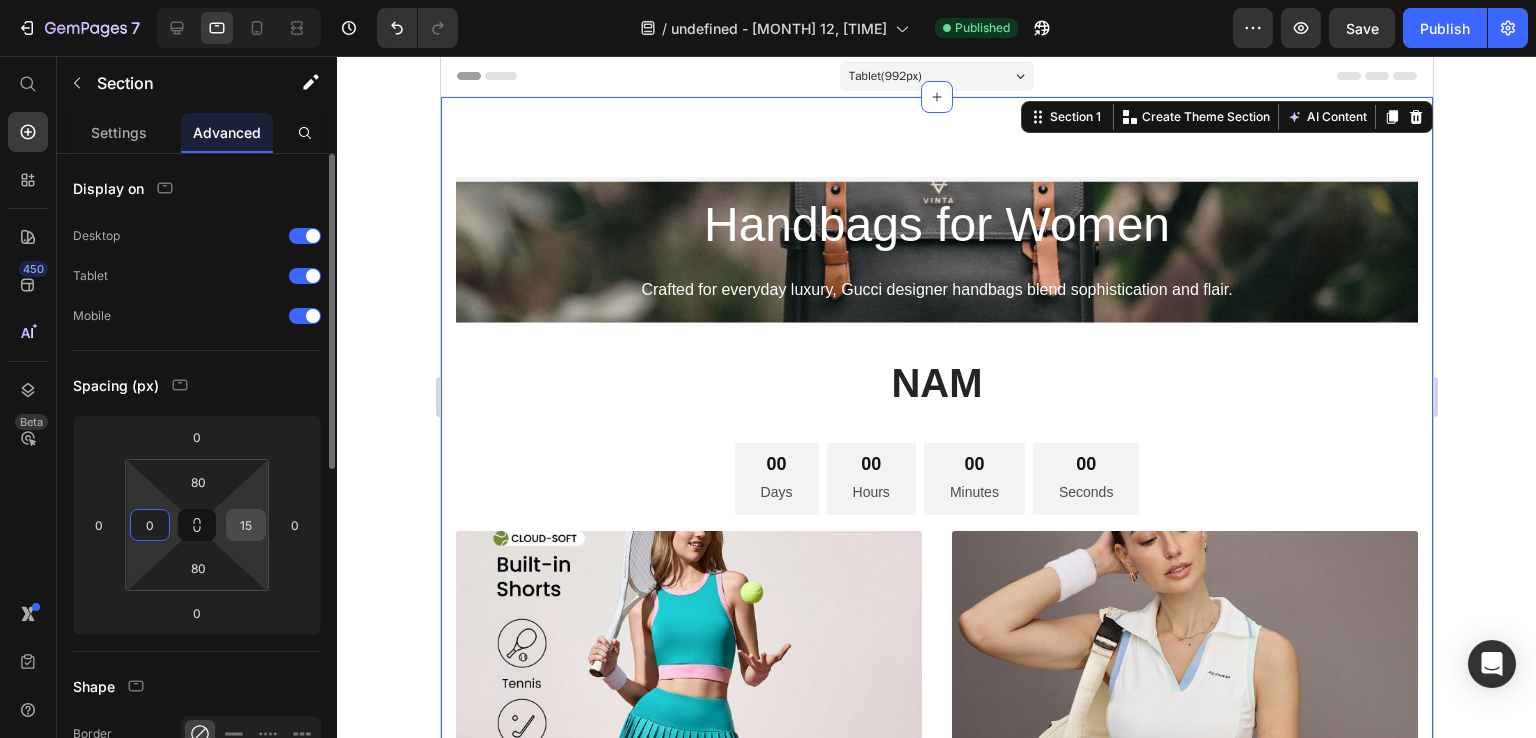 type on "0" 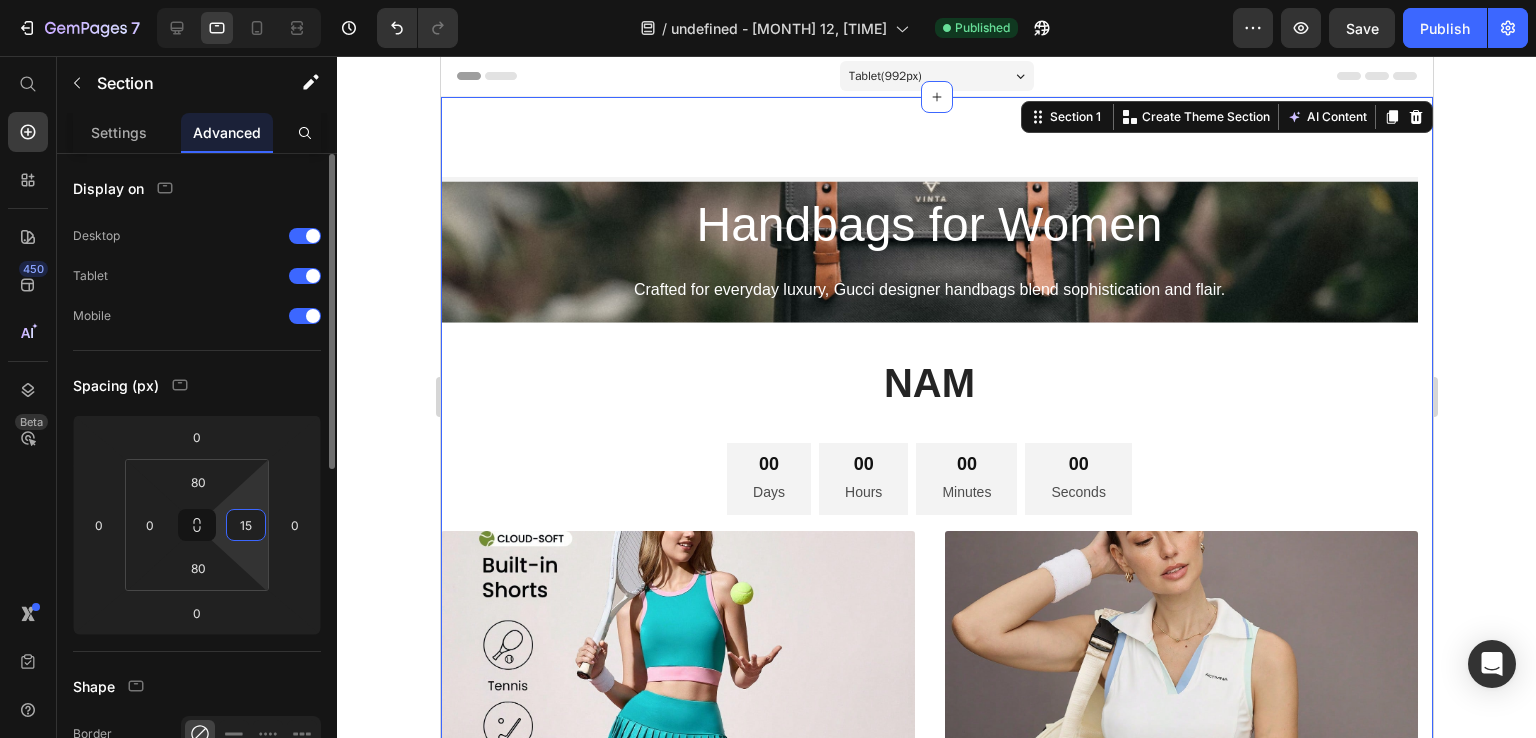 click on "15" at bounding box center [246, 525] 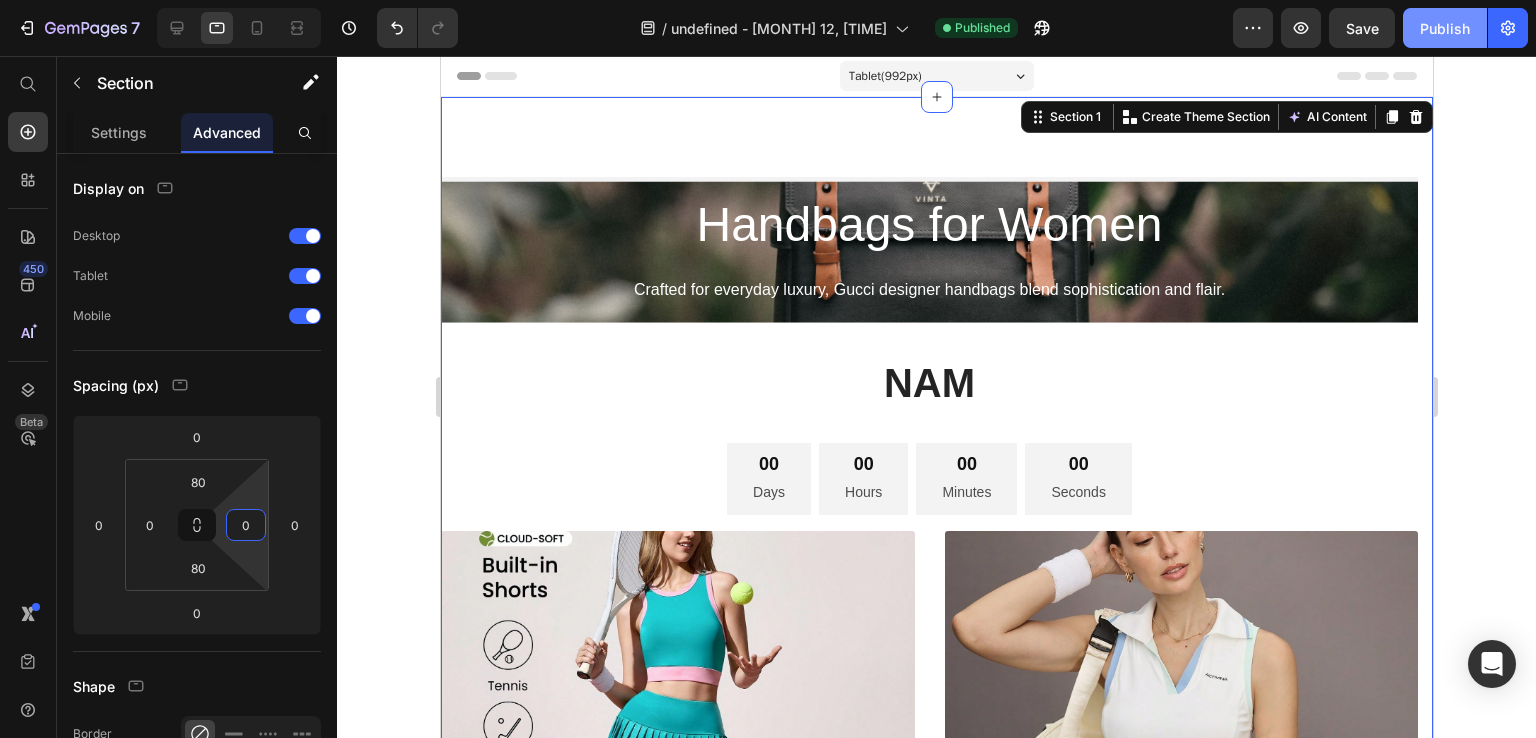type on "0" 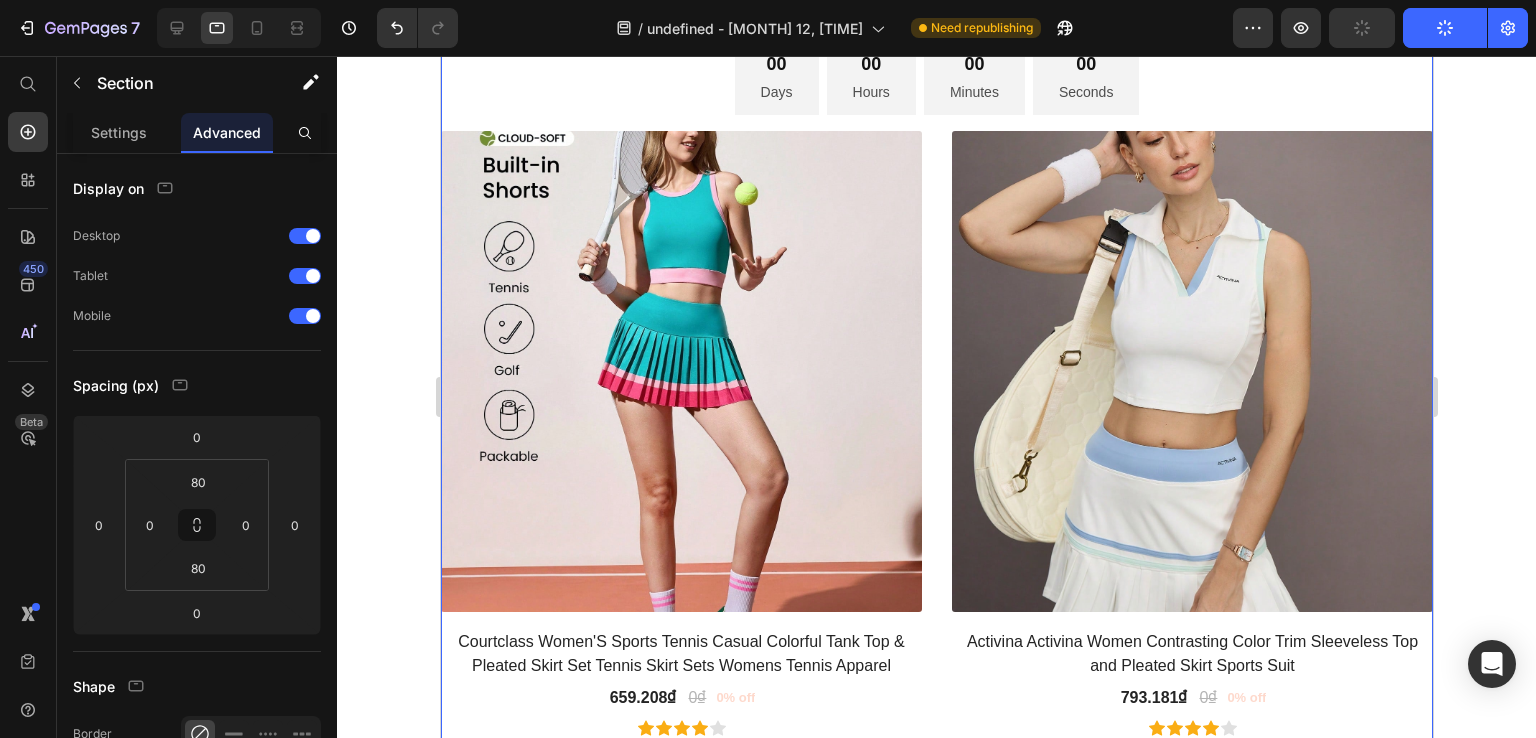 scroll, scrollTop: 0, scrollLeft: 0, axis: both 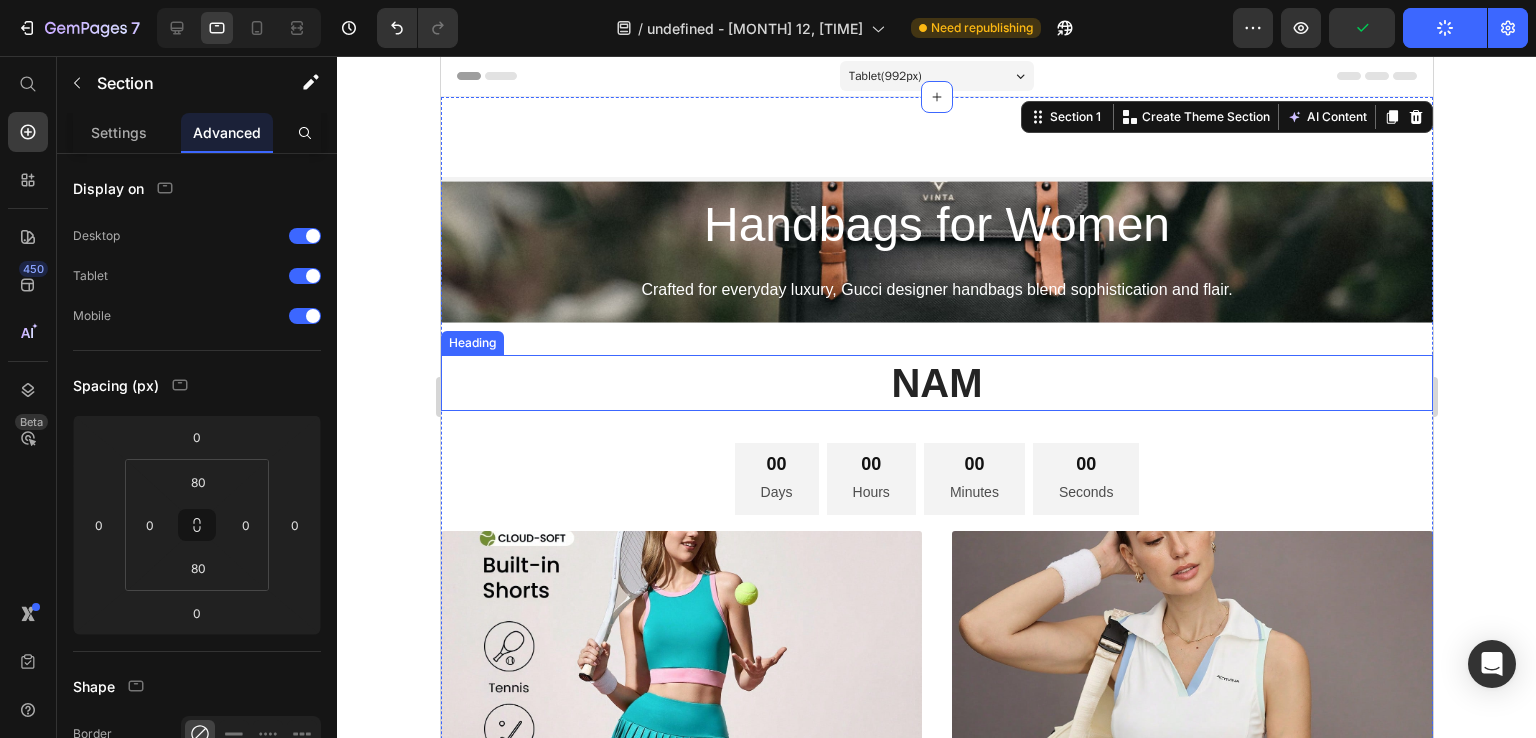 click on "Nam" at bounding box center (936, 383) 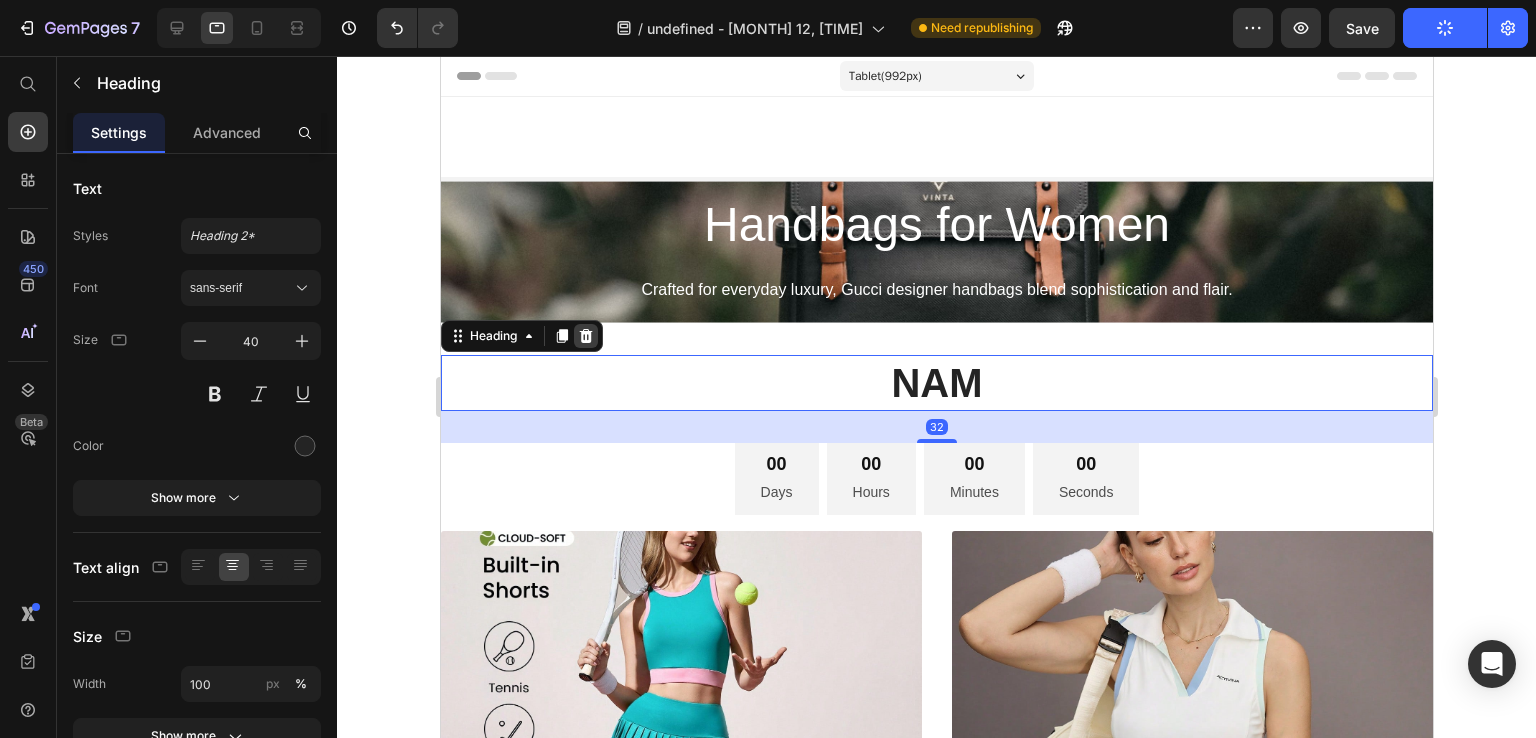 click 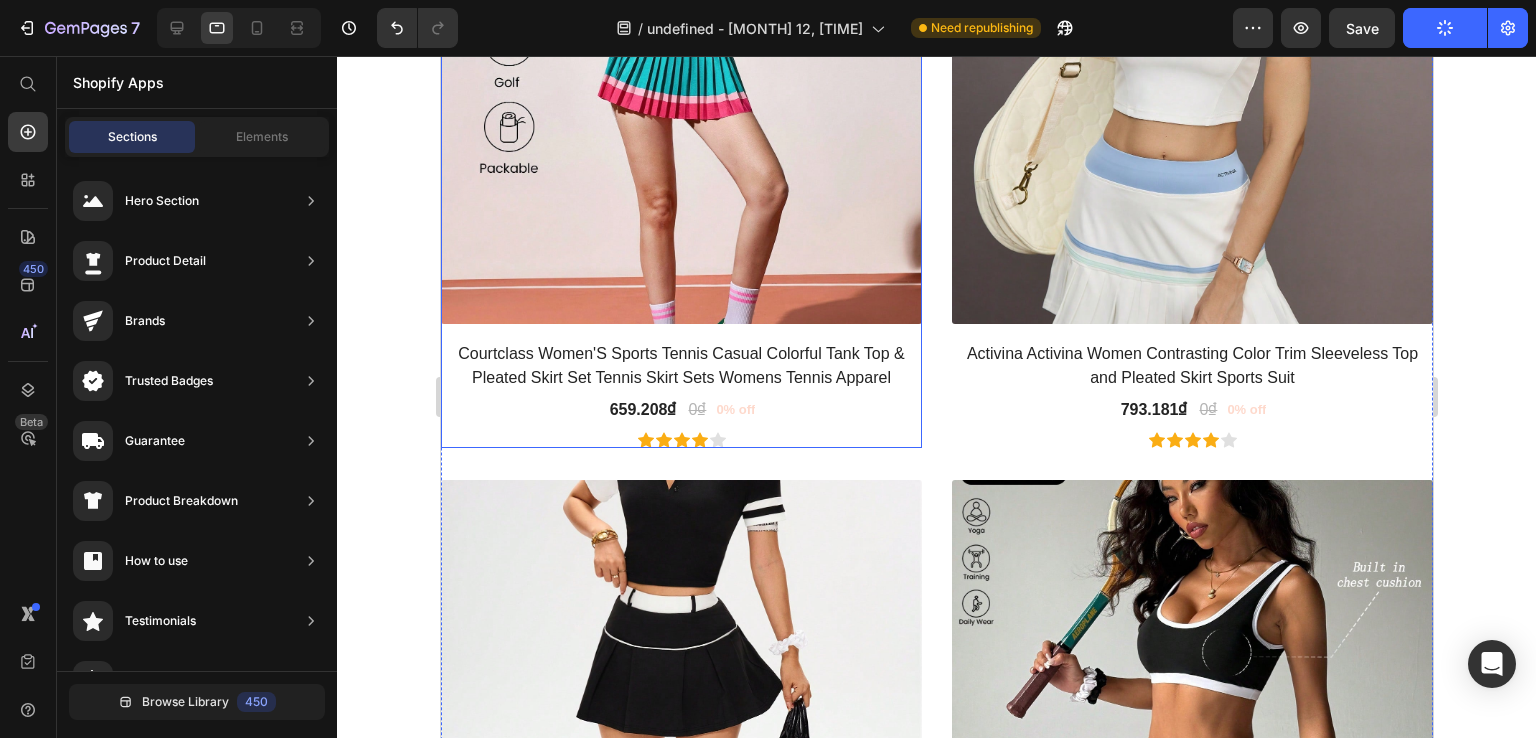 scroll, scrollTop: 1000, scrollLeft: 0, axis: vertical 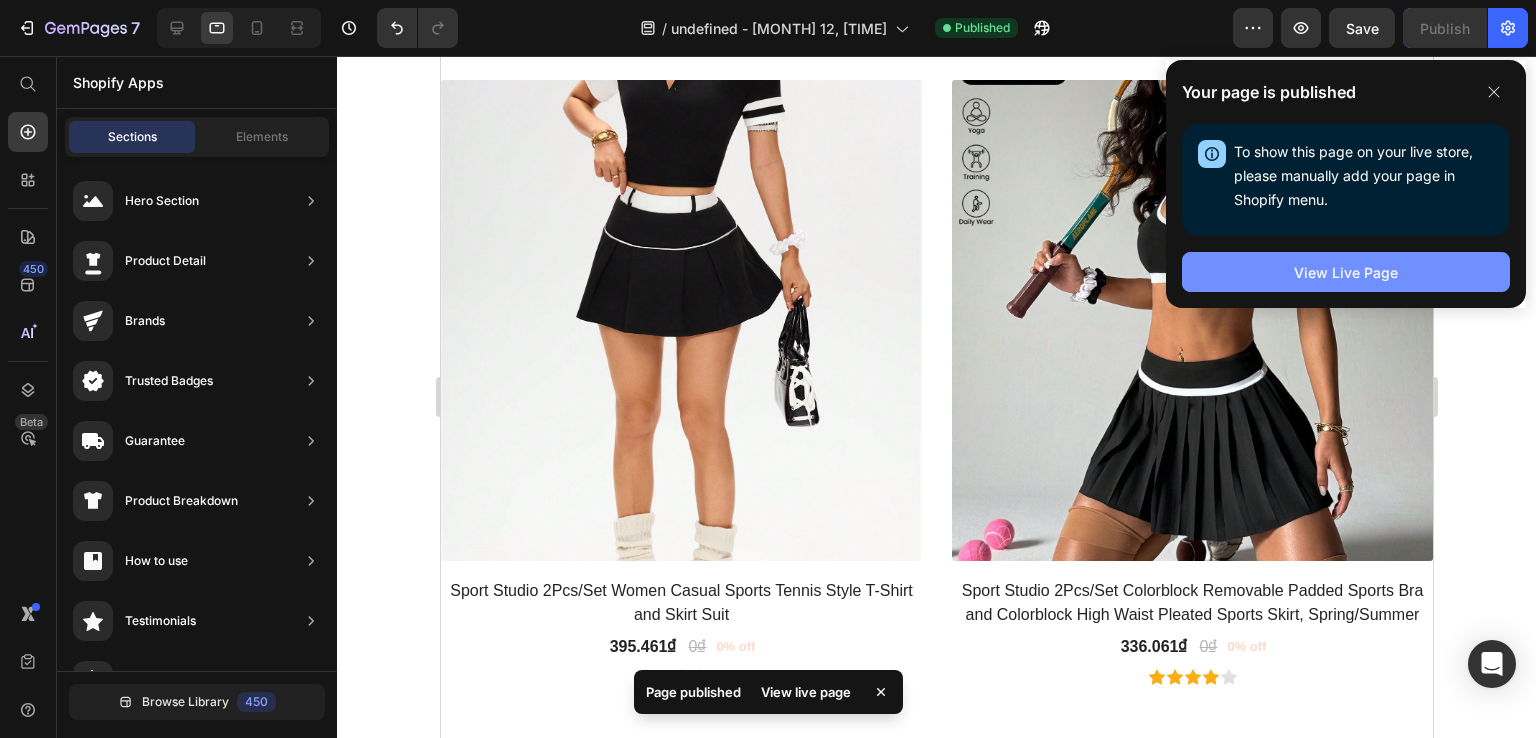 click on "View Live Page" at bounding box center (1346, 272) 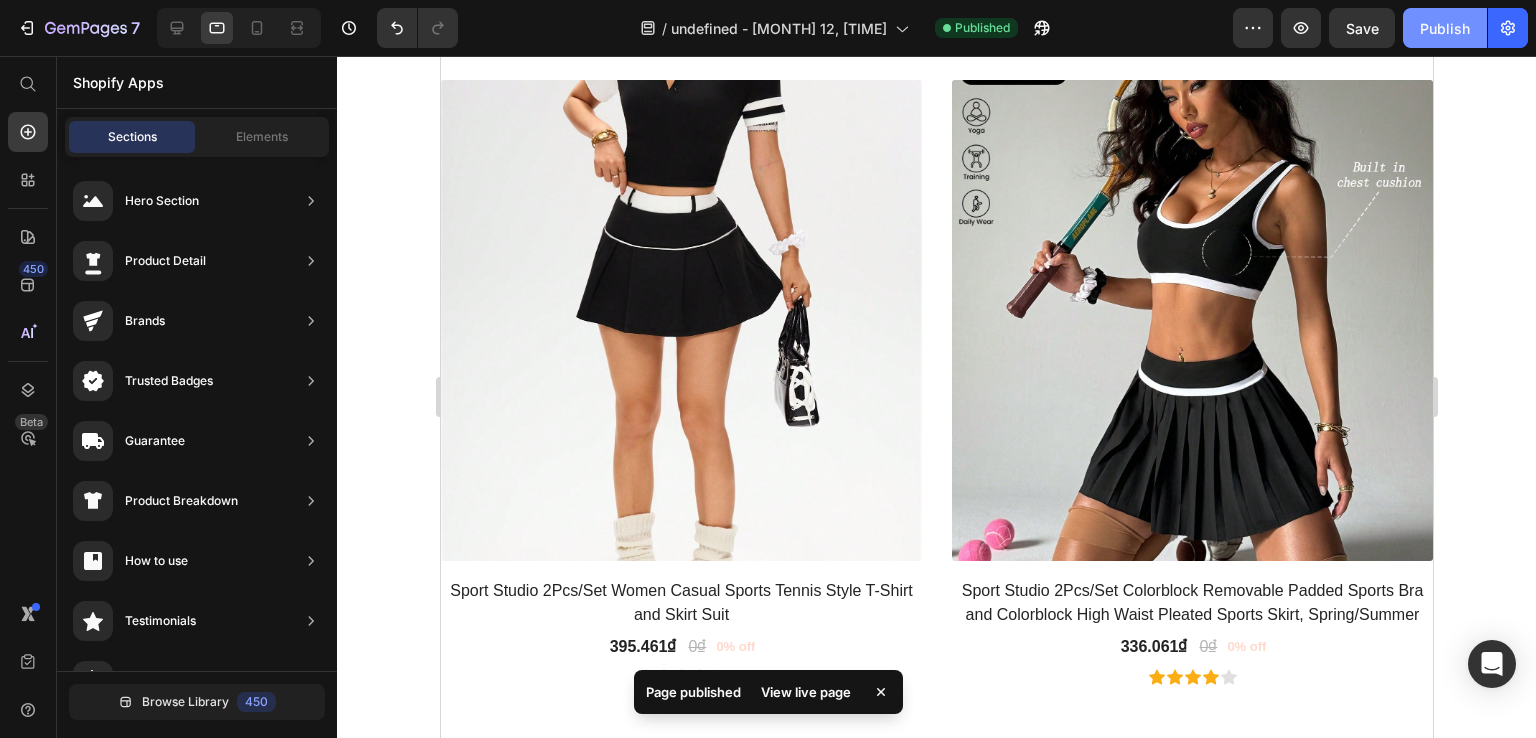 click on "Publish" at bounding box center (1445, 28) 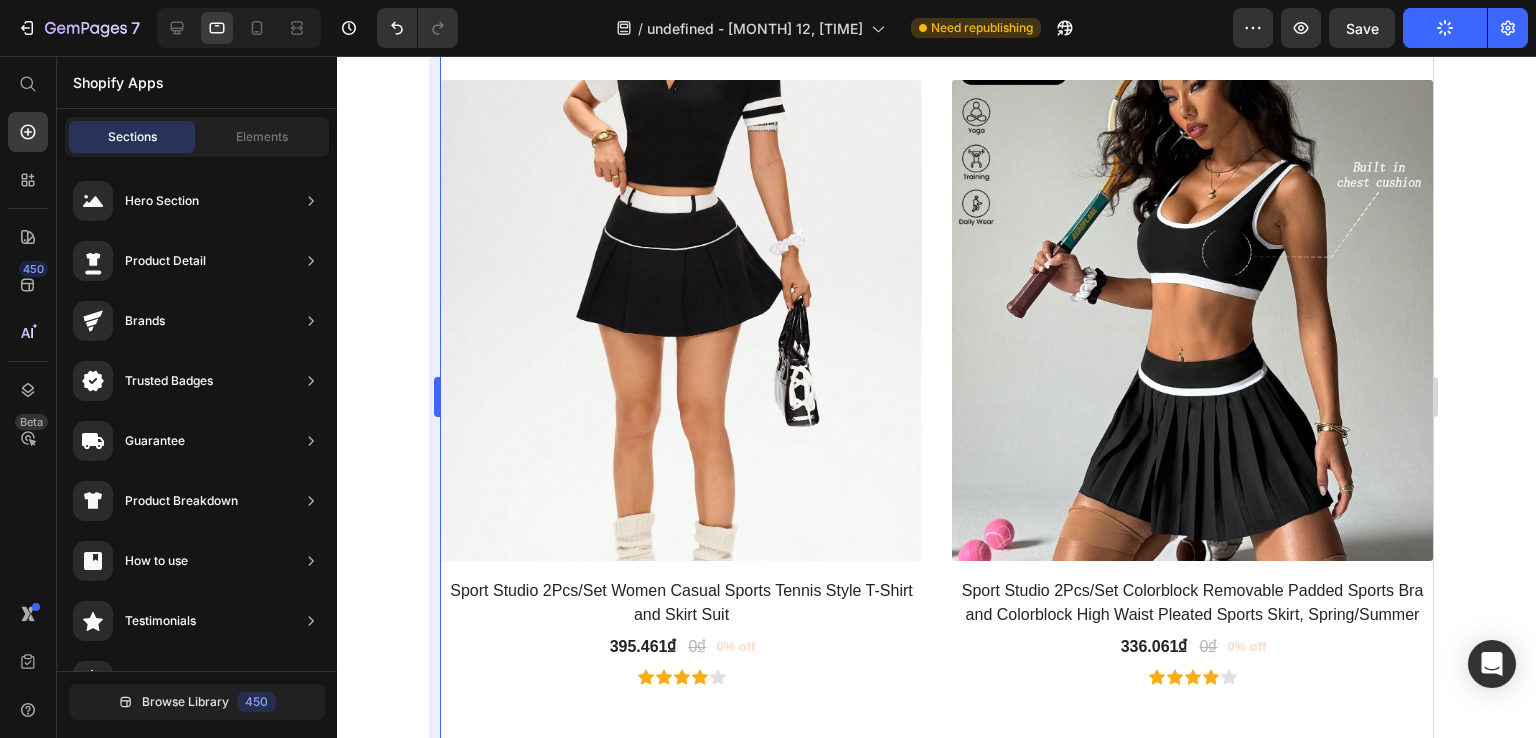 type 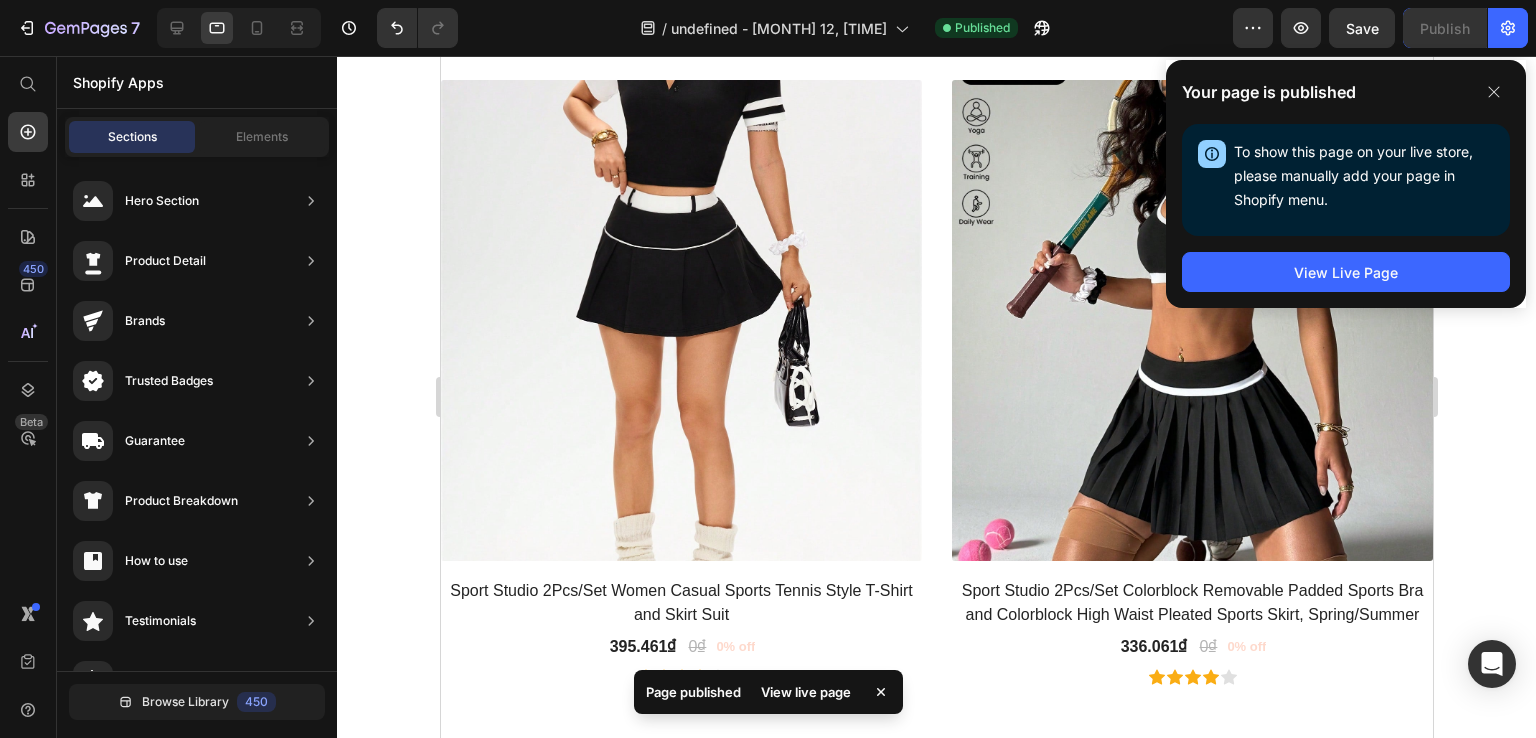 click on "Your page is published To show this page on your live store, please manually add your page in Shopify menu. Open Shopify Menu View Live Page" 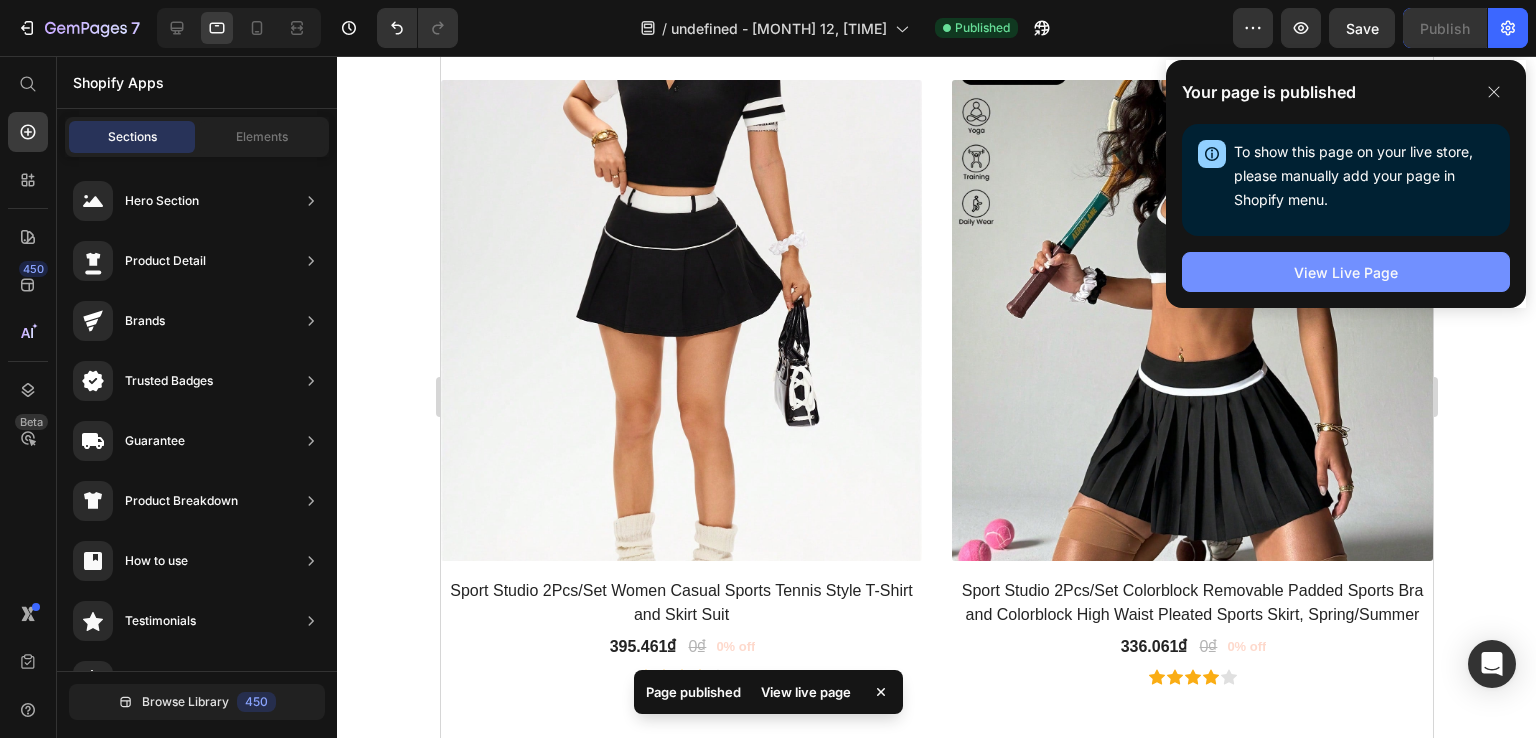 click on "View Live Page" at bounding box center (1346, 272) 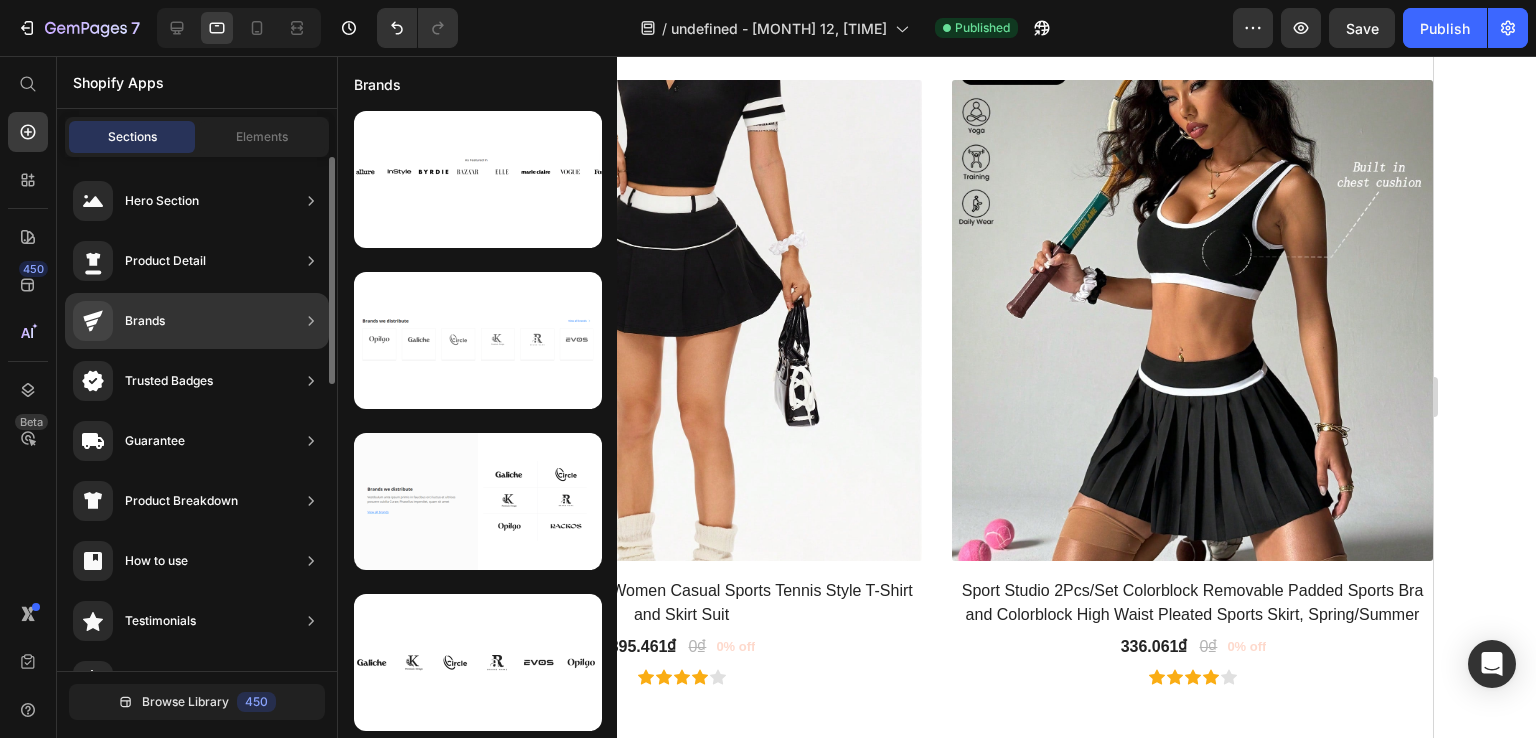 scroll, scrollTop: 326, scrollLeft: 0, axis: vertical 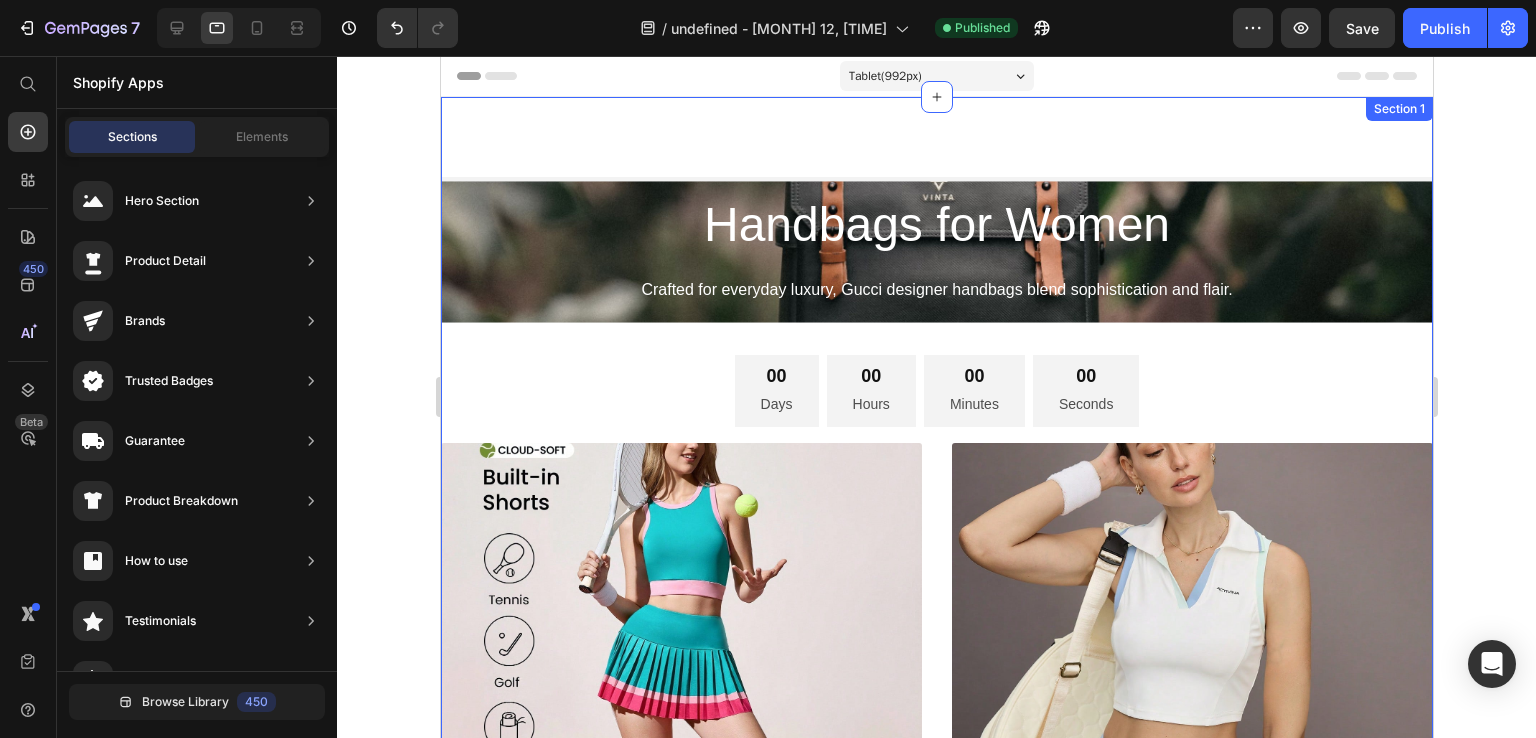 click on "Handbags for Women Heading Crafted for everyday luxury, Gucci designer handbags blend sophistication and flair. Text Block Hero Banner 00 Days 00 Hours 00 Minutes 00 Seconds Countdown Timer Row (P) Images Courtclass Women'S Sports Tennis Casual Colorful Tank Top & Pleated Skirt Set Tennis Skirt Sets Womens Tennis Apparel (P) Title 659.208₫ (P) Price 0₫ (P) Price 0% off Product Badge Row Icon Icon Icon Icon Icon Row Row (P) Images Activina Activina Women Contrasting Color Trim Sleeveless Top and Pleated Skirt Sports Suit (P) Title 793.181₫ (P) Price 0₫ (P) Price 0% off Product Badge Row Icon Icon Icon Icon Icon Row Row (P) Images Sport Studio 2Pcs/Set Women Casual Sports Tennis Style T-Shirt and Skirt Suit (P) Title 395.461₫ (P) Price 0₫ (P) Price 0% off Product Badge Row Icon Icon Icon Icon Icon Row Row (P) Images Sport Studio 2Pcs/Set Colorblock Removable Padded Sports Bra and Colorblock High Waist Pleated Sports Skirt, Spring/Summer (P) Title 336.061₫ (P) Price 0₫ (P) Price 0% off Row Icon" at bounding box center [936, 931] 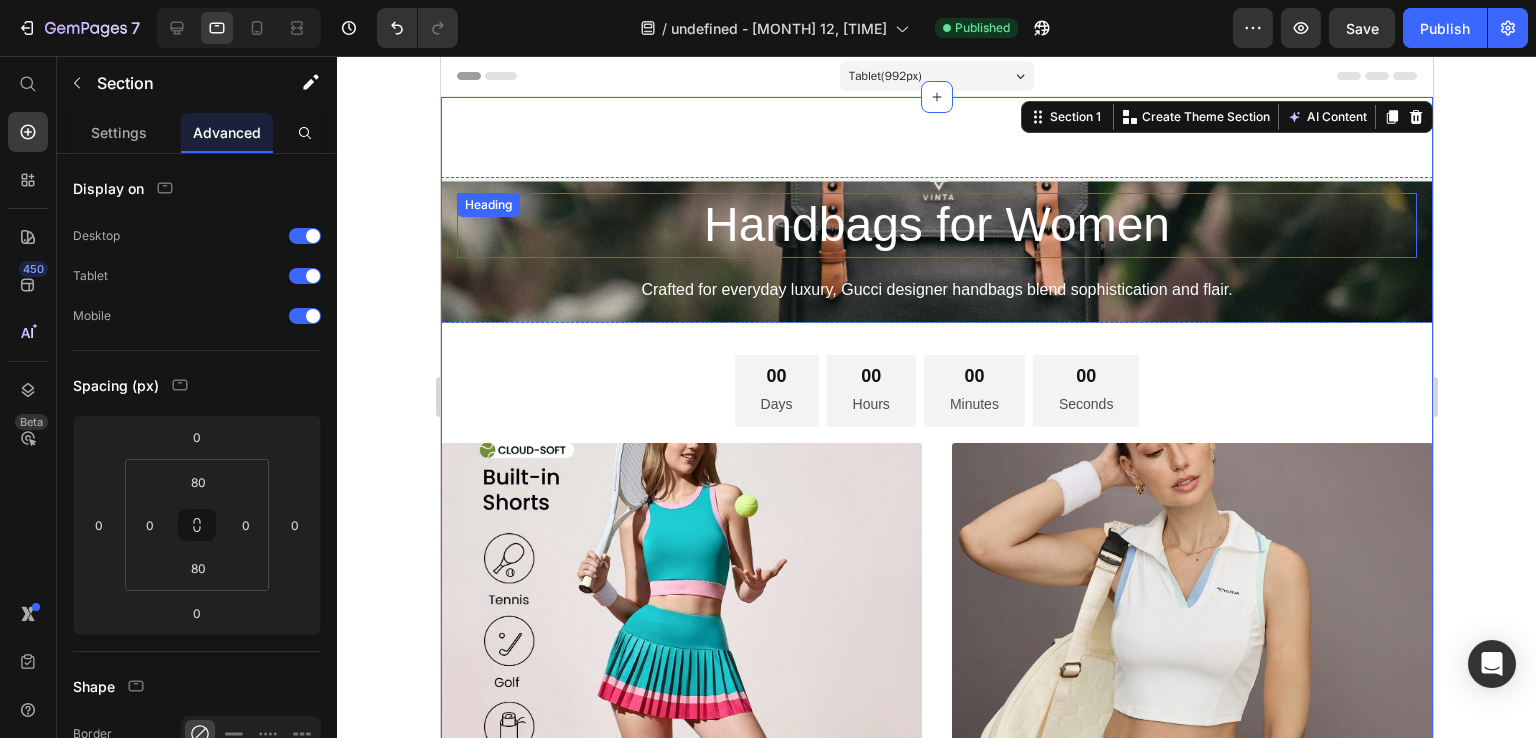 click on "Handbags for Women Heading" at bounding box center (936, 225) 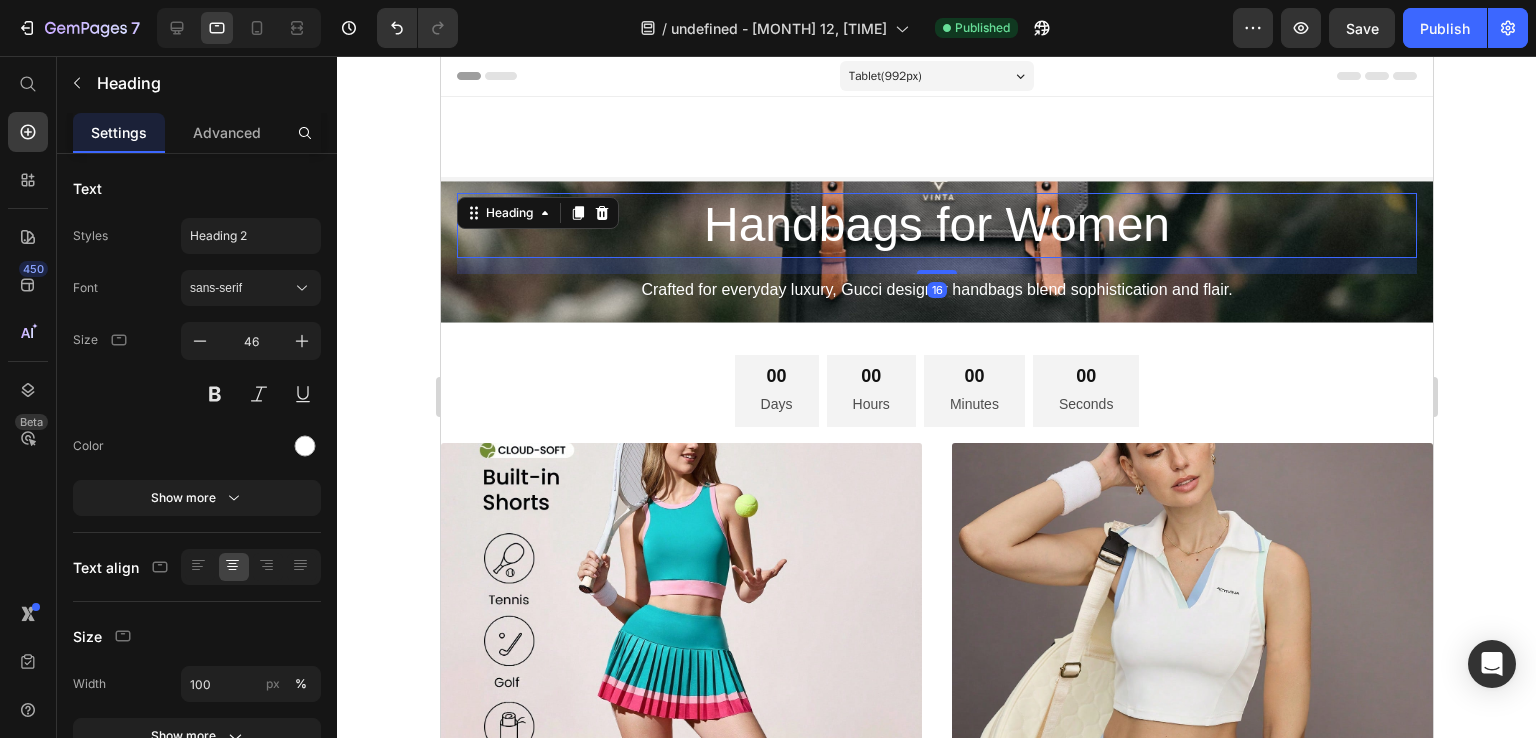 click on "Heading" at bounding box center (537, 213) 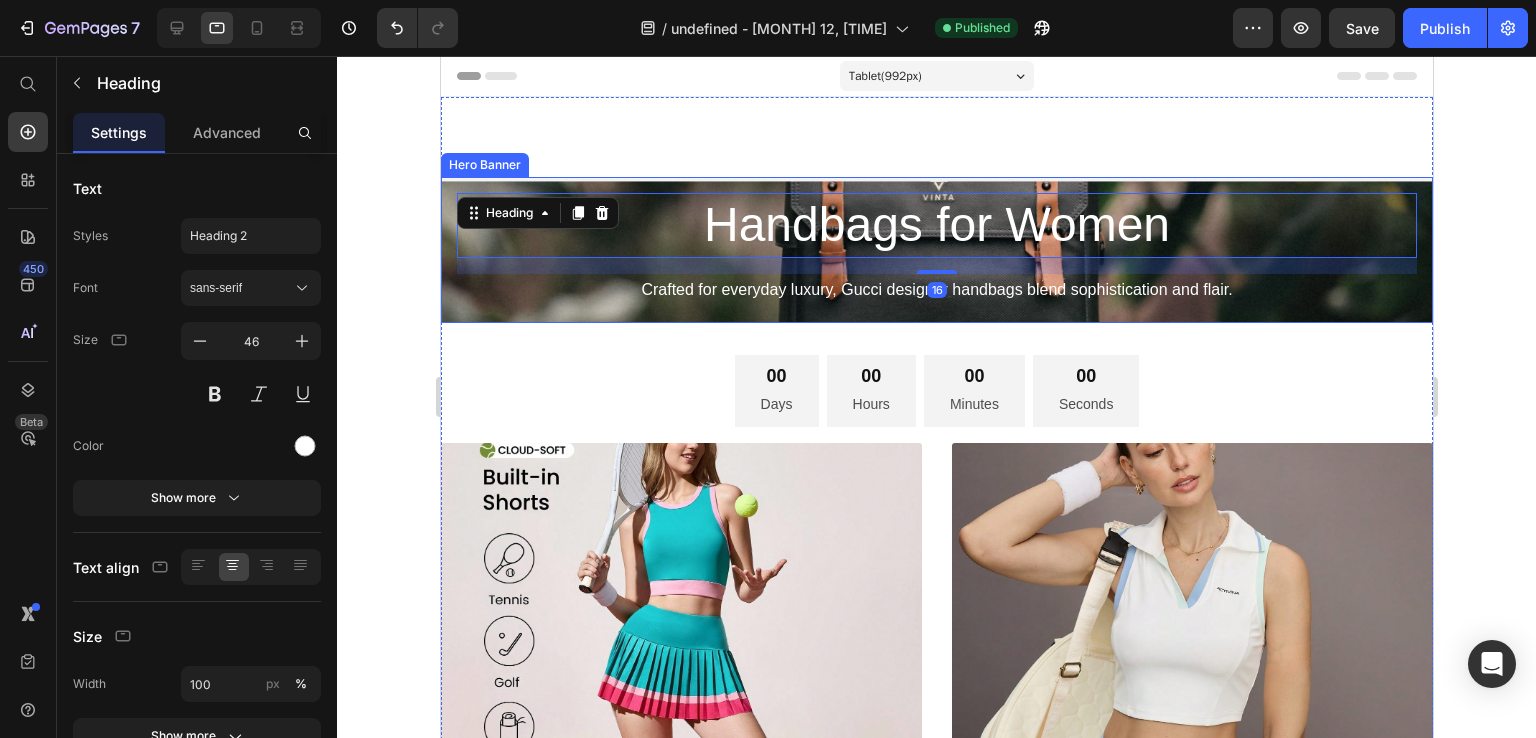 click on "Handbags for Women Heading   16 Crafted for everyday luxury, Gucci designer handbags blend sophistication and flair. Text Block" at bounding box center [936, 250] 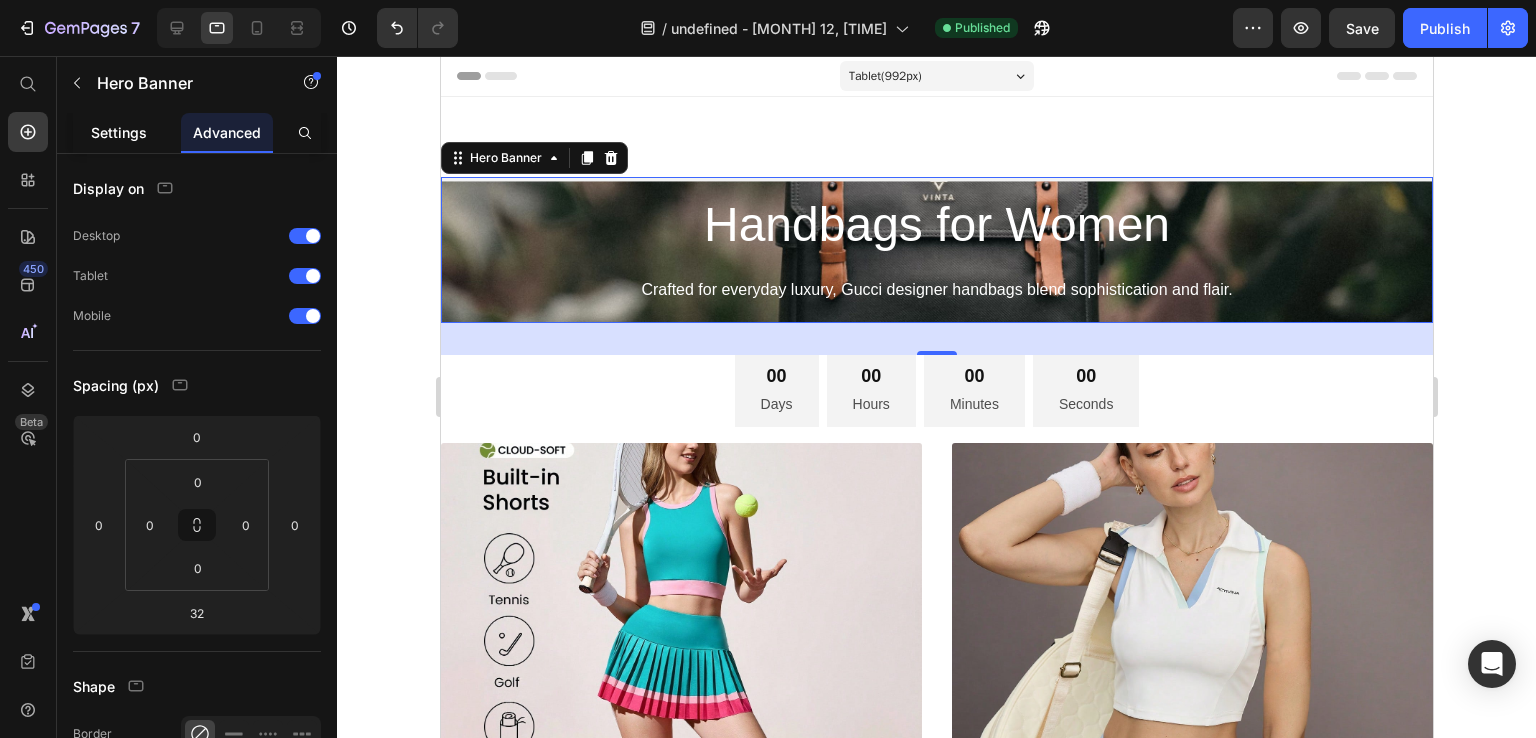 click on "Settings" at bounding box center (119, 132) 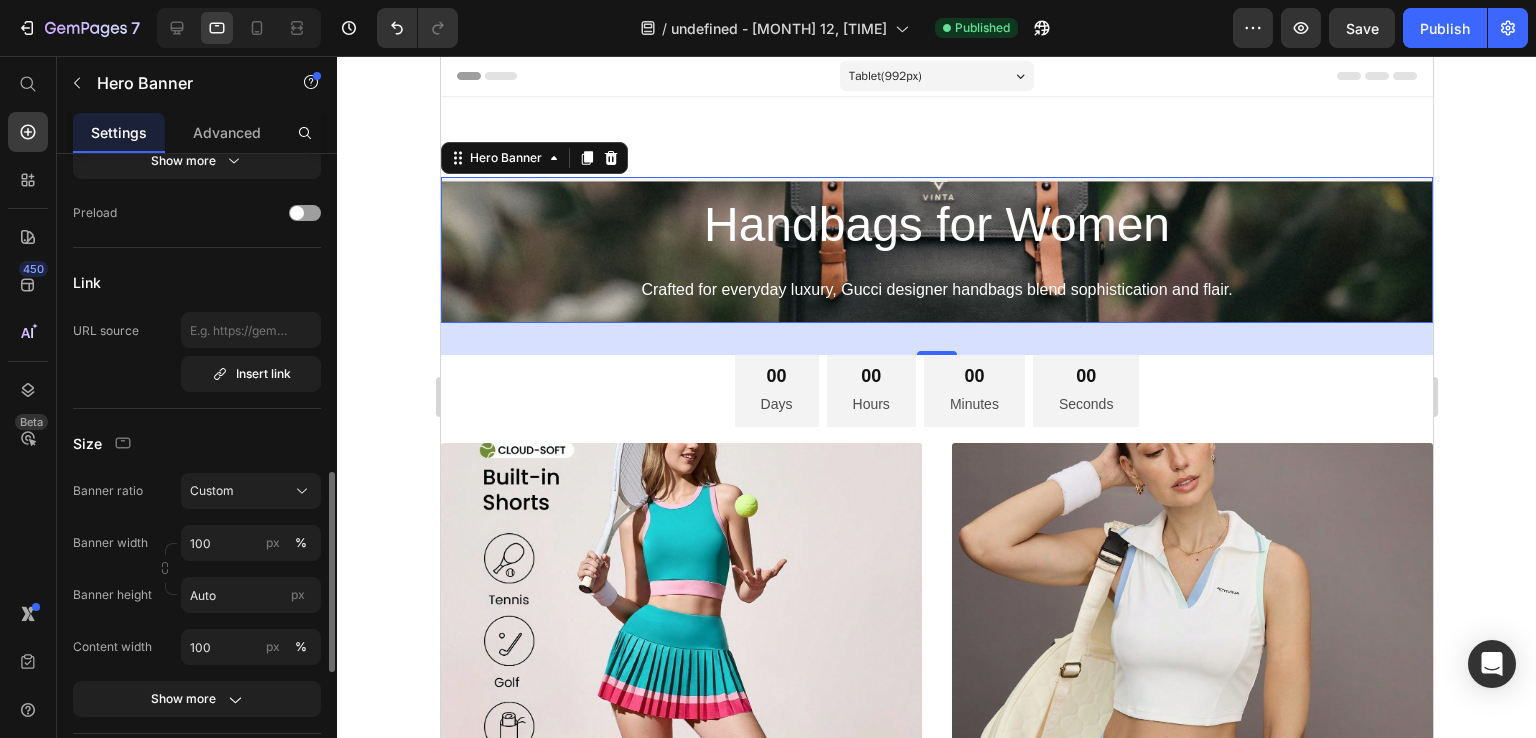 scroll, scrollTop: 800, scrollLeft: 0, axis: vertical 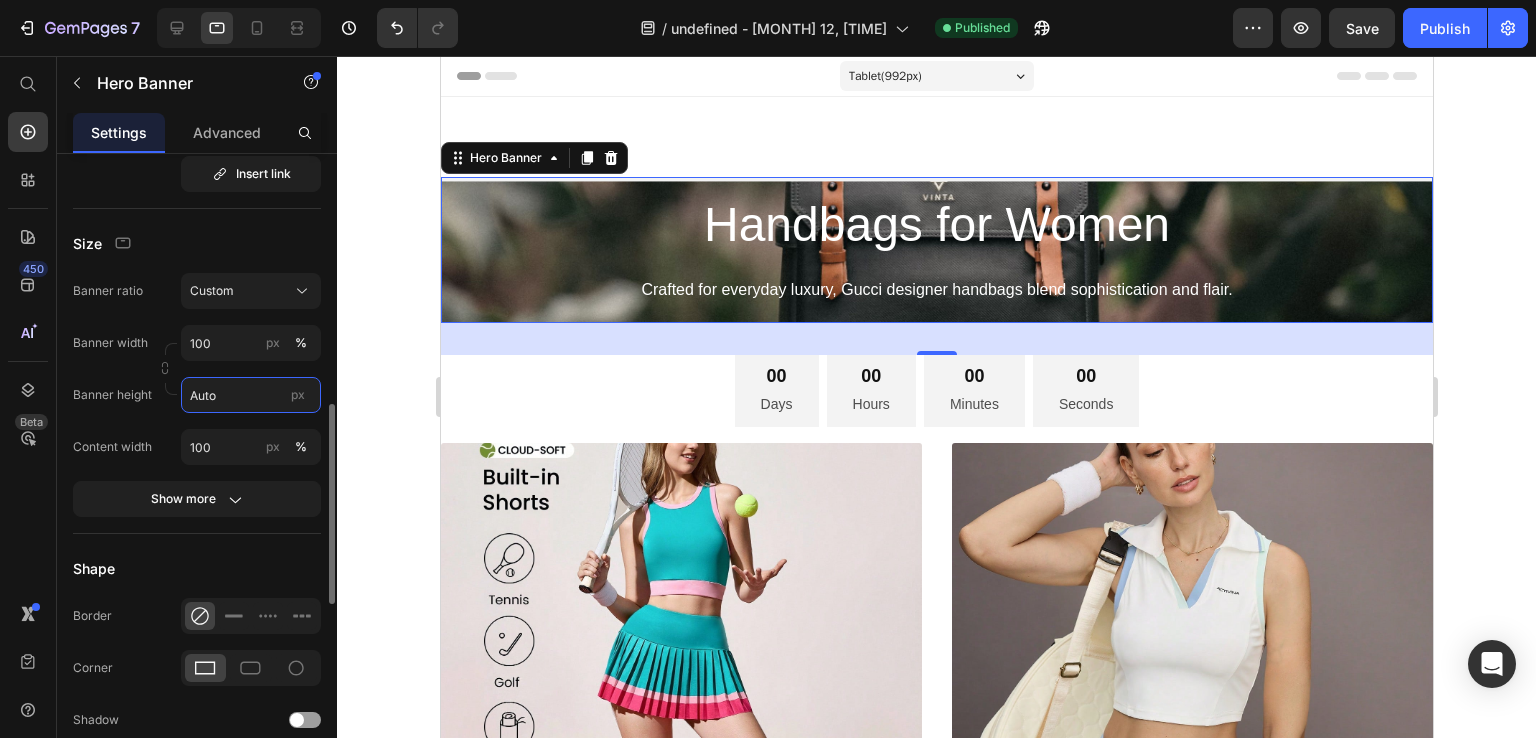 click on "Auto" at bounding box center [251, 395] 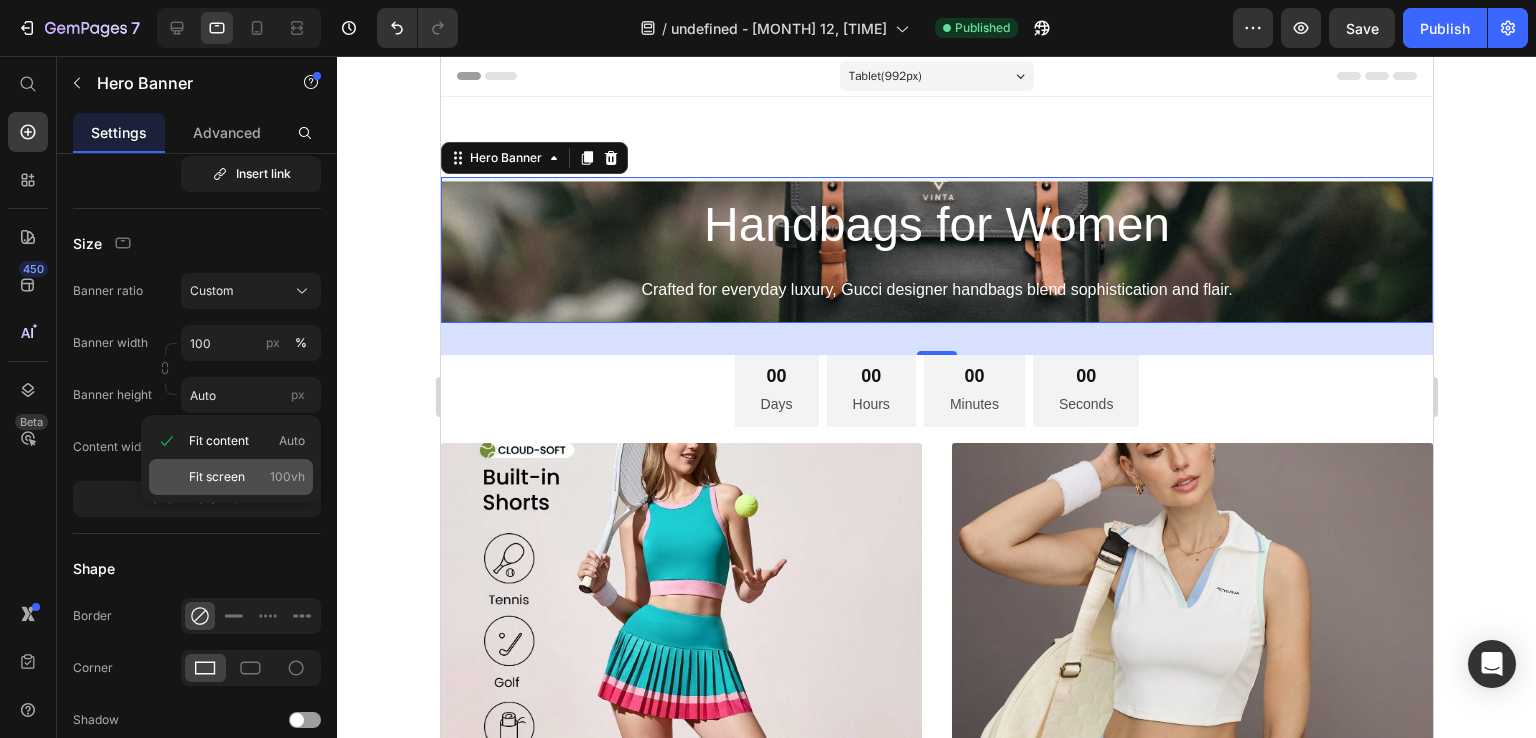 click on "Fit screen" at bounding box center [217, 477] 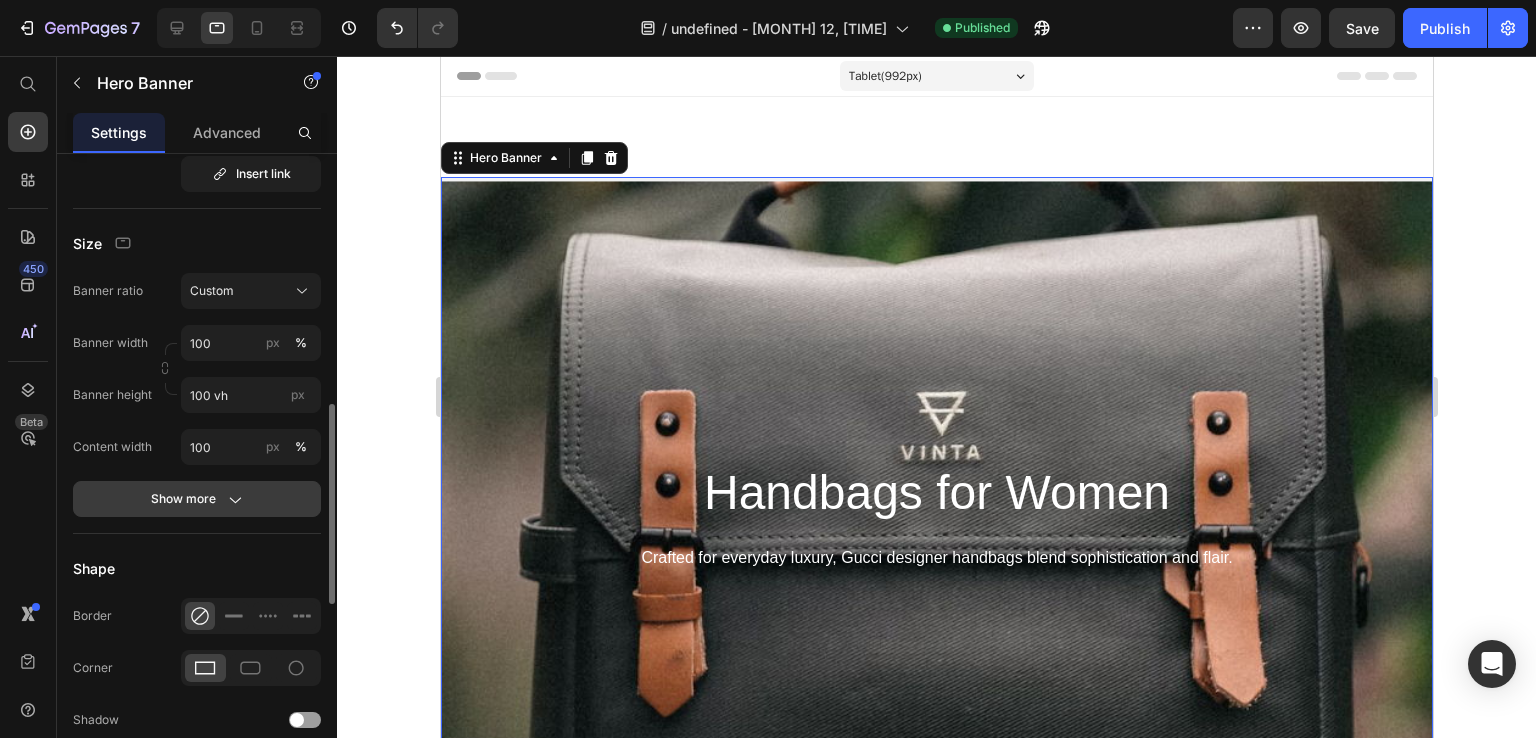 click on "Show more" at bounding box center [197, 499] 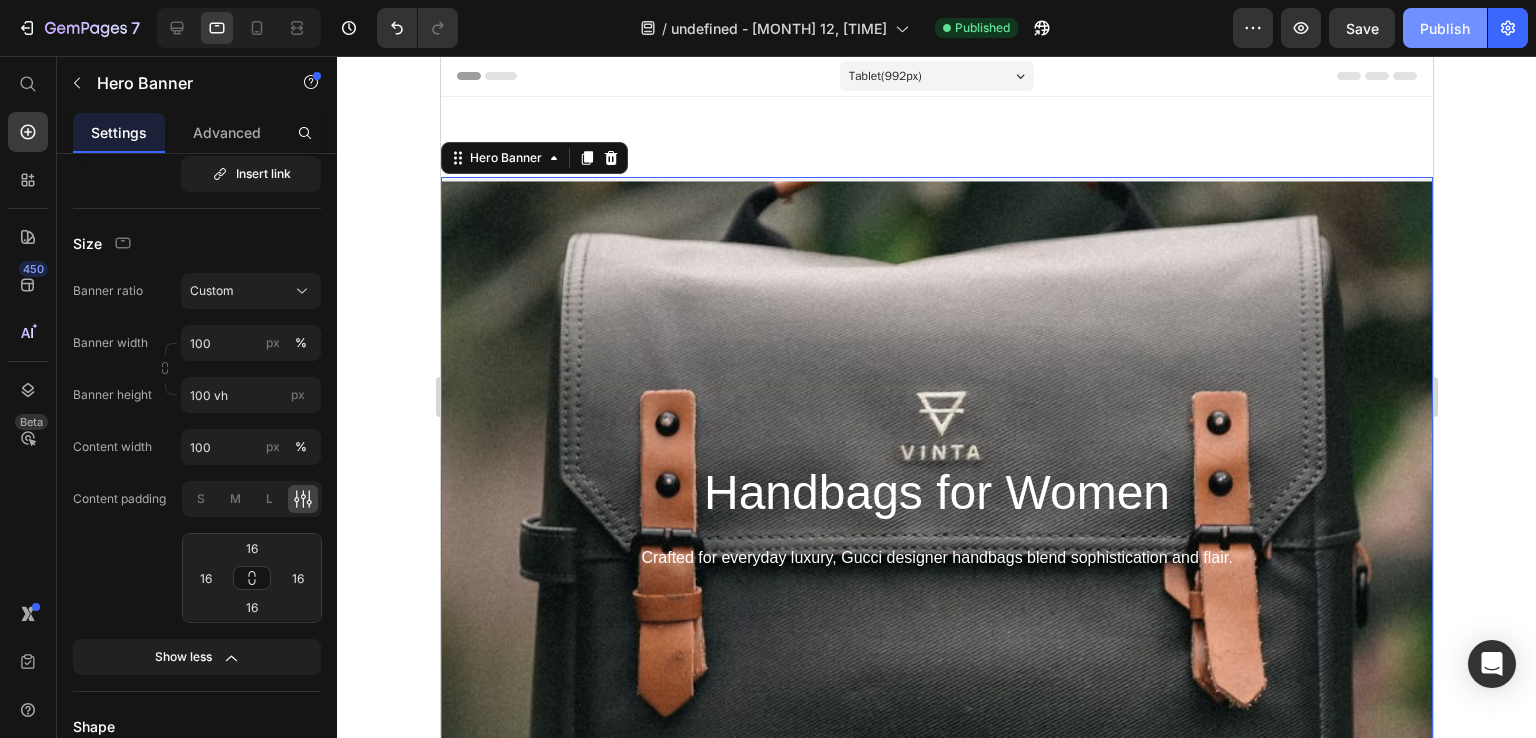 click on "Publish" at bounding box center (1445, 28) 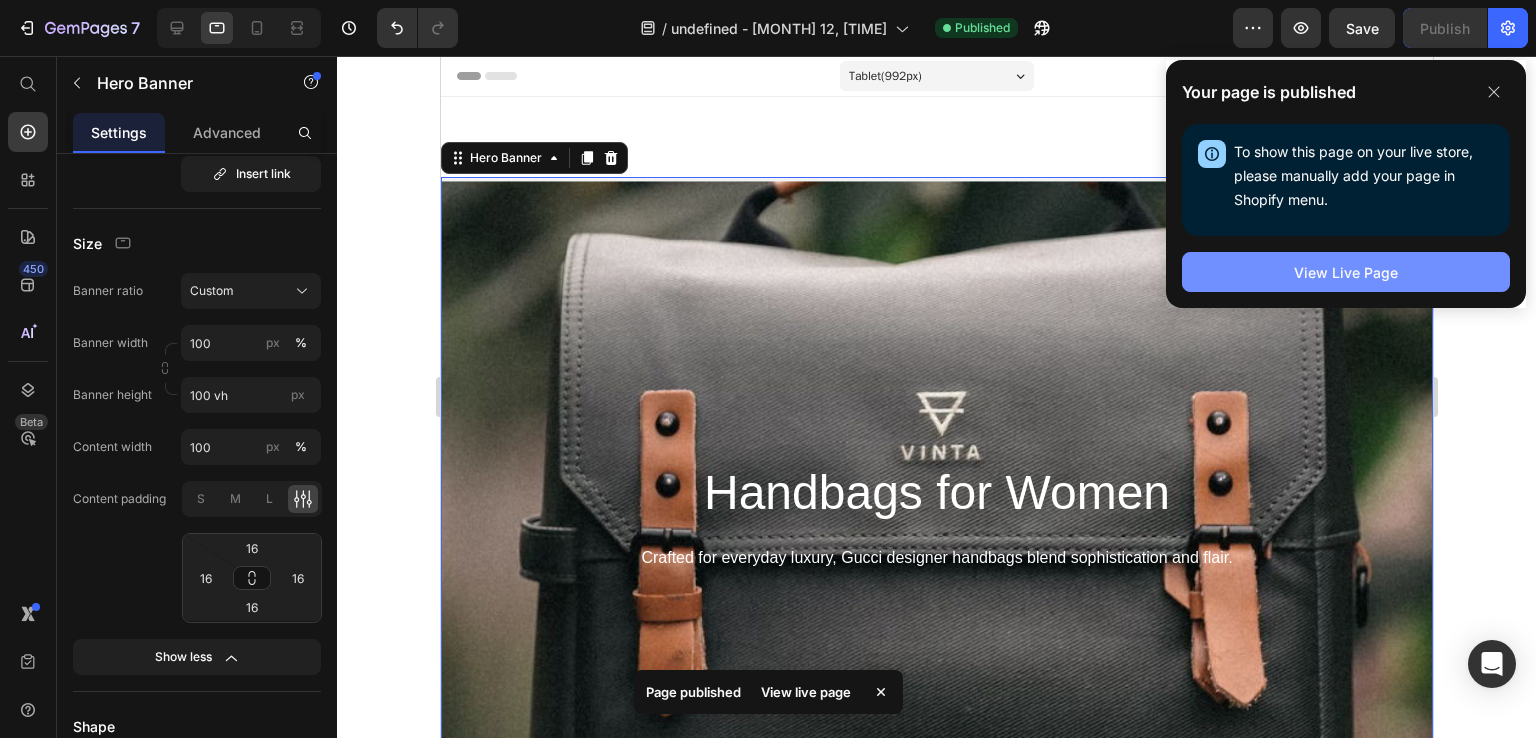 click on "View Live Page" at bounding box center [1346, 272] 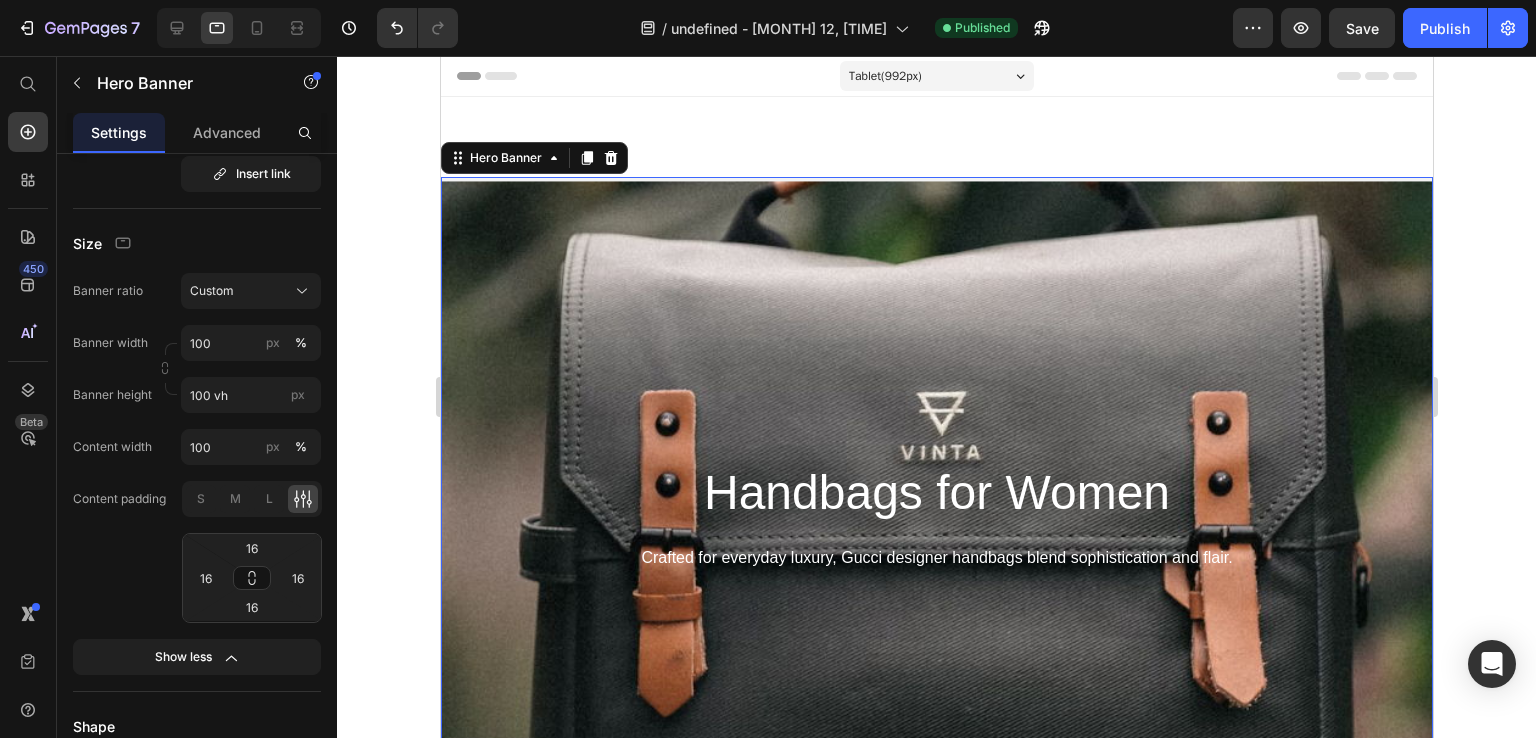 click at bounding box center [936, 692] 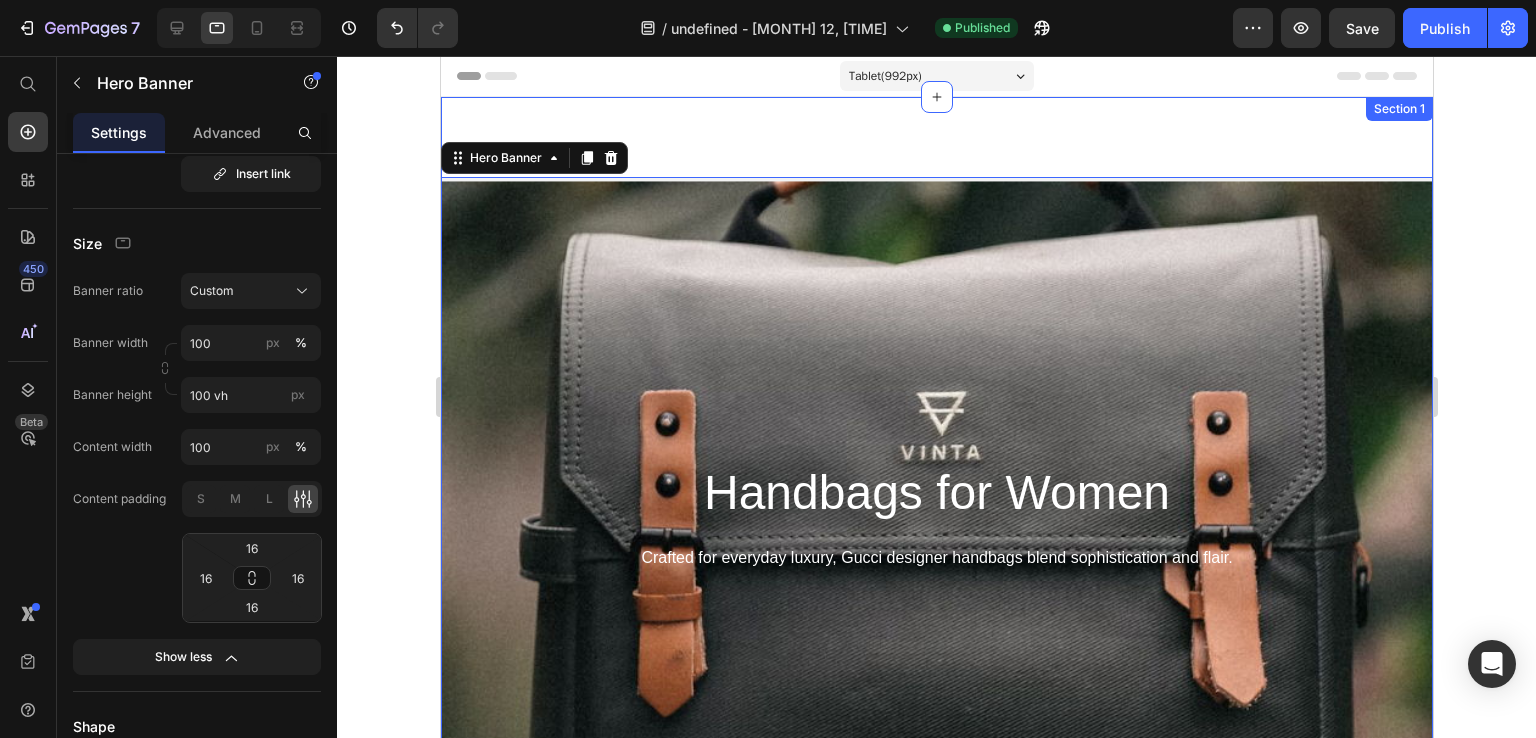 click on "Handbags for Women Heading Crafted for everyday luxury, Gucci designer handbags blend sophistication and flair. Text Block Hero Banner   32 00 Days 00 Hours 00 Minutes 00 Seconds Countdown Timer Row (P) Images Courtclass Women'S Sports Tennis Casual Colorful Tank Top & Pleated Skirt Set Tennis Skirt Sets Womens Tennis Apparel (P) Title 659.208₫ (P) Price 0₫ (P) Price 0% off Product Badge Row Icon Icon Icon Icon Icon Row Row (P) Images Activina Activina Women Contrasting Color Trim Sleeveless Top and Pleated Skirt Sports Suit (P) Title 793.181₫ (P) Price 0₫ (P) Price 0% off Product Badge Row Icon Icon Icon Icon Icon Row Row (P) Images Sport Studio 2Pcs/Set Women Casual Sports Tennis Style T-Shirt and Skirt Suit (P) Title 395.461₫ (P) Price 0₫ (P) Price 0% off Product Badge Row Icon Icon Icon Icon Icon Row Row (P) Images Sport Studio 2Pcs/Set Colorblock Removable Padded Sports Bra and Colorblock High Waist Pleated Sports Skirt, Spring/Summer (P) Title 336.061₫ (P) Price 0₫ (P) Price 0% off Row" at bounding box center (936, 1199) 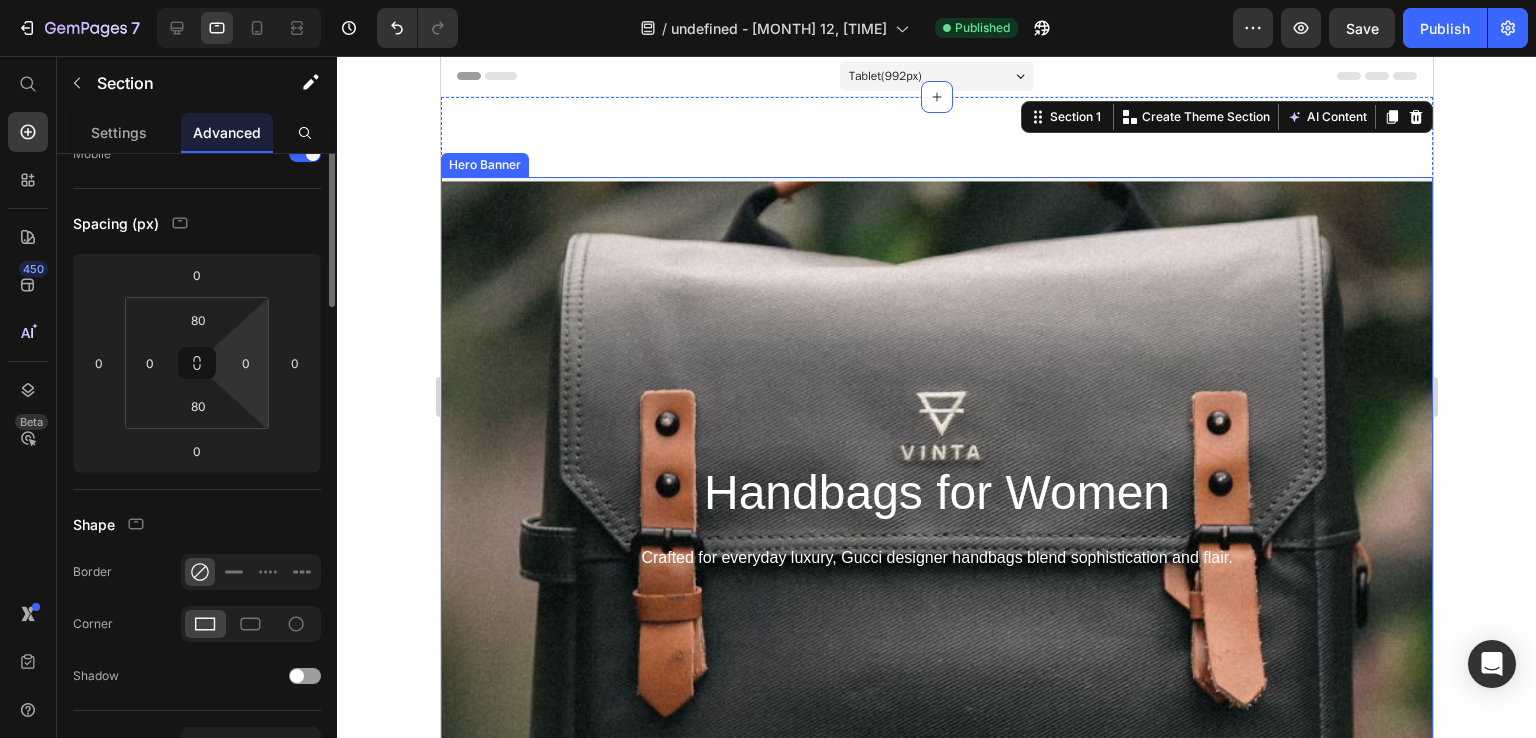 scroll, scrollTop: 0, scrollLeft: 0, axis: both 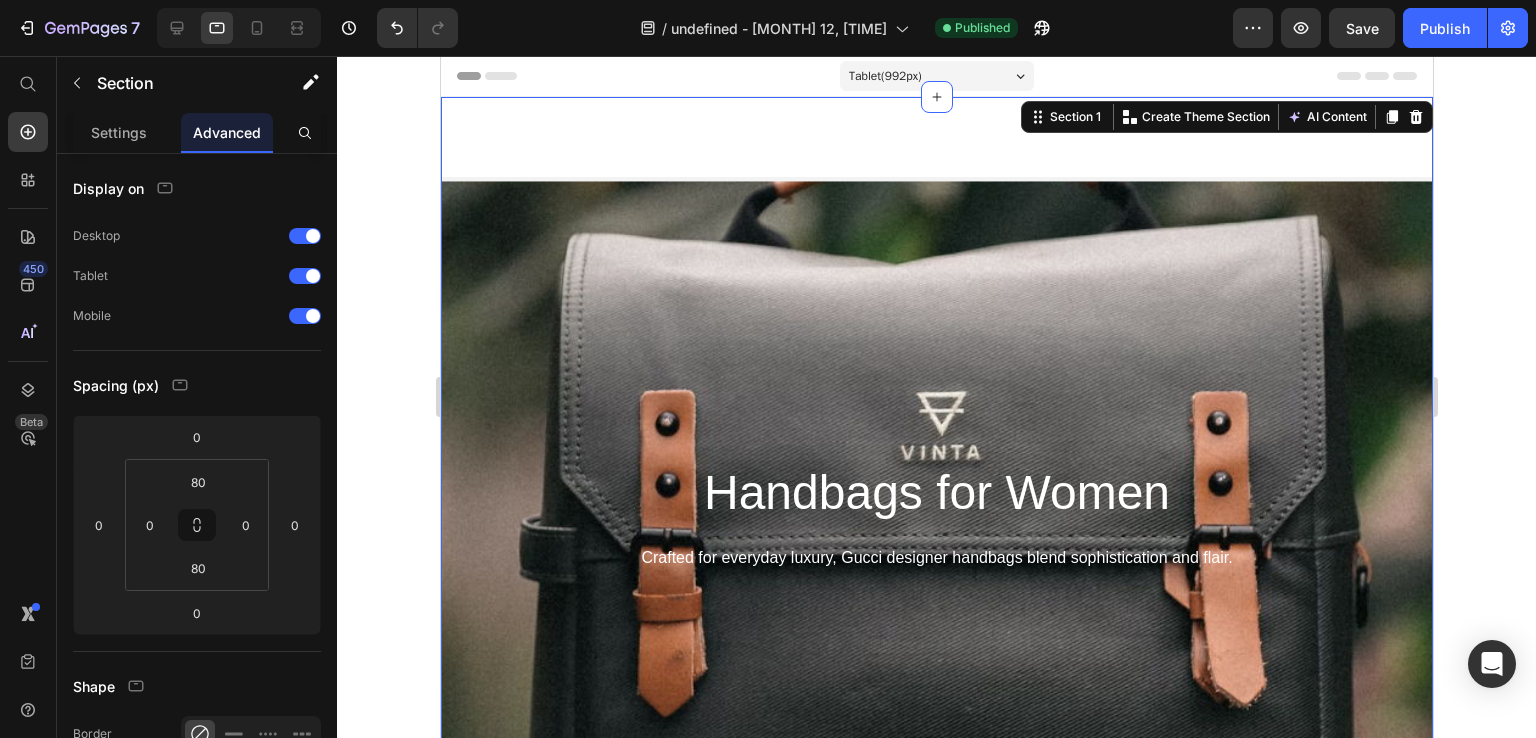 click on "7   /  undefined - Jul 12, 07:49:55 Published Preview  Save   Publish" 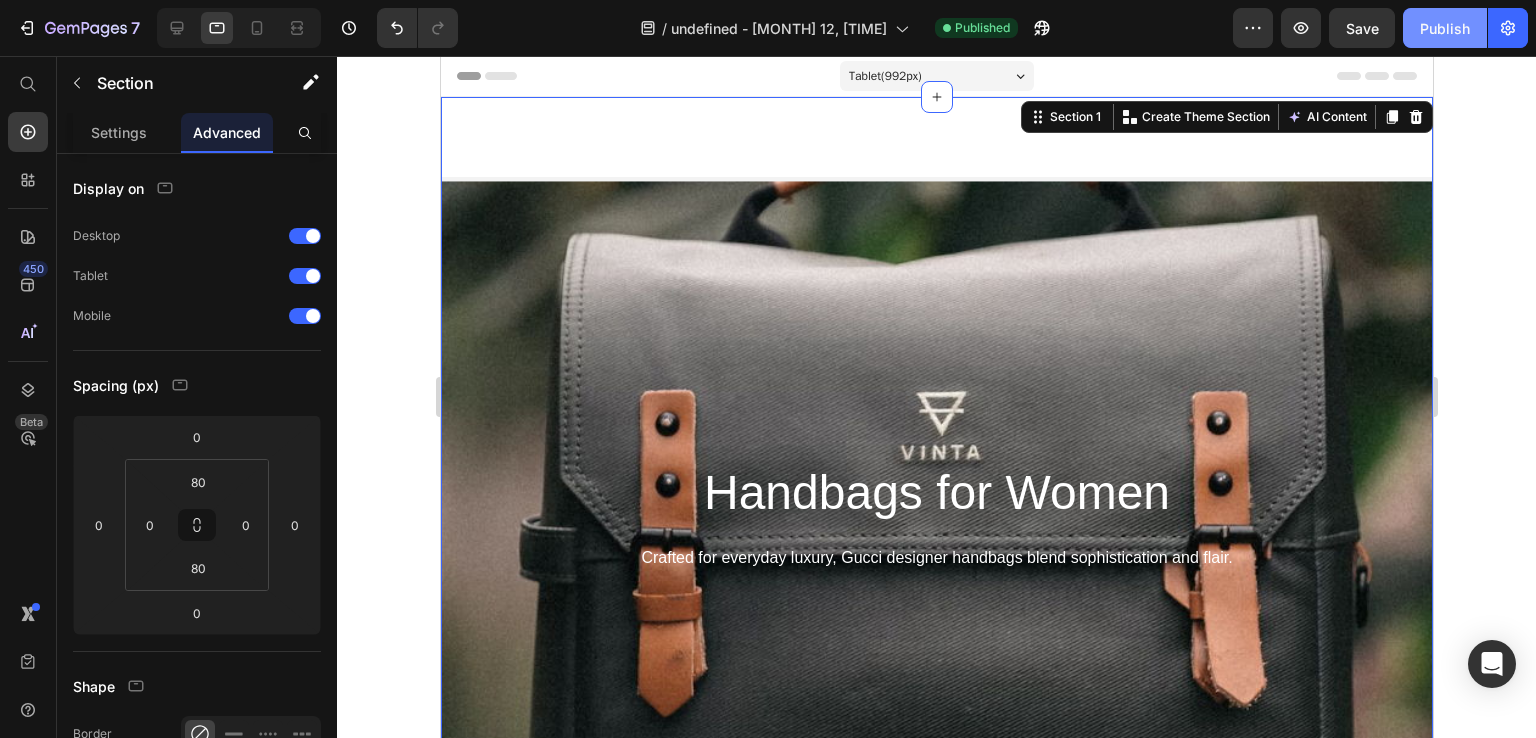 click on "Publish" at bounding box center [1445, 28] 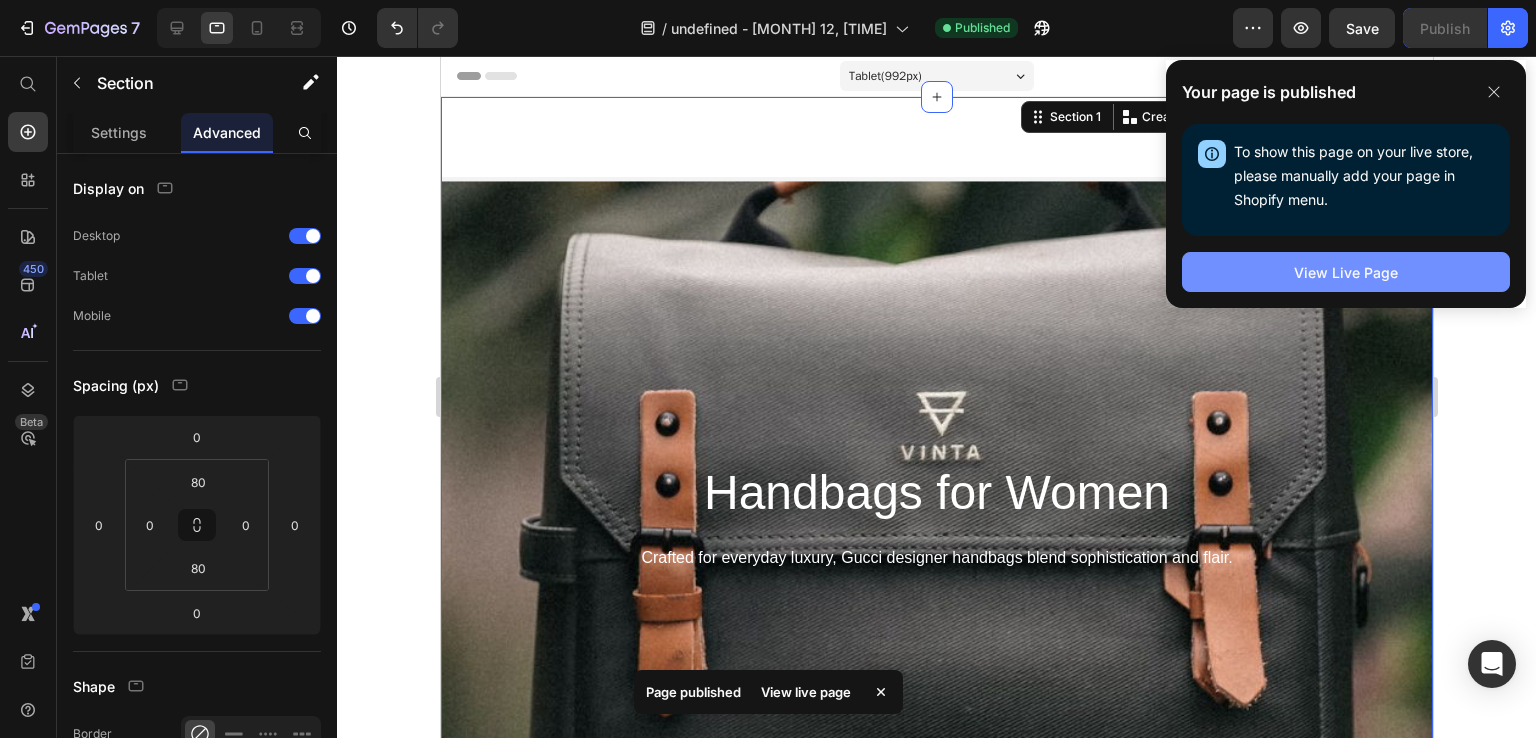 click on "View Live Page" at bounding box center [1346, 272] 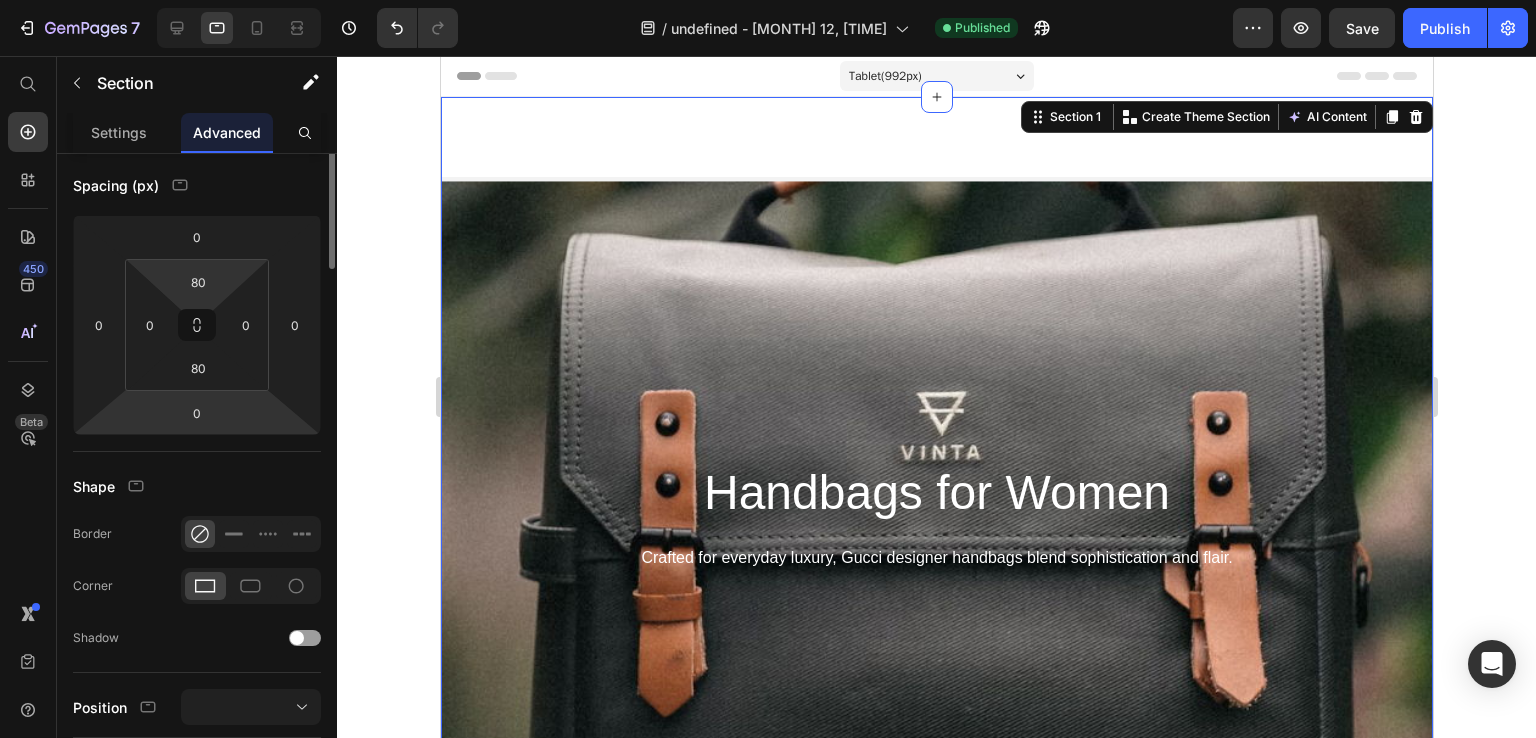 scroll, scrollTop: 0, scrollLeft: 0, axis: both 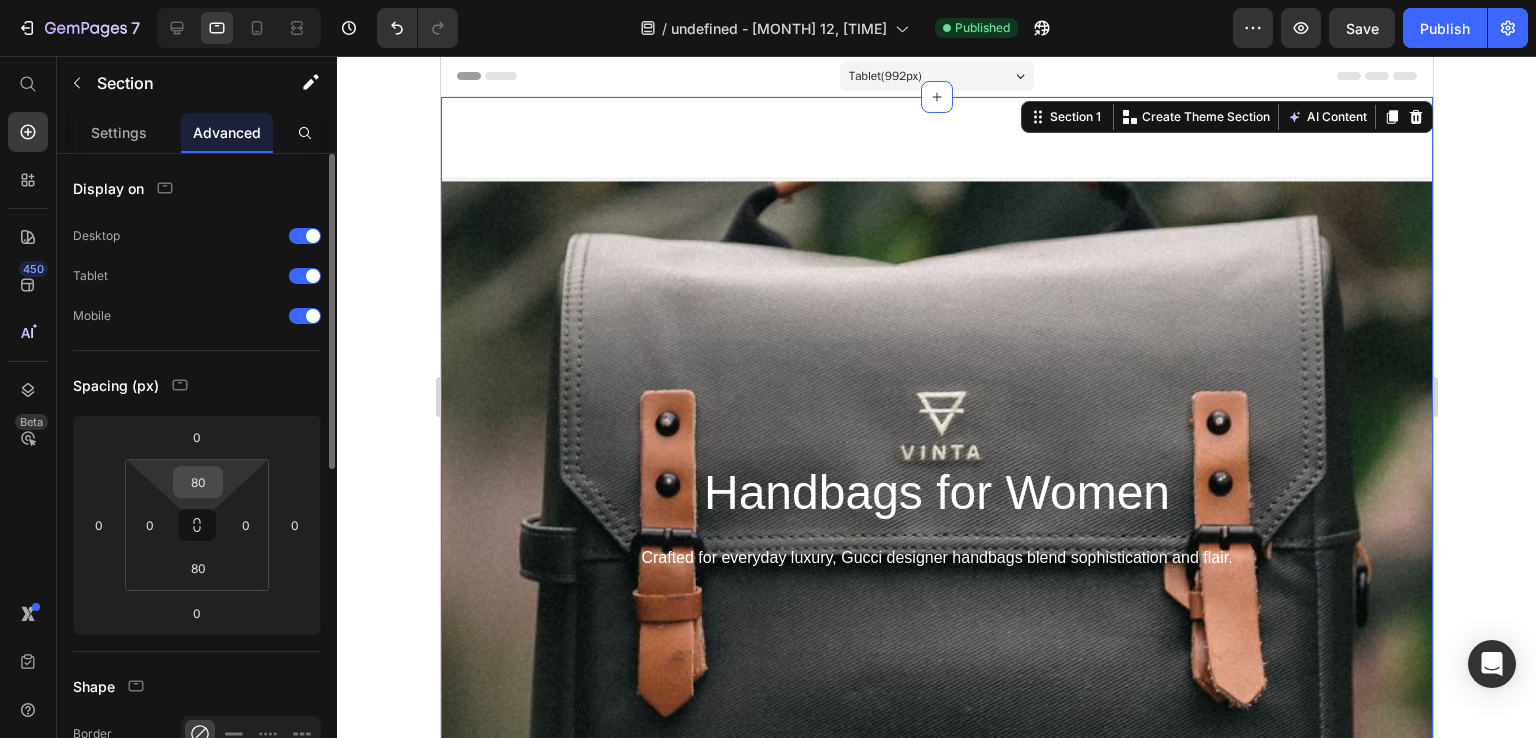 click on "80" at bounding box center [198, 482] 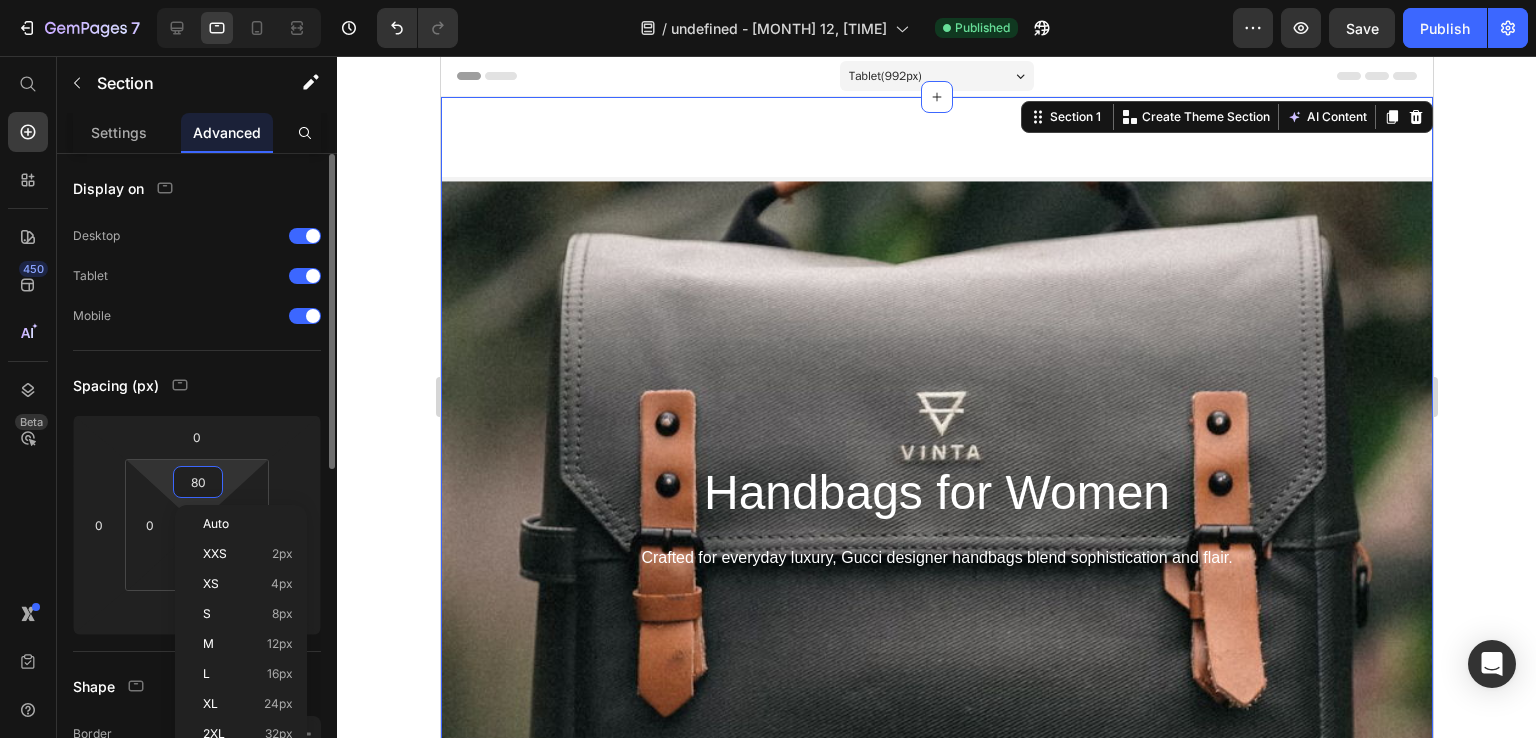 click on "80" at bounding box center (198, 482) 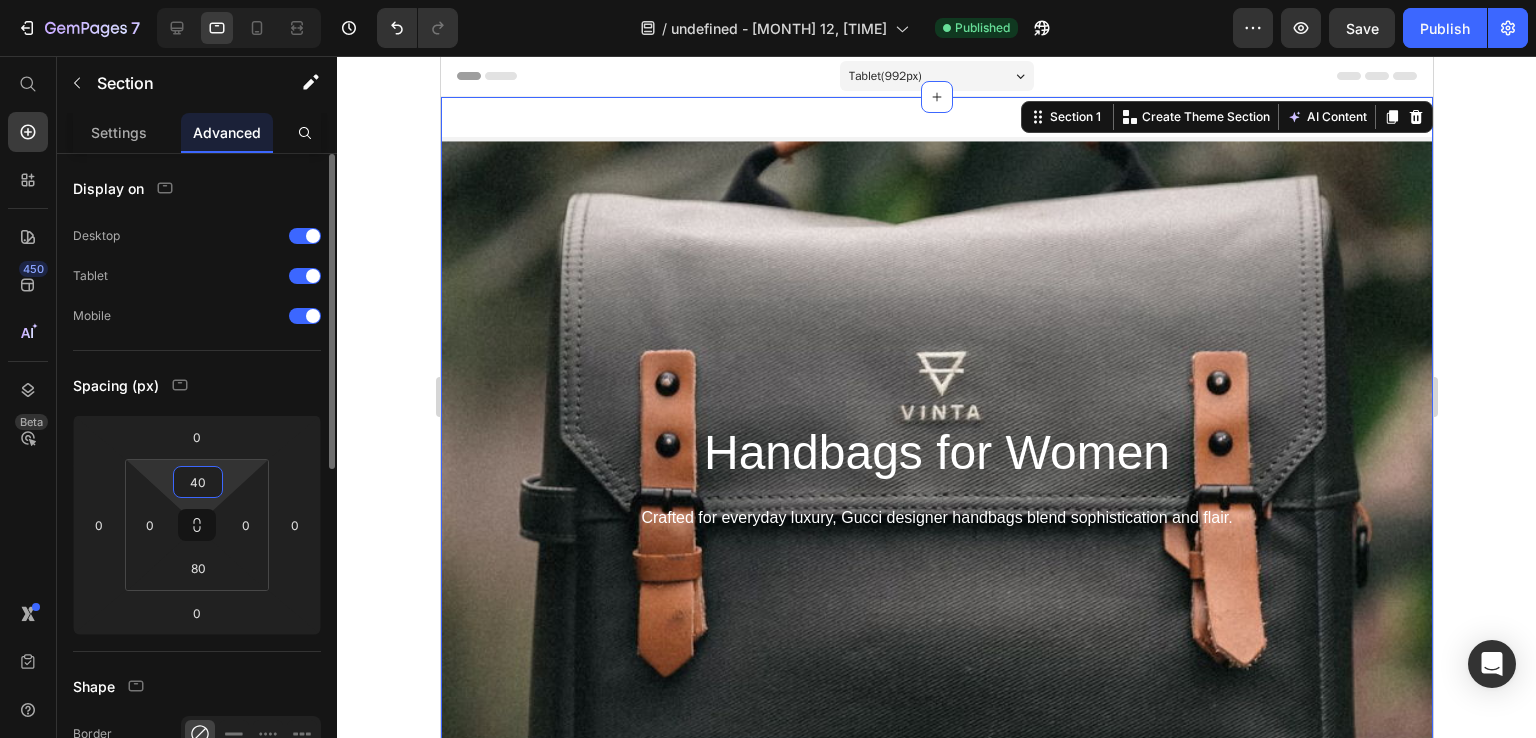 click on "40" at bounding box center (198, 482) 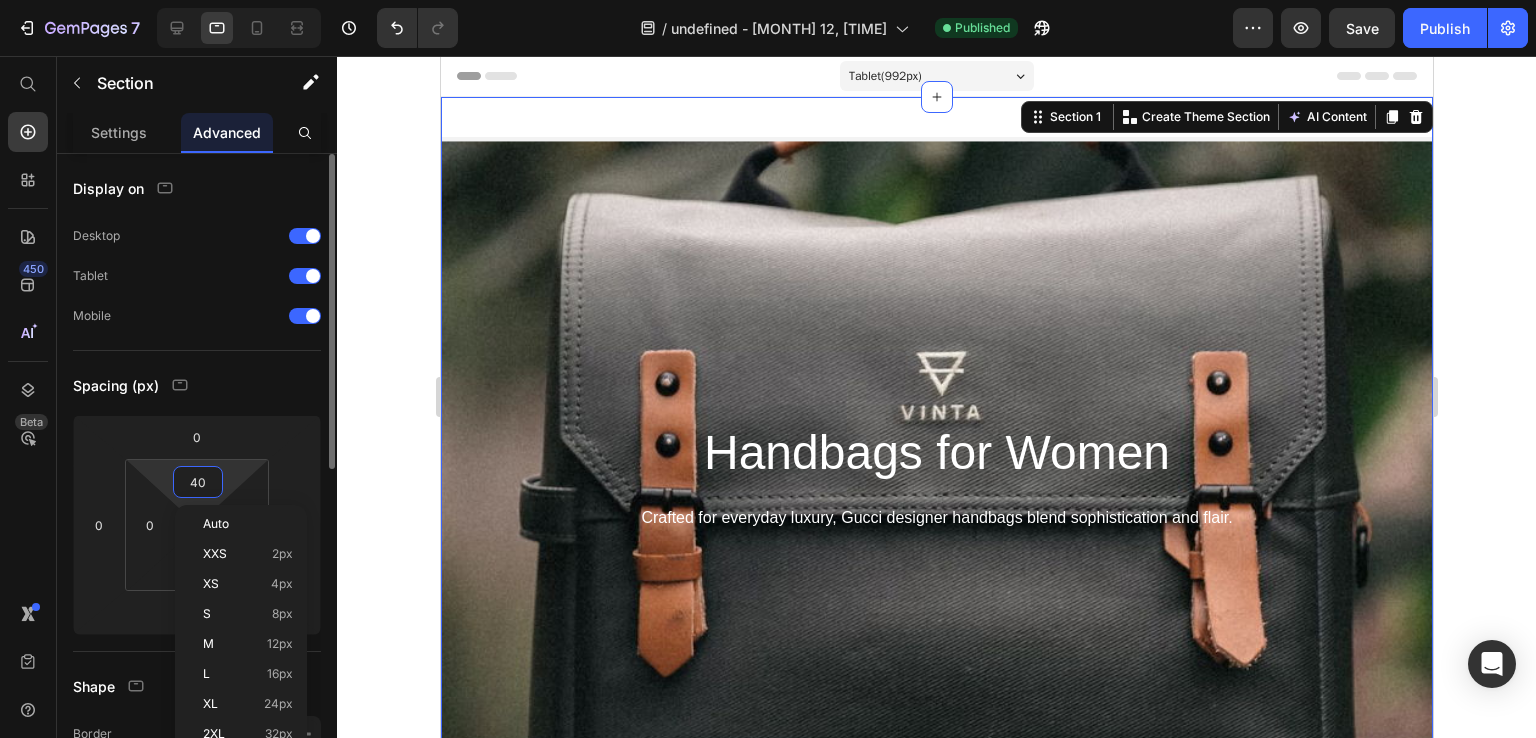 click on "40" at bounding box center (198, 482) 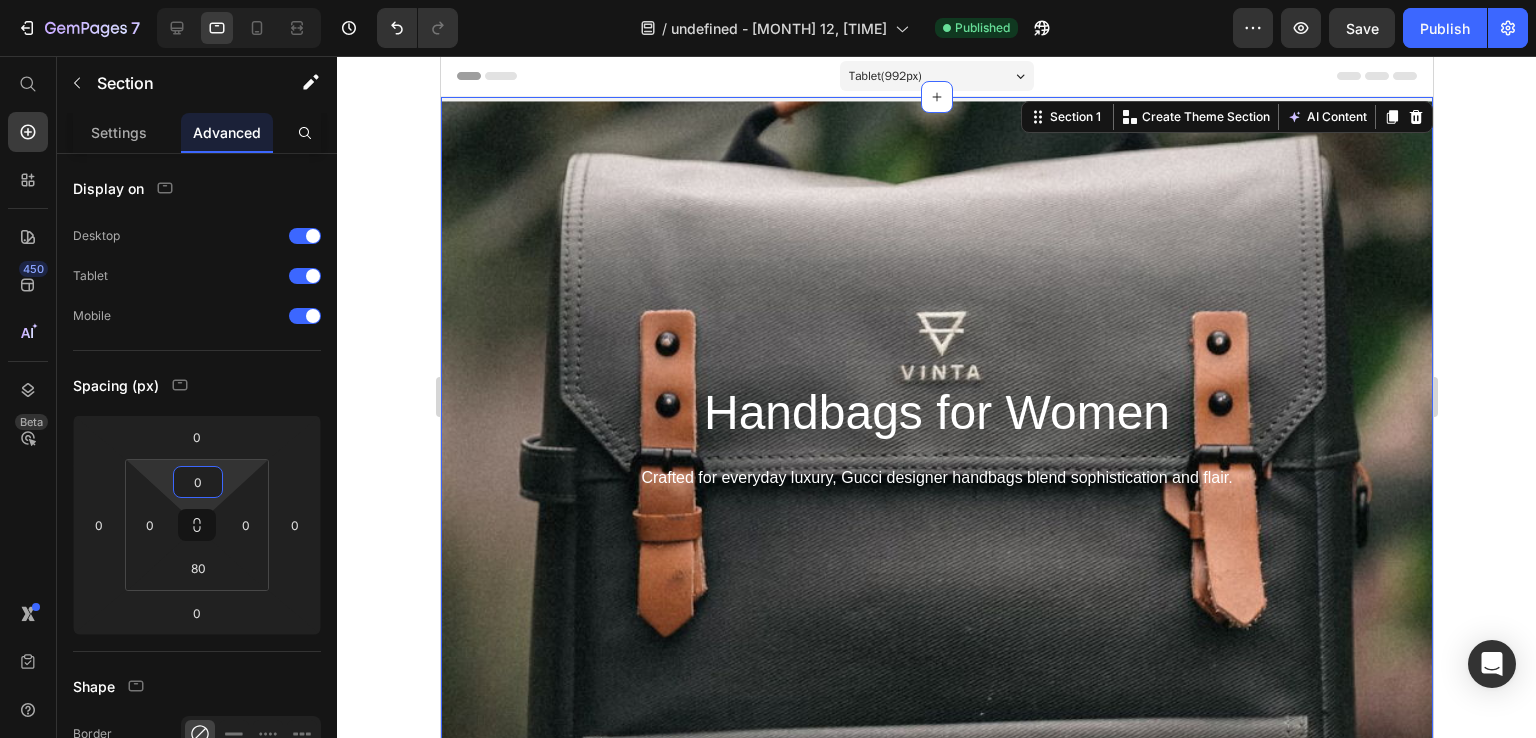 type on "0" 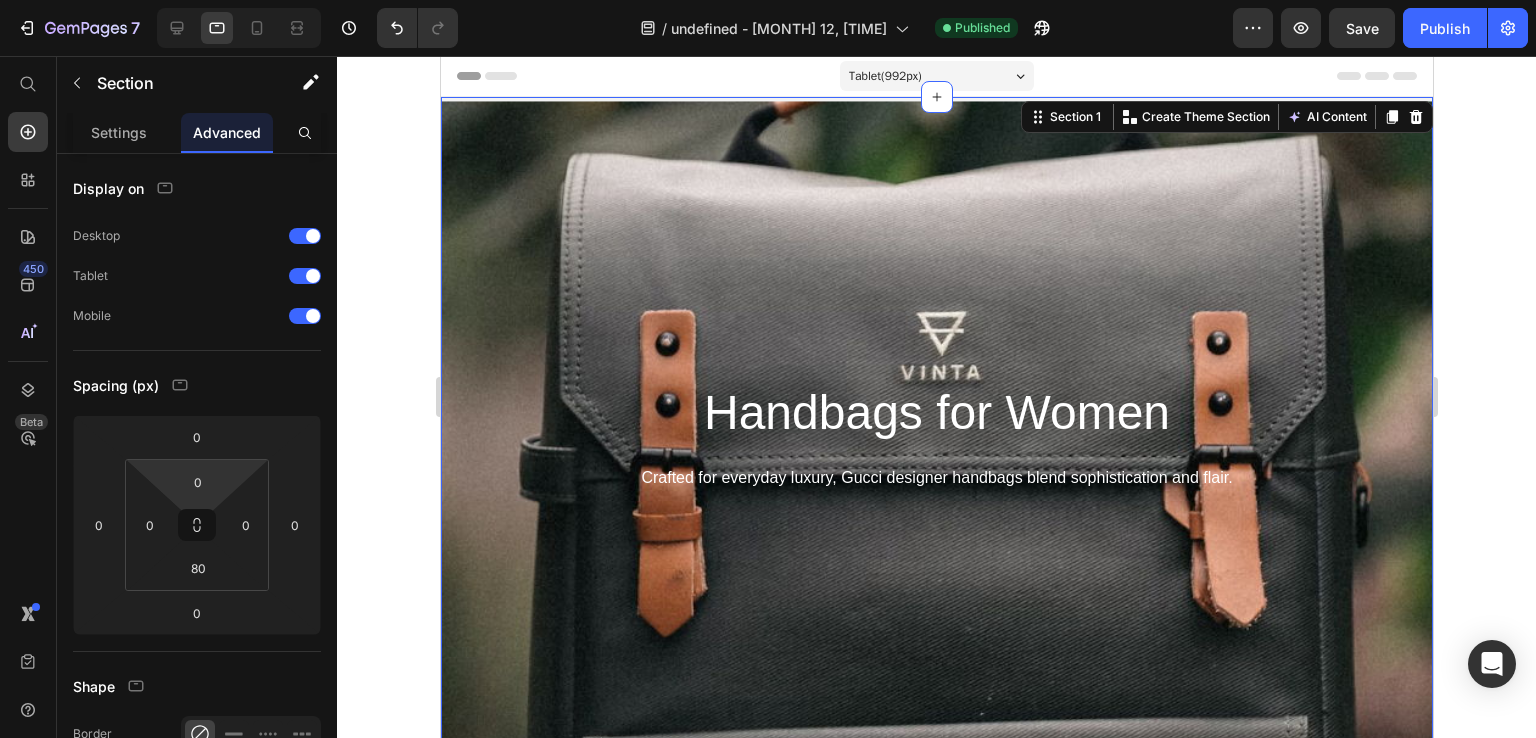 click on "7   /  undefined - Jul 12, 07:49:55 Published Preview  Save   Publish" 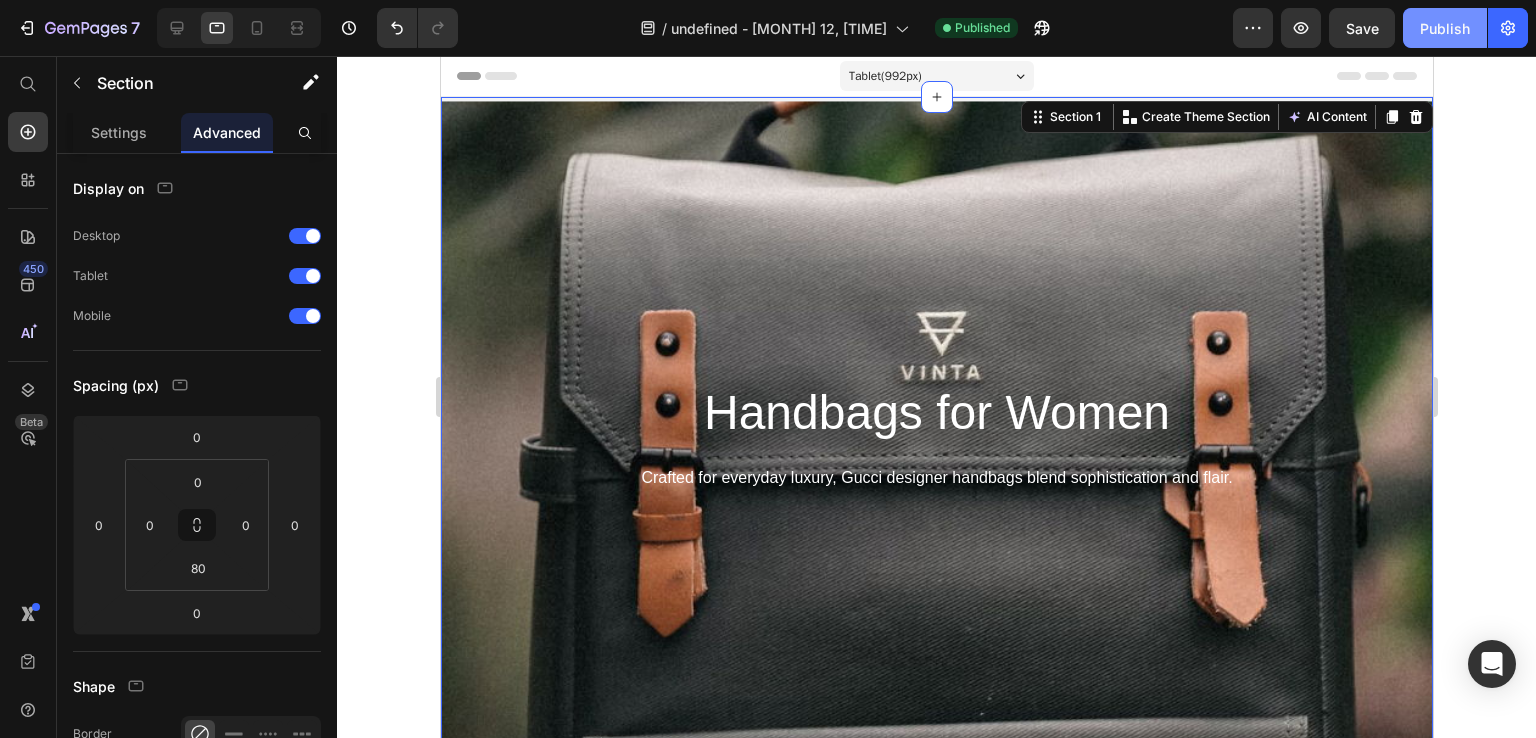 click on "Publish" 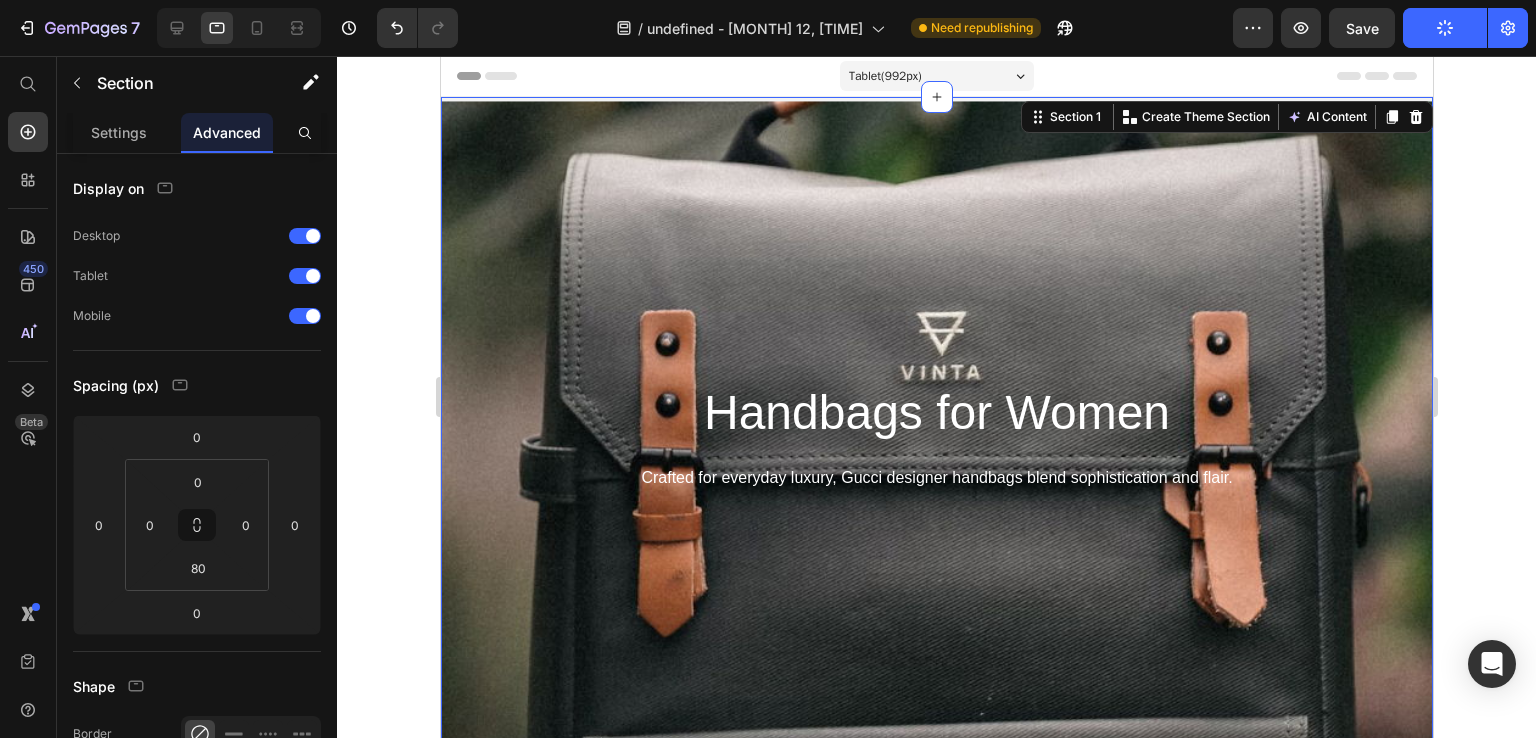 click on "Tablet  ( 992 px)" at bounding box center (936, 76) 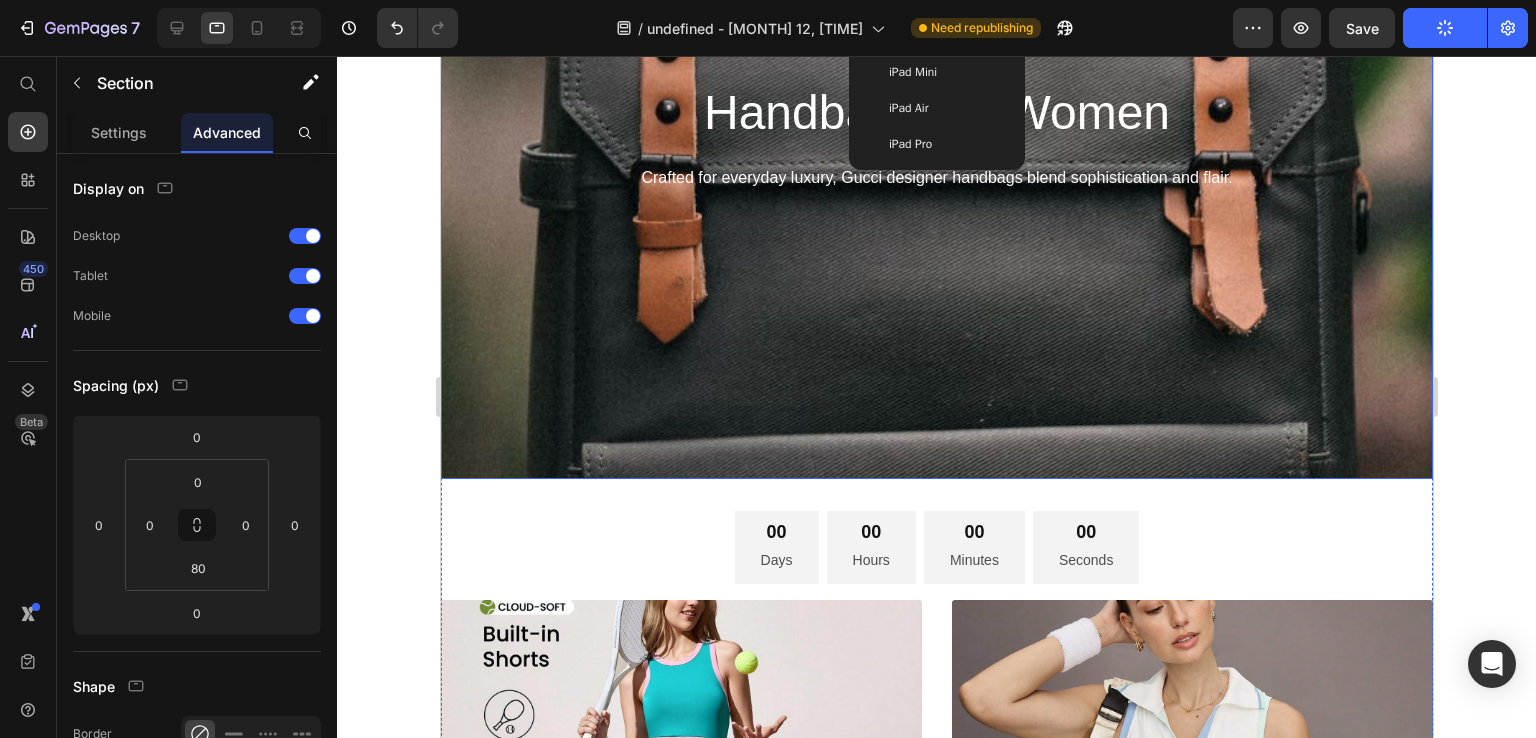 scroll, scrollTop: 0, scrollLeft: 0, axis: both 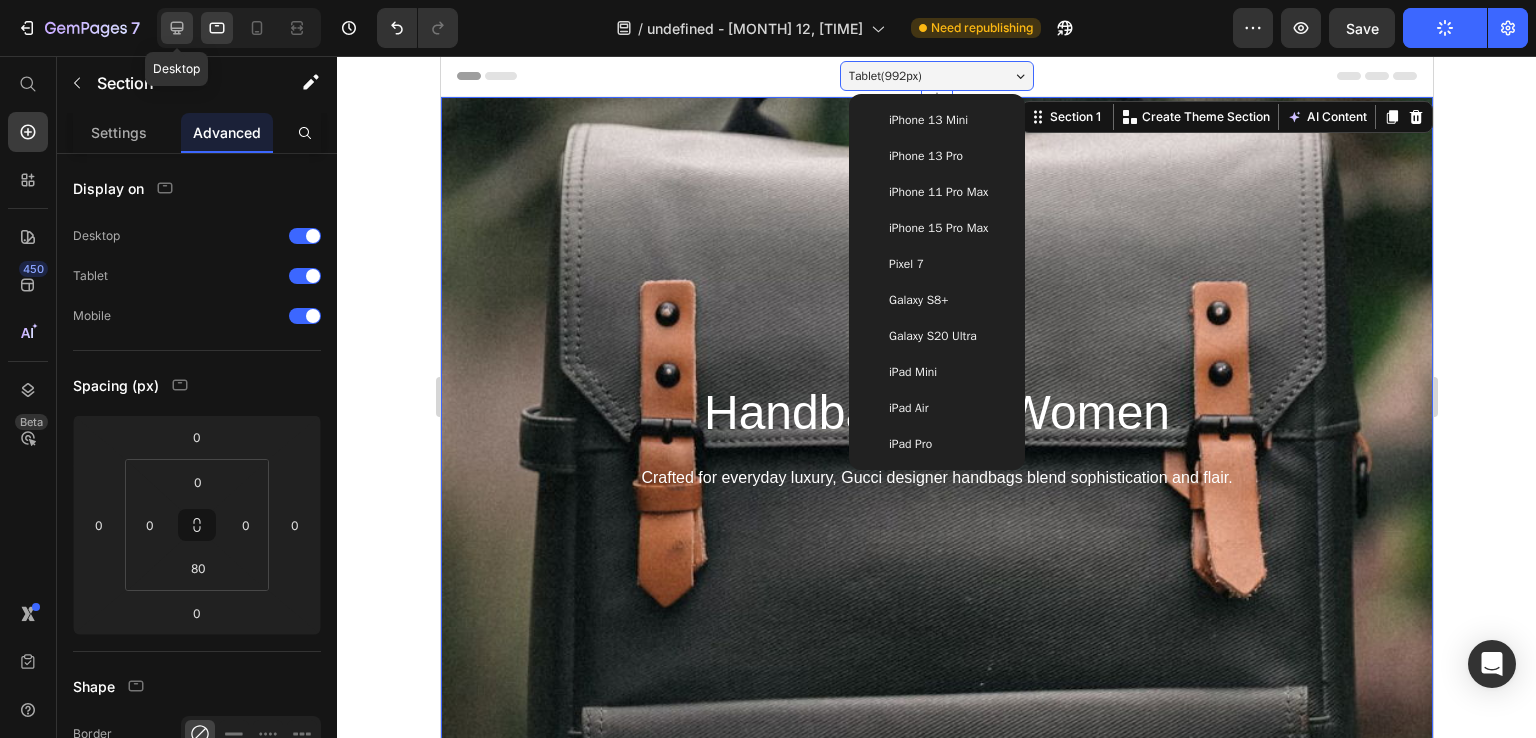 click 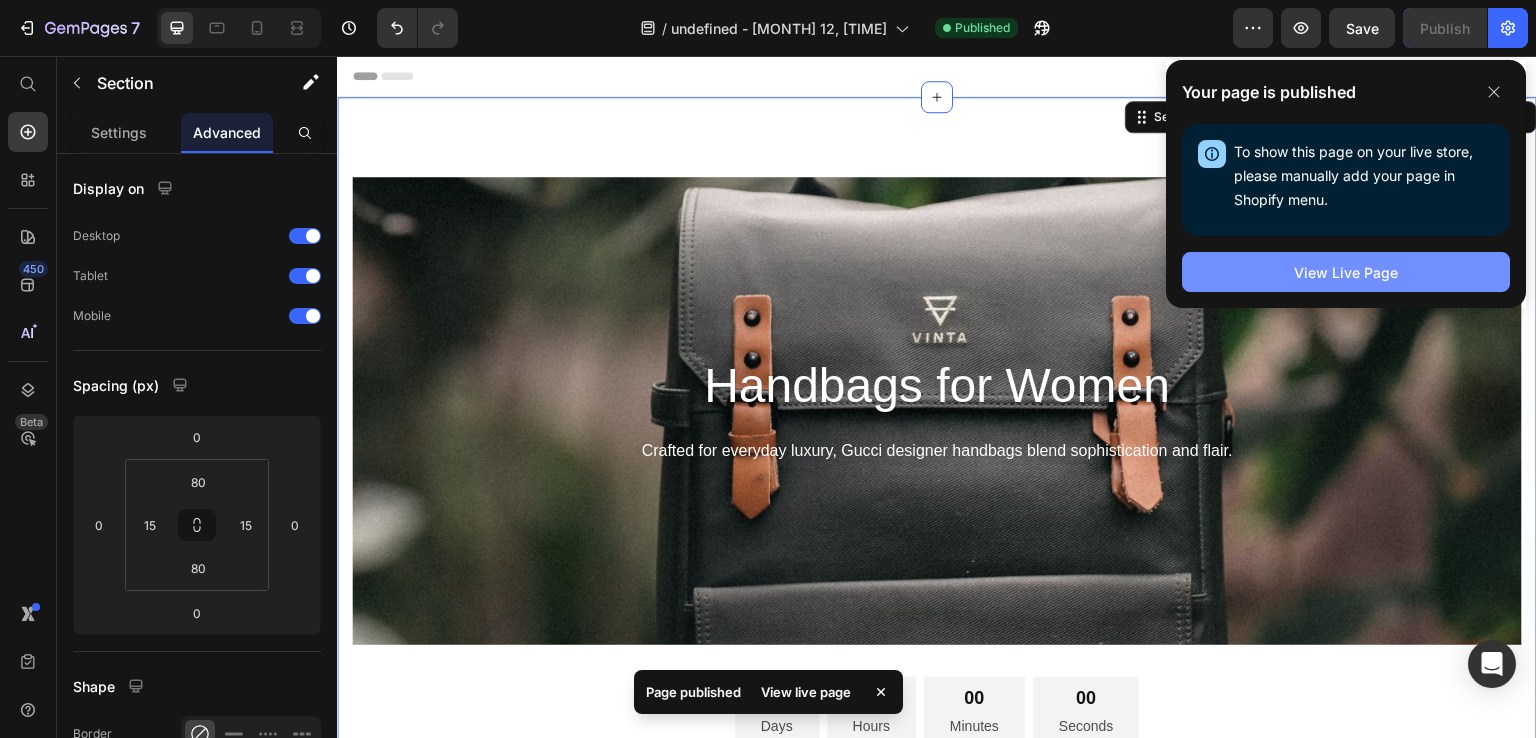 click on "View Live Page" at bounding box center [1346, 272] 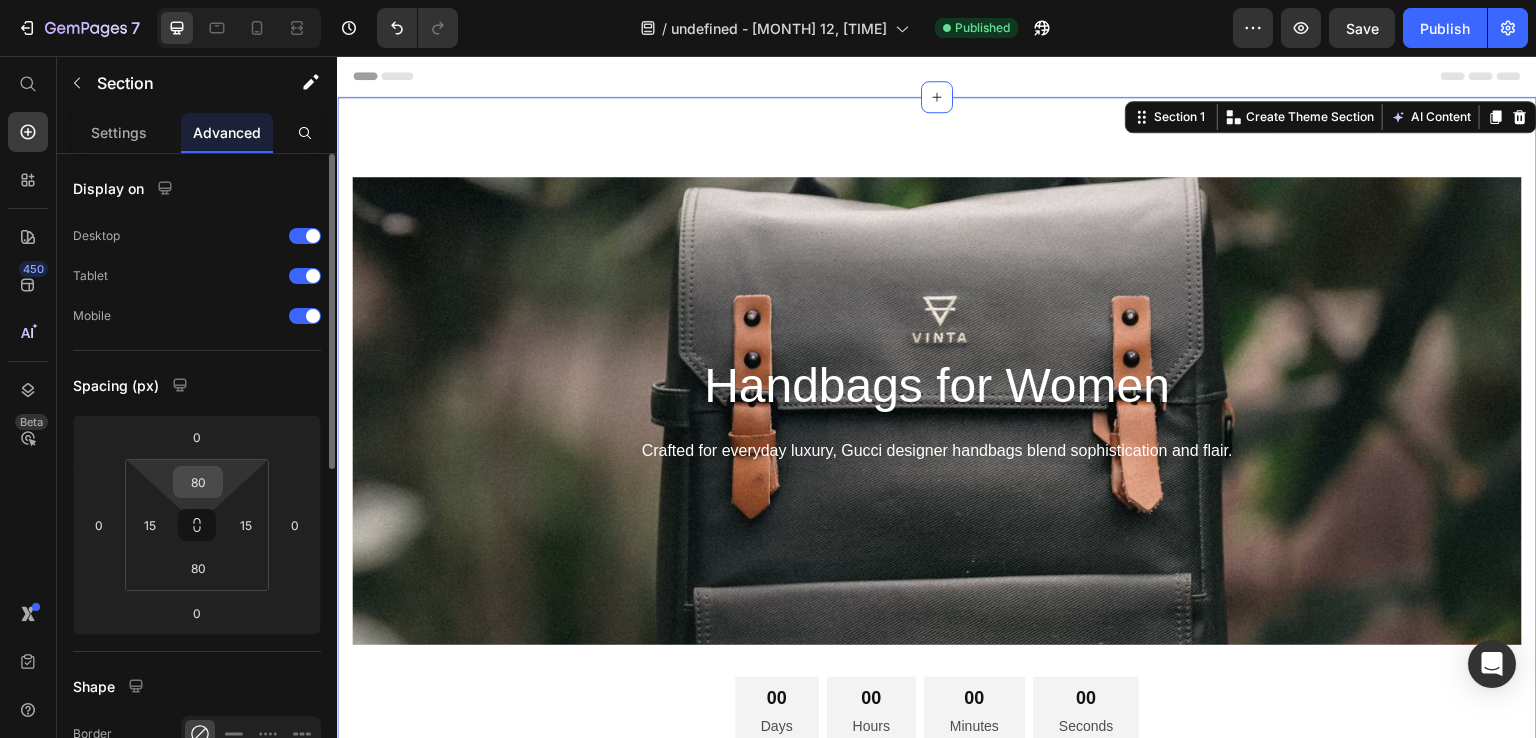 click on "80" at bounding box center [198, 482] 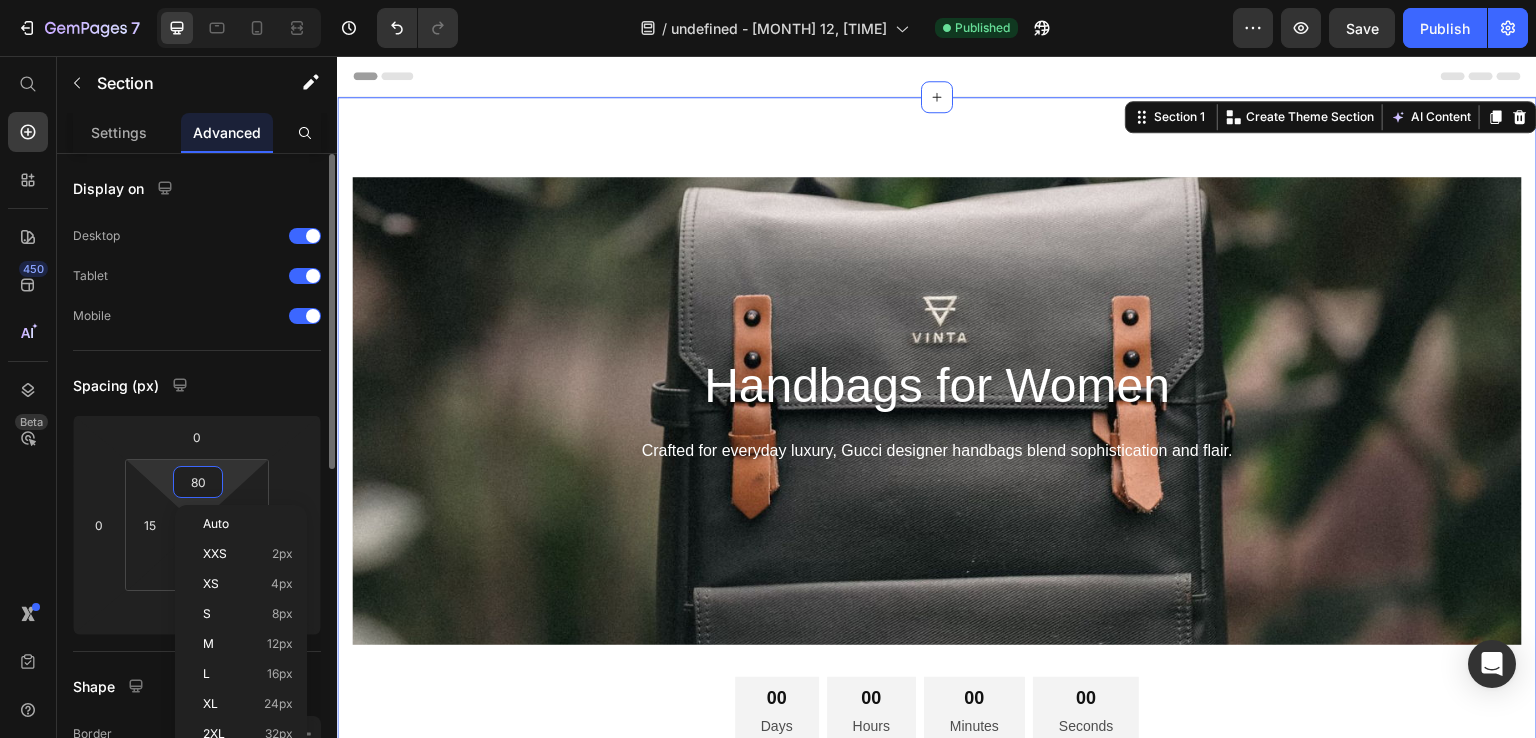 click on "80" at bounding box center [198, 482] 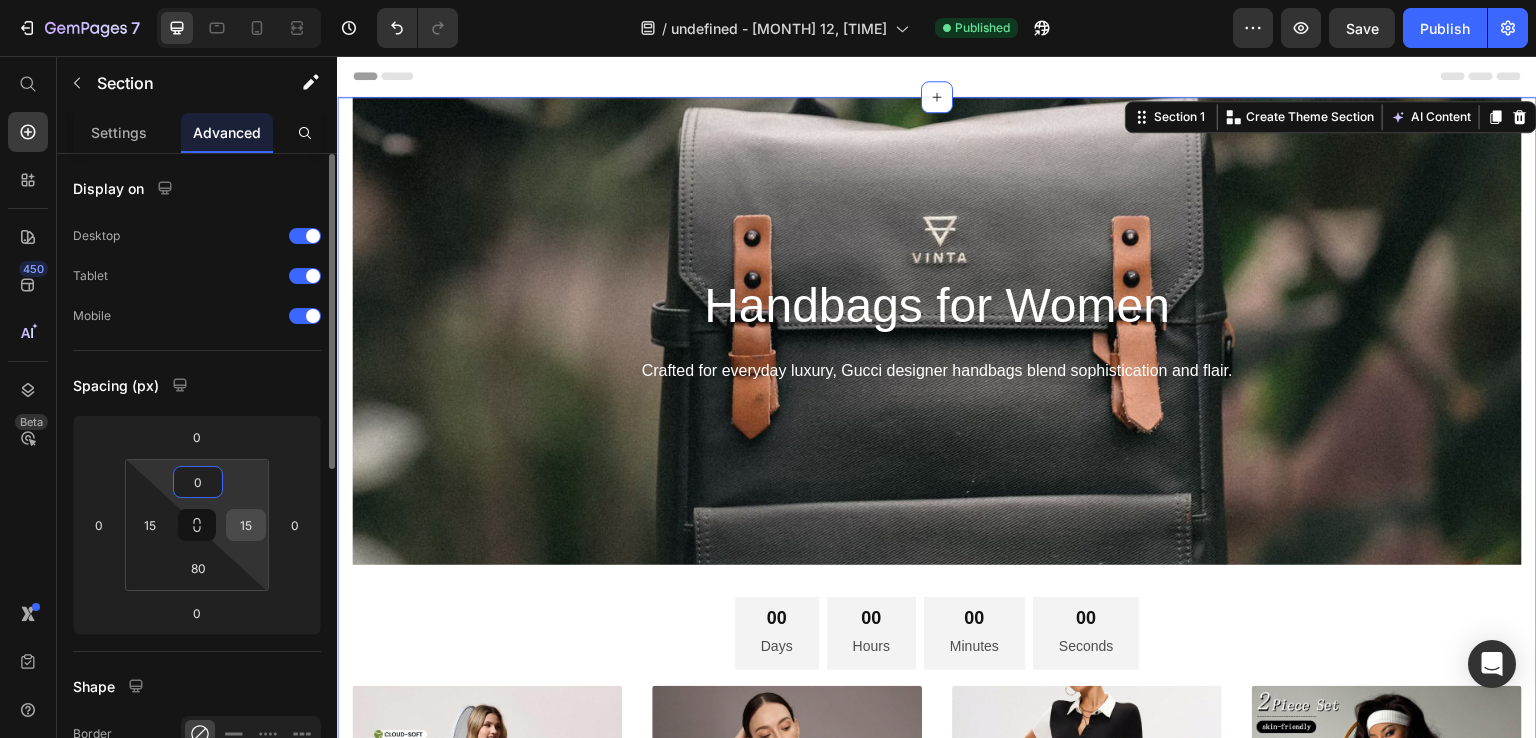 type on "0" 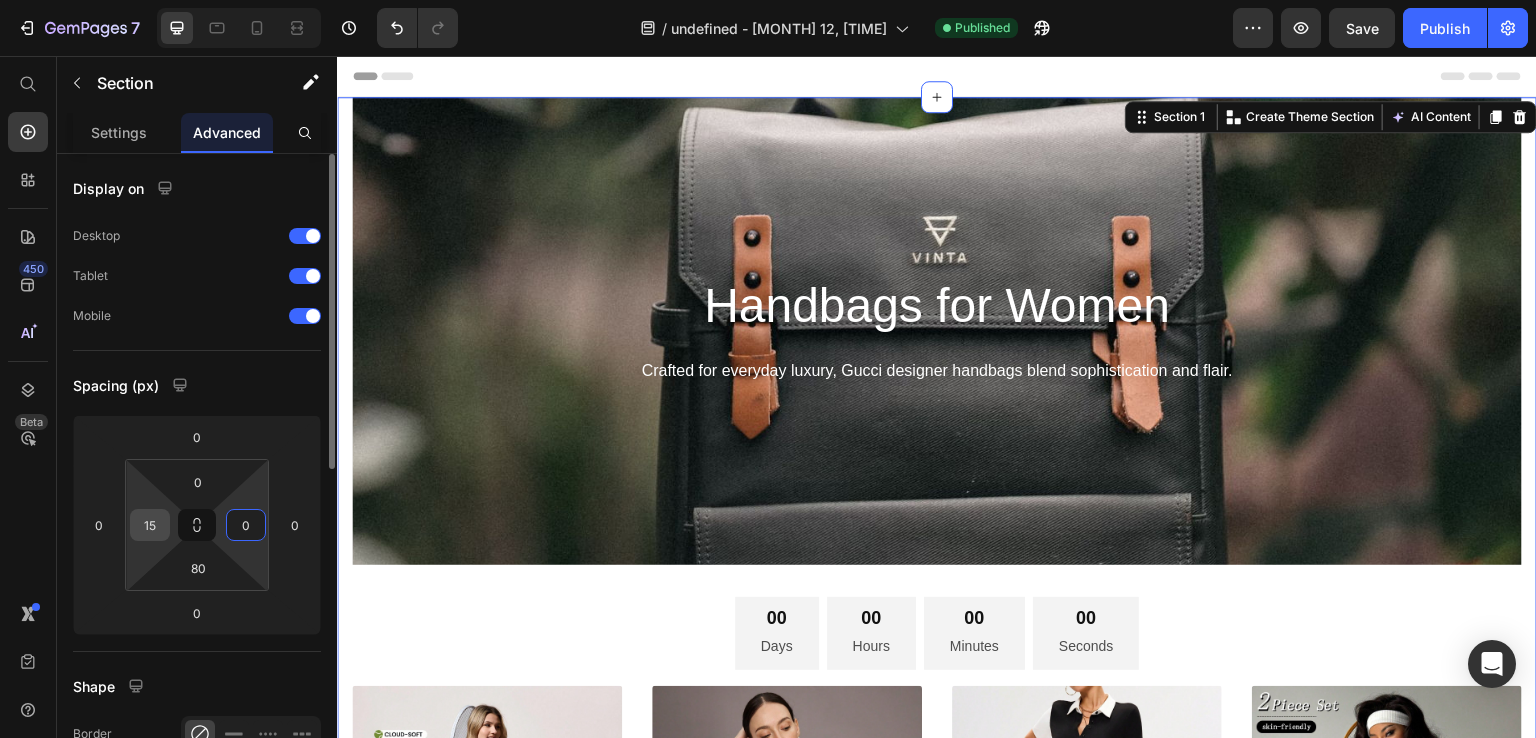 type on "0" 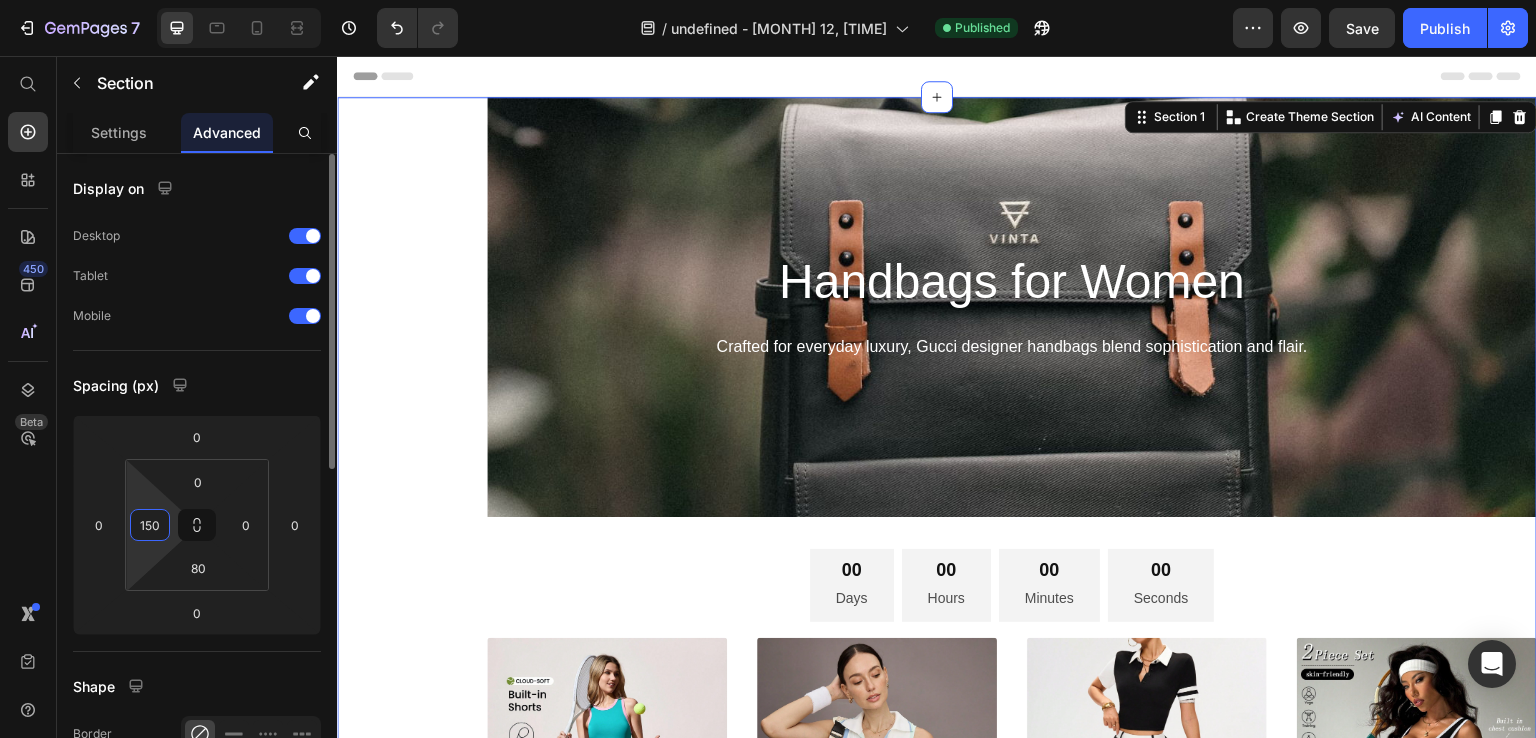 click on "150" at bounding box center (150, 525) 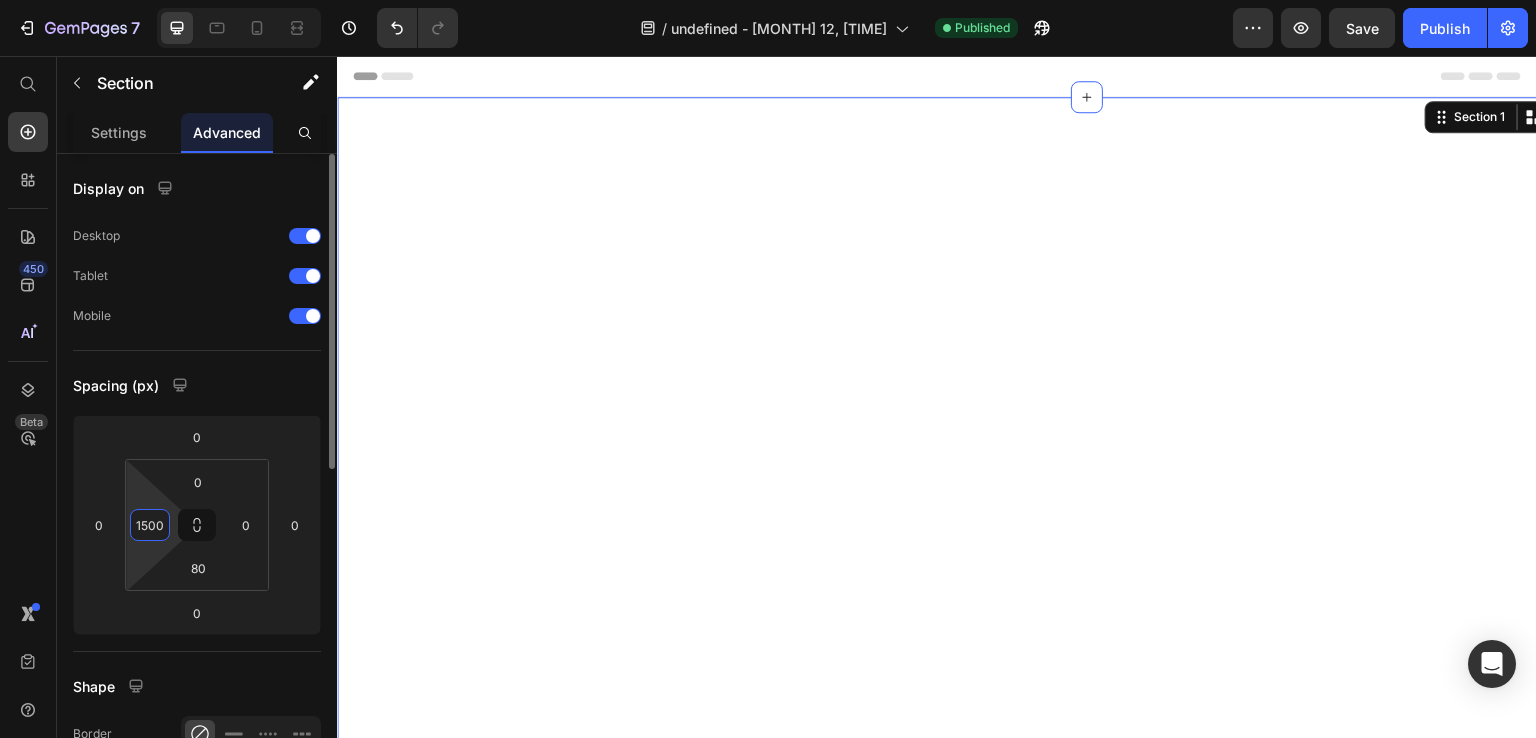click on "1500" at bounding box center (150, 525) 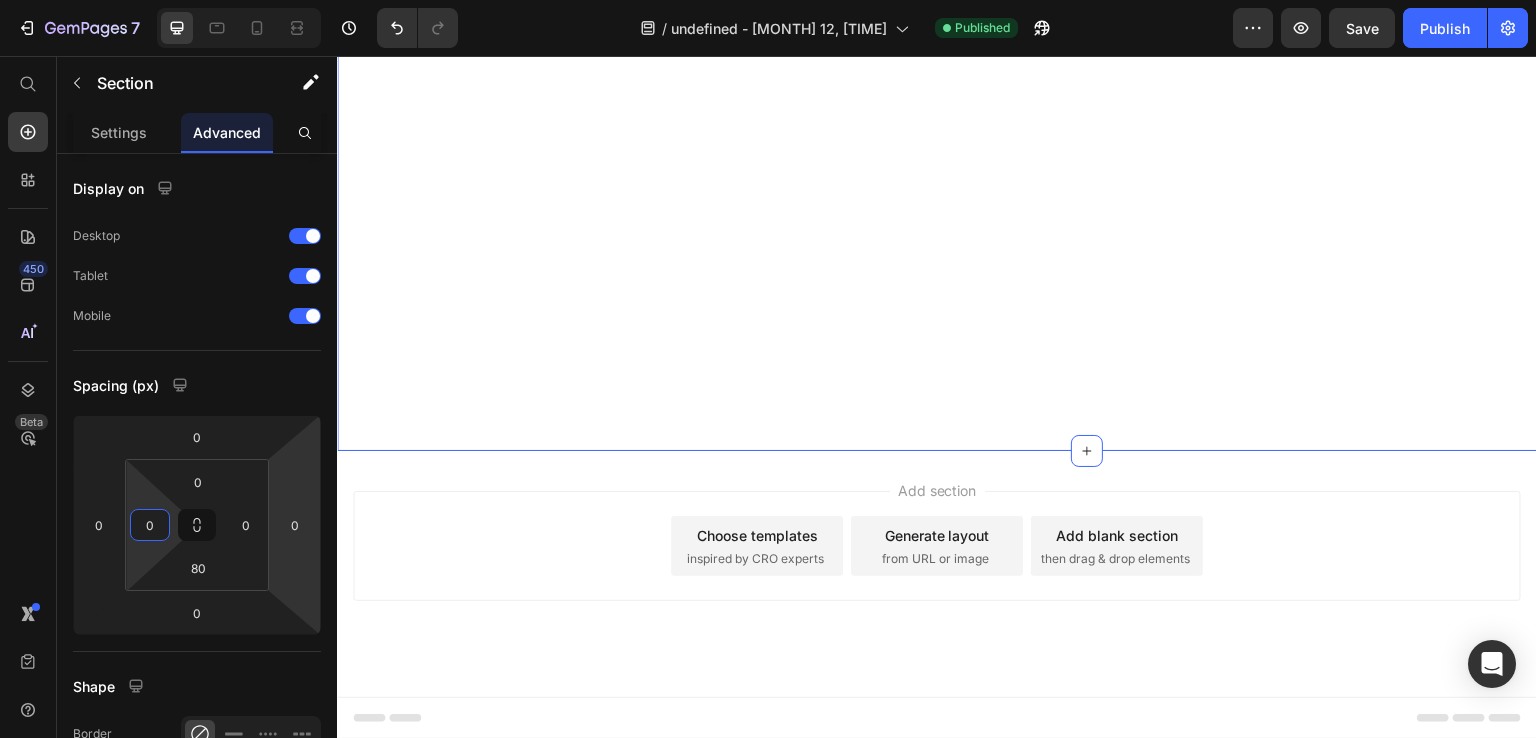 scroll, scrollTop: 0, scrollLeft: 0, axis: both 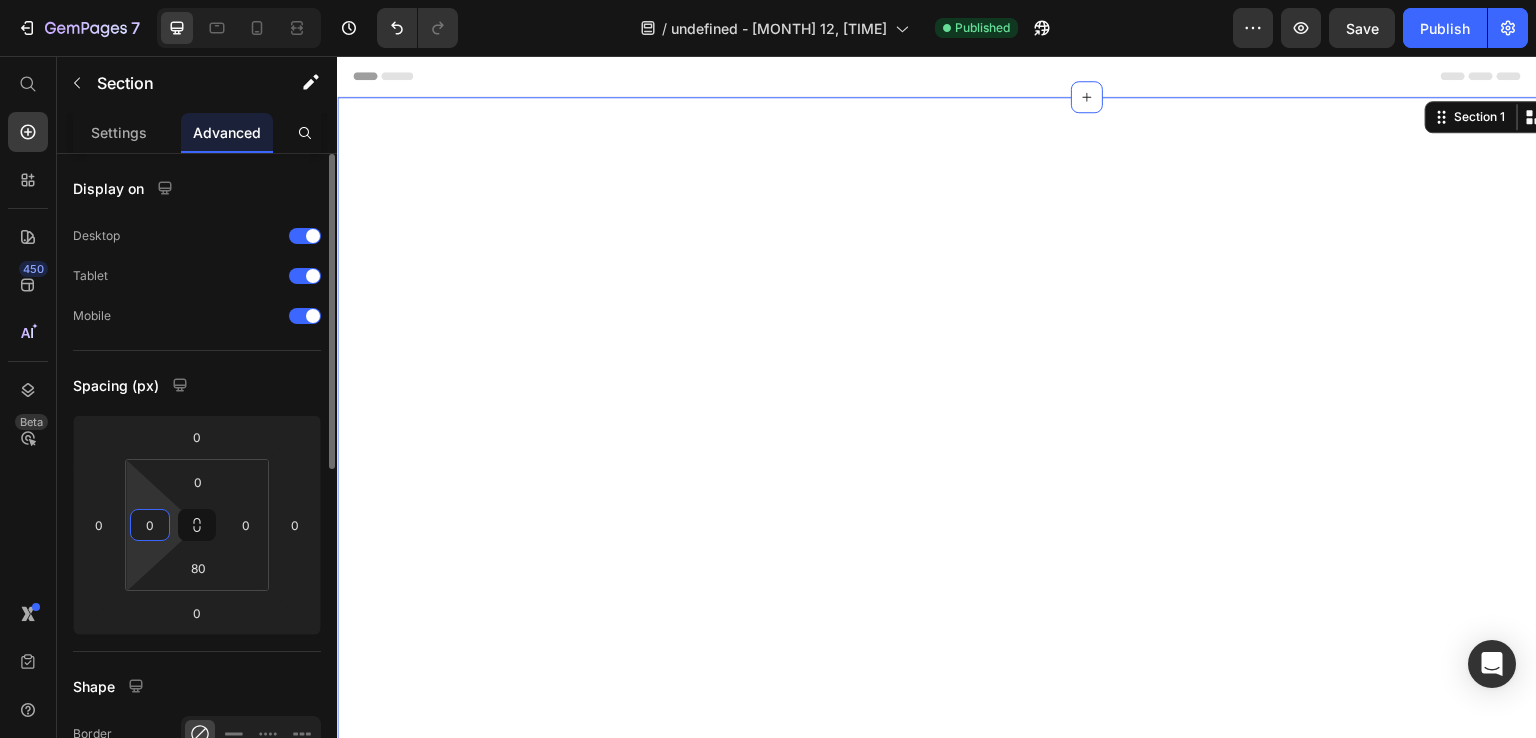 type on "0" 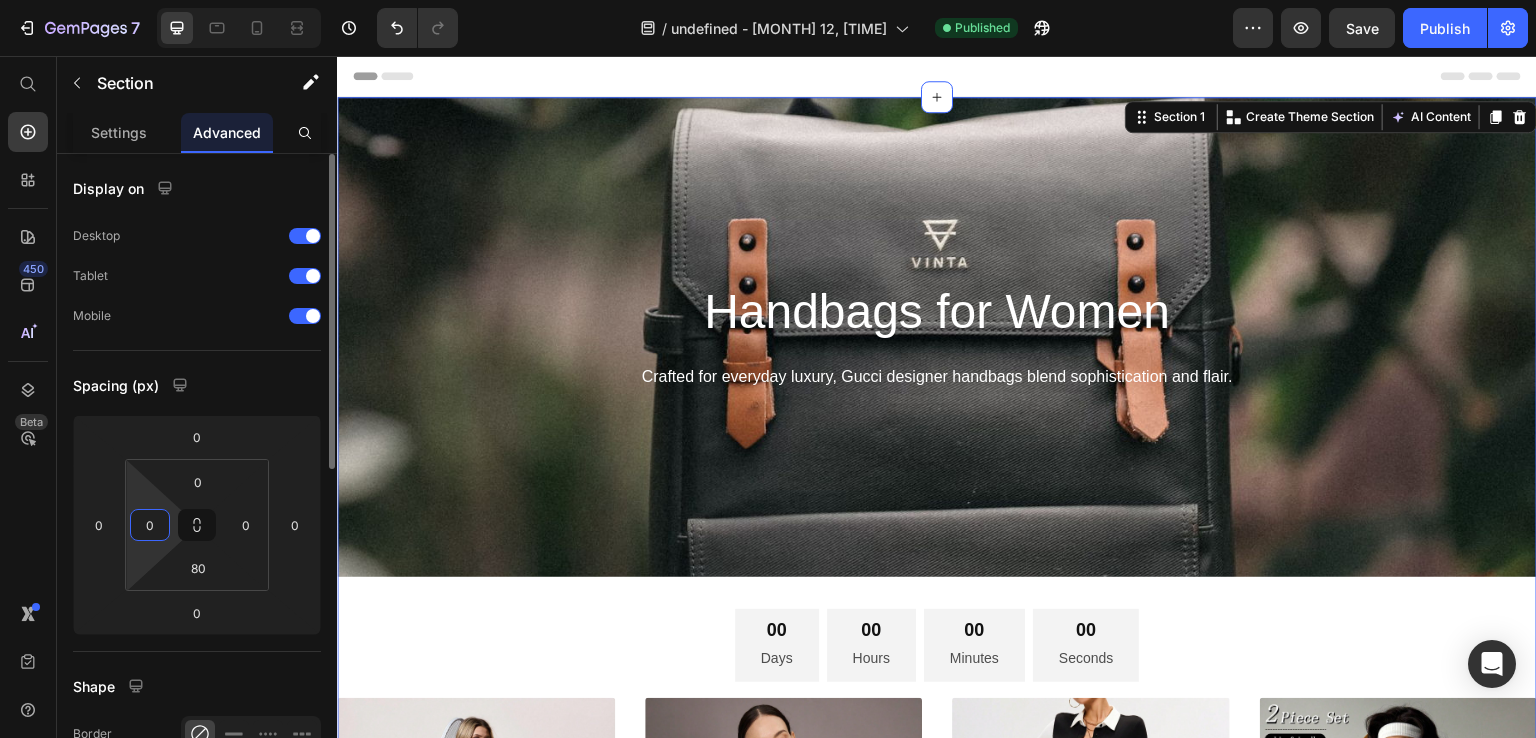 click on "Spacing (px)" at bounding box center [197, 385] 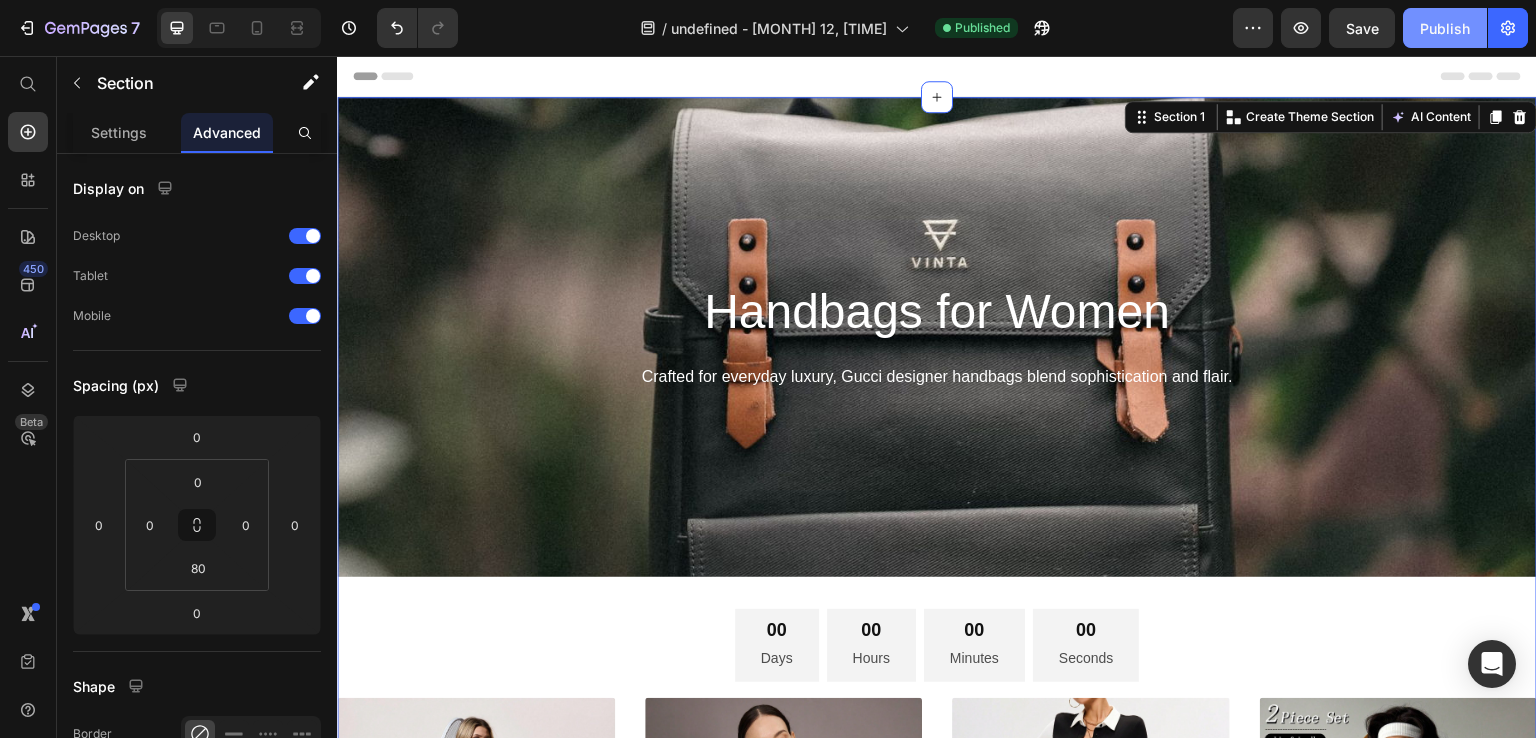 click on "Publish" at bounding box center (1445, 28) 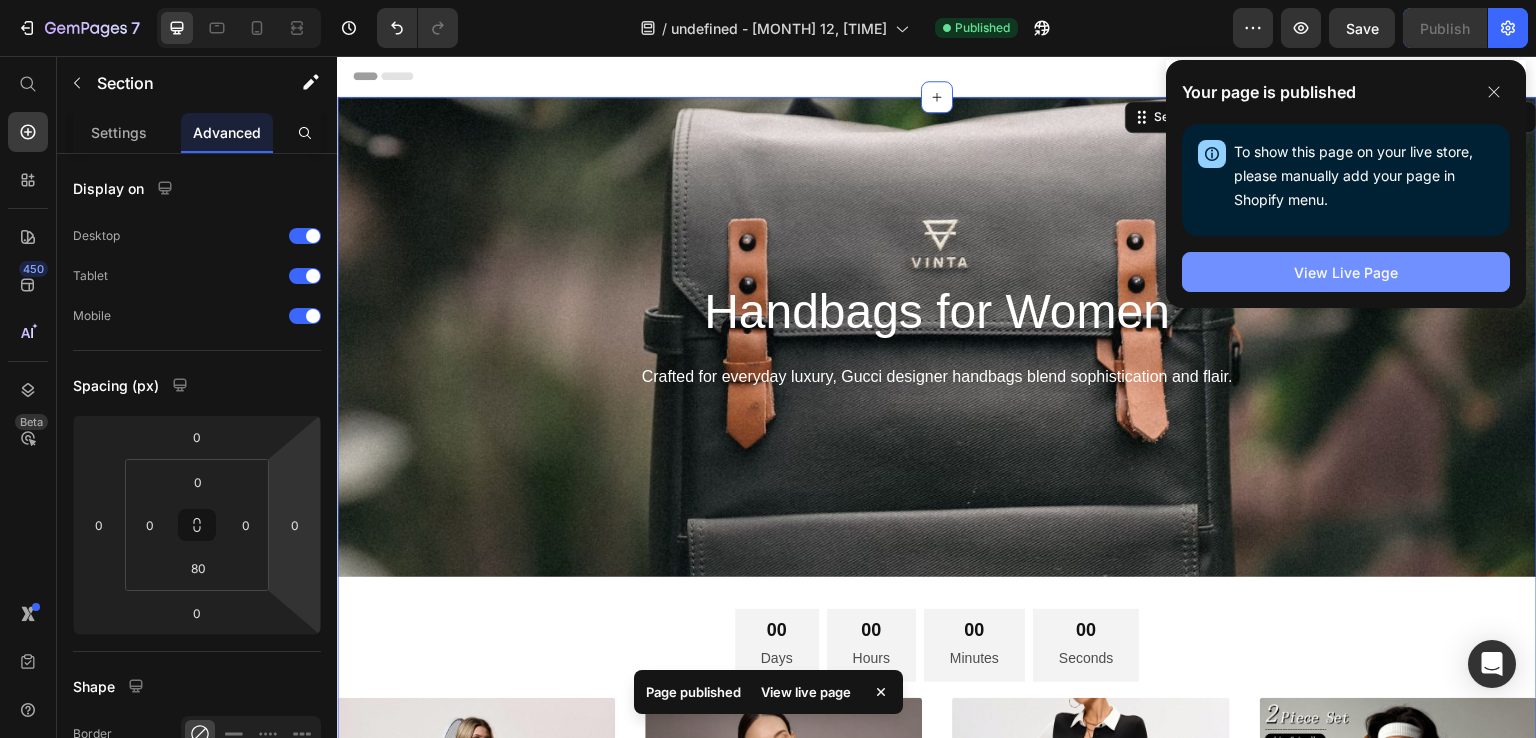 click on "View Live Page" at bounding box center (1346, 272) 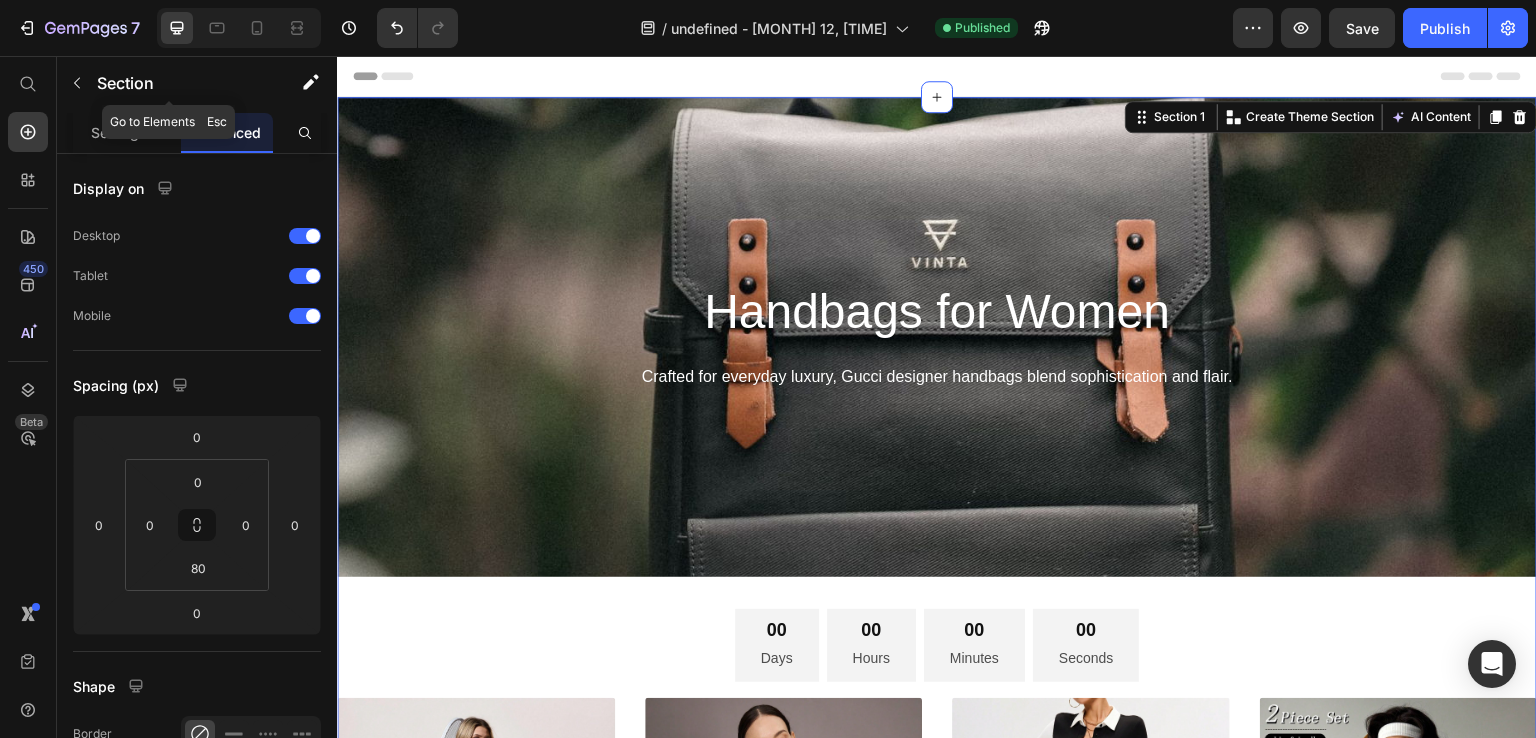 click on "450 Beta" at bounding box center [28, 397] 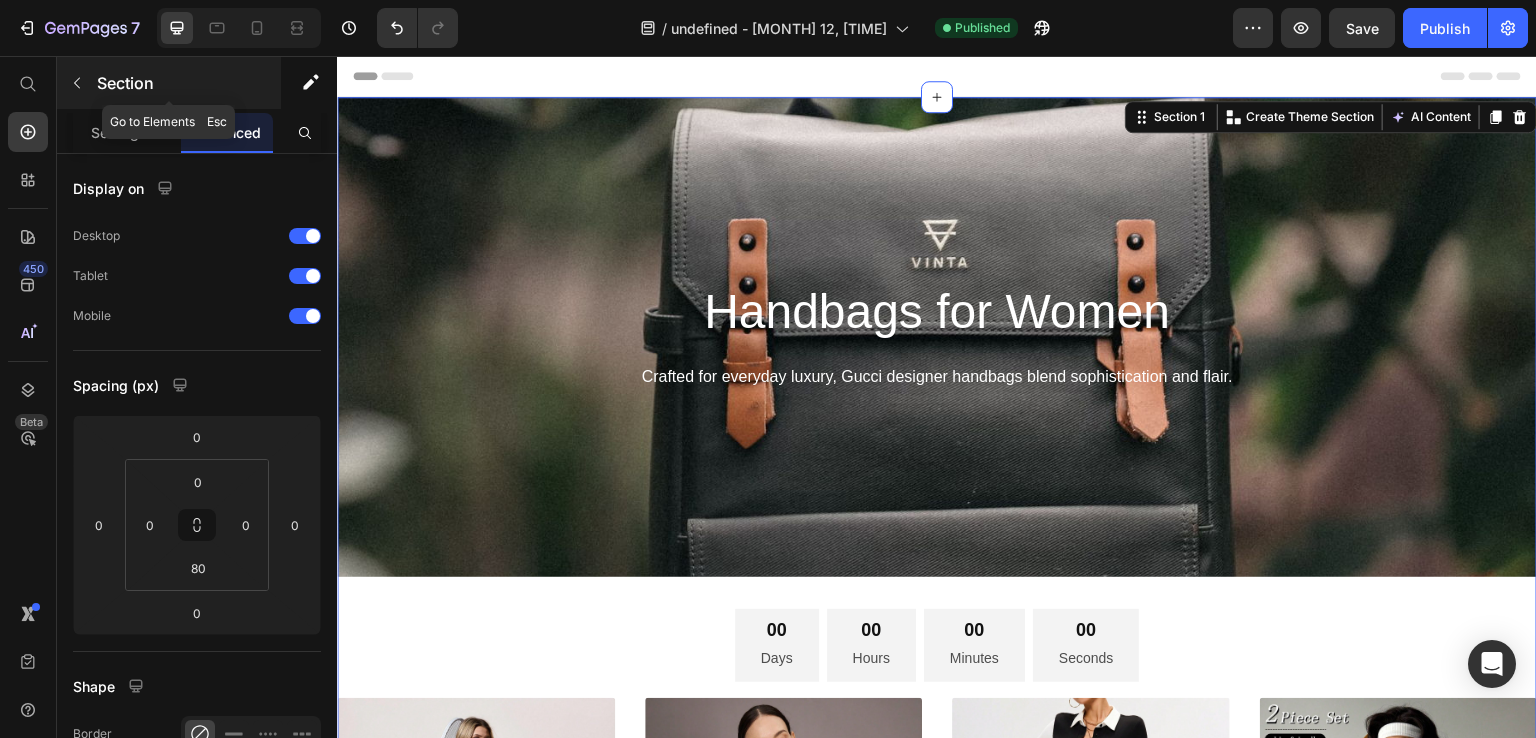 click 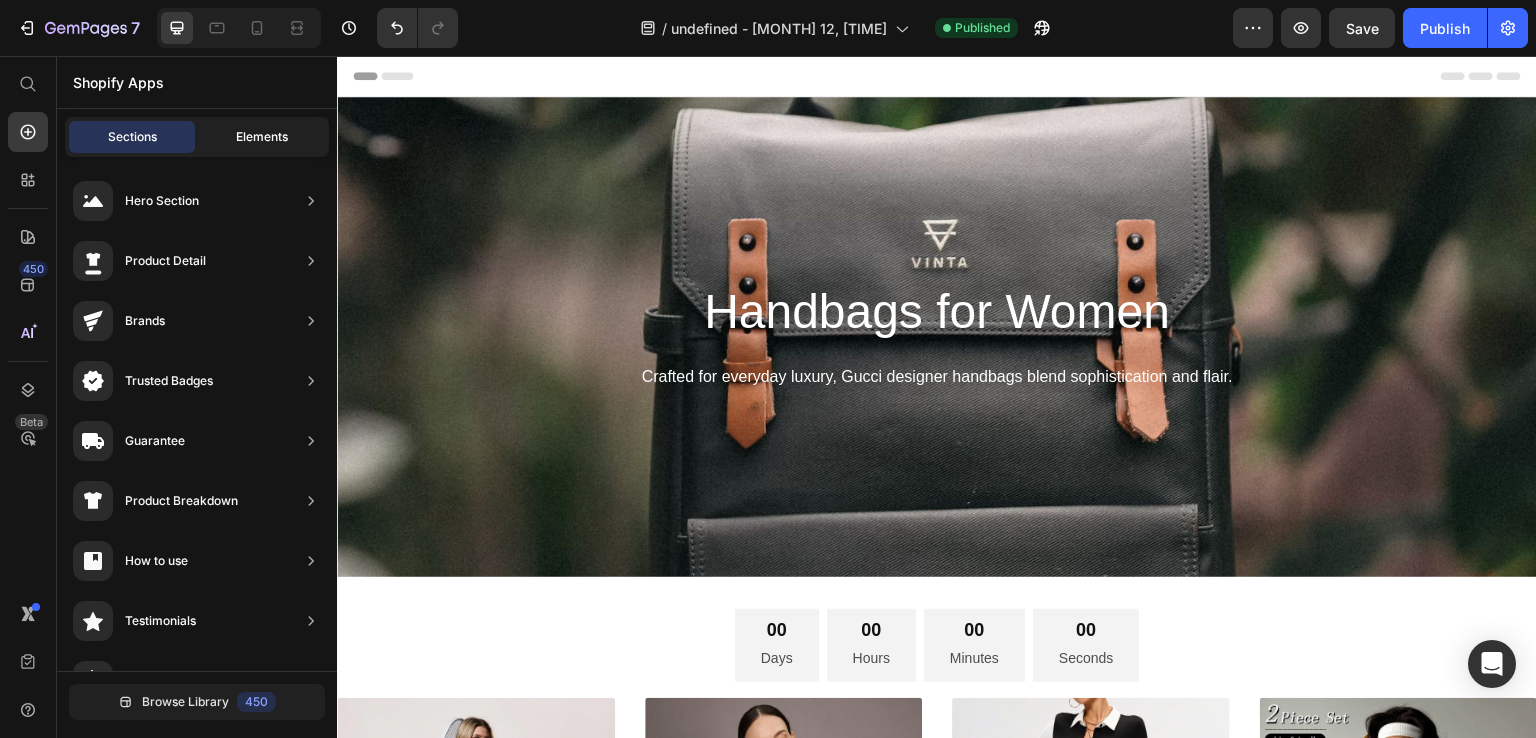 click on "Elements" 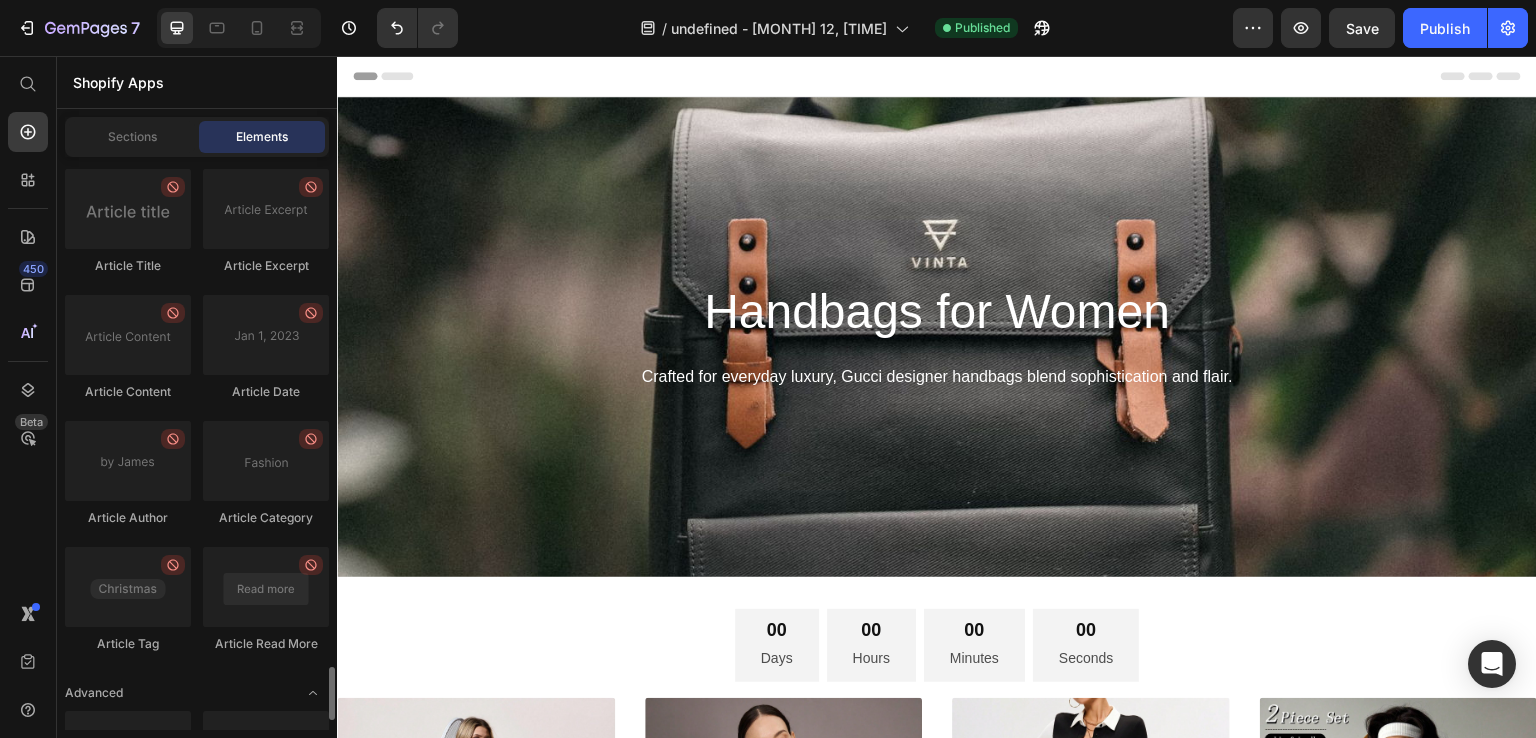 scroll, scrollTop: 5606, scrollLeft: 0, axis: vertical 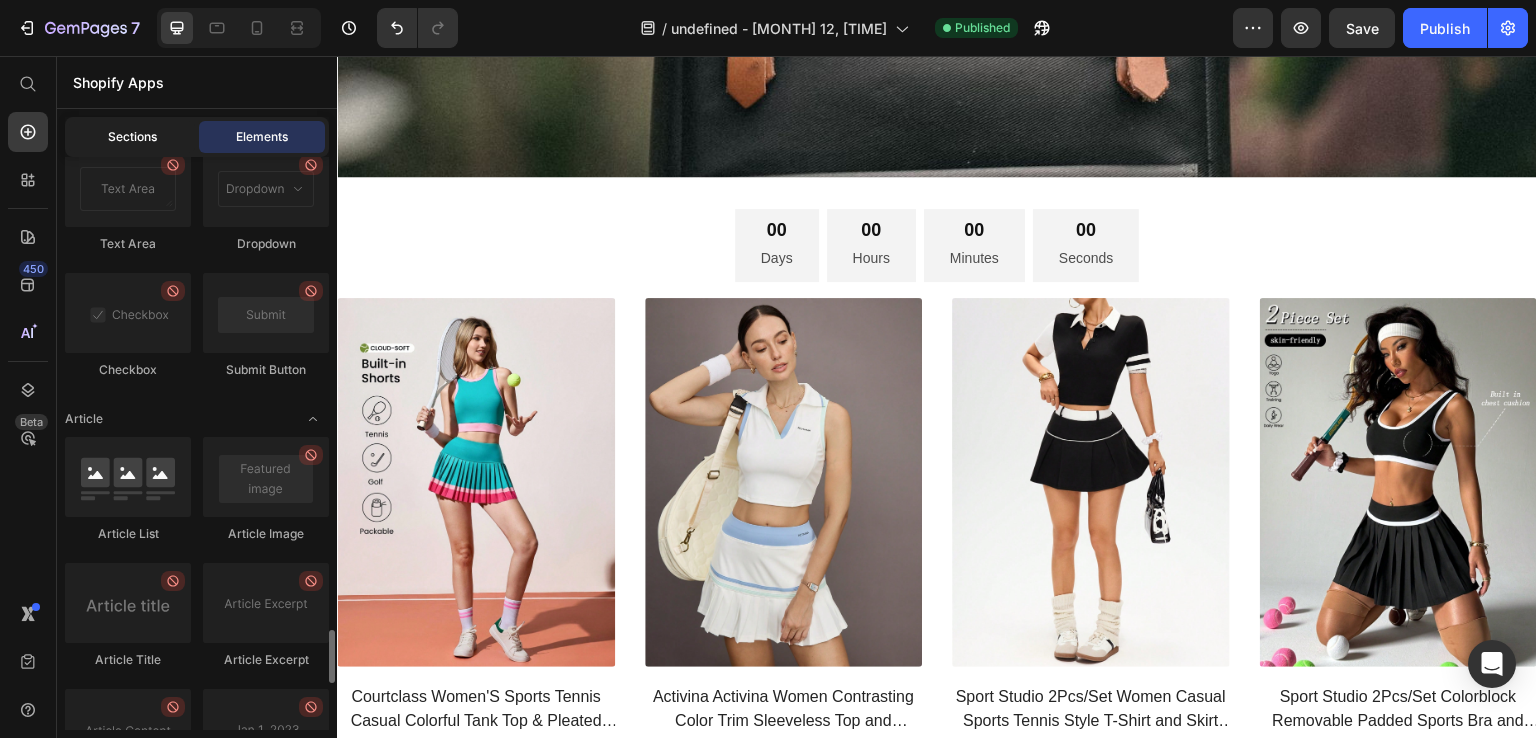 click on "Sections" at bounding box center [132, 137] 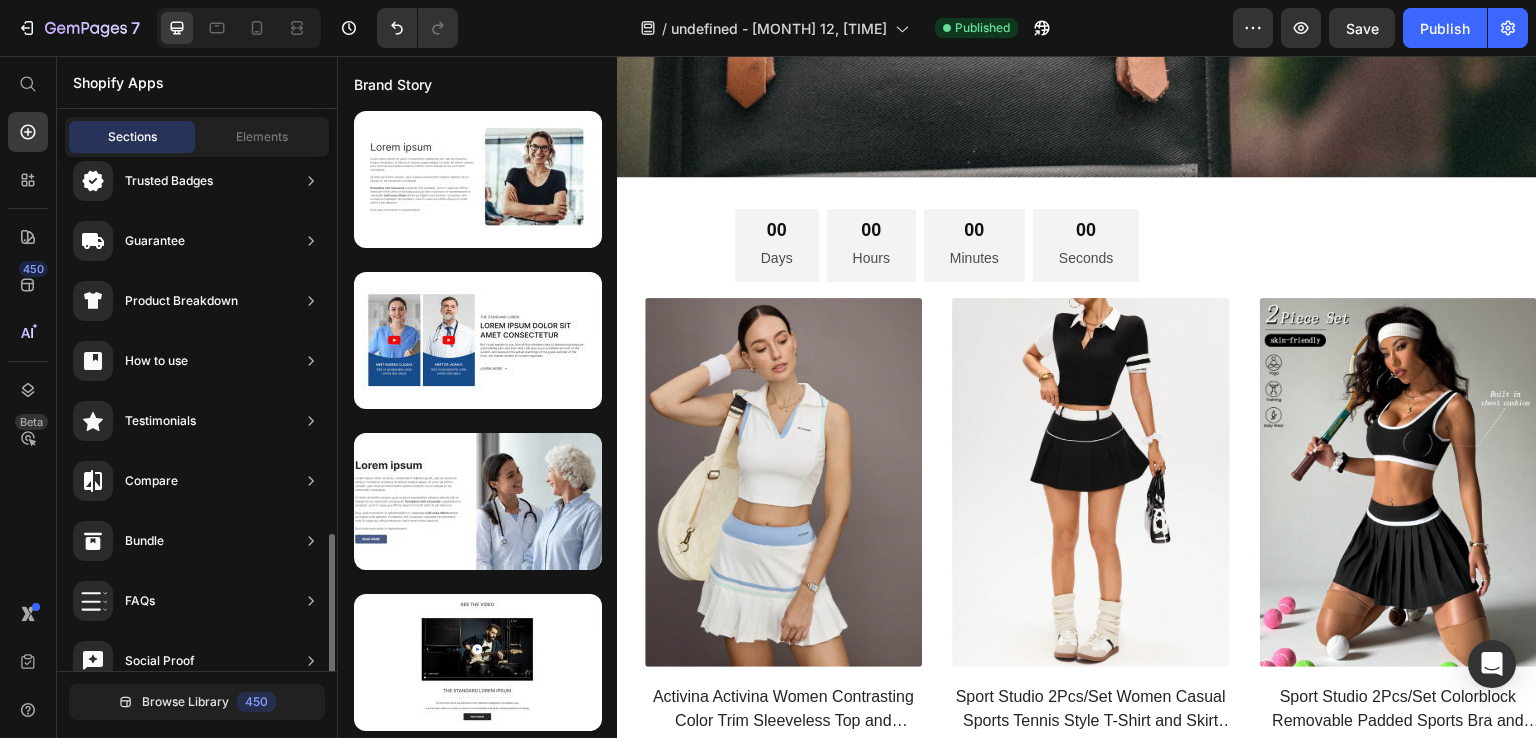 scroll, scrollTop: 400, scrollLeft: 0, axis: vertical 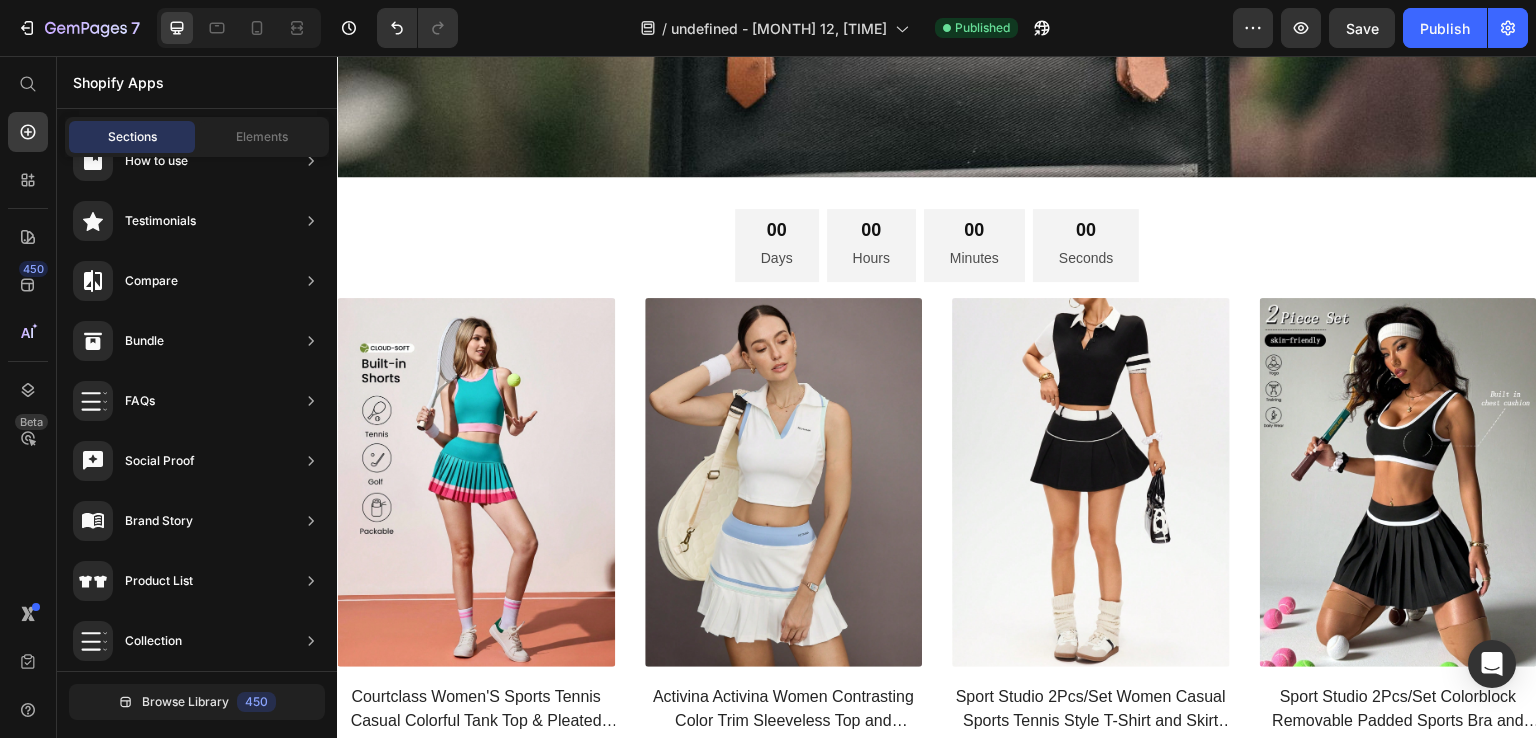click on "Shopify Apps" at bounding box center (197, 82) 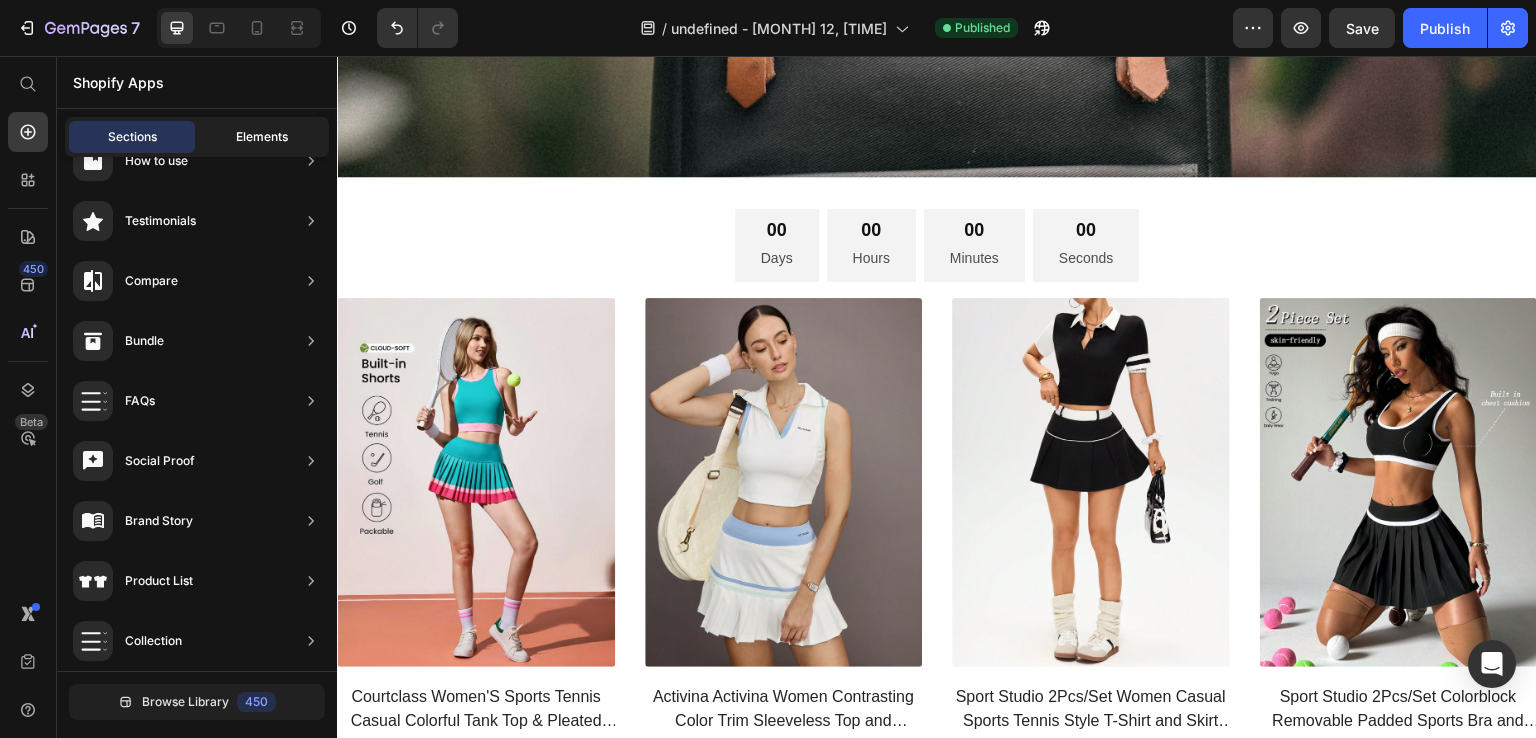 click on "Elements" 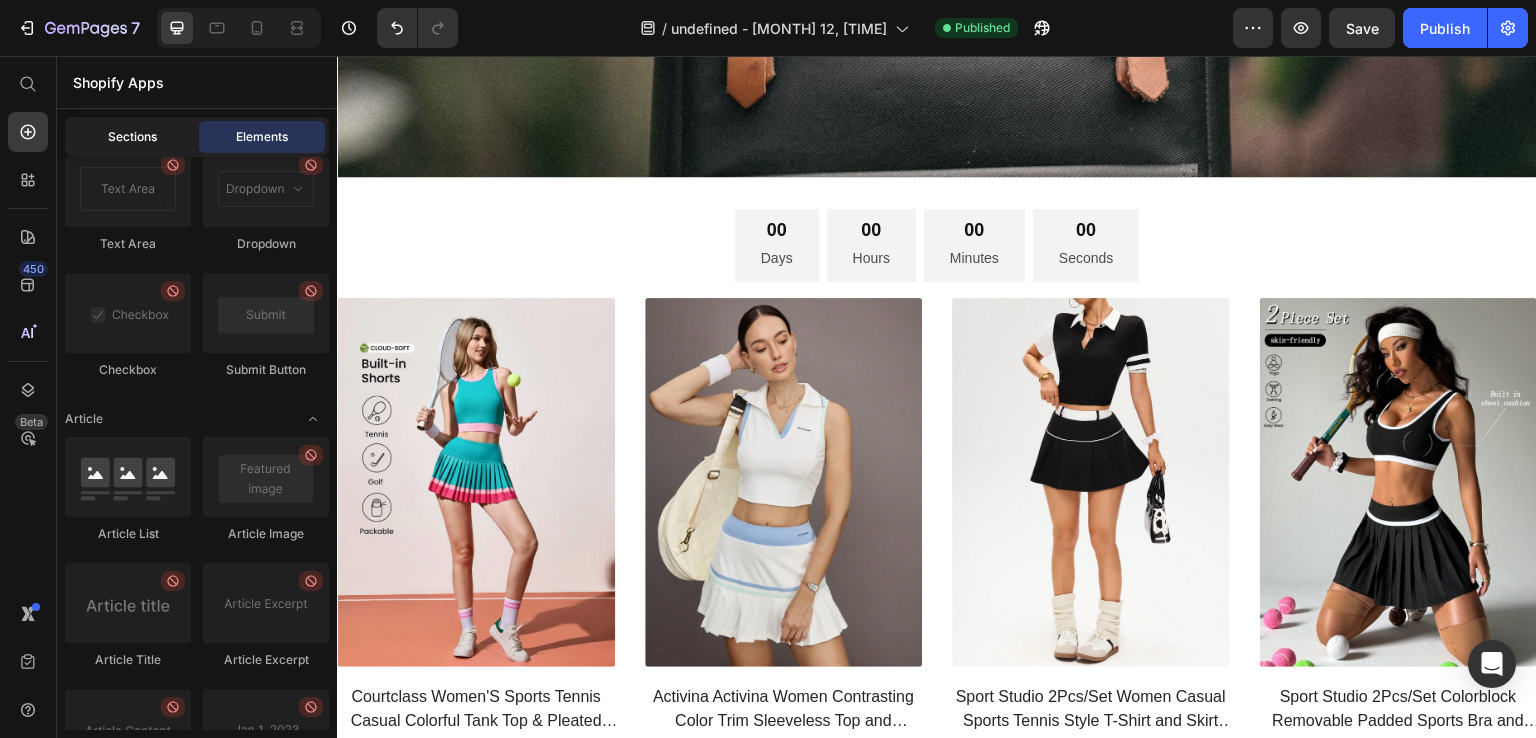 click on "Sections" at bounding box center [132, 137] 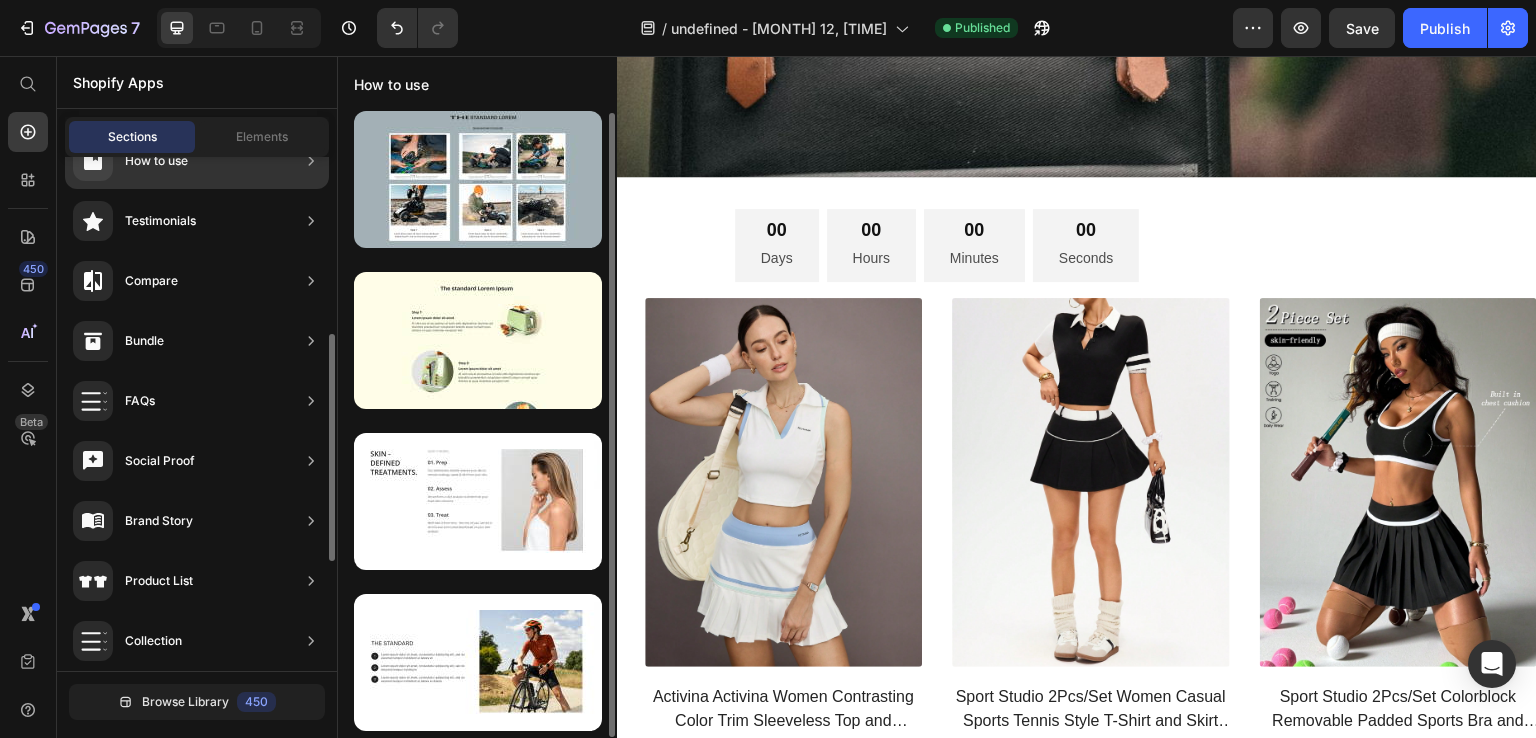 scroll, scrollTop: 4, scrollLeft: 0, axis: vertical 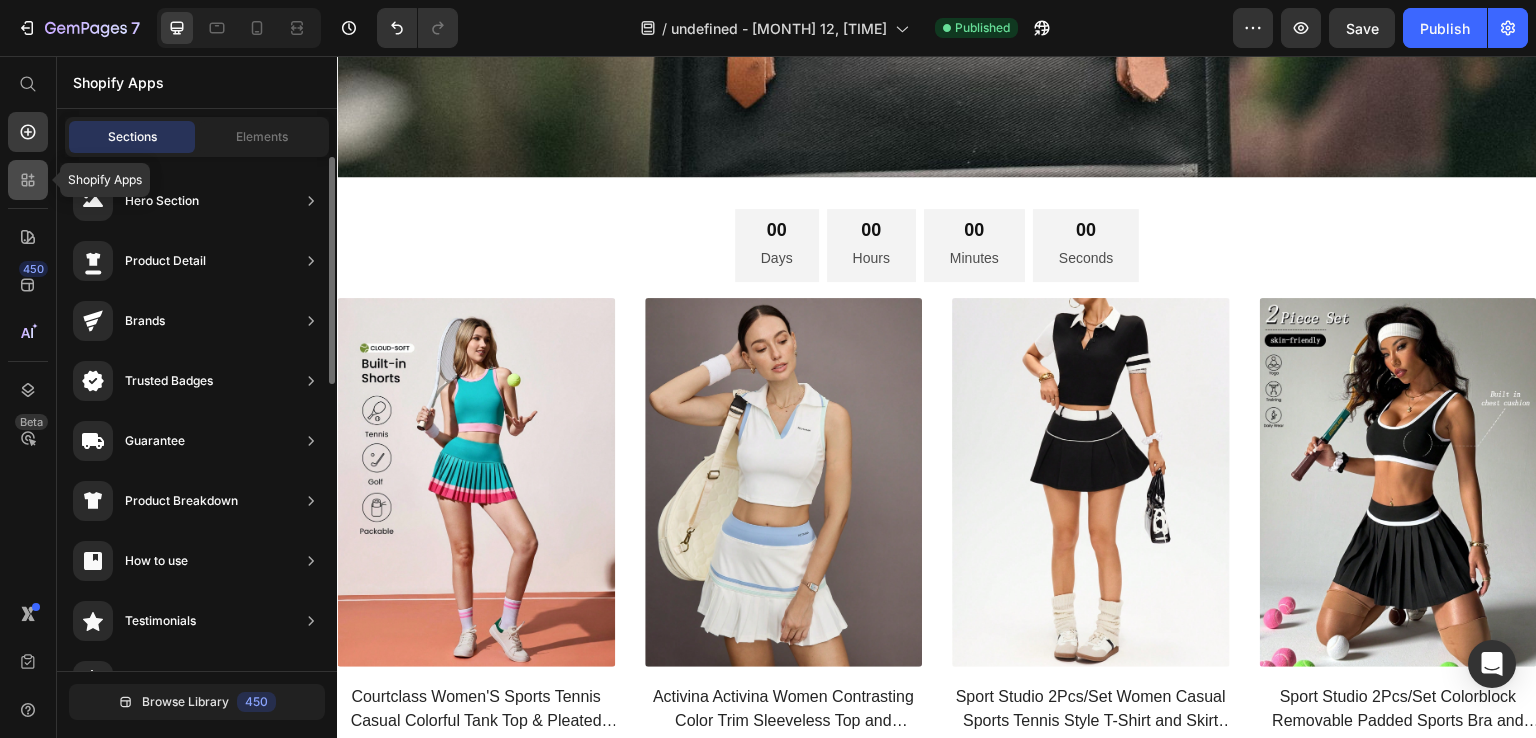 click 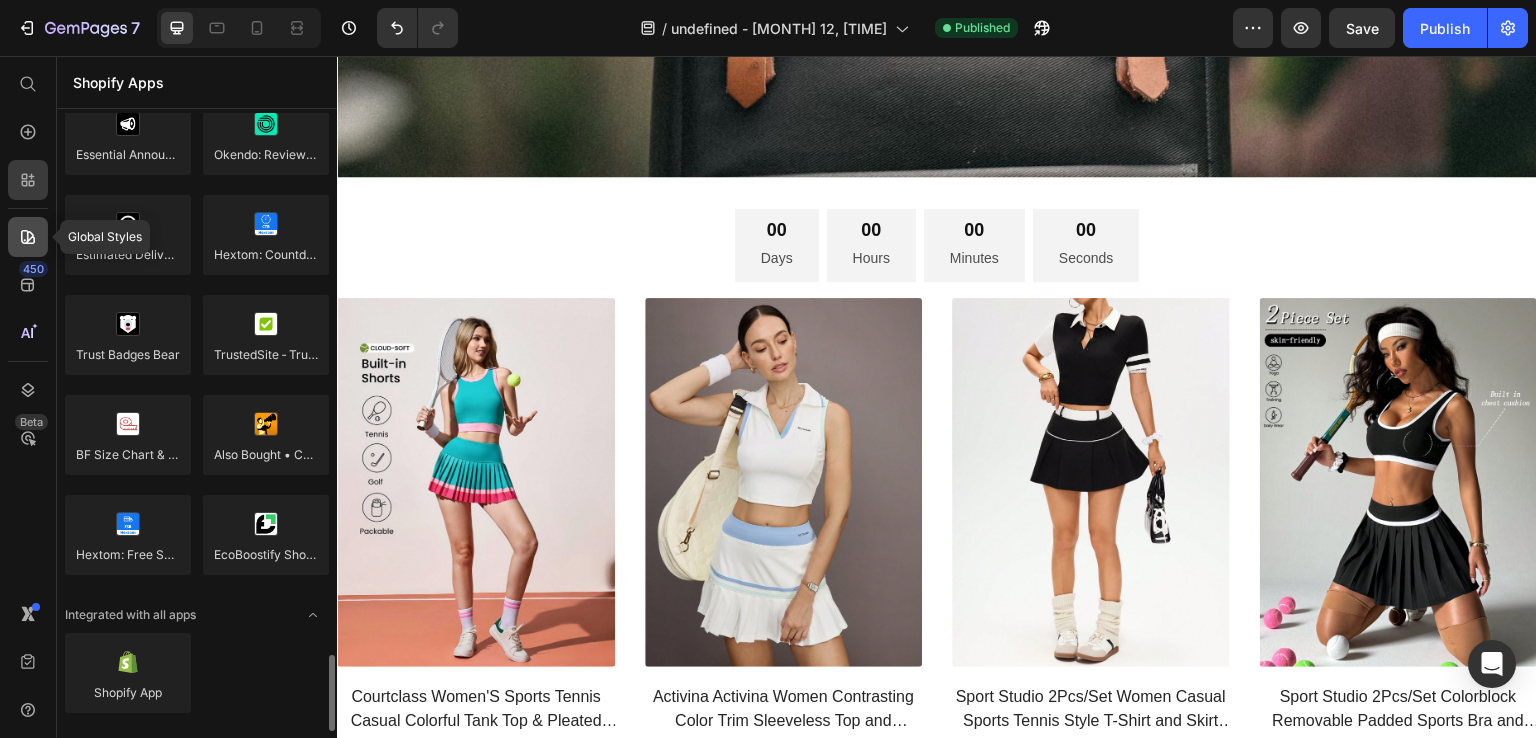 scroll, scrollTop: 4392, scrollLeft: 0, axis: vertical 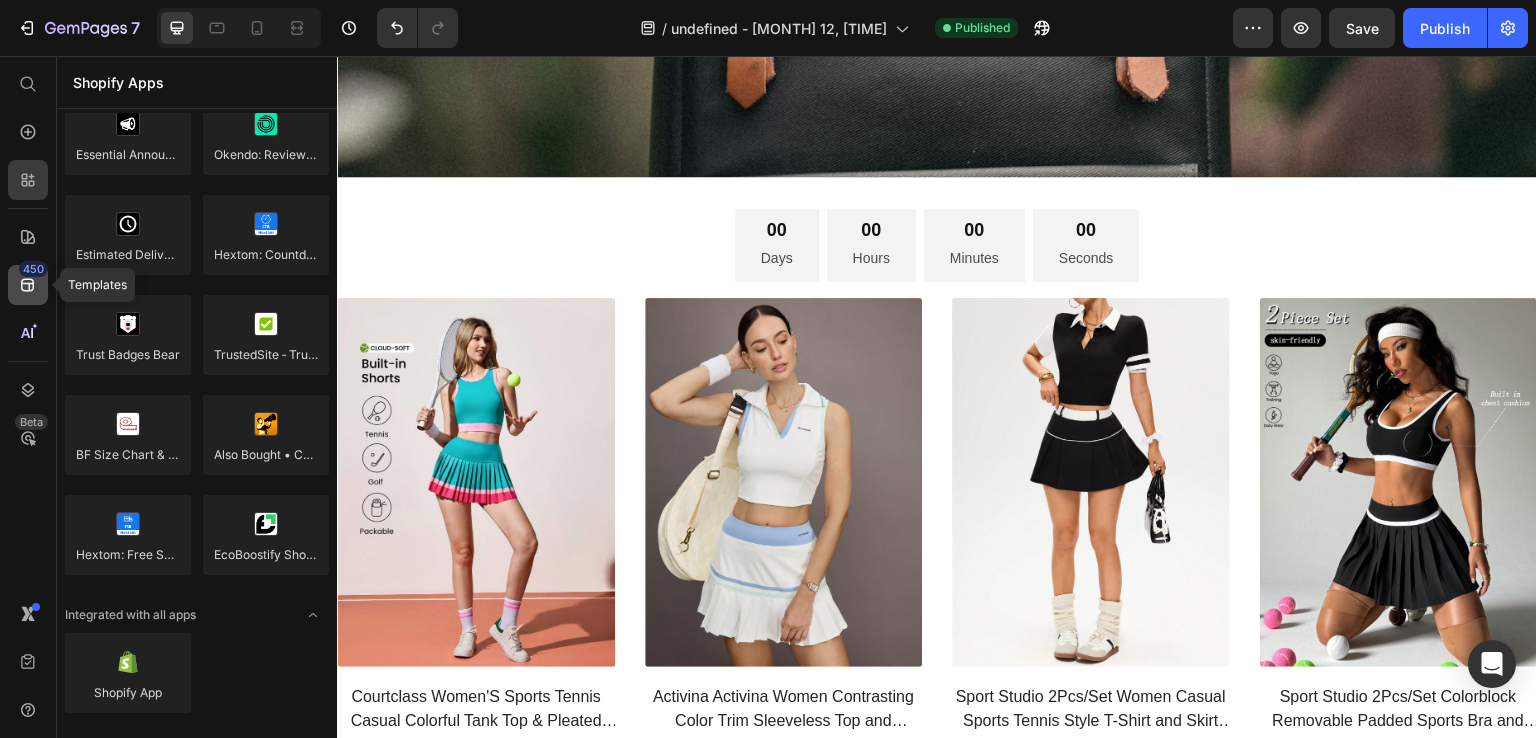 click 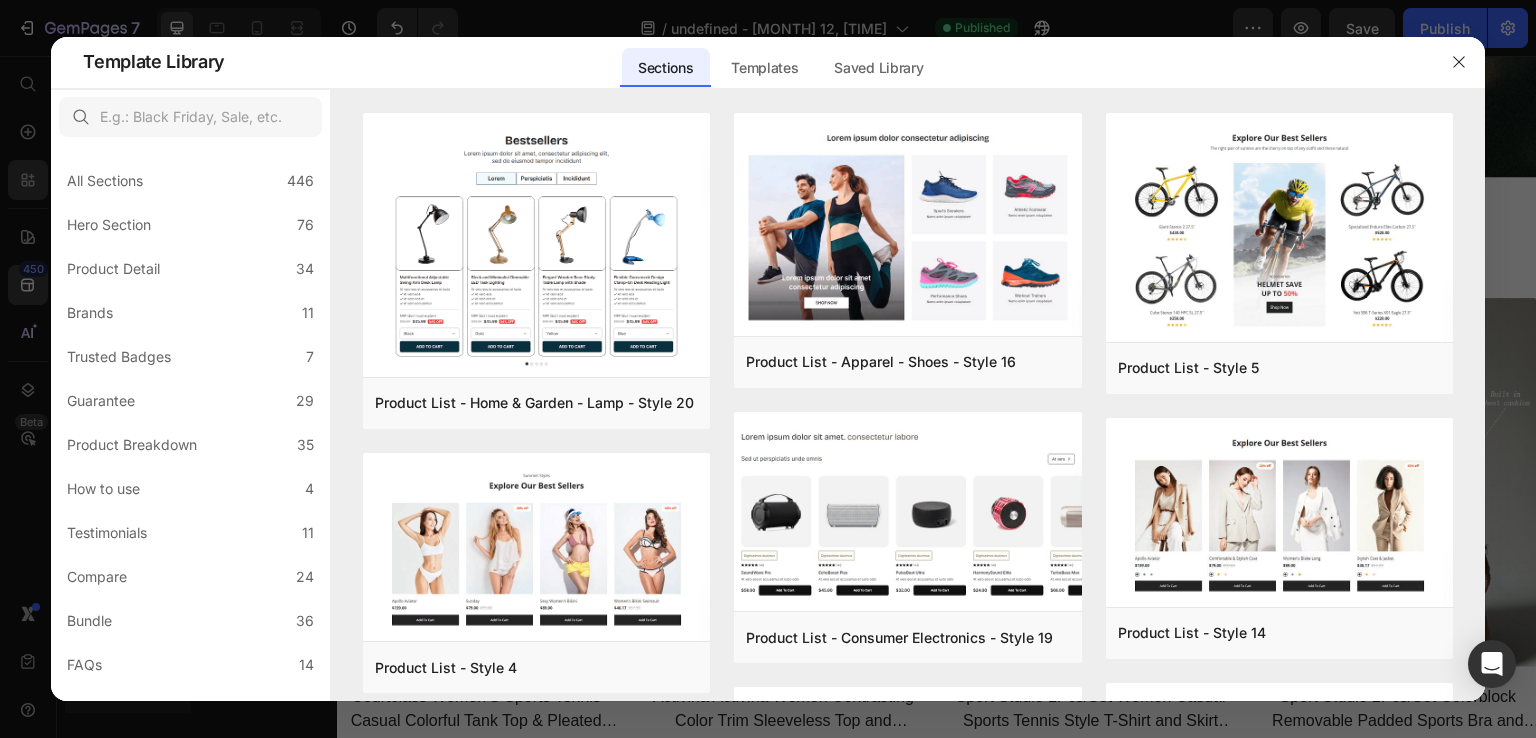 click at bounding box center (768, 369) 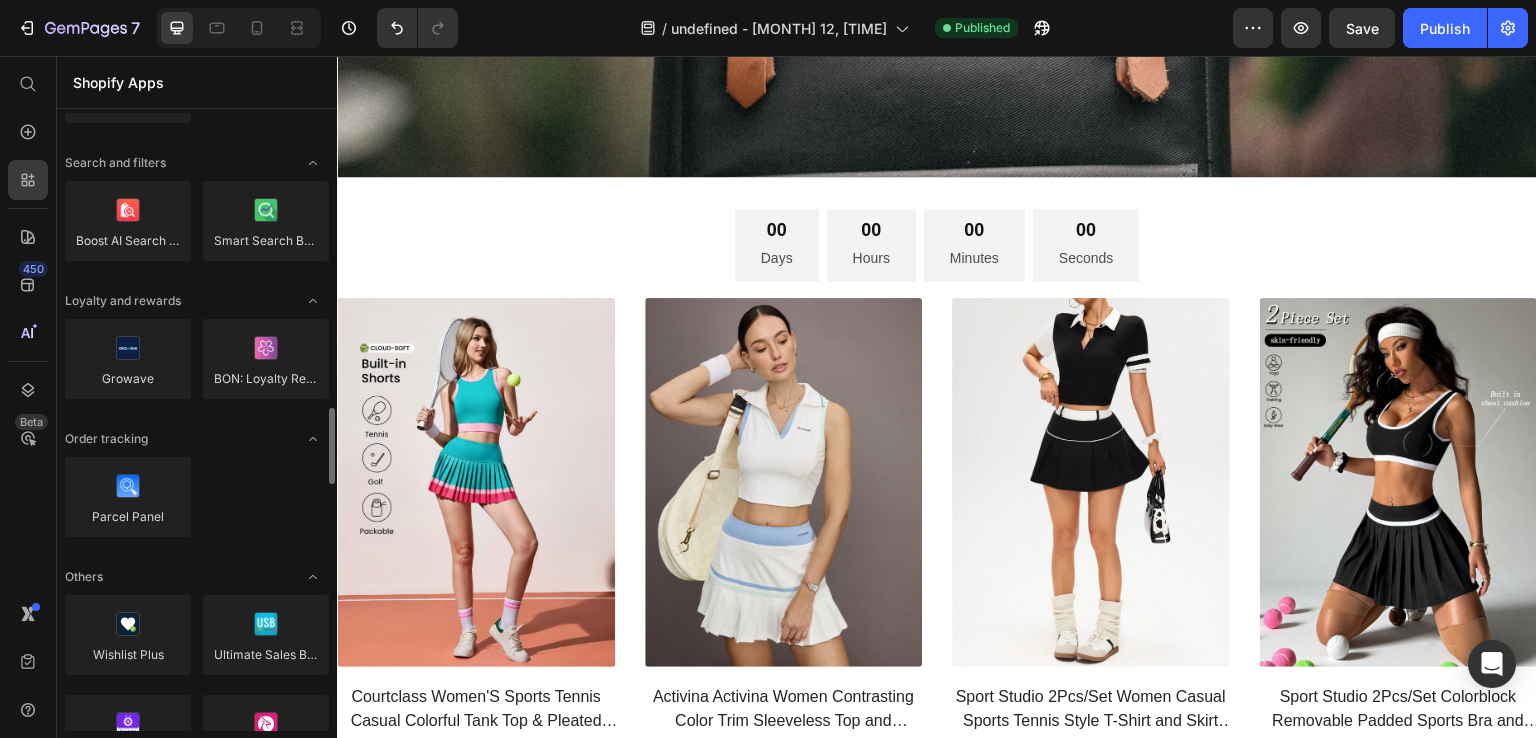 scroll, scrollTop: 2192, scrollLeft: 0, axis: vertical 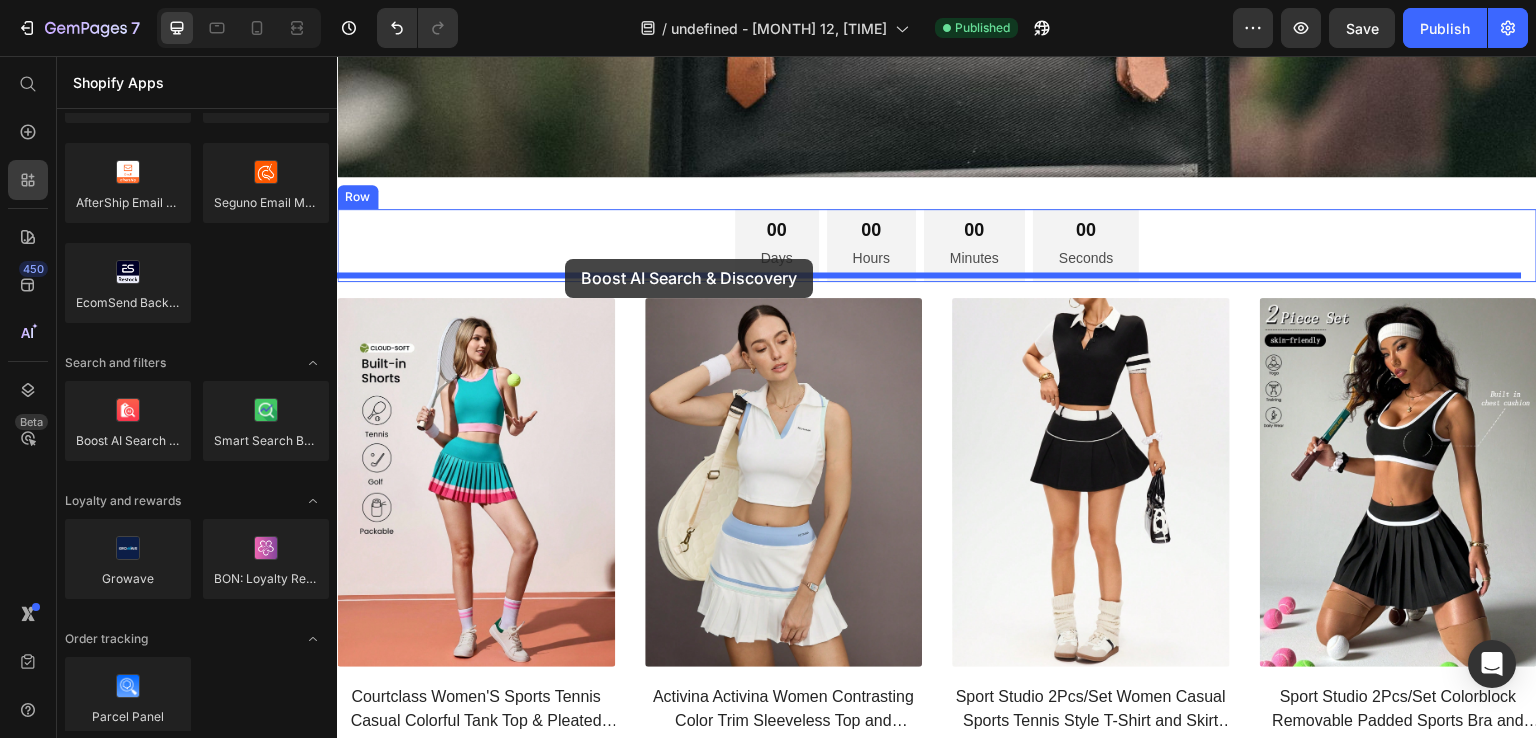 drag, startPoint x: 482, startPoint y: 485, endPoint x: 565, endPoint y: 259, distance: 240.75922 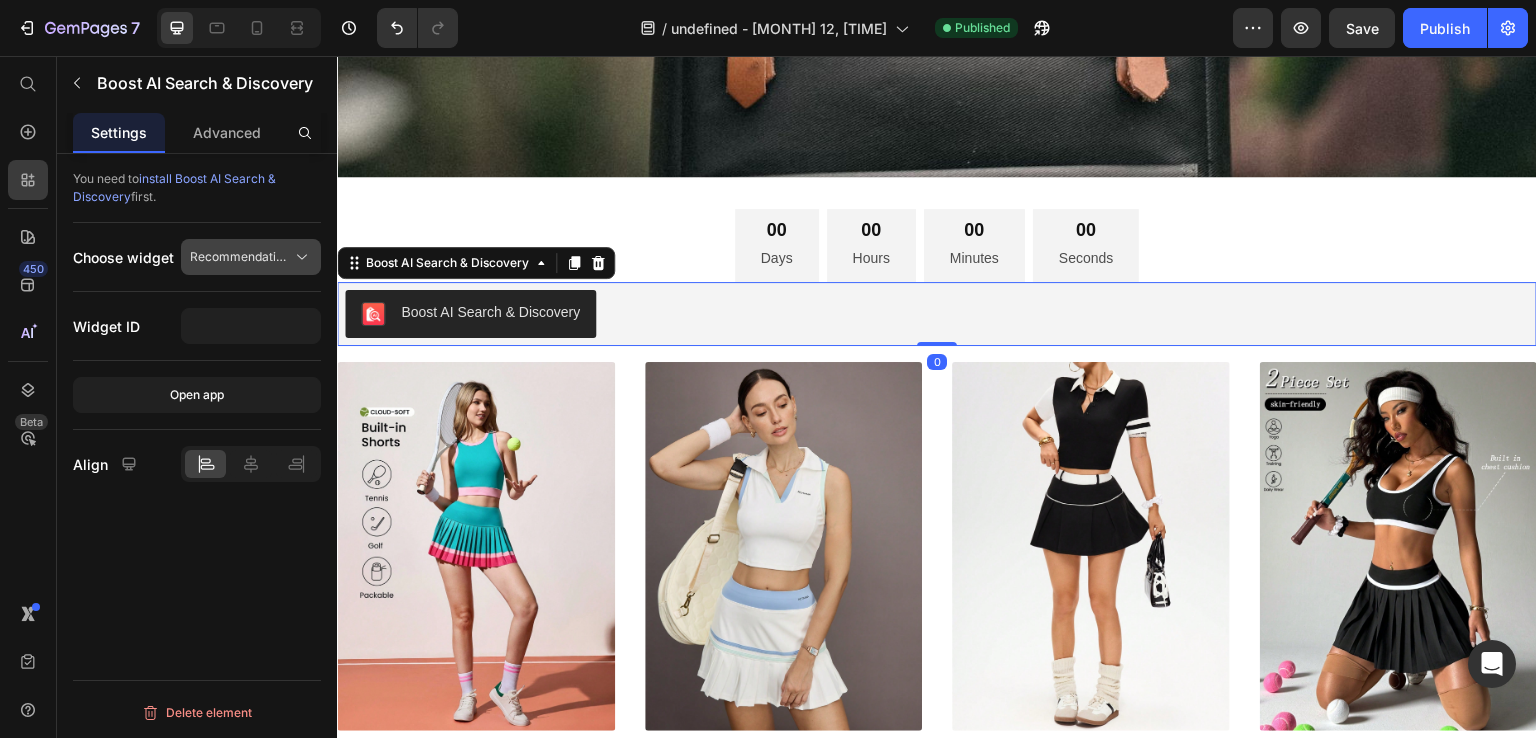click on "Recommendation" at bounding box center [239, 257] 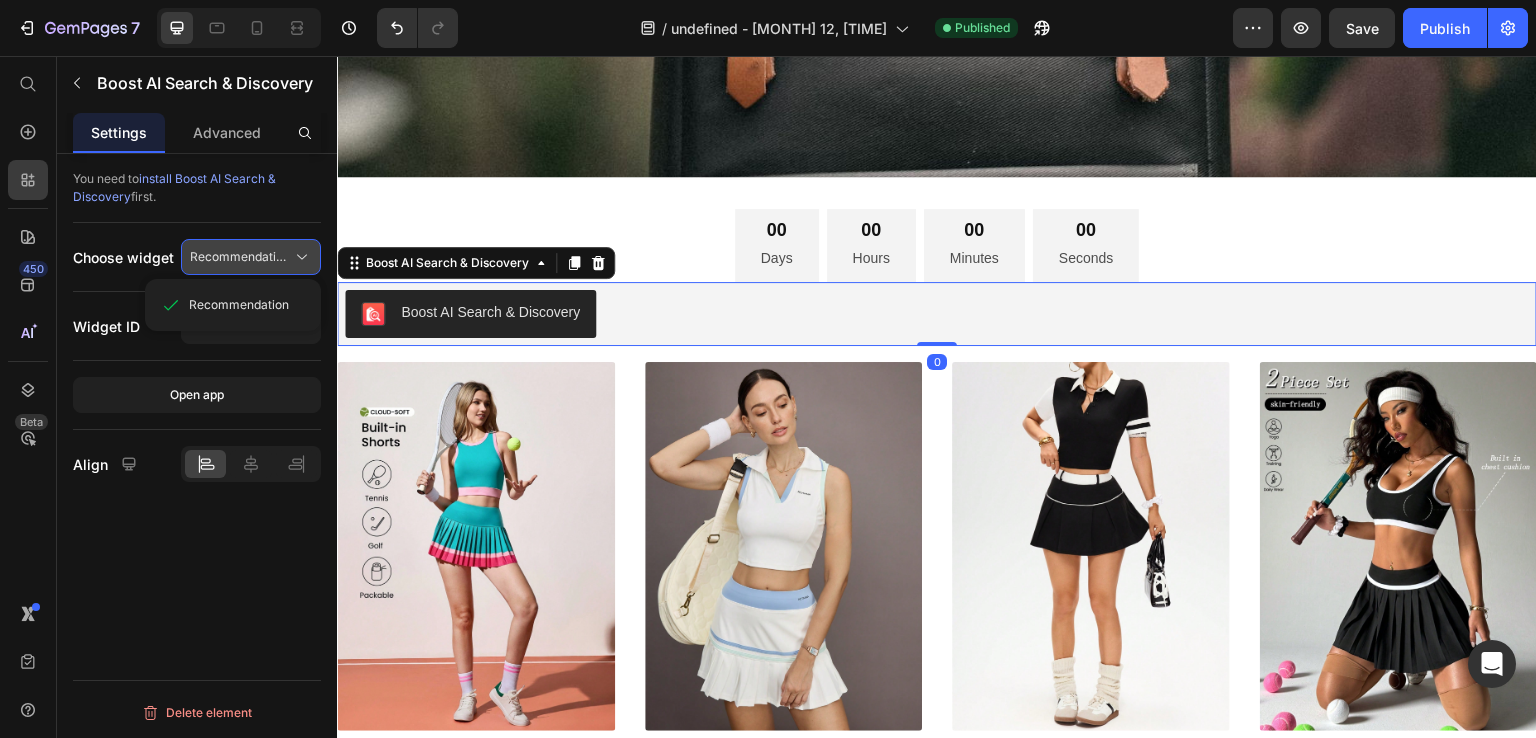 click on "Recommendation" at bounding box center [239, 257] 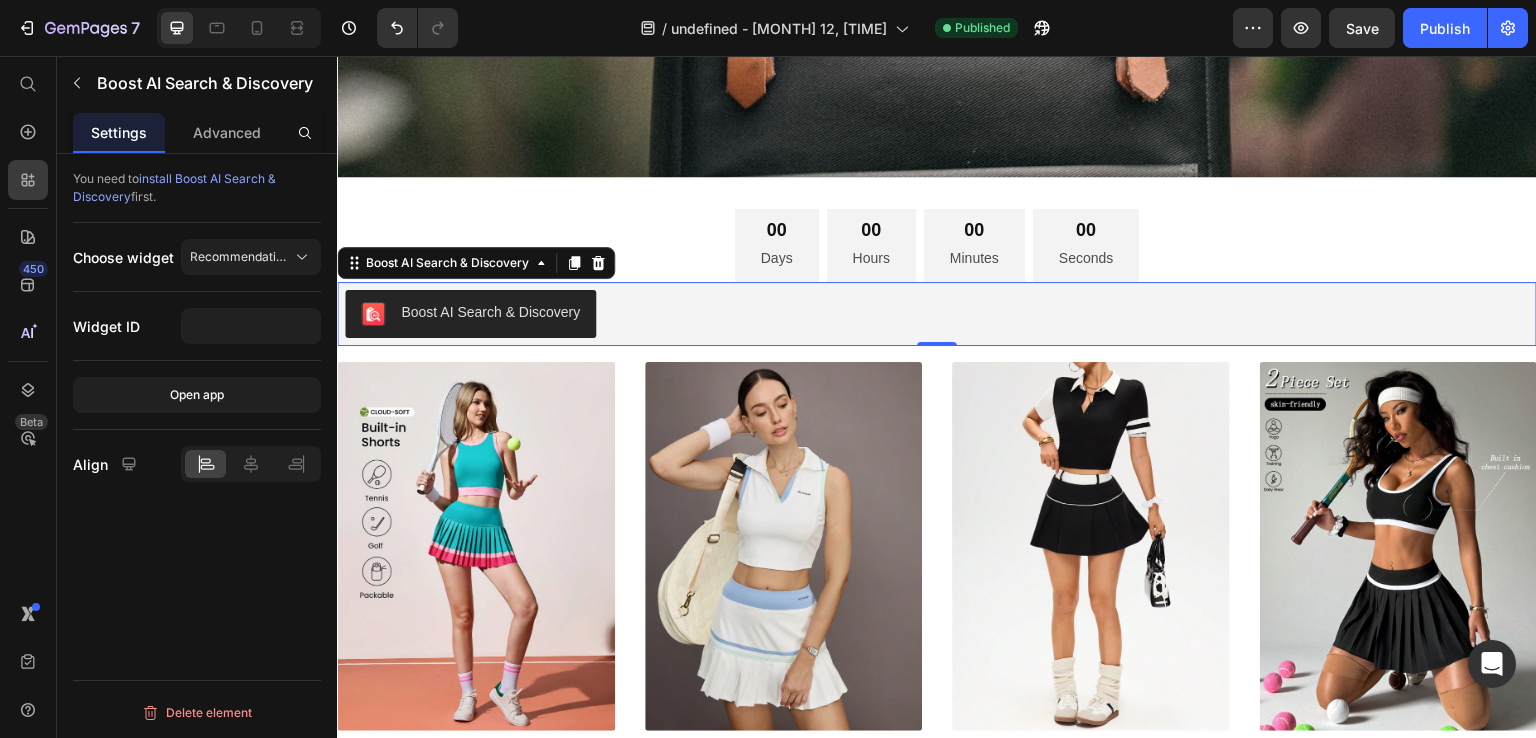 click on "Choose widget" at bounding box center (123, 257) 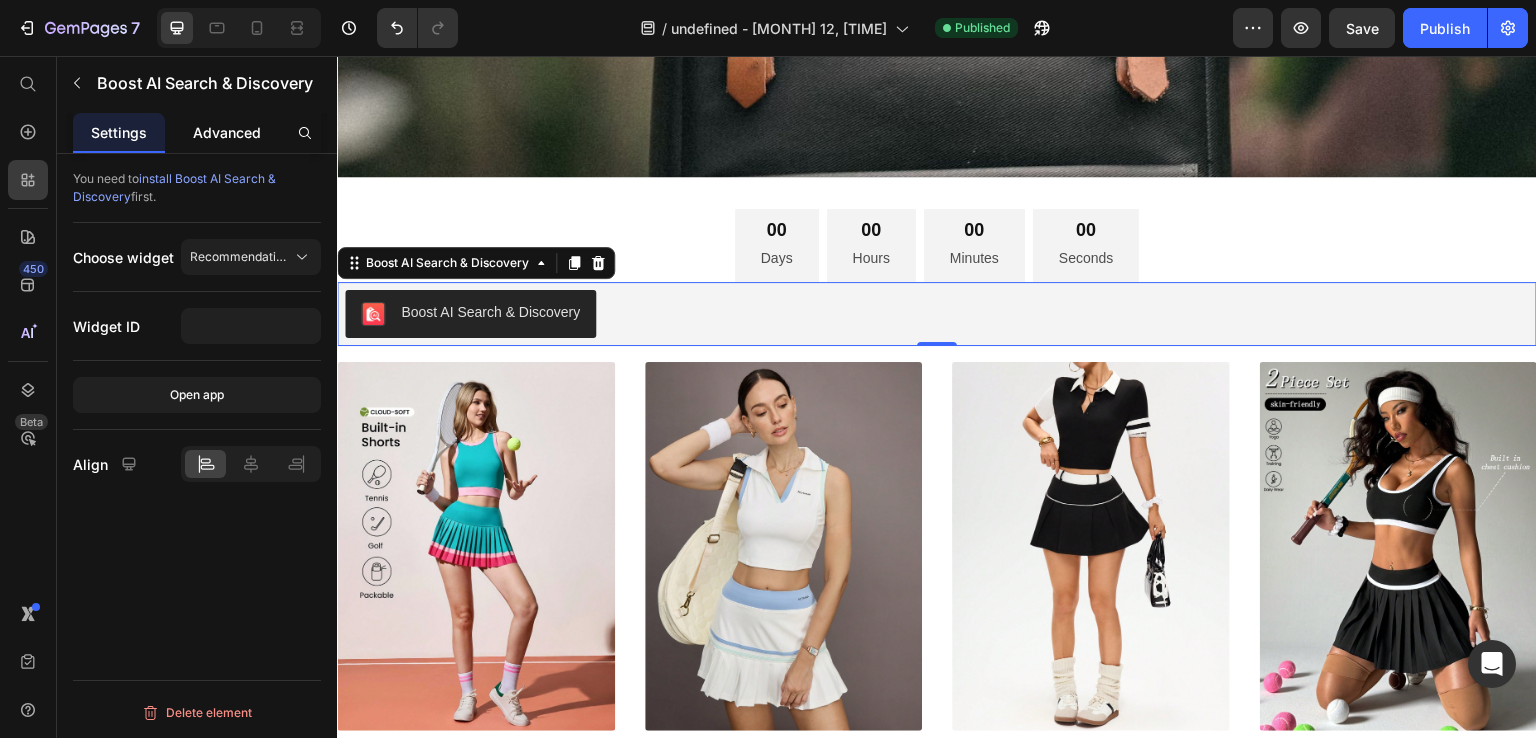 click on "Advanced" at bounding box center [227, 132] 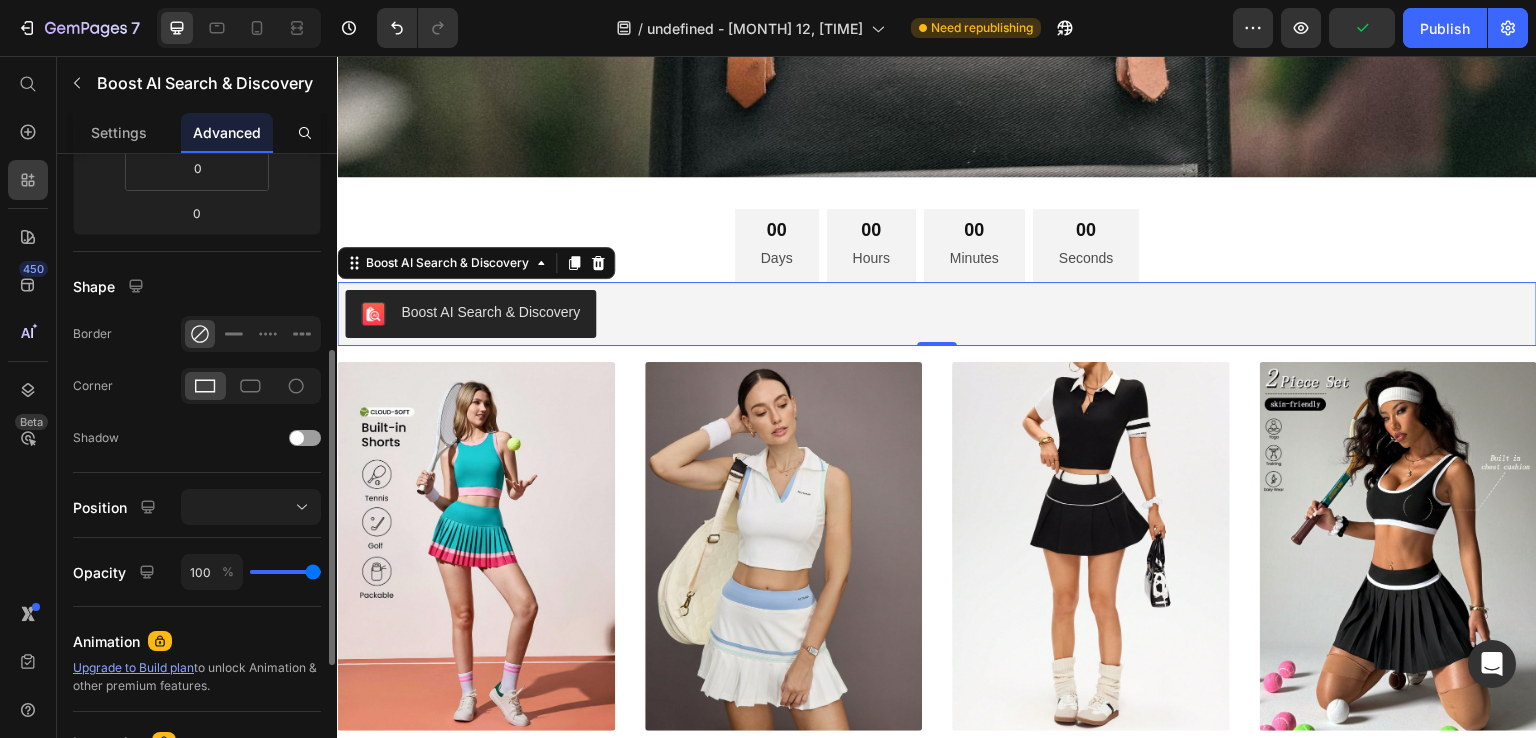 scroll, scrollTop: 500, scrollLeft: 0, axis: vertical 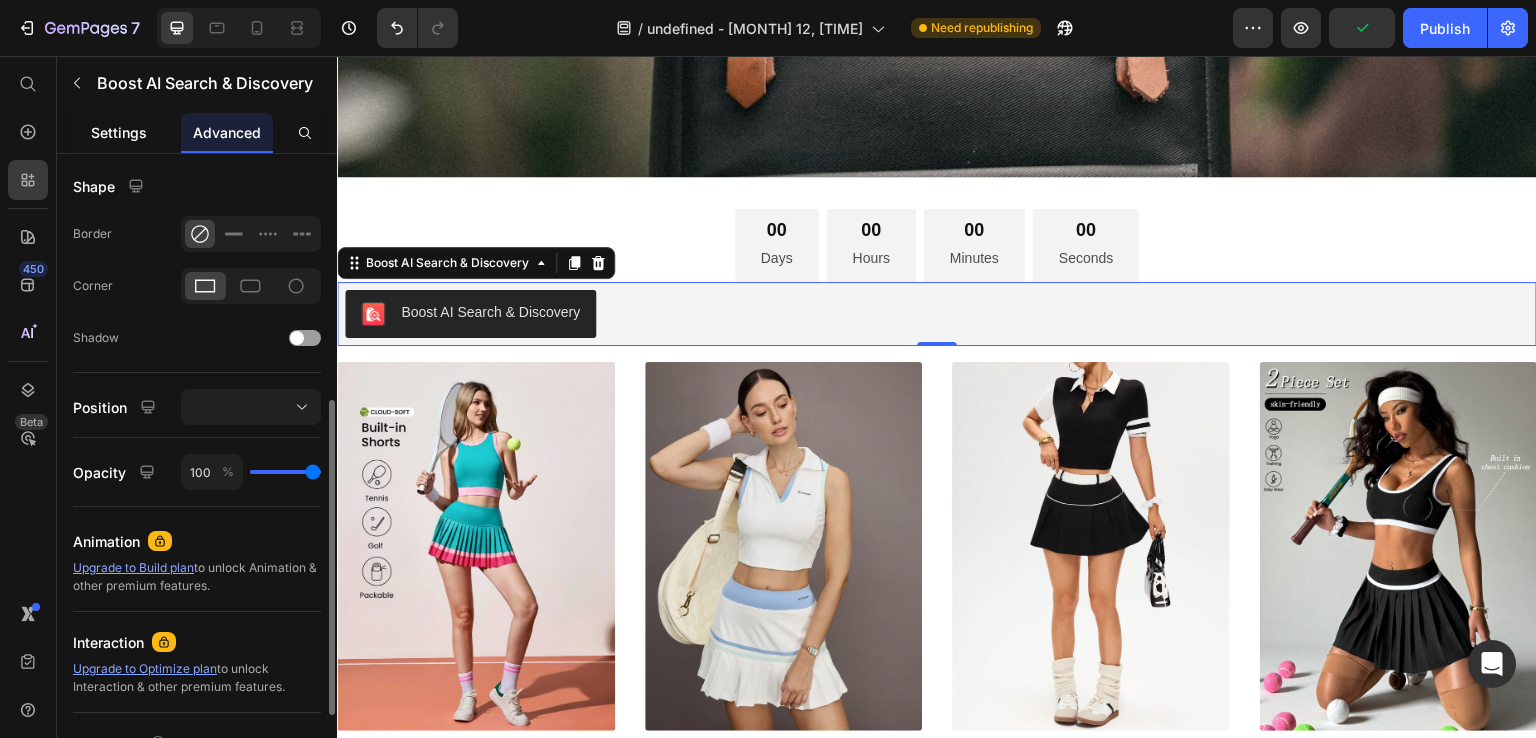click on "Settings" at bounding box center [119, 132] 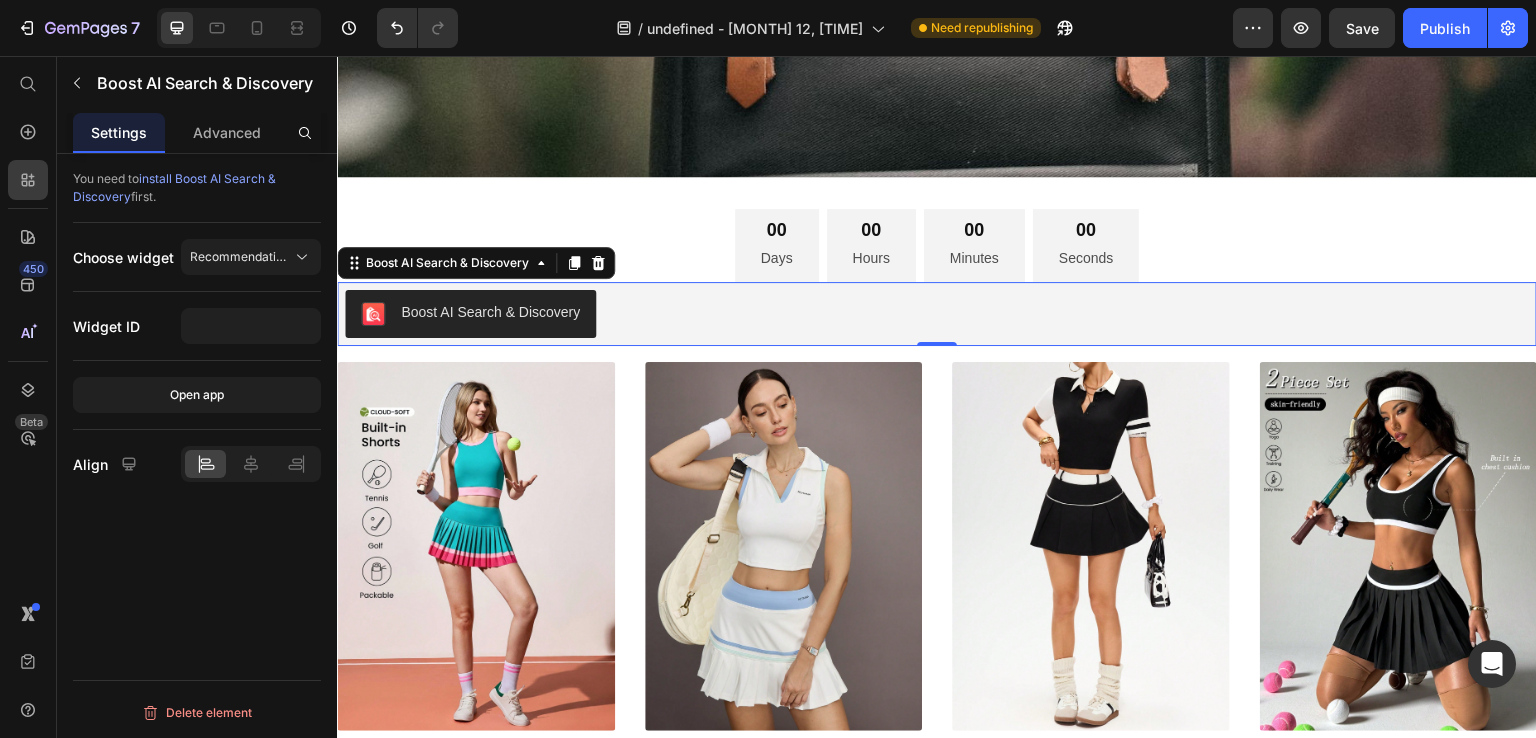 click on "Widget ID" 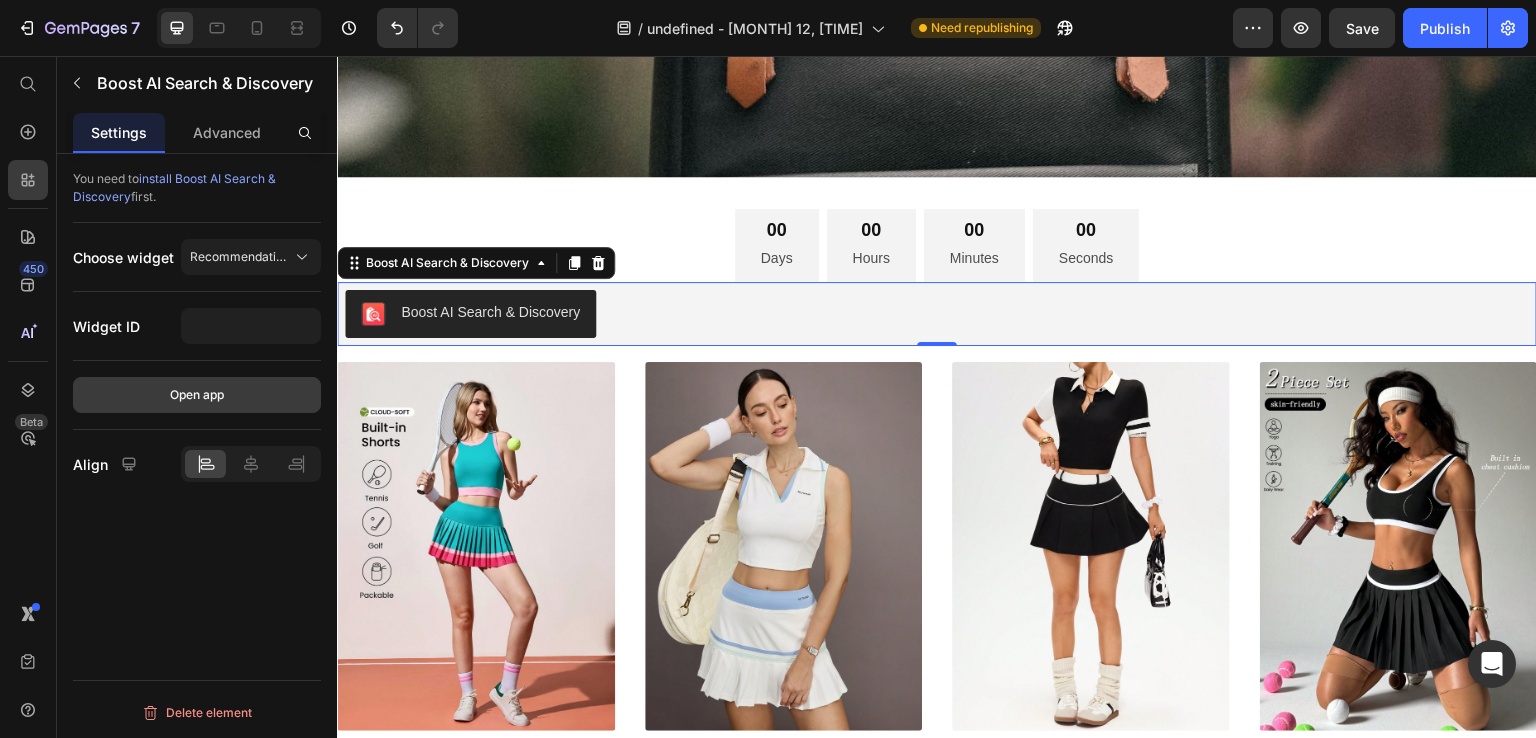 click on "Open app" at bounding box center (197, 395) 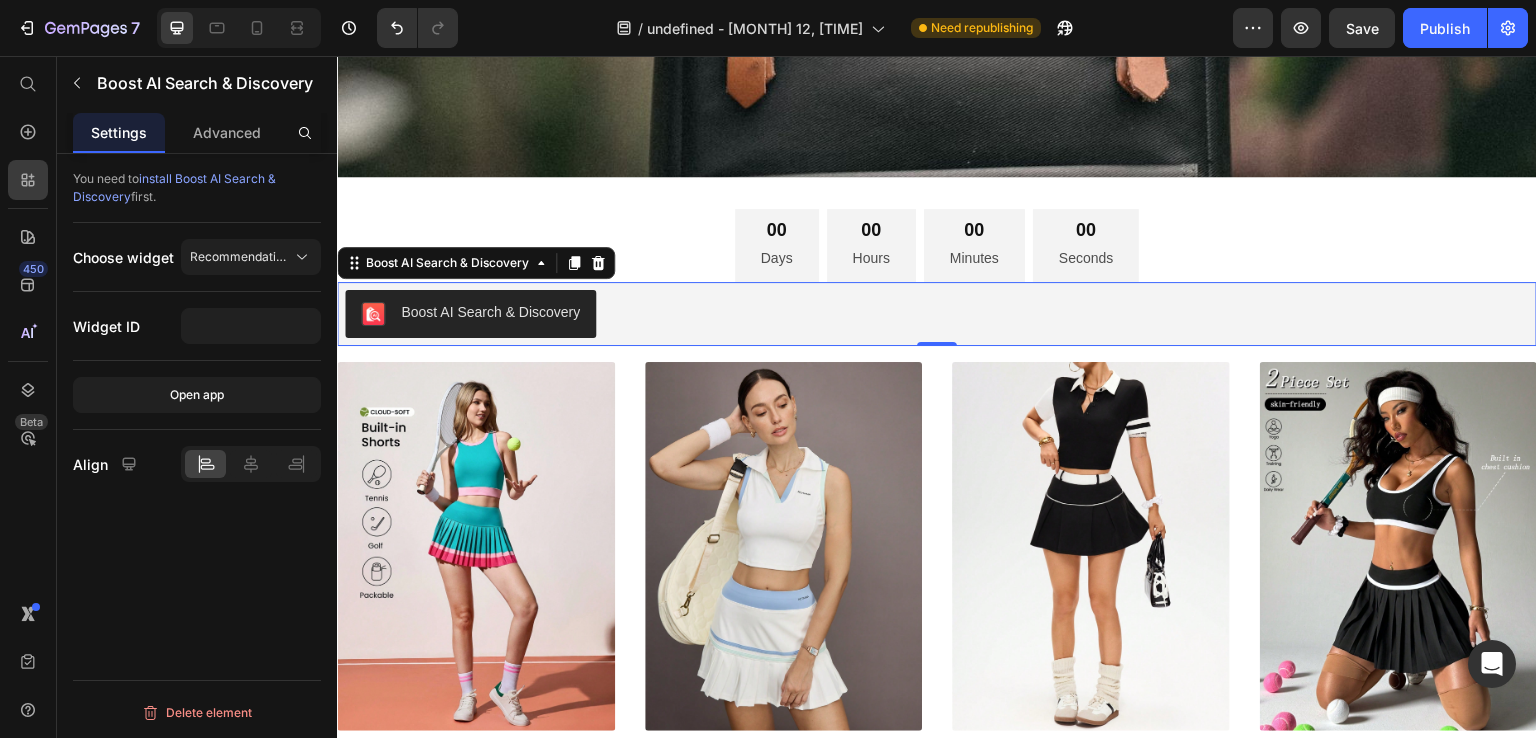 click on "Widget ID" 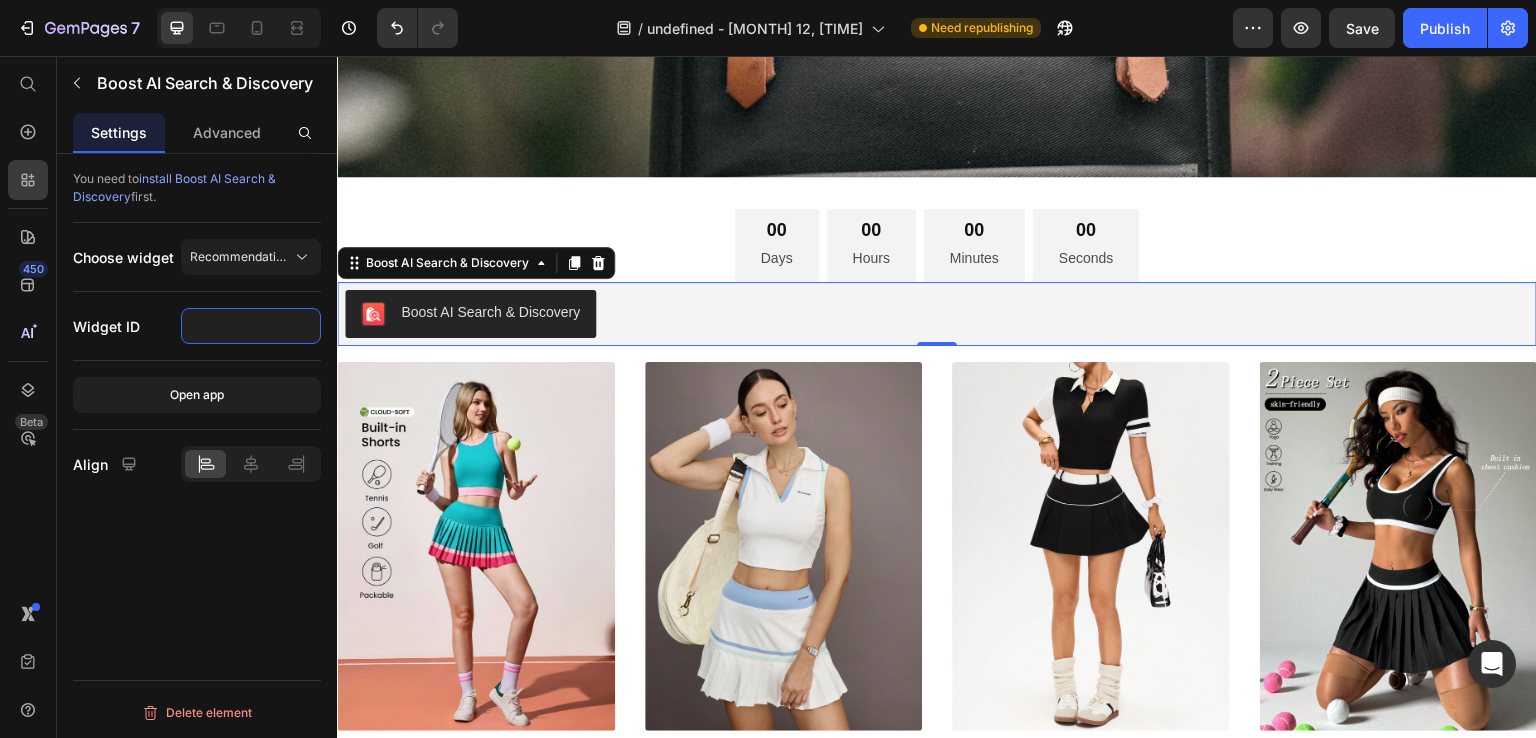 click 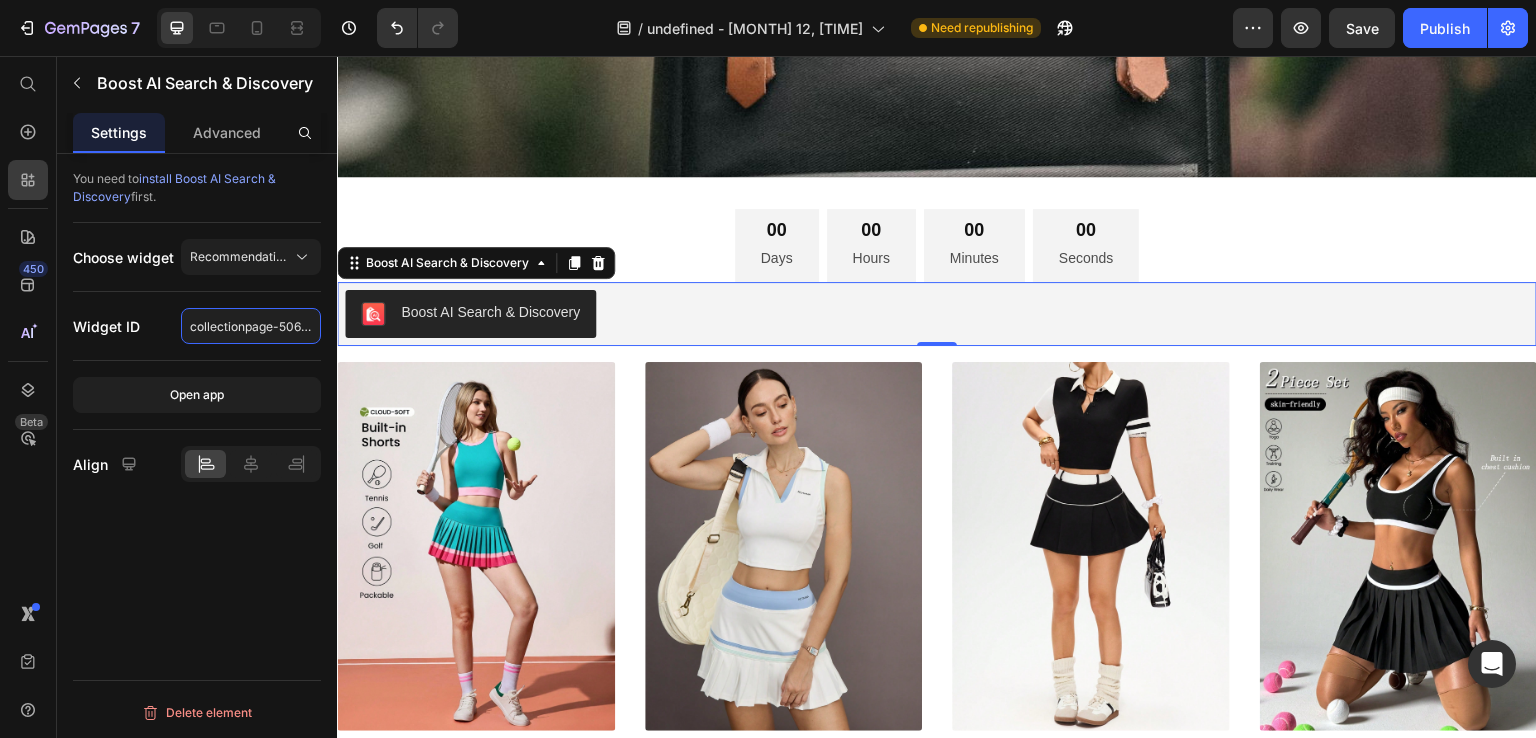 scroll, scrollTop: 0, scrollLeft: 10, axis: horizontal 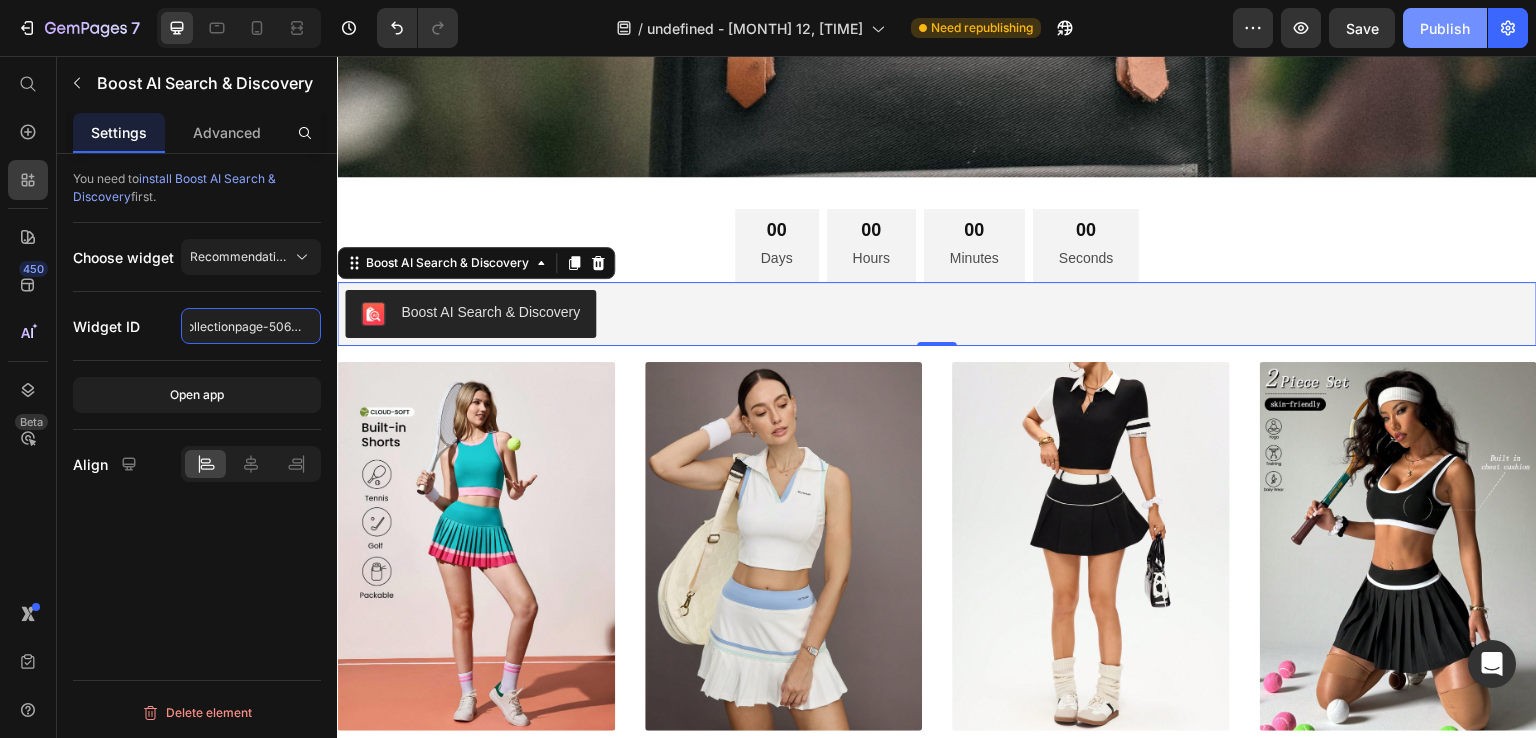 type on "collectionpage-506526" 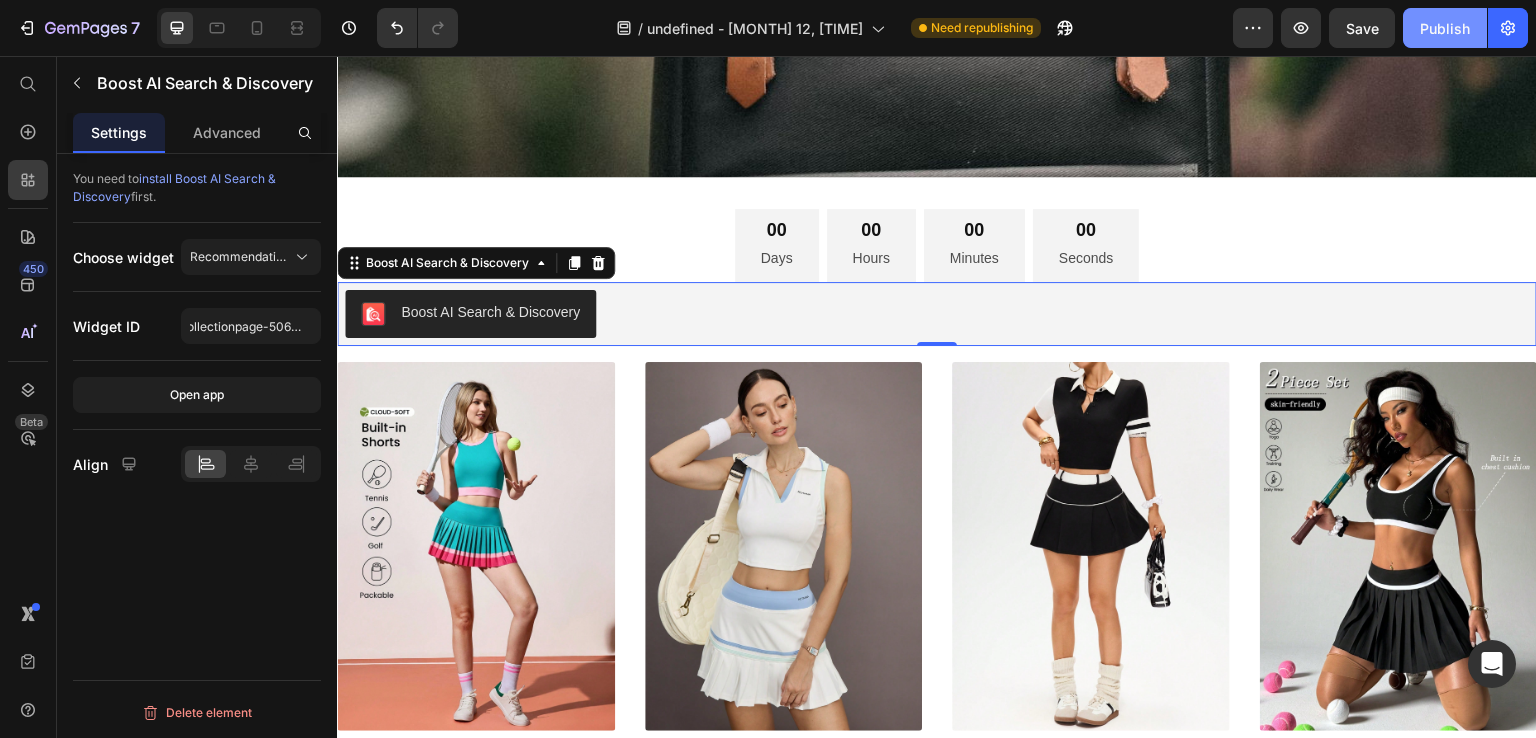 drag, startPoint x: 1450, startPoint y: 30, endPoint x: 909, endPoint y: 31, distance: 541.0009 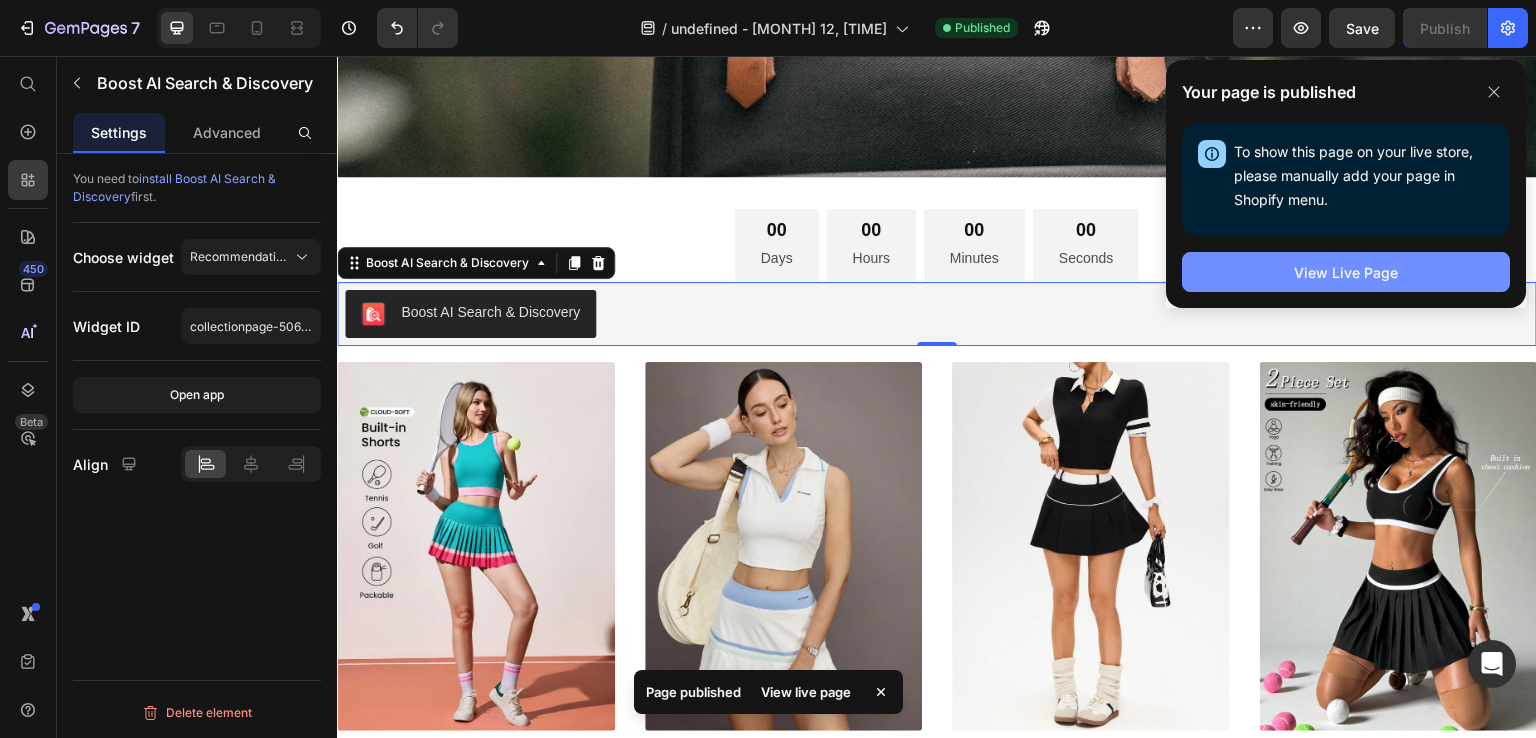 click on "View Live Page" at bounding box center (1346, 272) 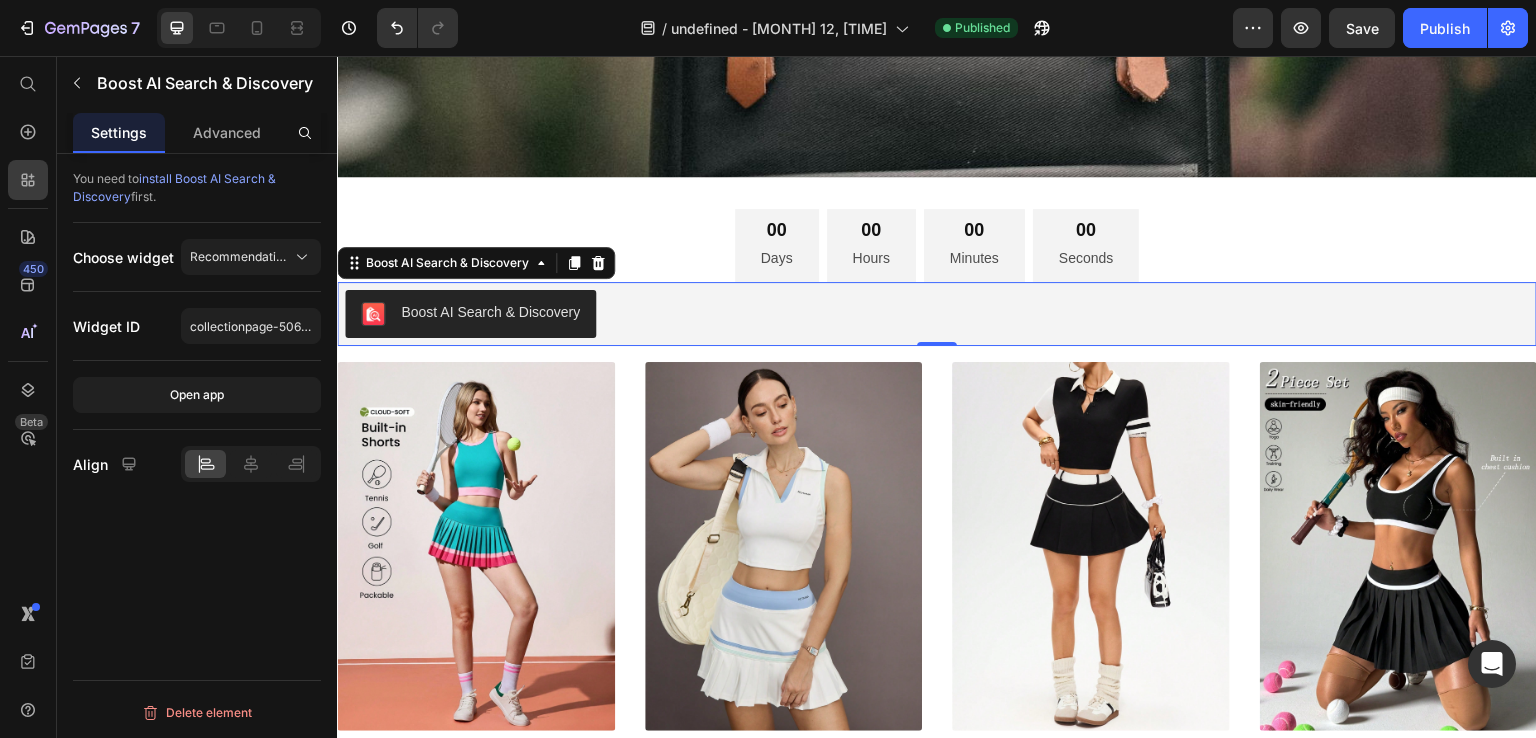 scroll, scrollTop: 0, scrollLeft: 0, axis: both 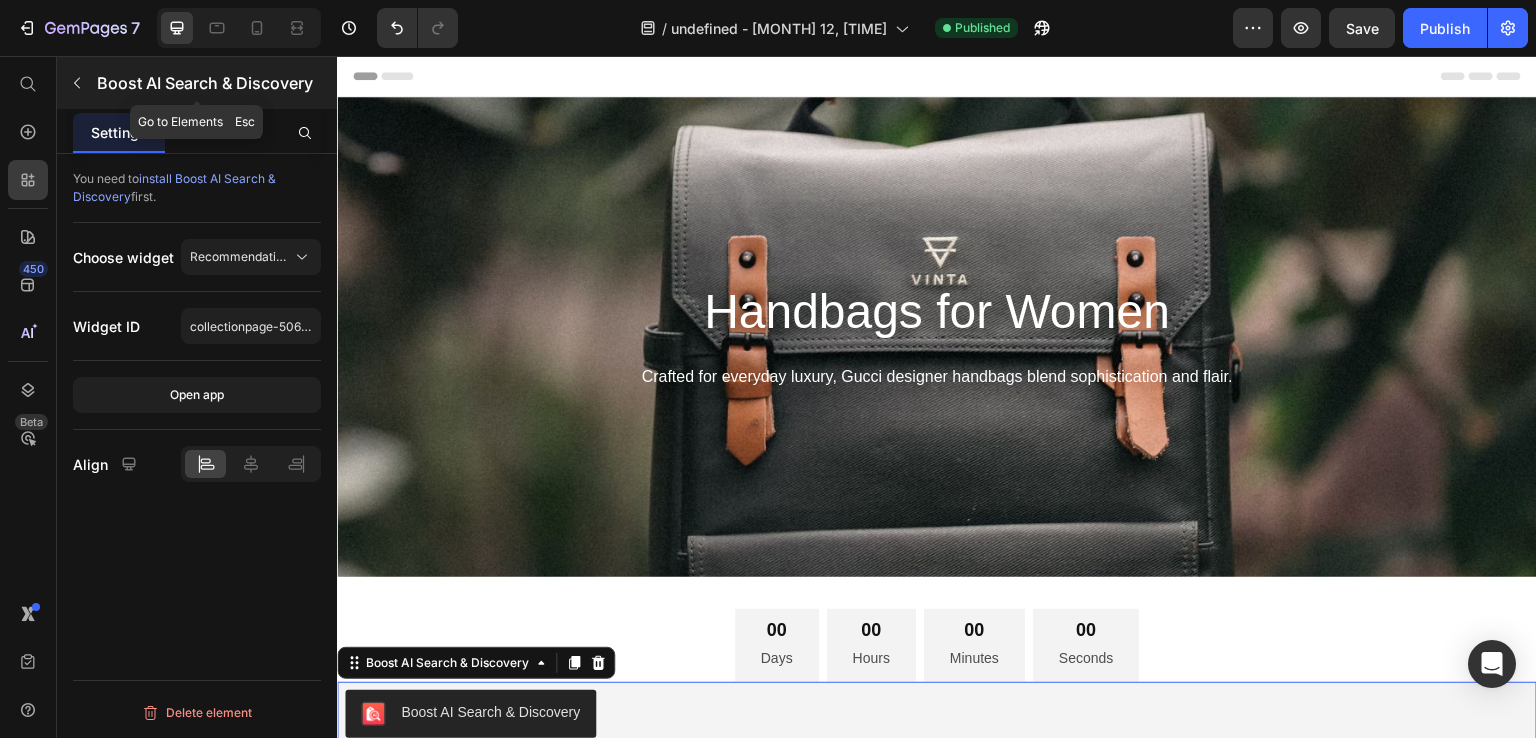 drag, startPoint x: 64, startPoint y: 81, endPoint x: 86, endPoint y: 87, distance: 22.803509 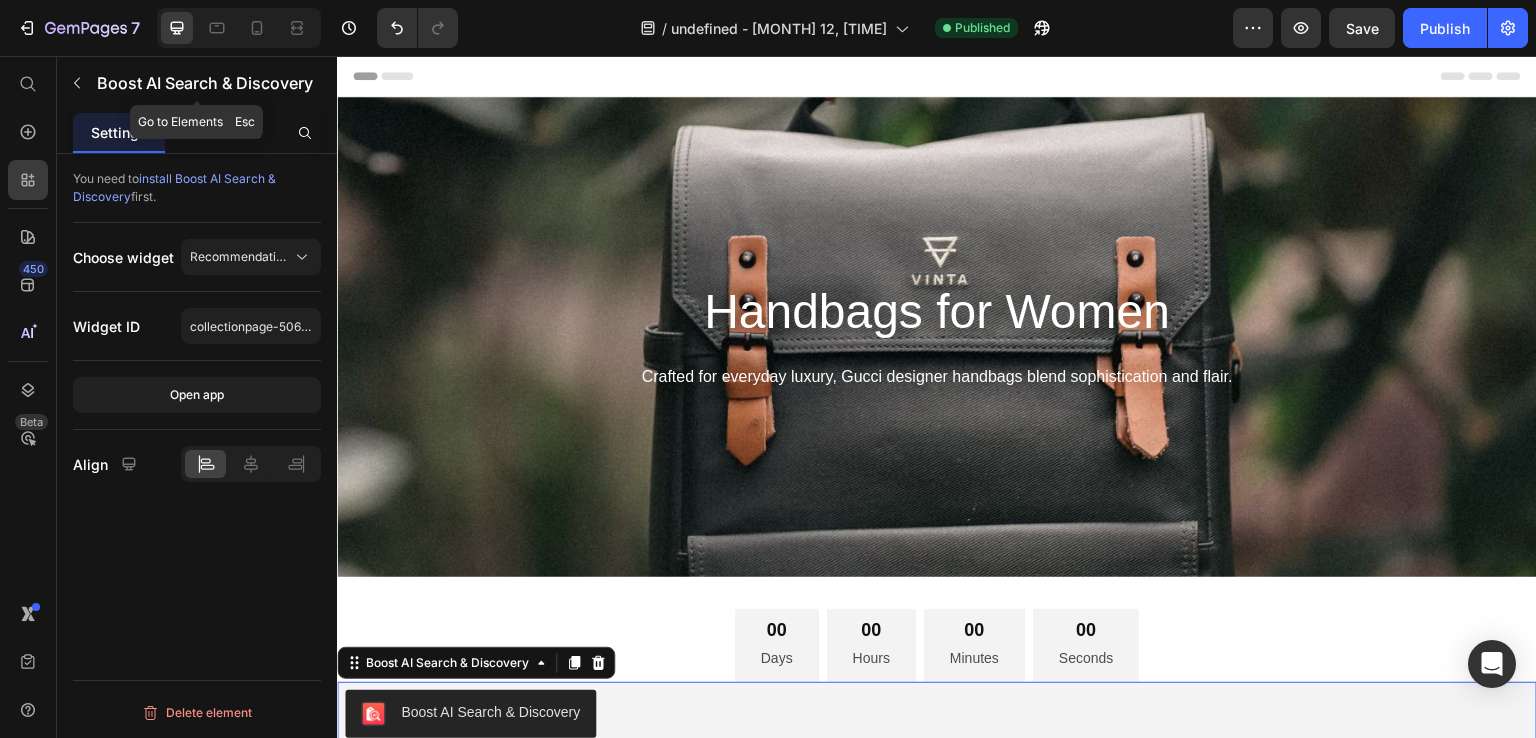 click at bounding box center [77, 83] 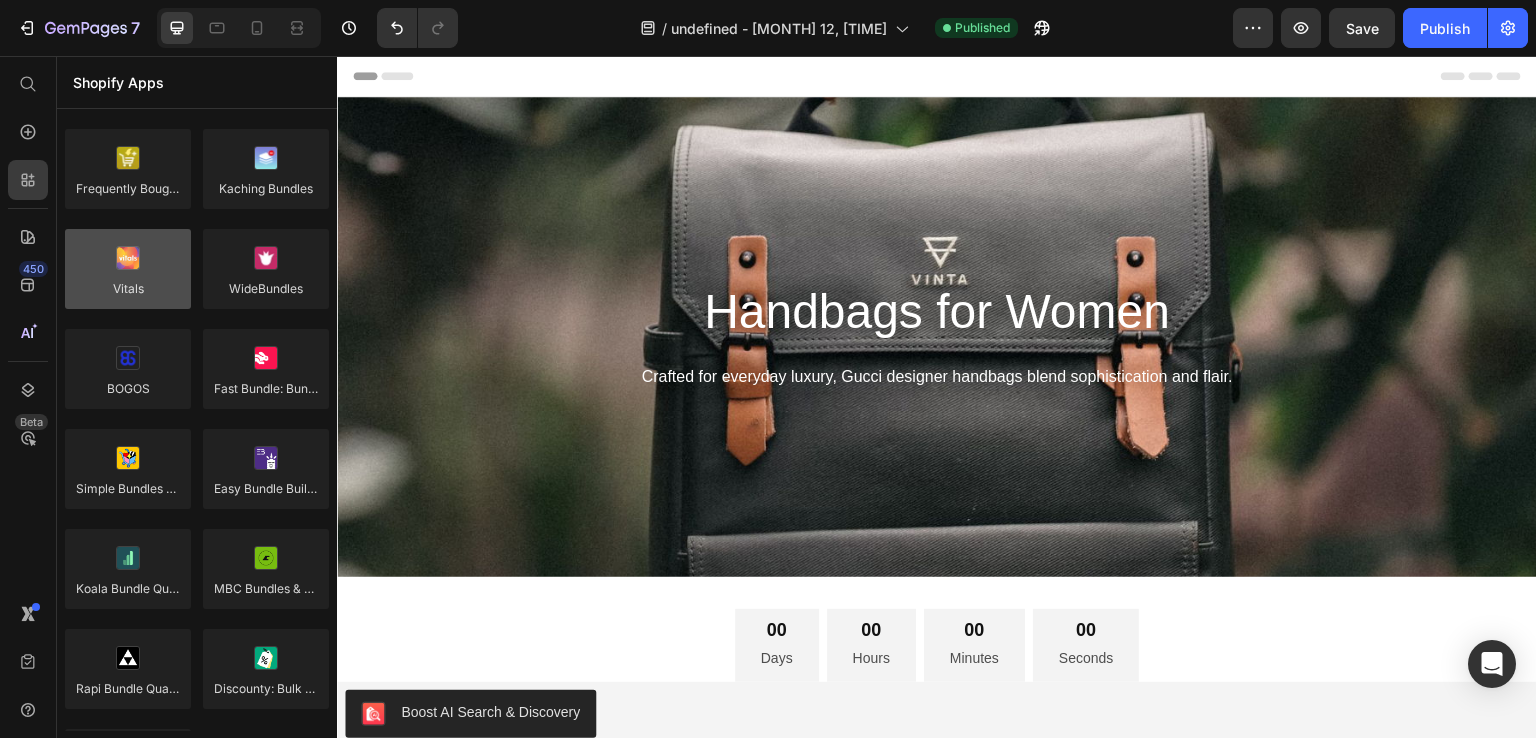 scroll, scrollTop: 0, scrollLeft: 0, axis: both 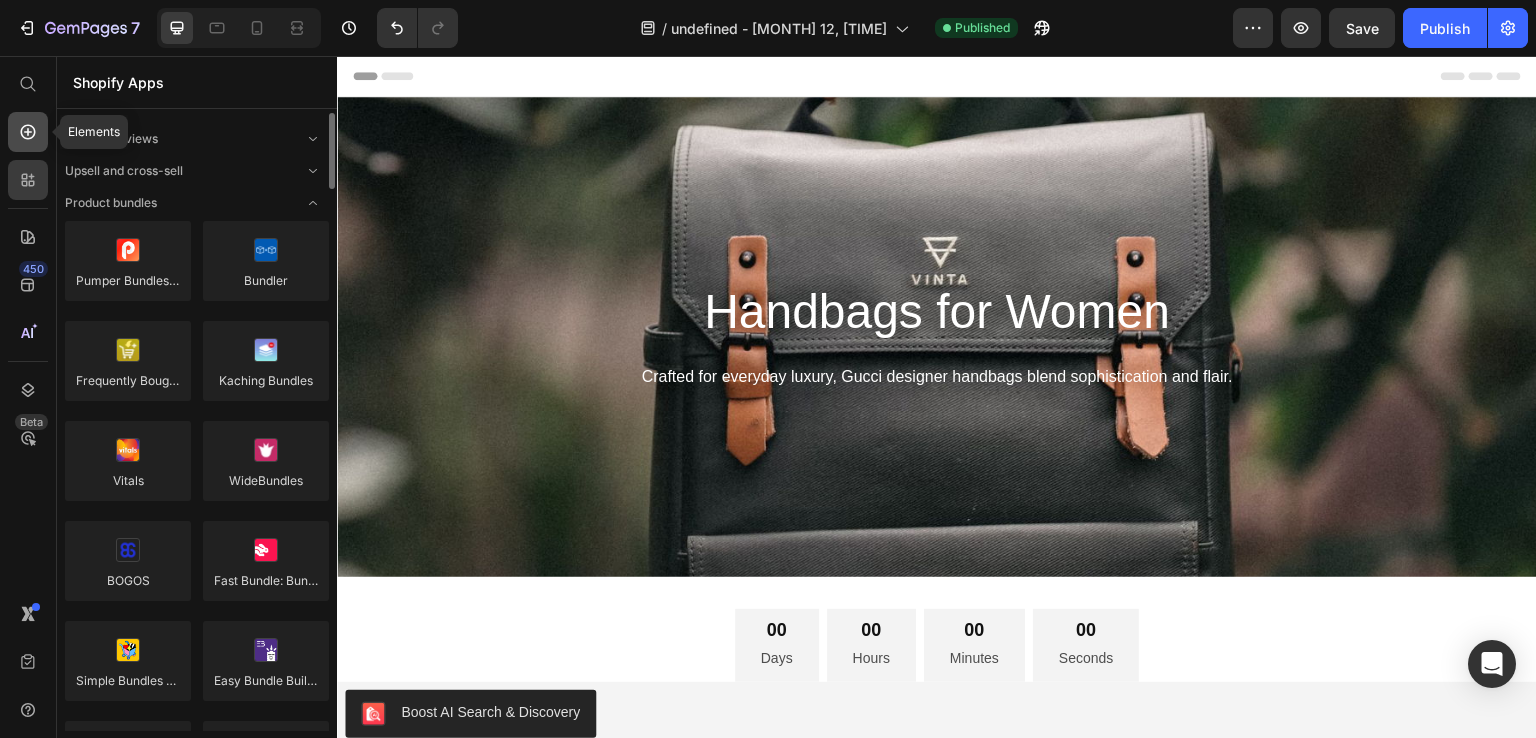 click 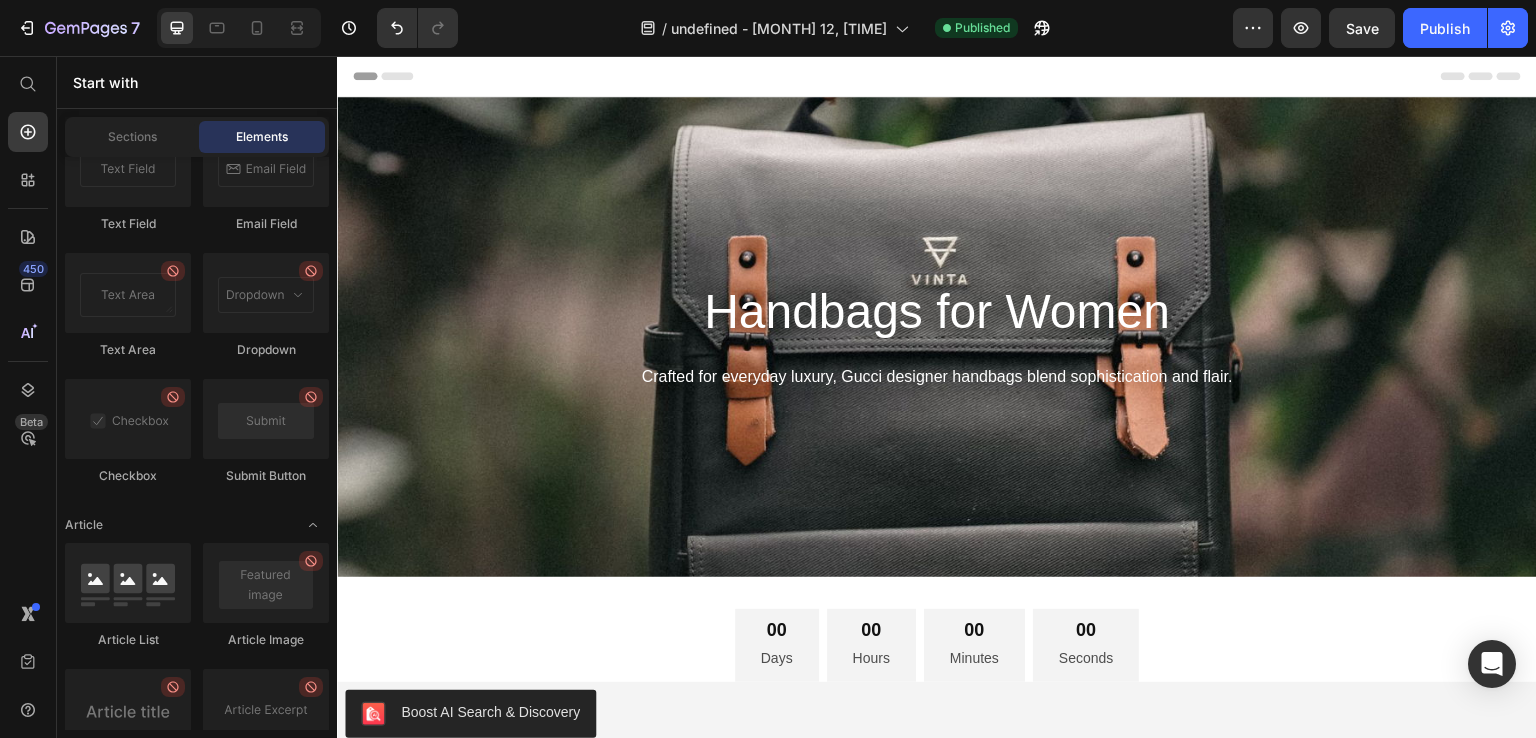 scroll, scrollTop: 5606, scrollLeft: 0, axis: vertical 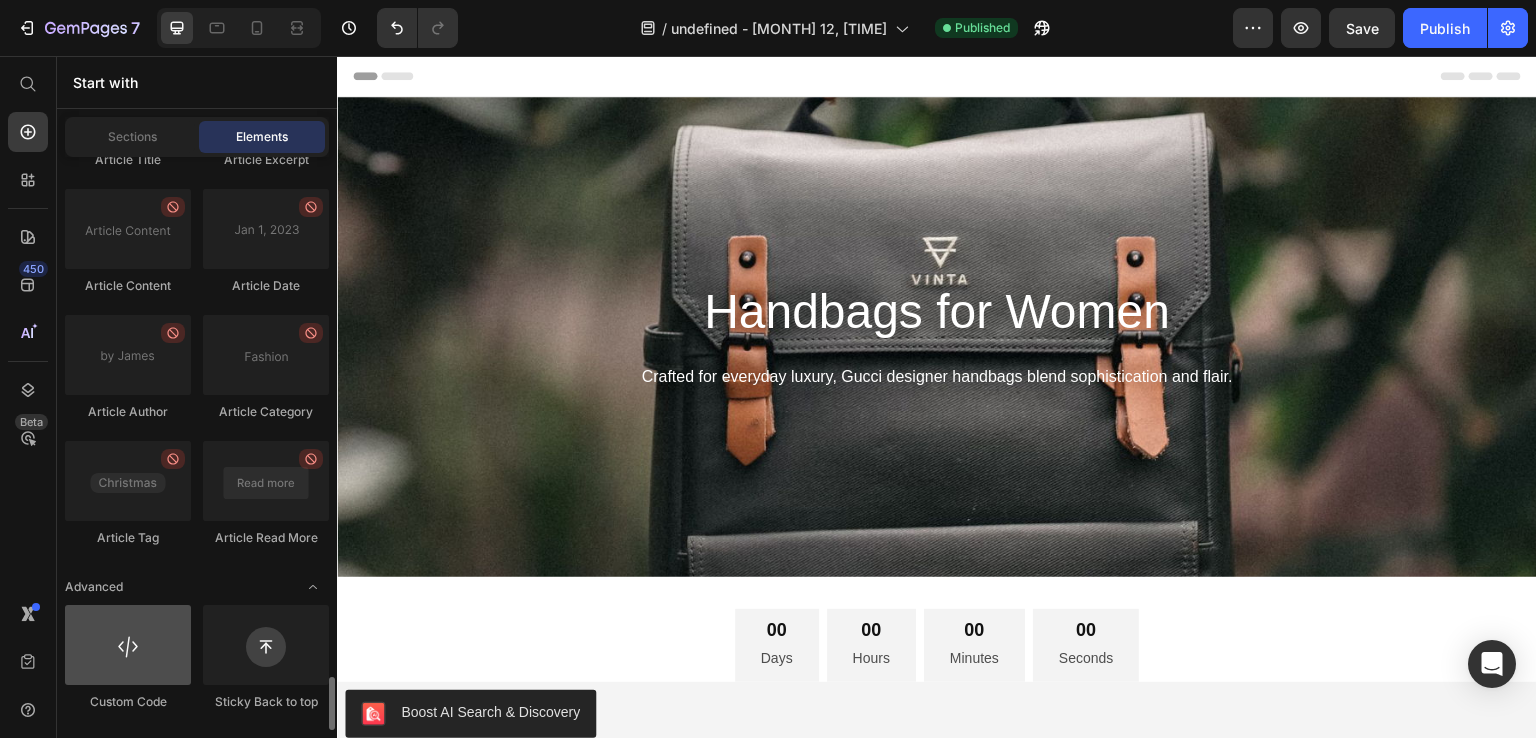 click at bounding box center [128, 645] 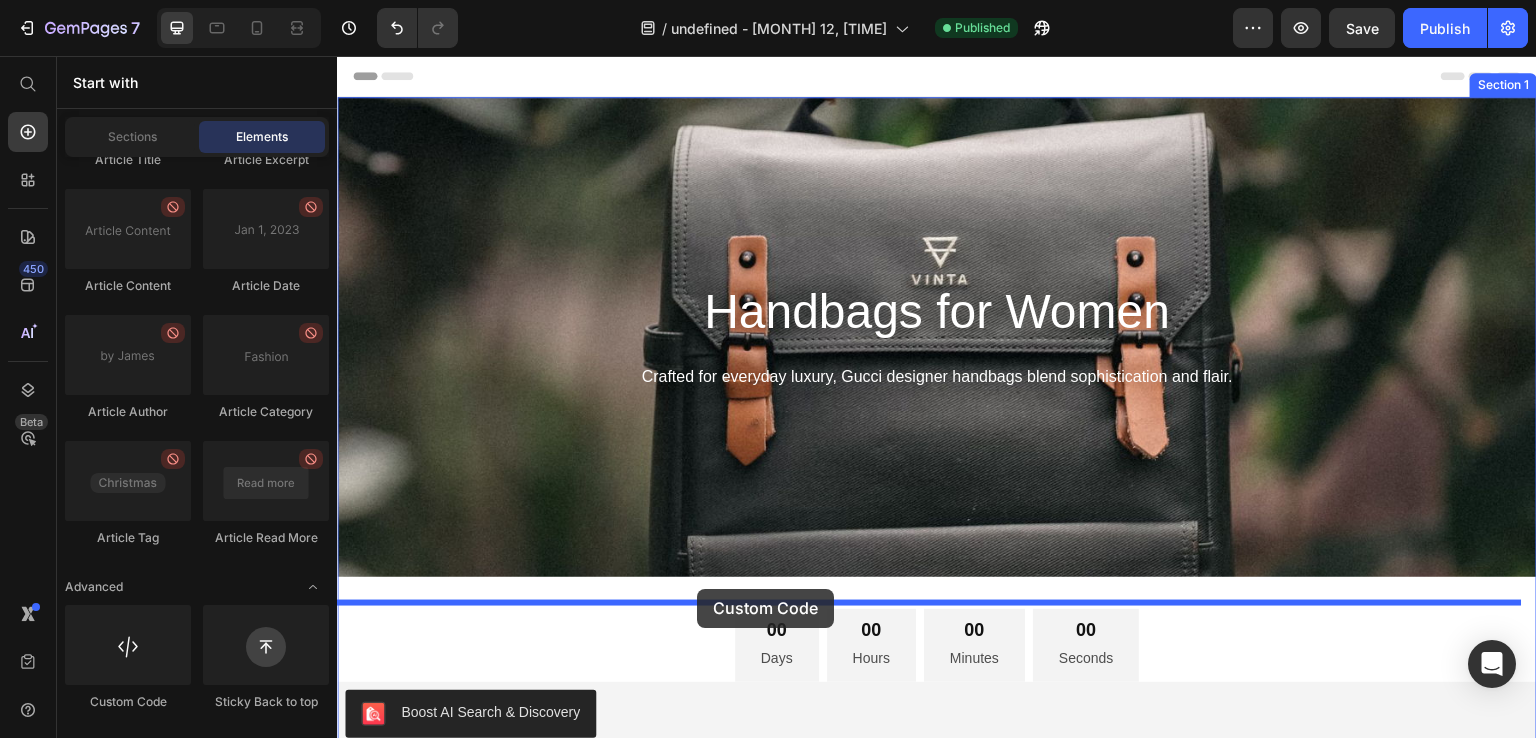 drag, startPoint x: 564, startPoint y: 689, endPoint x: 697, endPoint y: 589, distance: 166.40012 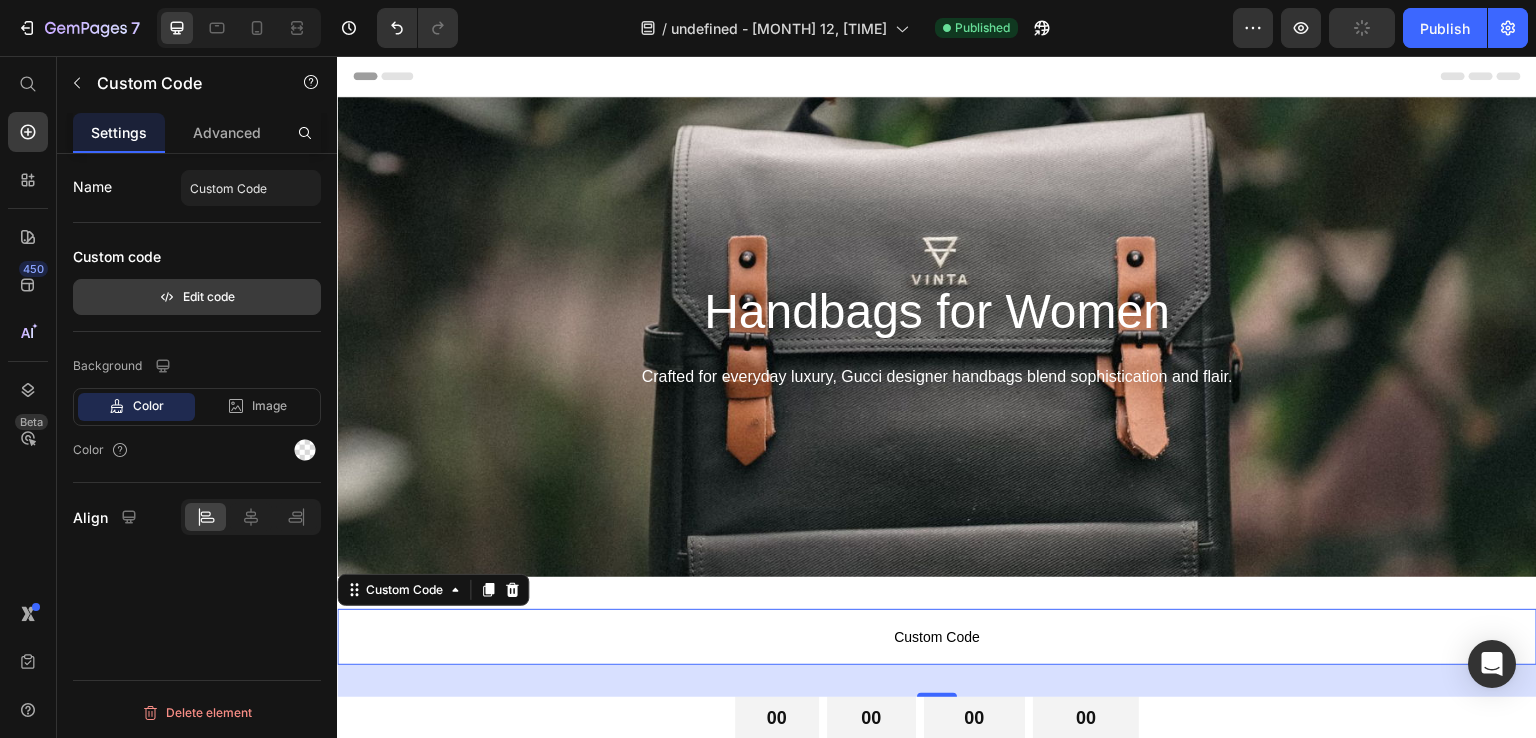 click on "Edit code" at bounding box center [197, 297] 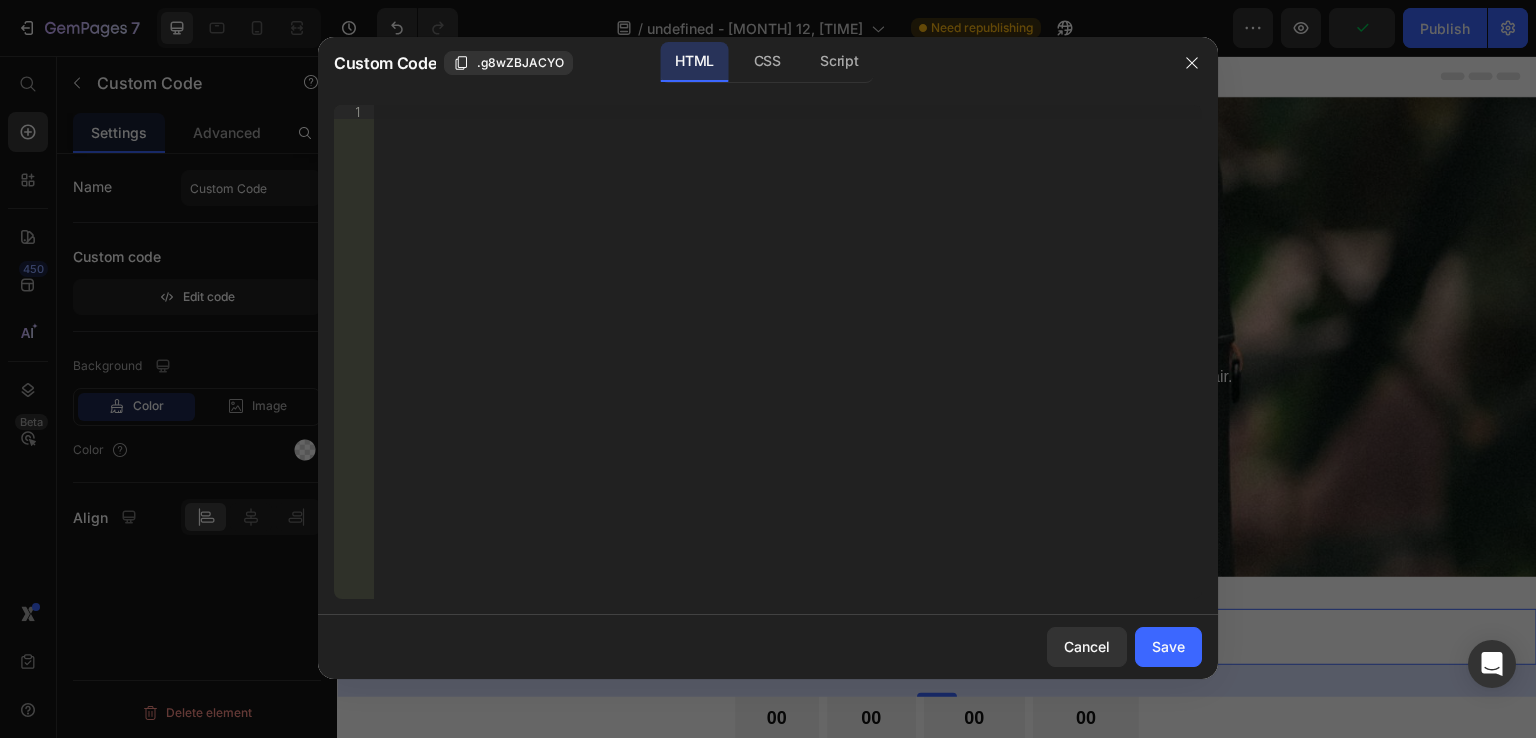 type 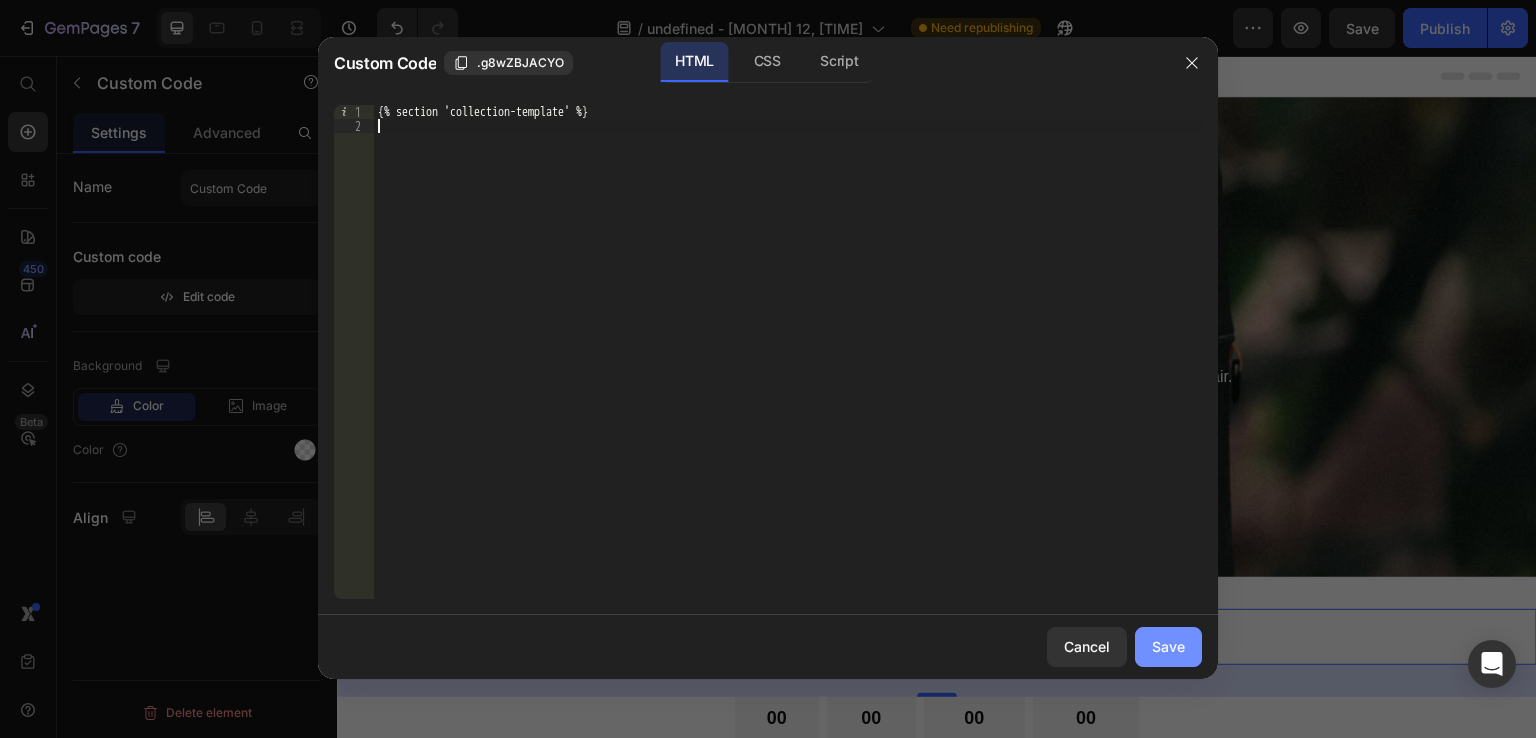 click on "Save" at bounding box center [1168, 646] 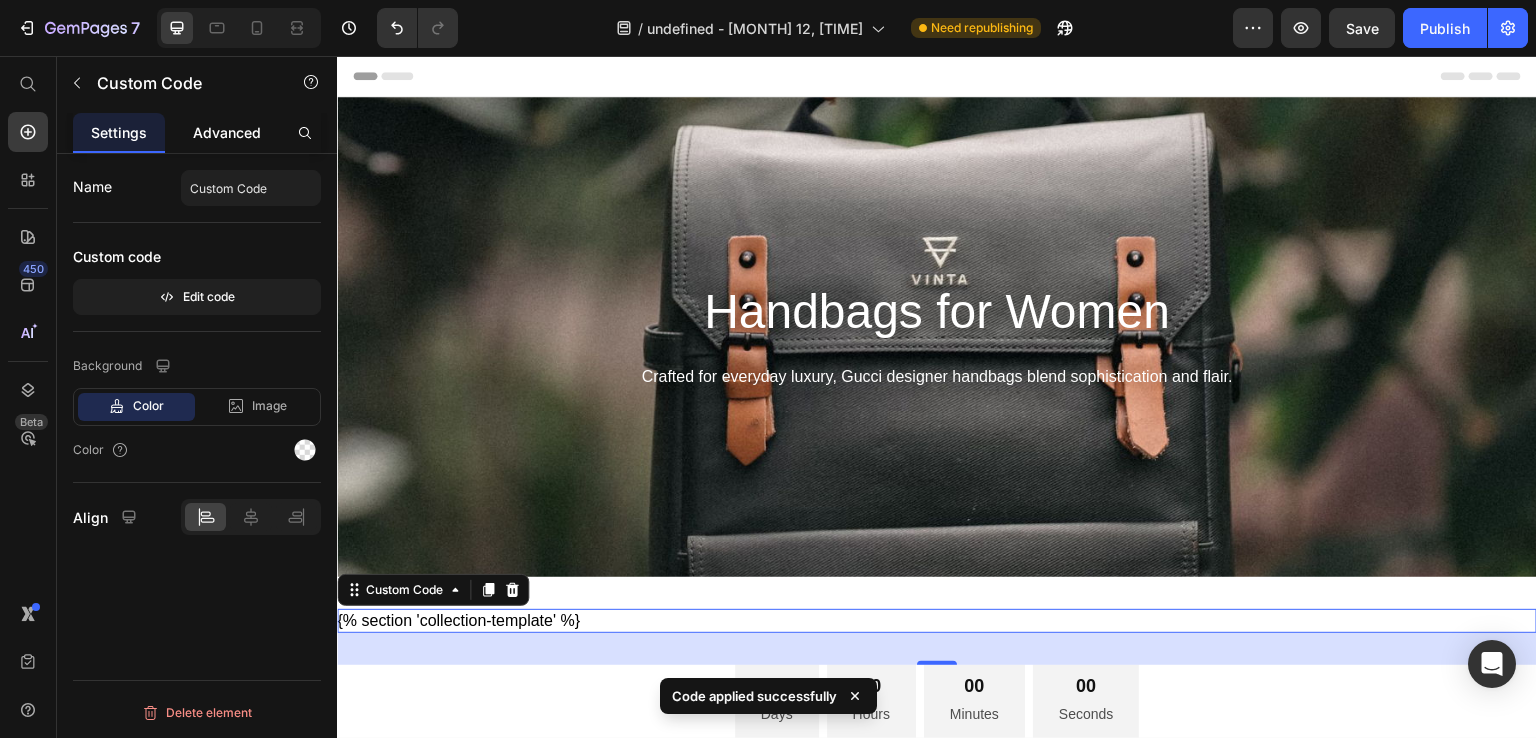 click on "Advanced" at bounding box center [227, 132] 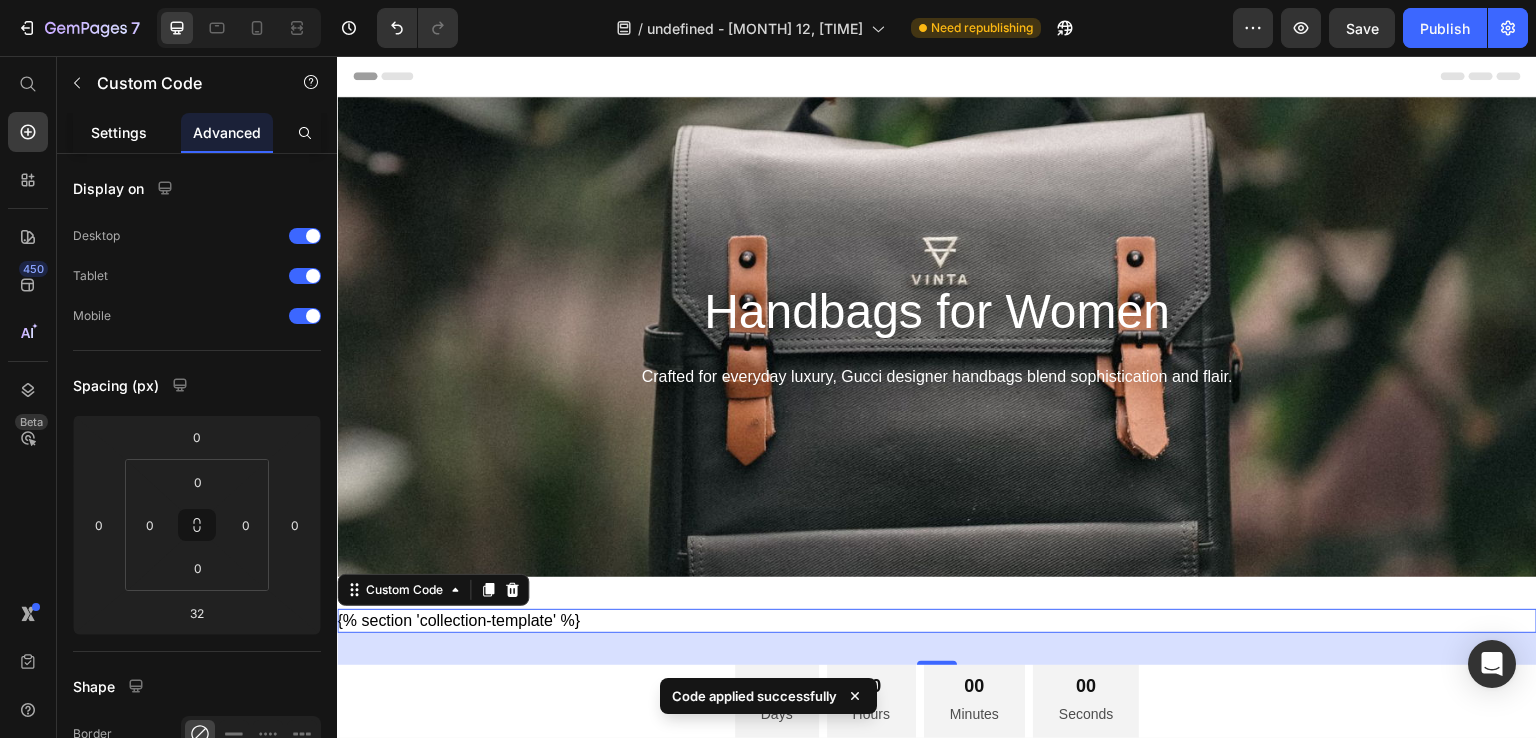 click on "Settings" at bounding box center (119, 132) 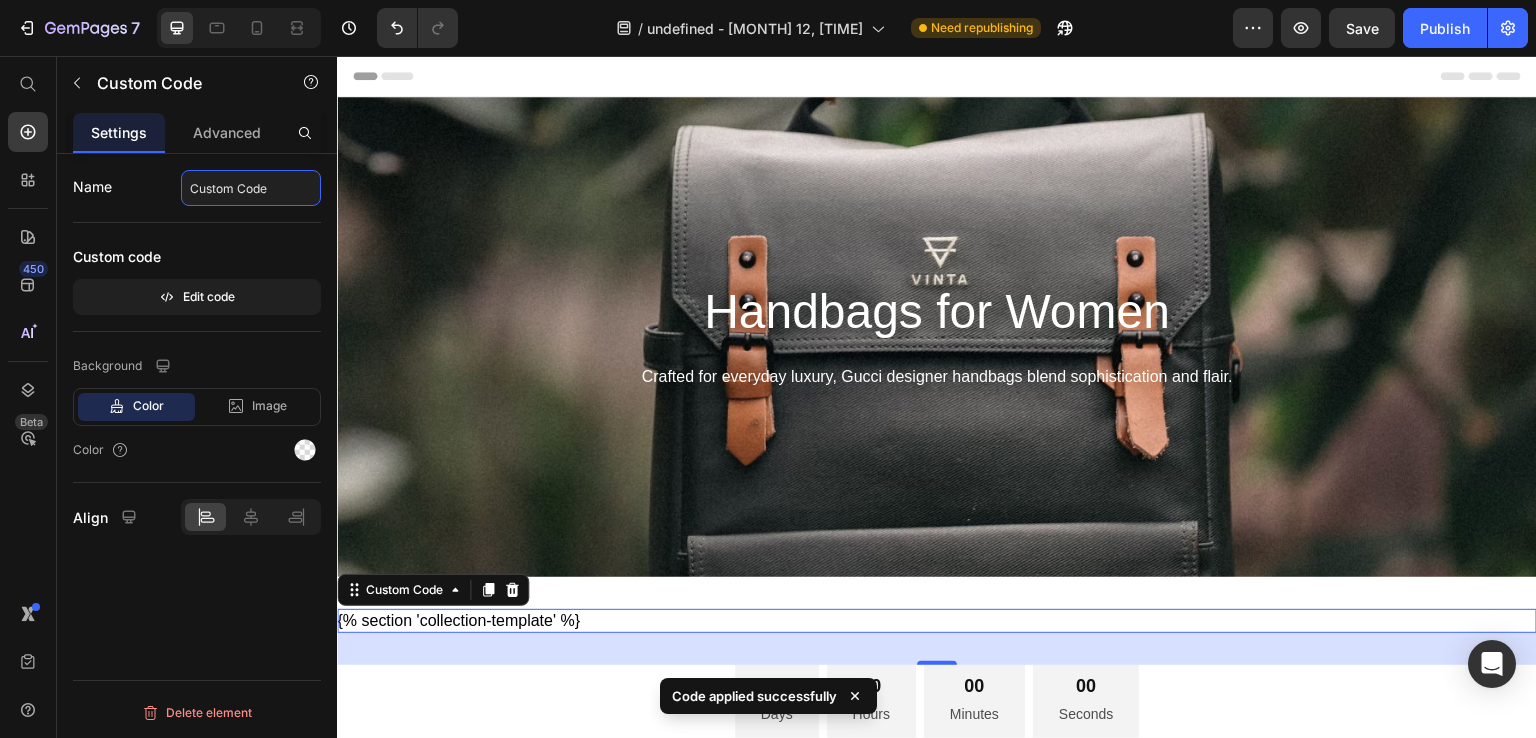 click on "Custom Code" 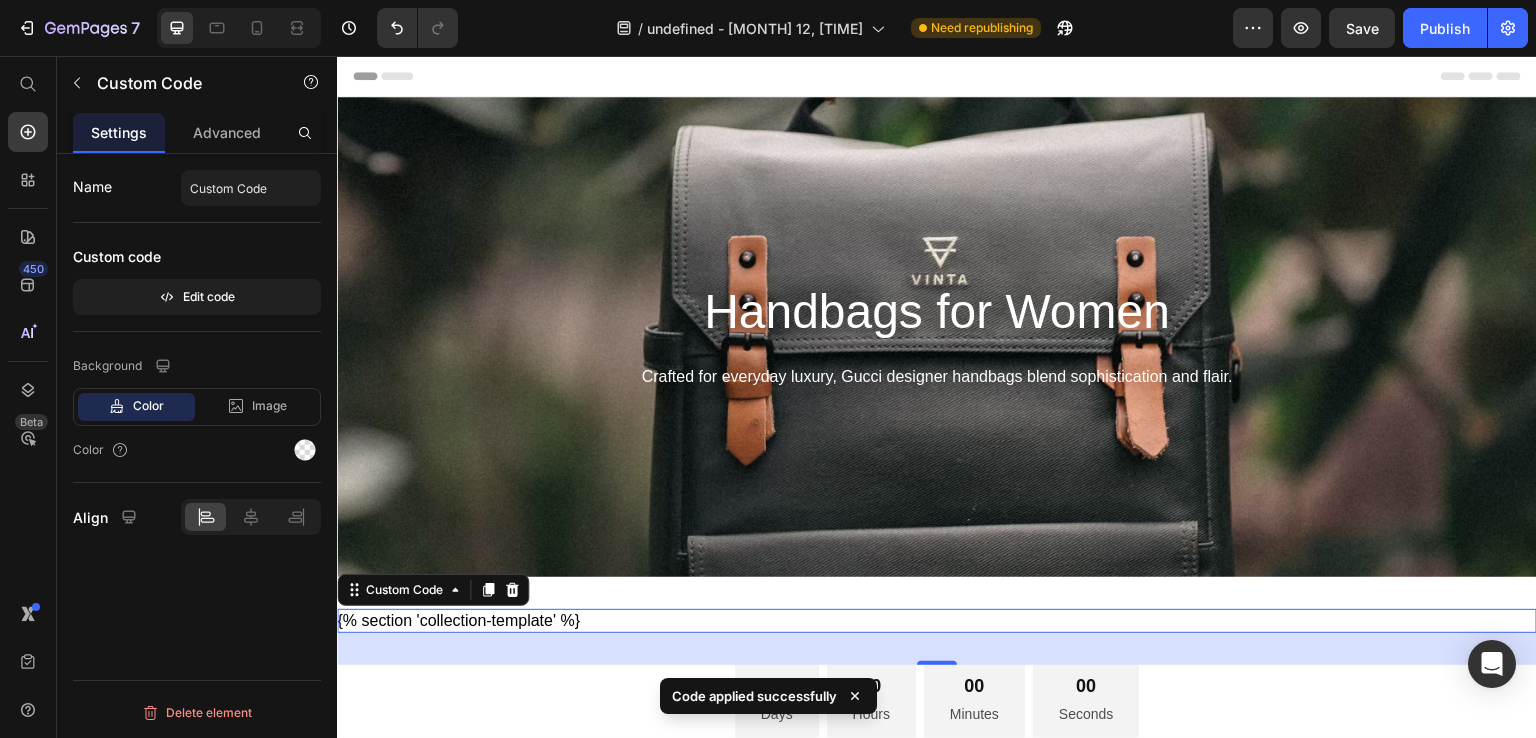 click on "Name Custom Code" at bounding box center [197, 188] 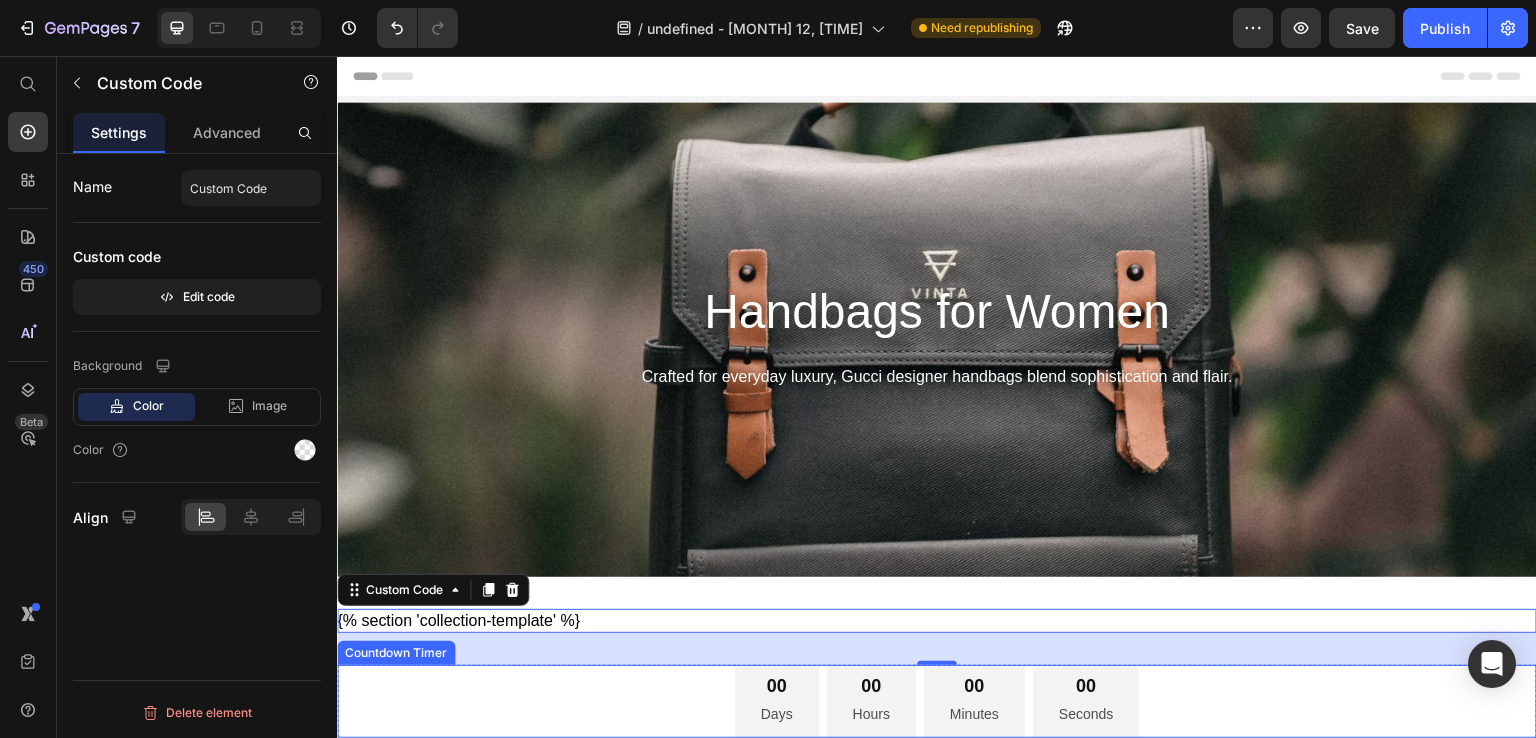 scroll, scrollTop: 100, scrollLeft: 0, axis: vertical 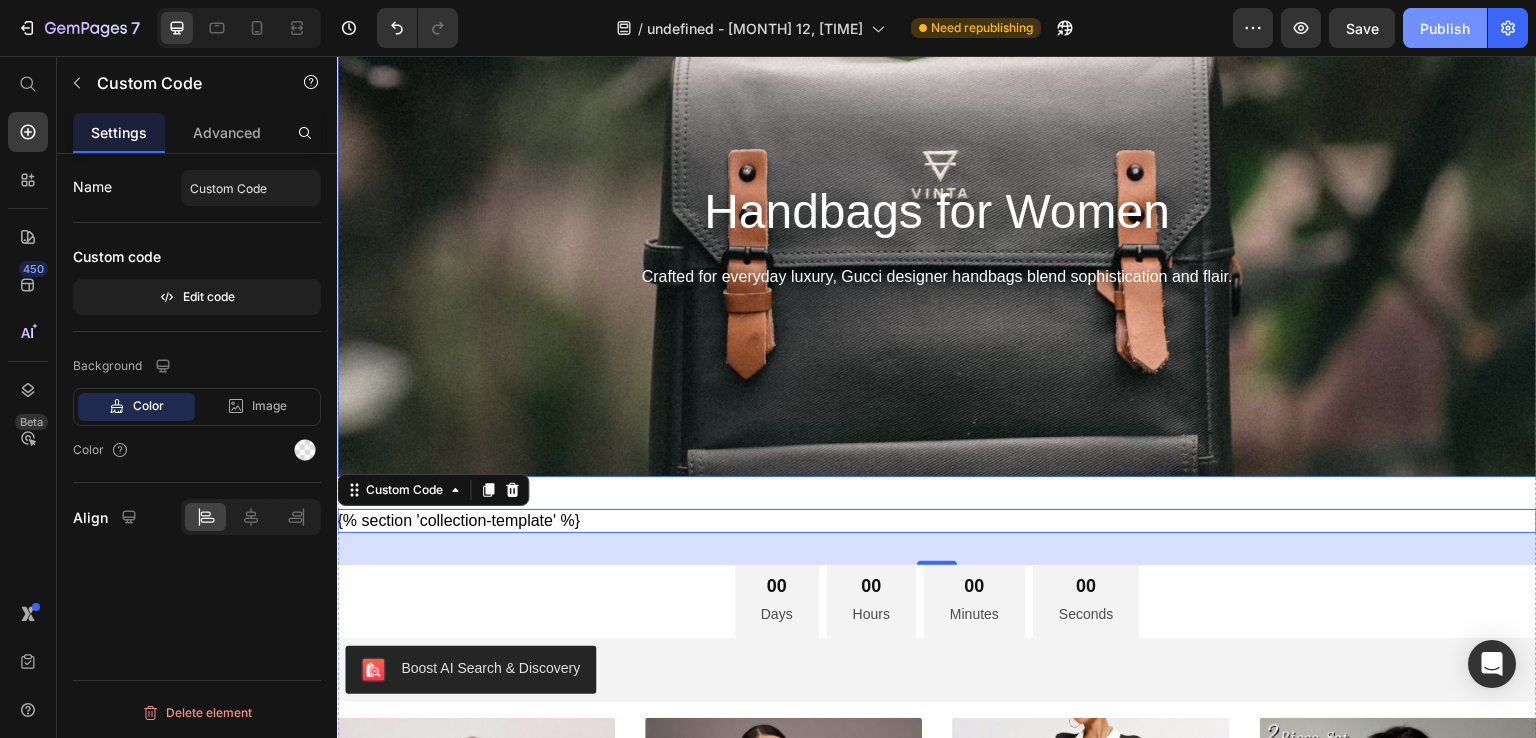 click on "Publish" 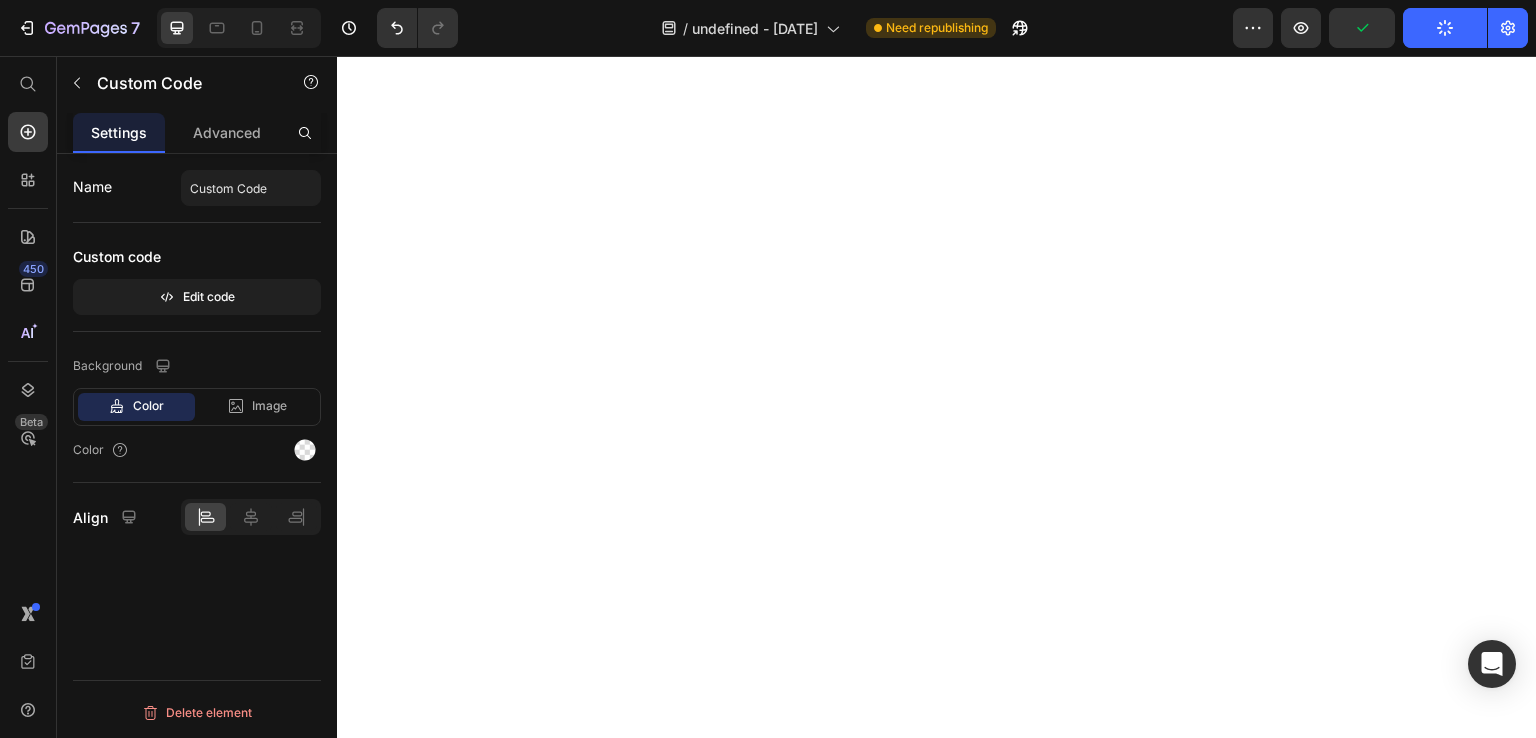 scroll, scrollTop: 0, scrollLeft: 0, axis: both 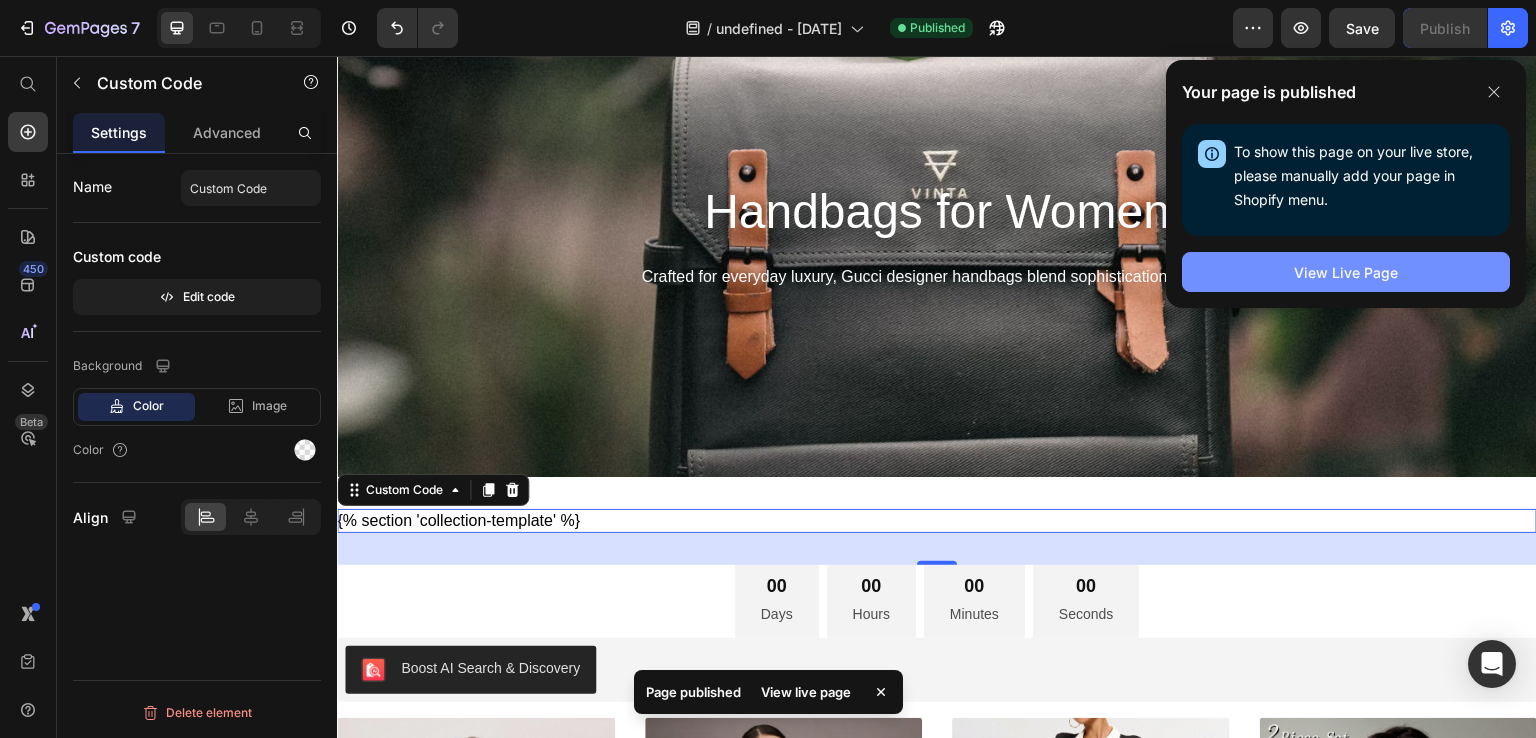 click on "View Live Page" at bounding box center [1346, 272] 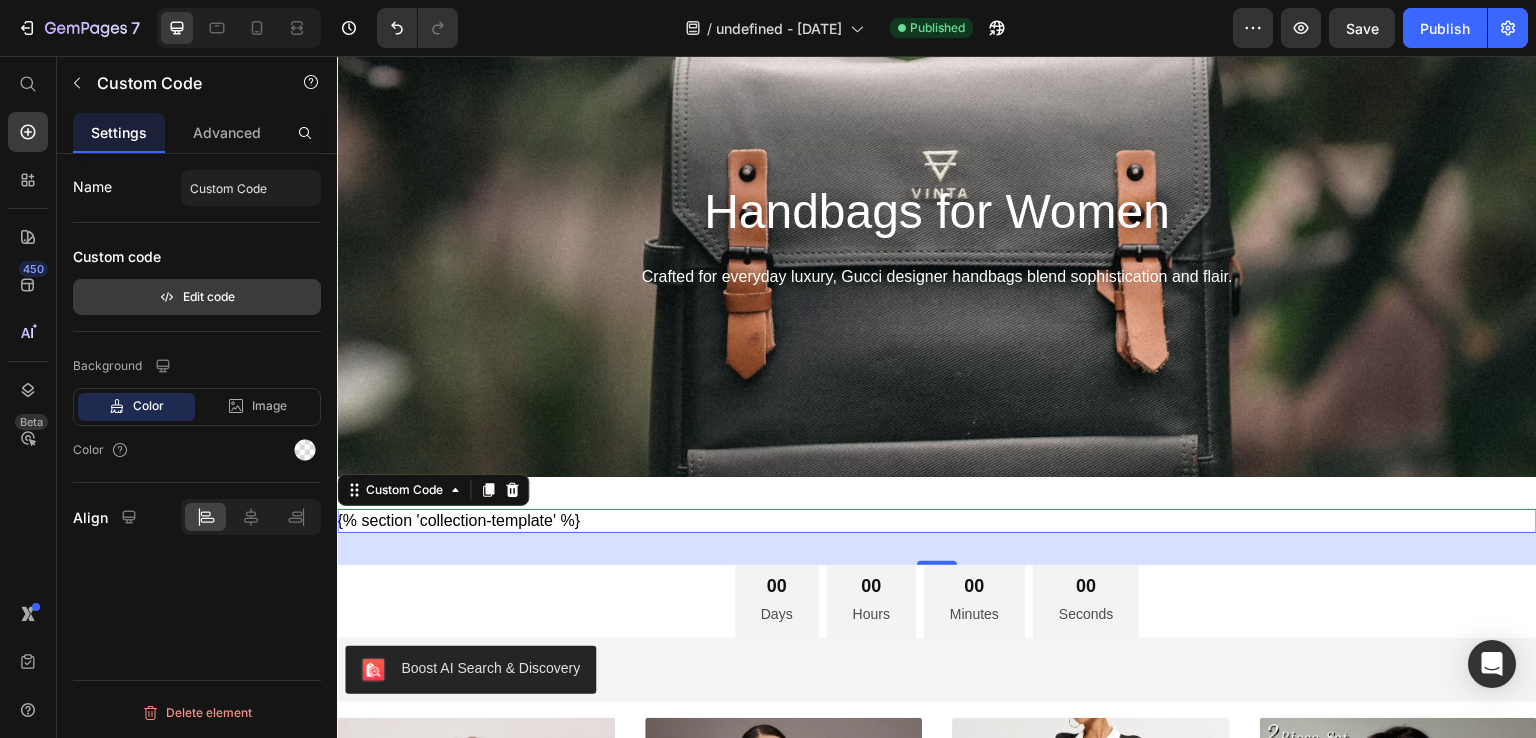 click on "Edit code" at bounding box center [197, 297] 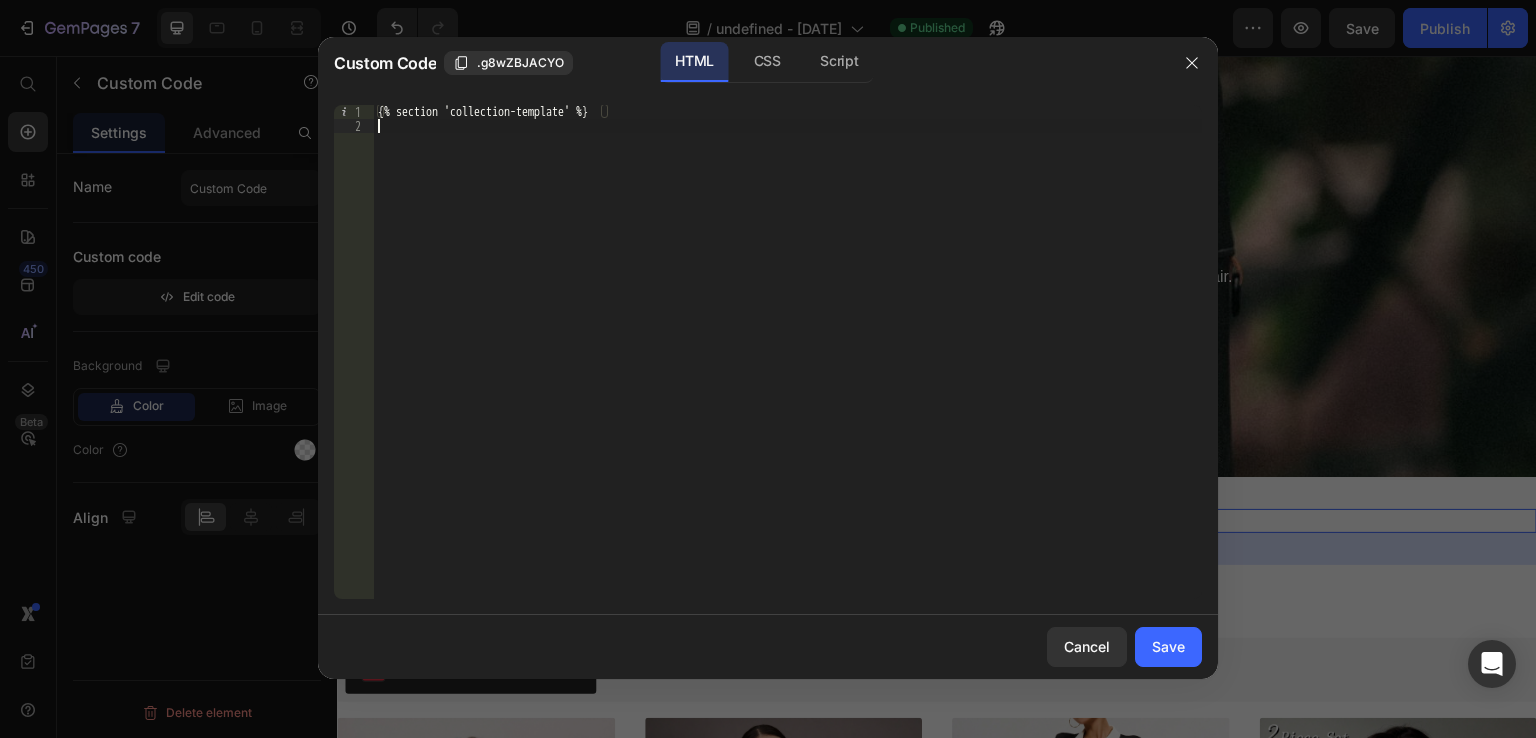 click on "{% section 'collection-template' %}" at bounding box center [788, 366] 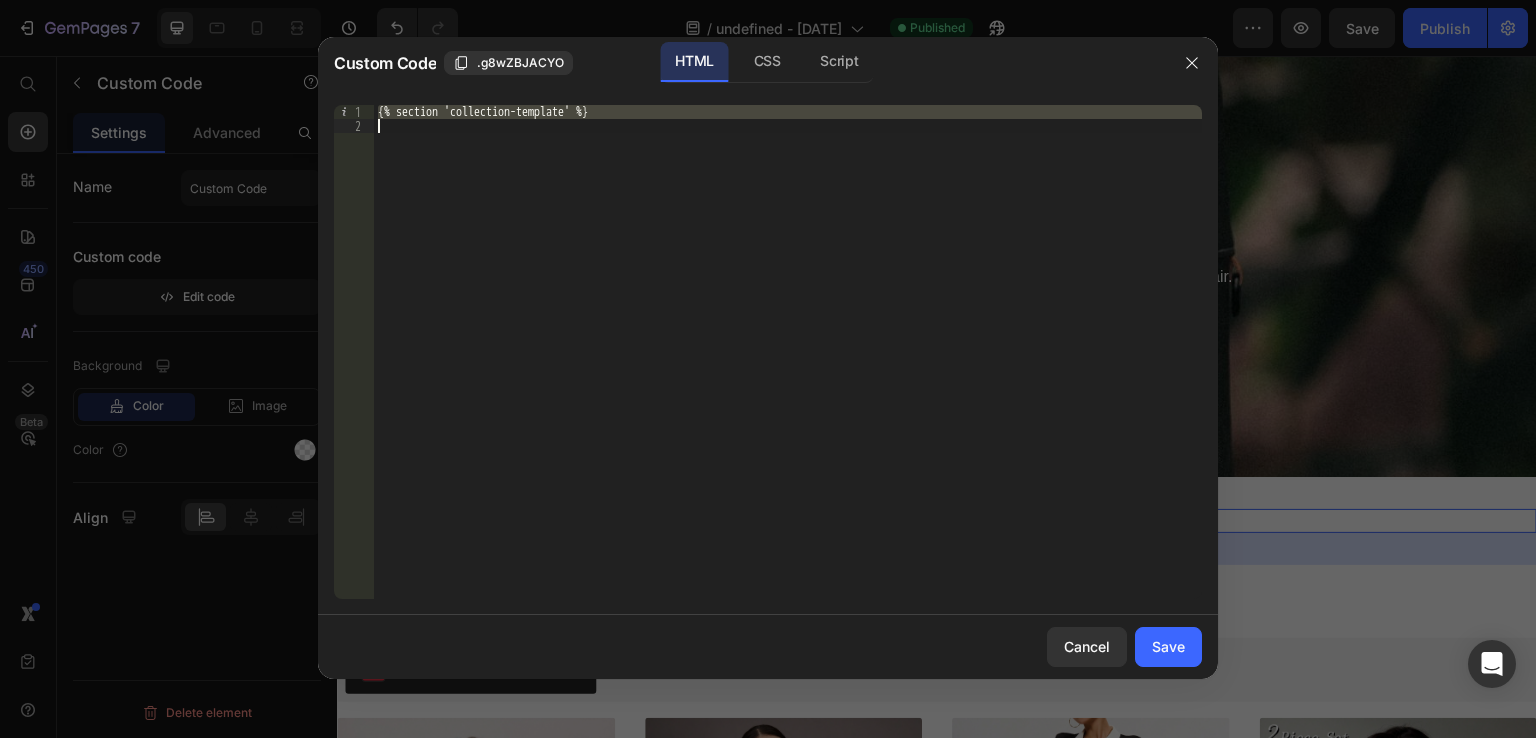 paste on "render 'collection-template' %}" 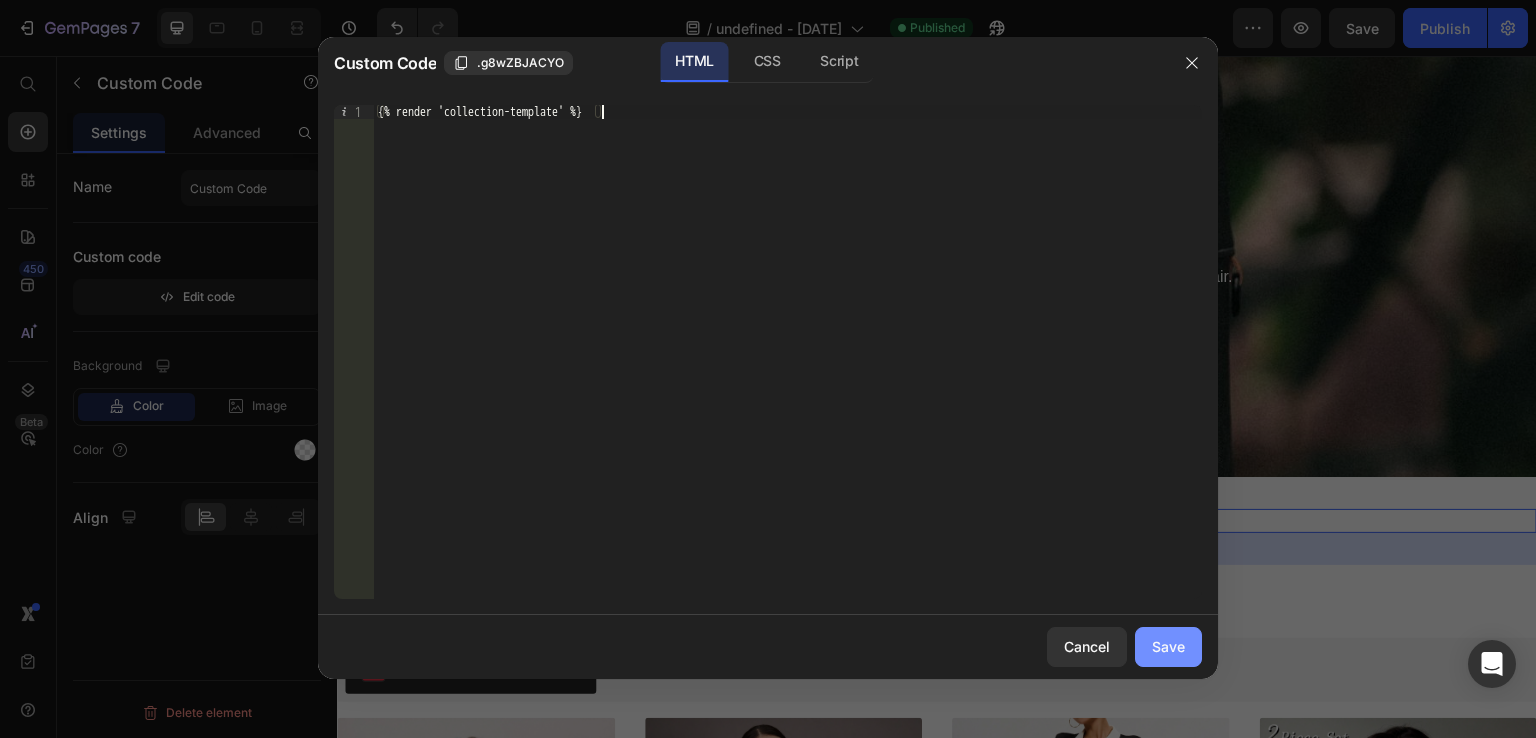 click on "Save" at bounding box center [1168, 646] 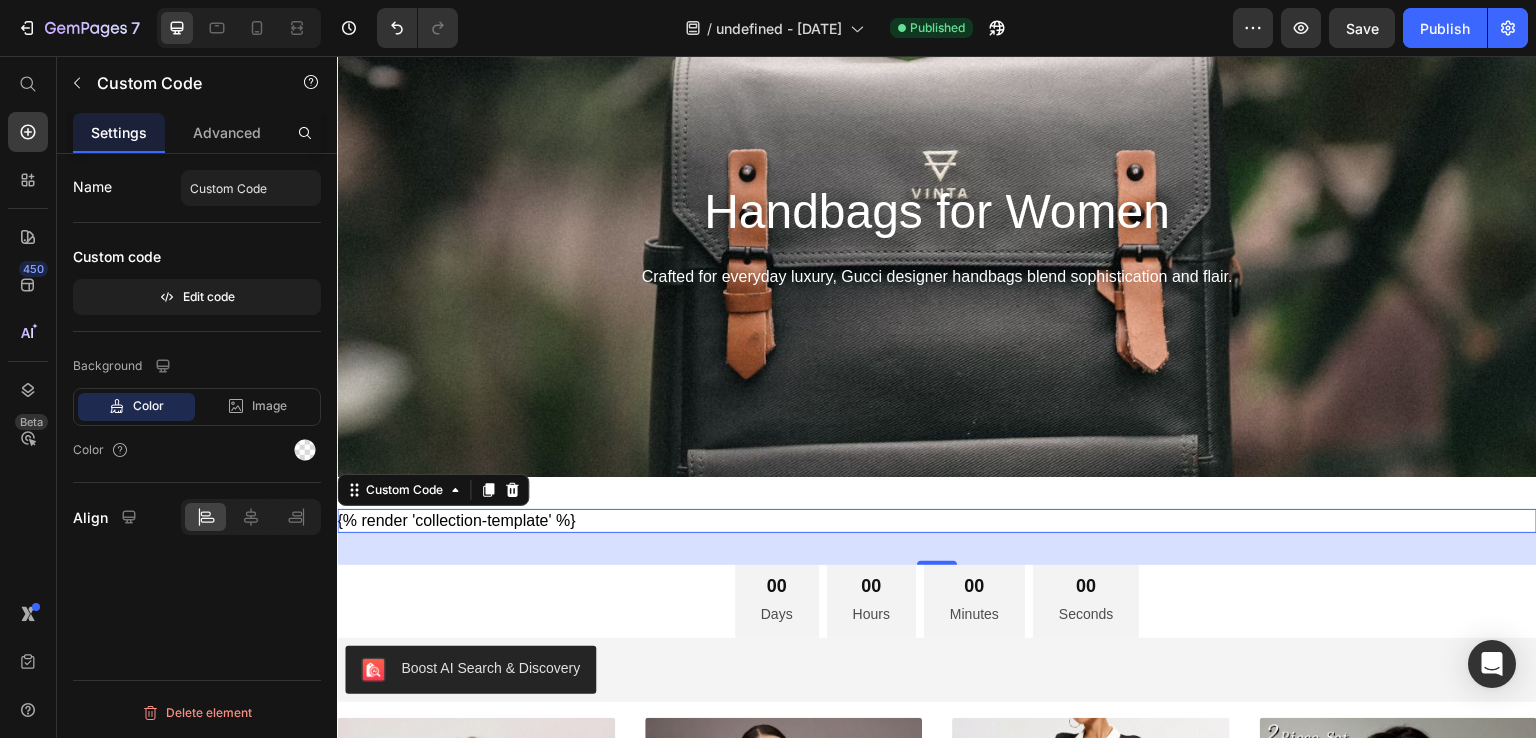 click on "7   /  undefined - Jul 12, 07:49:55 Published Preview  Save   Publish" 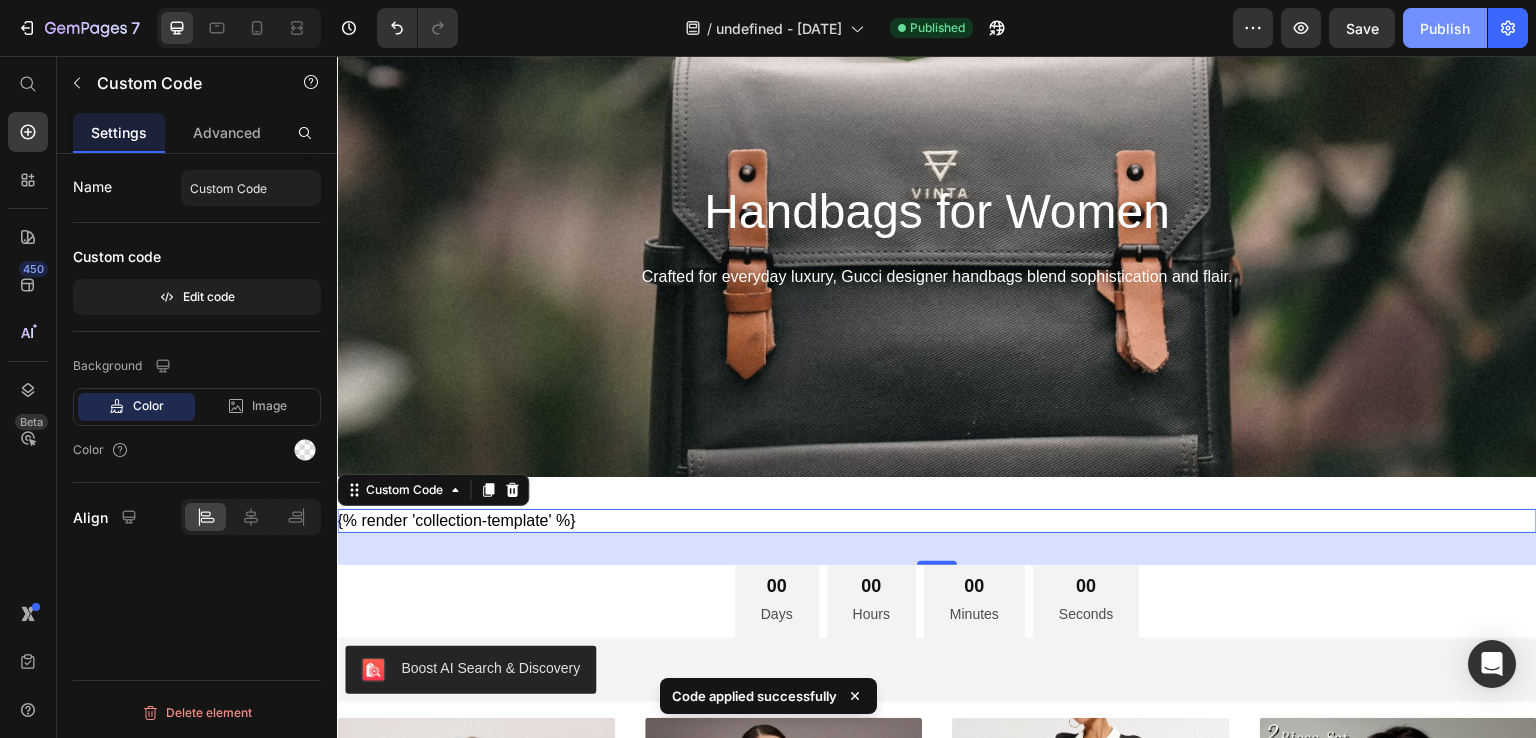 click on "Publish" at bounding box center [1445, 28] 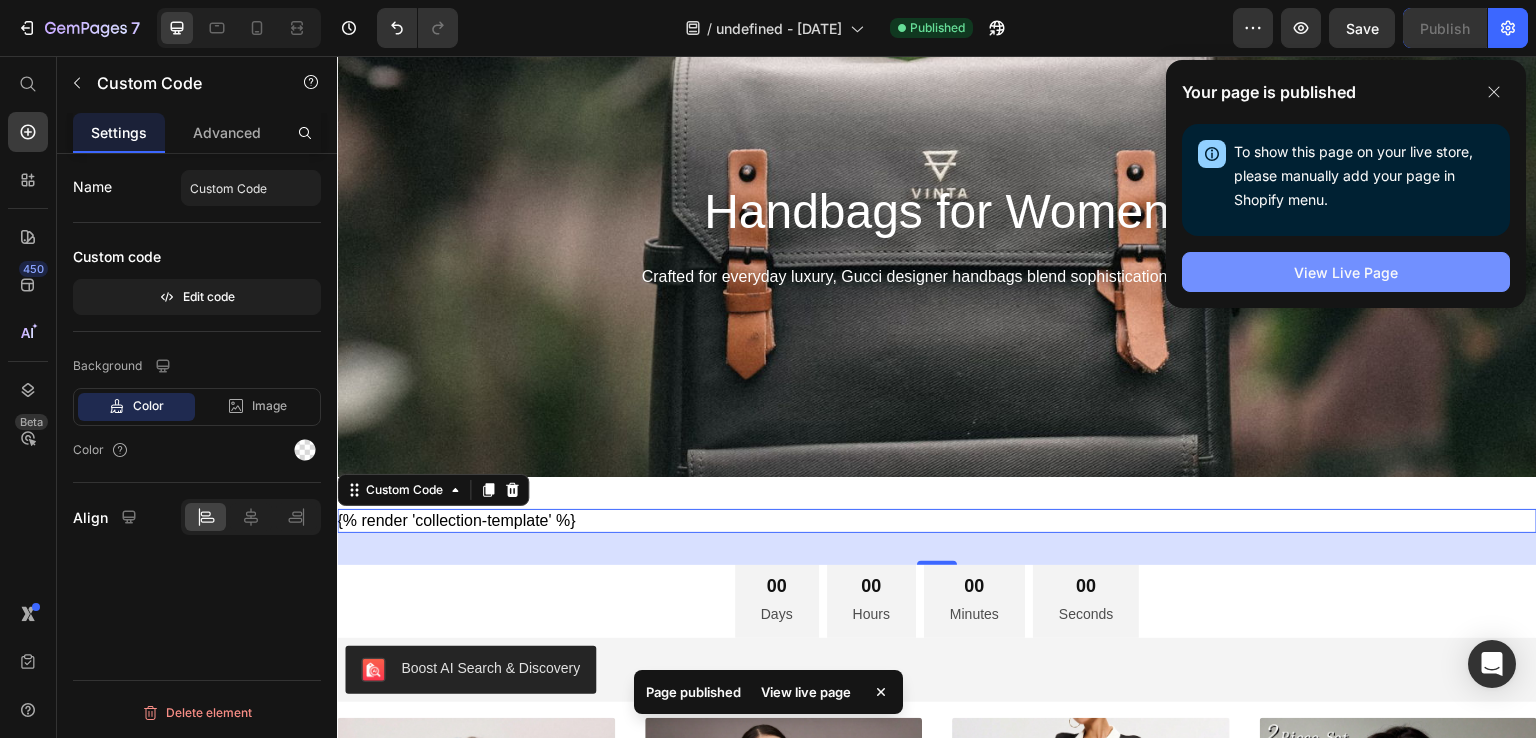 click on "View Live Page" at bounding box center (1346, 272) 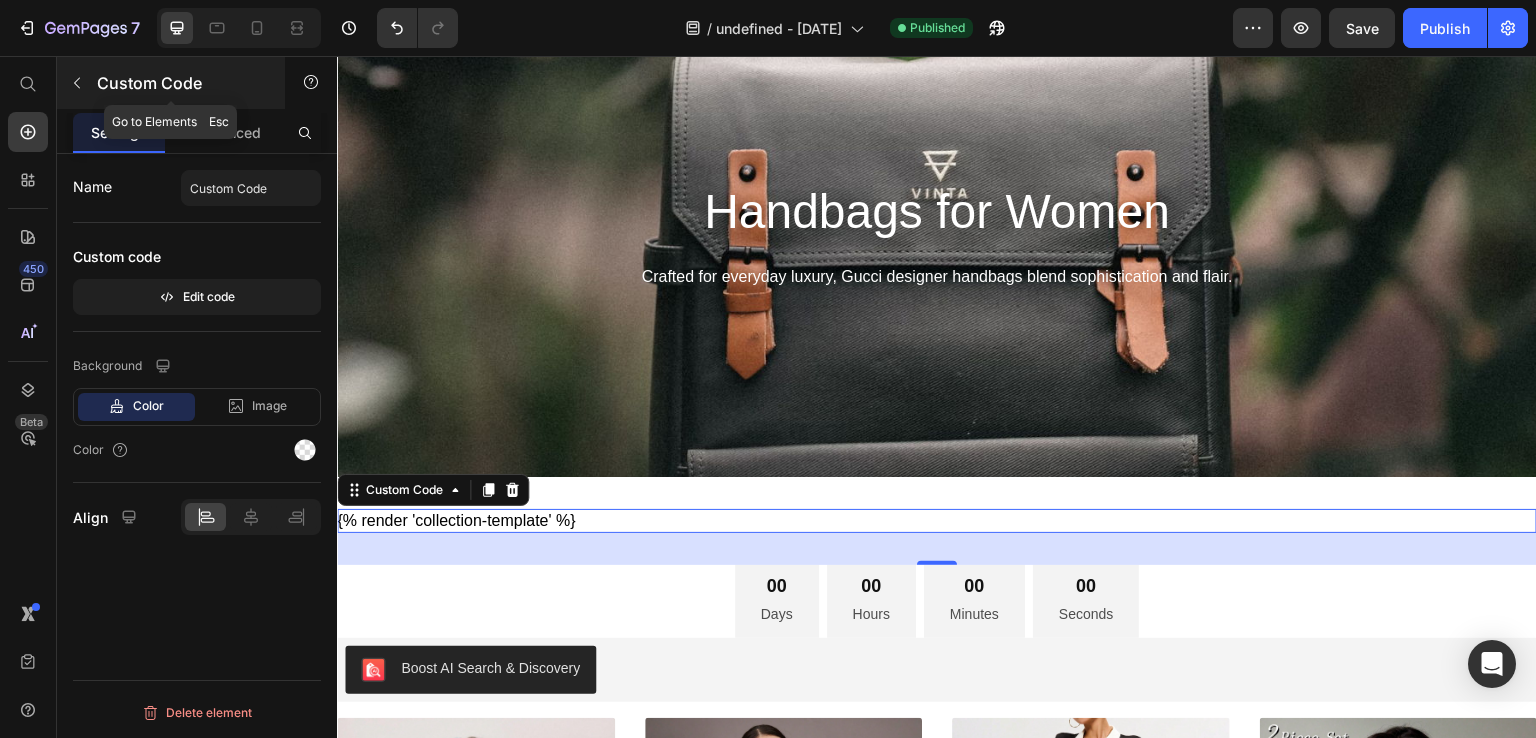 click at bounding box center (77, 83) 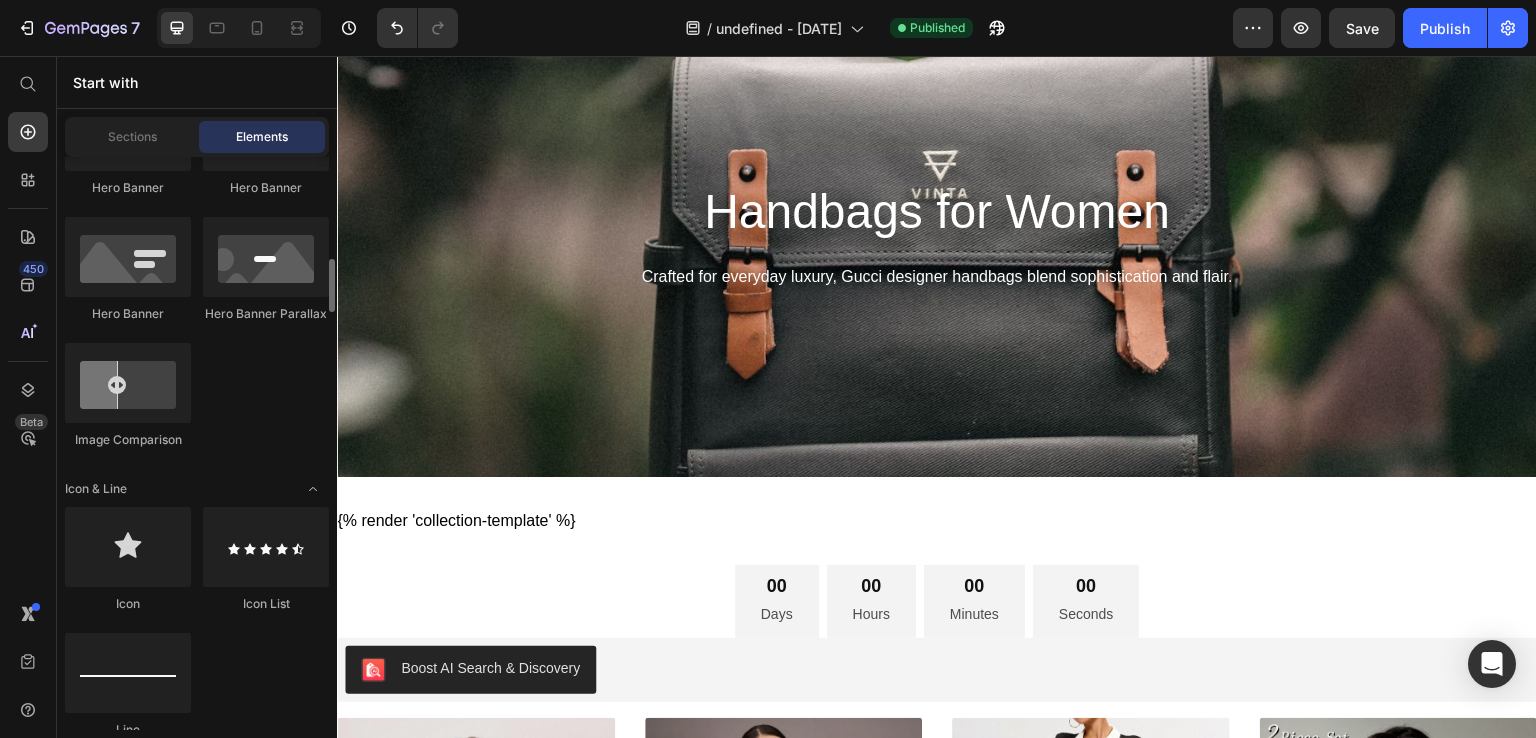 scroll, scrollTop: 406, scrollLeft: 0, axis: vertical 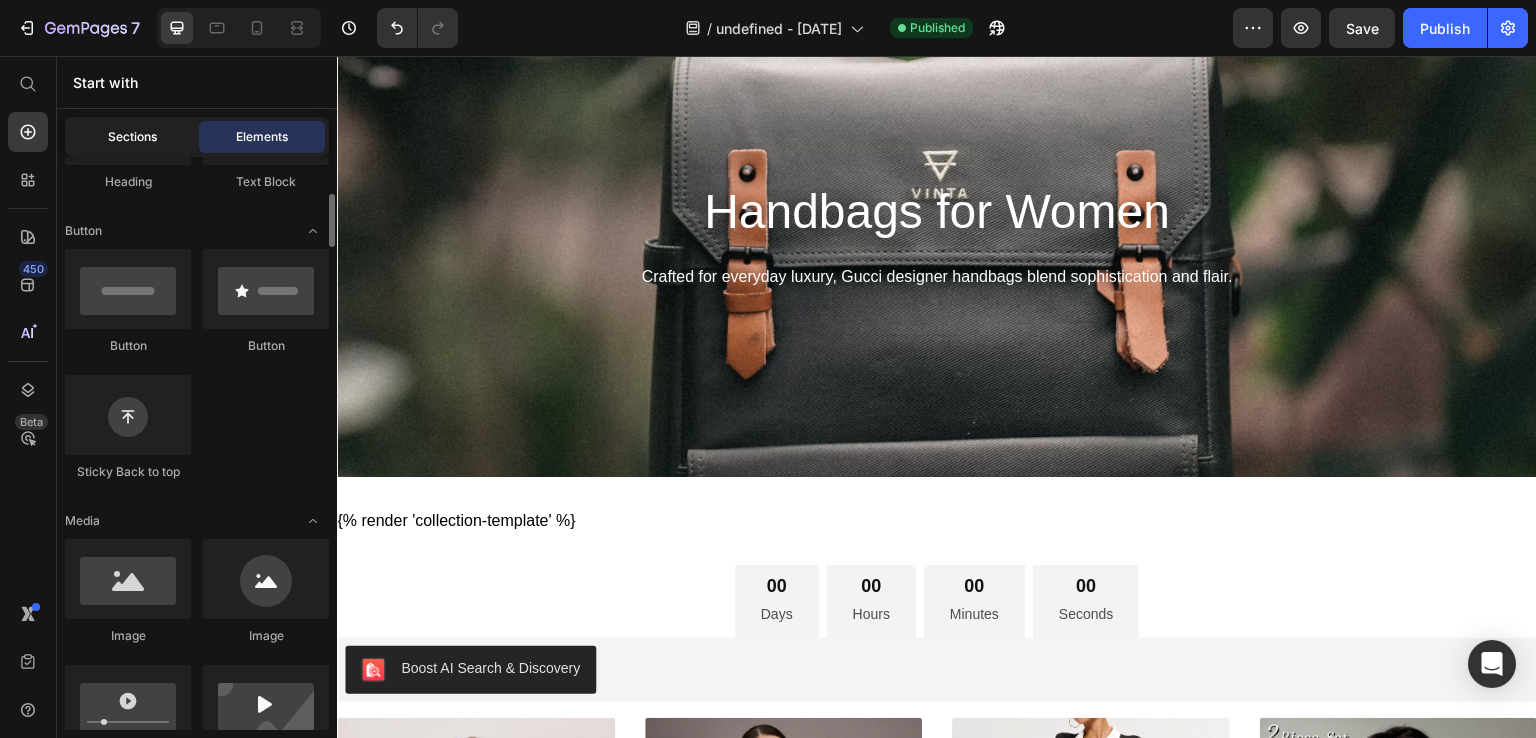 click on "Sections" at bounding box center [132, 137] 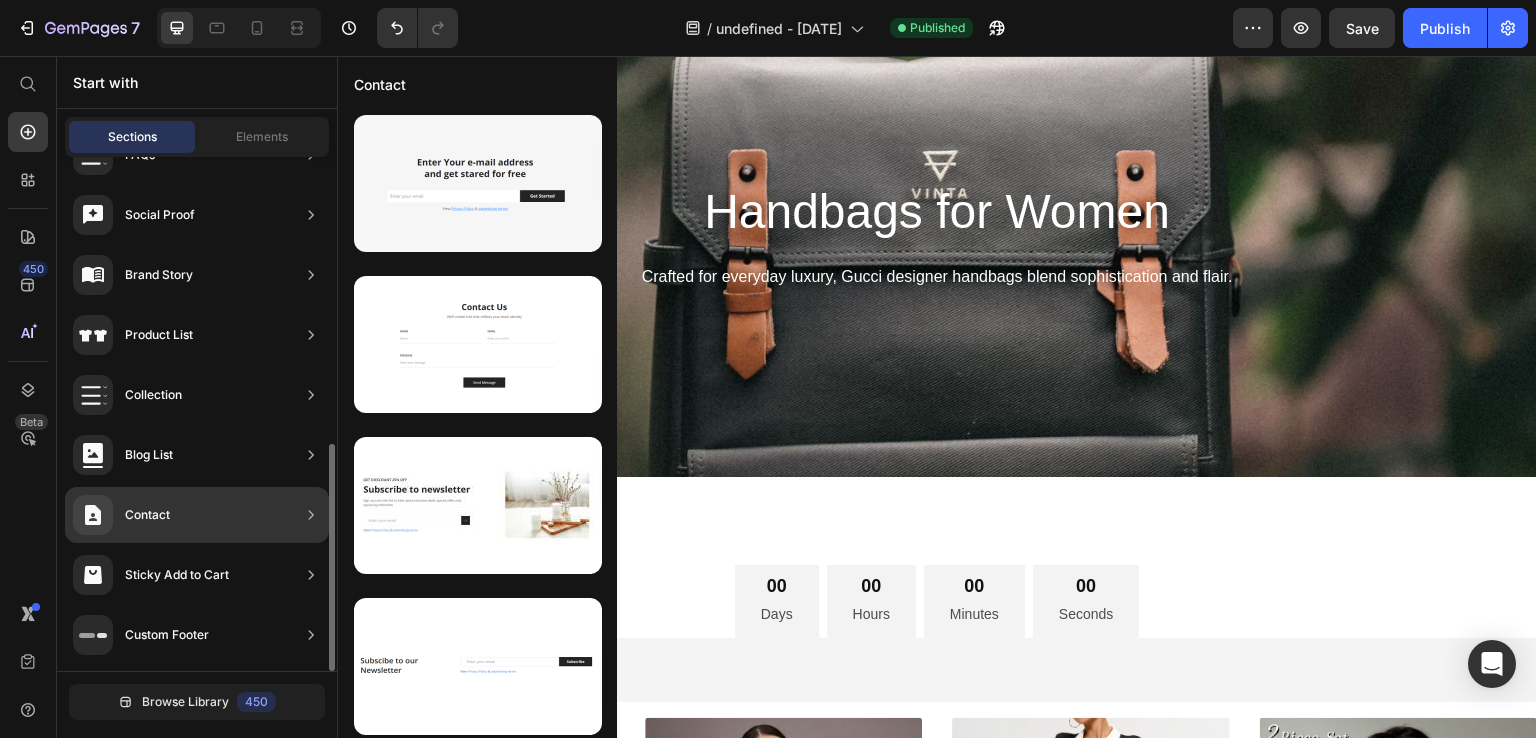 scroll, scrollTop: 0, scrollLeft: 0, axis: both 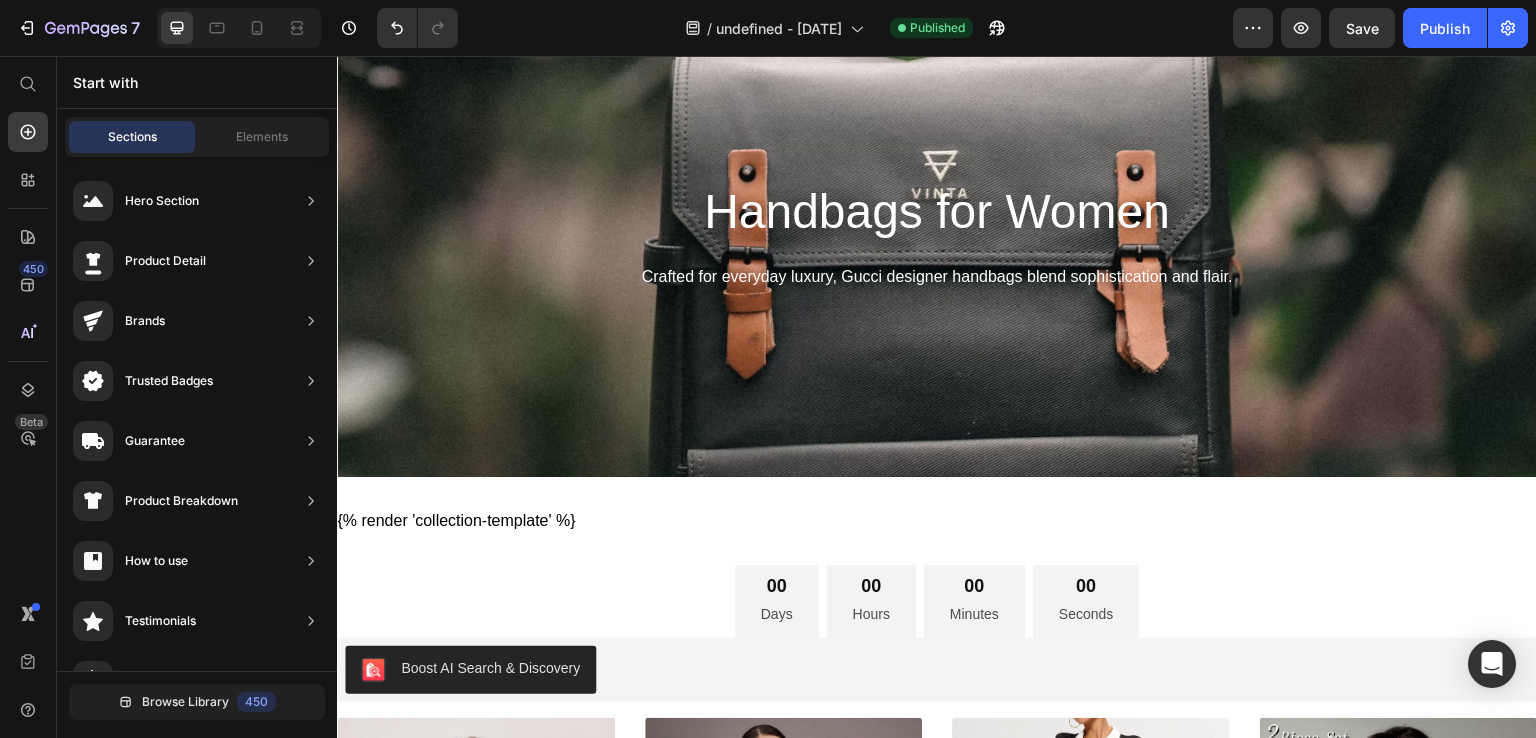 click on "Start with" at bounding box center [197, 82] 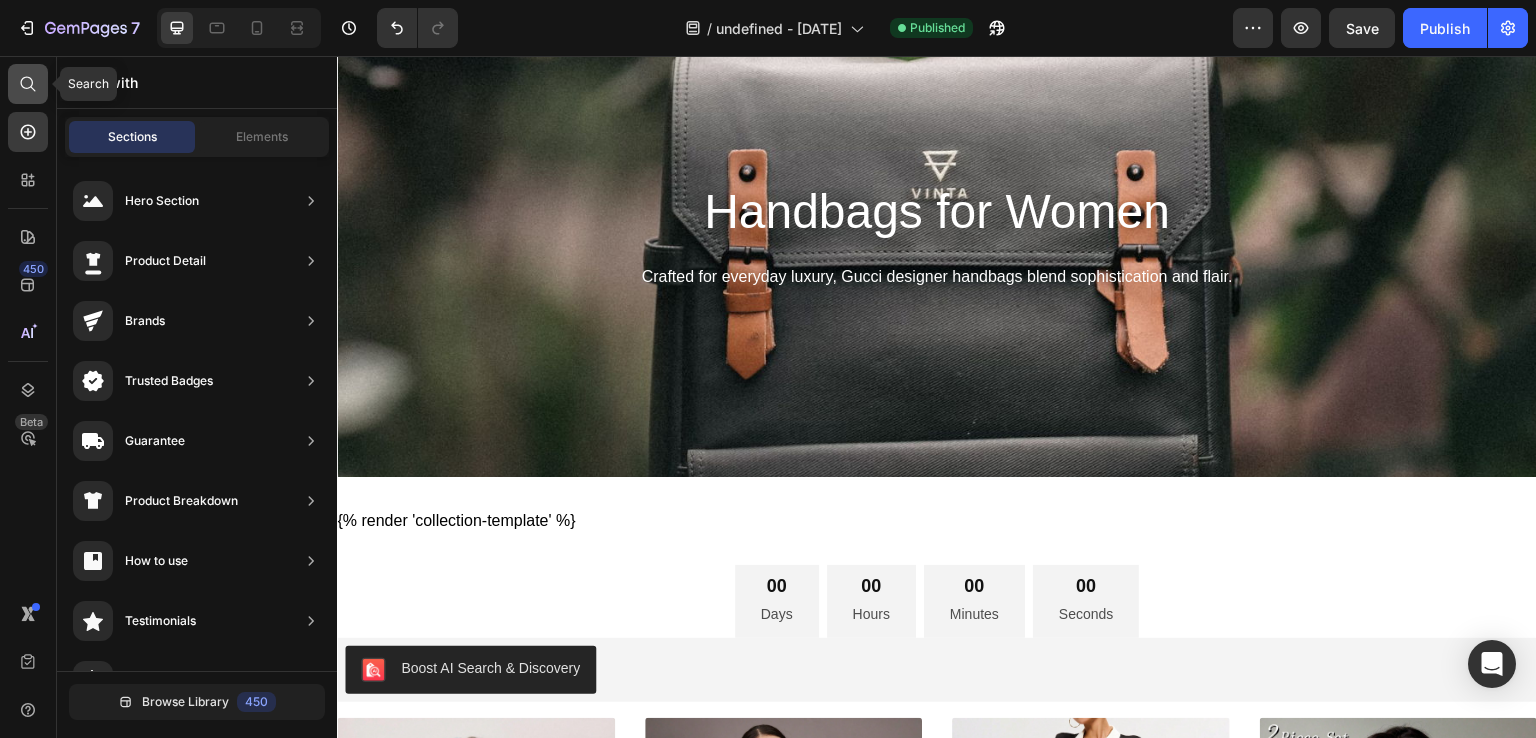 click 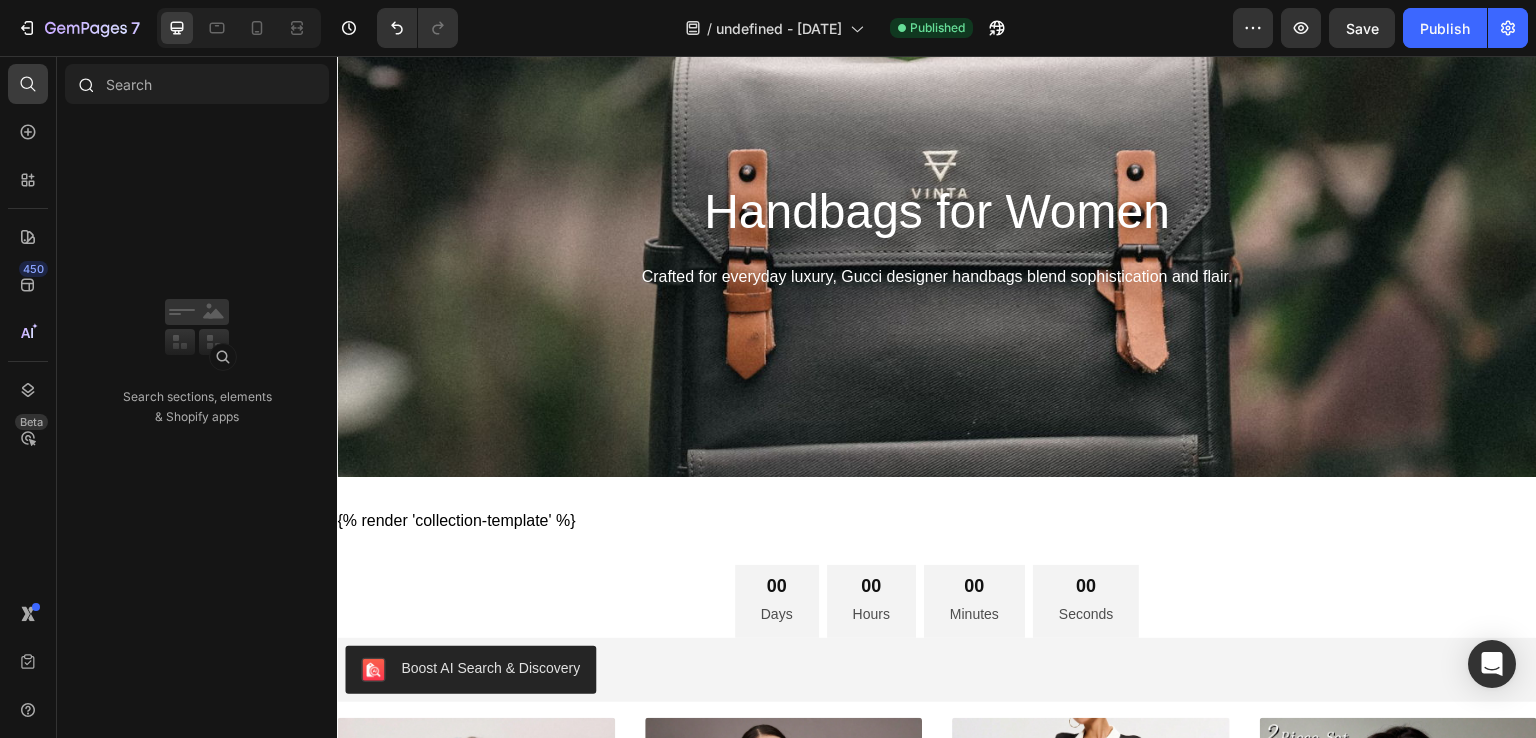click 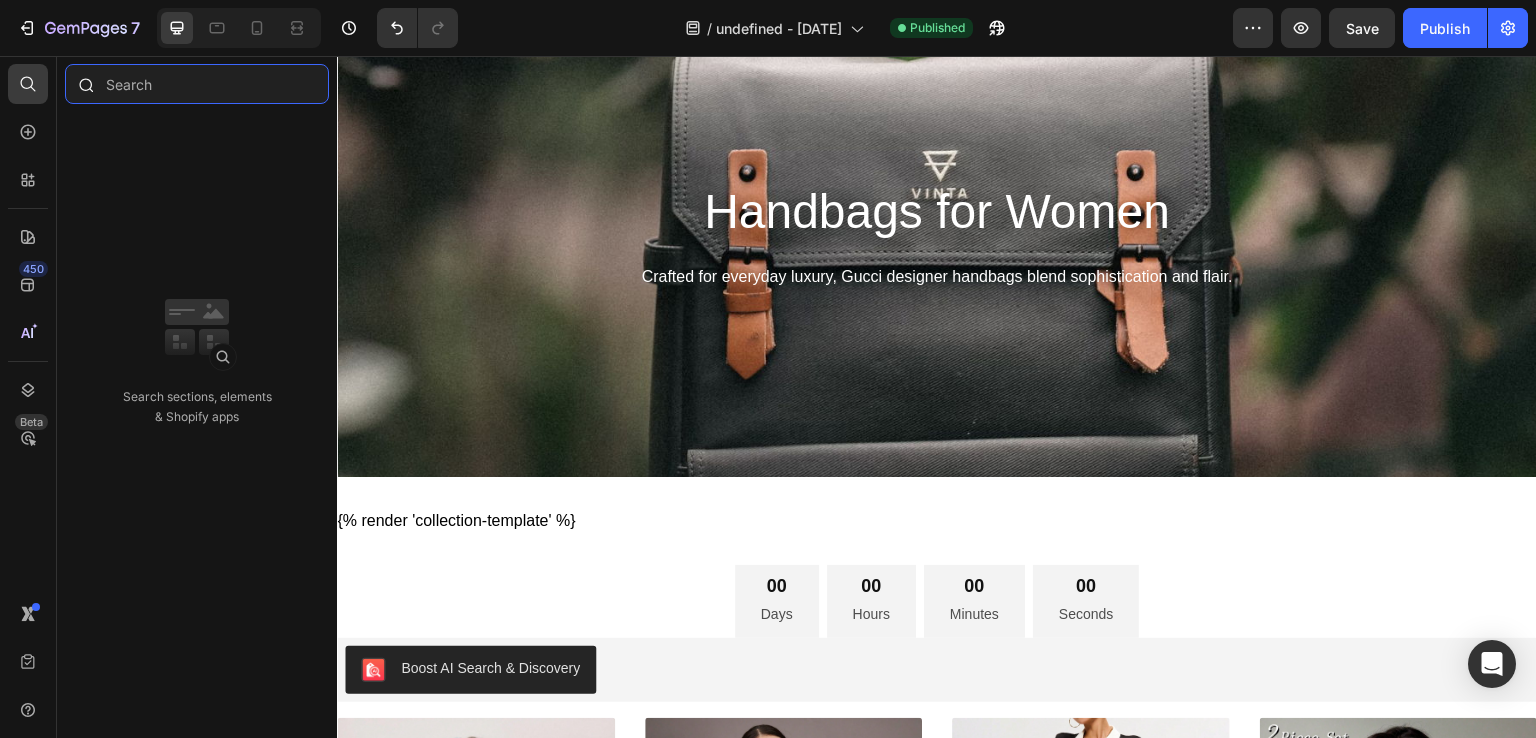 click at bounding box center (197, 84) 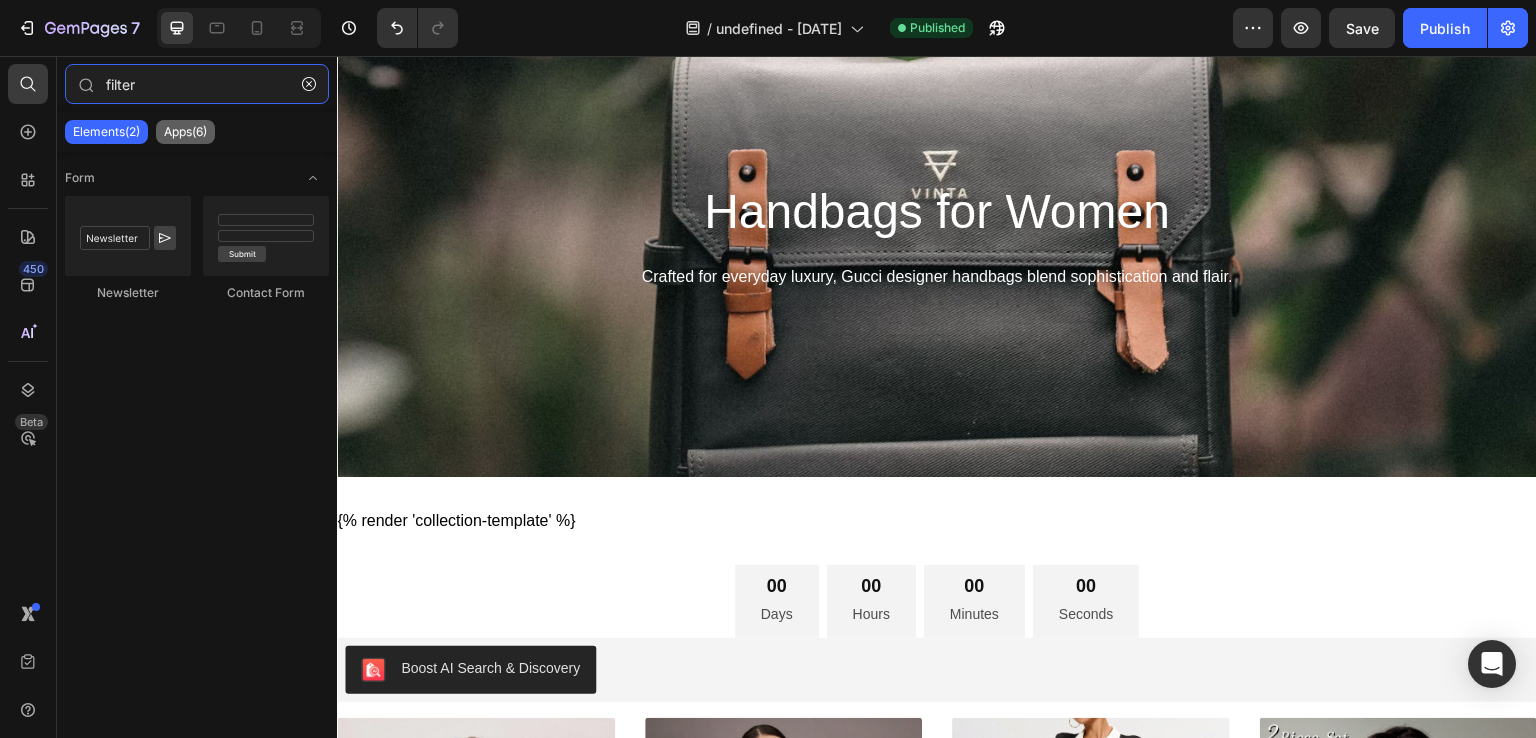 type on "filter" 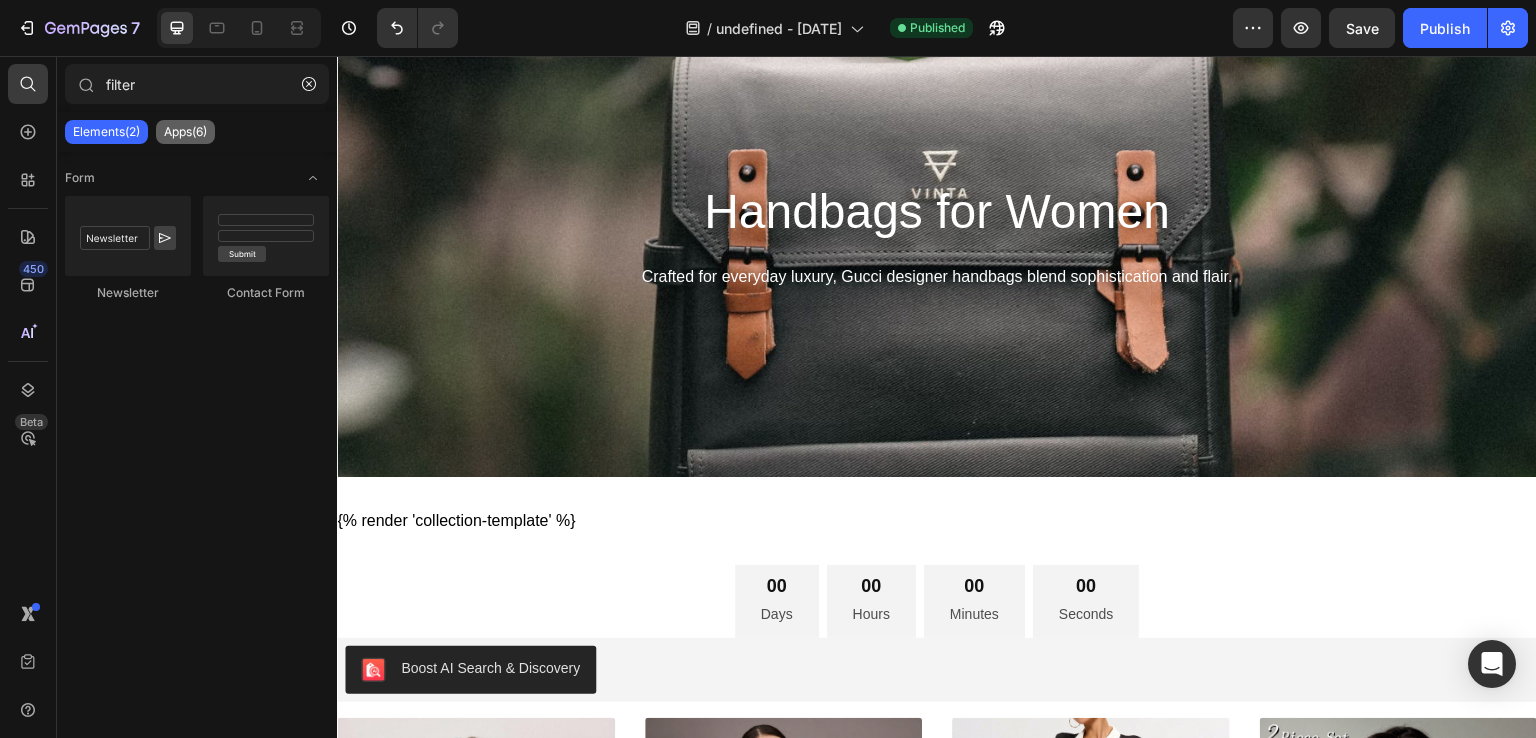 click on "Apps(6)" 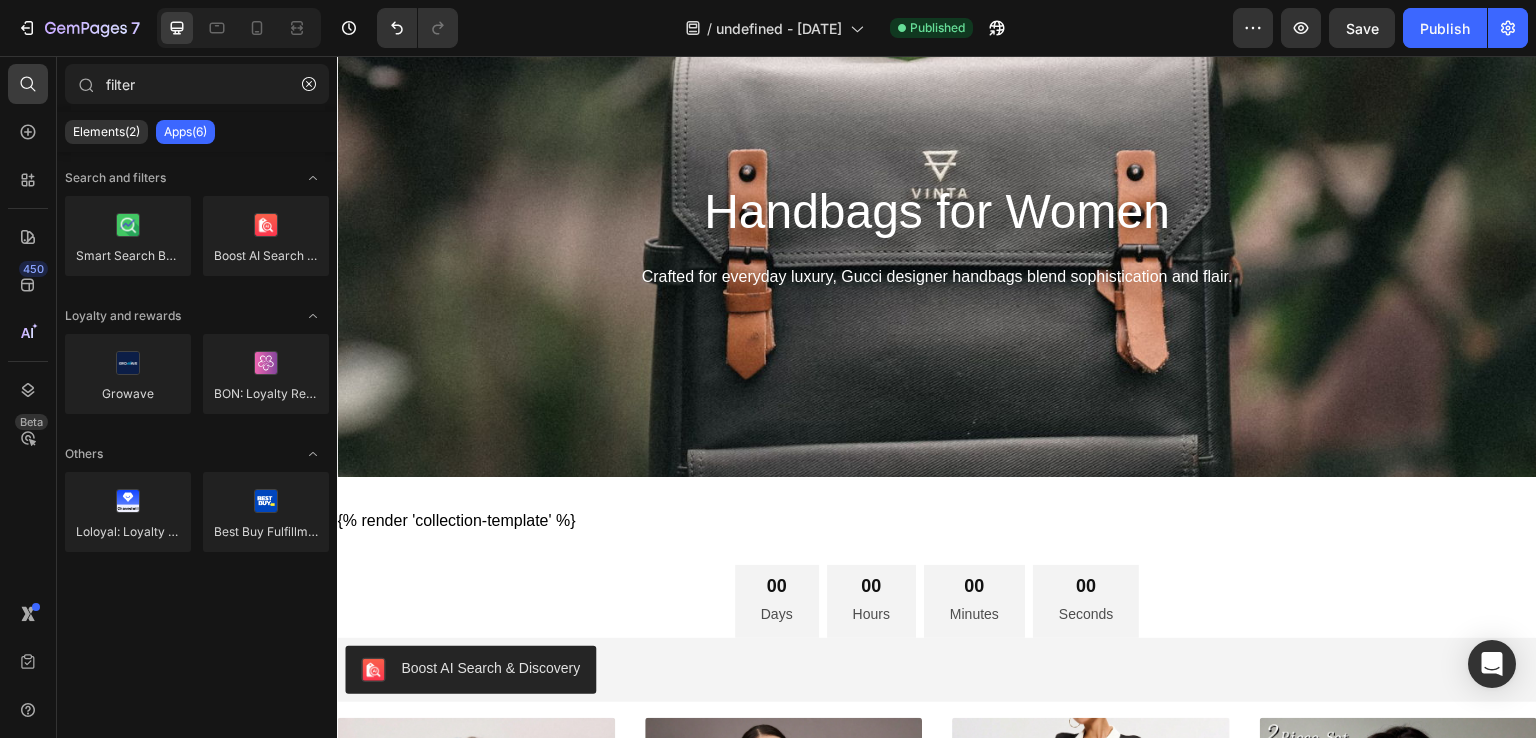 click on "Apps(6)" at bounding box center (185, 132) 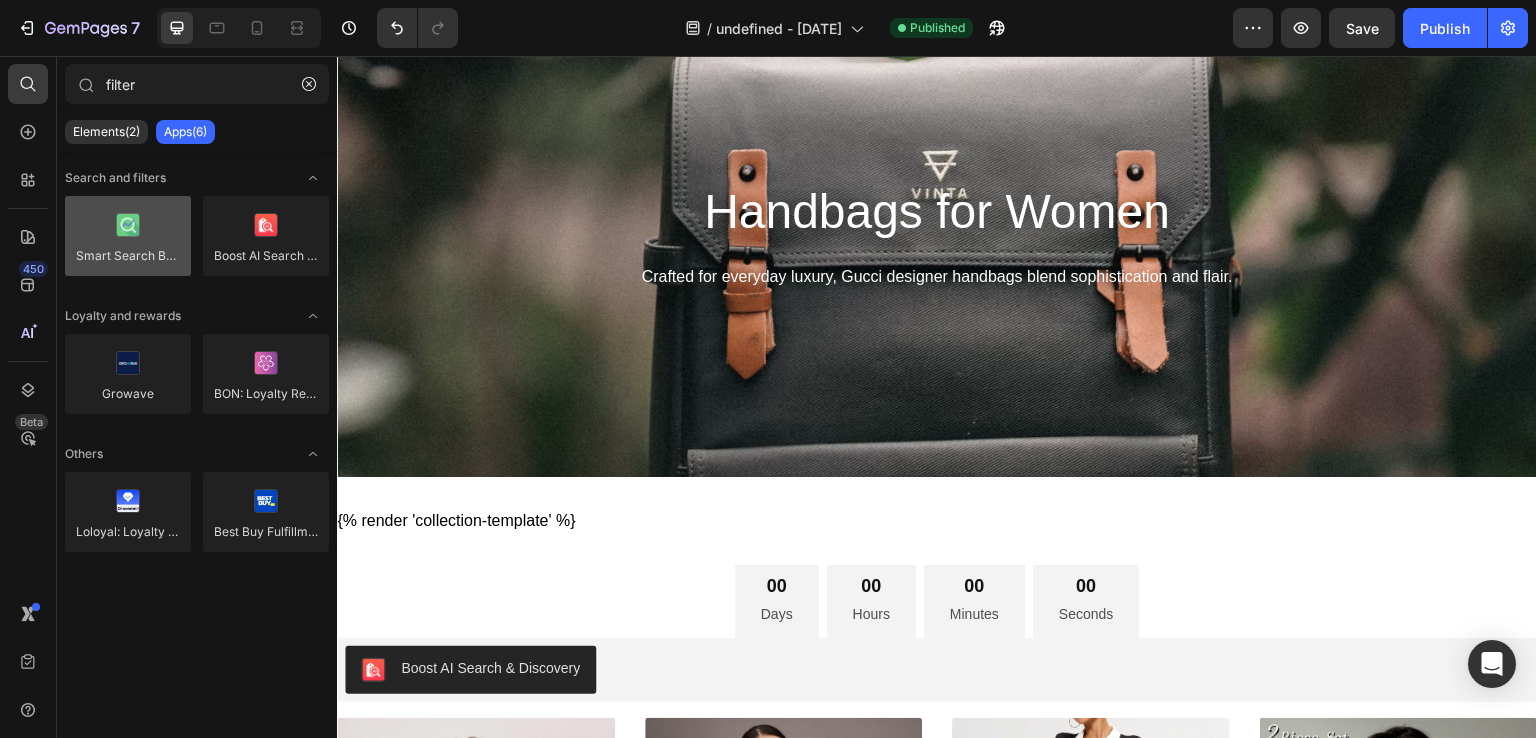 click at bounding box center (128, 236) 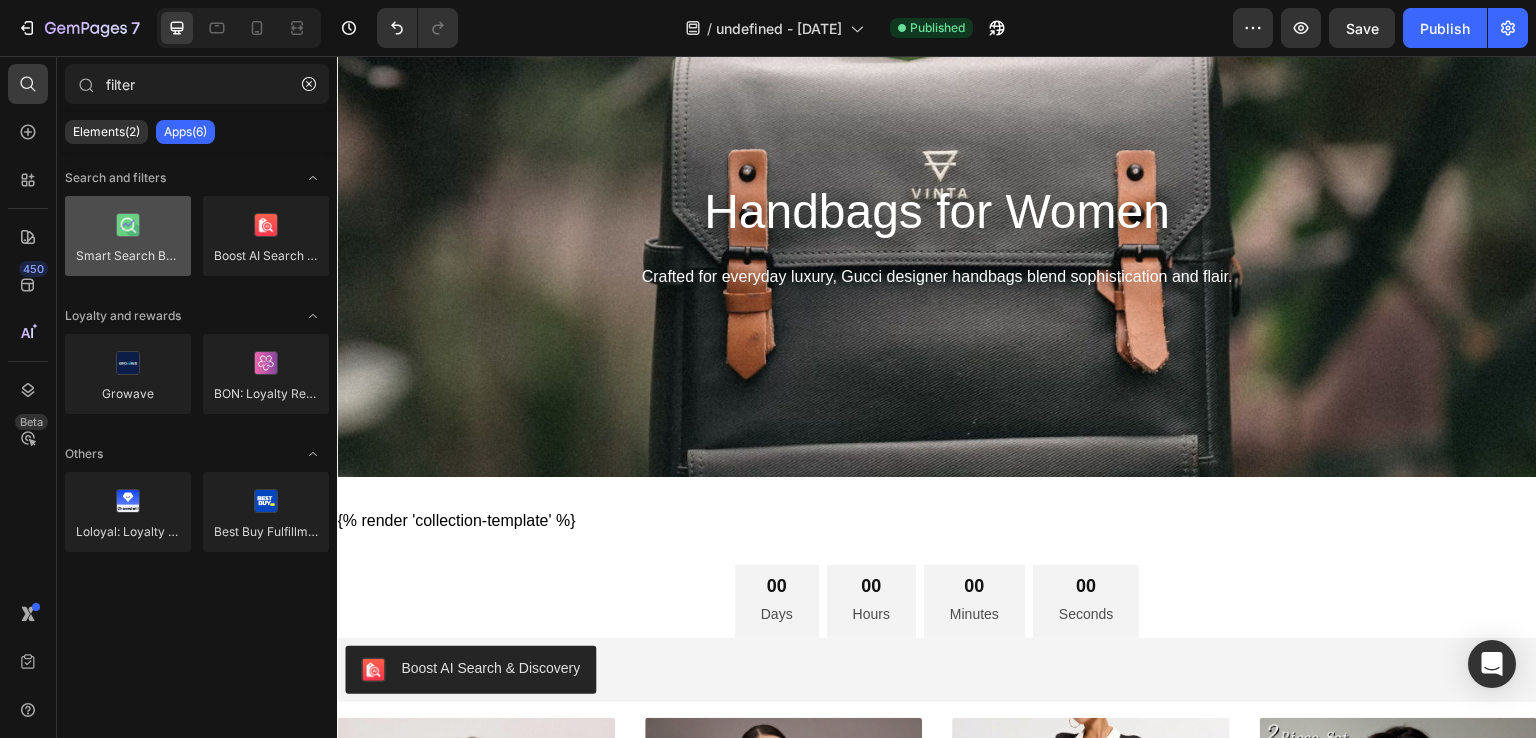 click at bounding box center (128, 236) 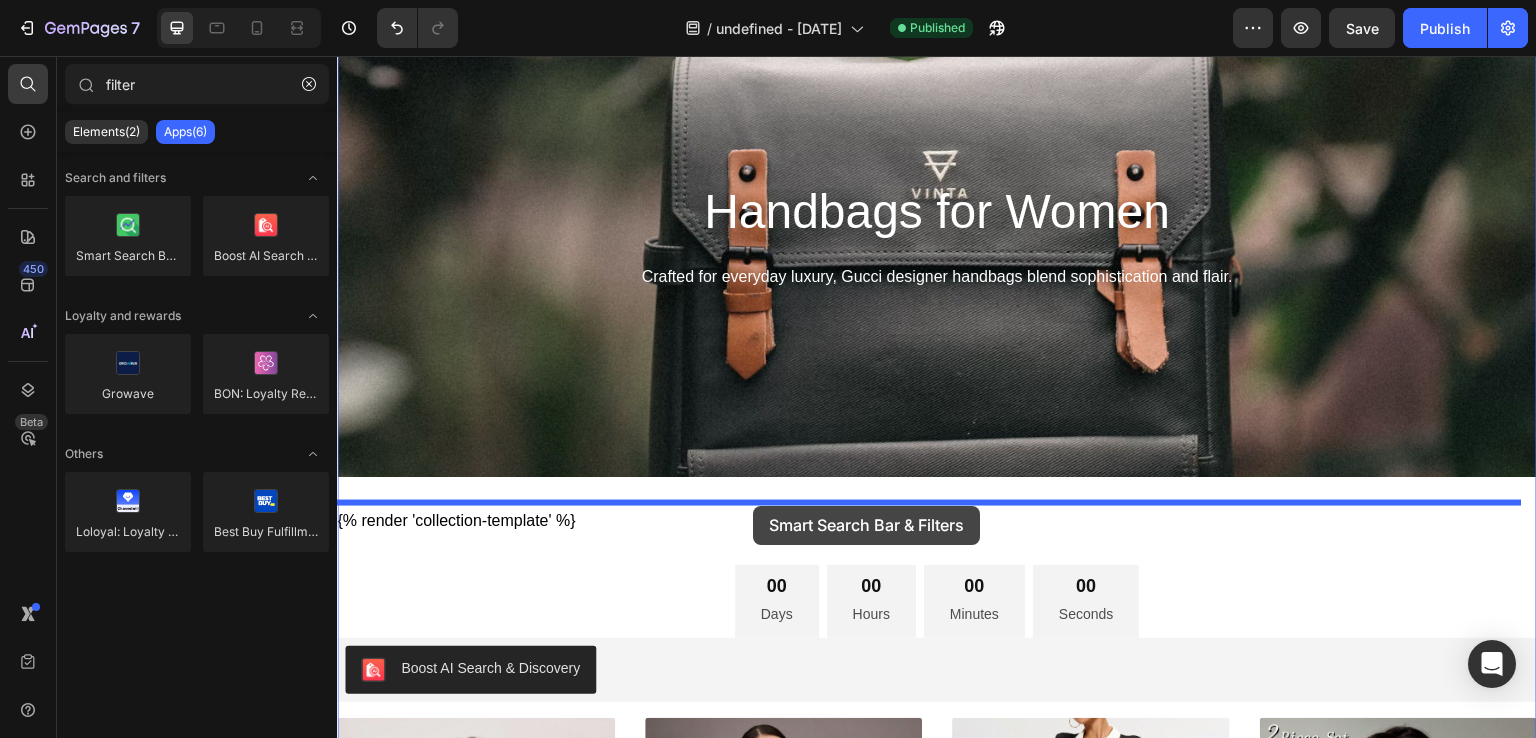 drag, startPoint x: 474, startPoint y: 309, endPoint x: 753, endPoint y: 506, distance: 341.54062 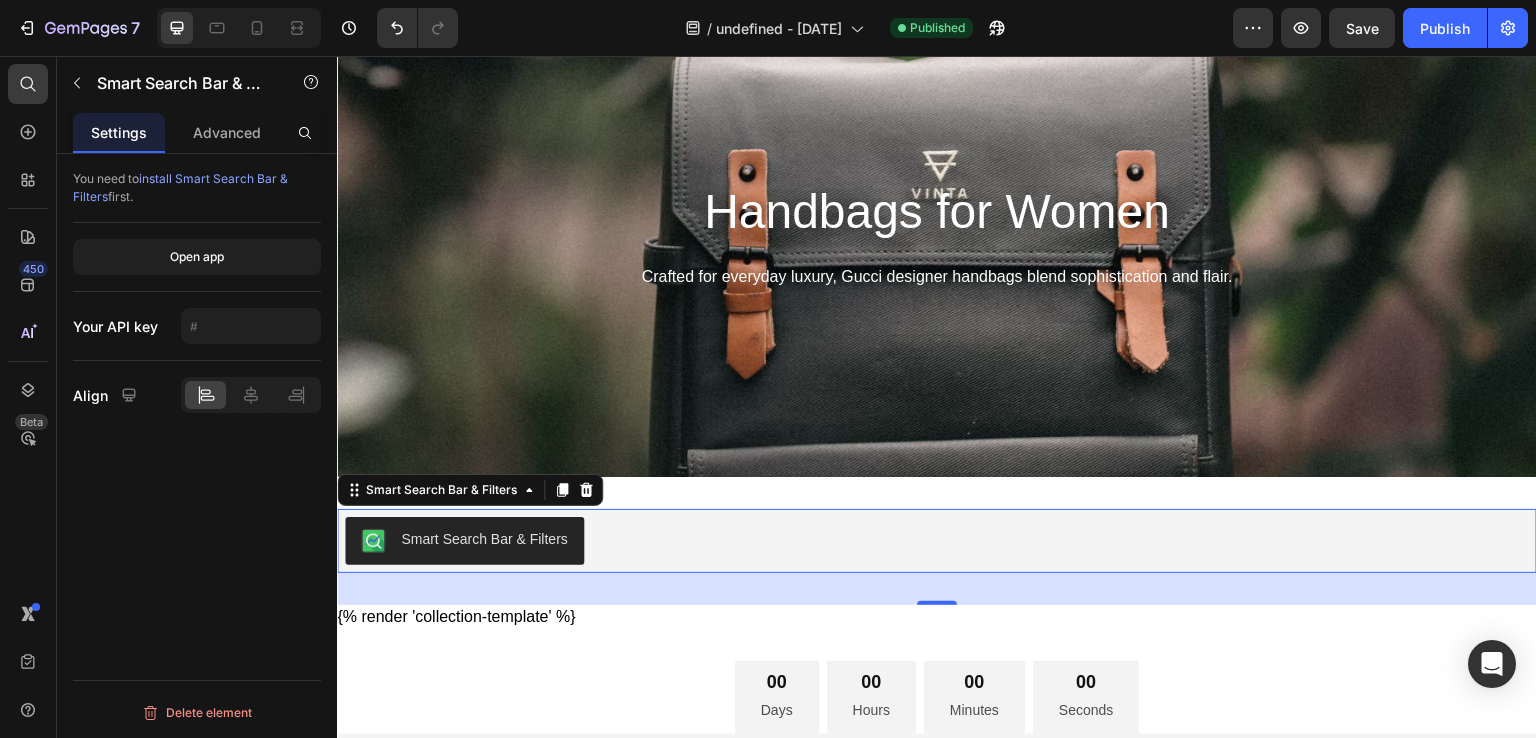 click on "Smart Search Bar & Filters" at bounding box center [484, 539] 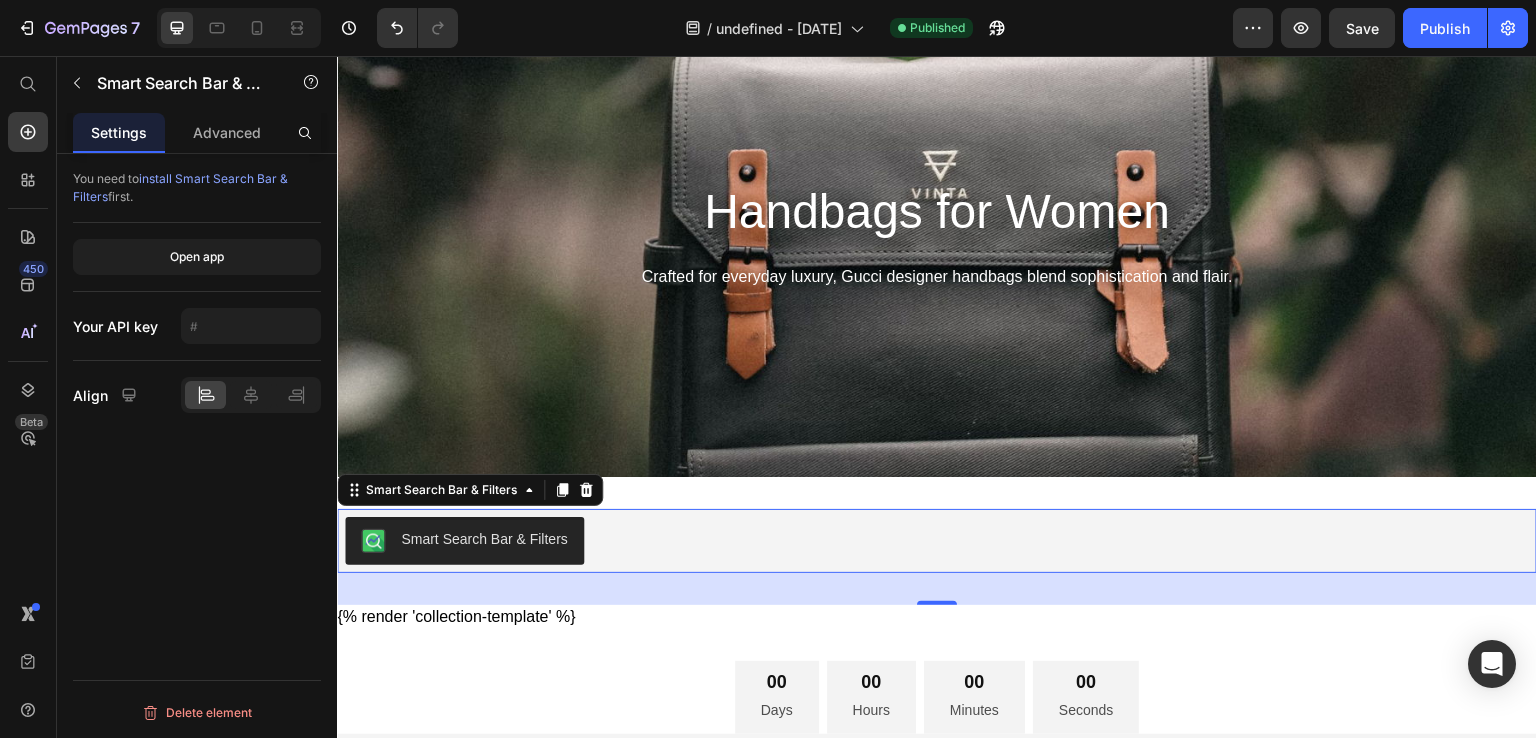 click on "Smart Search Bar & Filters" at bounding box center [484, 539] 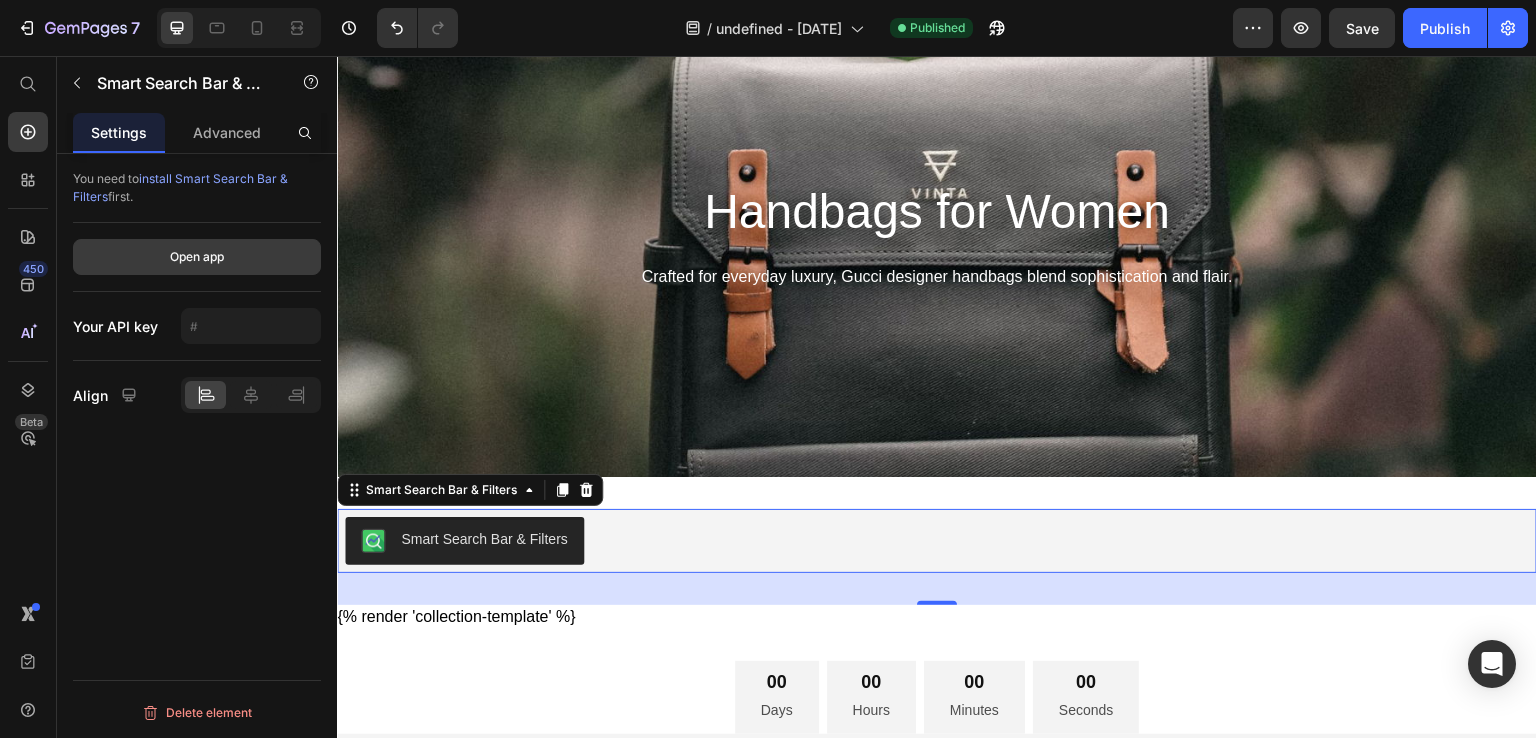 click on "Open app" at bounding box center (197, 257) 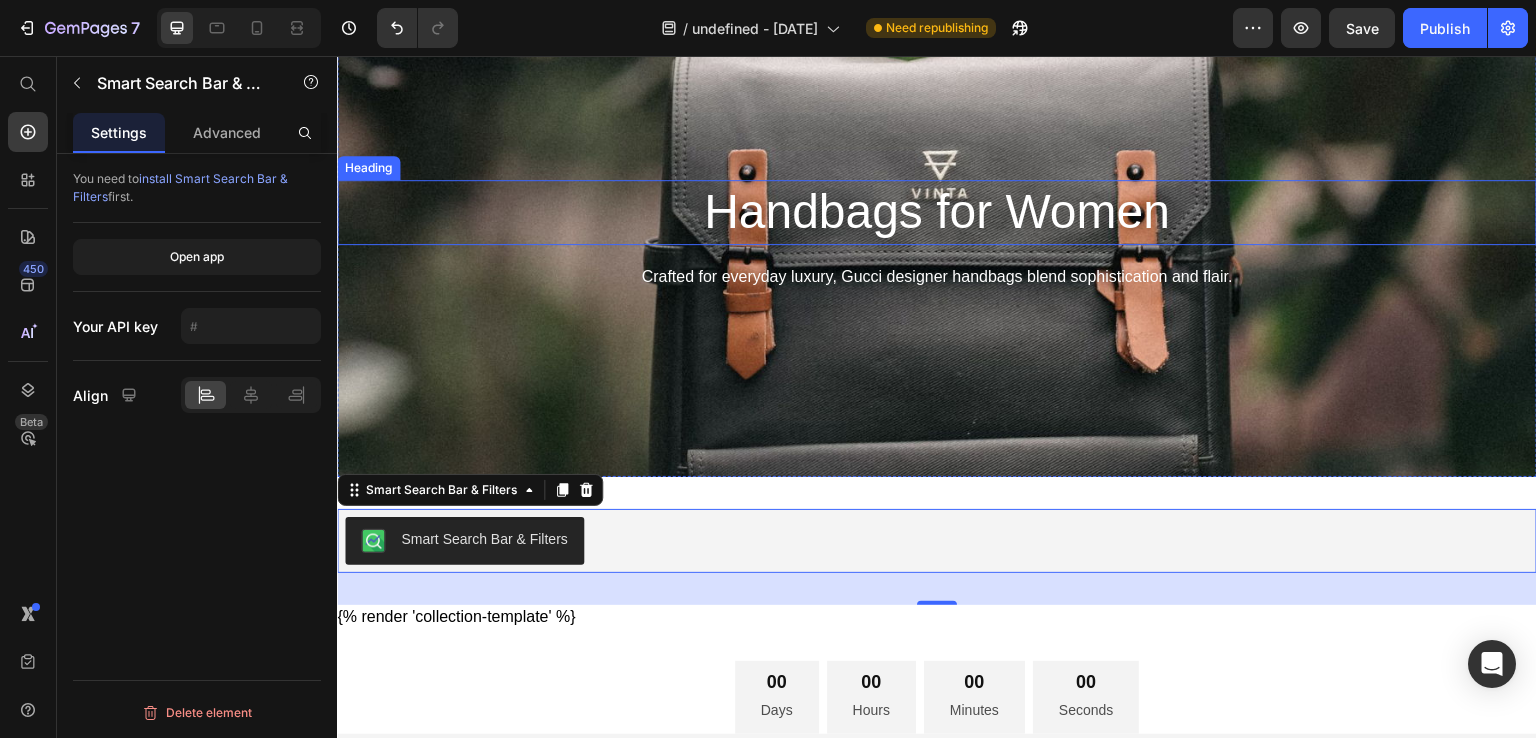 scroll, scrollTop: 0, scrollLeft: 0, axis: both 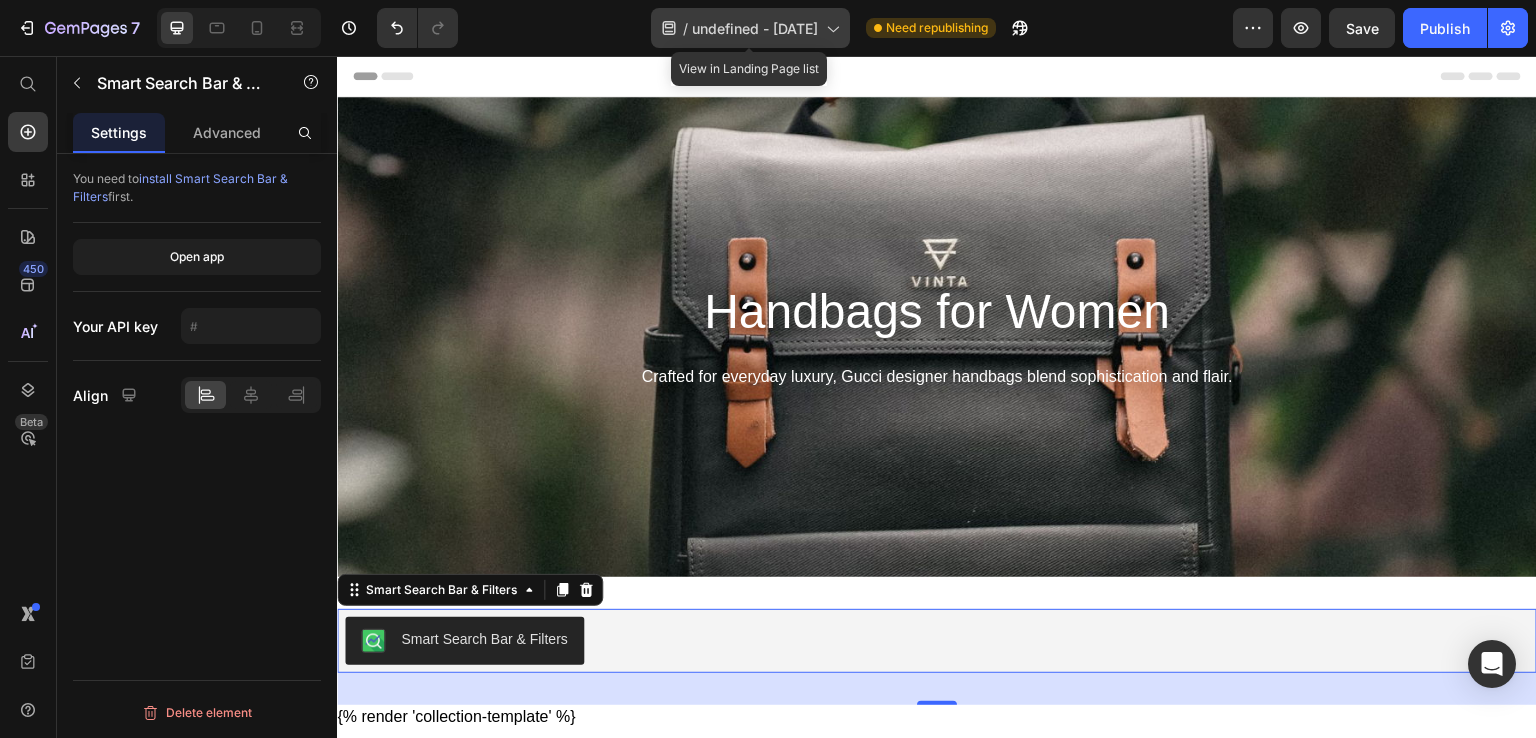 click on "undefined - Jul 12, 07:49:55" at bounding box center (755, 28) 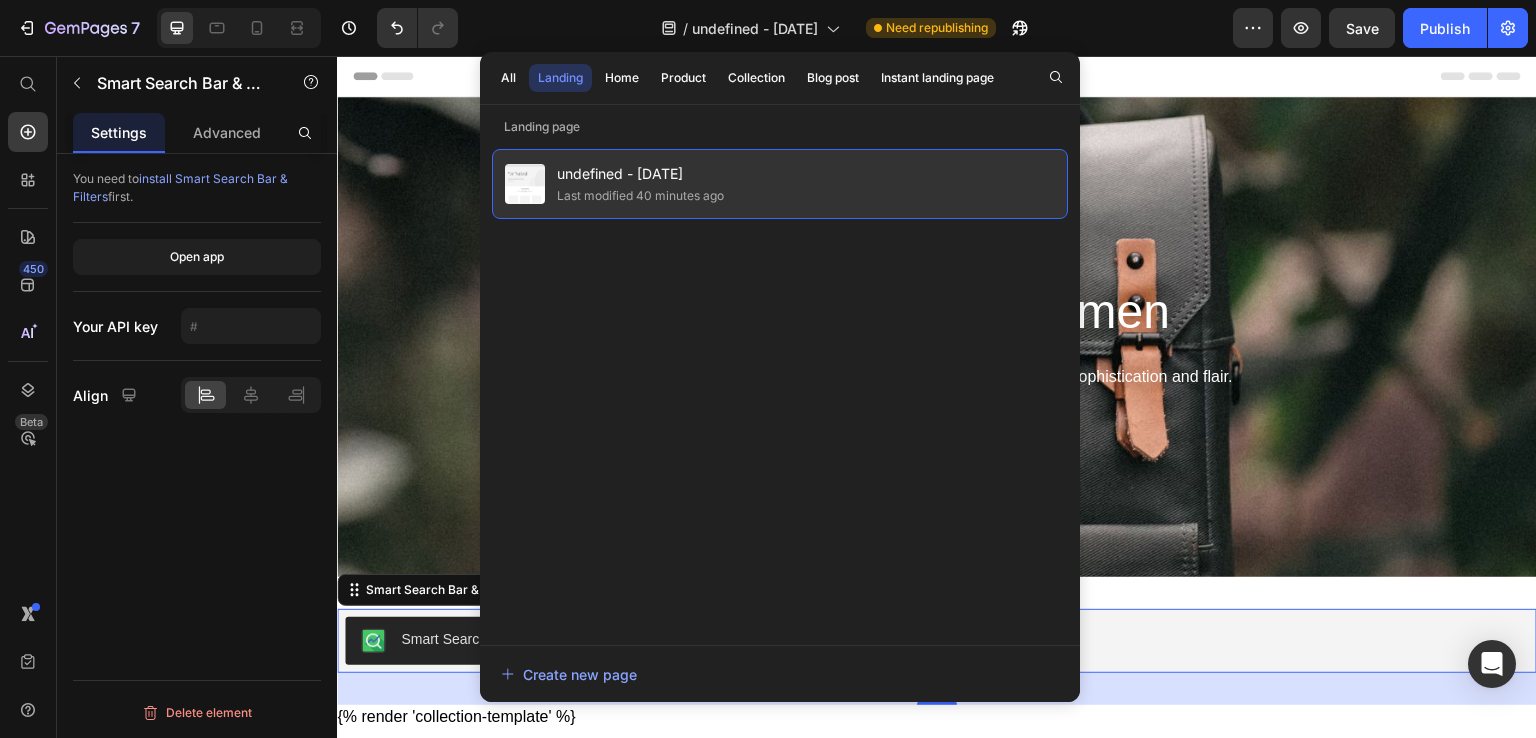 click on "undefined - Jul 12, 07:49:55" at bounding box center [640, 174] 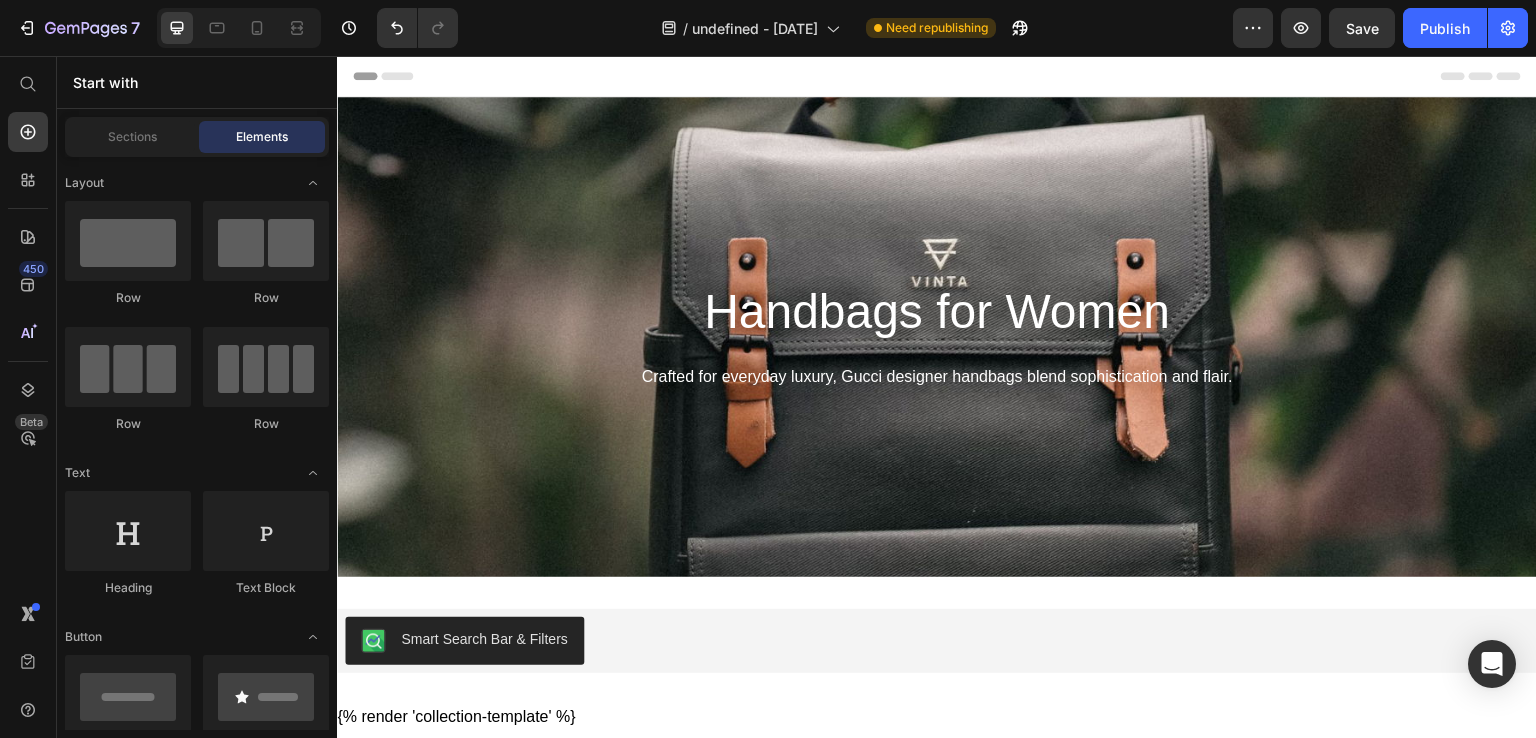 click on "450 Beta" at bounding box center [28, 397] 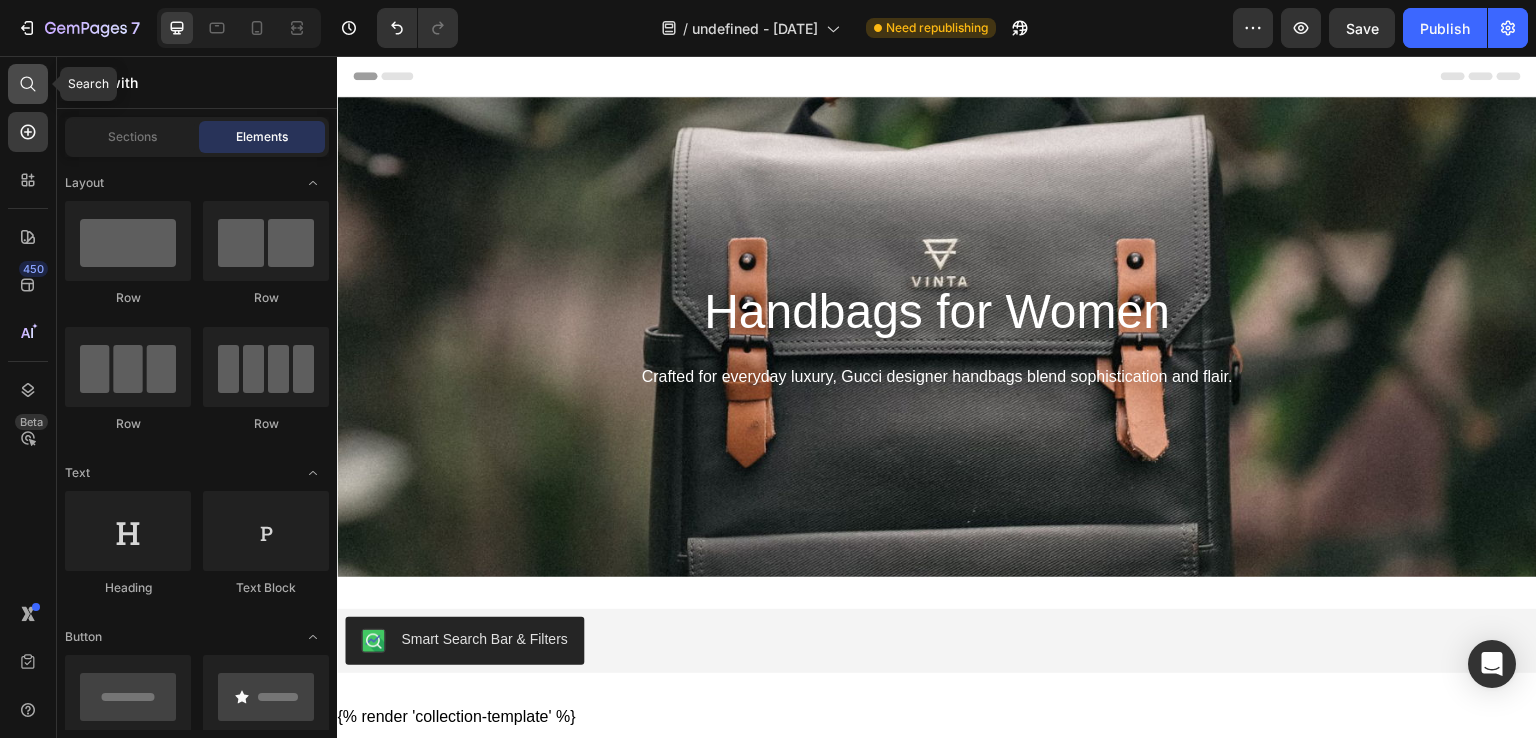 click 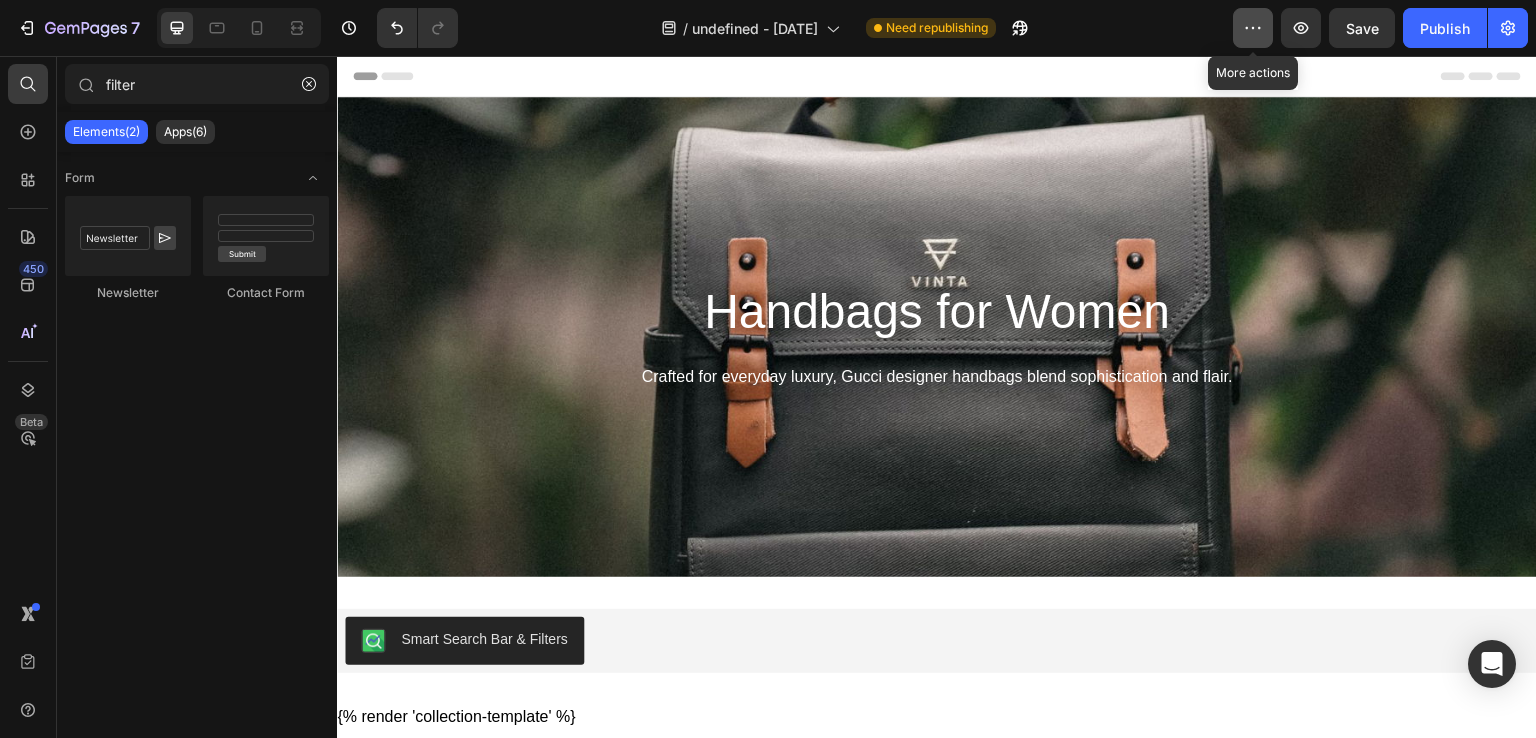 click 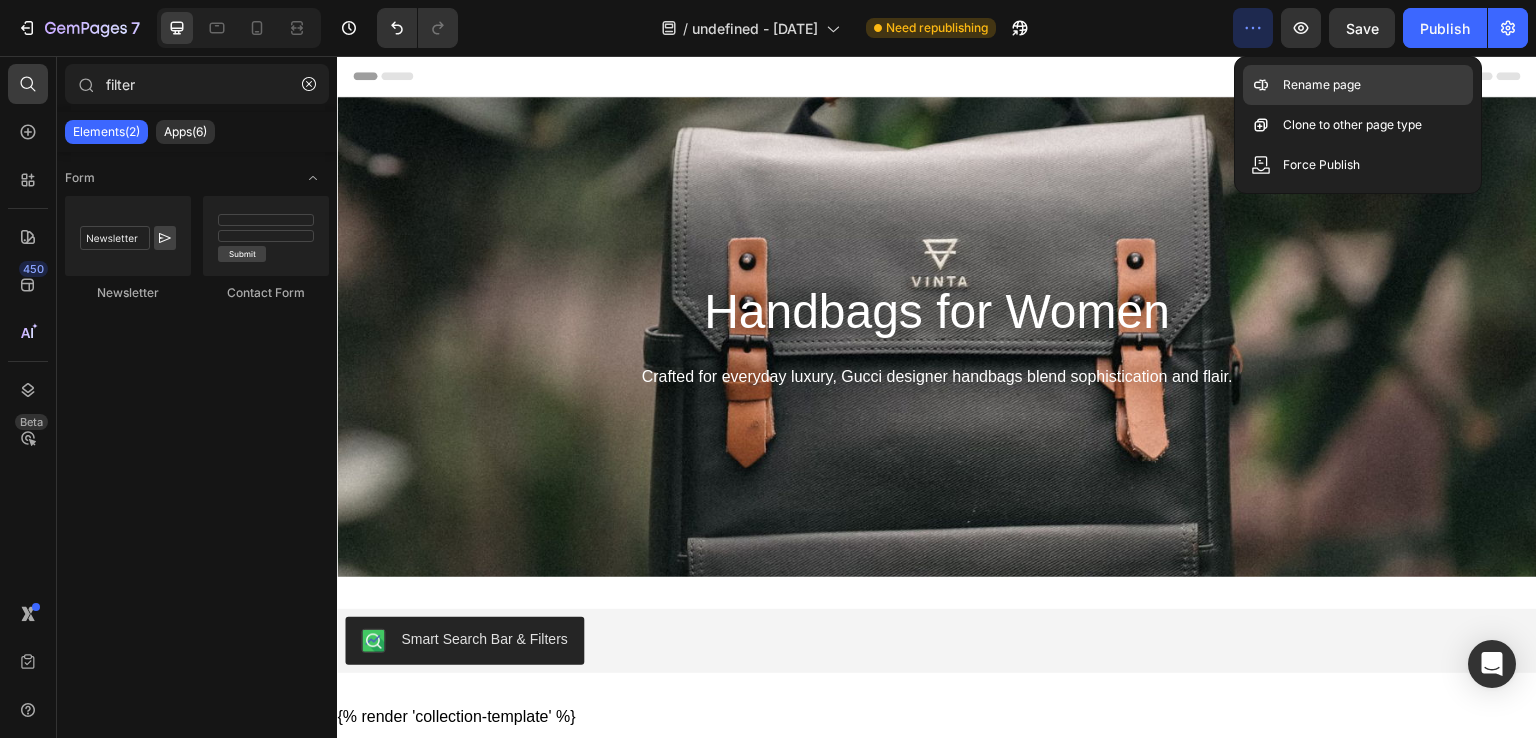 click on "Rename page" at bounding box center [1322, 85] 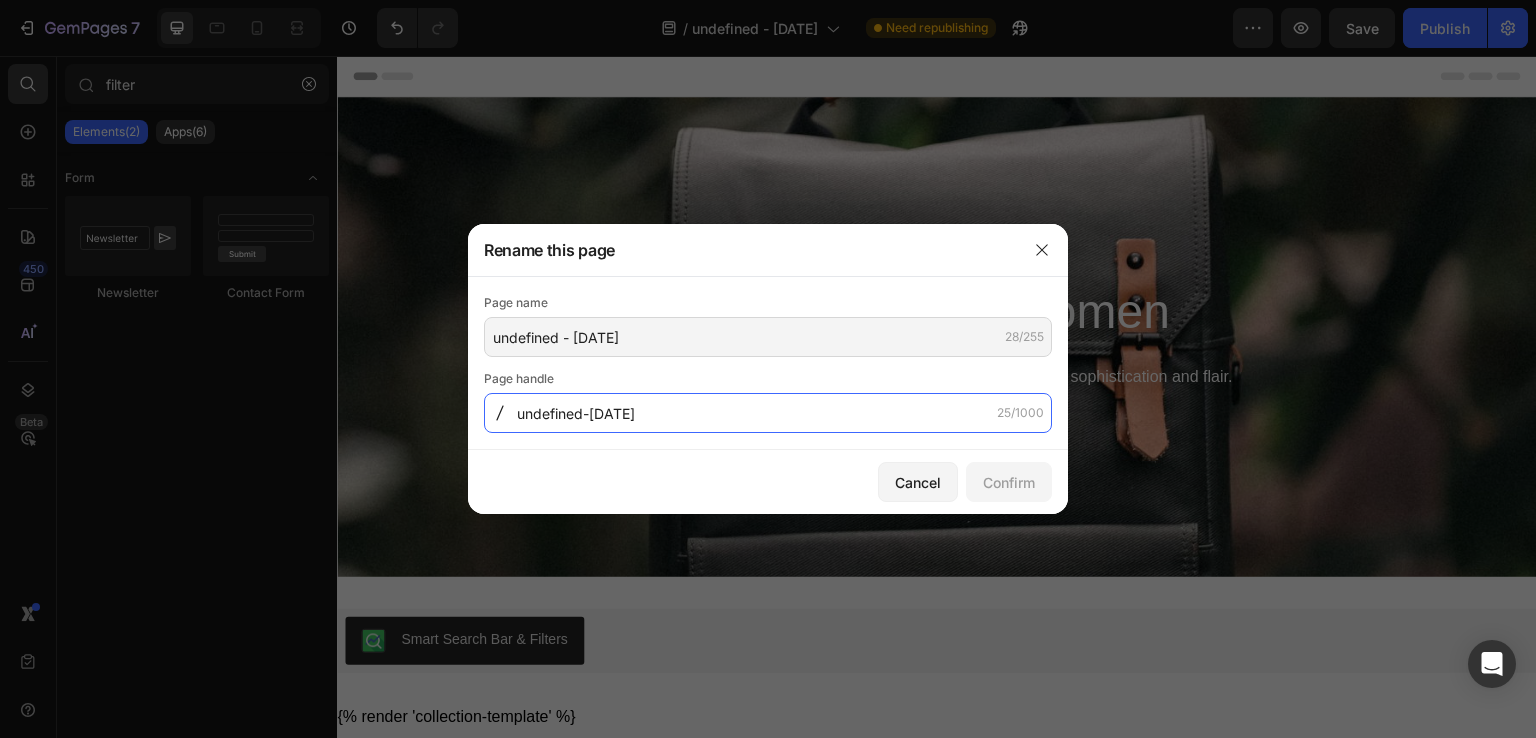click on "undefined-jul-12-07-49-55" 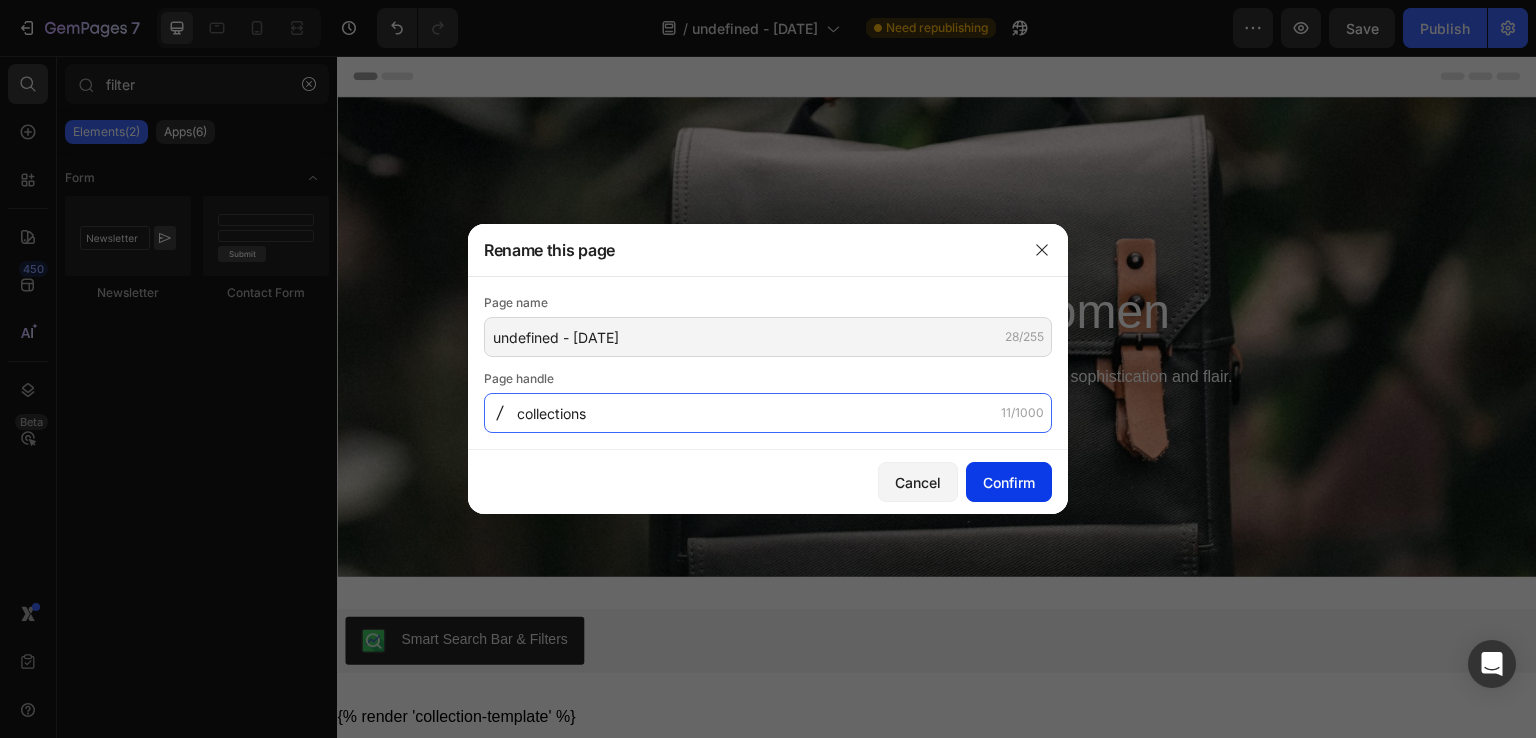 type on "collections" 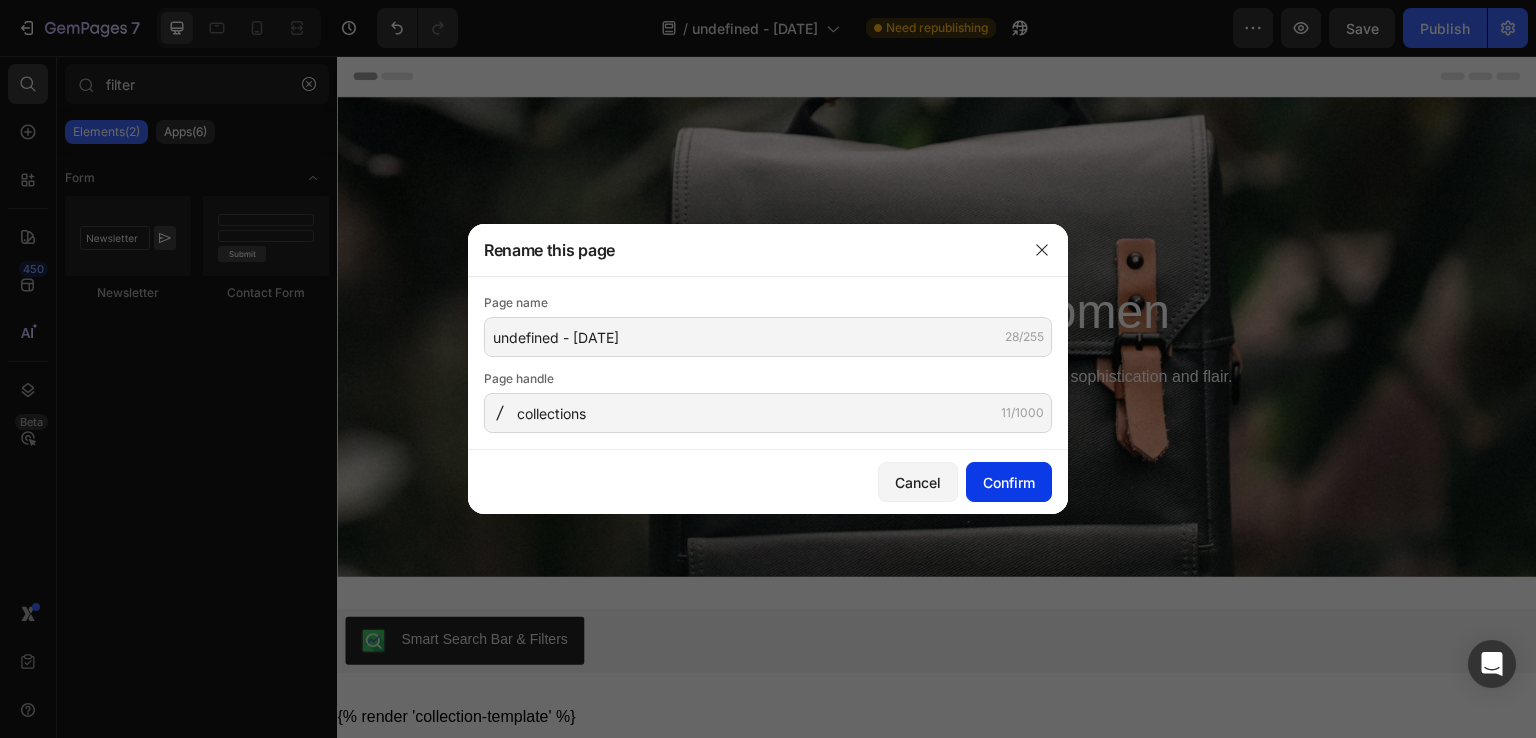 click on "Confirm" at bounding box center (1009, 482) 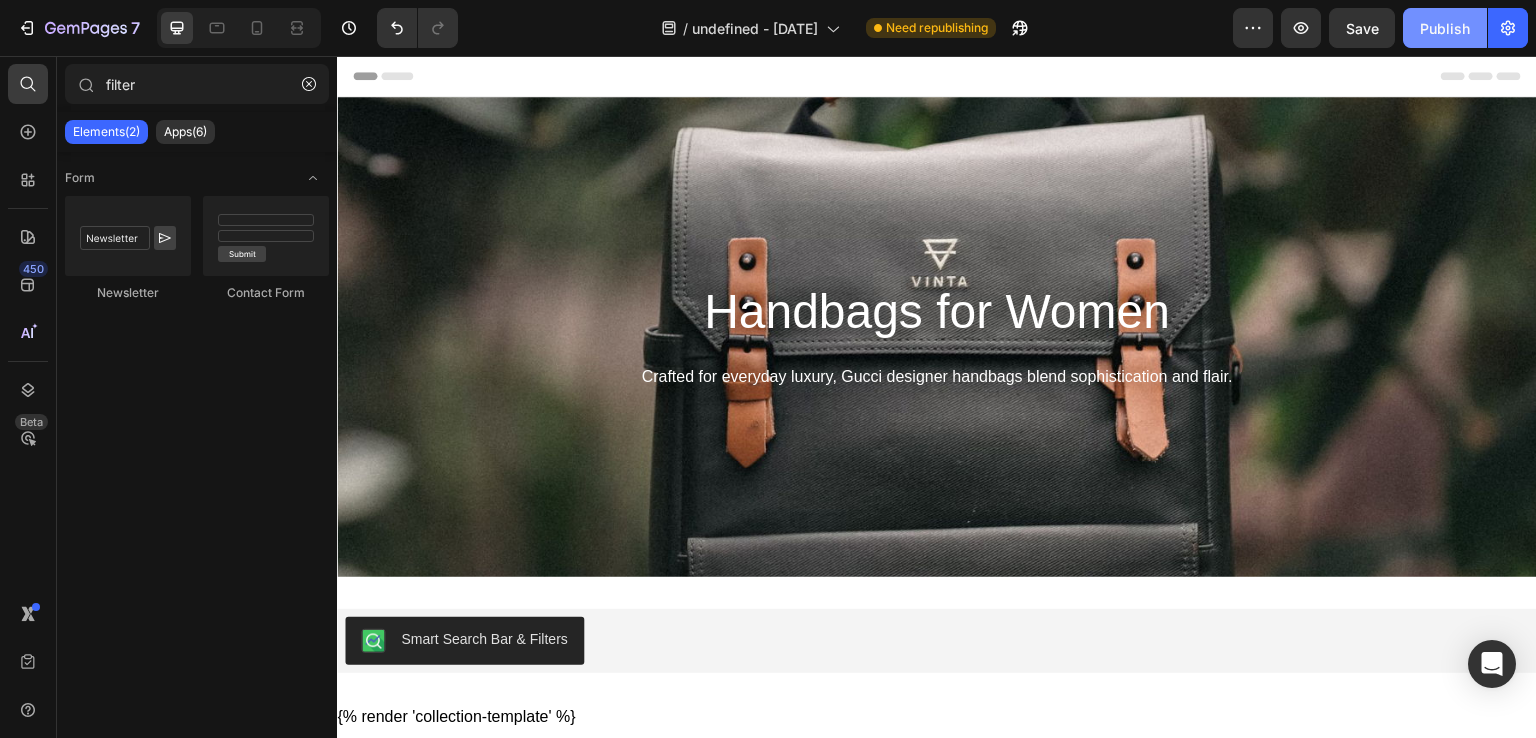 click on "Publish" 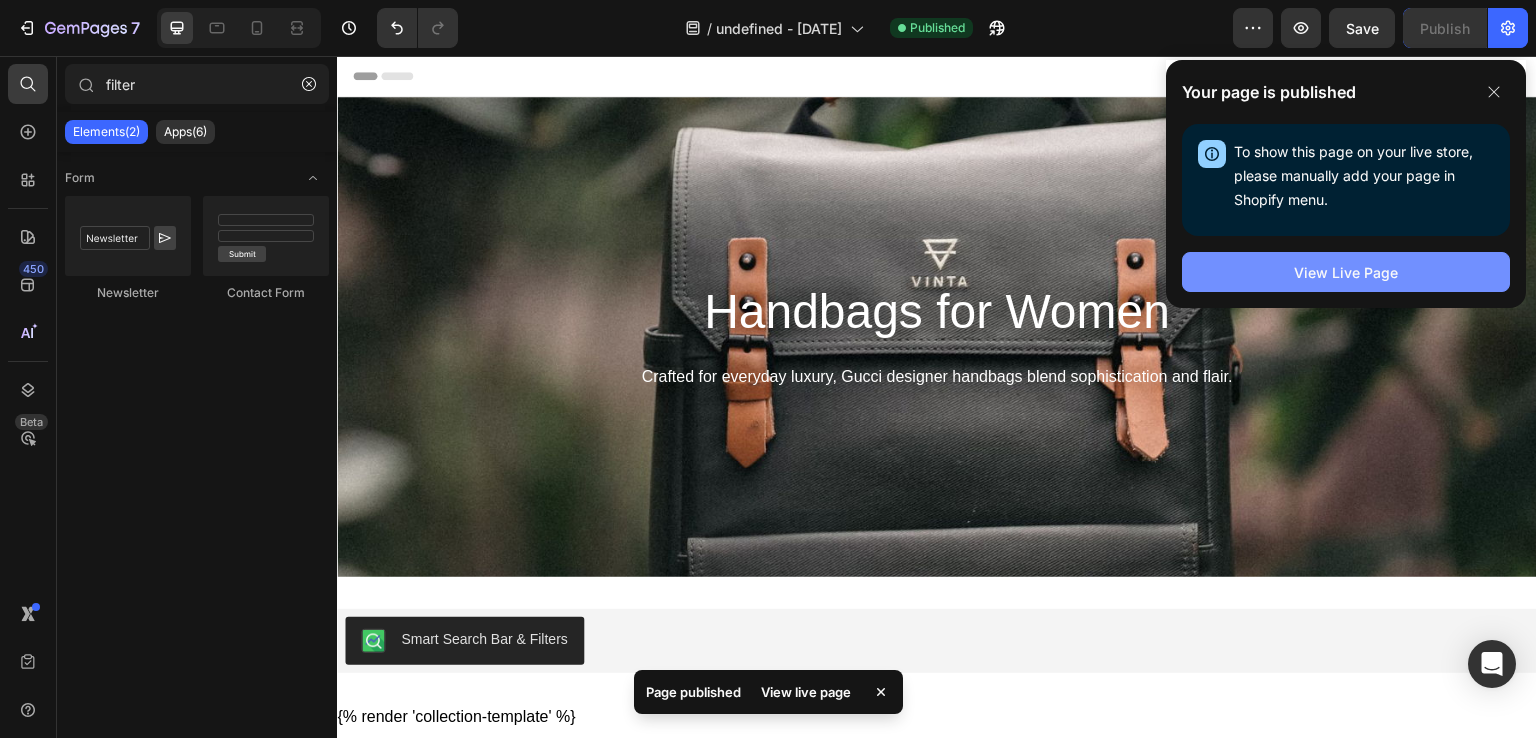 click on "View Live Page" at bounding box center (1346, 272) 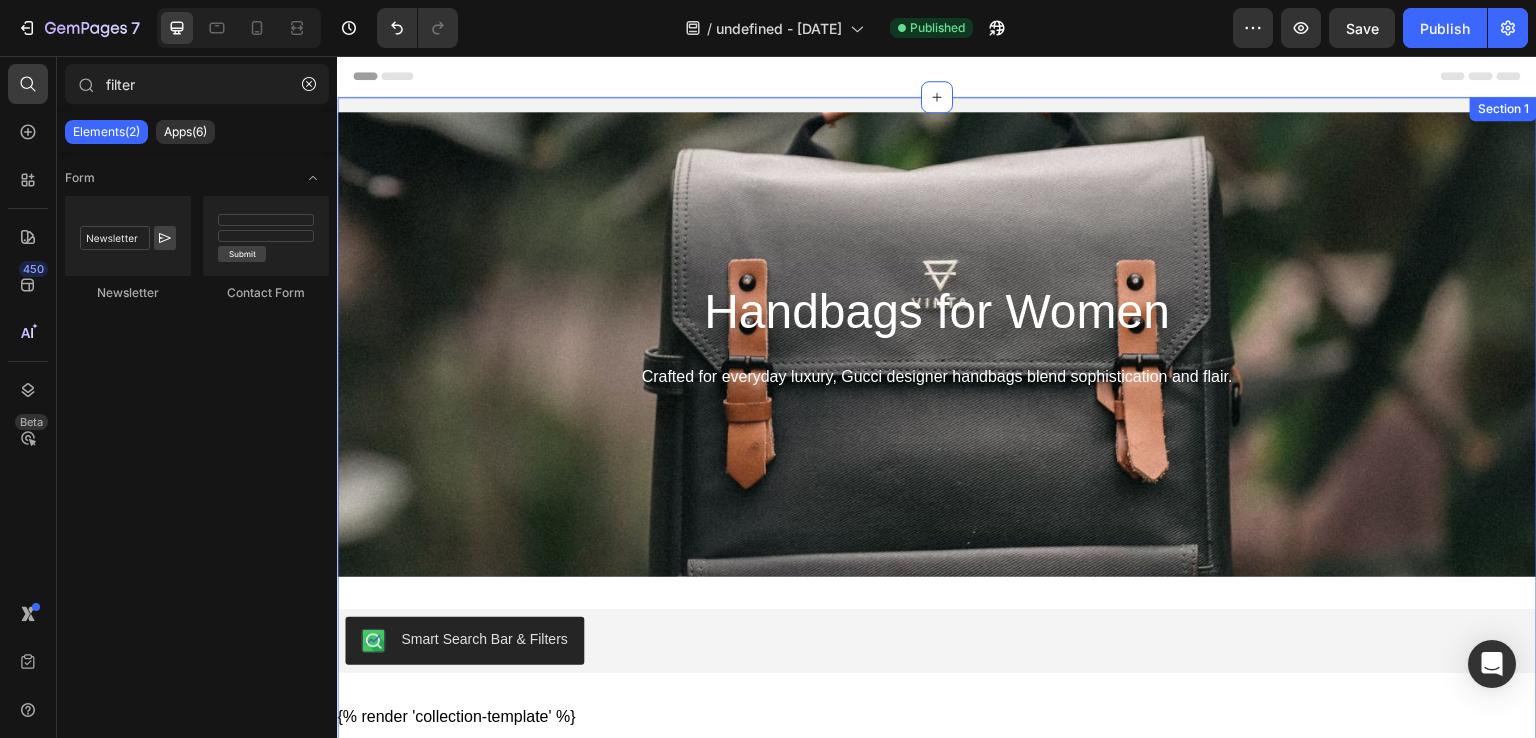 scroll, scrollTop: 200, scrollLeft: 0, axis: vertical 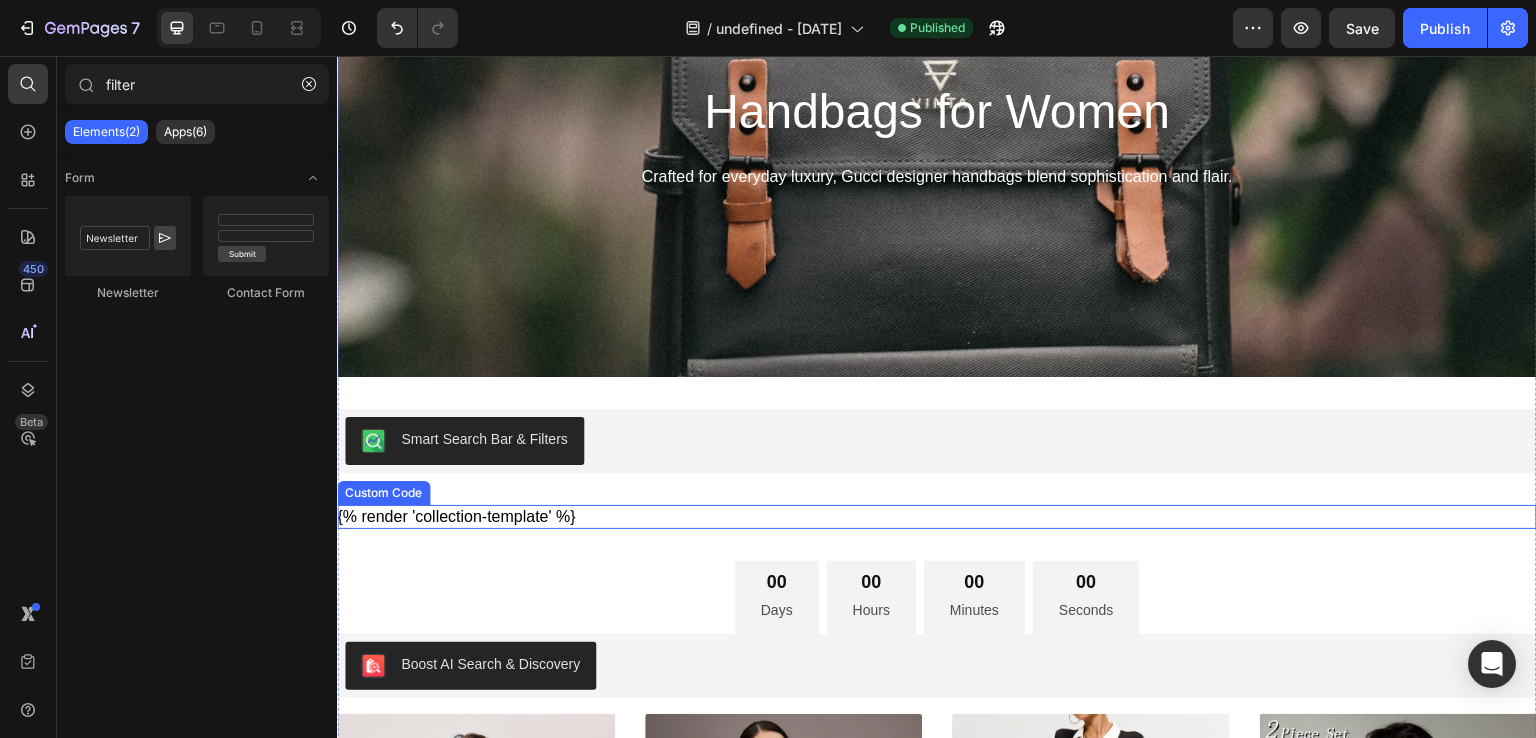 click on "{% render 'collection-template' %}" at bounding box center [937, 517] 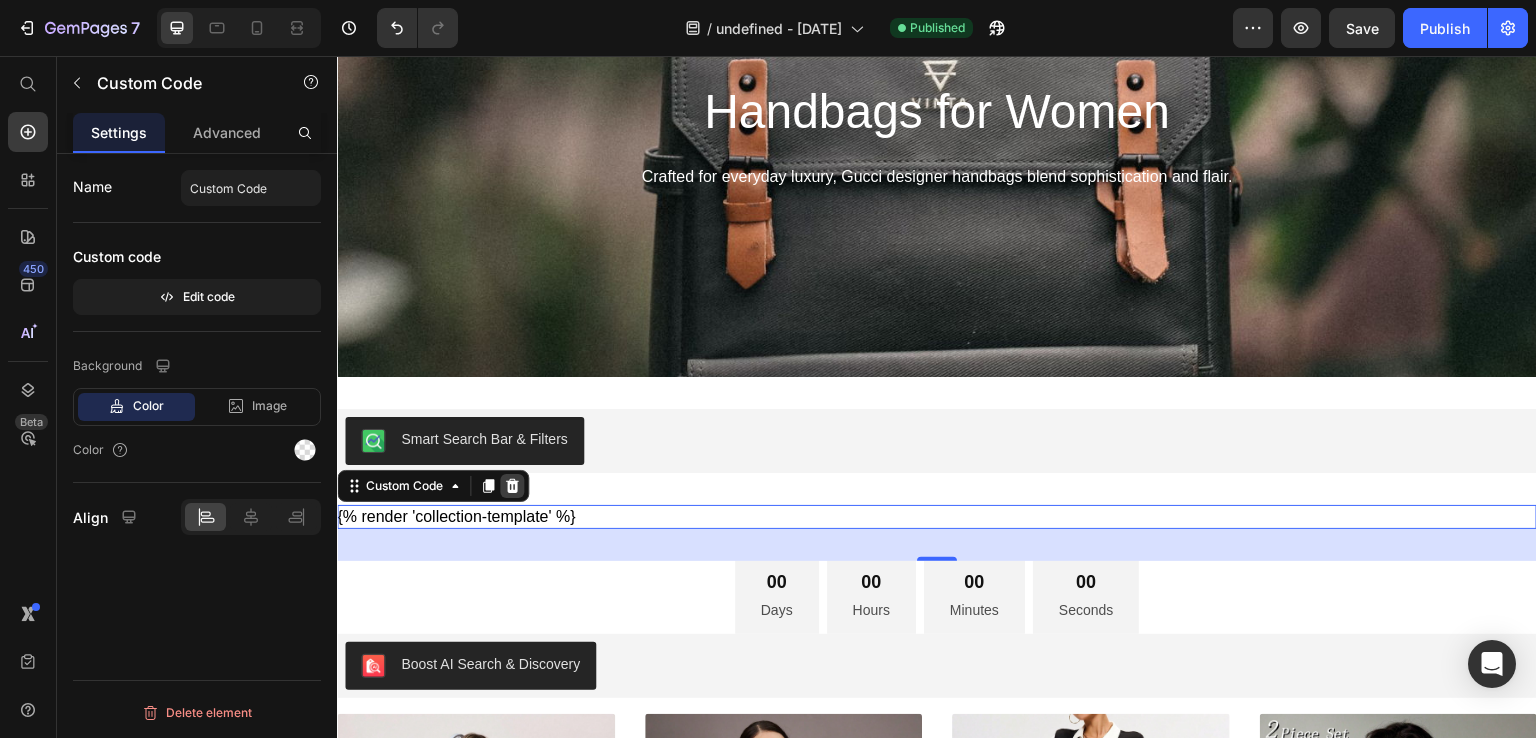 click 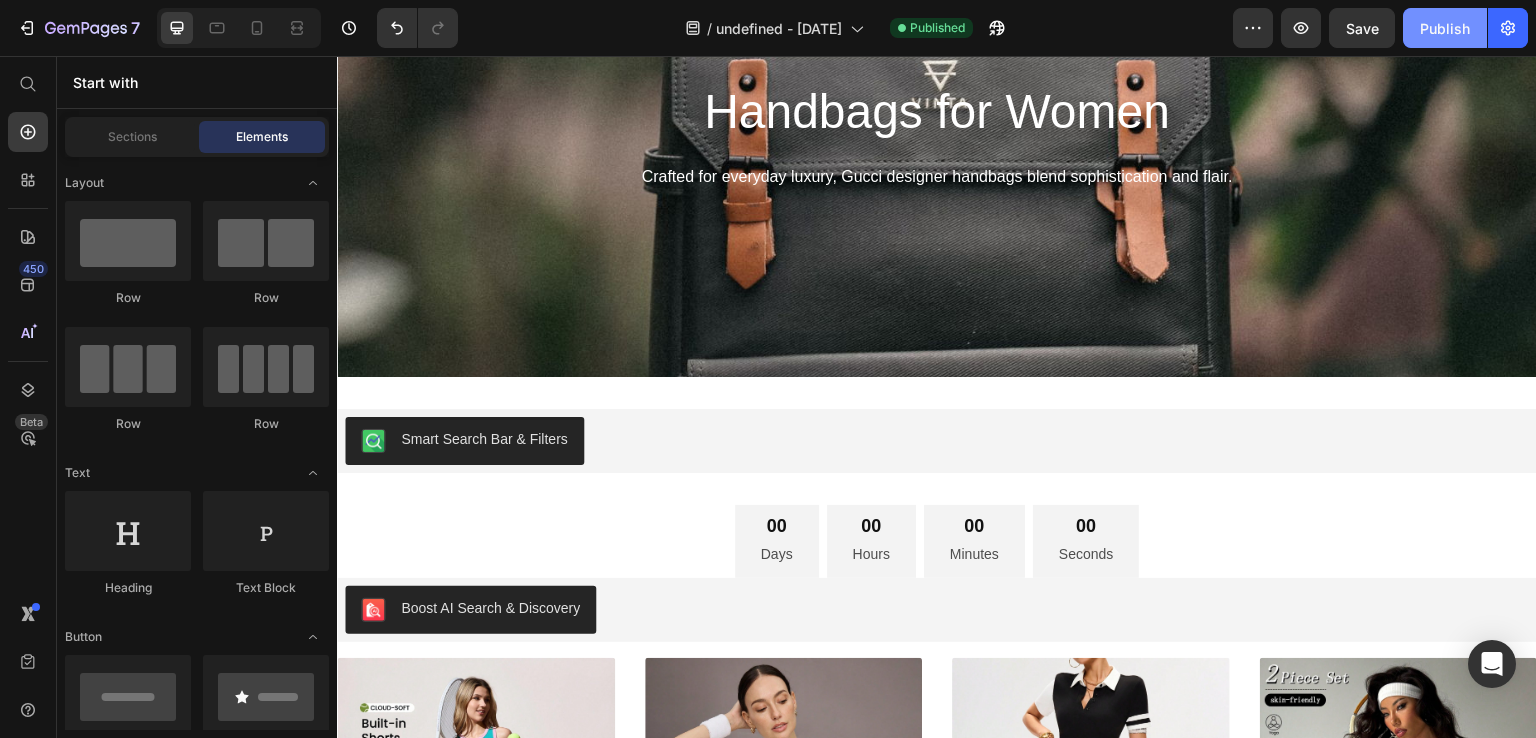click on "Publish" 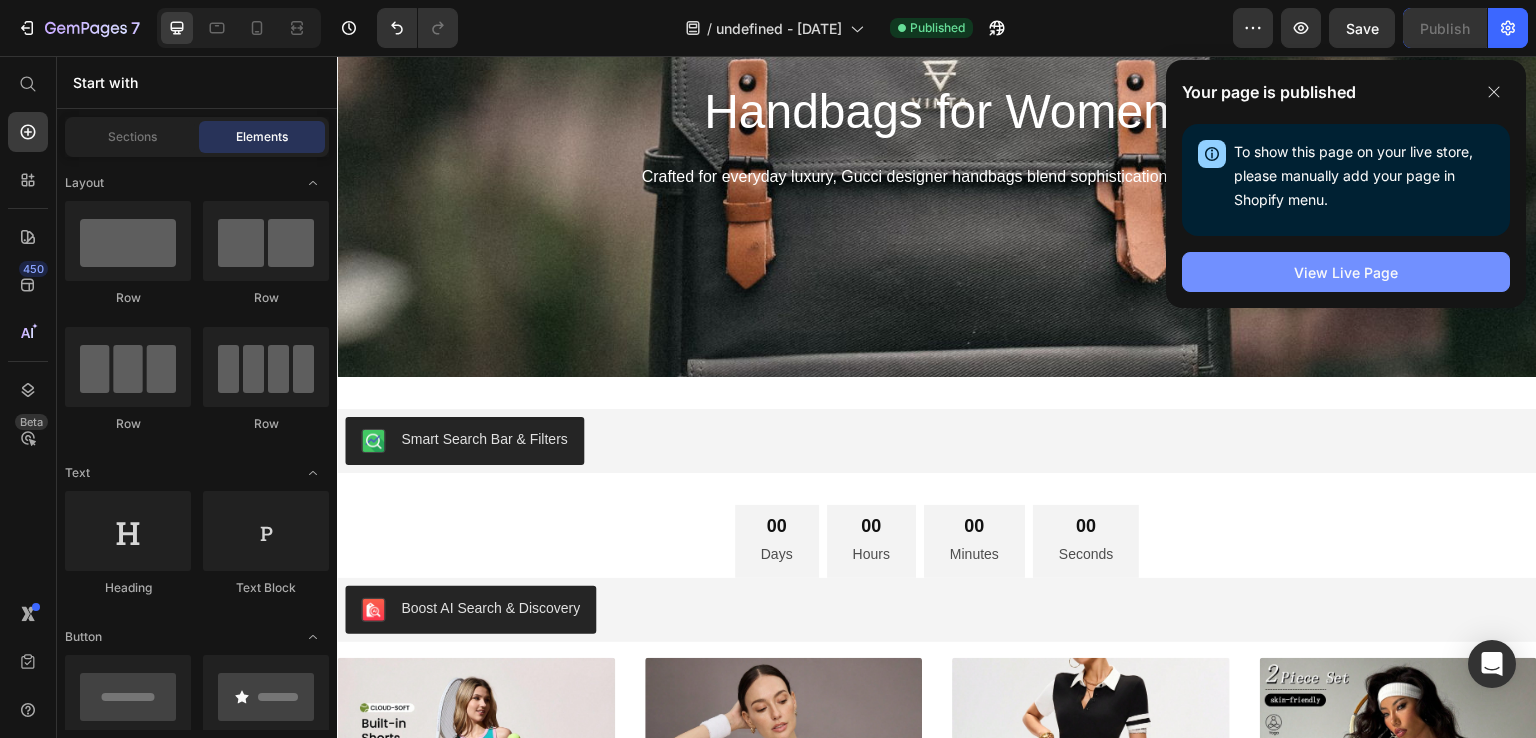 click on "View Live Page" at bounding box center [1346, 272] 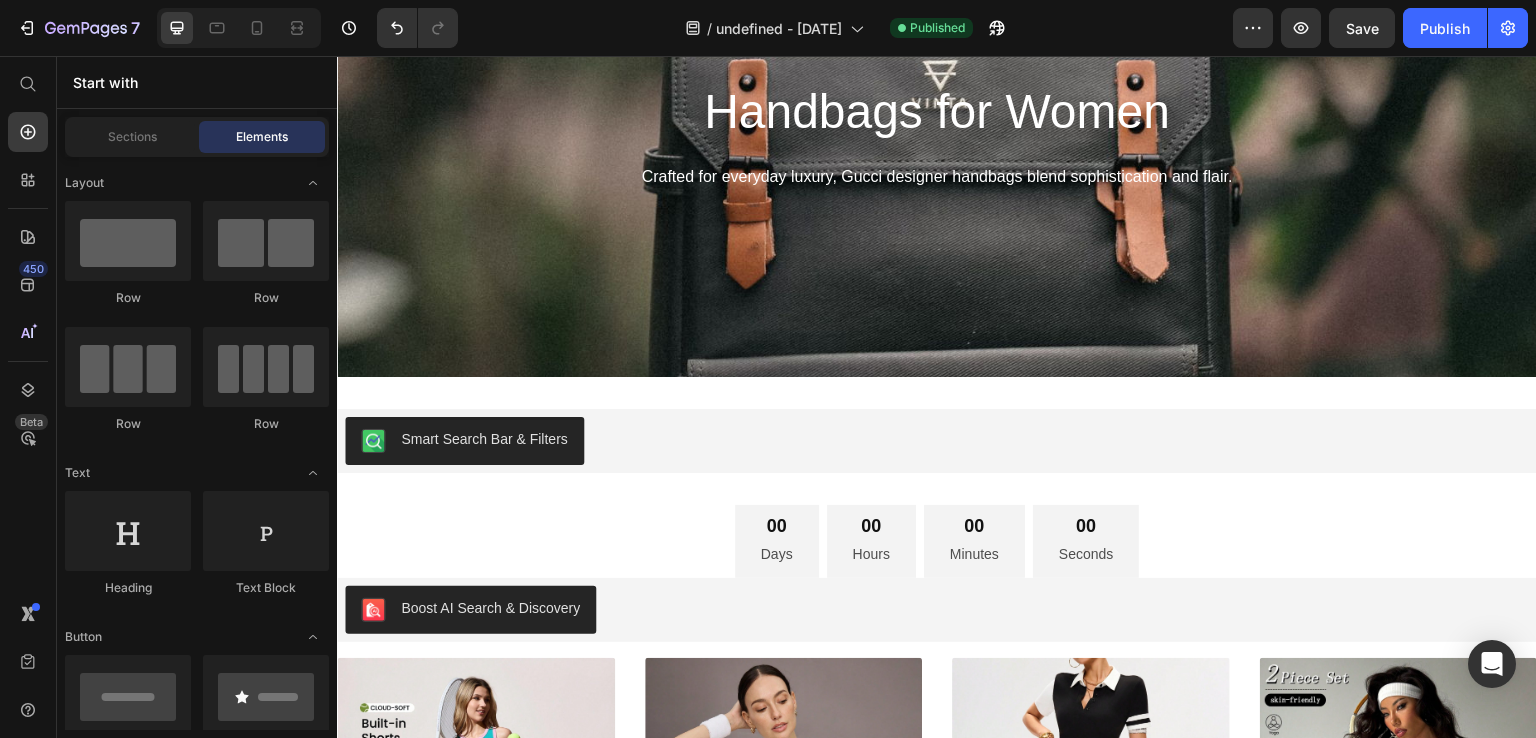 type 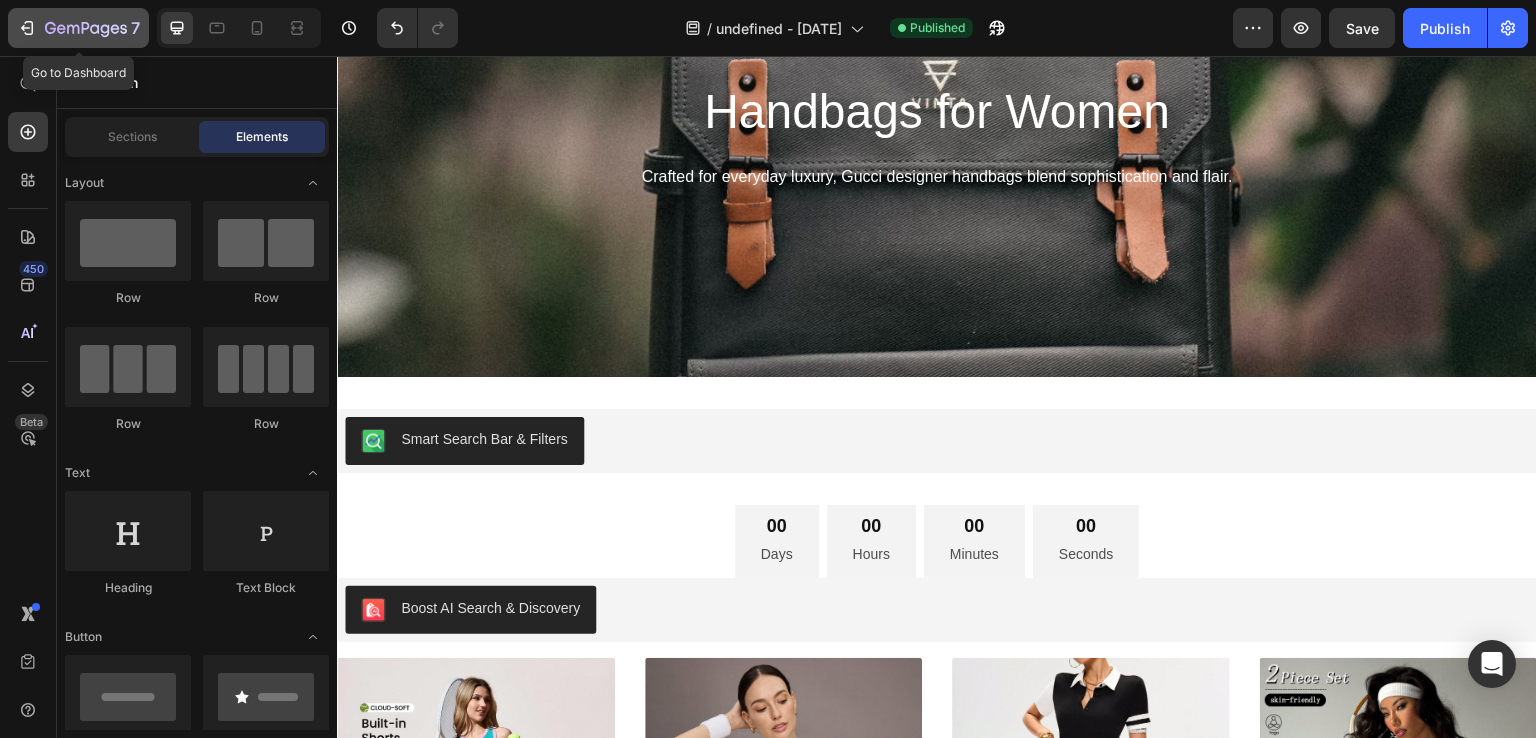 click 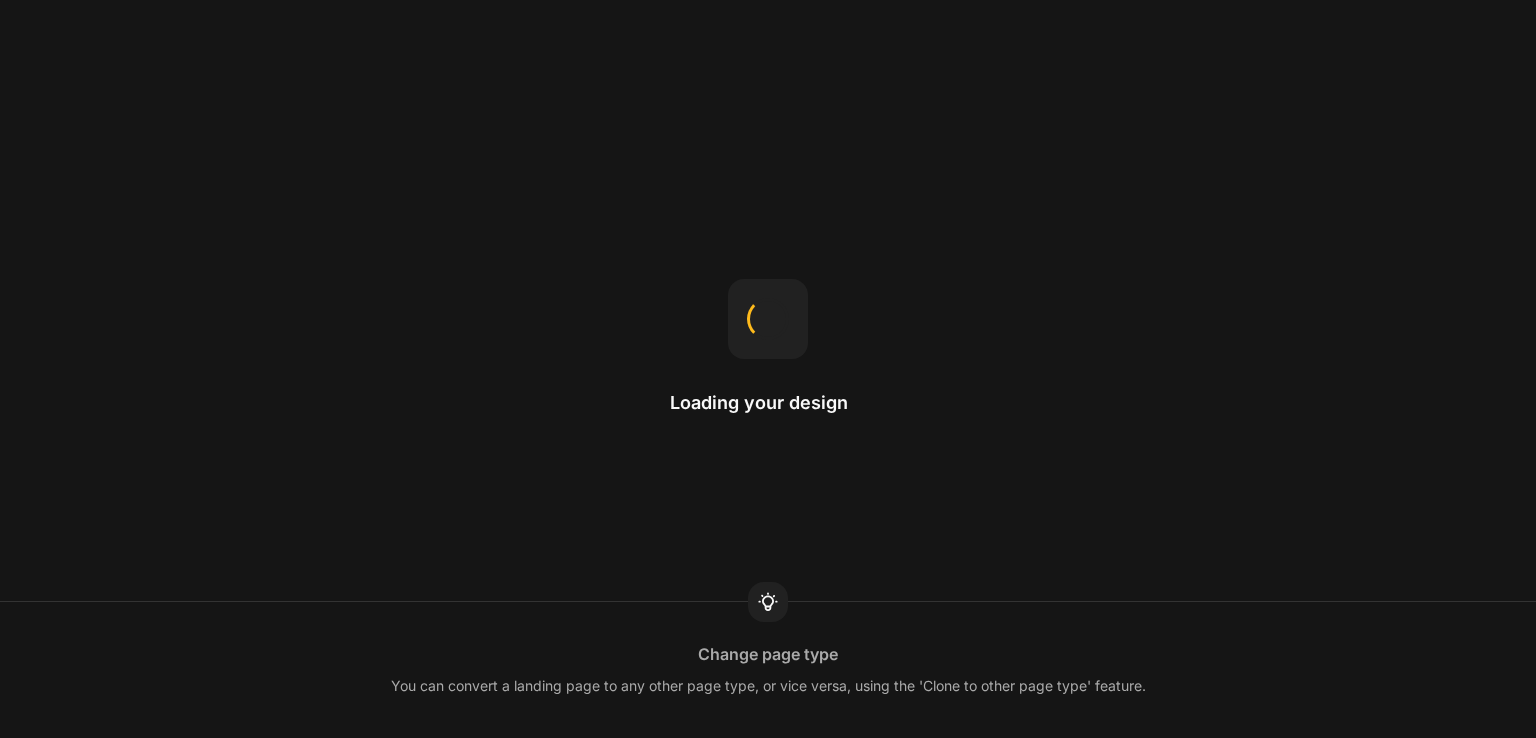 scroll, scrollTop: 0, scrollLeft: 0, axis: both 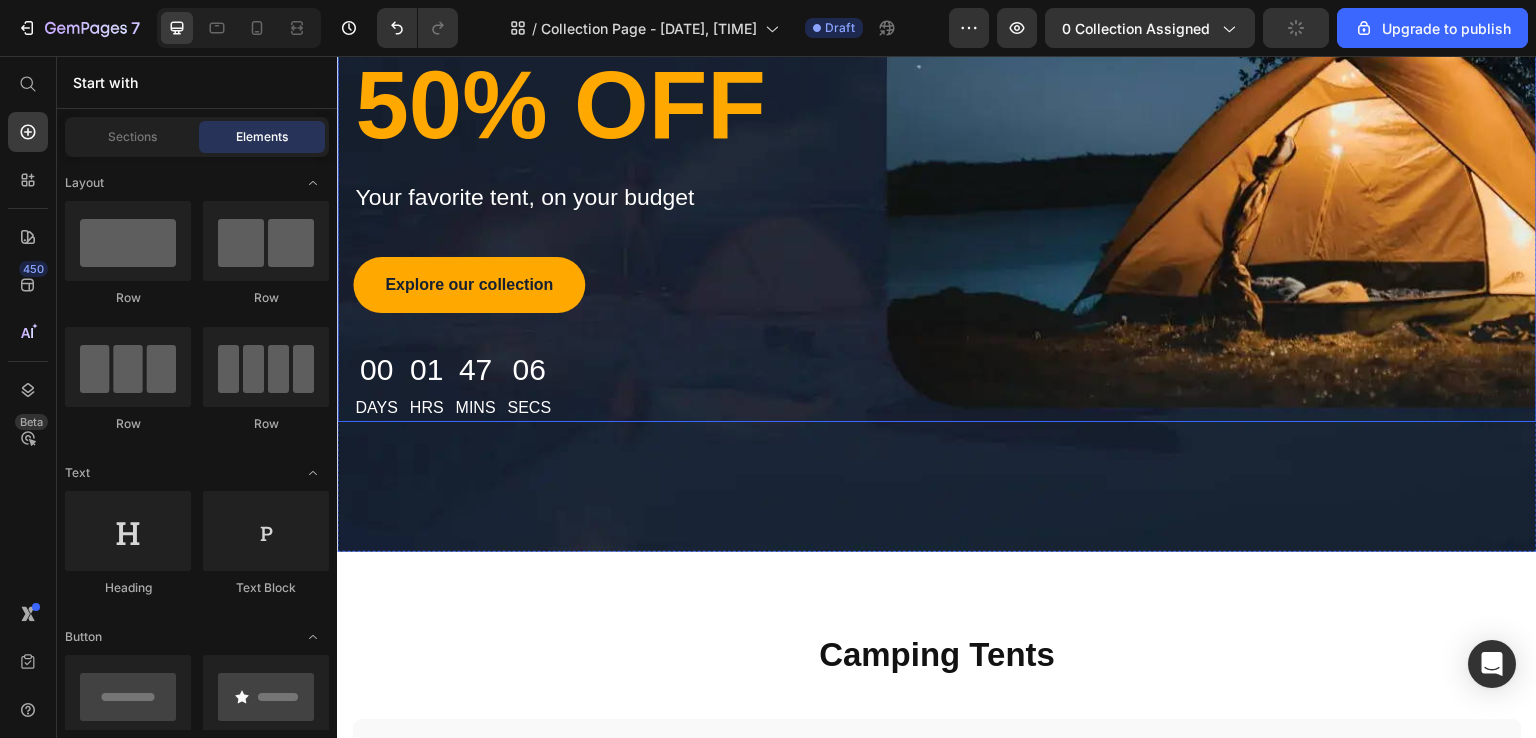 click on "Title Line tents clearance sale Text block Row up to Text block 50% OFF   Heading Your favorite tent, on your budget  Text block Explore our collection Button 00 Days 01 Hrs 47 Mins 06 Secs Countdown Timer Row" at bounding box center [937, 182] 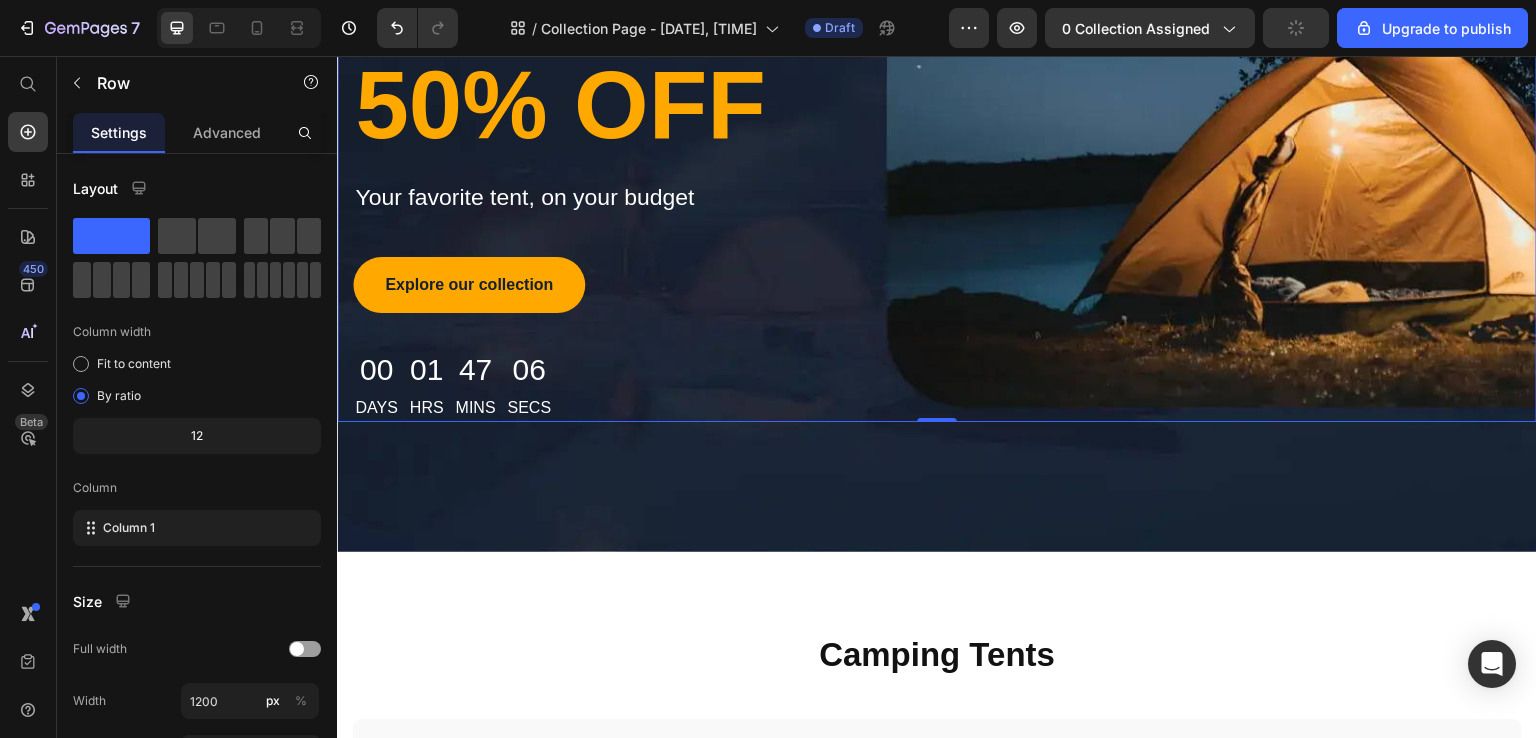 scroll, scrollTop: 0, scrollLeft: 0, axis: both 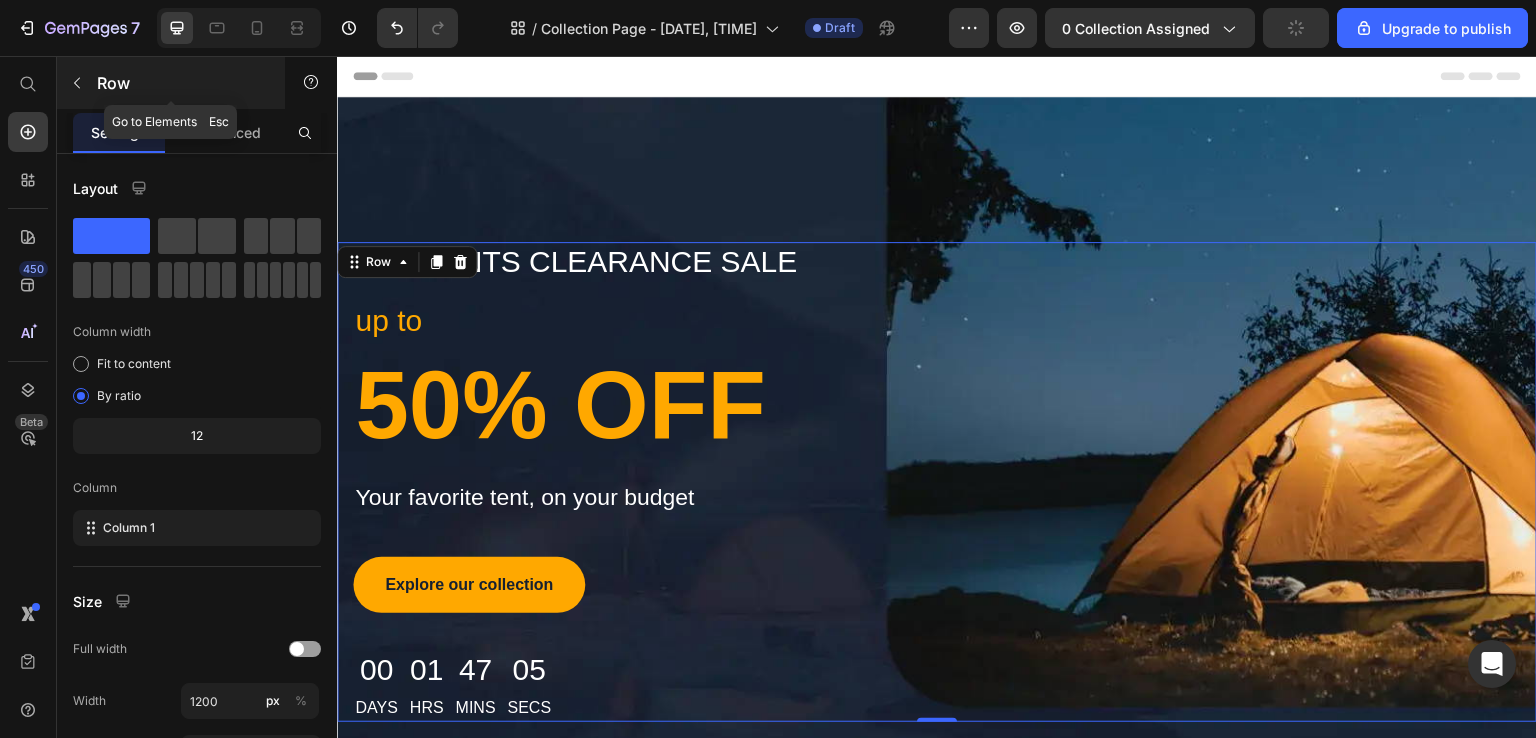 click 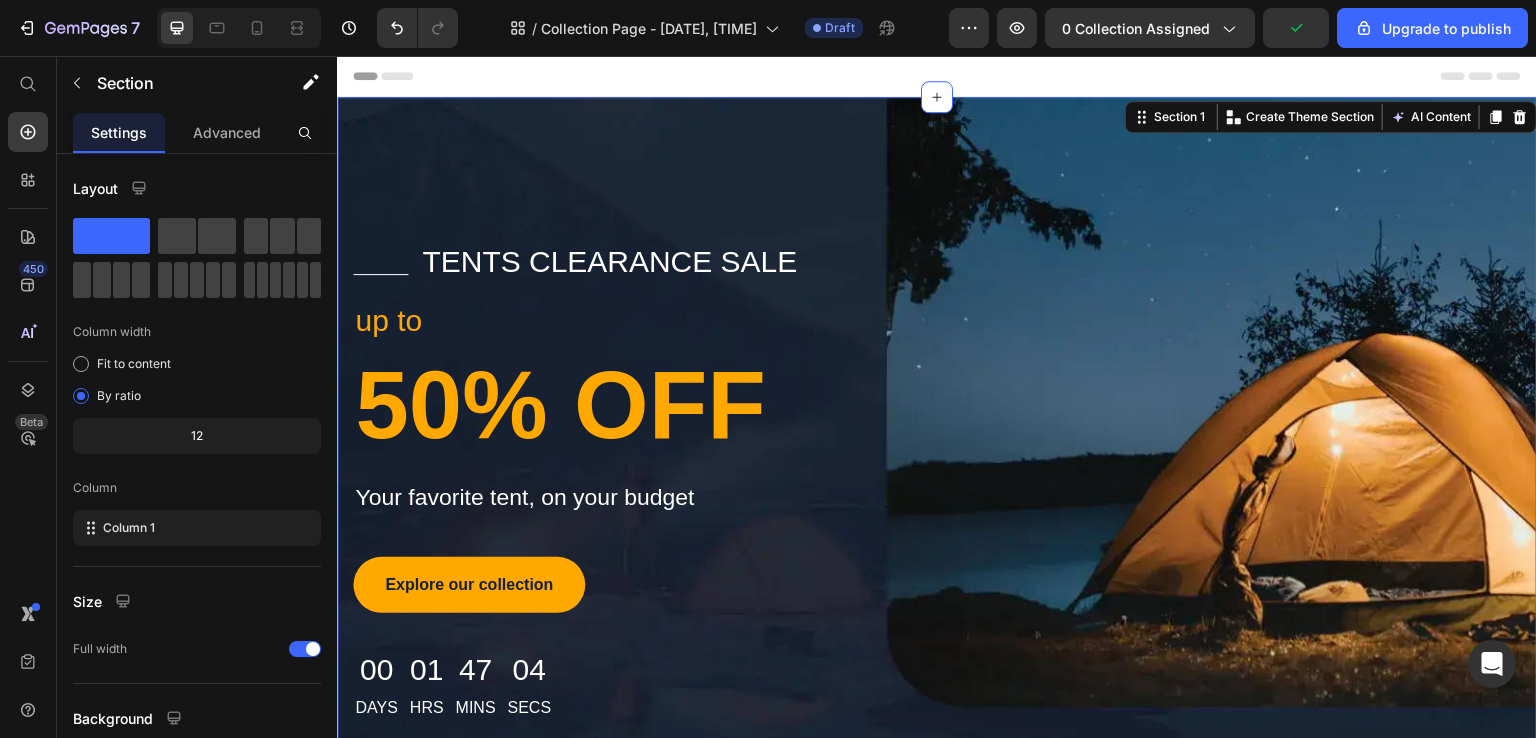 click on "Title Line tents clearance sale Text block Row up to Text block 50% OFF   Heading Your favorite tent, on your budget  Text block Explore our collection Button 00 Days 01 Hrs 47 Mins 04 Secs Countdown Timer Row Row Section 1   You can create reusable sections Create Theme Section AI Content Write with GemAI What would you like to describe here? Tone and Voice Persuasive Product Getting products... Show more Generate" at bounding box center [937, 474] 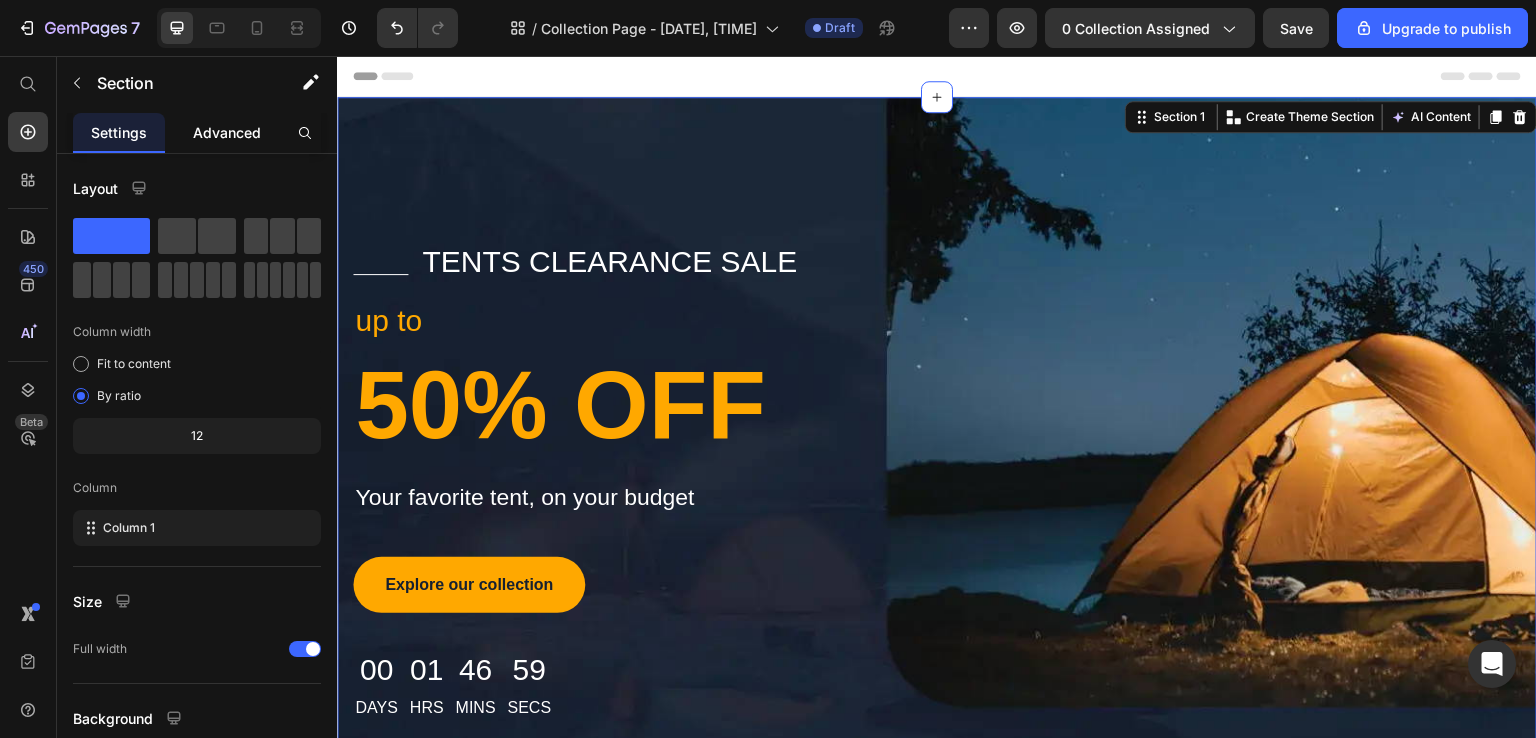 click on "Advanced" at bounding box center (227, 132) 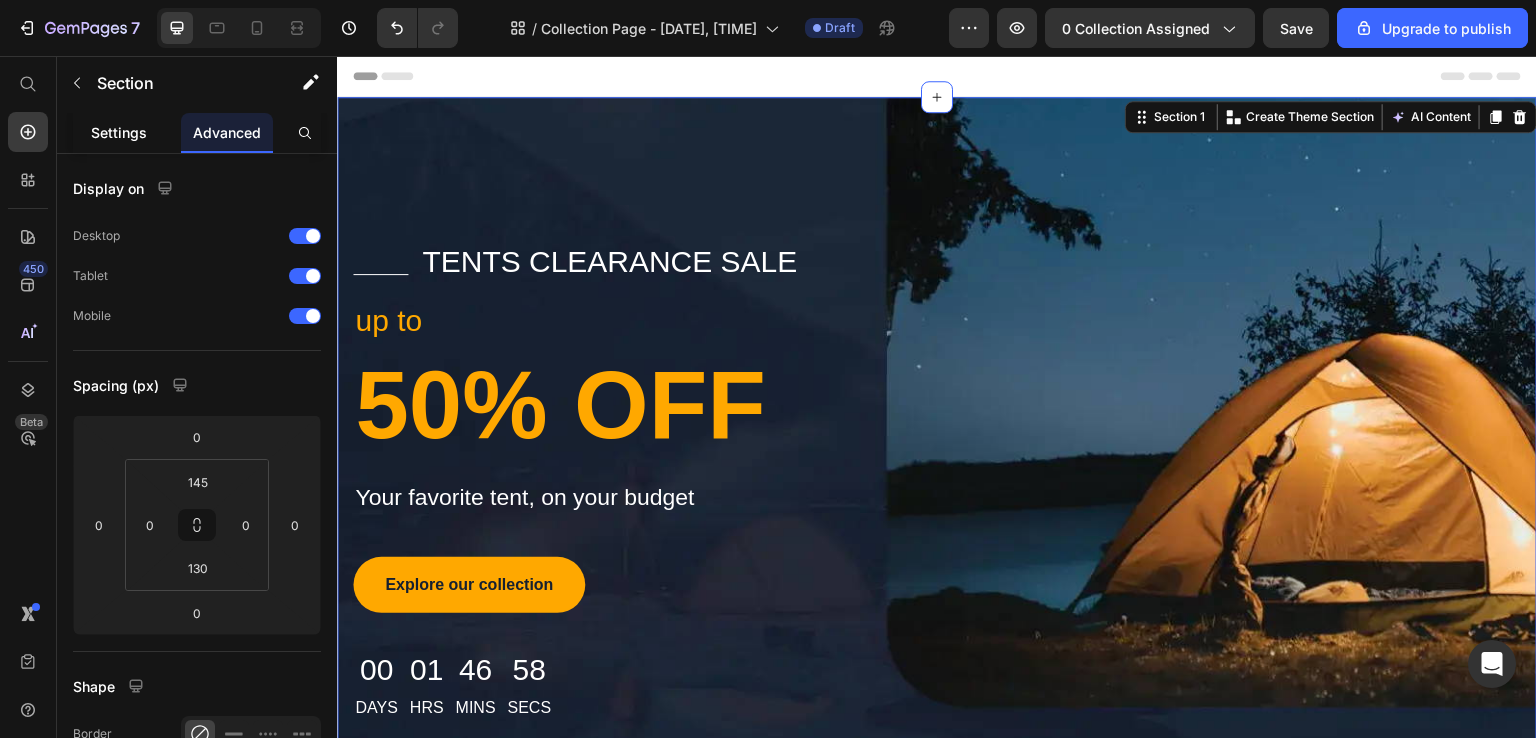 click on "Settings" at bounding box center (119, 132) 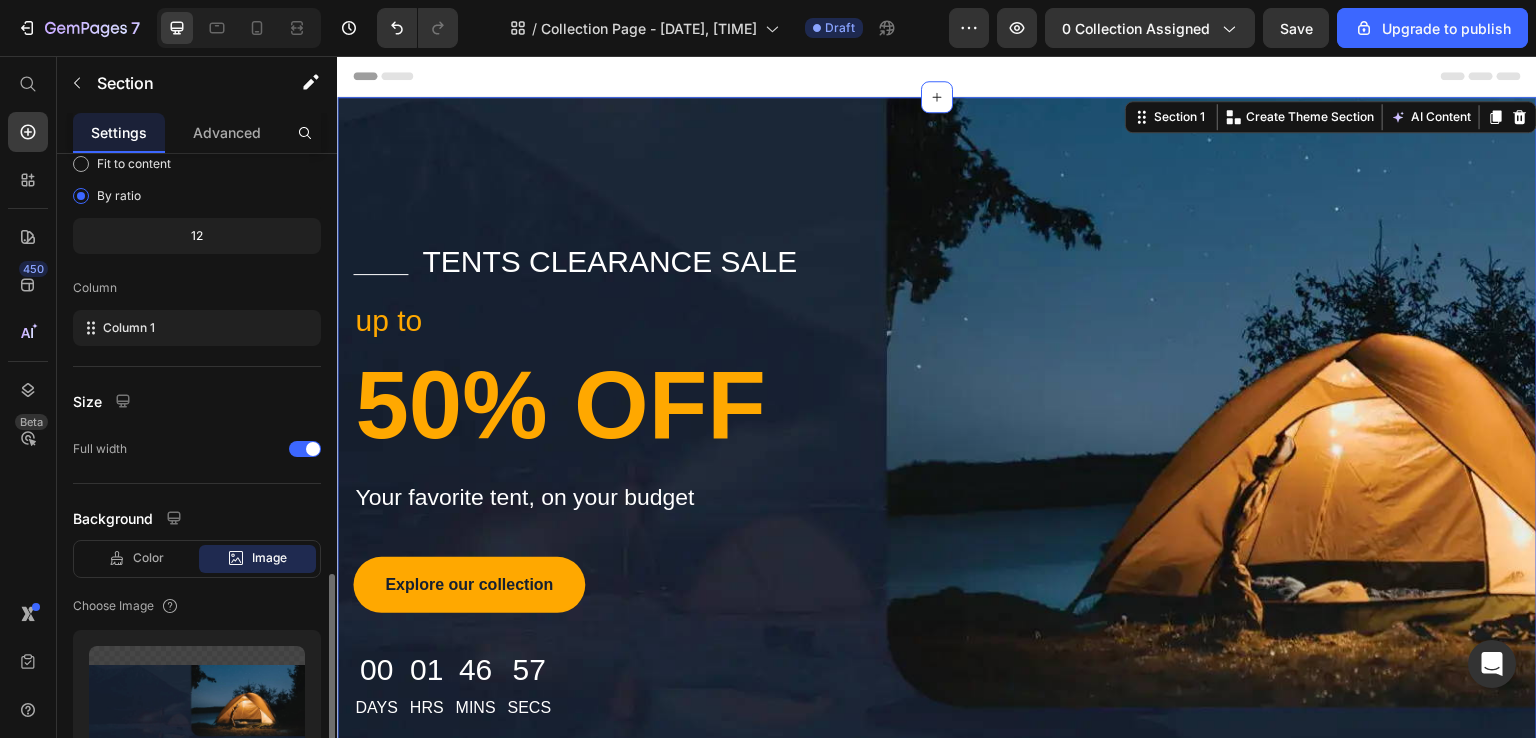 scroll, scrollTop: 400, scrollLeft: 0, axis: vertical 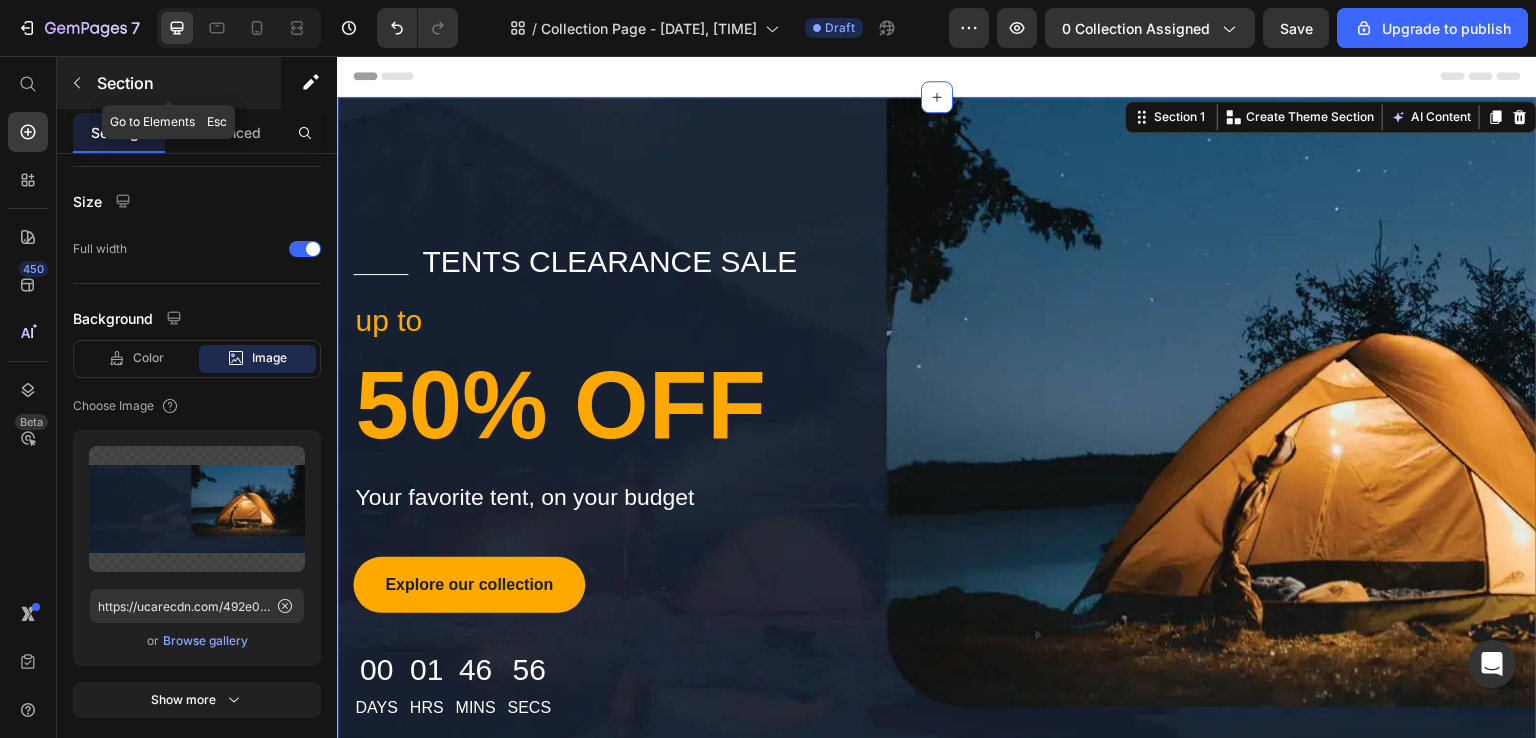drag, startPoint x: 81, startPoint y: 73, endPoint x: 169, endPoint y: 105, distance: 93.637596 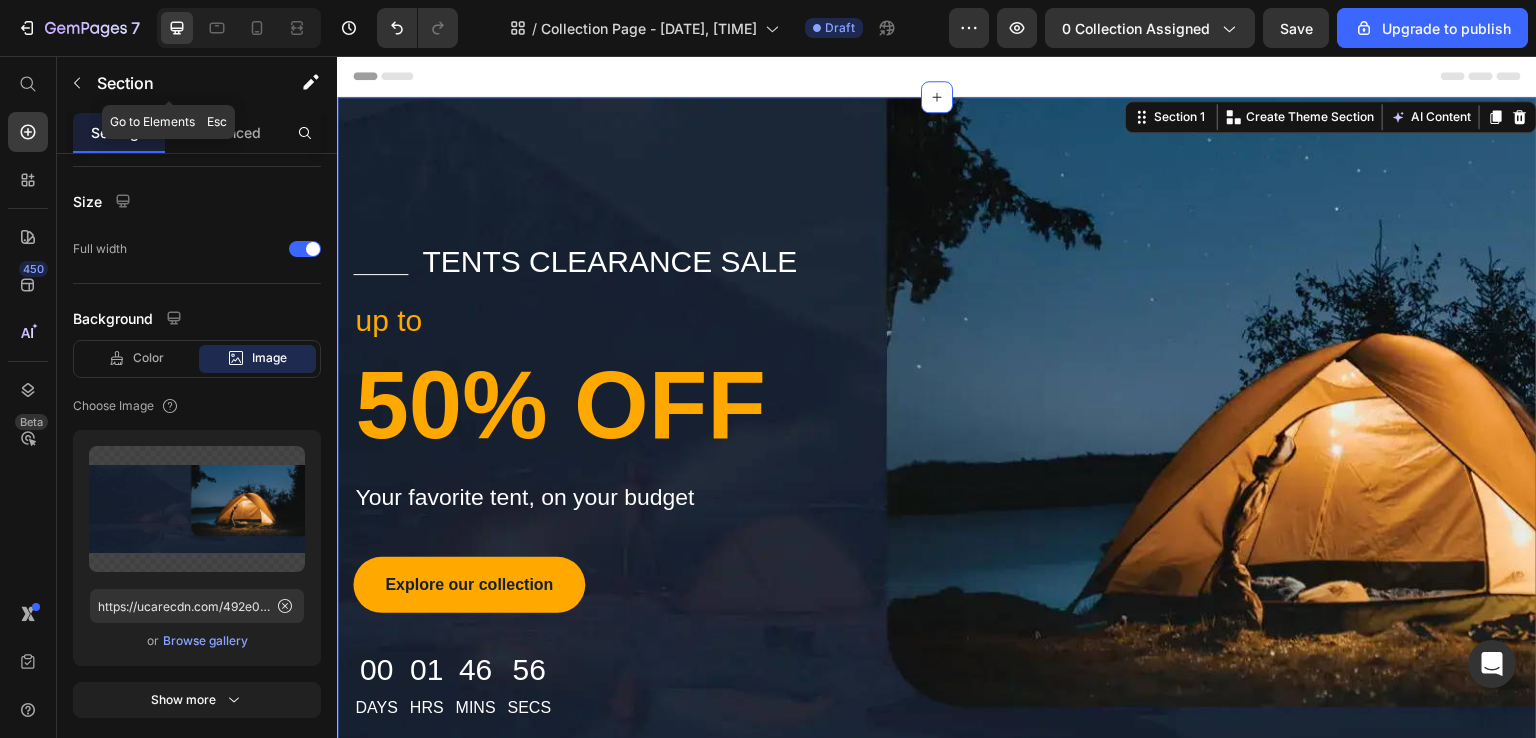 click at bounding box center [77, 83] 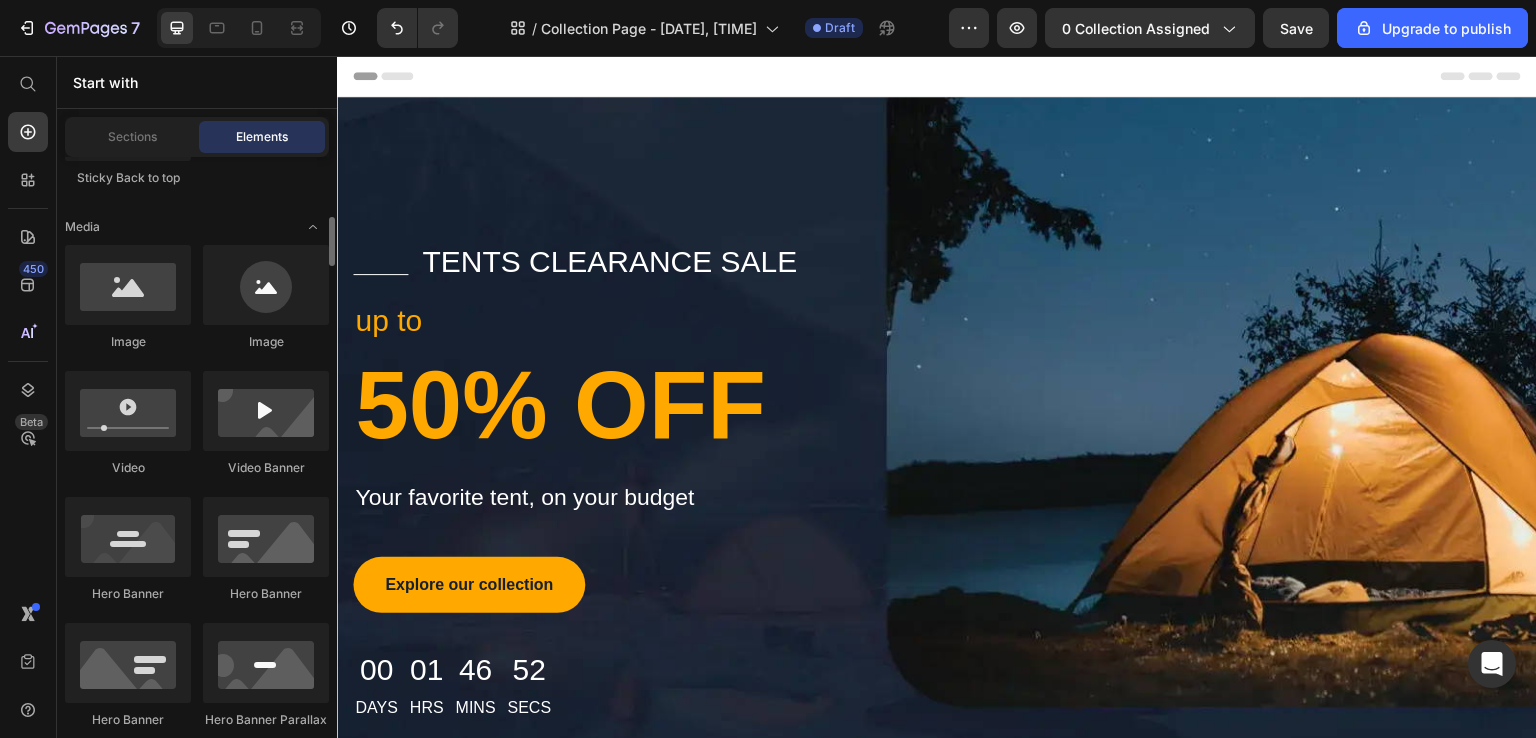 scroll, scrollTop: 800, scrollLeft: 0, axis: vertical 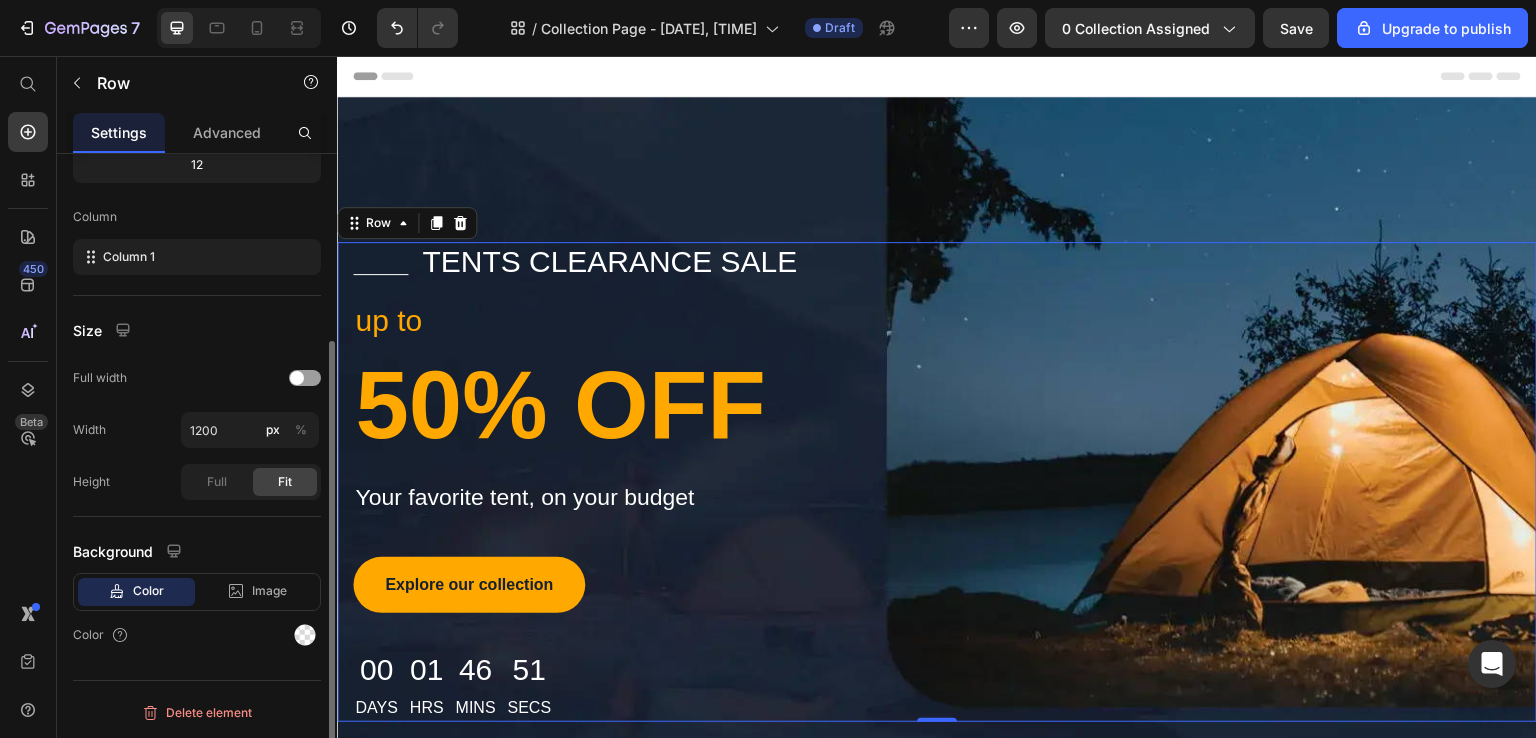click on "Title Line tents clearance sale Text block Row up to Text block 50% OFF   Heading Your favorite tent, on your budget  Text block Explore our collection Button 00 Days 01 Hrs 46 Mins 51 Secs Countdown Timer Row" at bounding box center (937, 482) 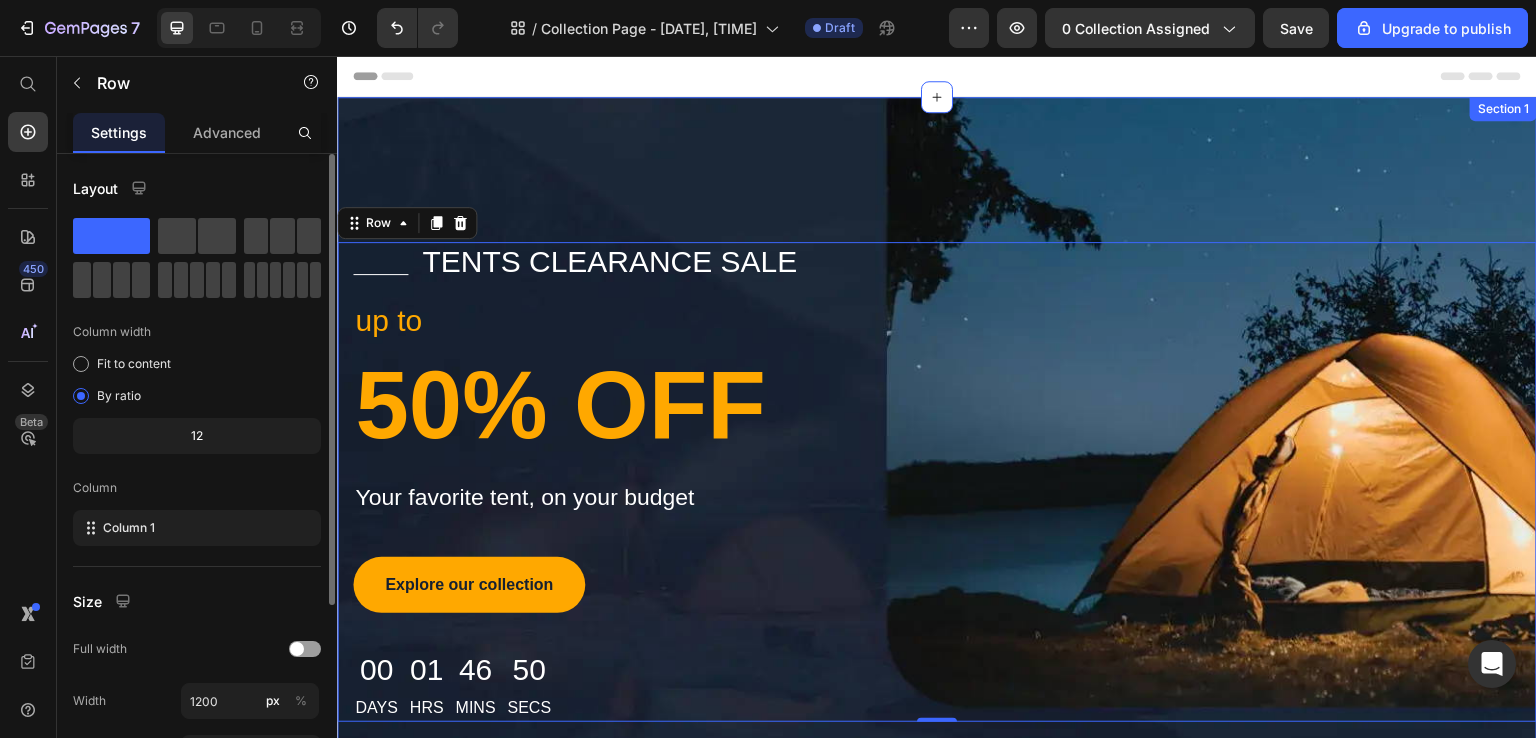 click on "Title Line tents clearance sale Text block Row up to Text block 50% OFF   Heading Your favorite tent, on your budget  Text block Explore our collection Button 00 Days 01 Hrs 46 Mins 50 Secs Countdown Timer Row Row   0 Section 1" at bounding box center (937, 474) 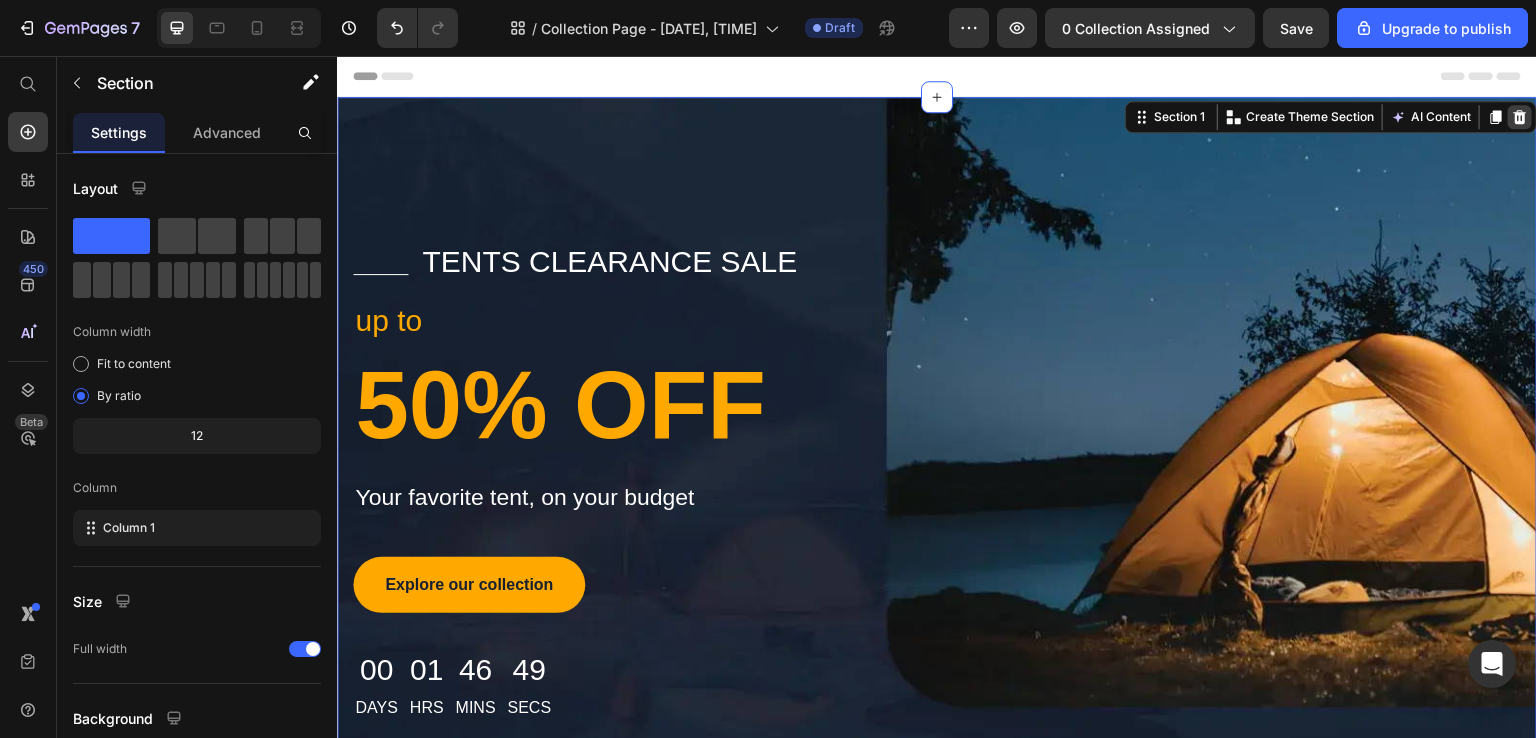 click 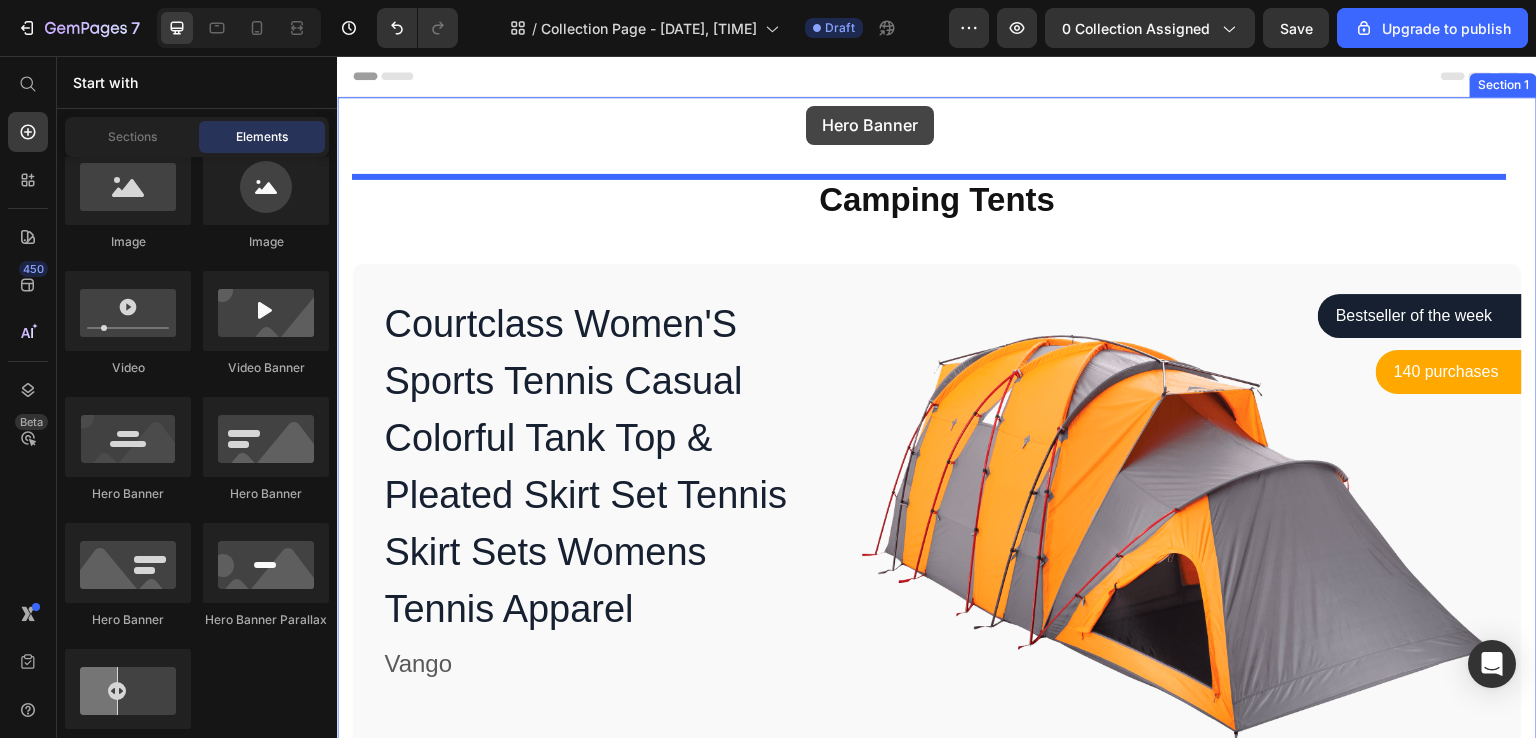drag, startPoint x: 662, startPoint y: 470, endPoint x: 806, endPoint y: 105, distance: 392.37863 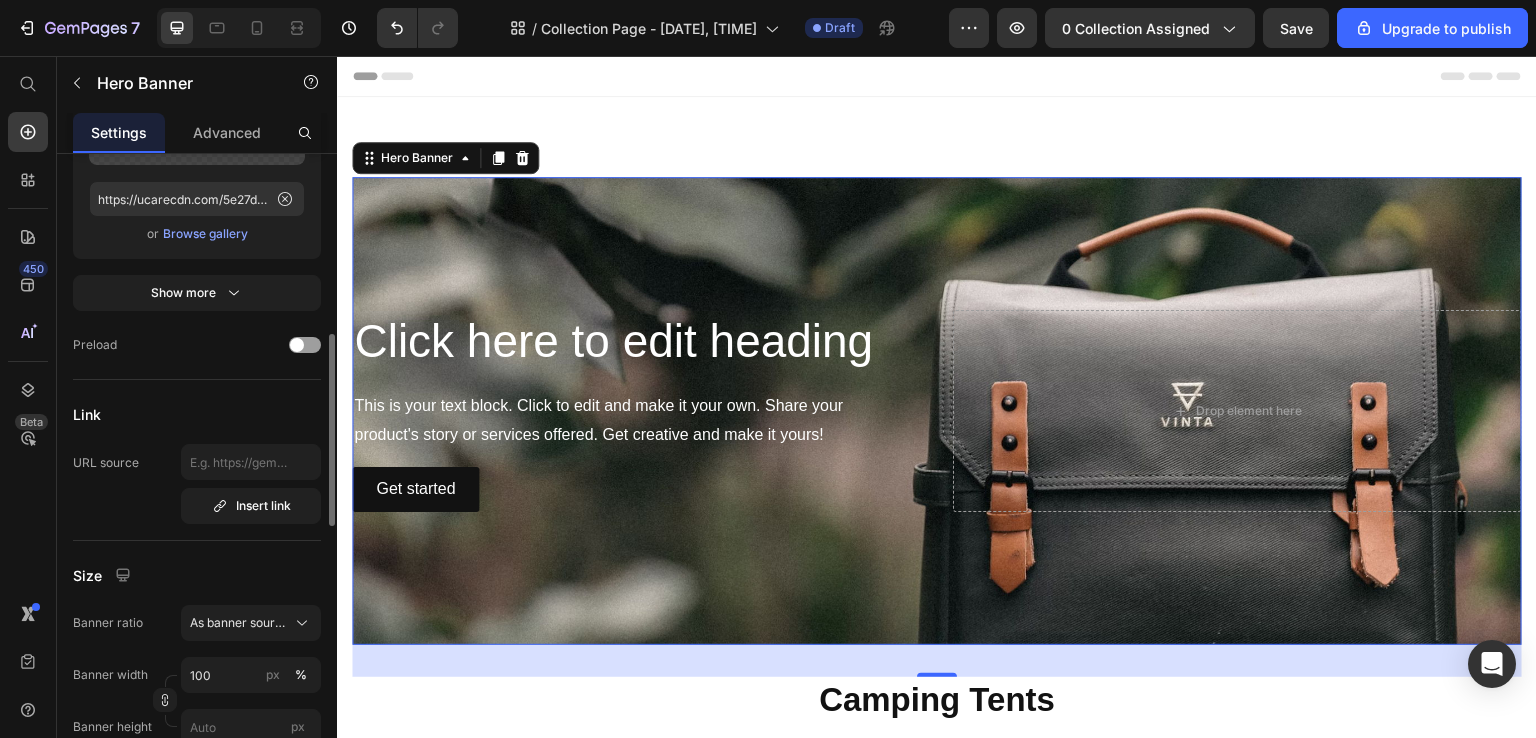scroll, scrollTop: 900, scrollLeft: 0, axis: vertical 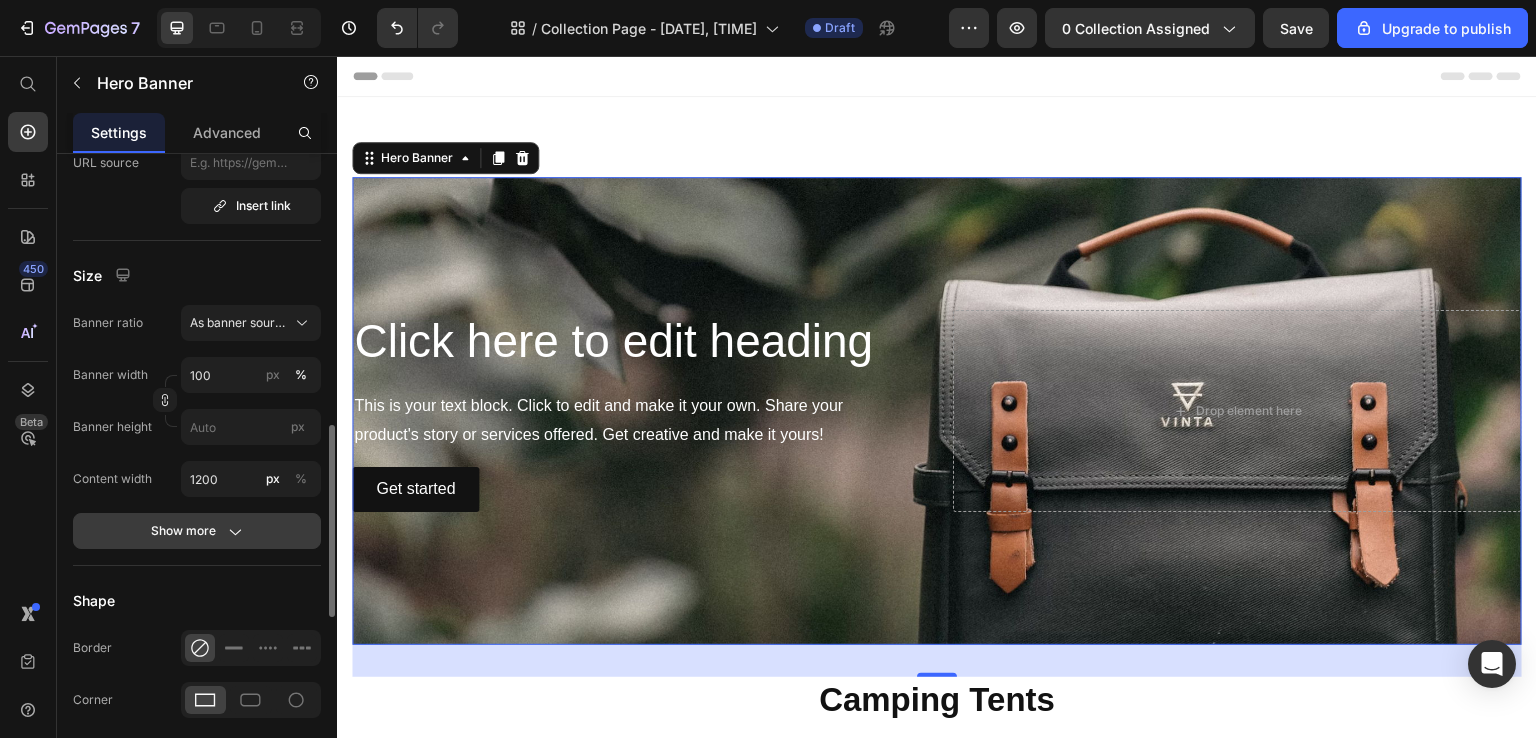 click on "Show more" 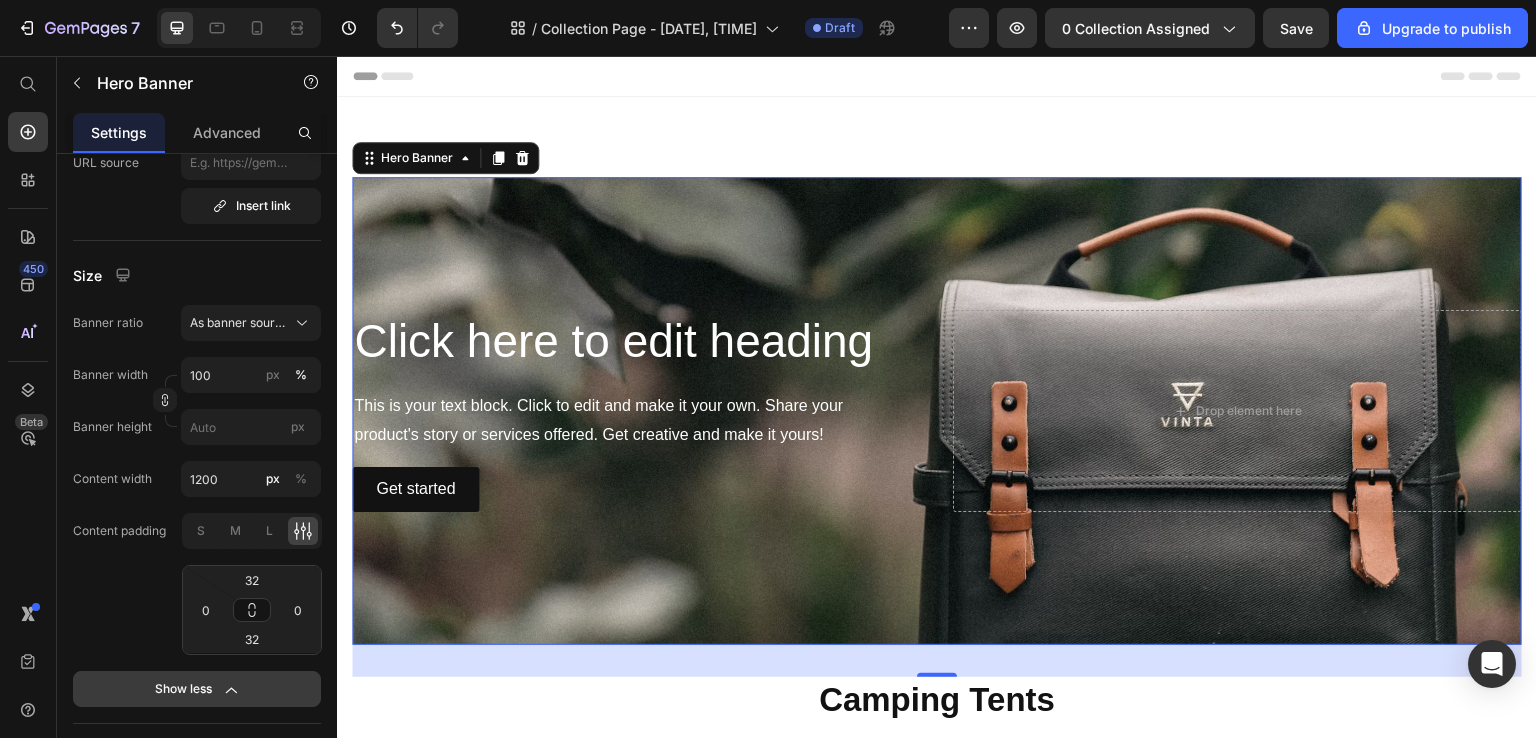 scroll, scrollTop: 1300, scrollLeft: 0, axis: vertical 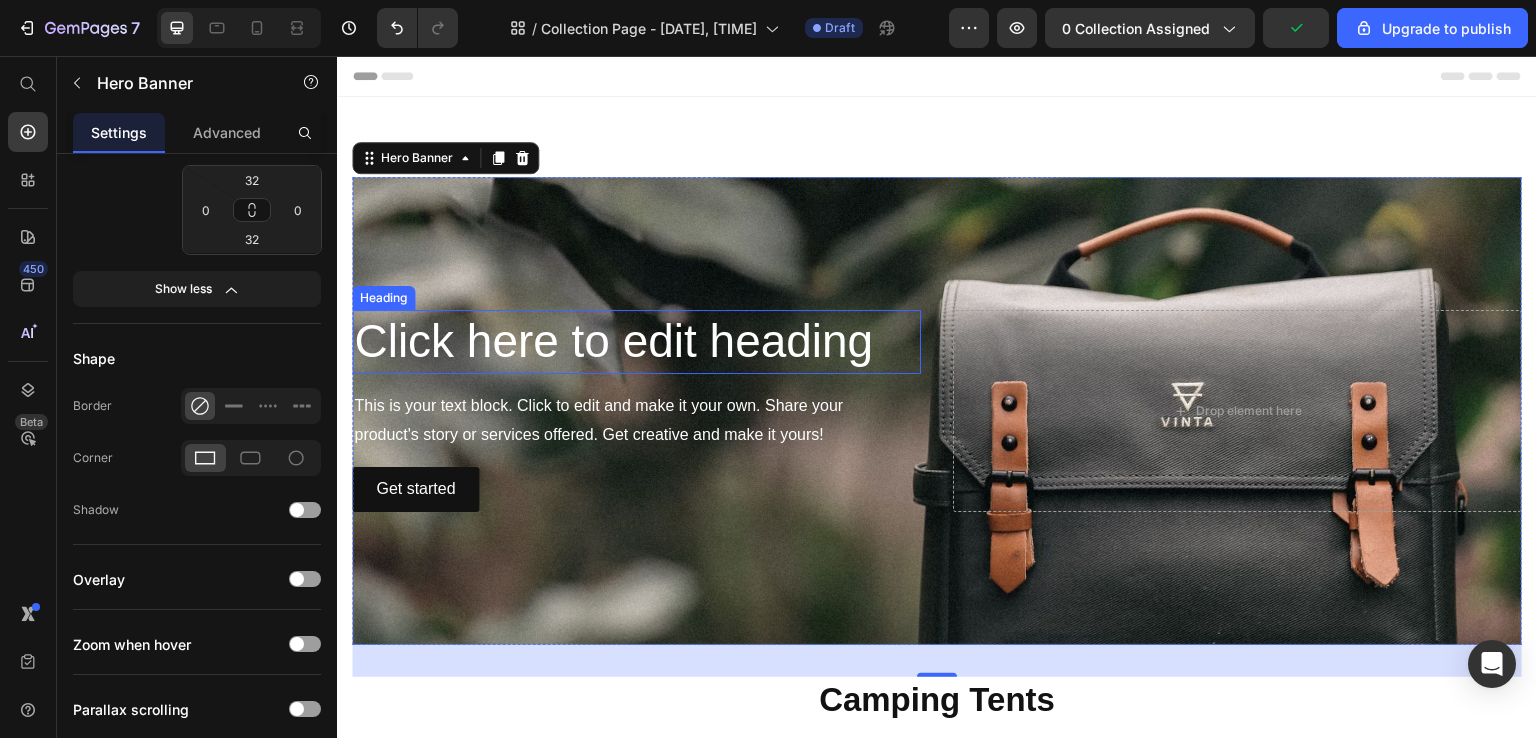 type 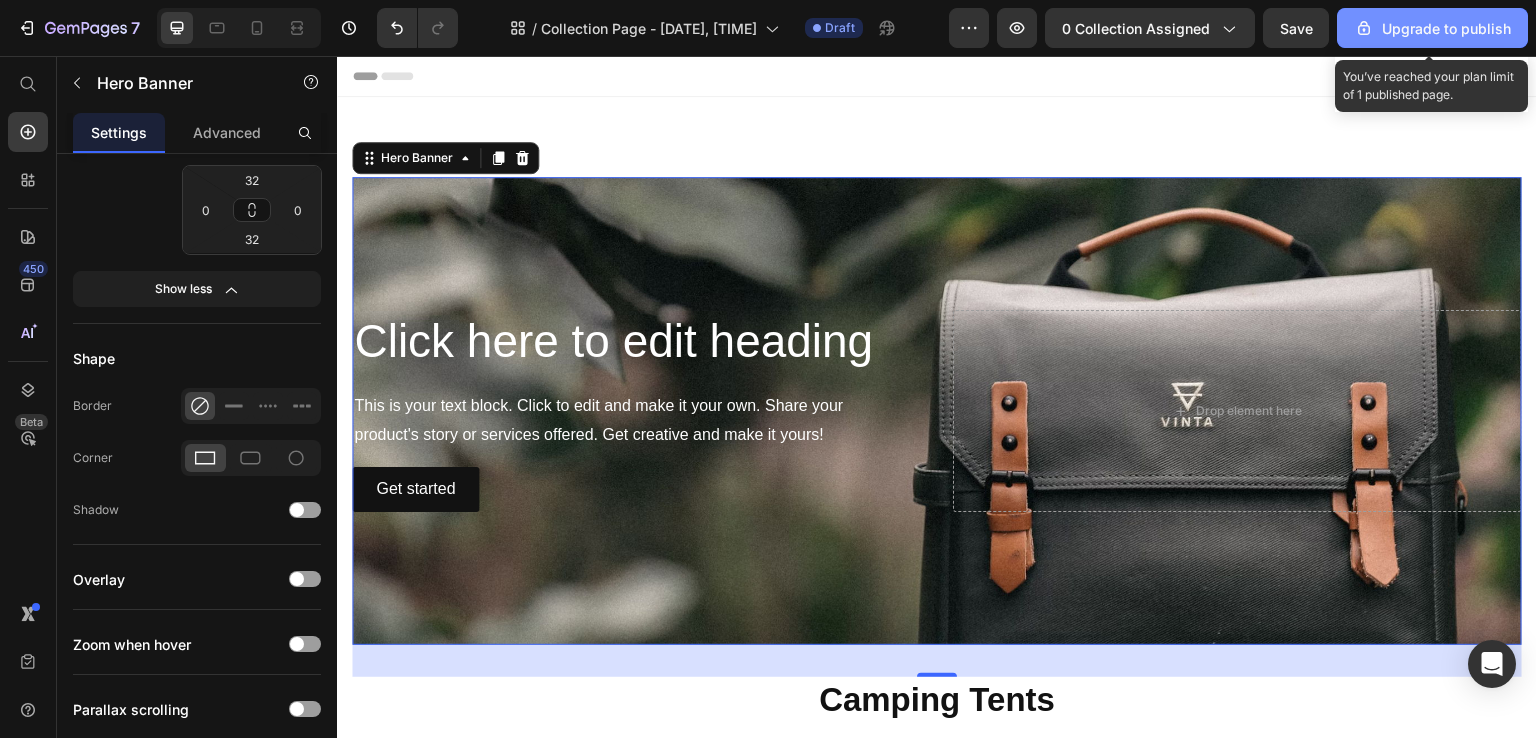 click on "Upgrade to publish" at bounding box center [1432, 28] 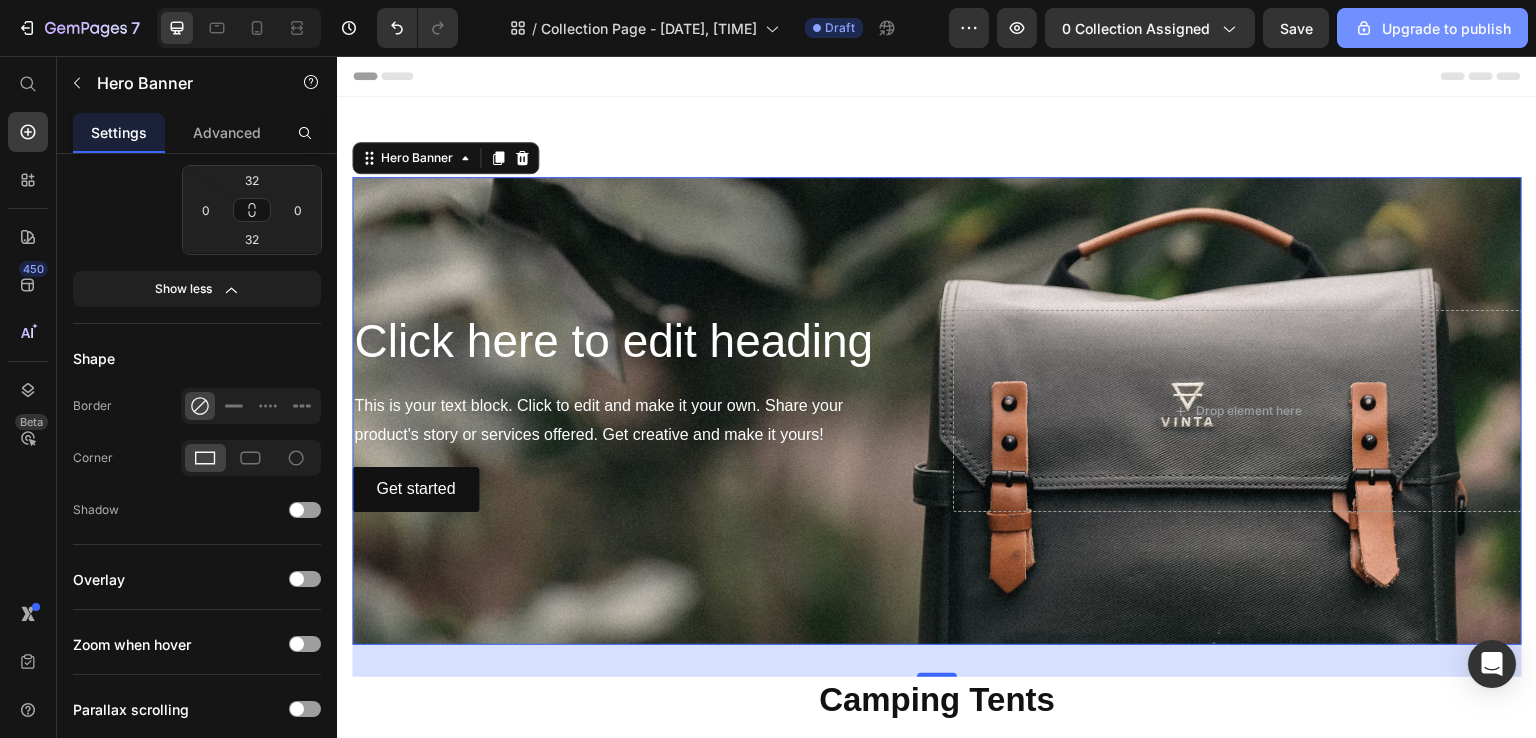 type 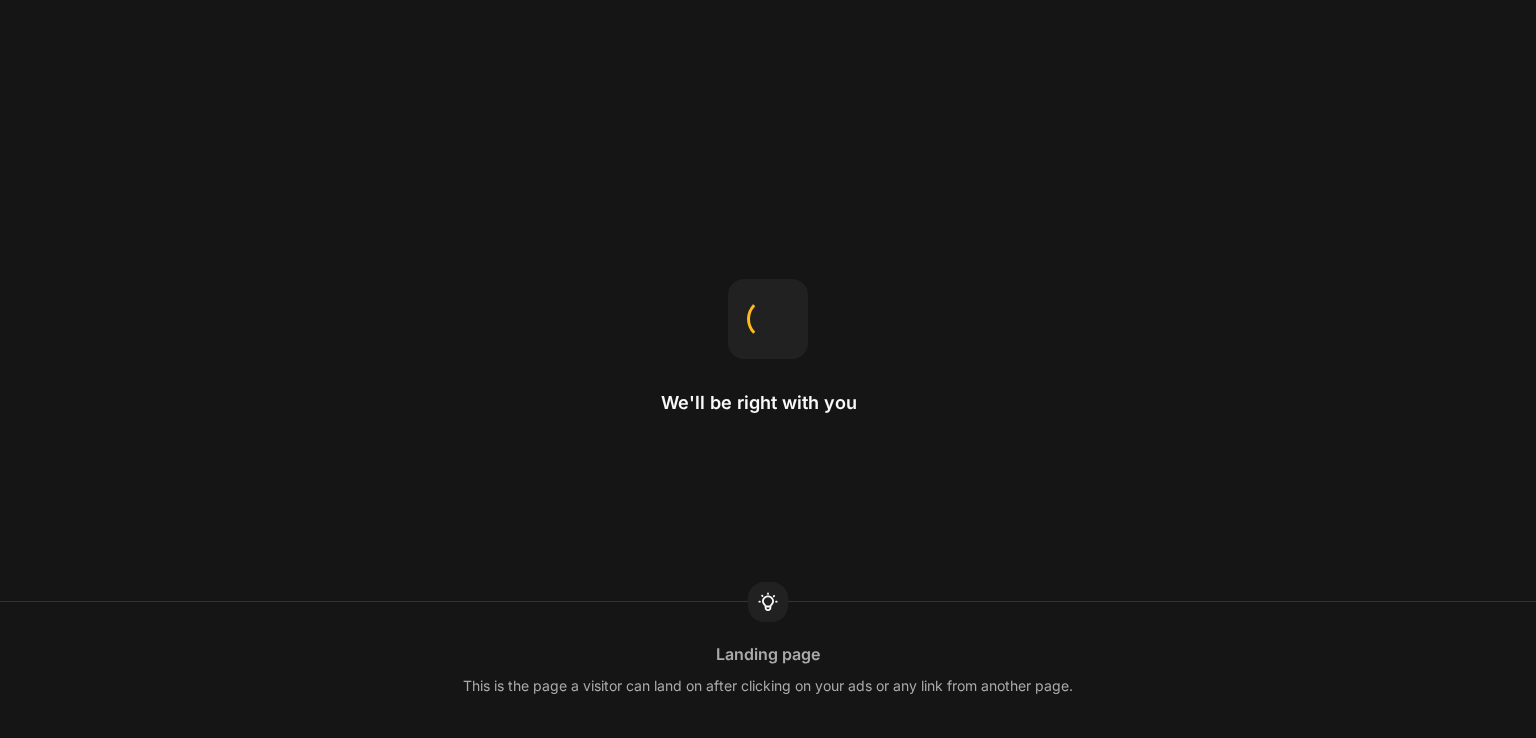 scroll, scrollTop: 0, scrollLeft: 0, axis: both 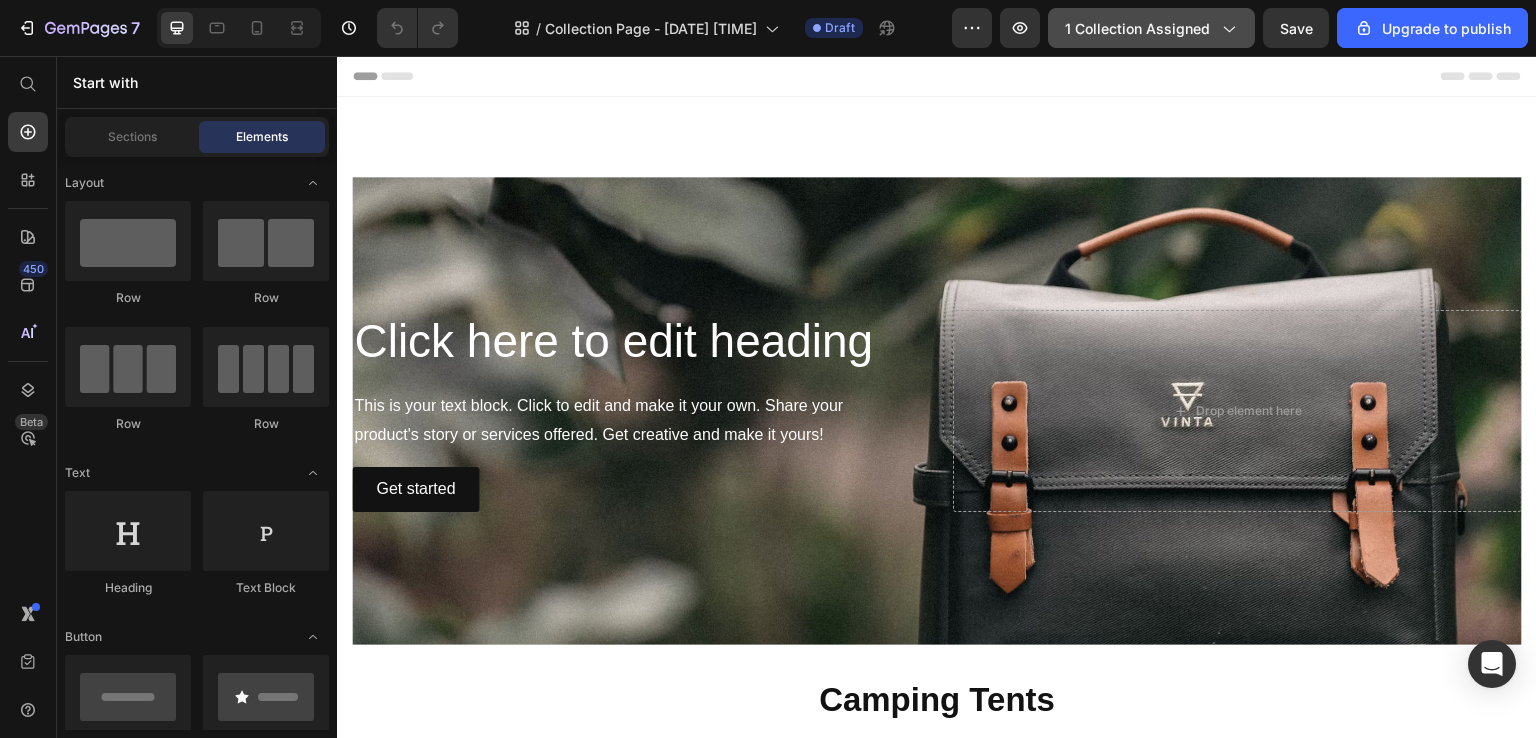 click on "1 collection assigned" 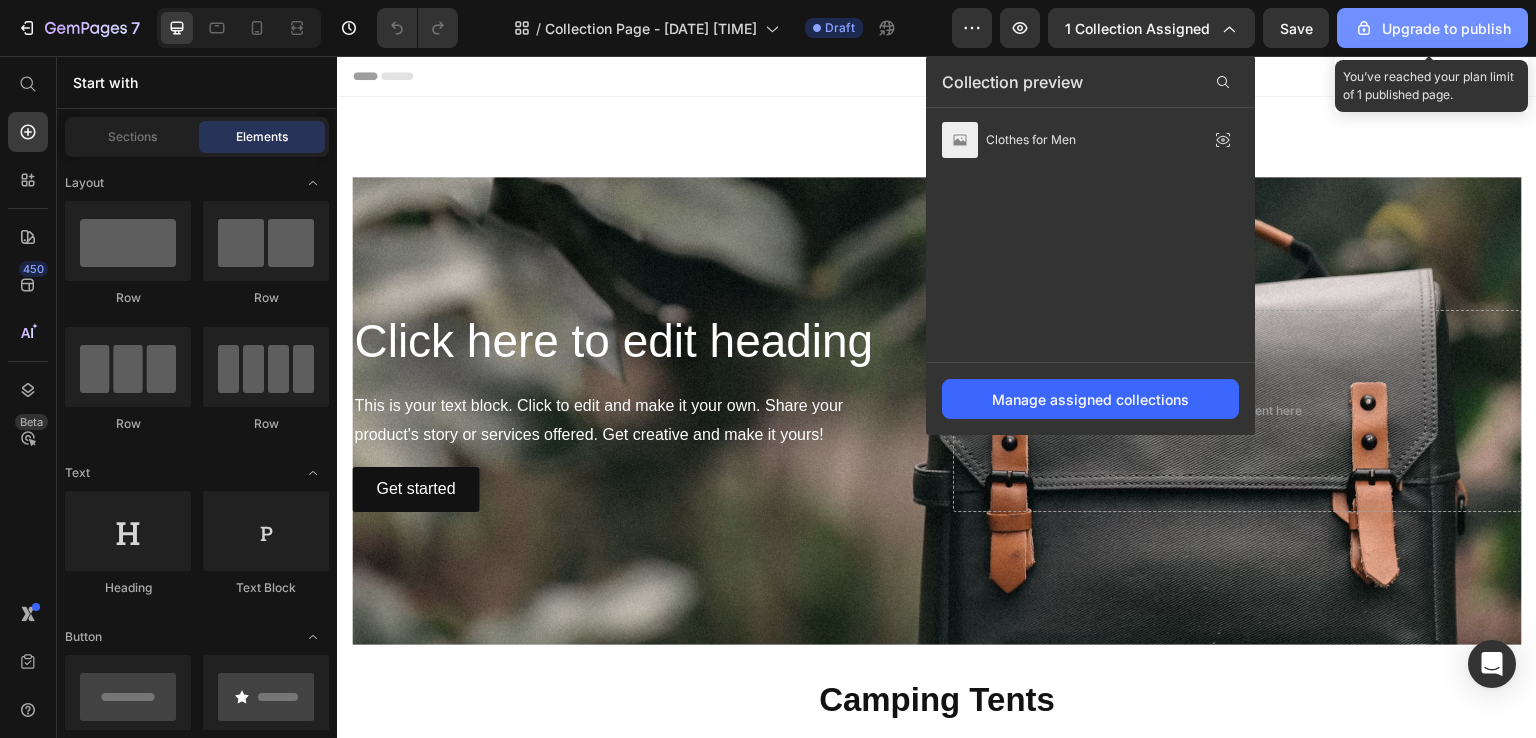 click on "Upgrade to publish" 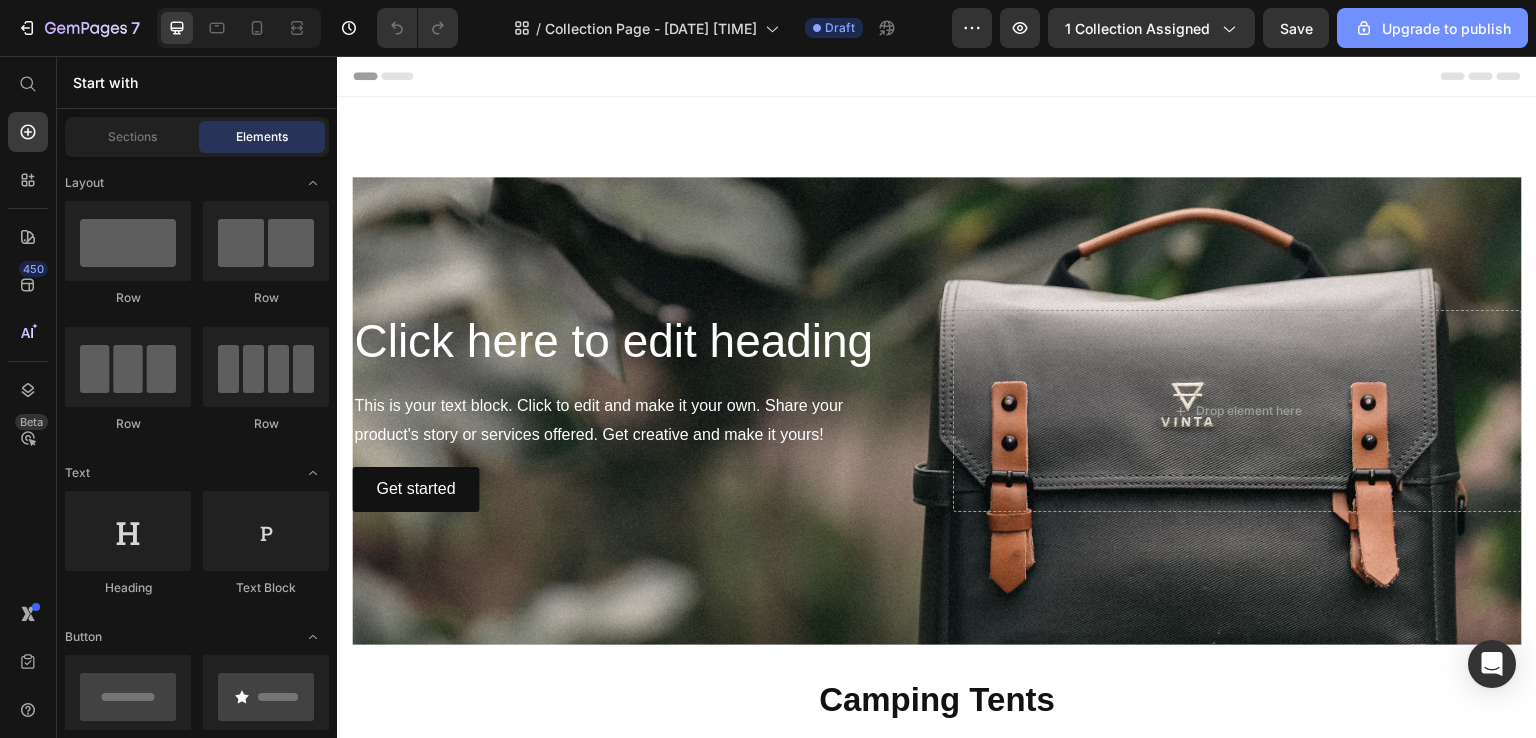 type 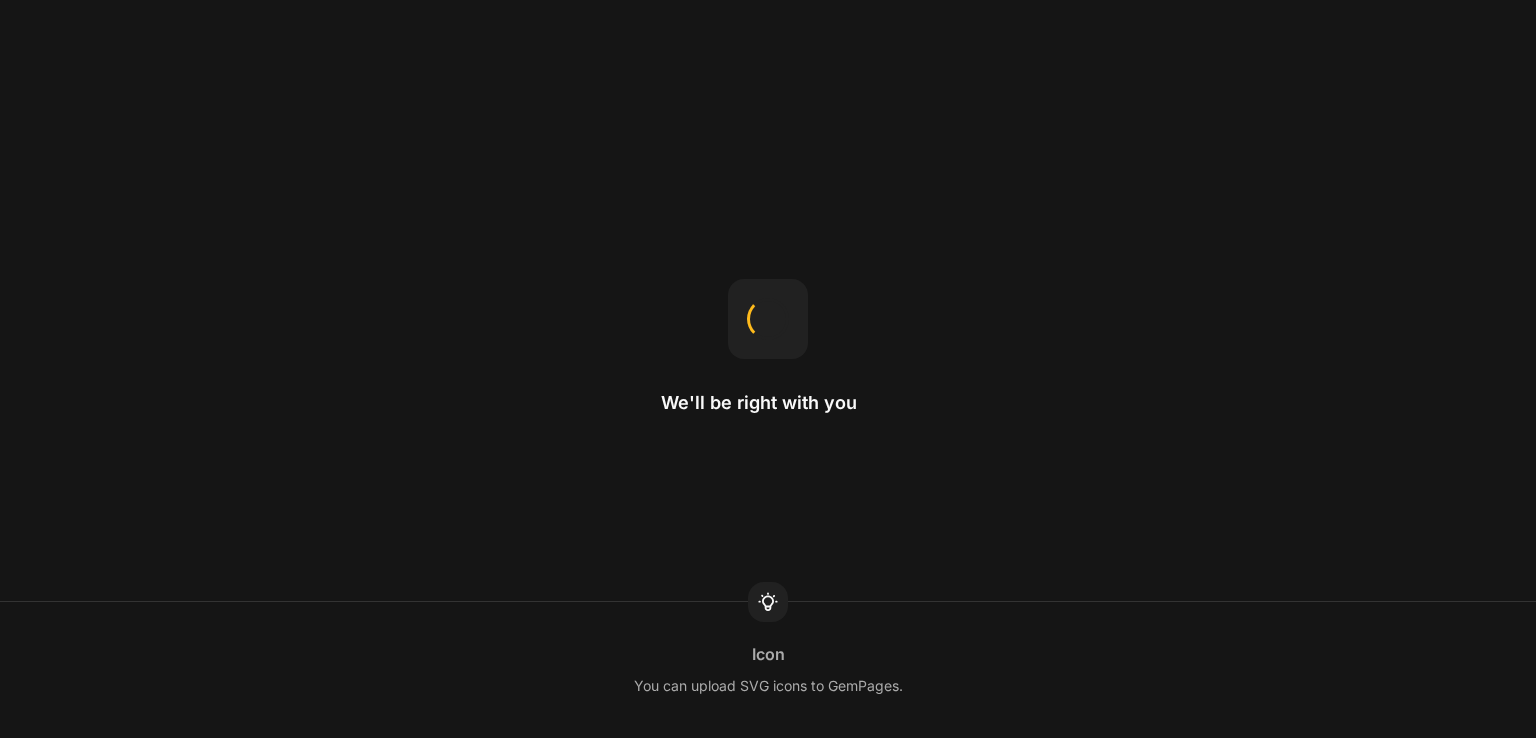scroll, scrollTop: 0, scrollLeft: 0, axis: both 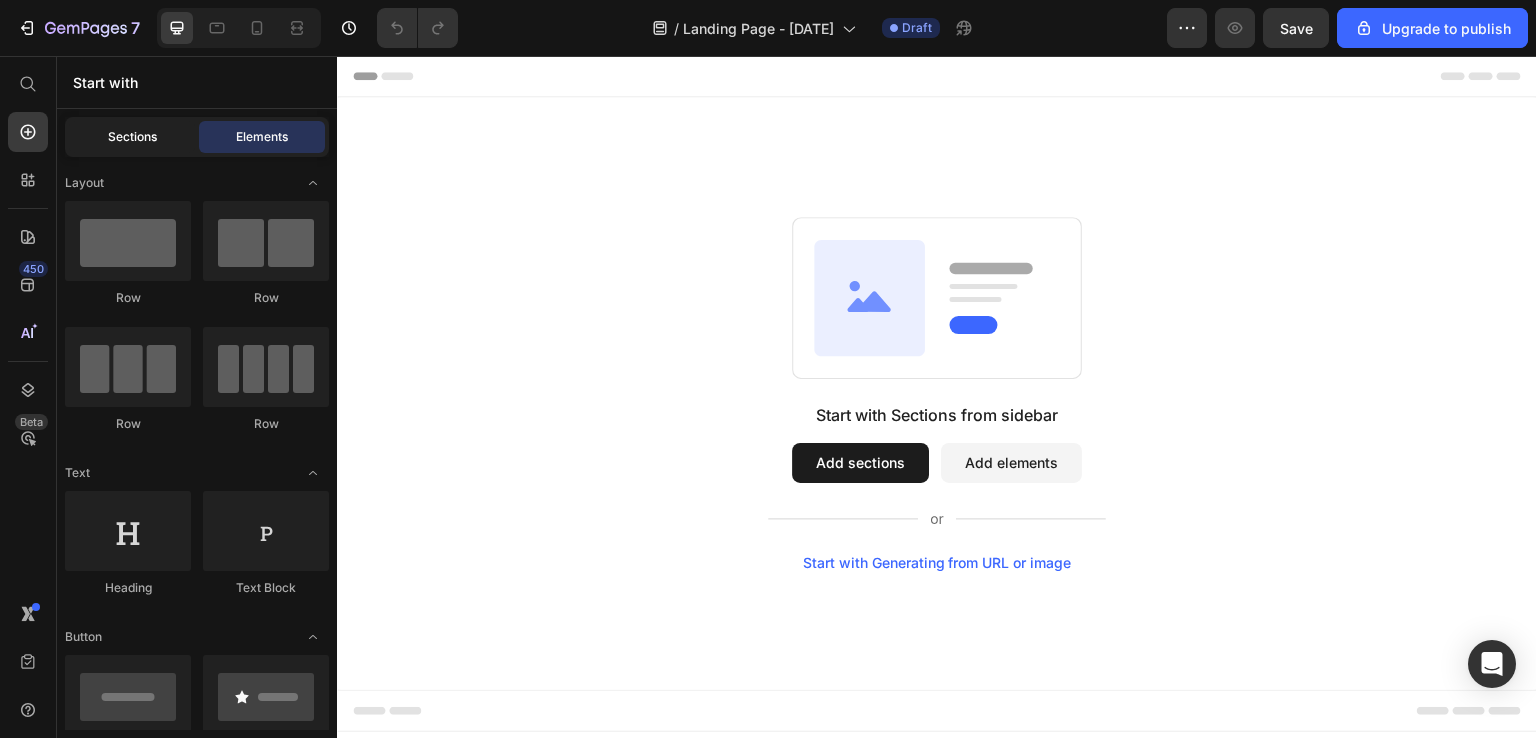 click on "Sections" 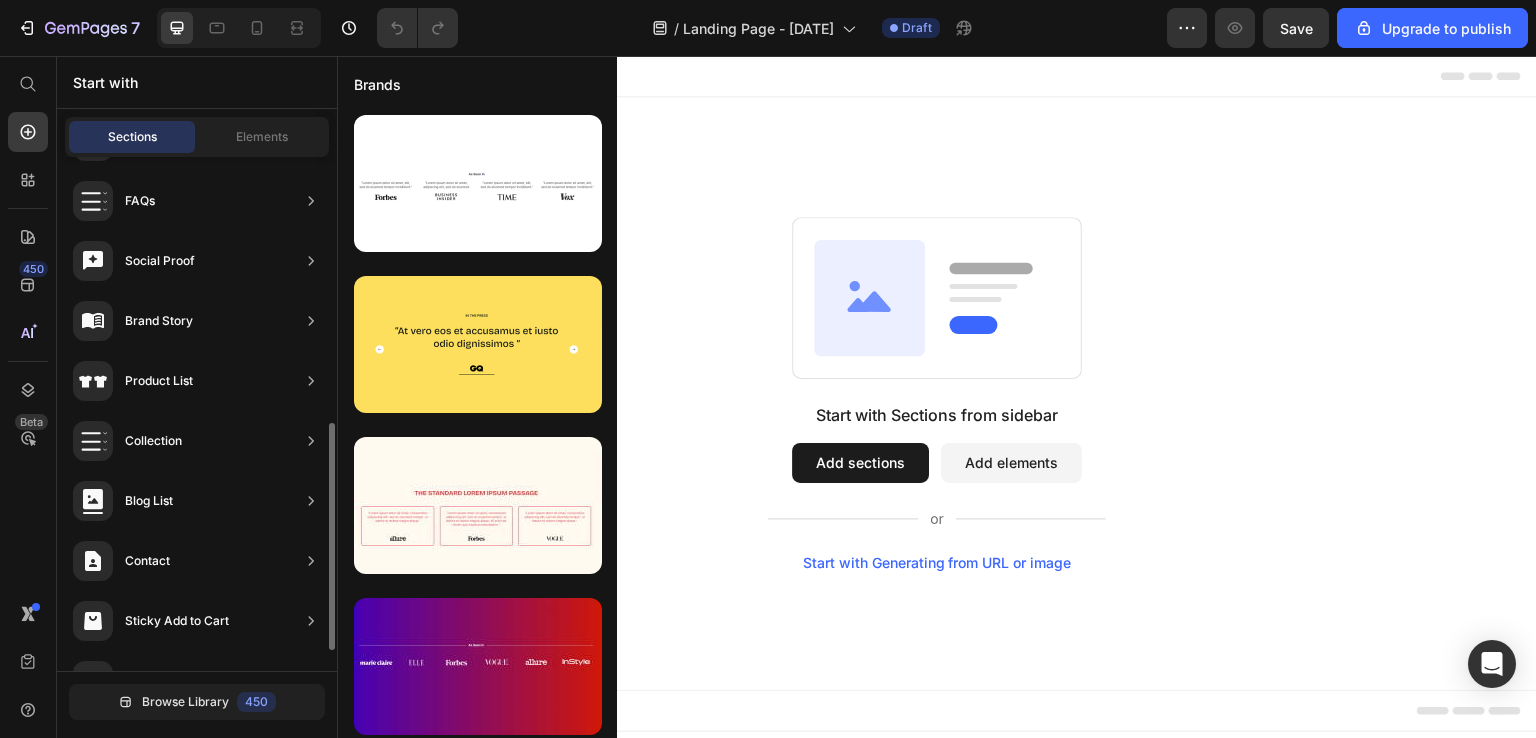 scroll, scrollTop: 646, scrollLeft: 0, axis: vertical 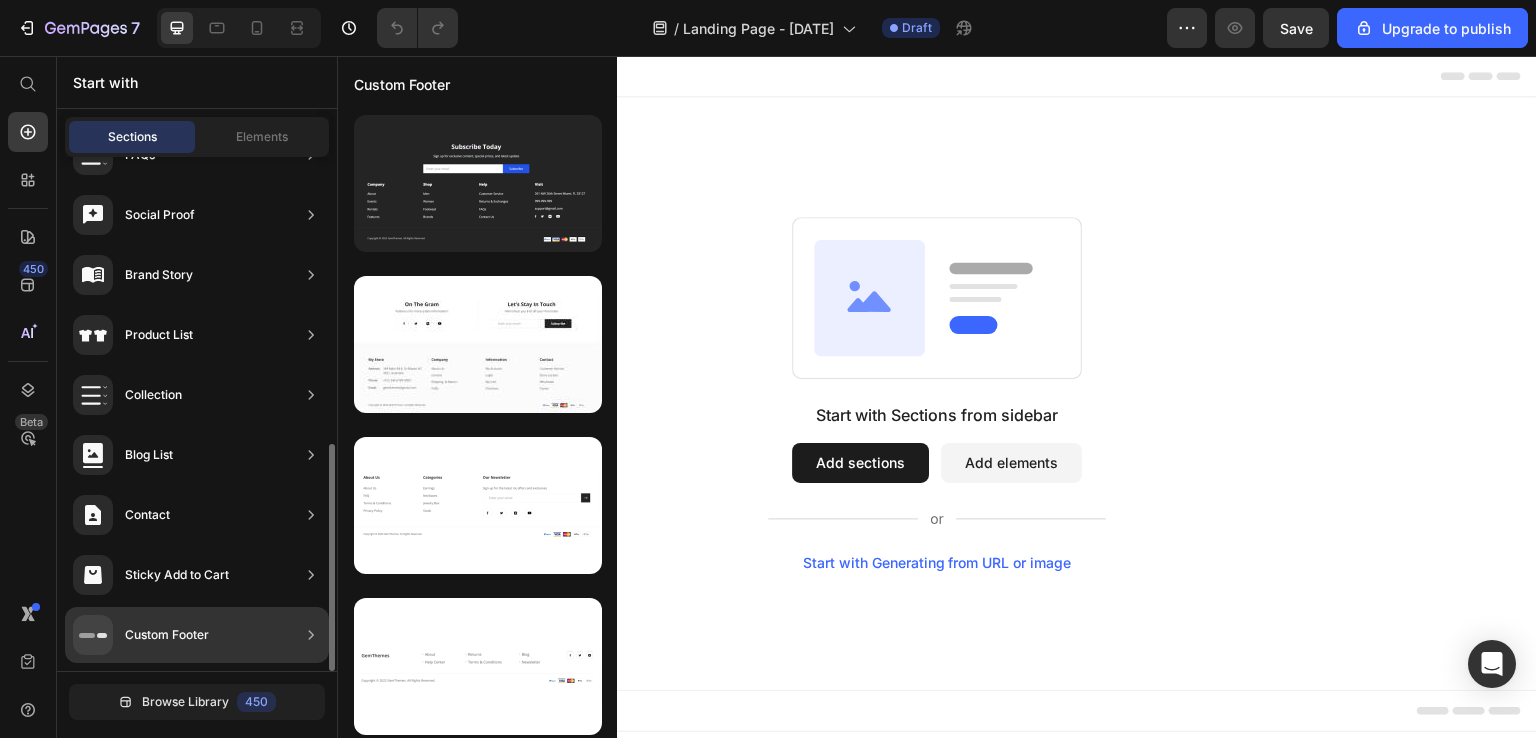 click on "Custom Footer" at bounding box center [167, 635] 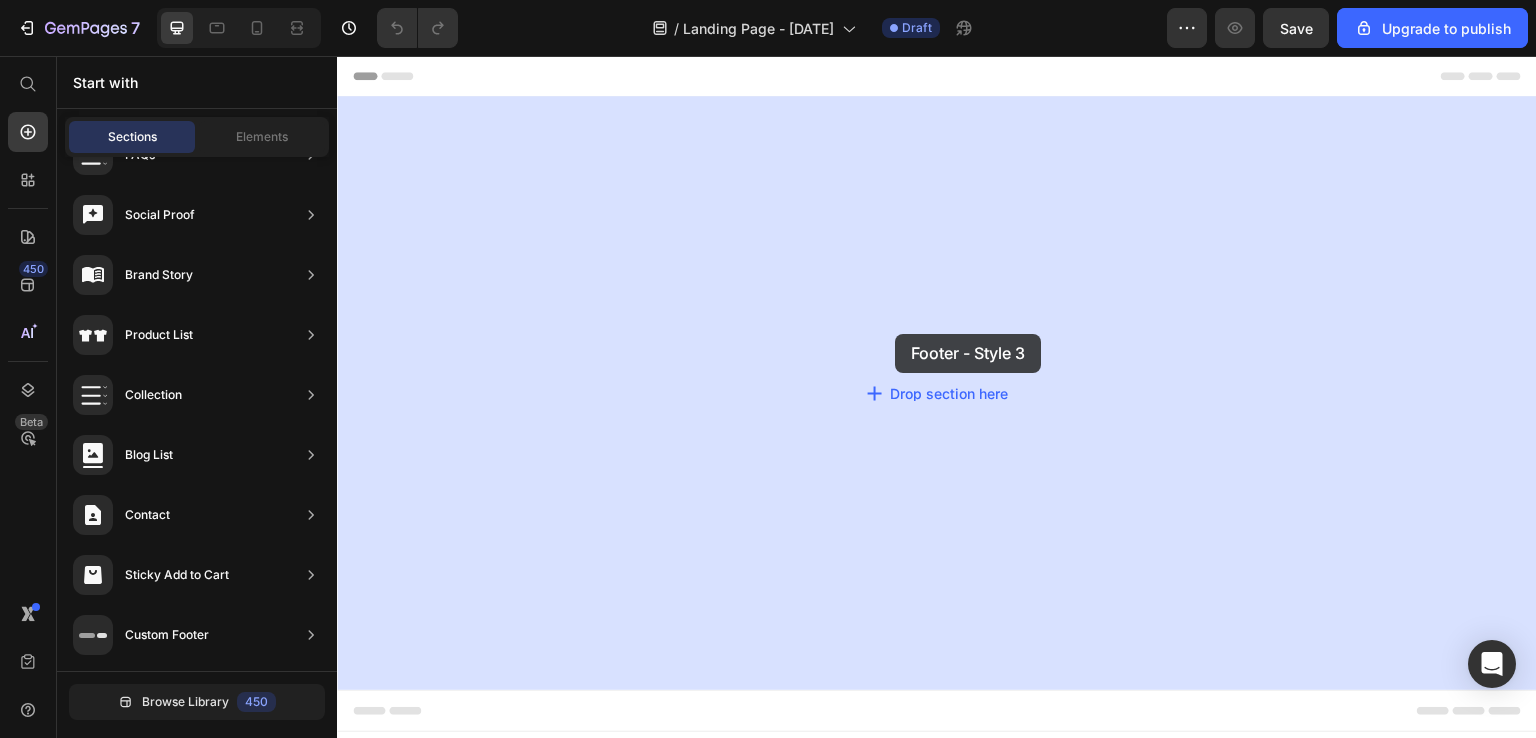 drag, startPoint x: 857, startPoint y: 588, endPoint x: 894, endPoint y: 331, distance: 259.64975 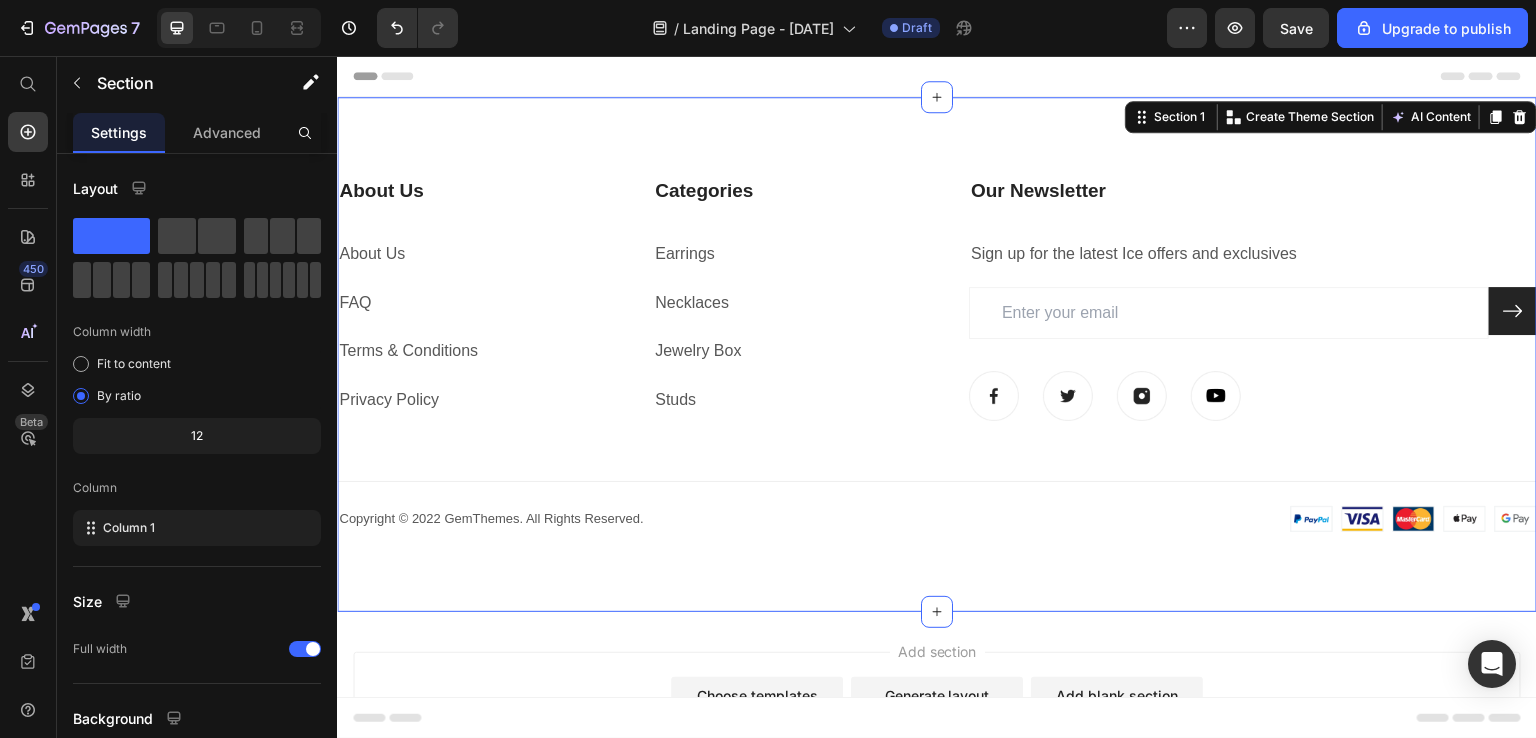 scroll, scrollTop: 0, scrollLeft: 0, axis: both 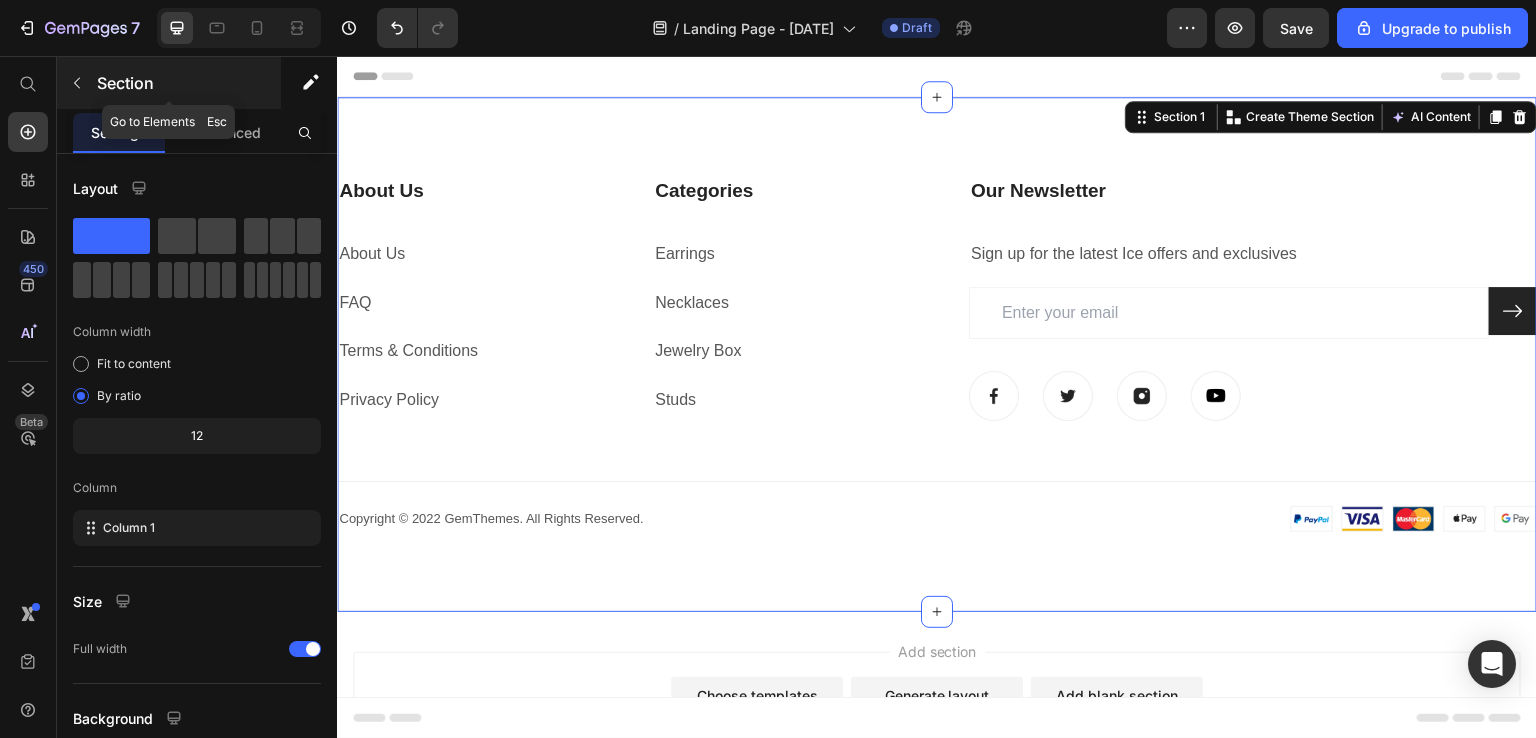 click at bounding box center [77, 83] 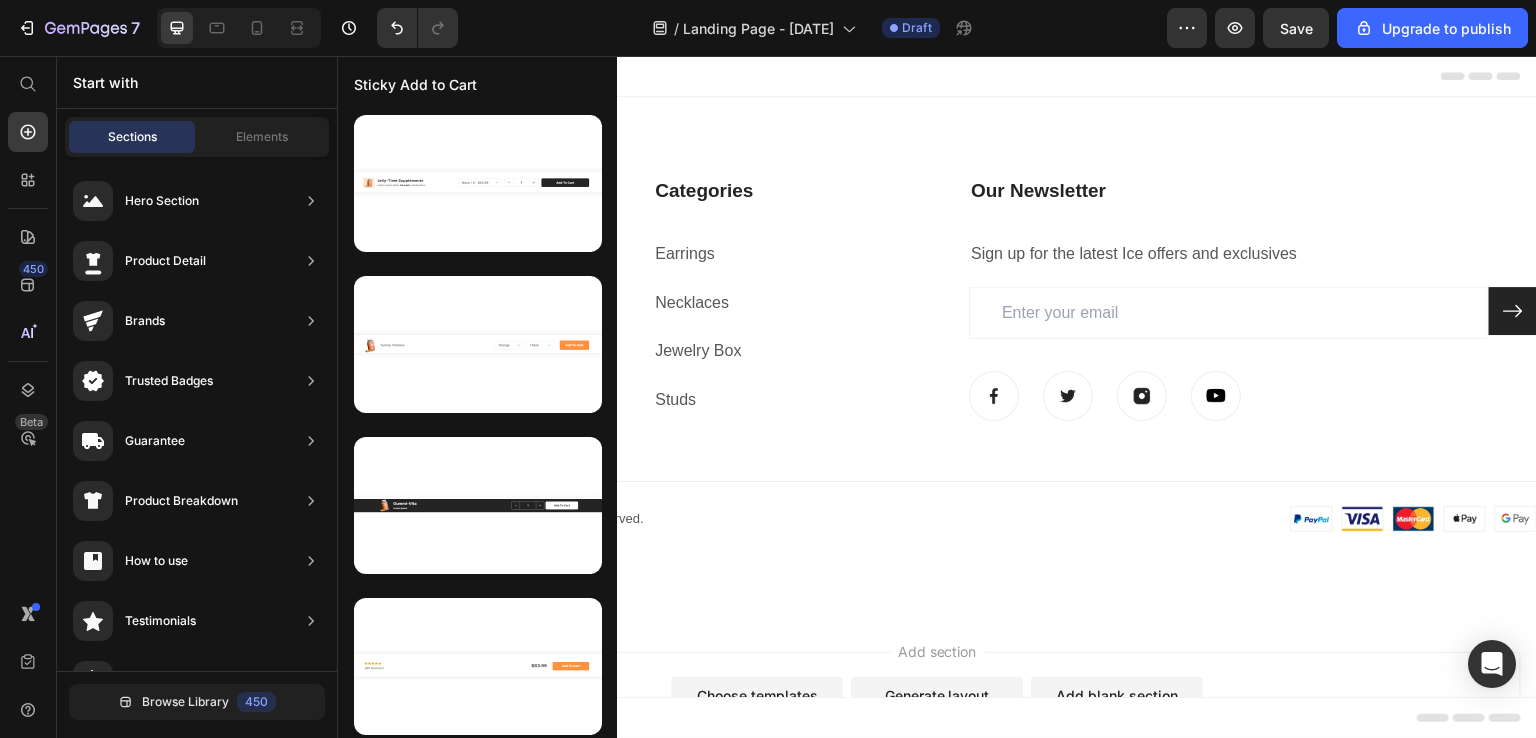 scroll, scrollTop: 646, scrollLeft: 0, axis: vertical 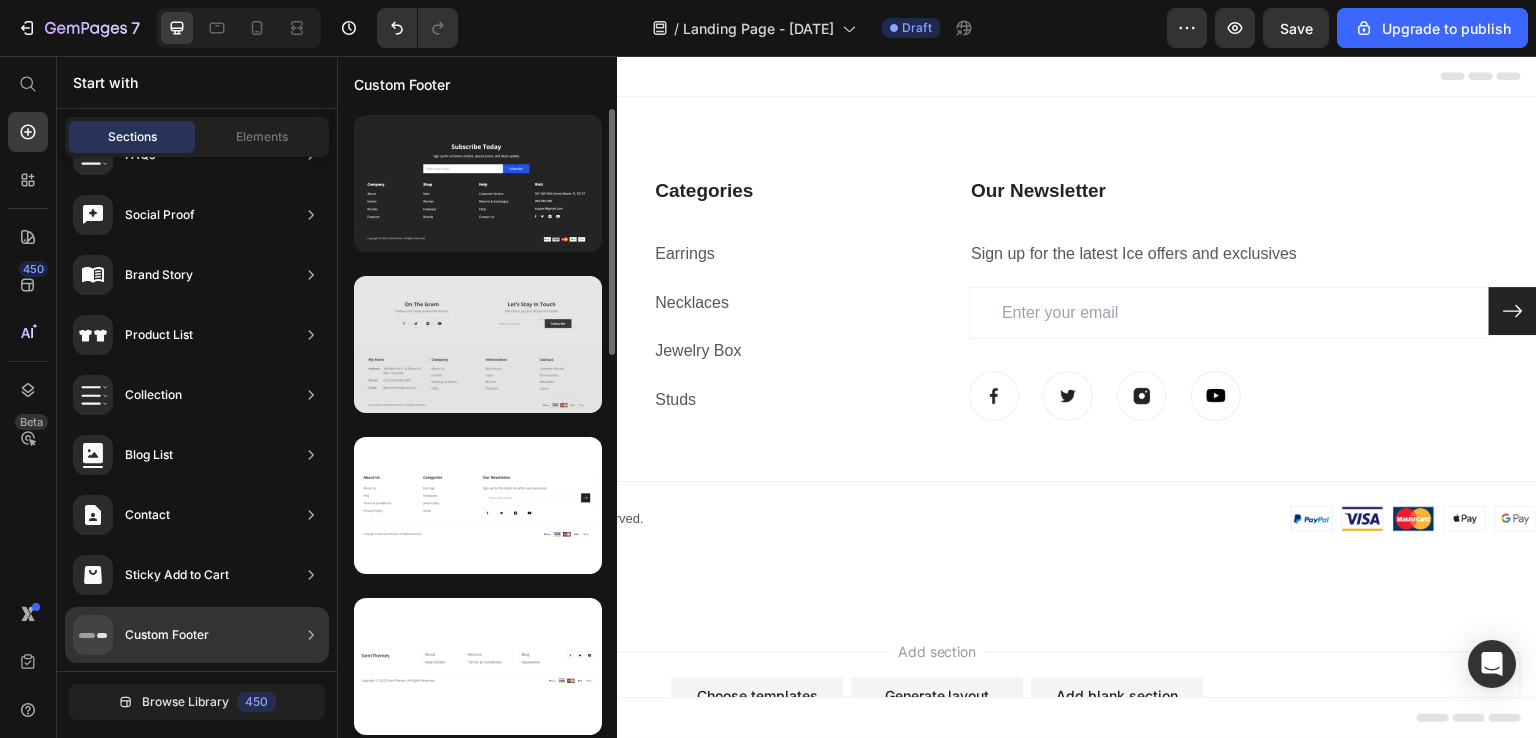 click at bounding box center (478, 344) 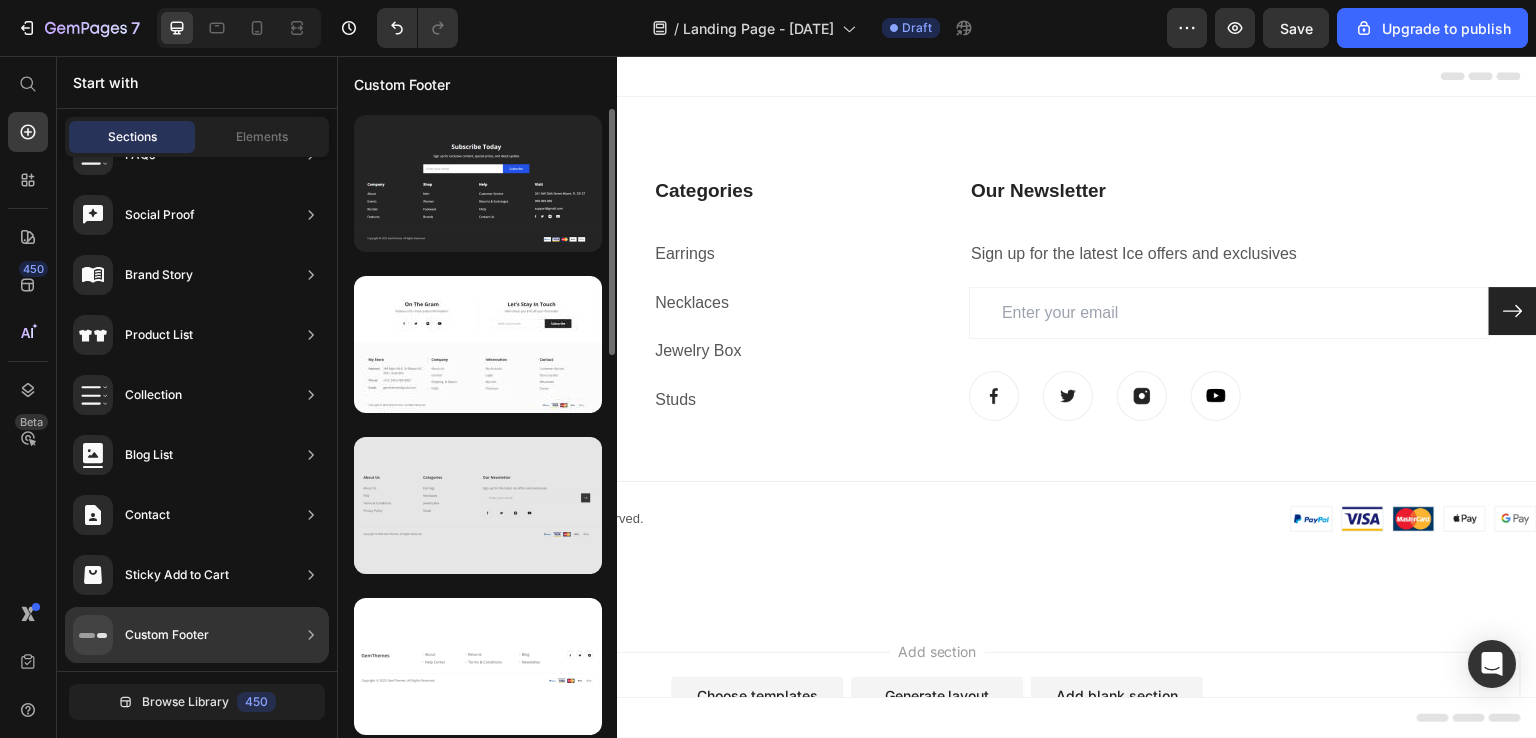 click at bounding box center (478, 505) 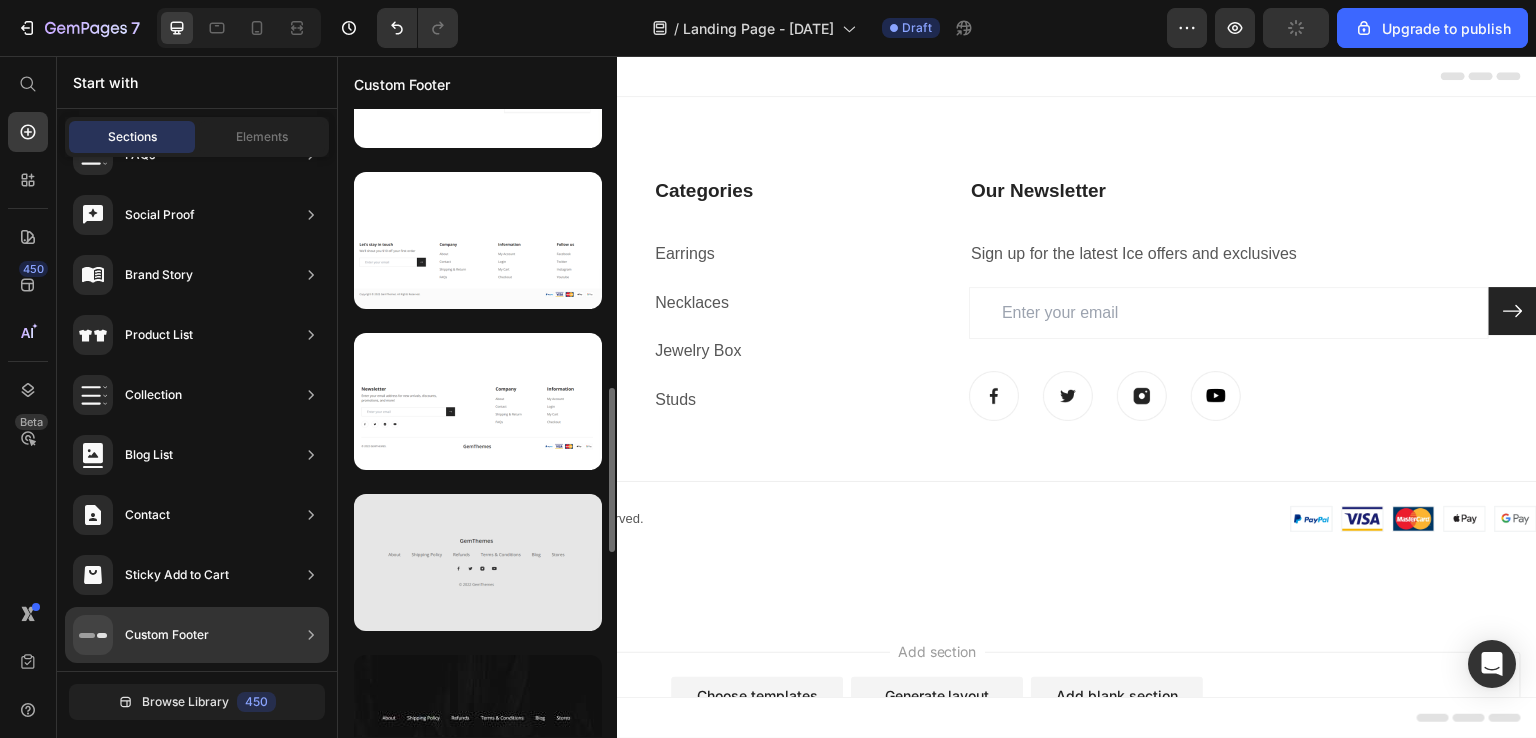 scroll, scrollTop: 870, scrollLeft: 0, axis: vertical 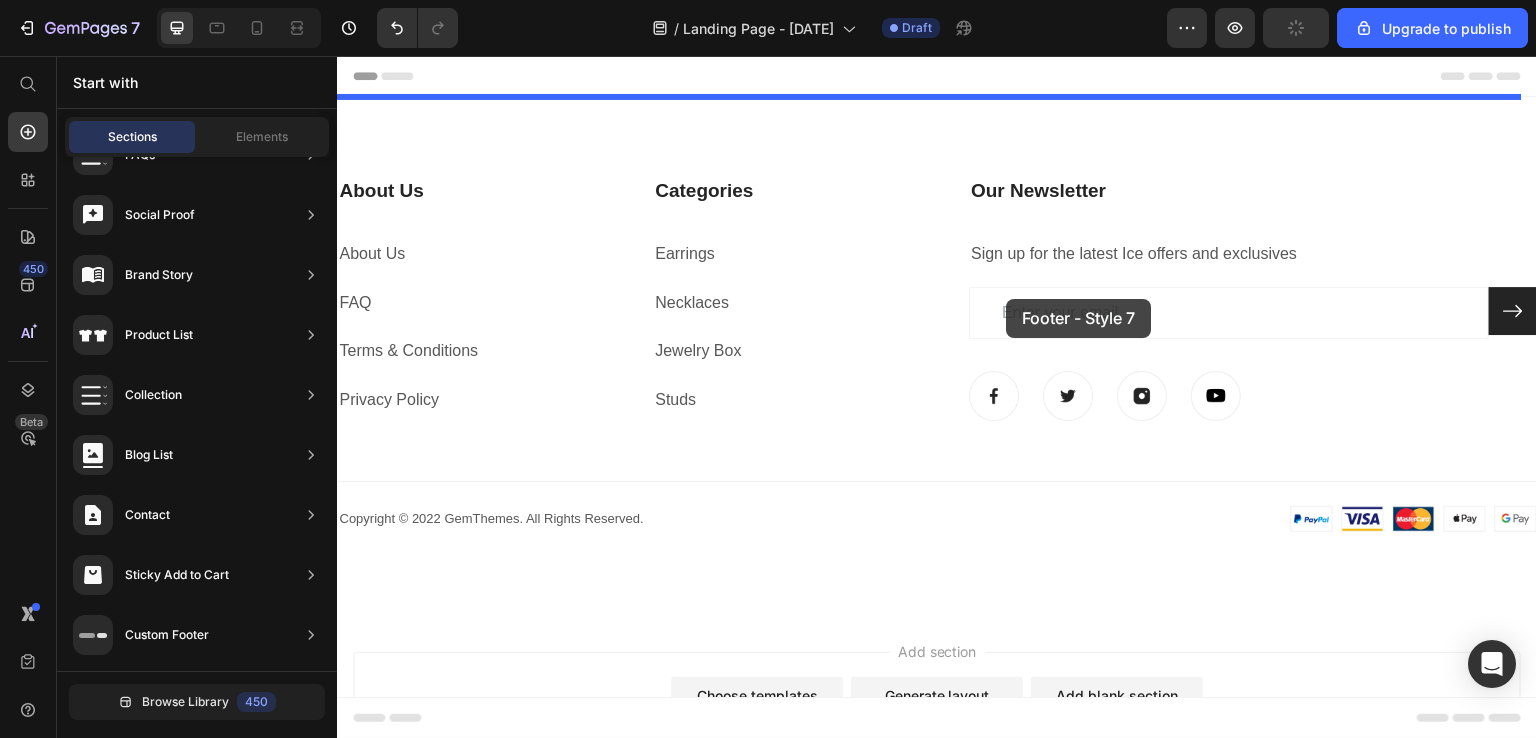 drag, startPoint x: 821, startPoint y: 349, endPoint x: 958, endPoint y: 257, distance: 165.02425 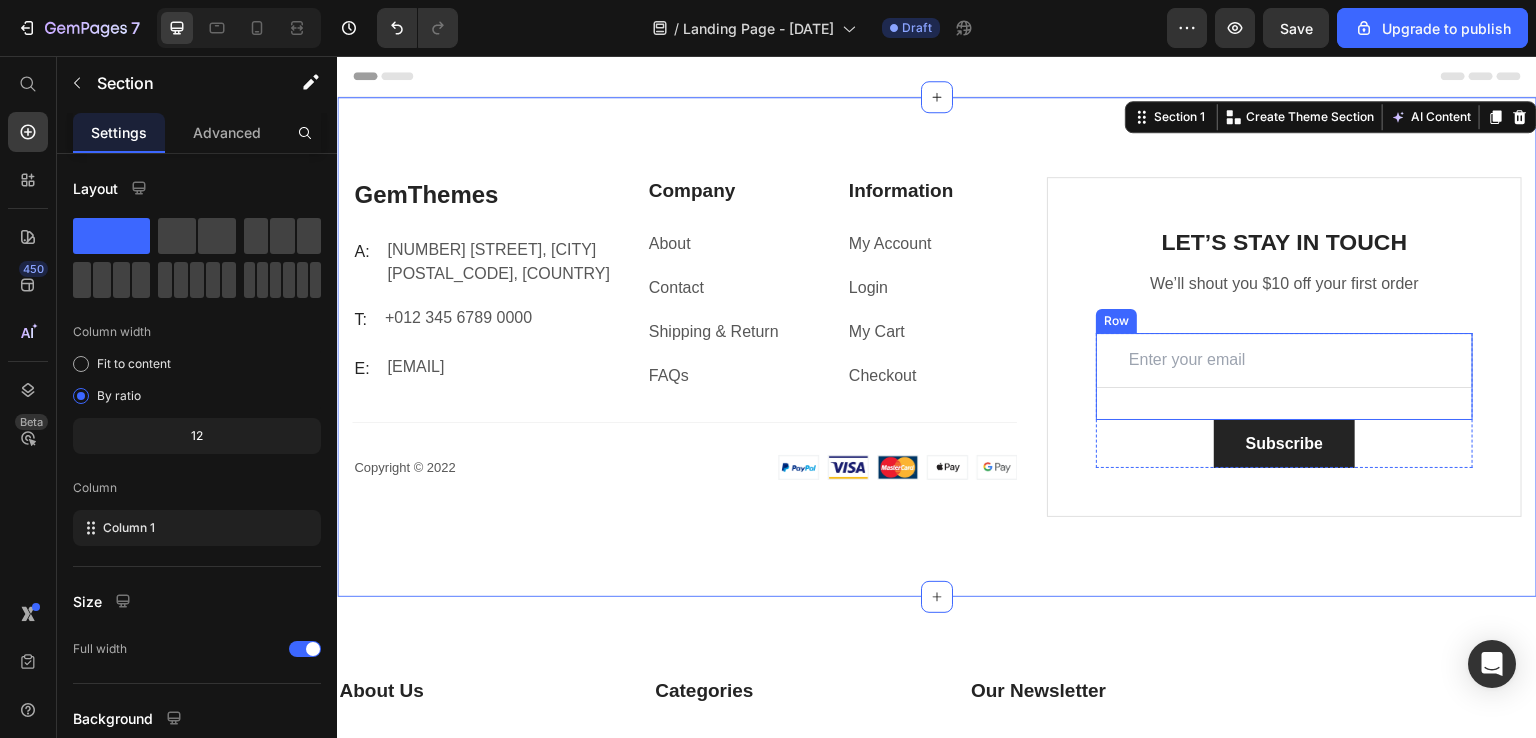 scroll, scrollTop: 300, scrollLeft: 0, axis: vertical 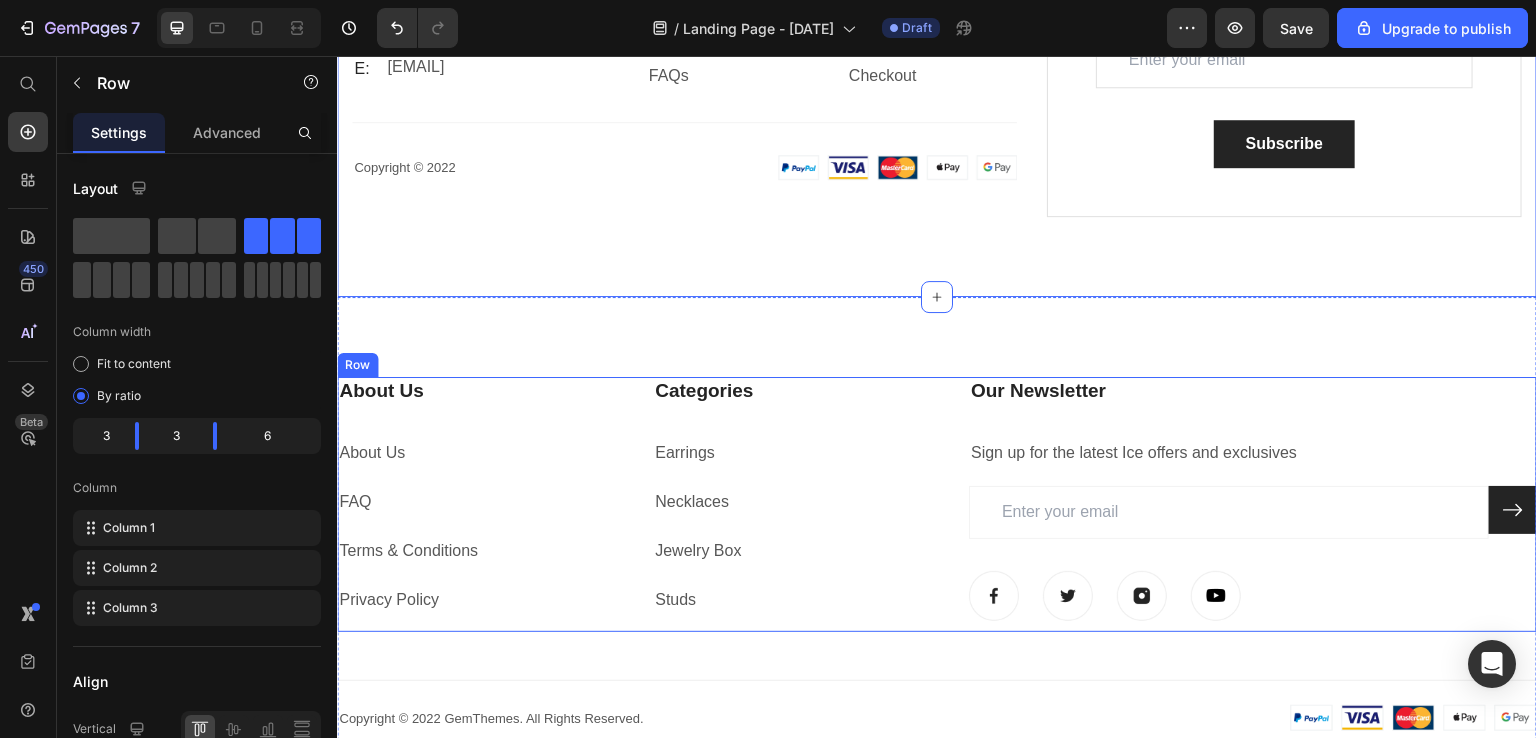 click on "Categories Heading Earrings Text block Necklaces Text block Jewelry Box Text block Studs Text block" at bounding box center (795, 505) 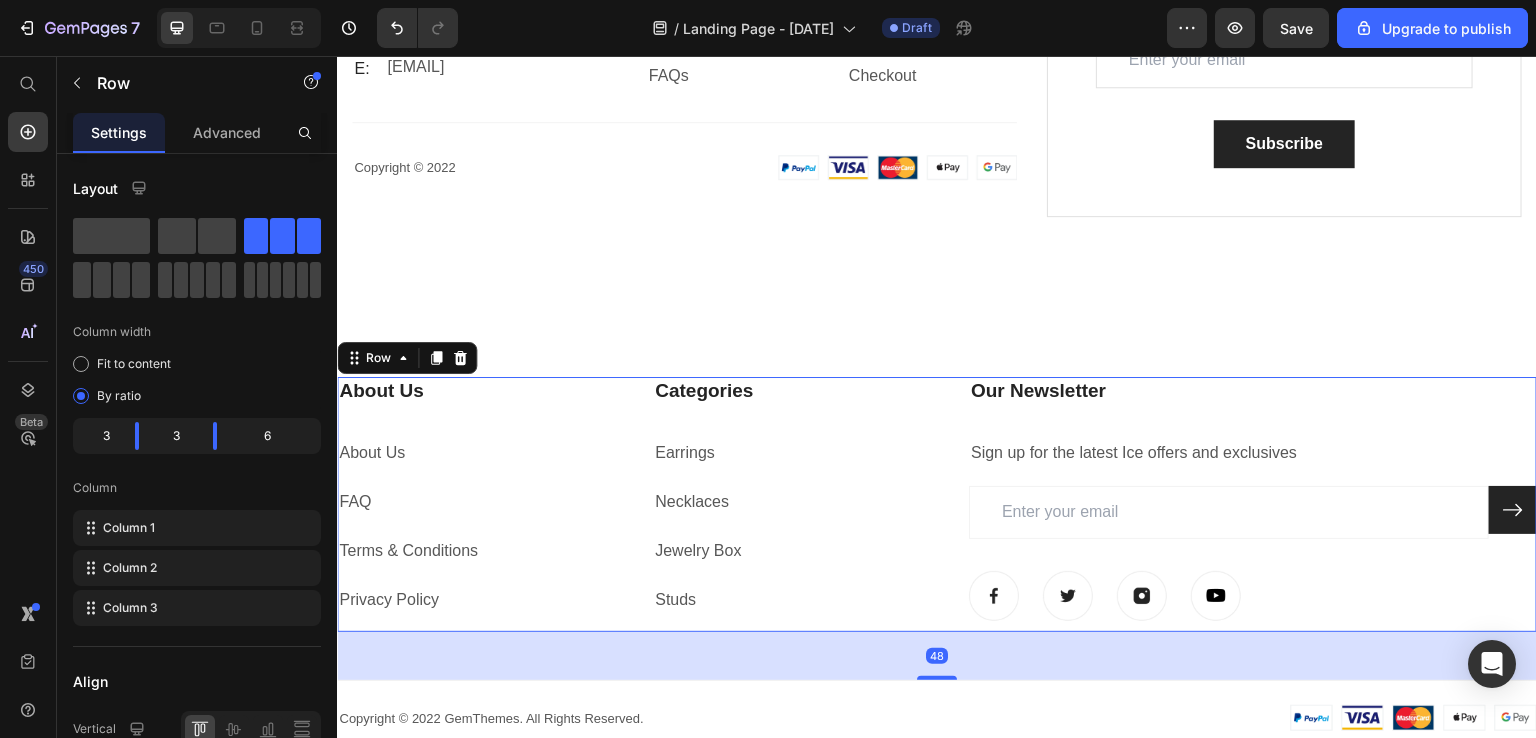 click on "Our Newsletter Heading Sign up for the latest Ice offers and exclusives Text block Email Field
Submit Button Row Newsletter Image Image Image Image Row" at bounding box center [1253, 505] 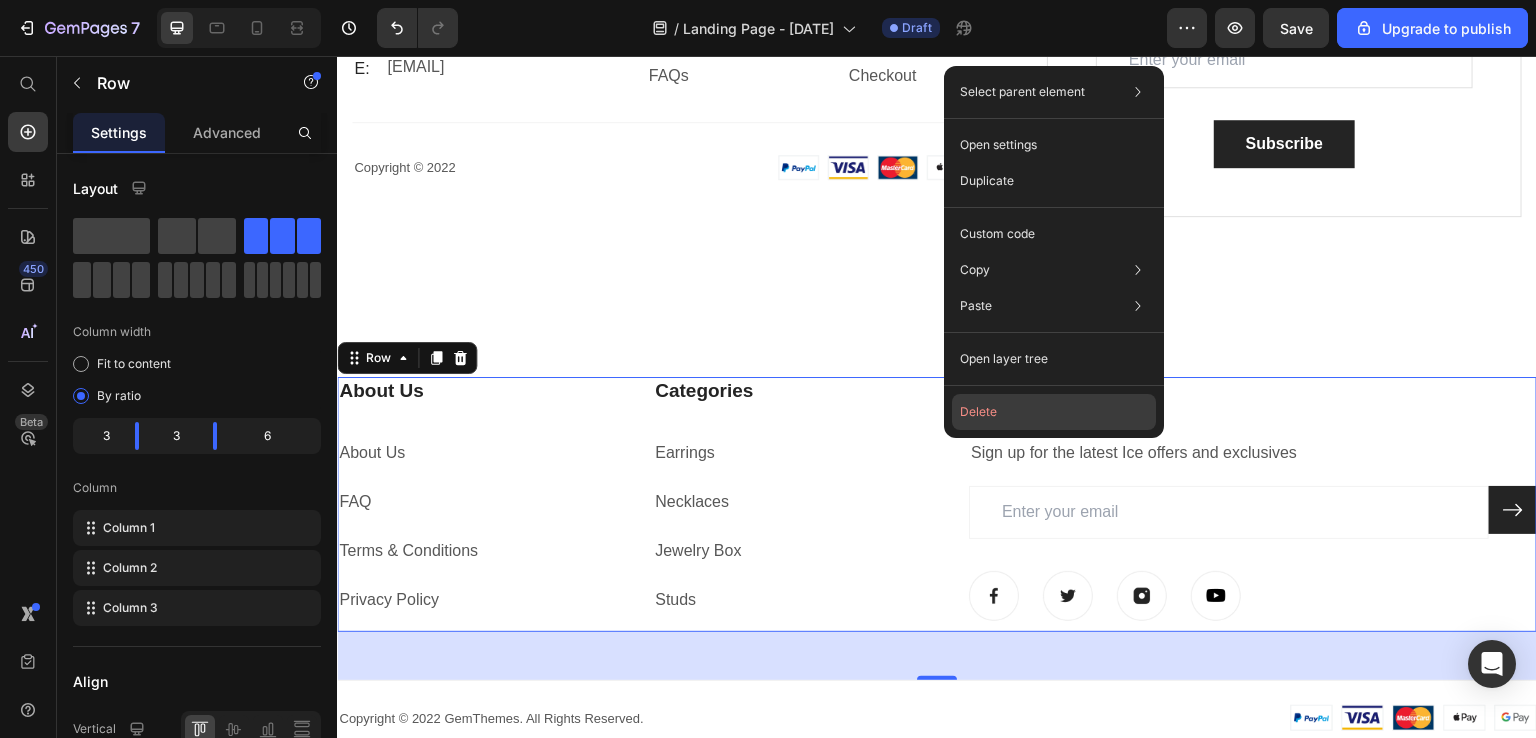 drag, startPoint x: 970, startPoint y: 413, endPoint x: 649, endPoint y: 371, distance: 323.736 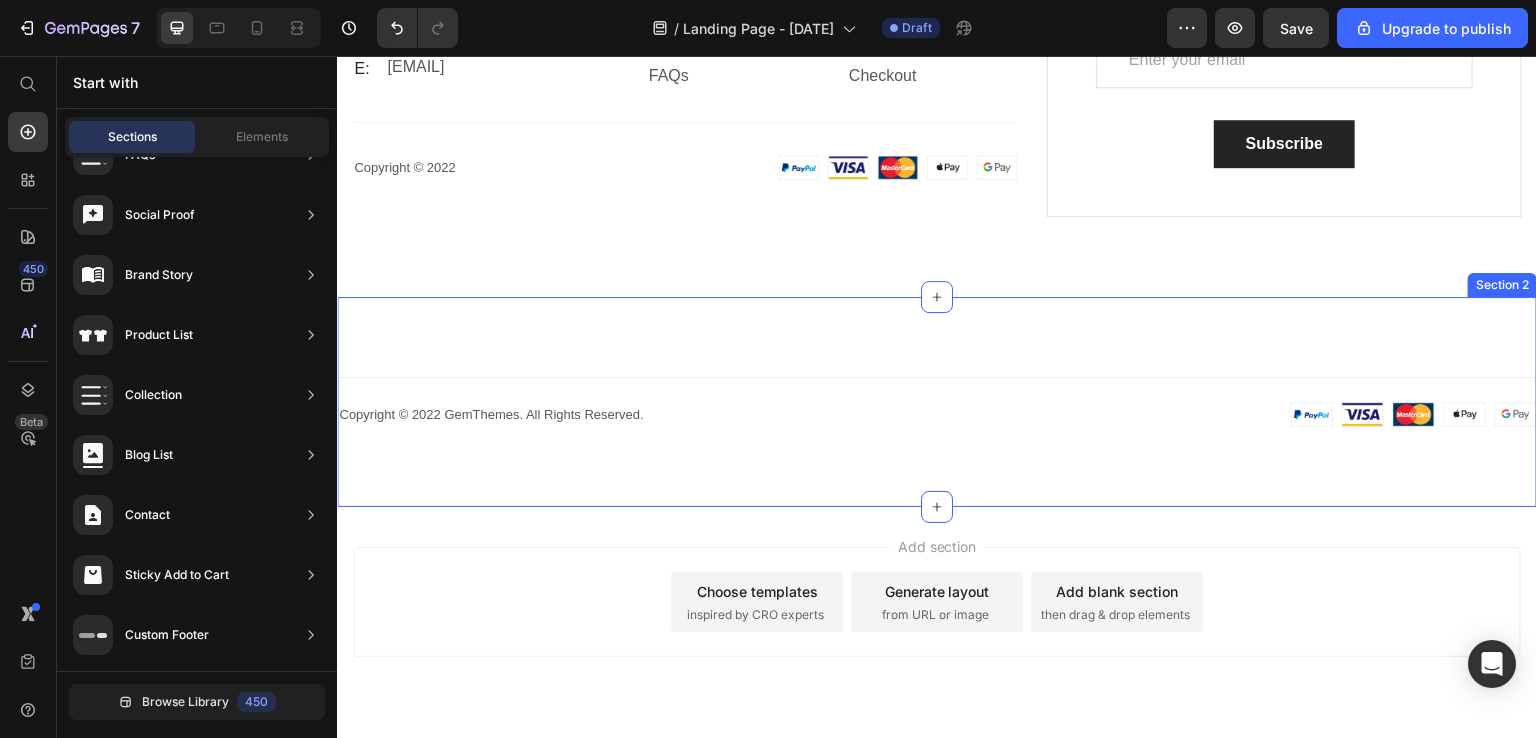 scroll, scrollTop: 0, scrollLeft: 0, axis: both 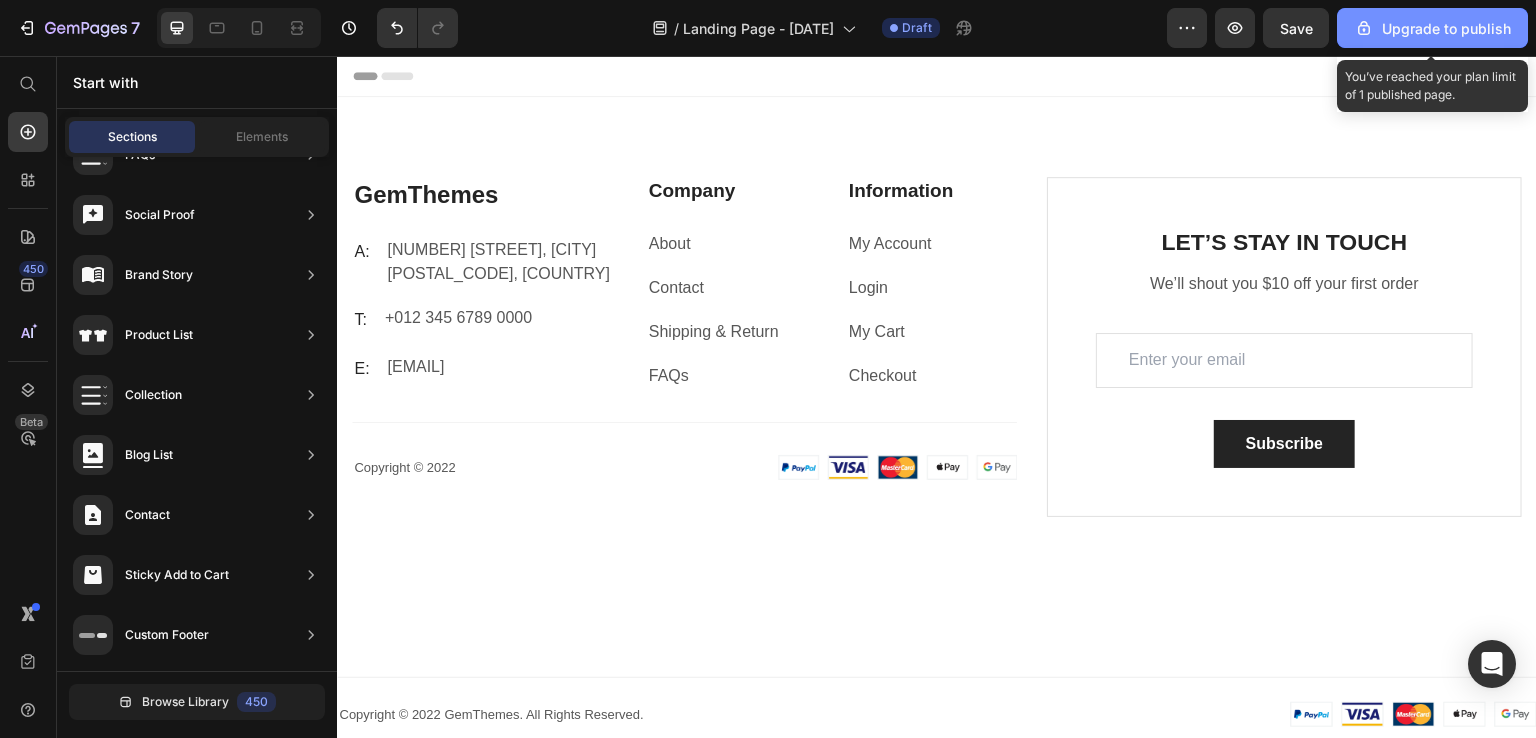 click on "Upgrade to publish" 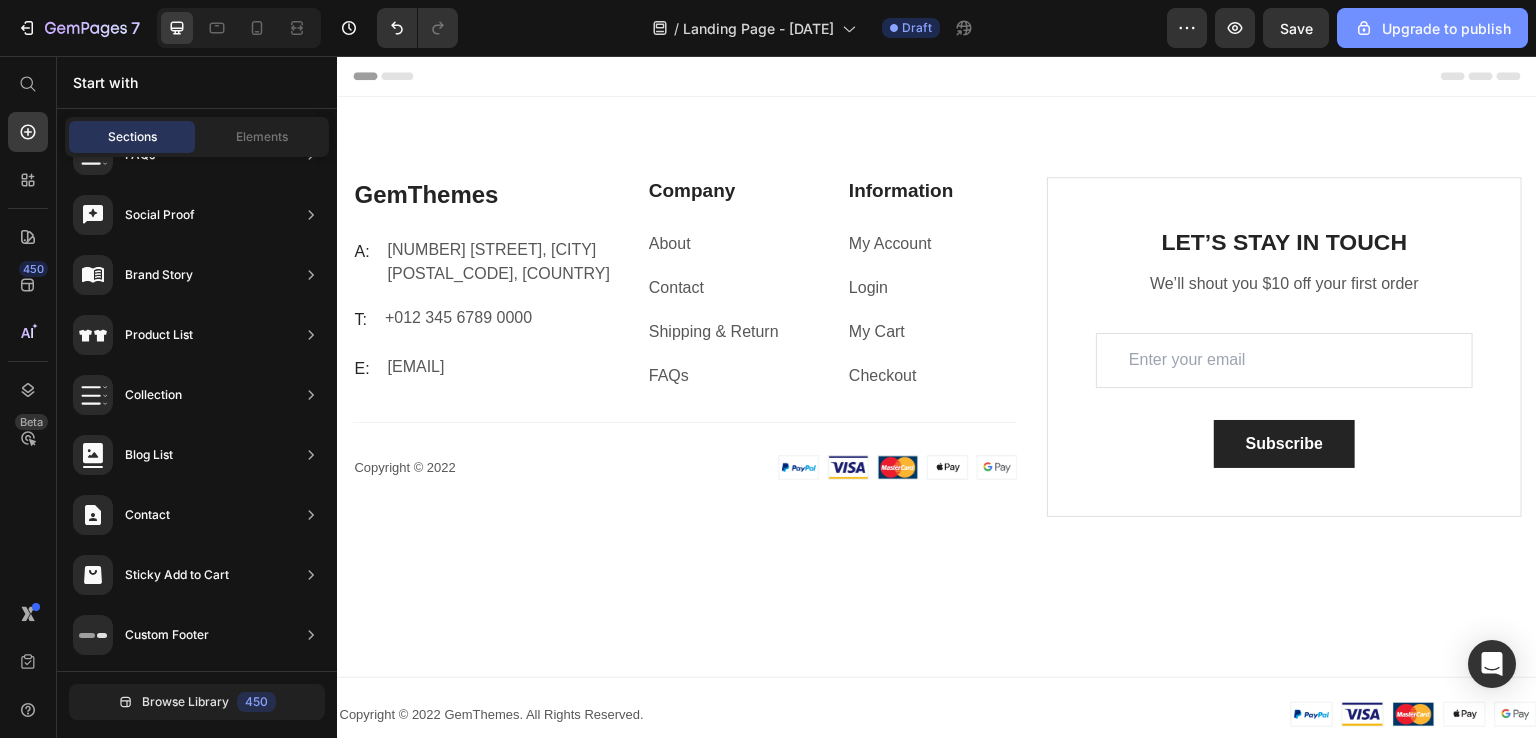 type 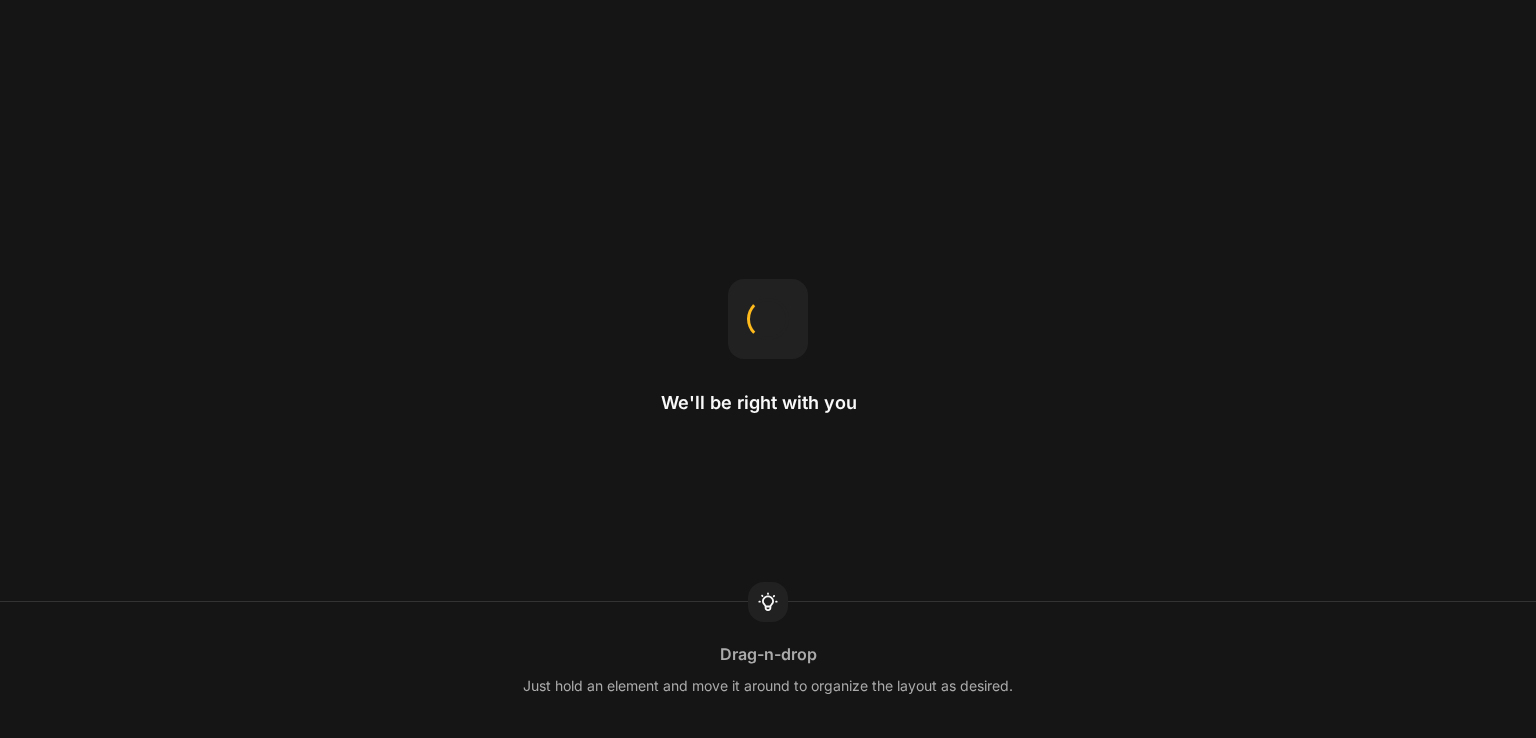 scroll, scrollTop: 0, scrollLeft: 0, axis: both 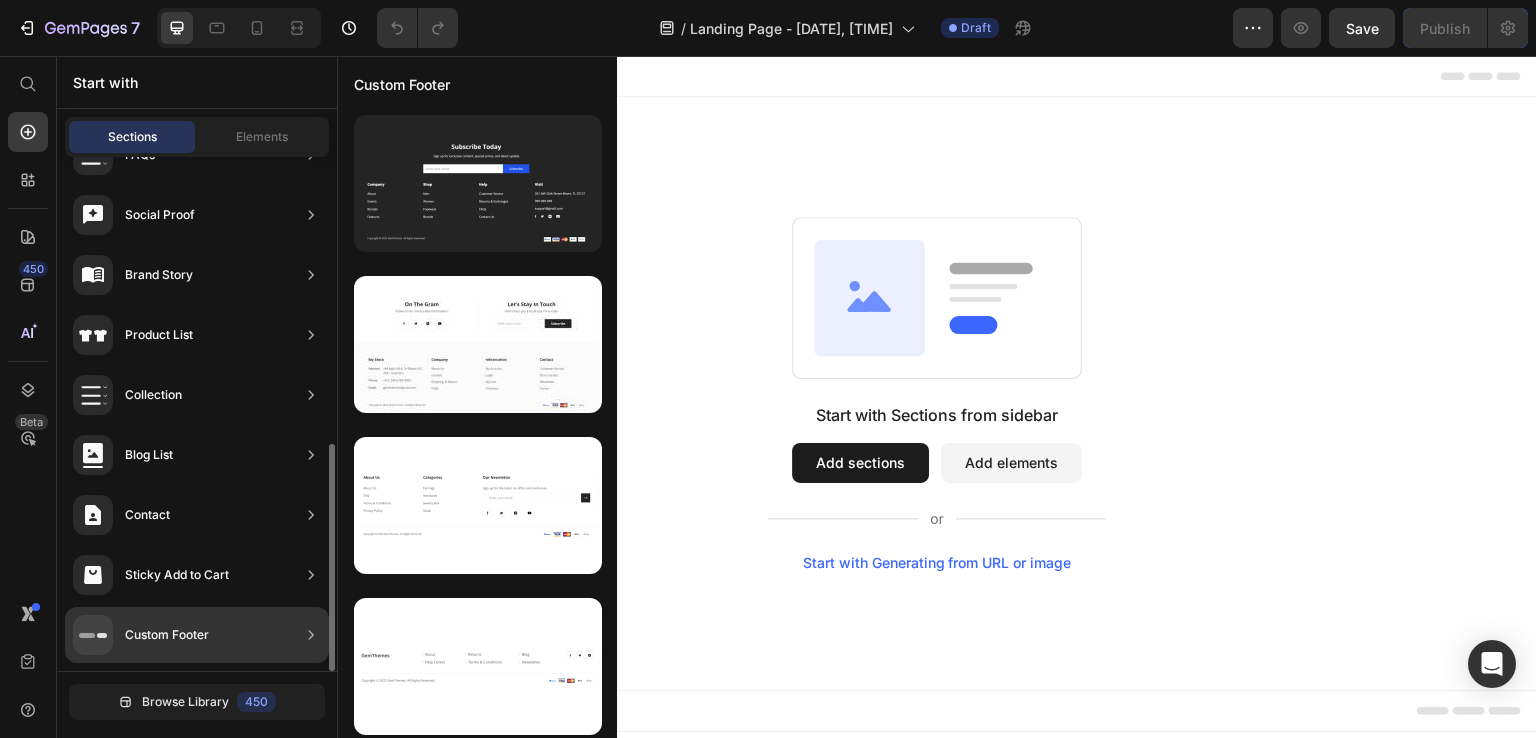 click on "Custom Footer" at bounding box center [167, 635] 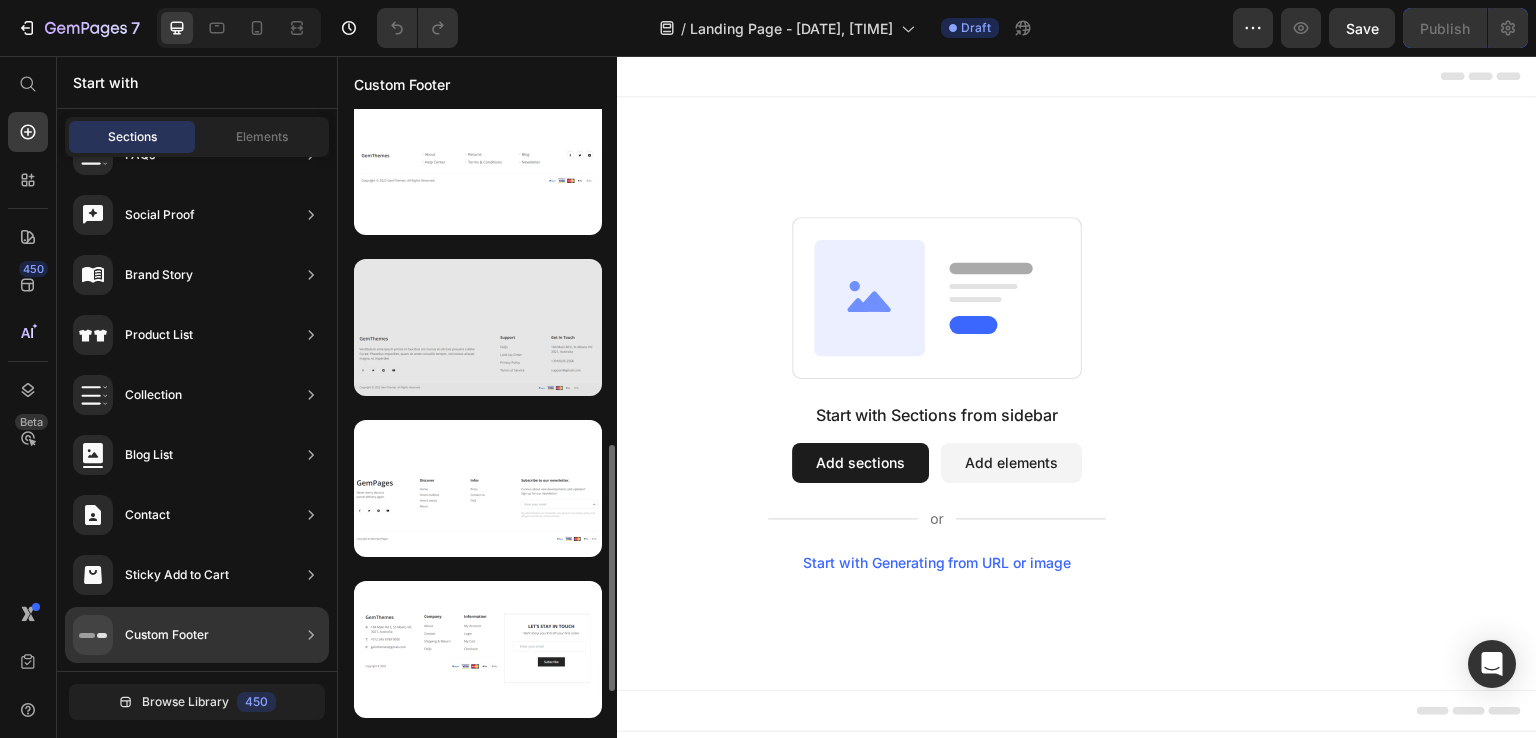 scroll, scrollTop: 700, scrollLeft: 0, axis: vertical 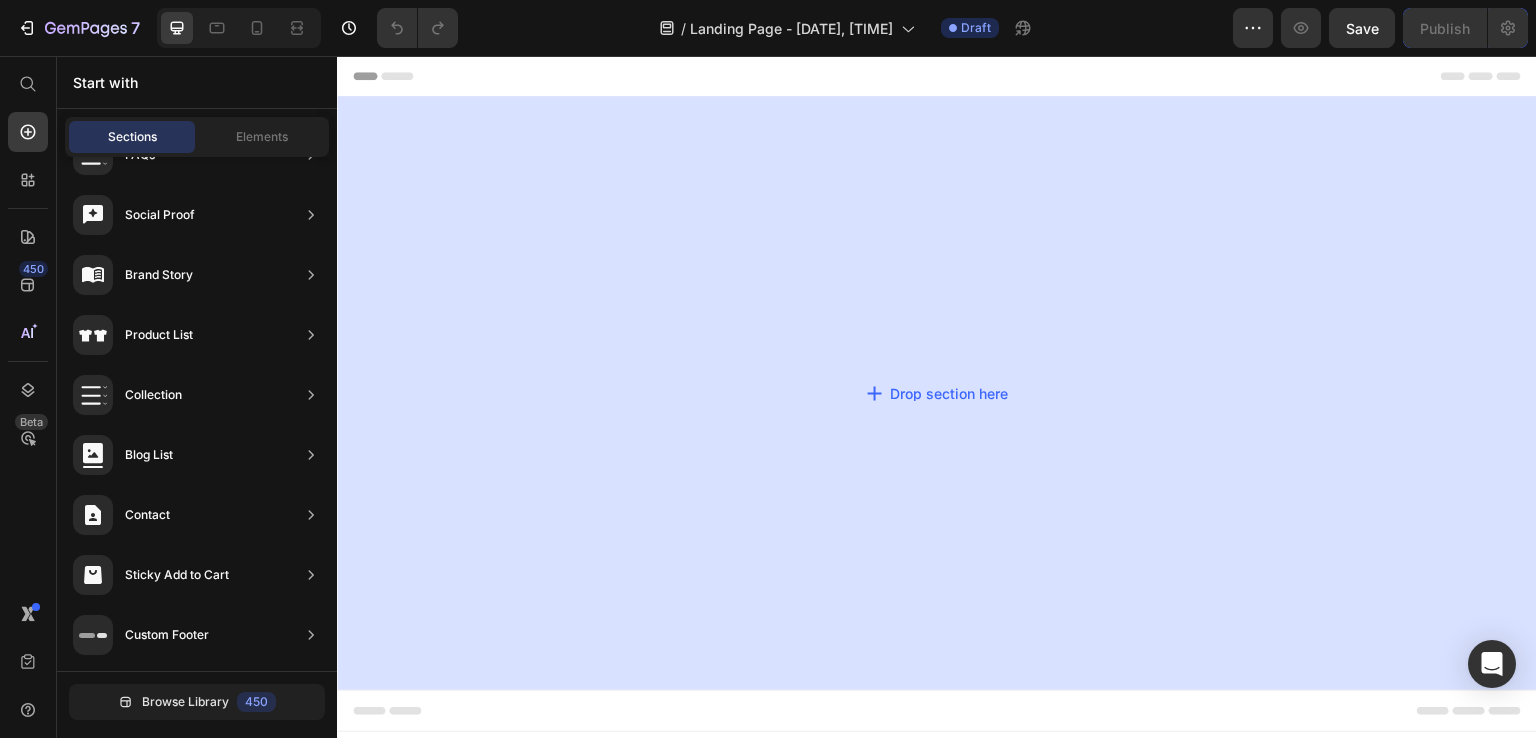 drag, startPoint x: 922, startPoint y: 495, endPoint x: 962, endPoint y: 326, distance: 173.66922 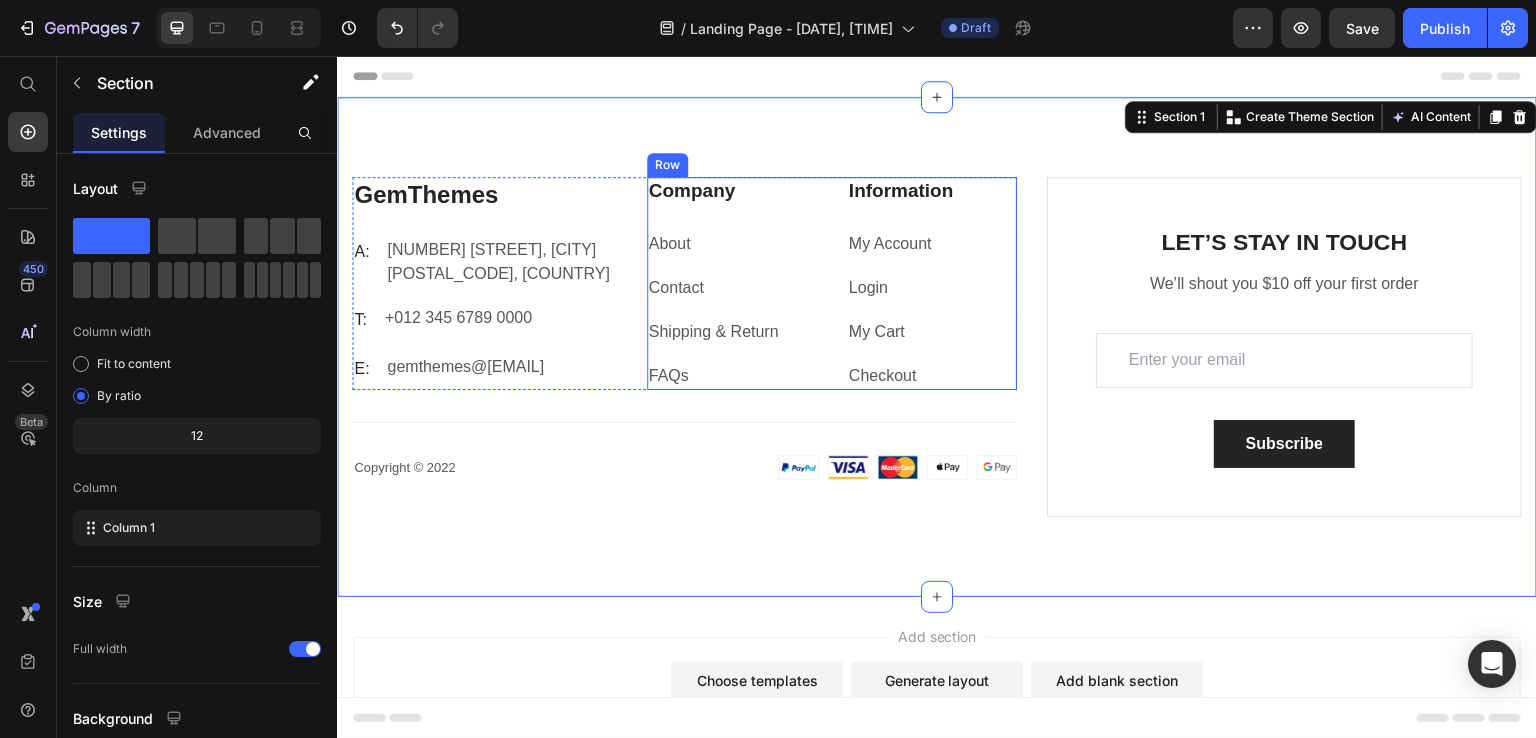 scroll, scrollTop: 0, scrollLeft: 0, axis: both 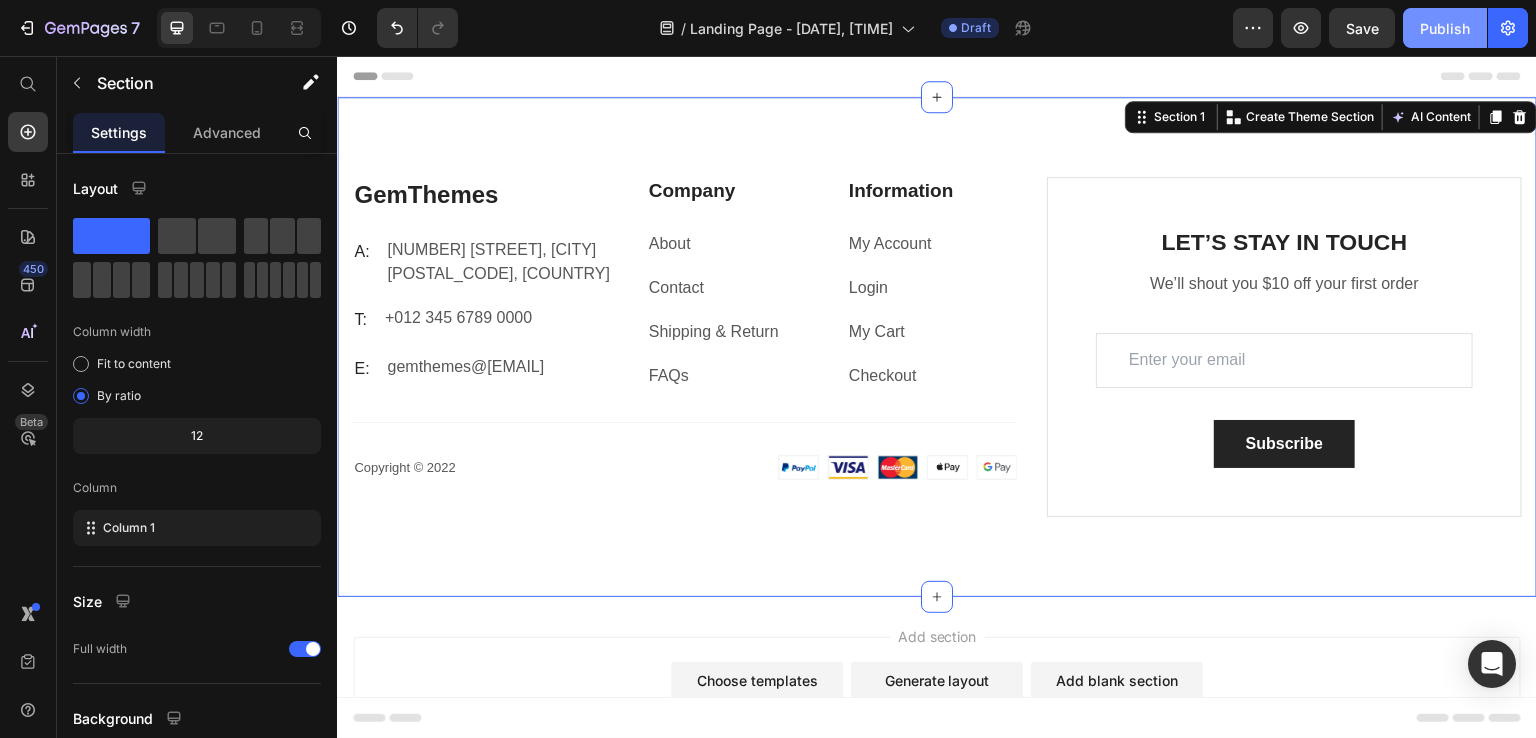 click on "Publish" at bounding box center (1445, 28) 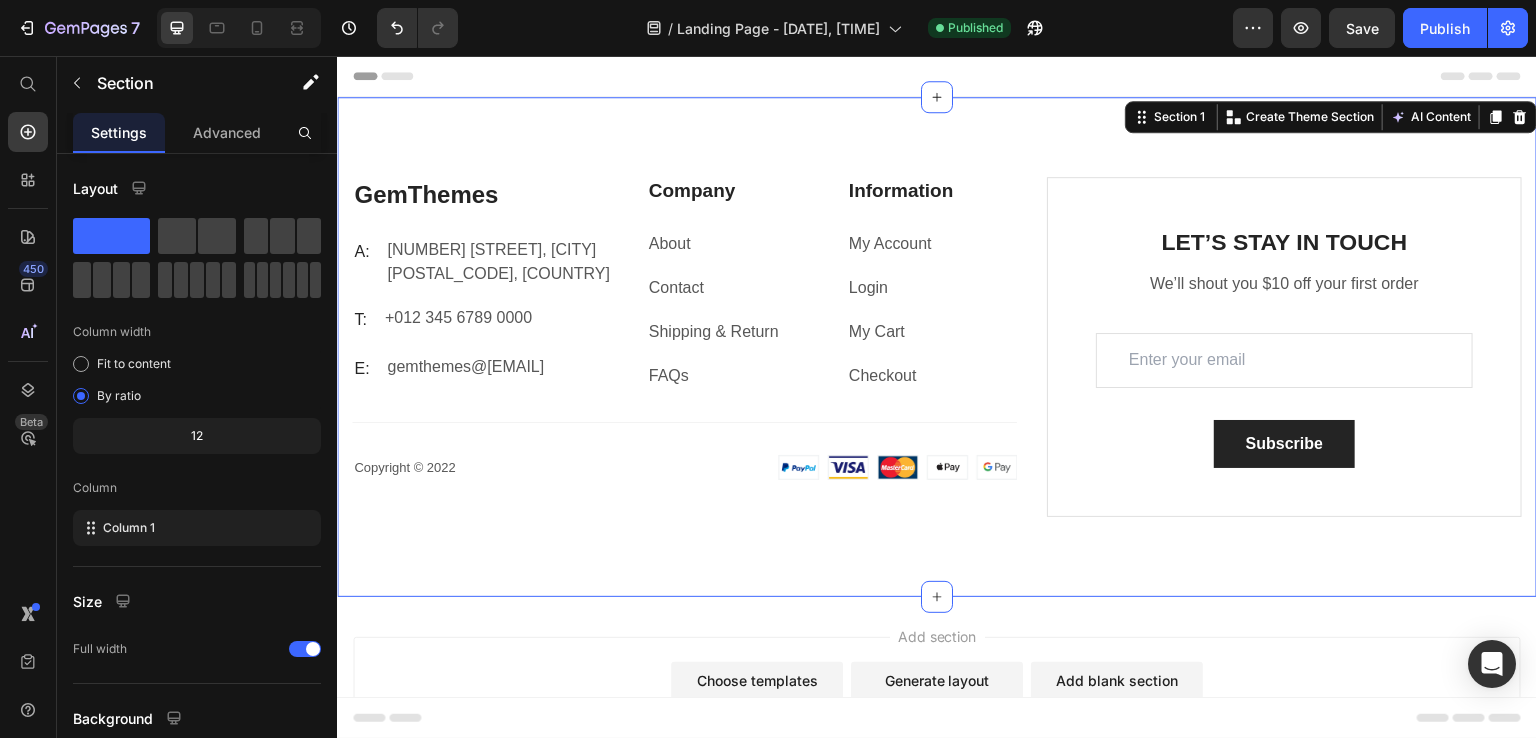 type 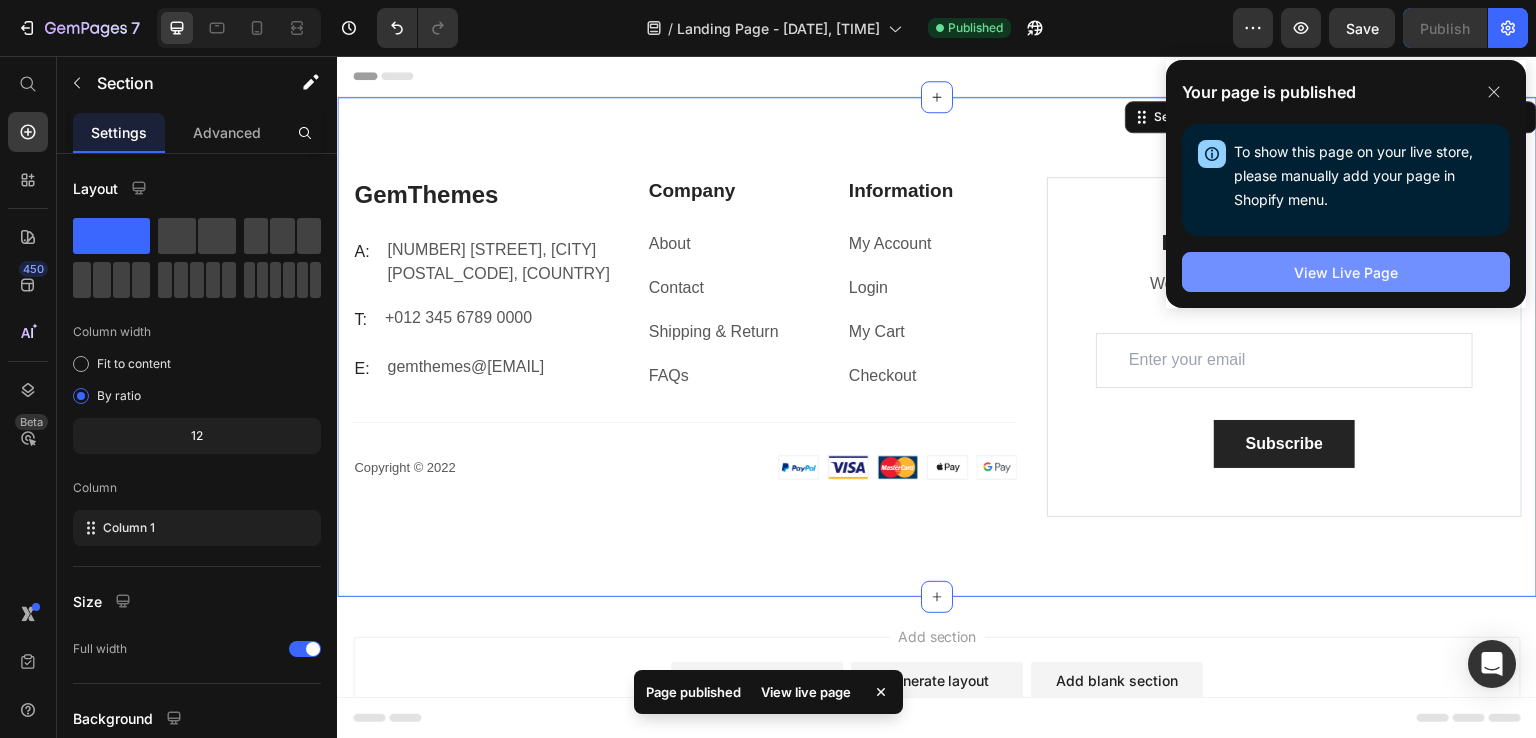 click on "View Live Page" at bounding box center [1346, 272] 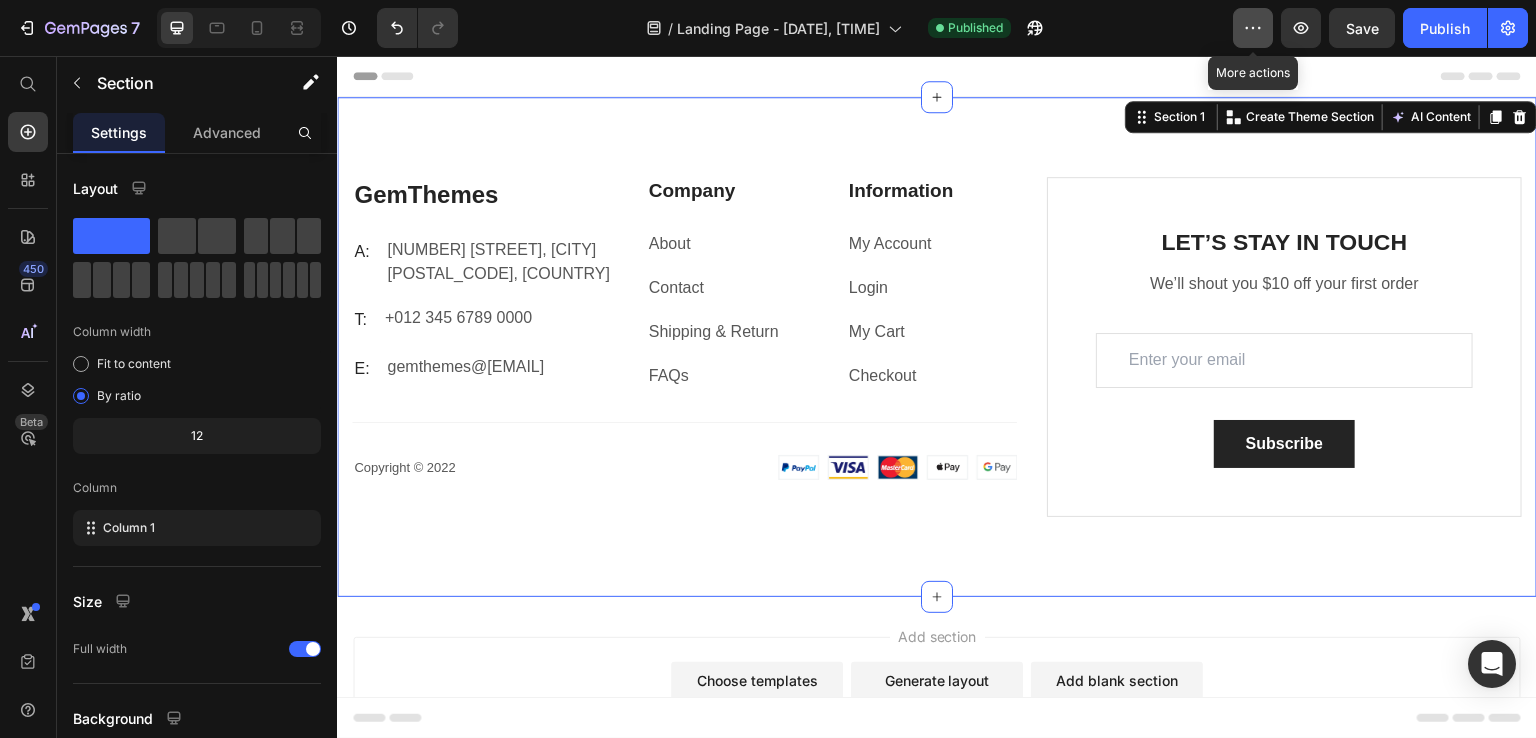 click 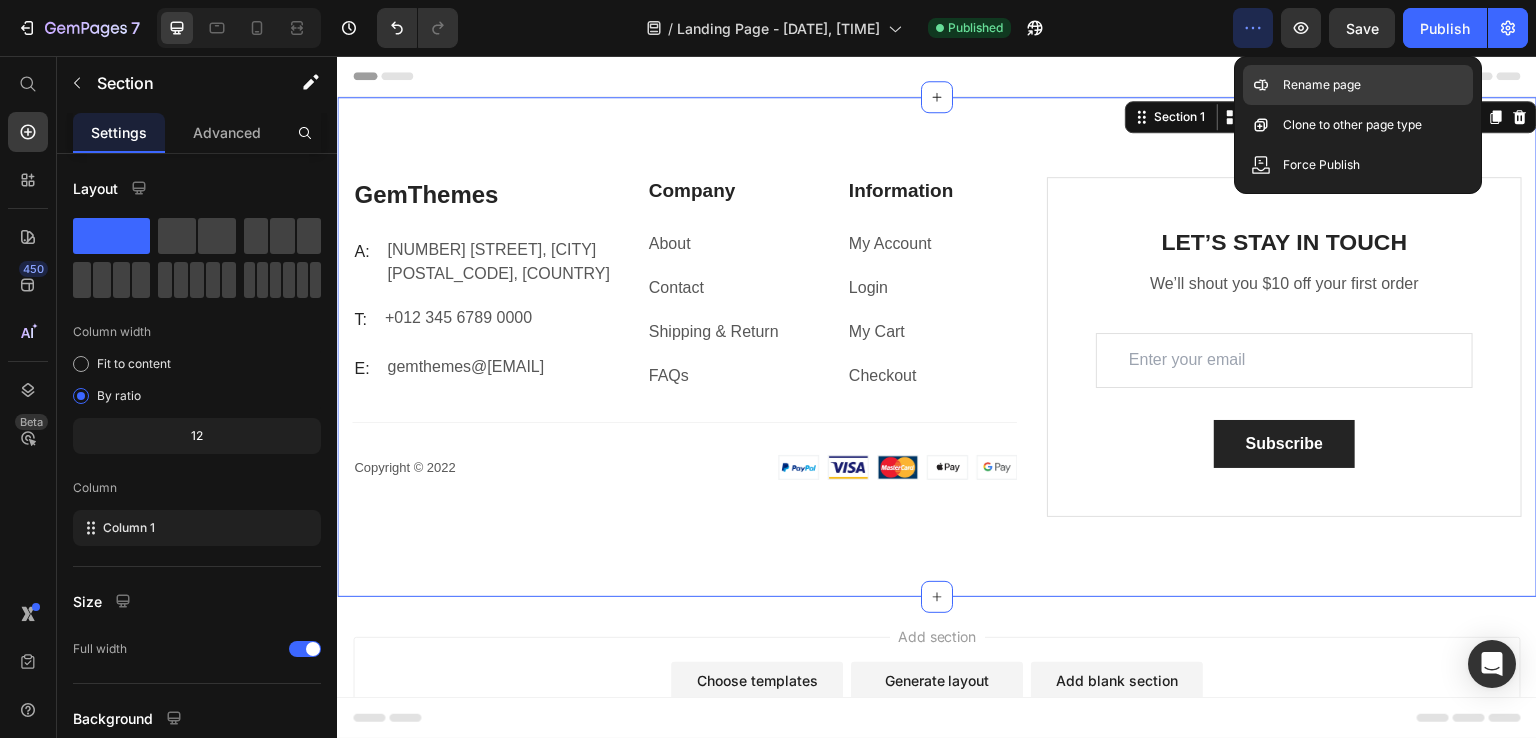click on "Rename page" at bounding box center (1322, 85) 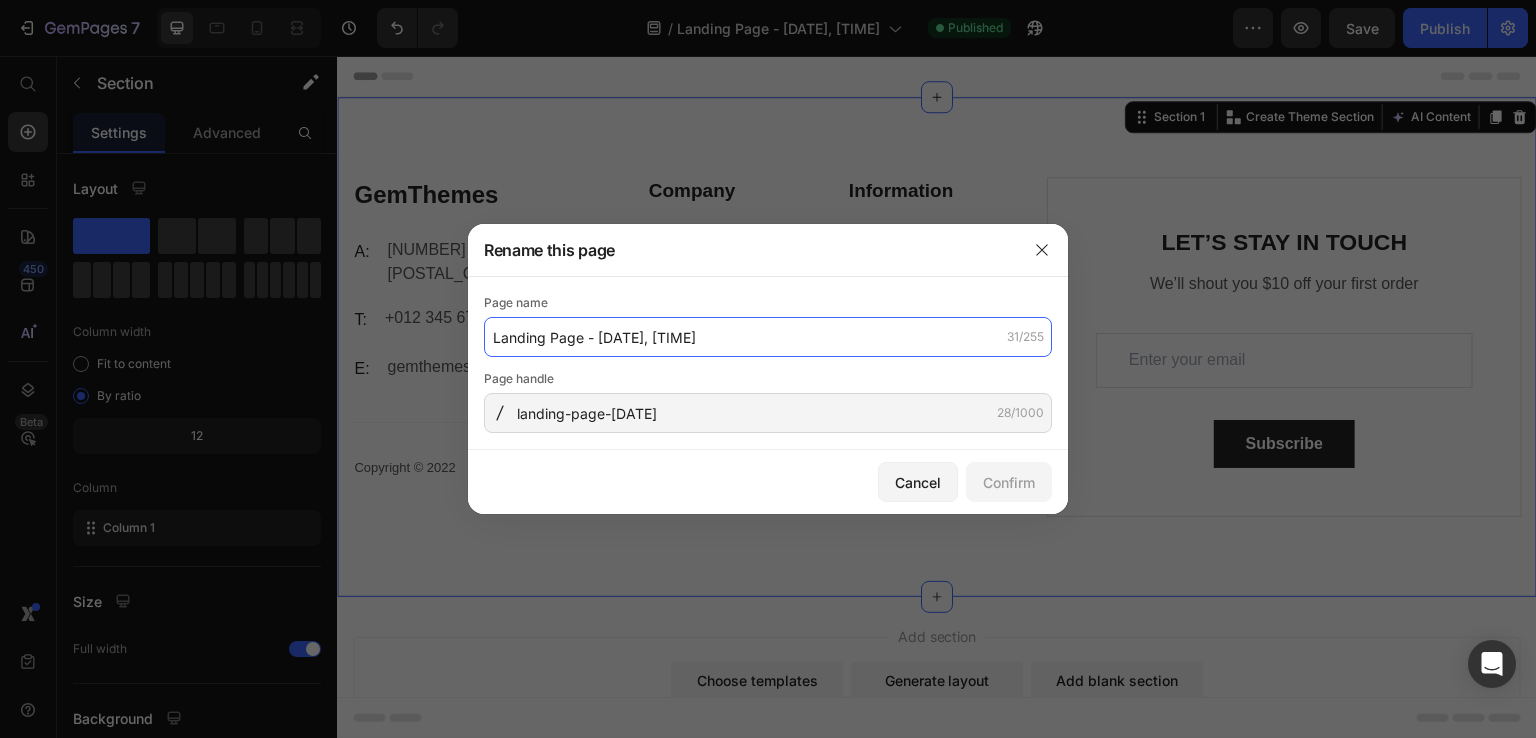 click on "Landing Page - [DATE], [TIME]" 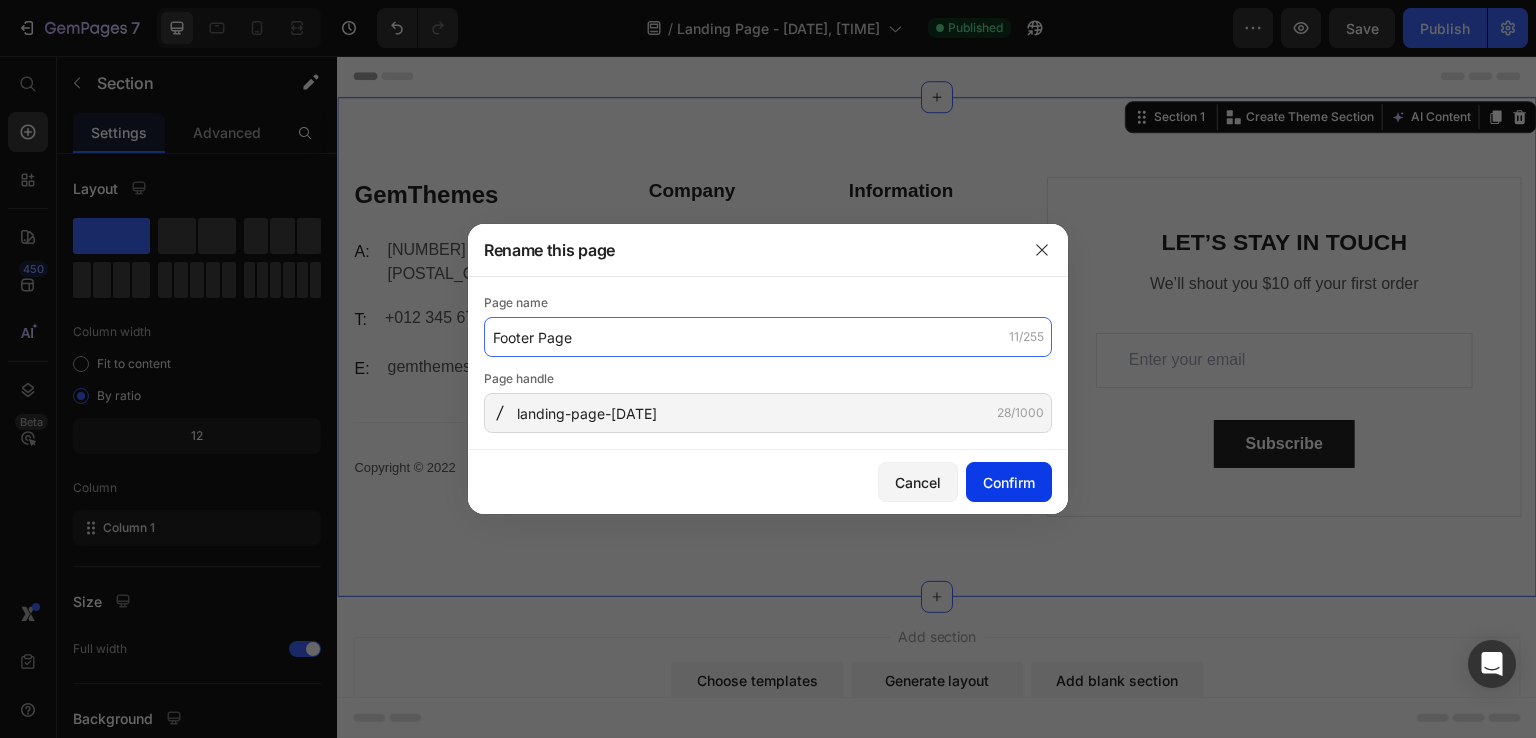 type on "Footer Page" 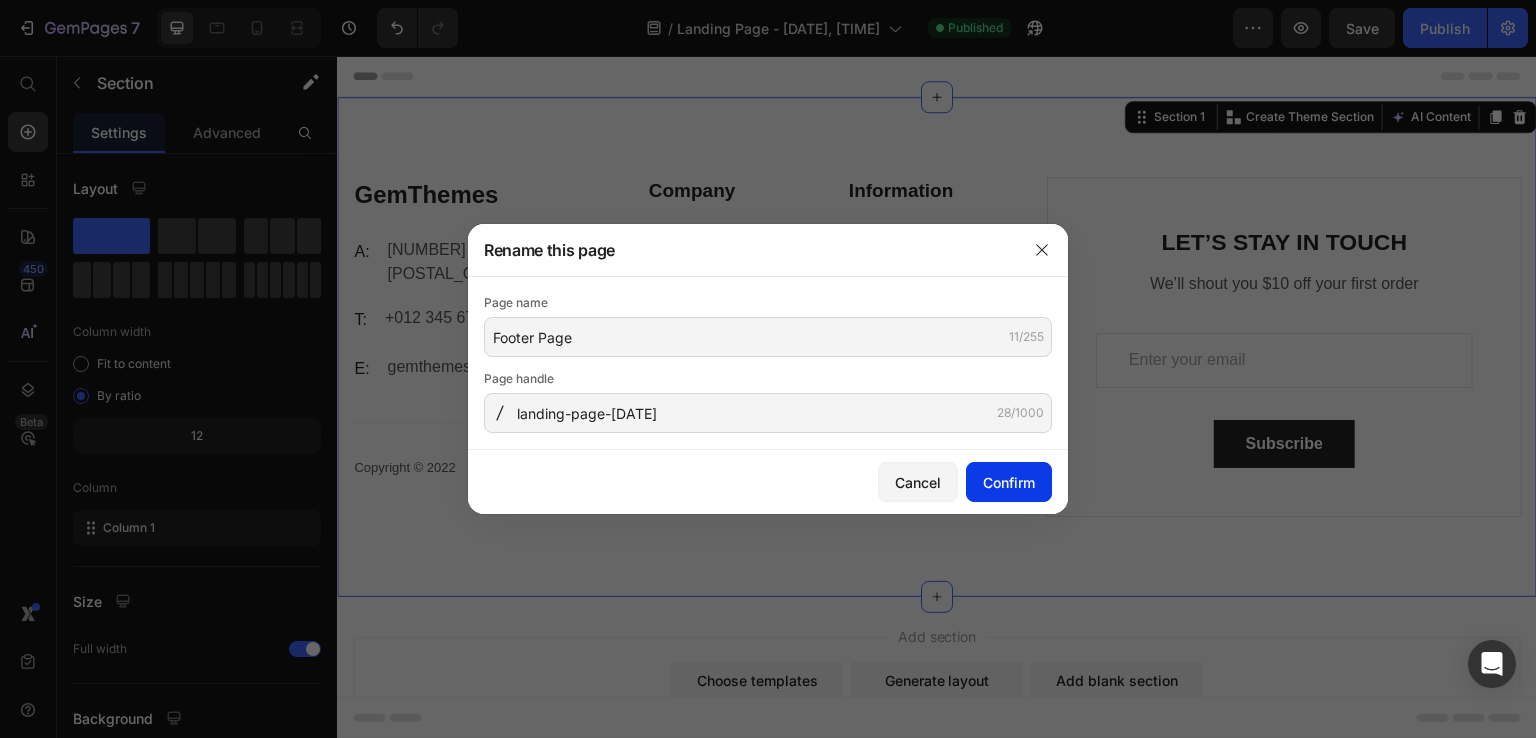 click on "Confirm" at bounding box center (1009, 482) 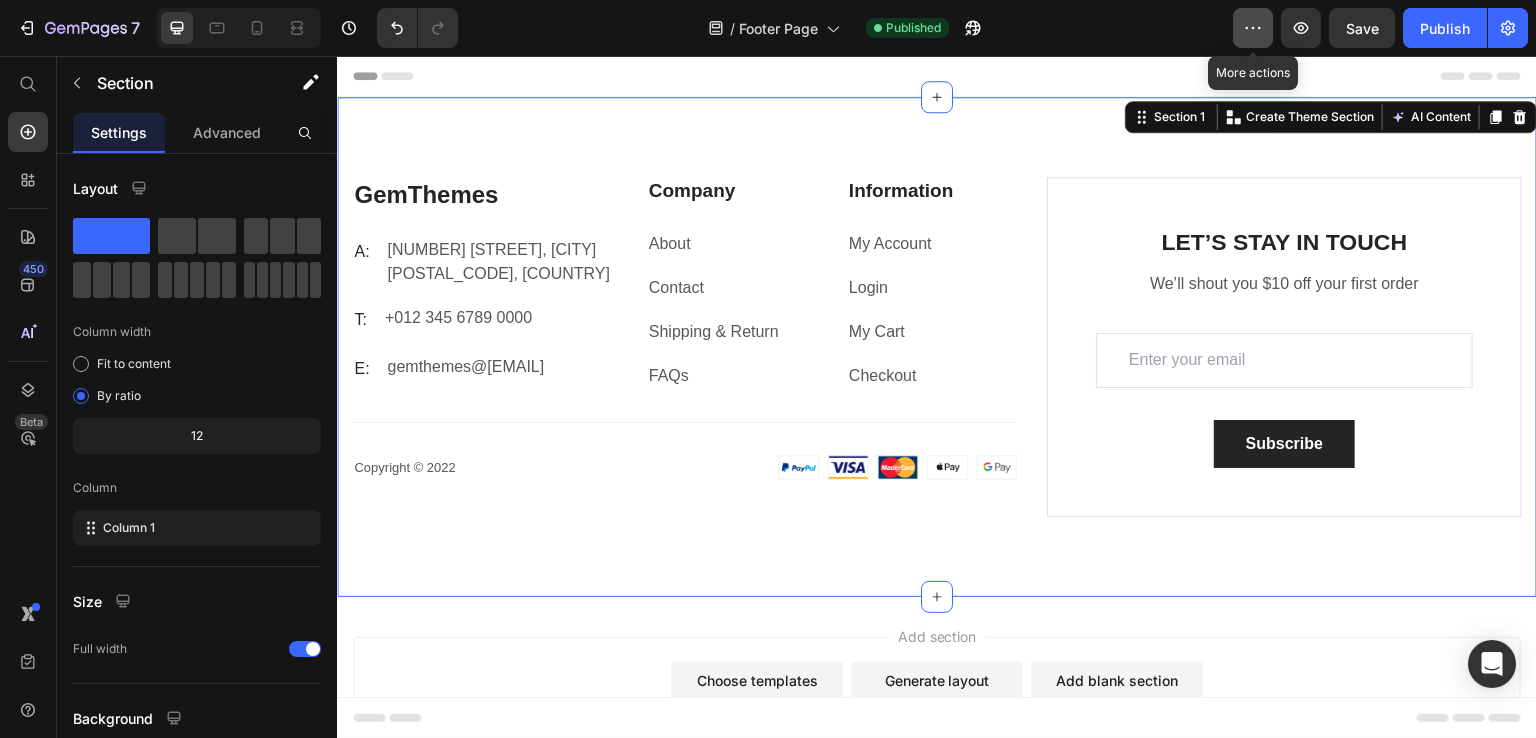 click 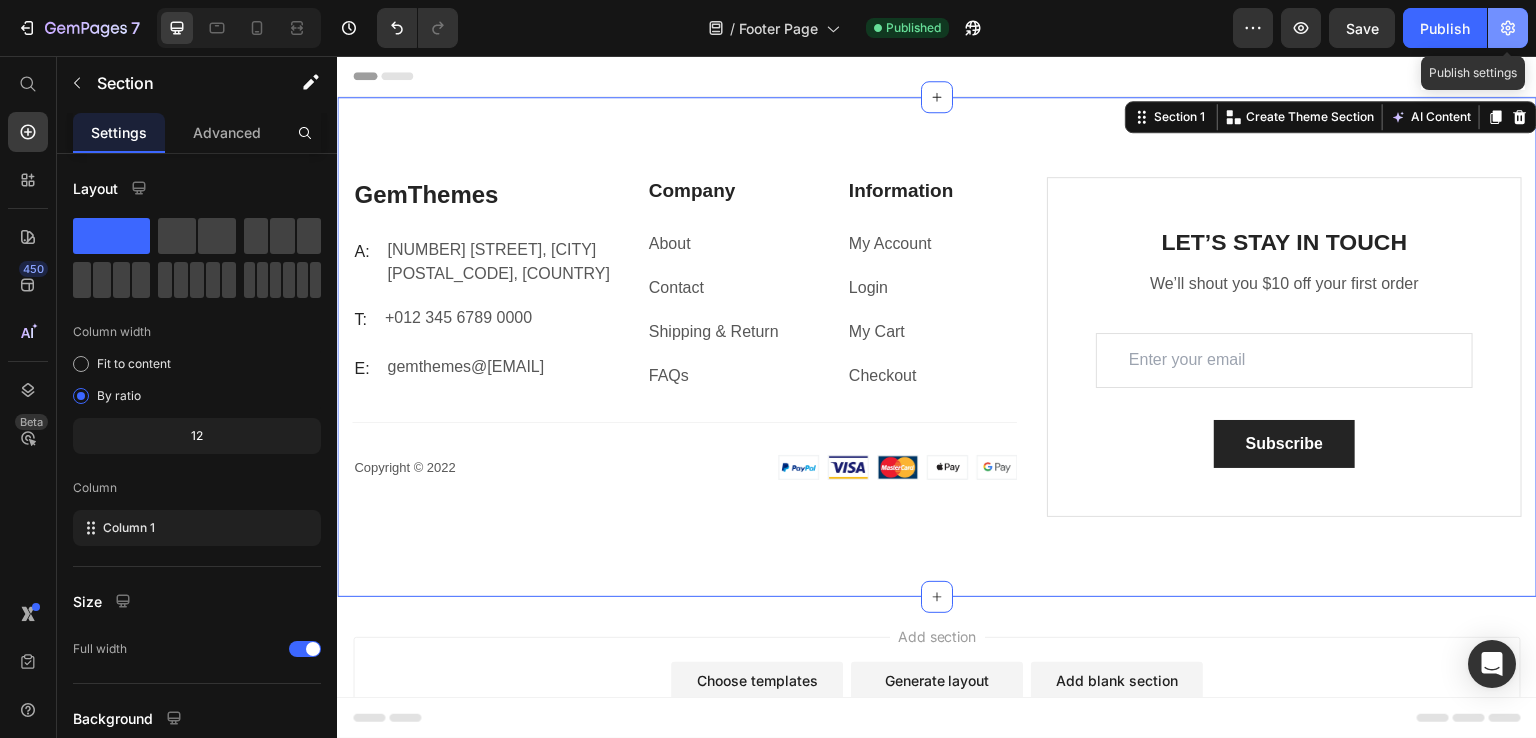 click 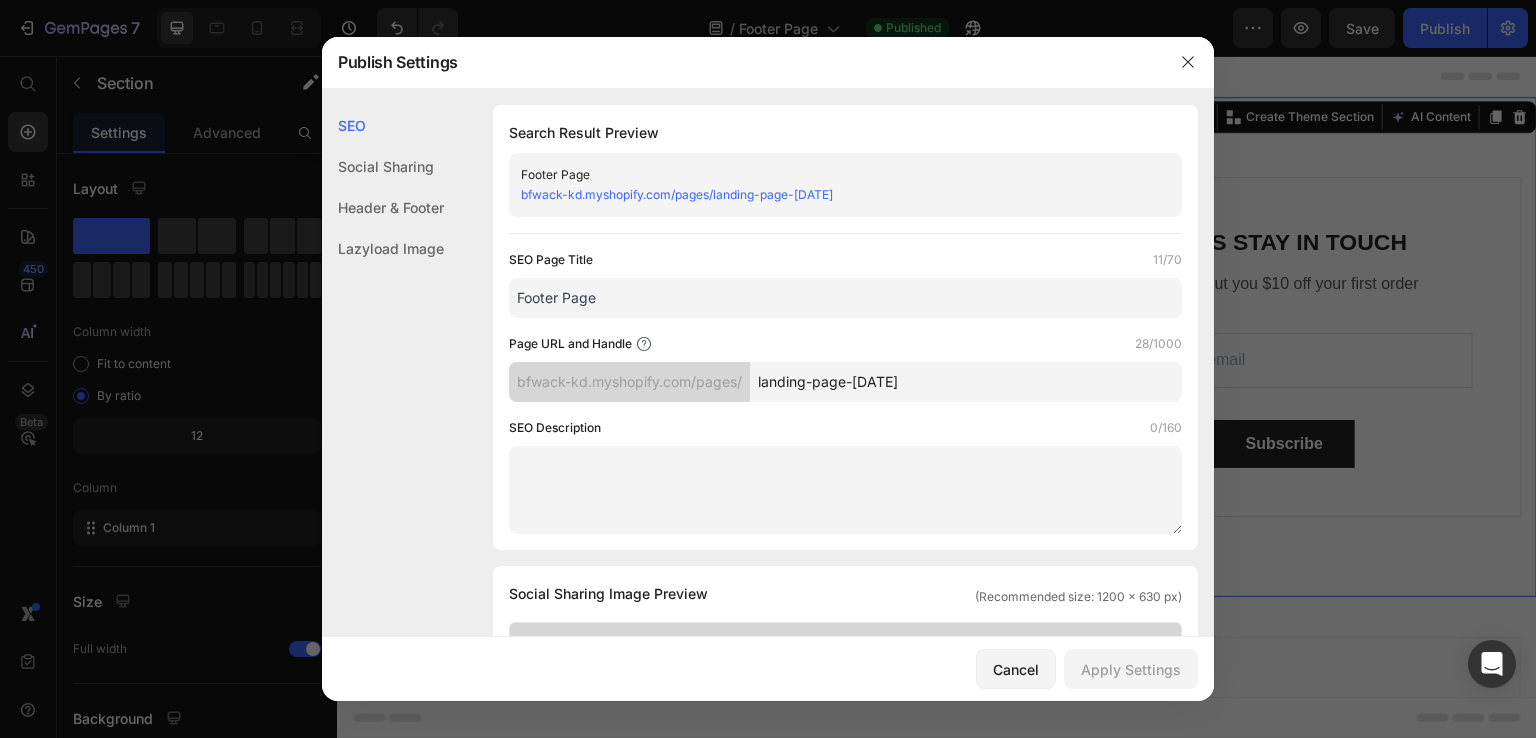 scroll, scrollTop: 200, scrollLeft: 0, axis: vertical 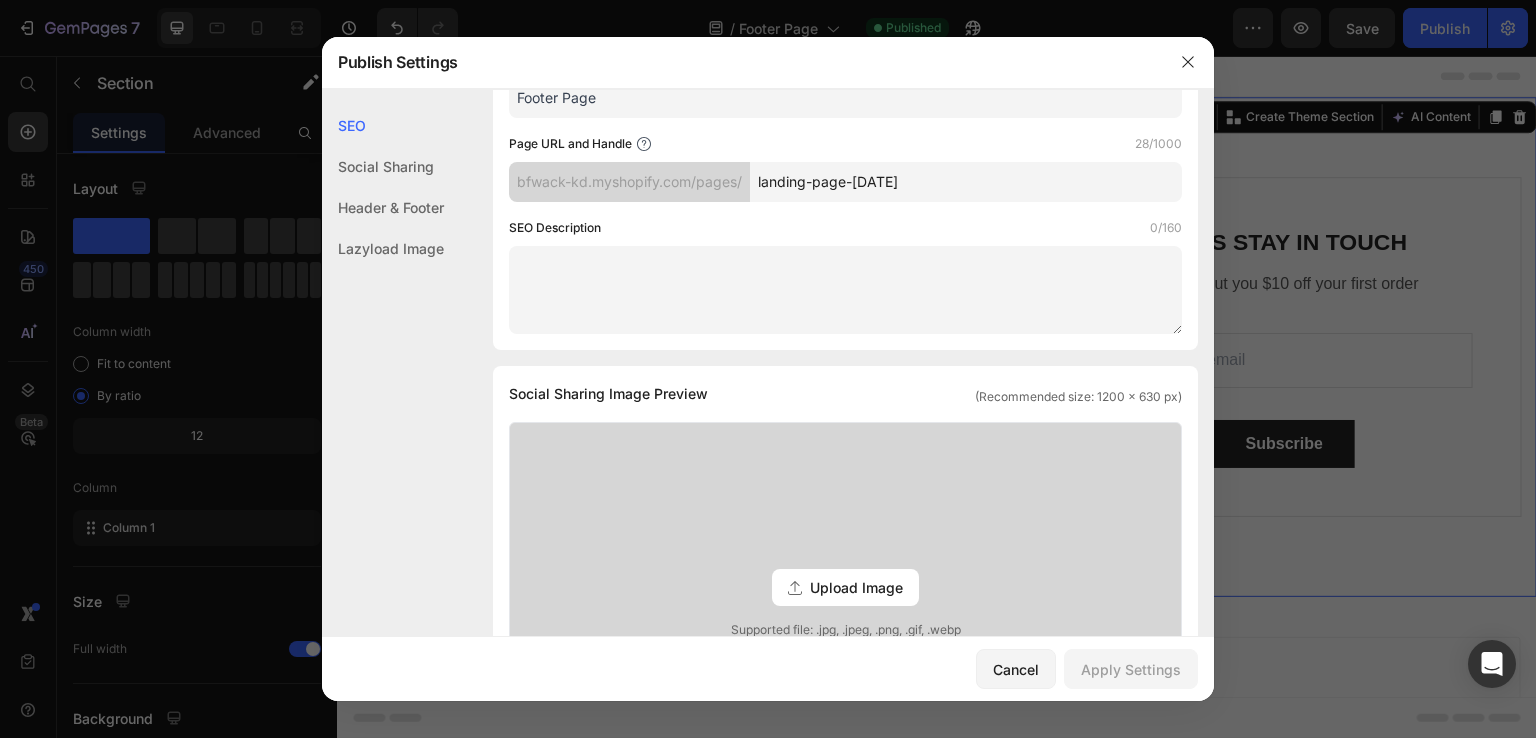 drag, startPoint x: 676, startPoint y: 317, endPoint x: 710, endPoint y: 316, distance: 34.0147 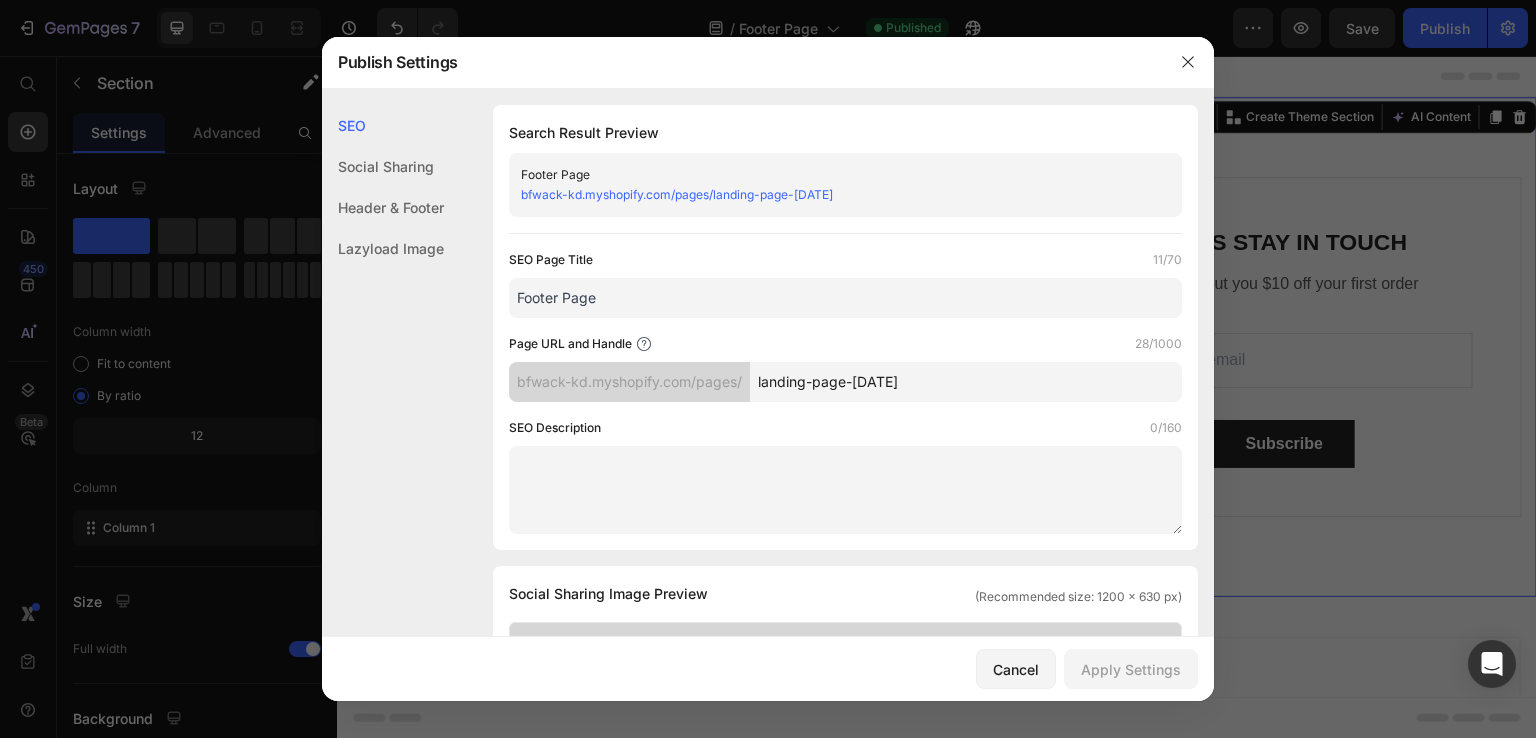 click on "Header & Footer" 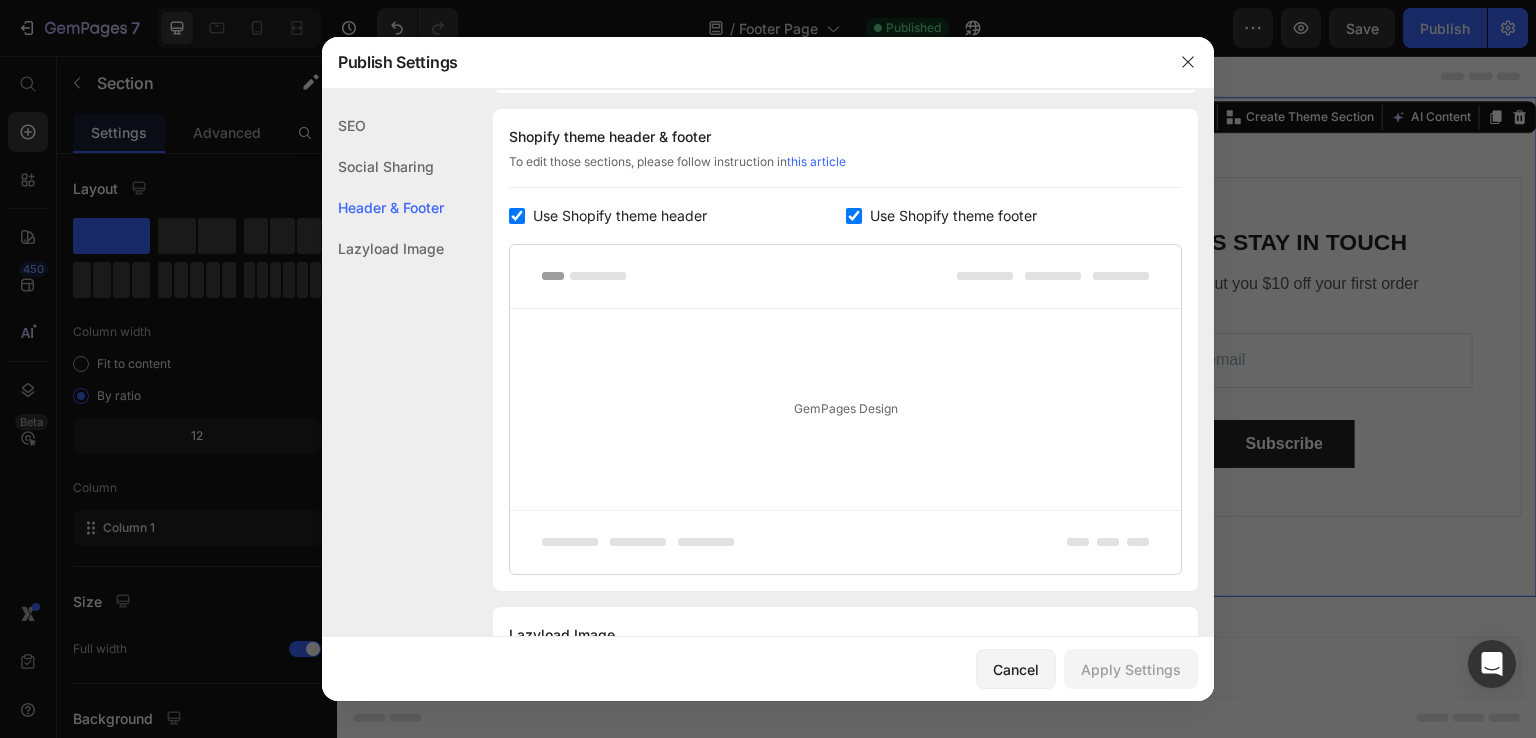 scroll, scrollTop: 837, scrollLeft: 0, axis: vertical 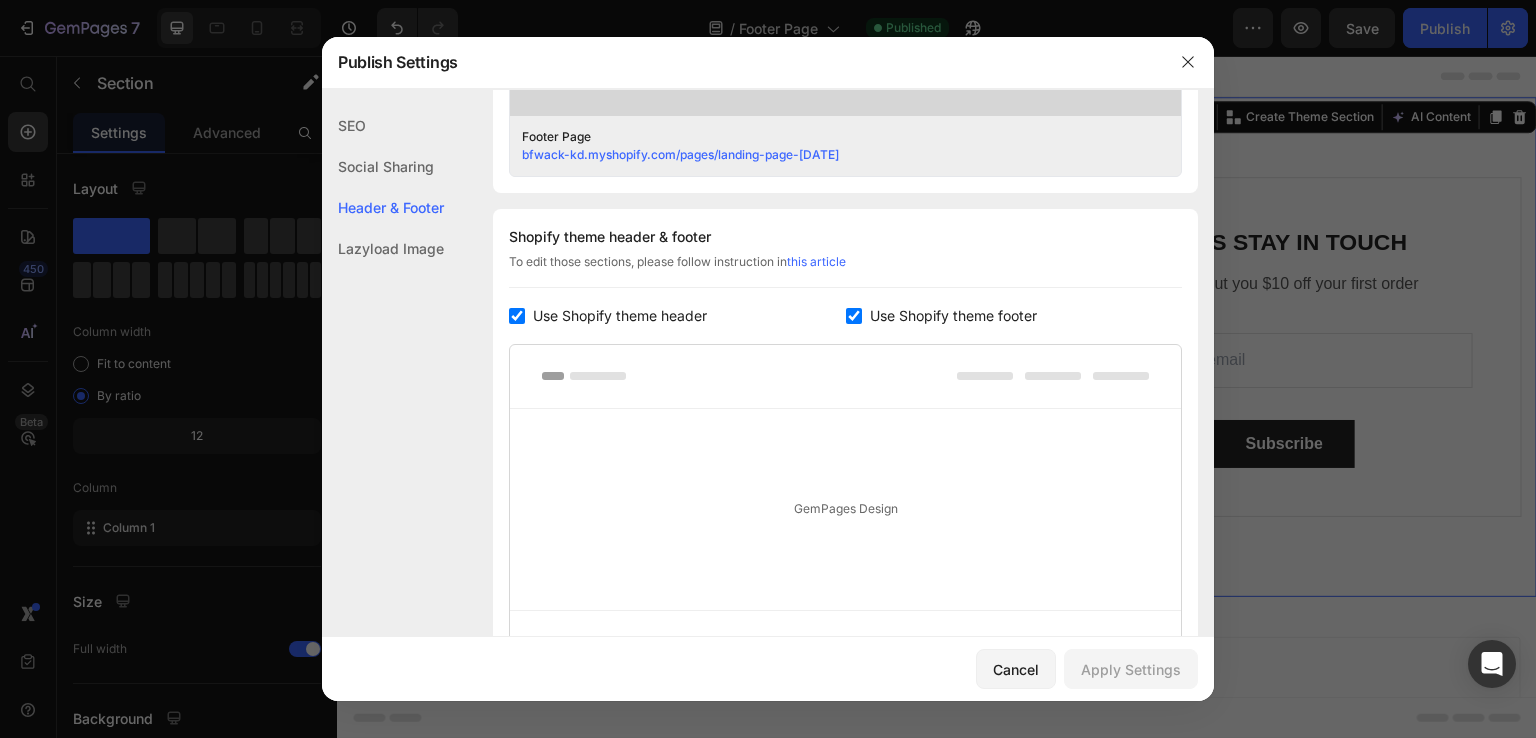 click at bounding box center (854, 316) 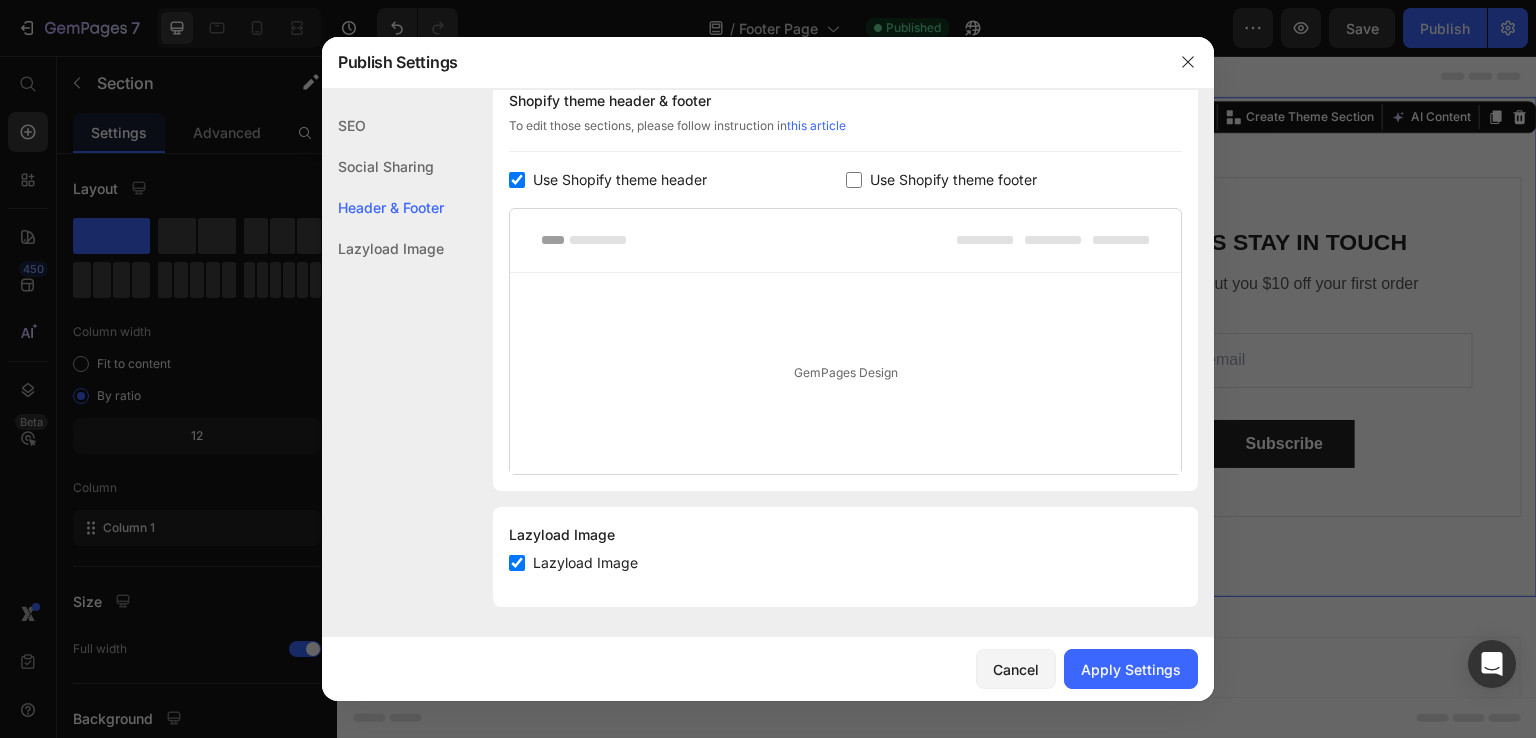 scroll, scrollTop: 773, scrollLeft: 0, axis: vertical 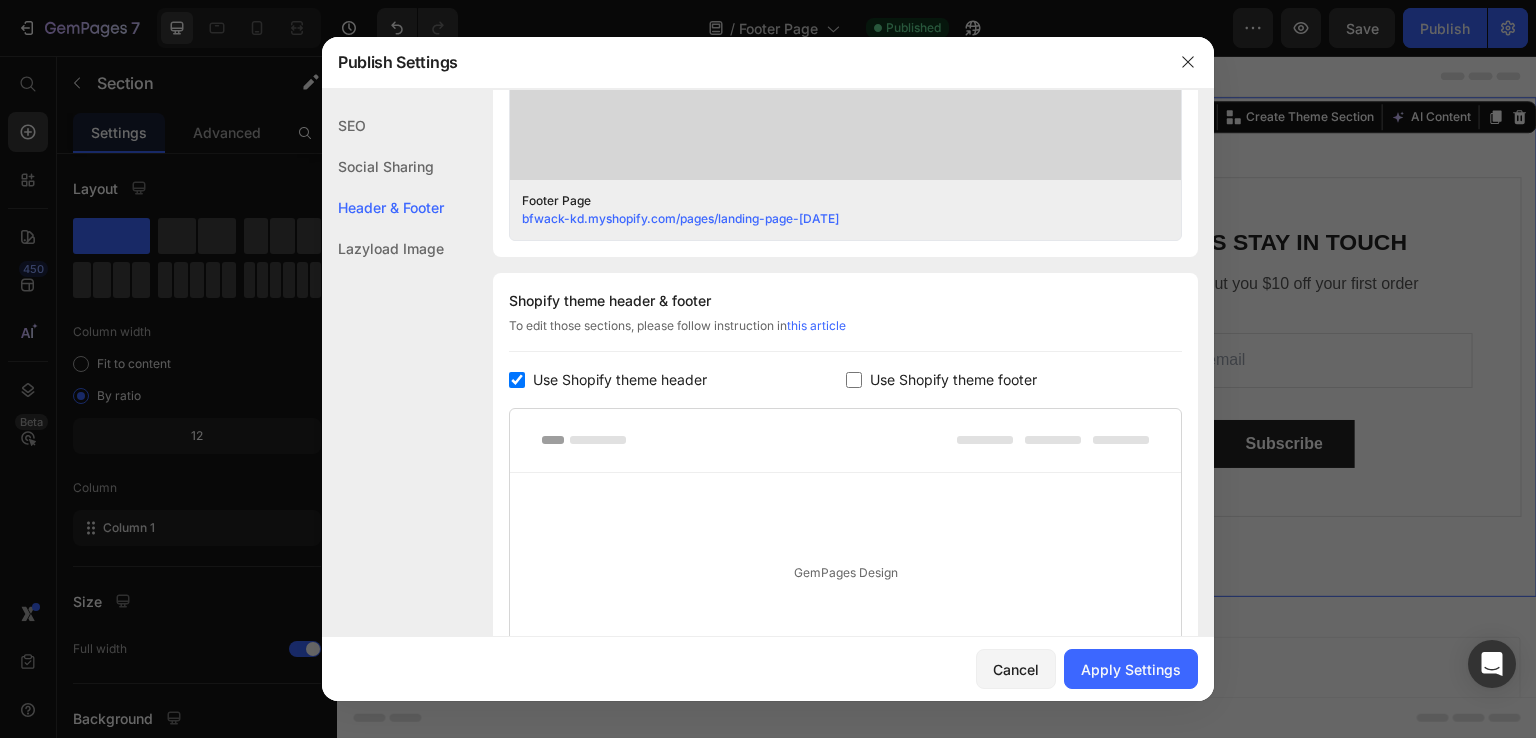 click on "Shopify theme header & footer  To edit those sections, please follow instruction in  this article Use Shopify theme header Use Shopify theme footer GemPages Design" 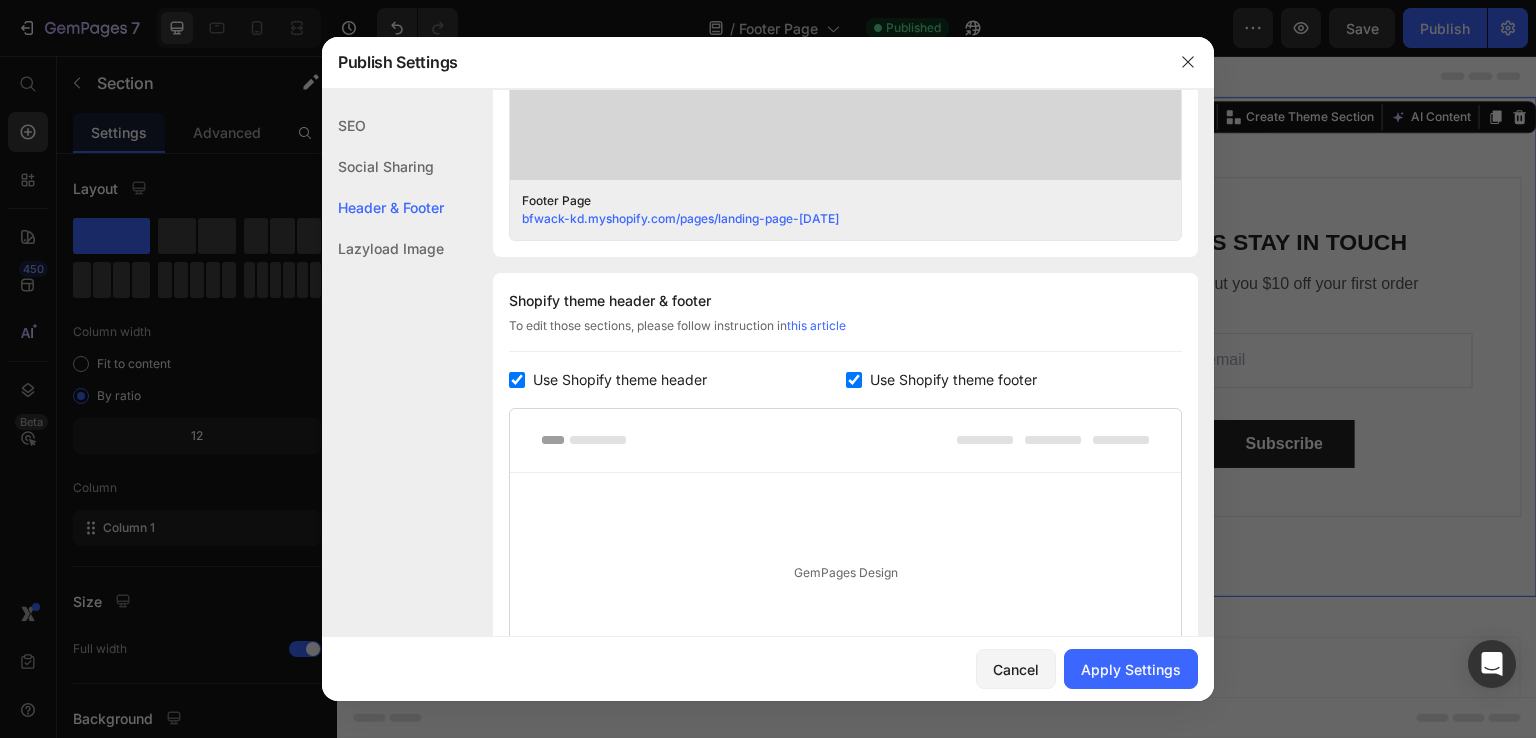 checkbox on "true" 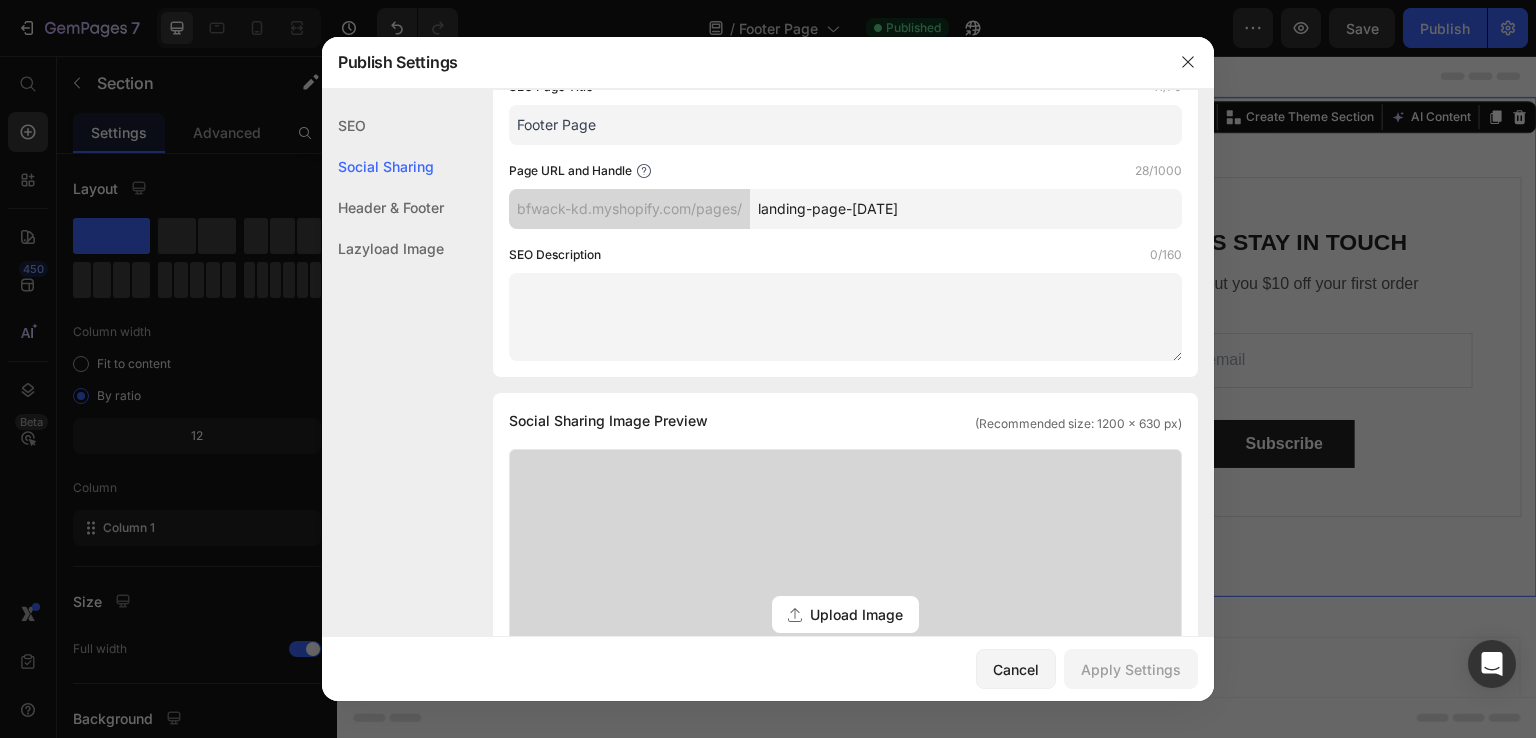 scroll, scrollTop: 0, scrollLeft: 0, axis: both 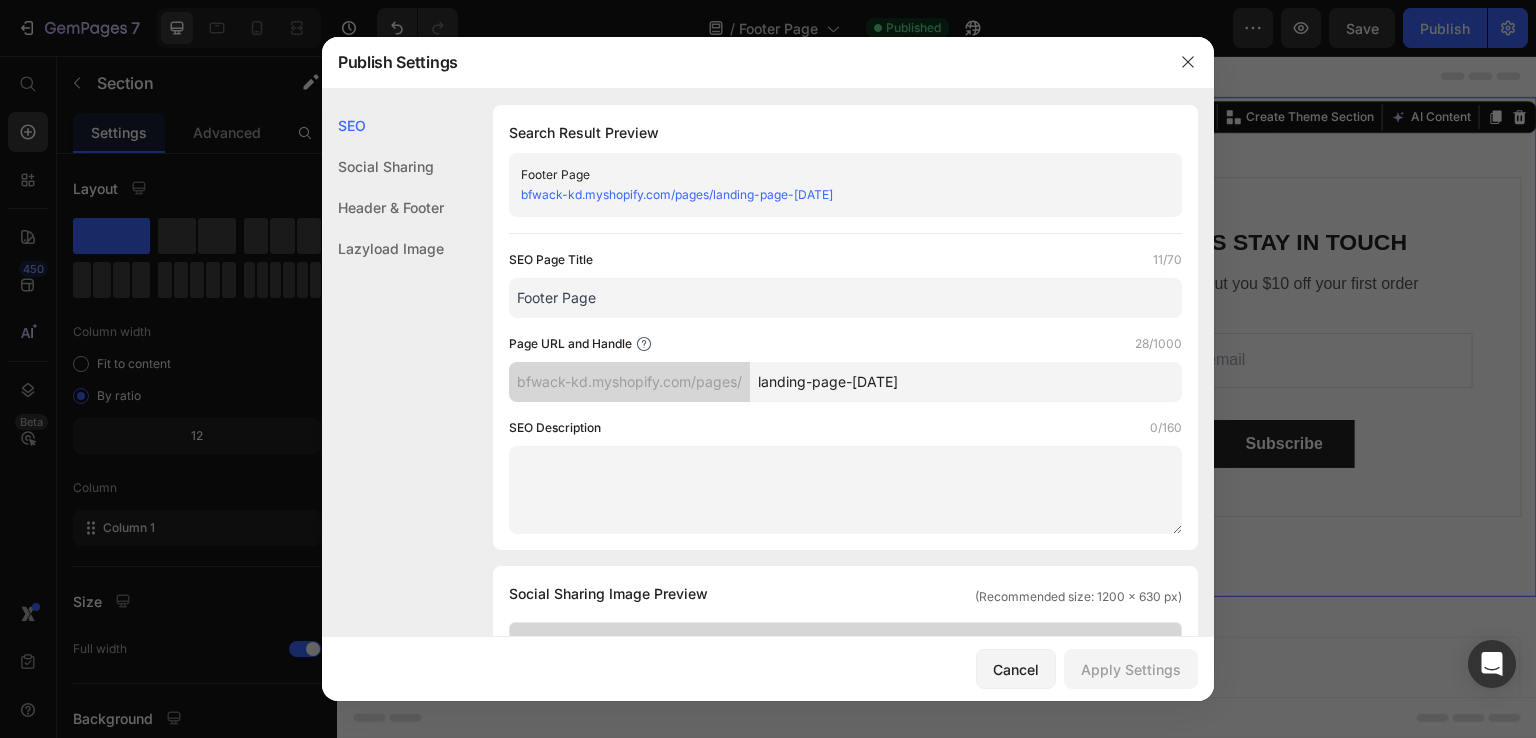 click at bounding box center (768, 369) 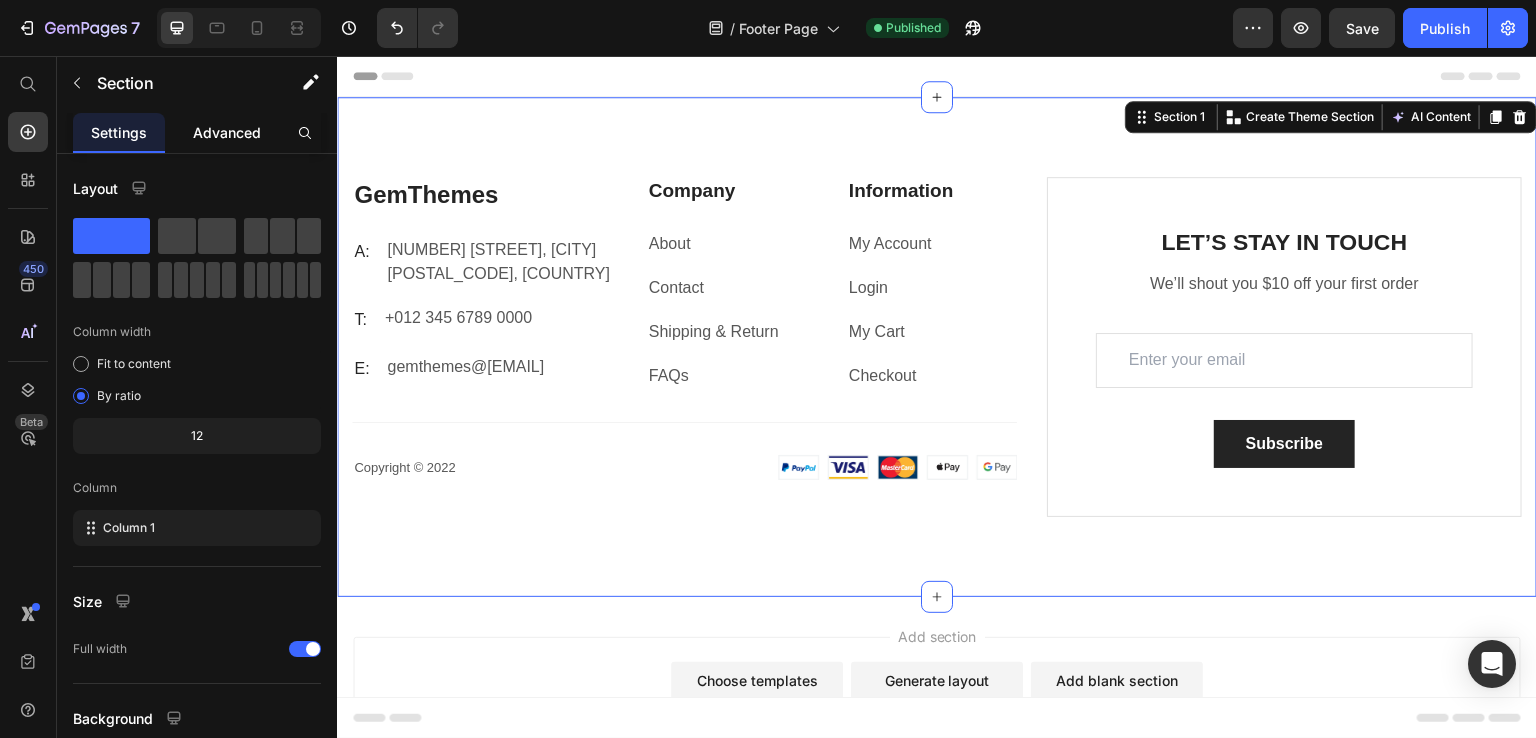 click on "Advanced" at bounding box center (227, 132) 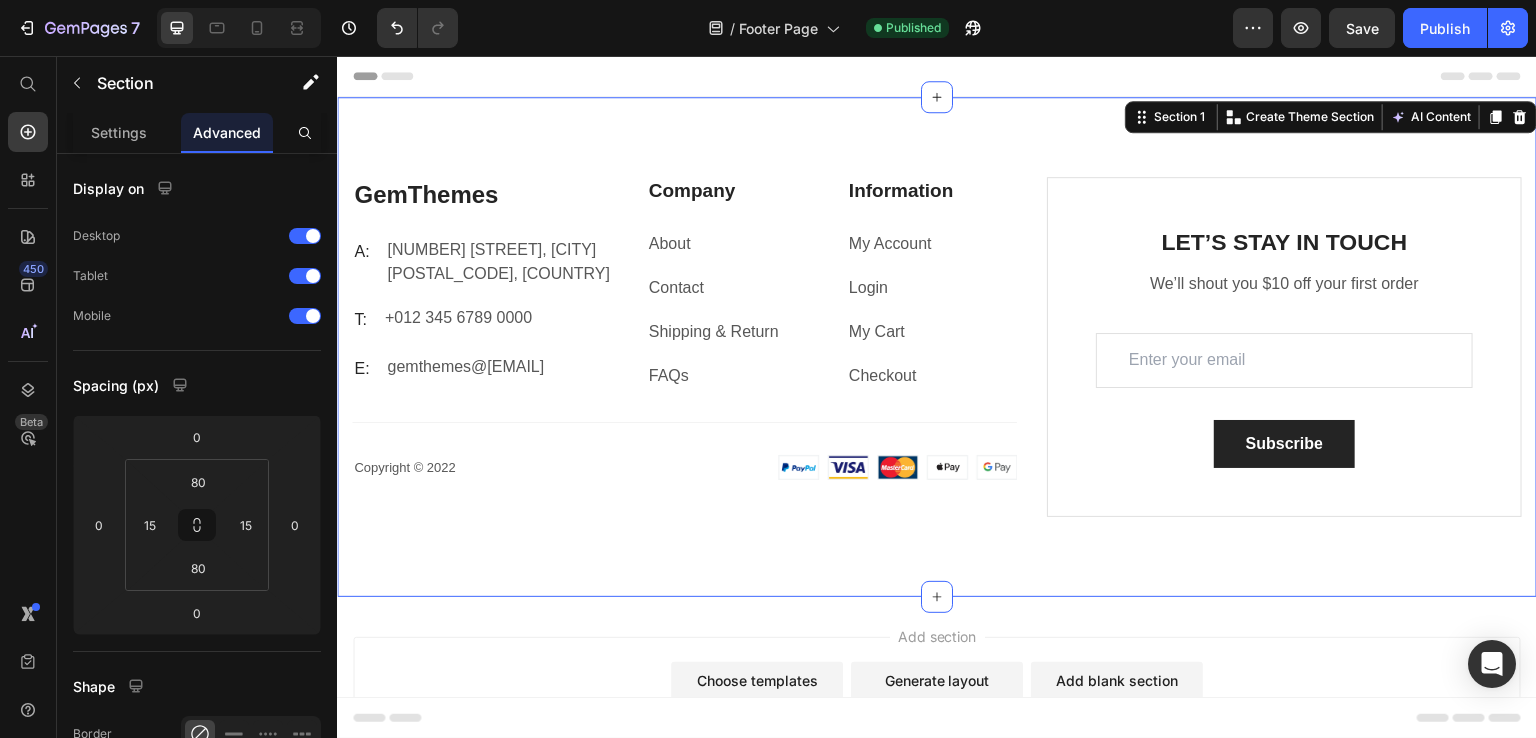 scroll, scrollTop: 662, scrollLeft: 0, axis: vertical 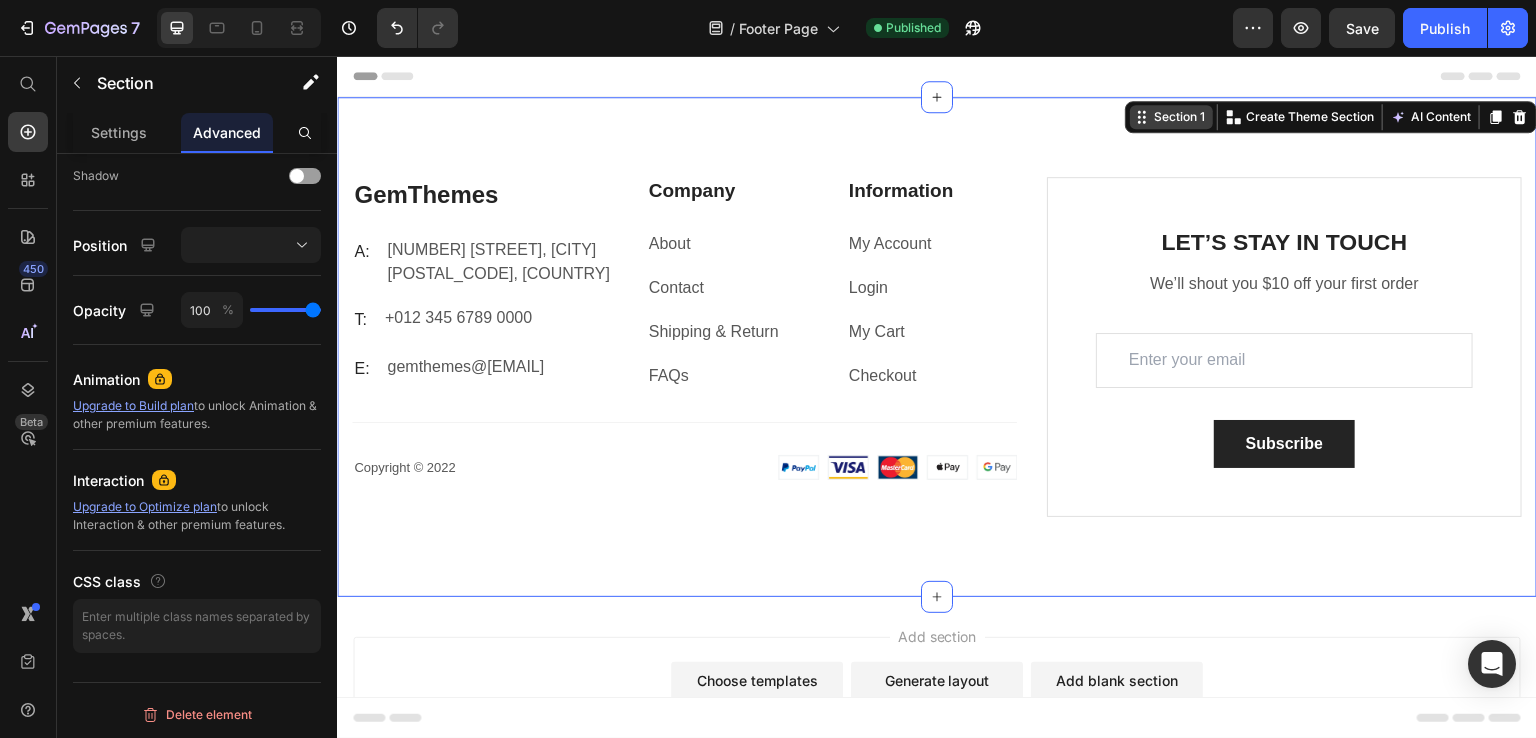 click on "Section 1" at bounding box center (1179, 117) 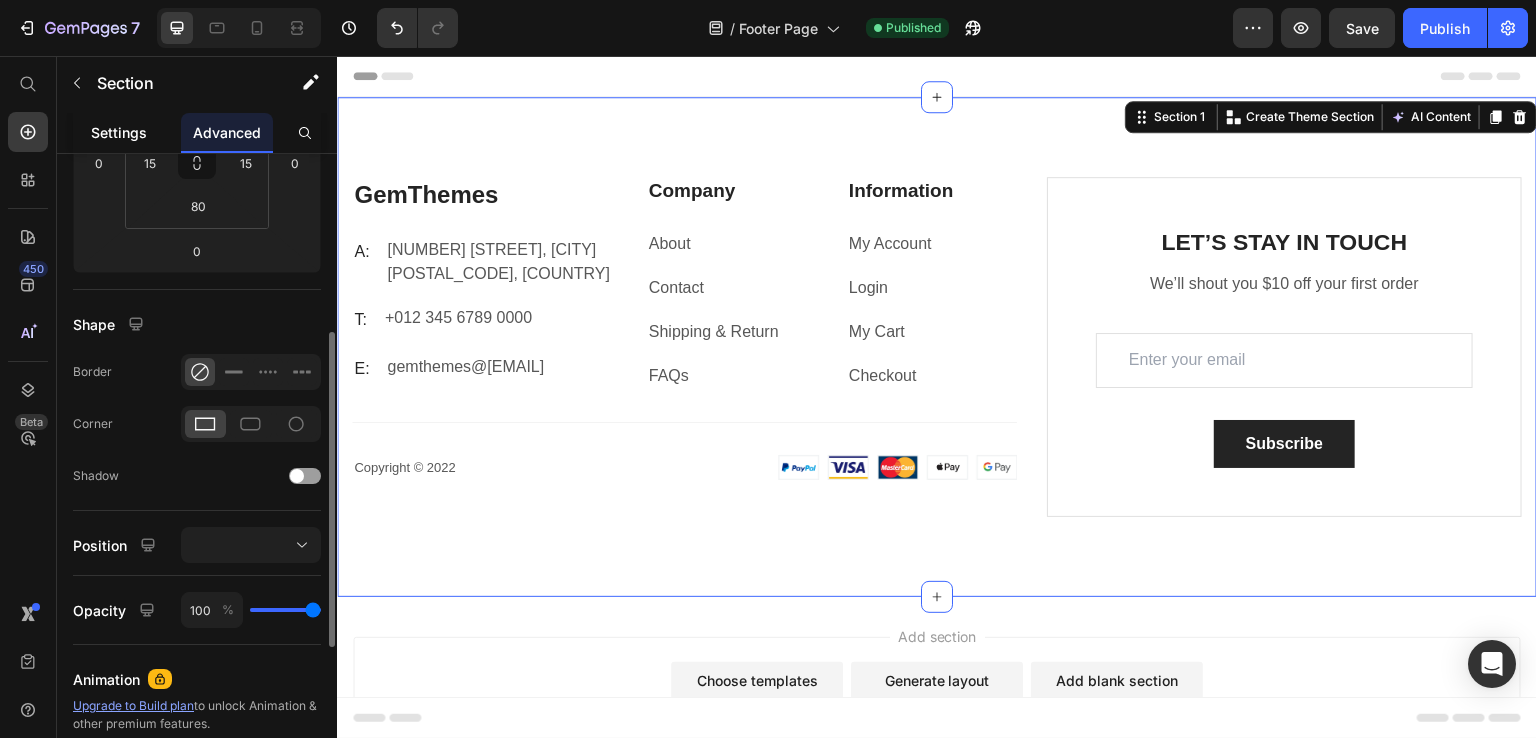click on "Settings" at bounding box center [119, 132] 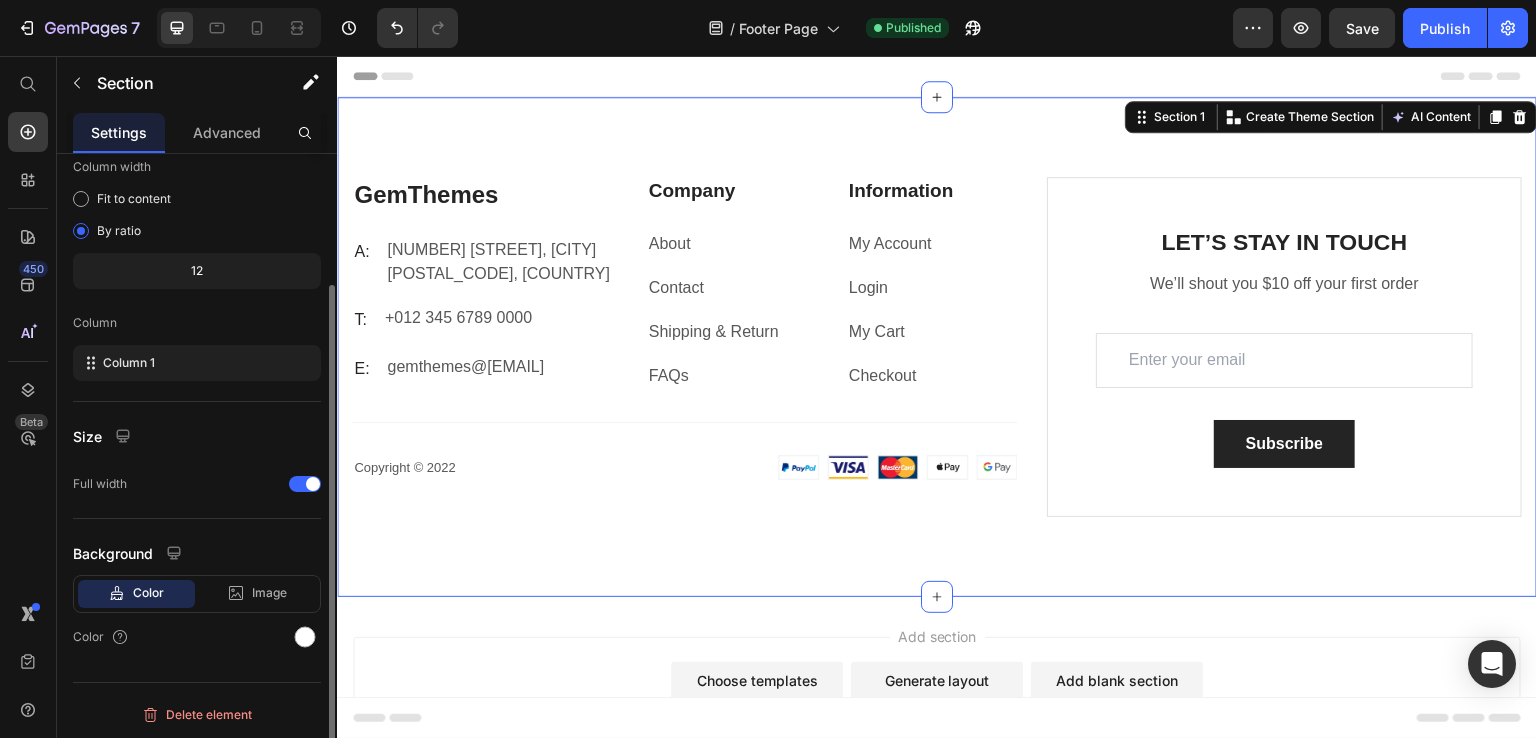 scroll, scrollTop: 0, scrollLeft: 0, axis: both 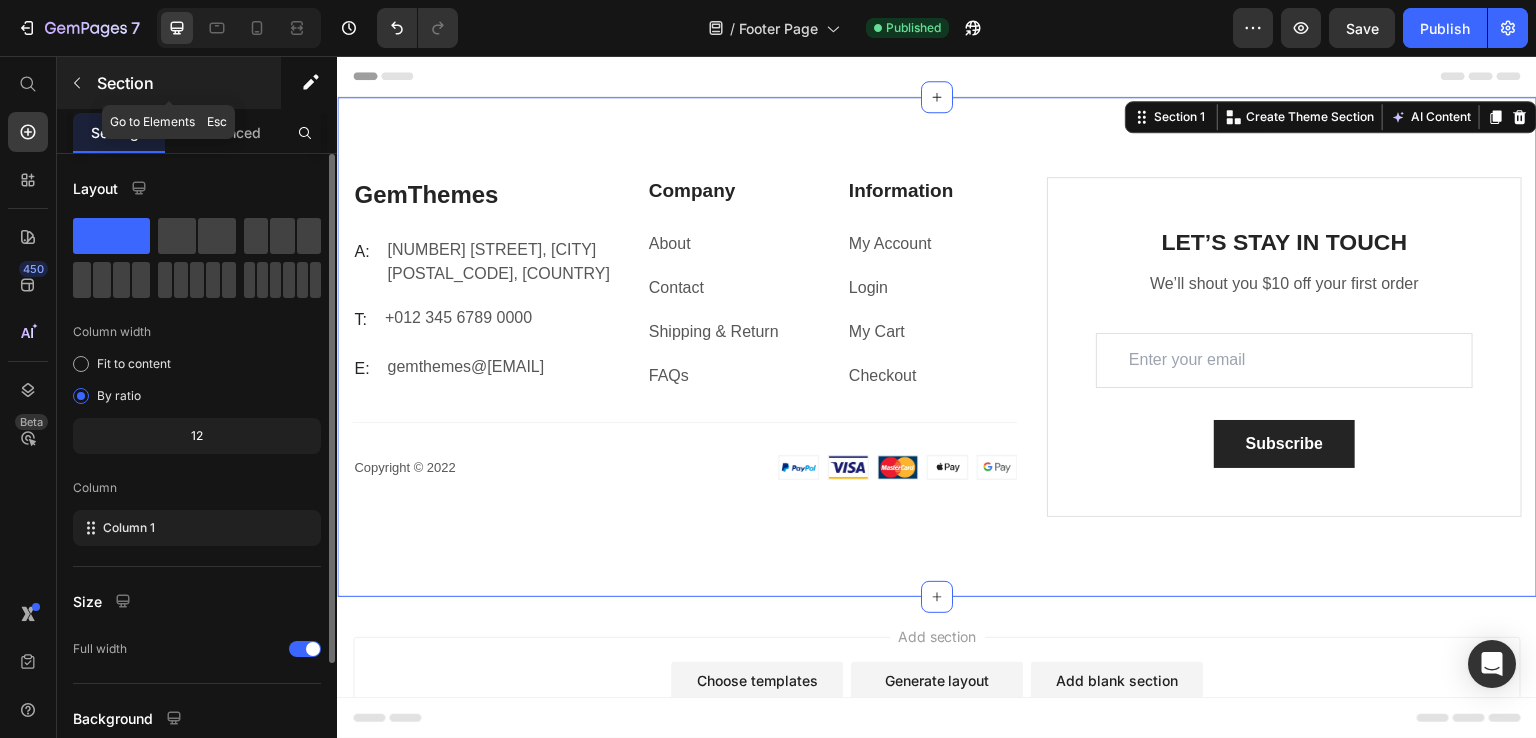 click at bounding box center (77, 83) 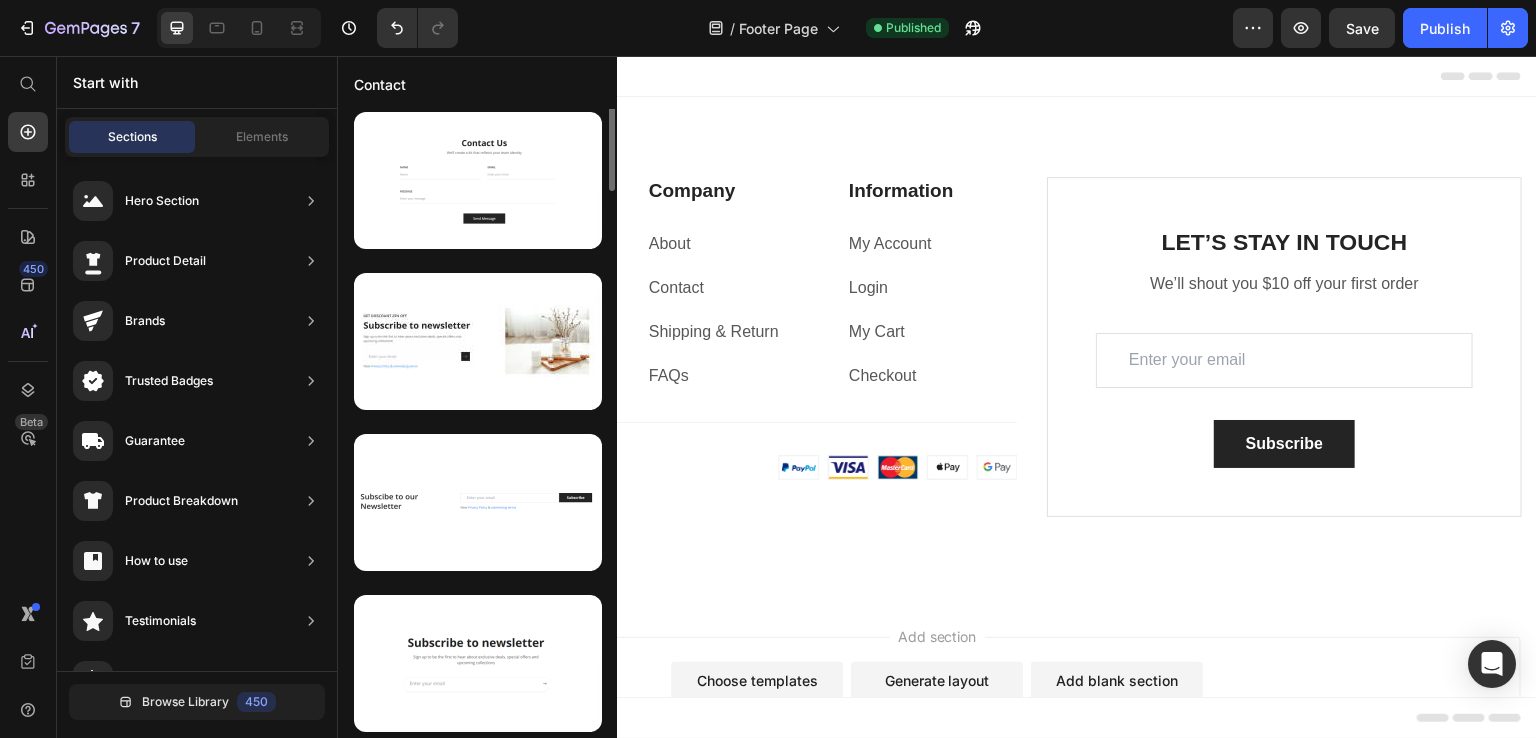 scroll, scrollTop: 0, scrollLeft: 0, axis: both 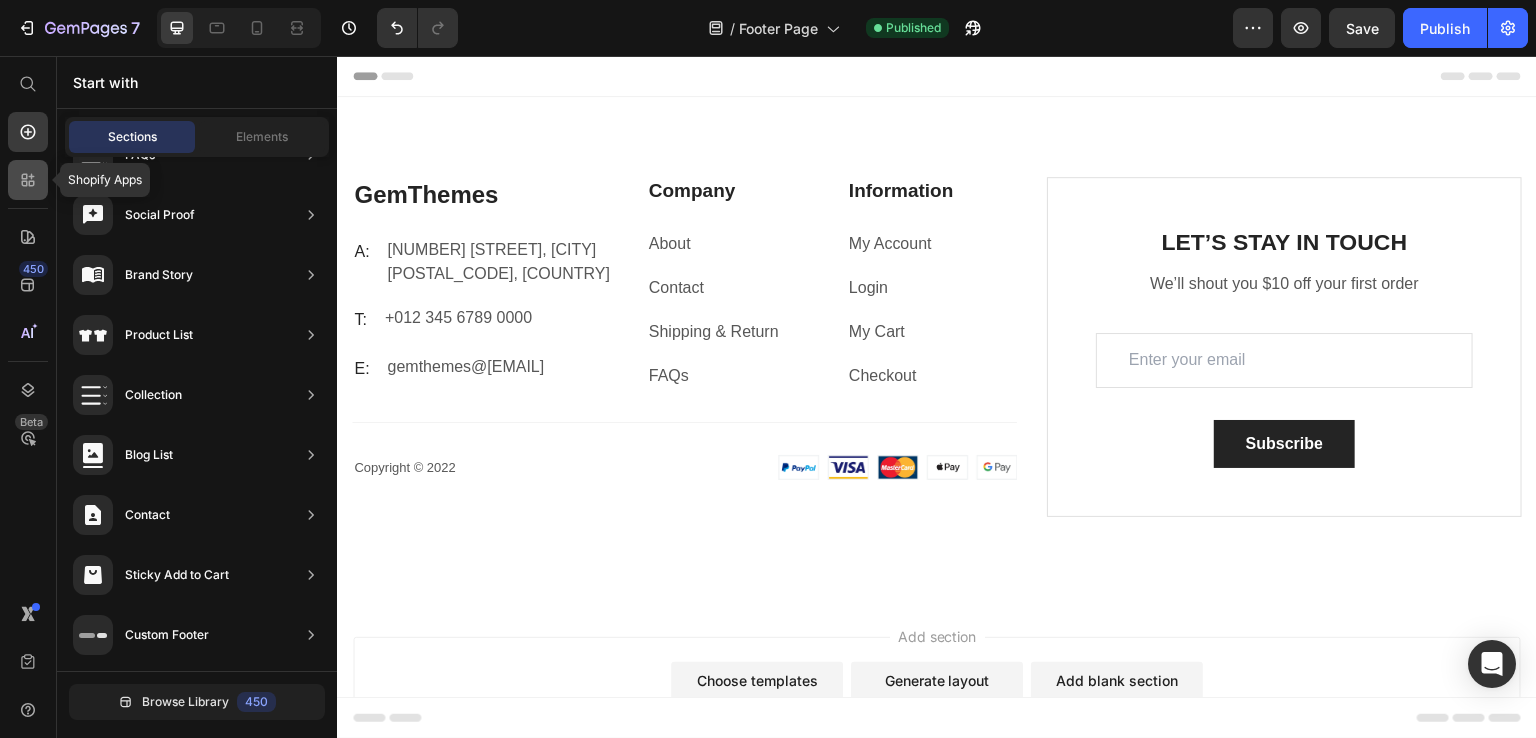 click 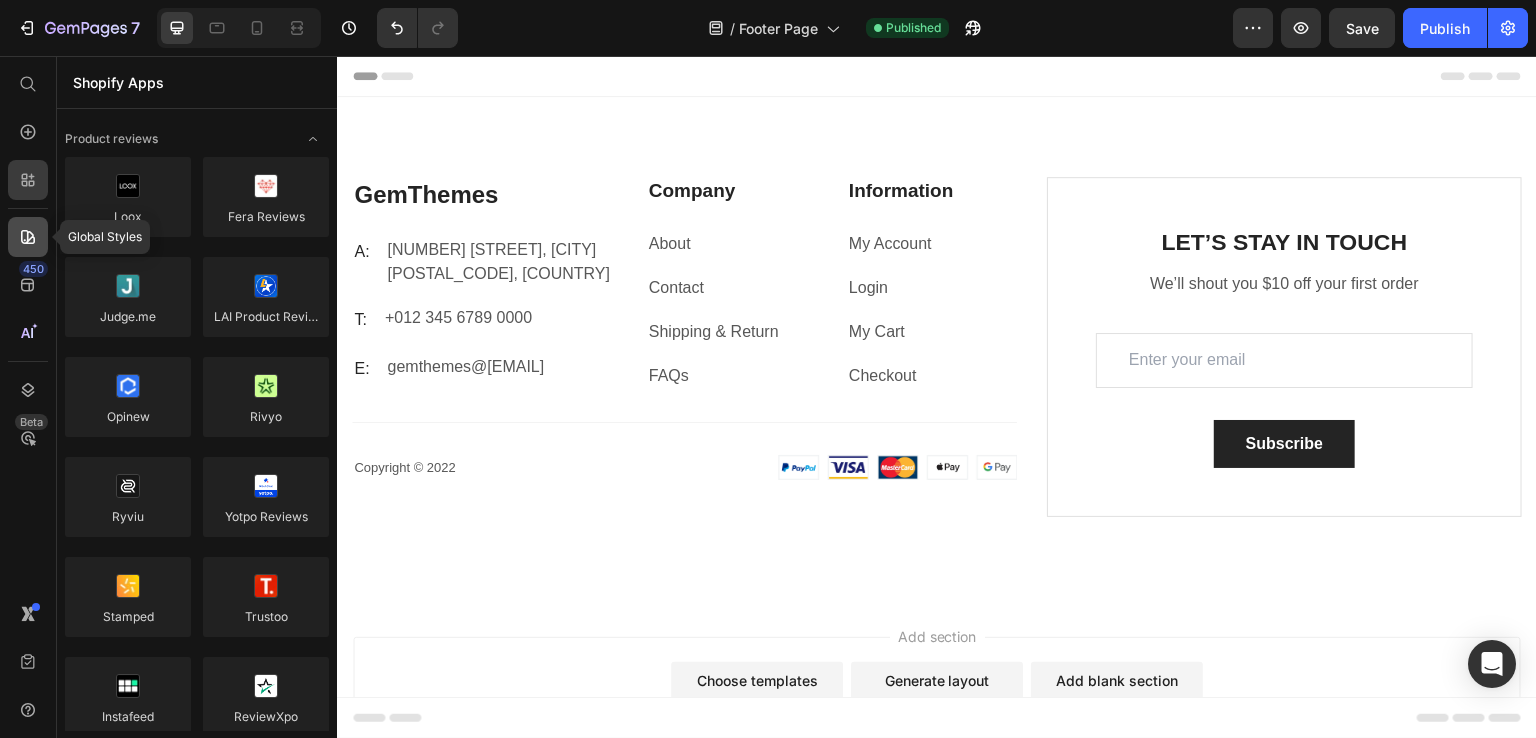click 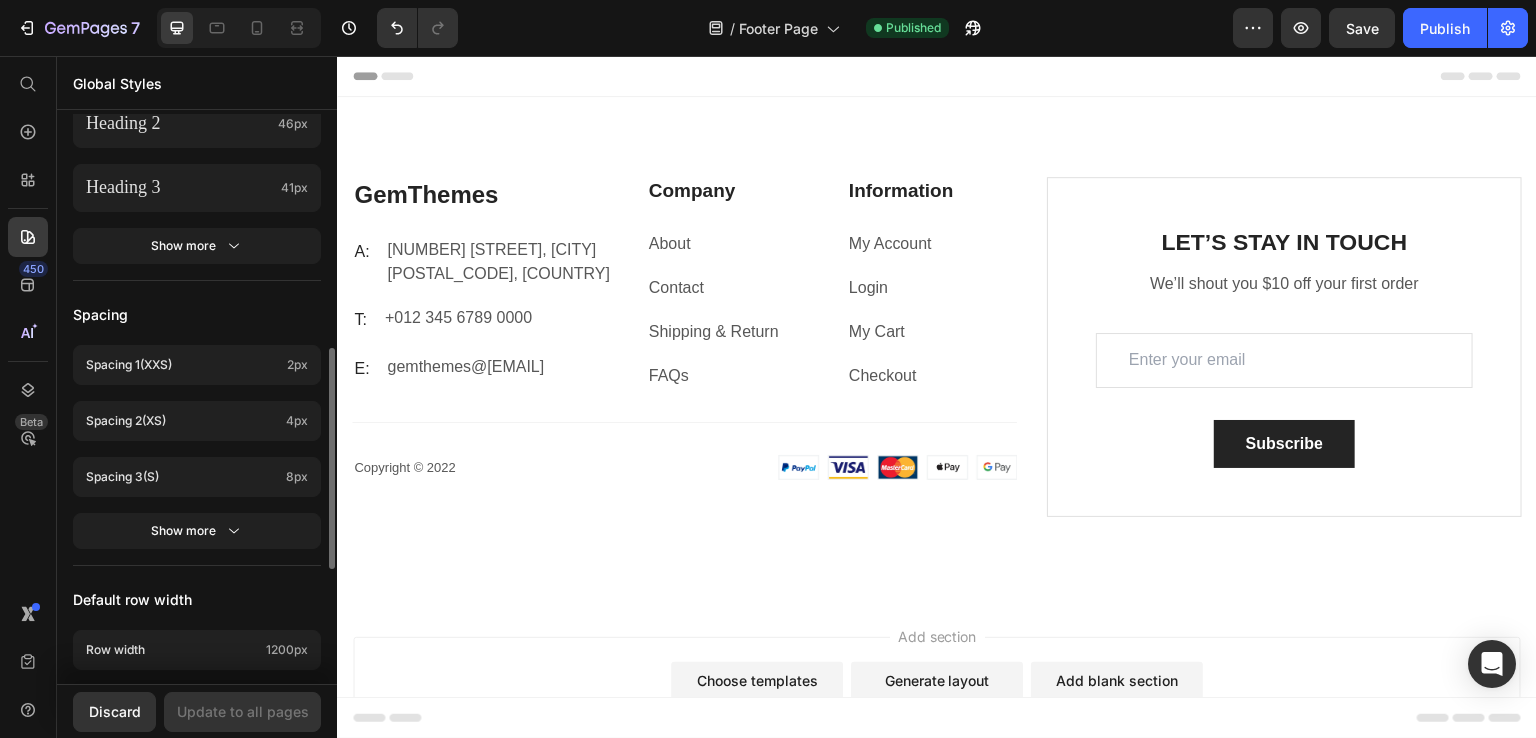 scroll, scrollTop: 893, scrollLeft: 0, axis: vertical 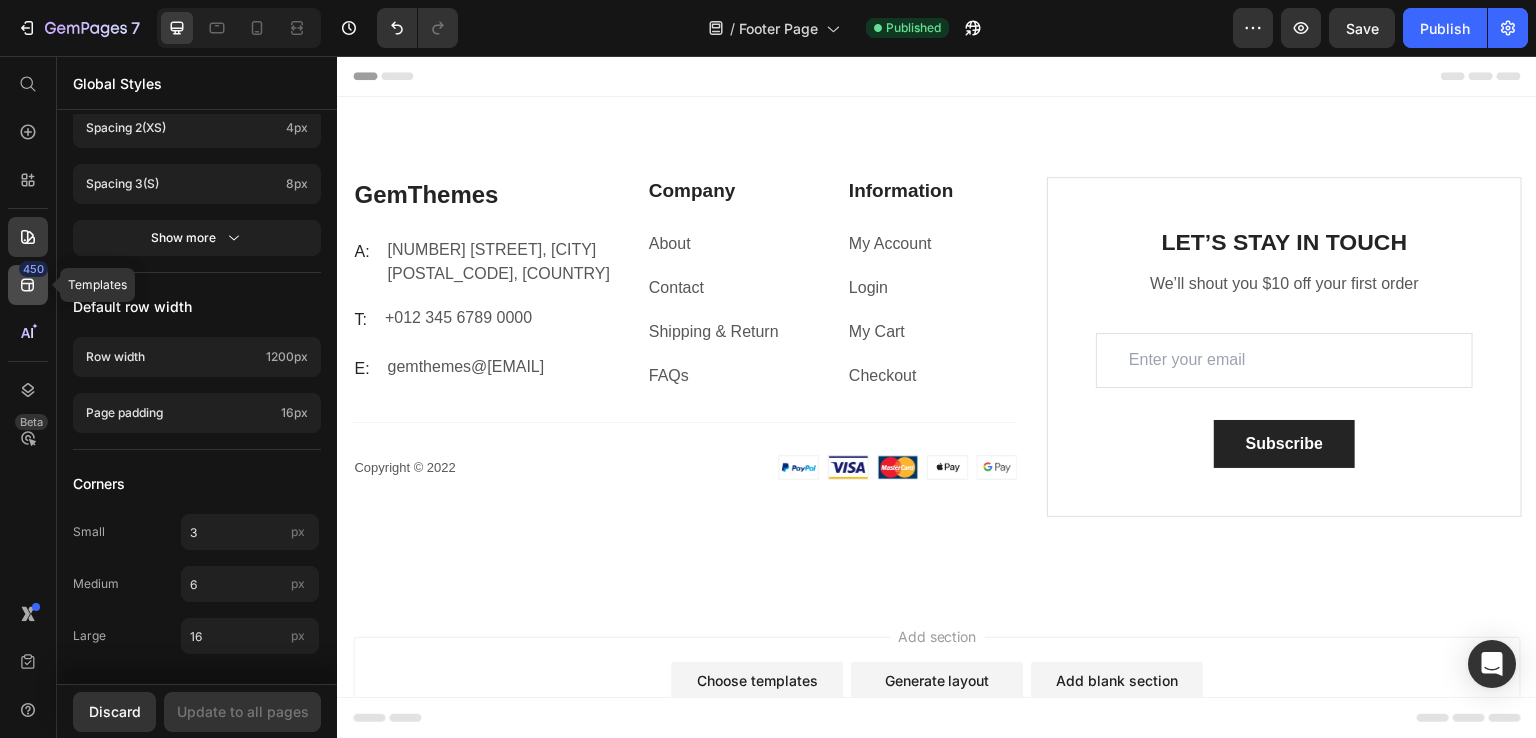 click on "450" 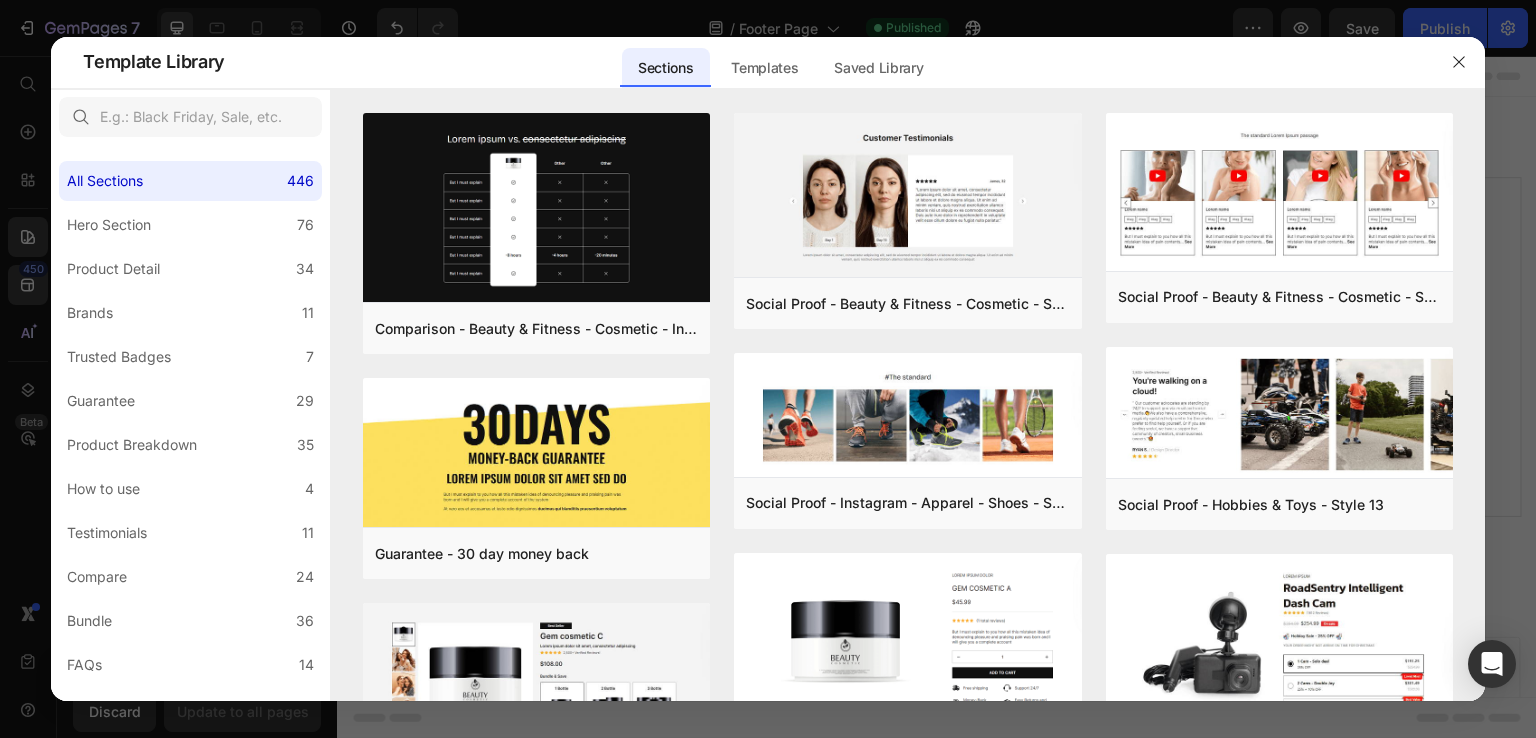 click at bounding box center (768, 369) 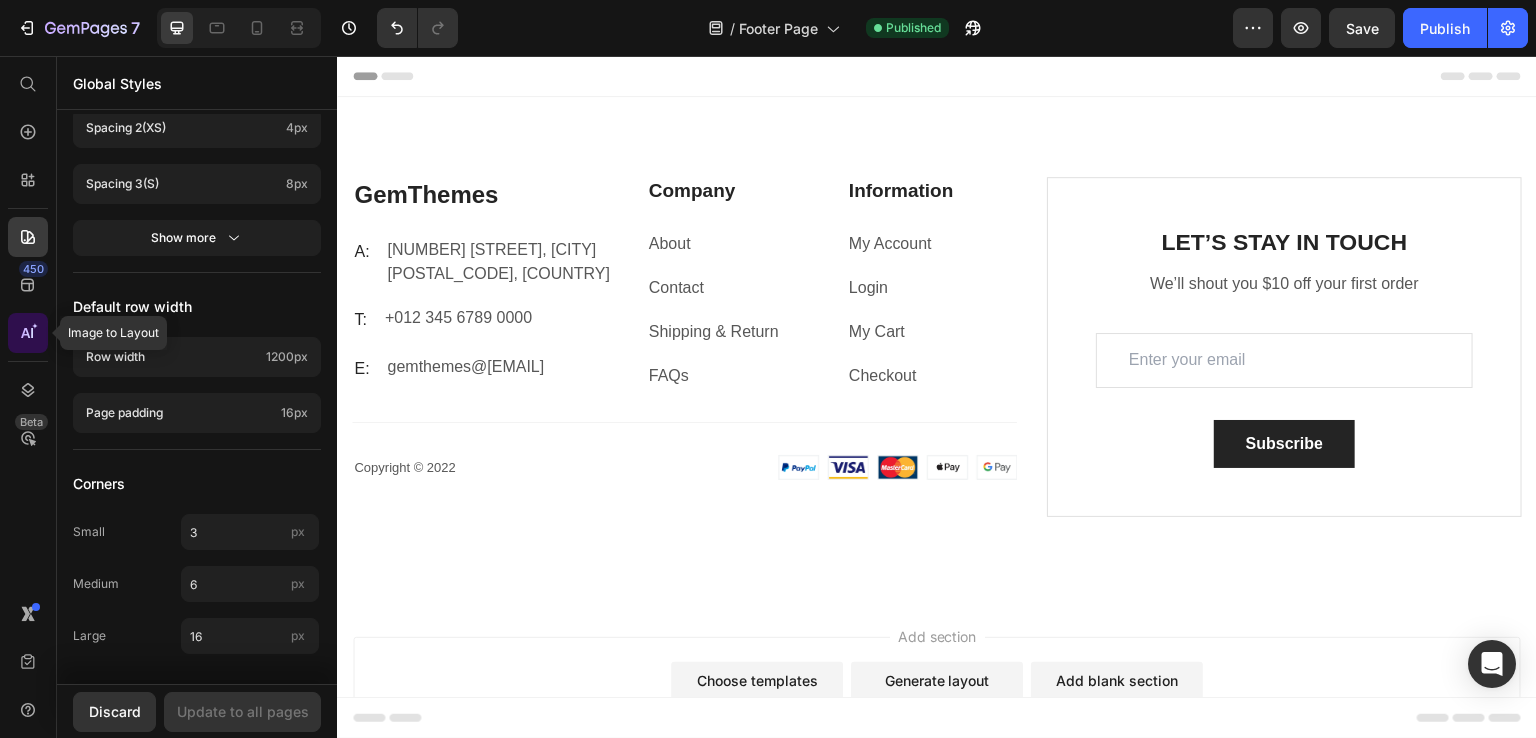 click 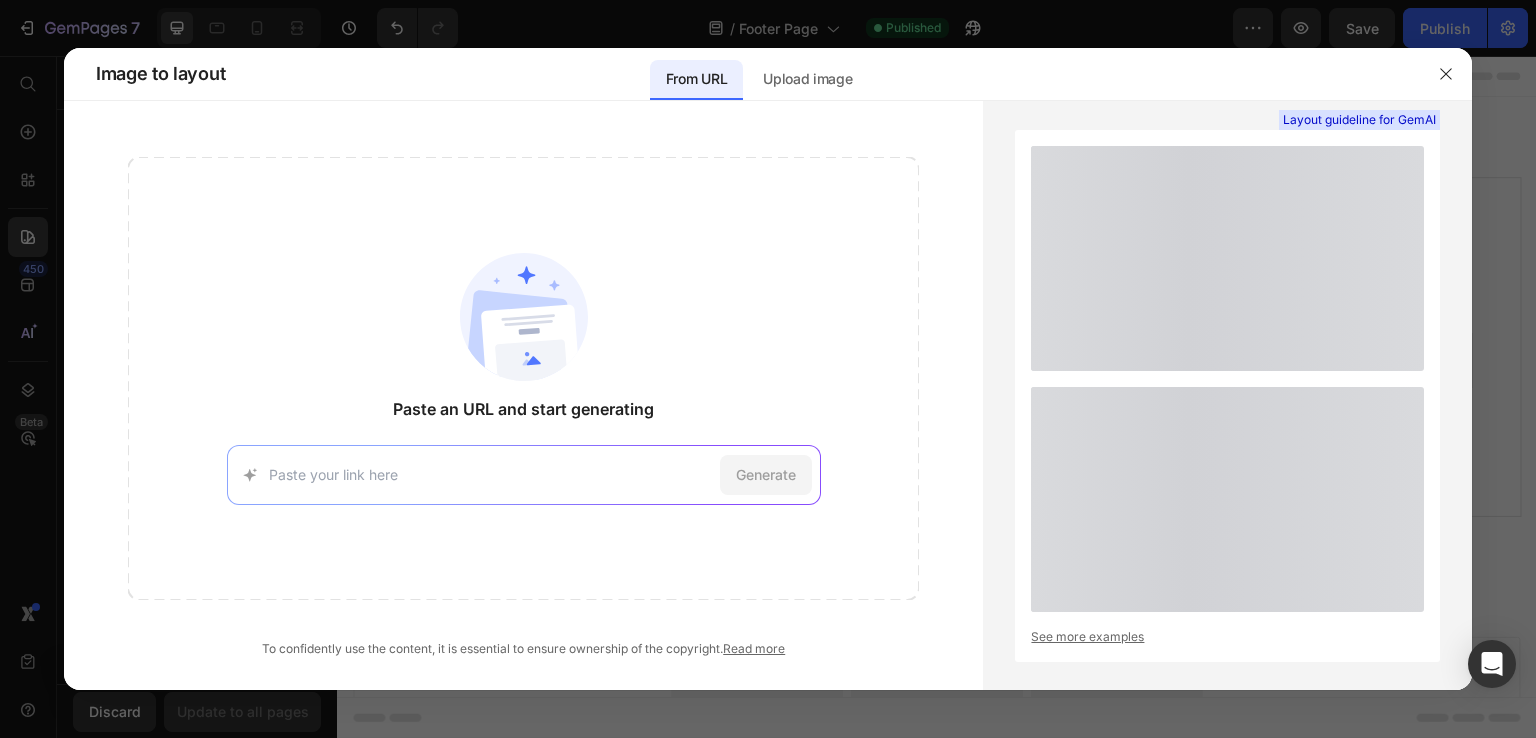 click at bounding box center (768, 369) 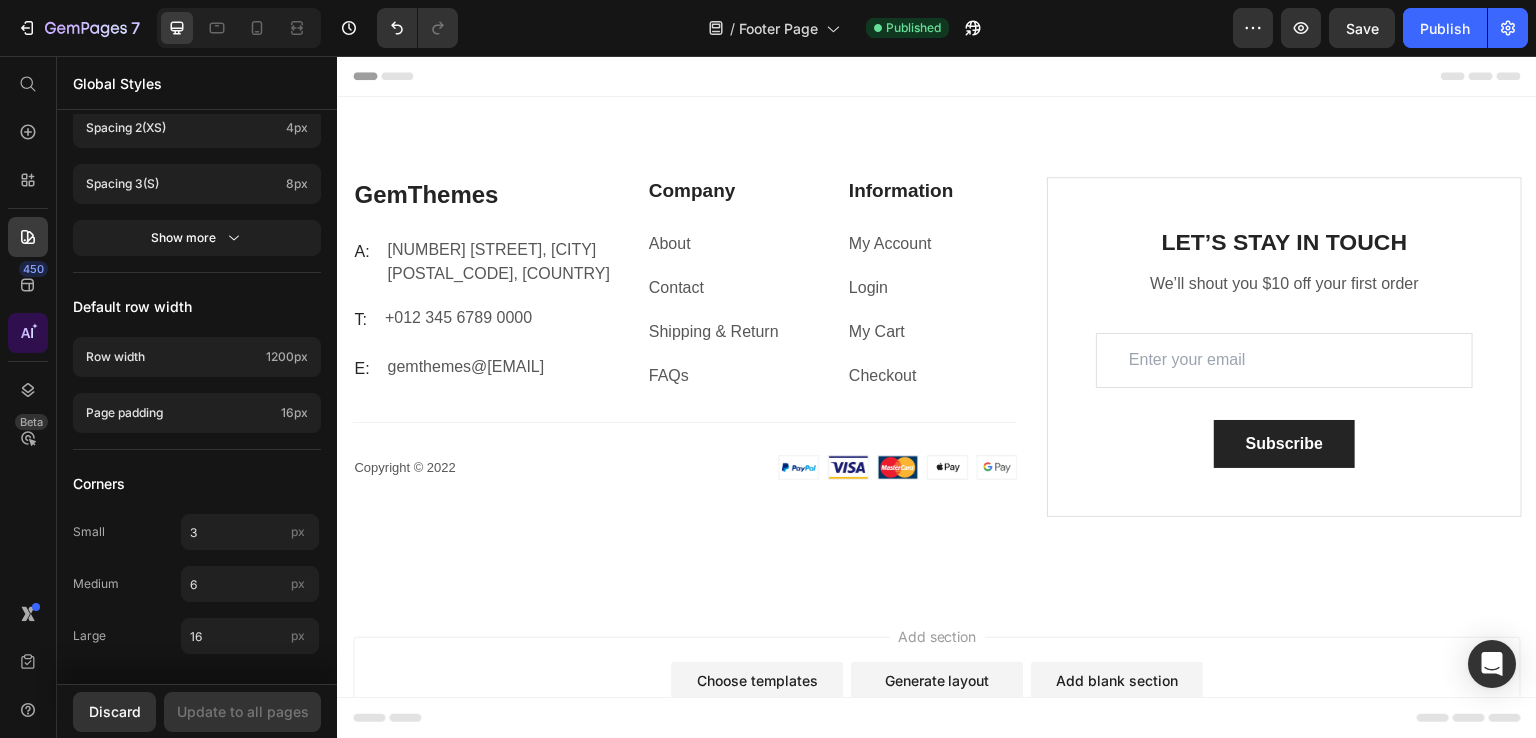 click 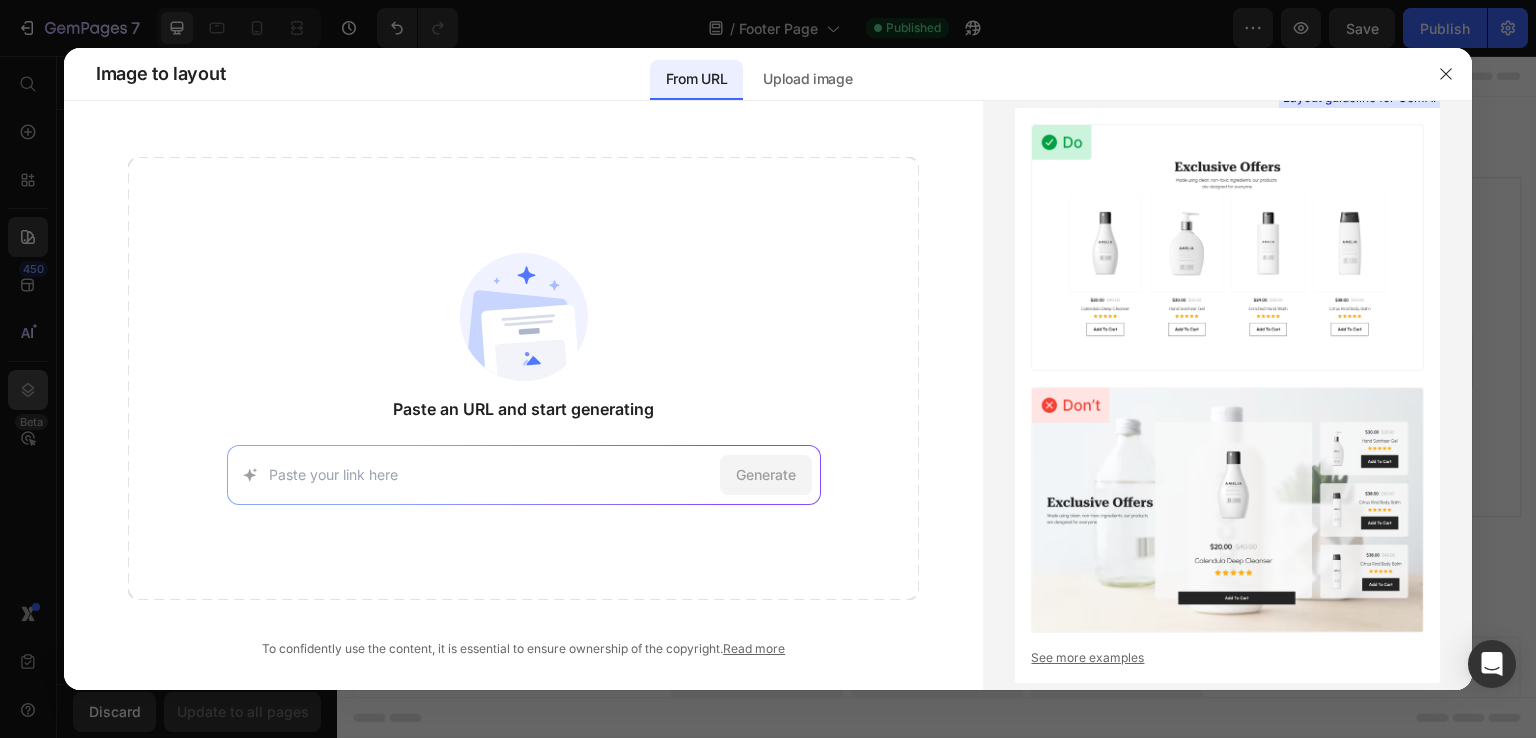 drag, startPoint x: 22, startPoint y: 364, endPoint x: 30, endPoint y: 387, distance: 24.351591 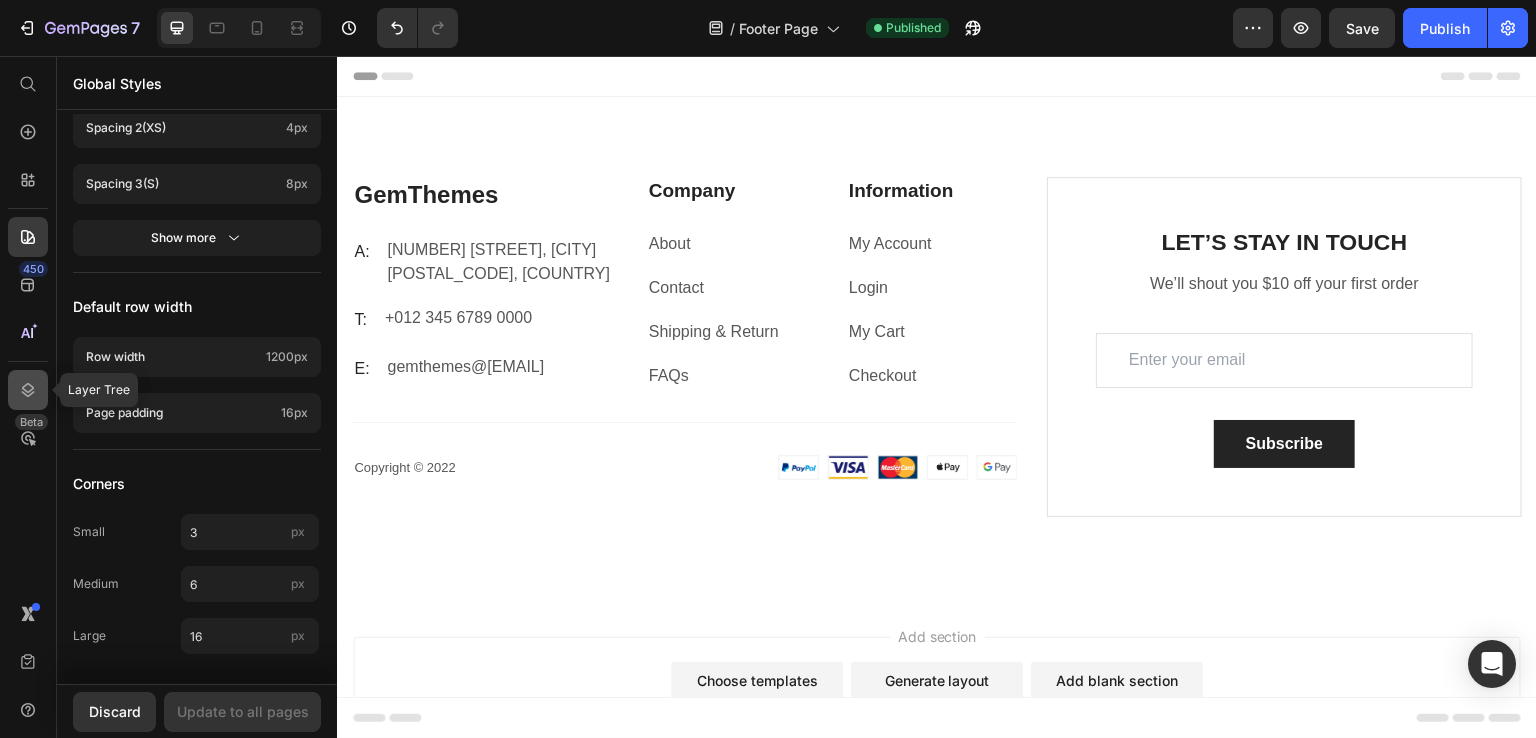 click 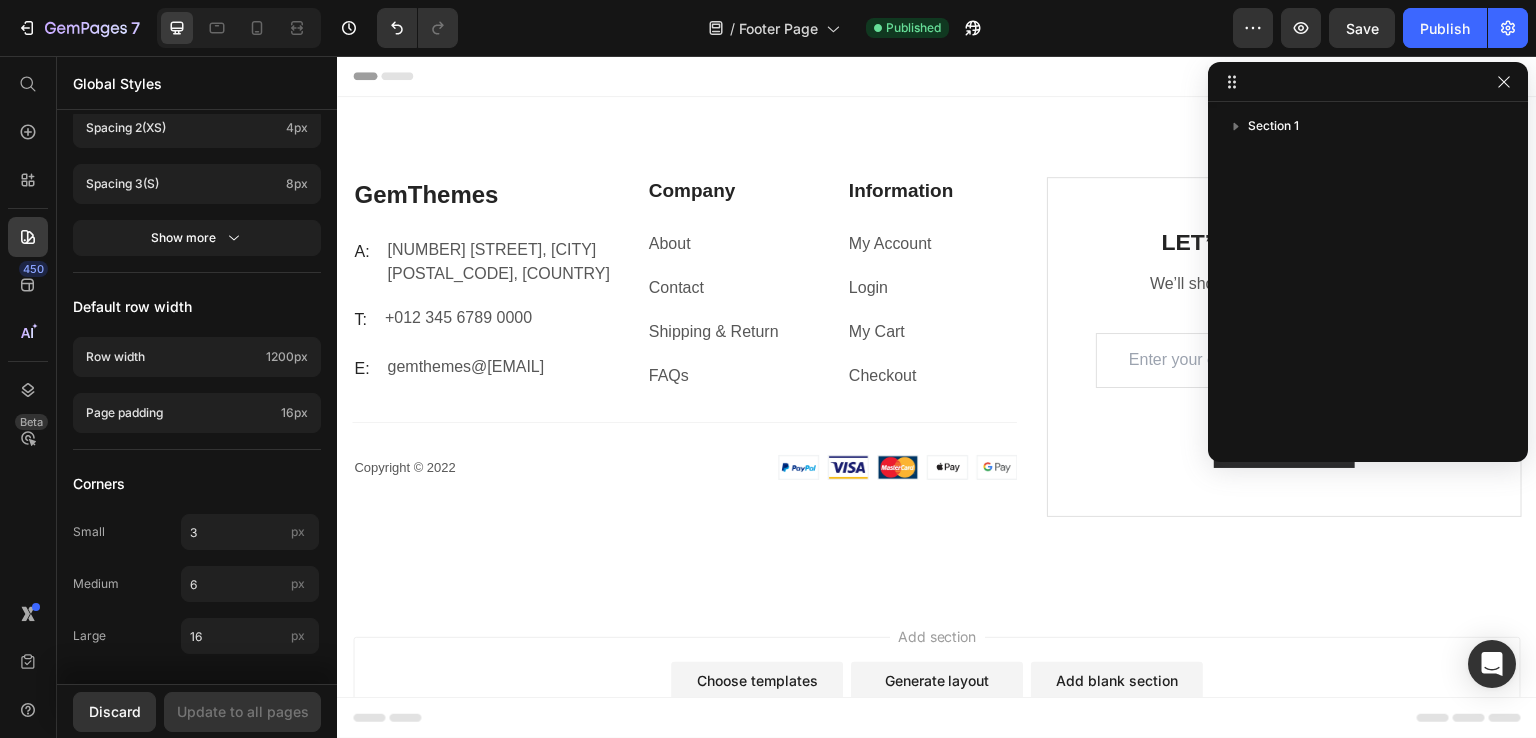 scroll, scrollTop: 102, scrollLeft: 0, axis: vertical 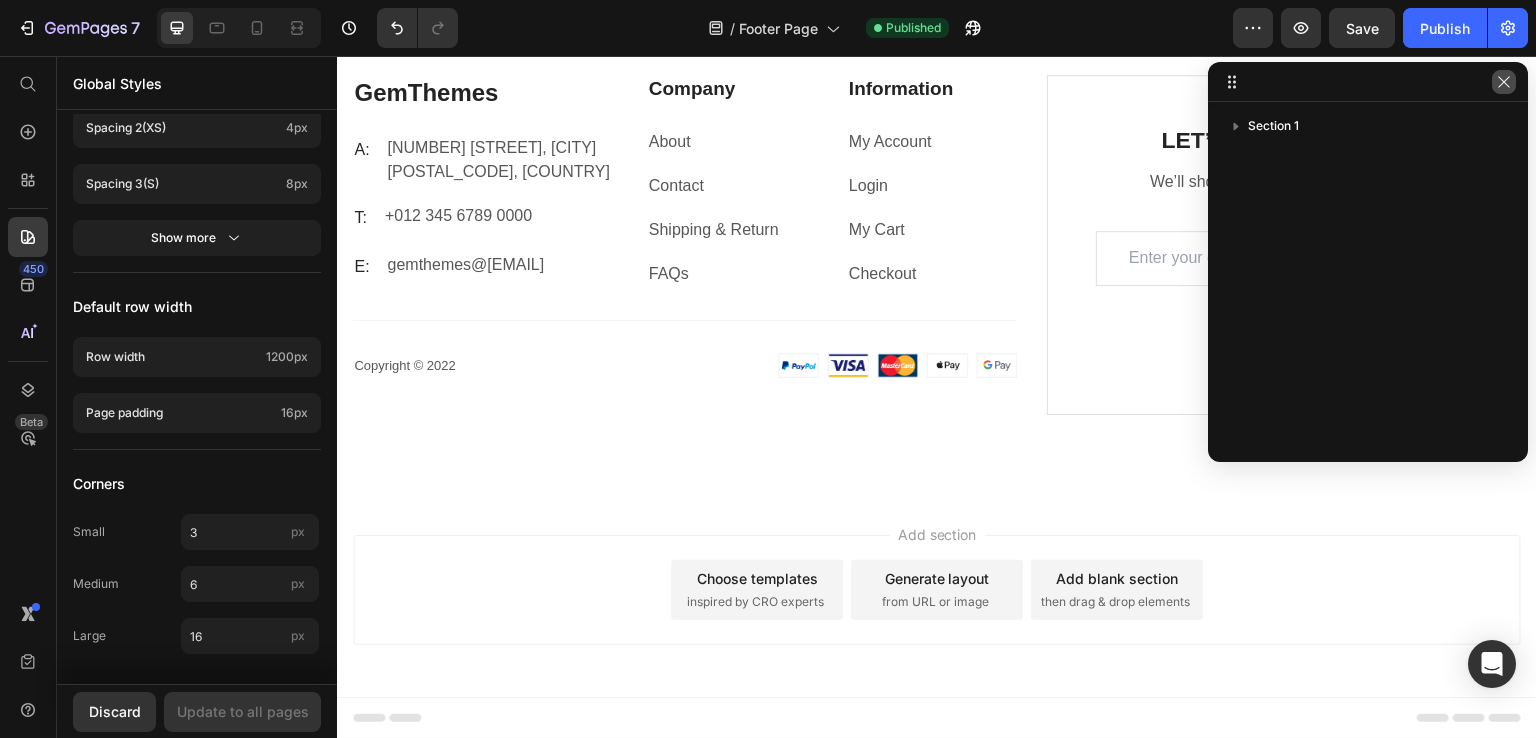 click 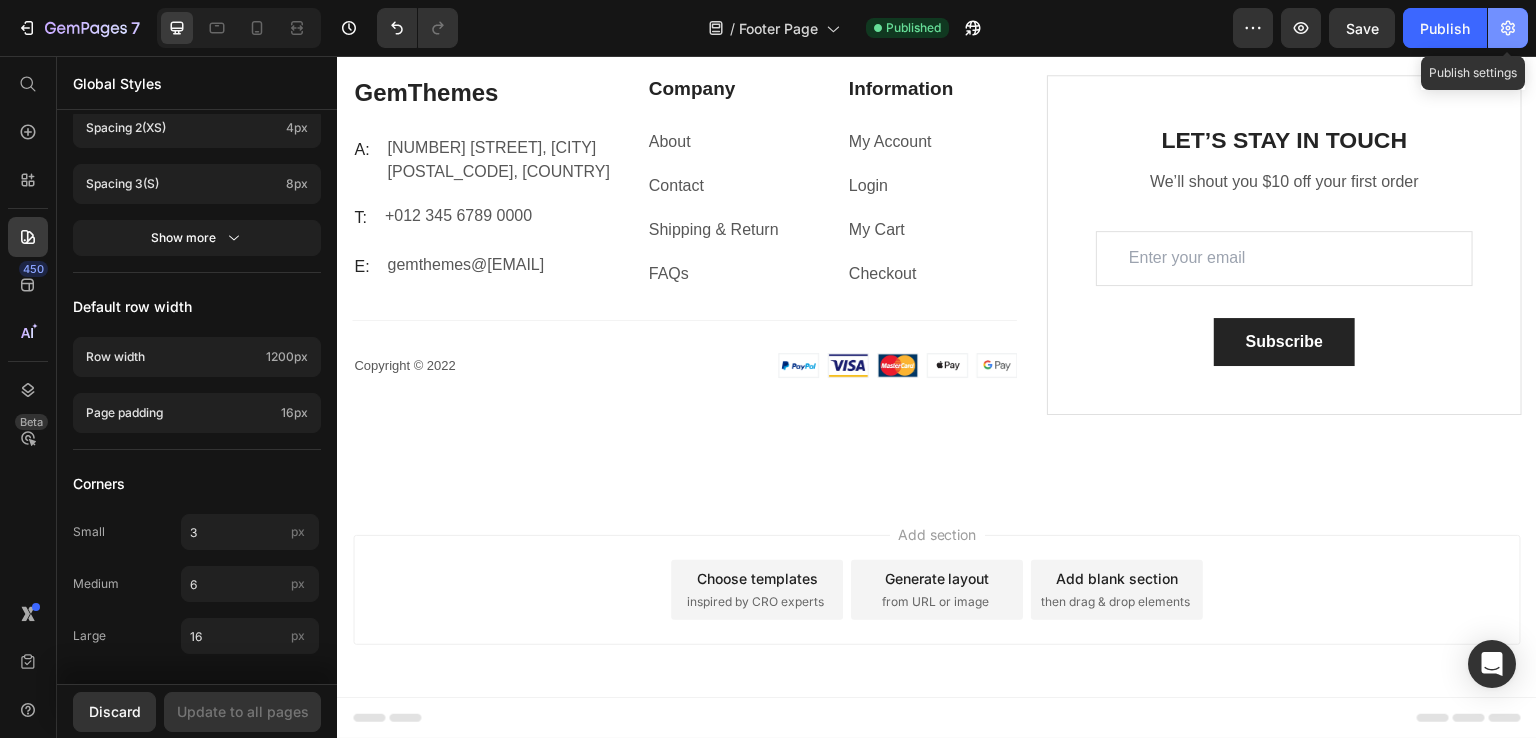 click 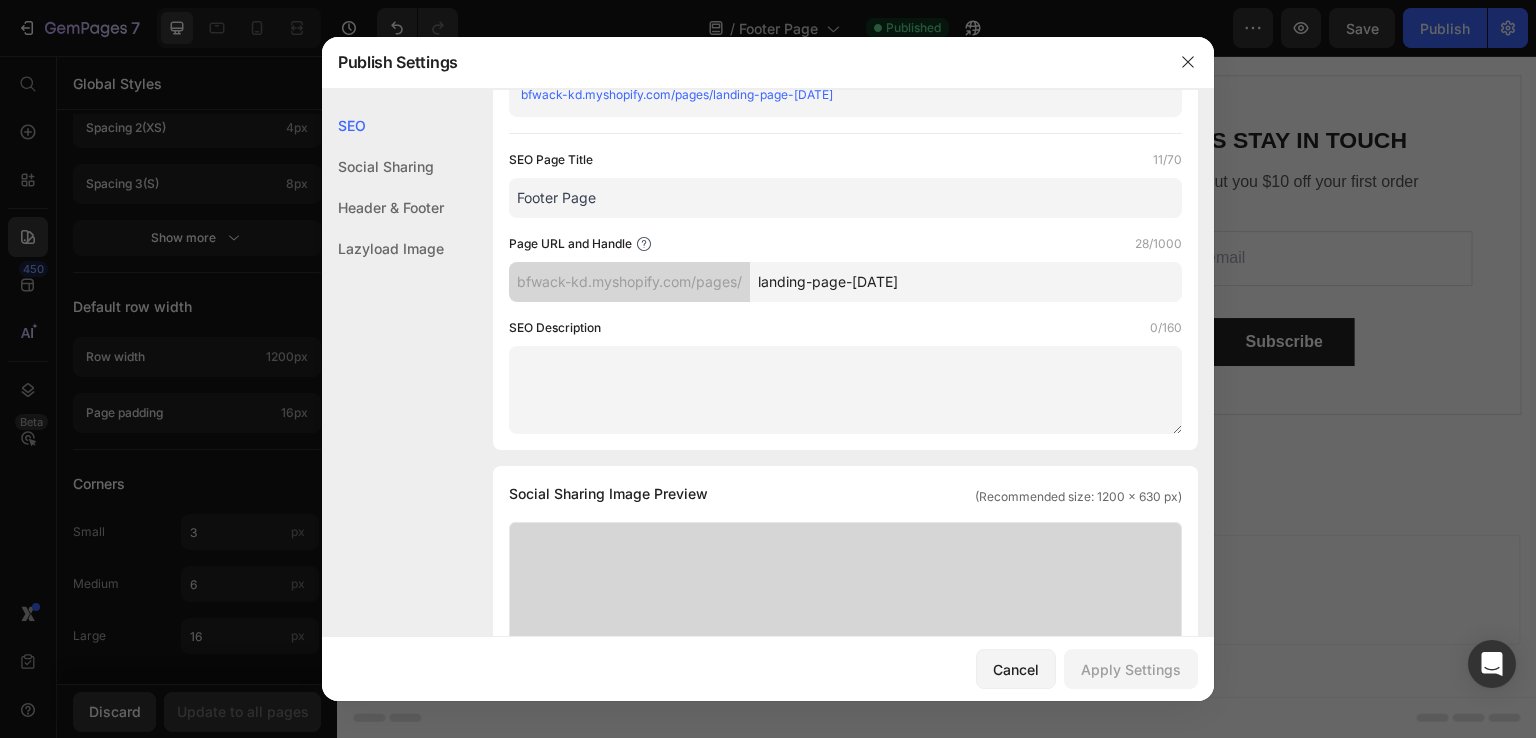 scroll, scrollTop: 0, scrollLeft: 0, axis: both 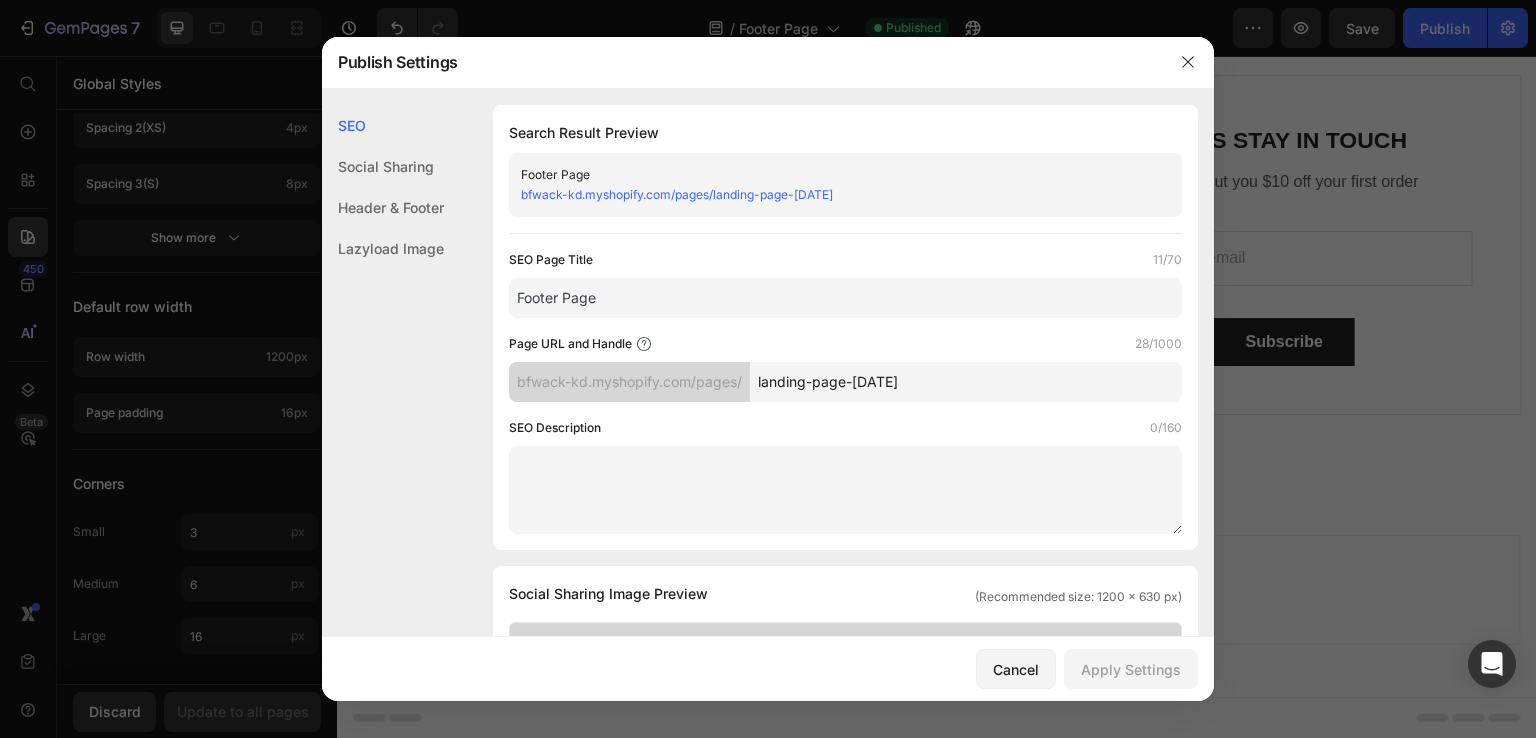 click on "Footer Page" at bounding box center [845, 298] 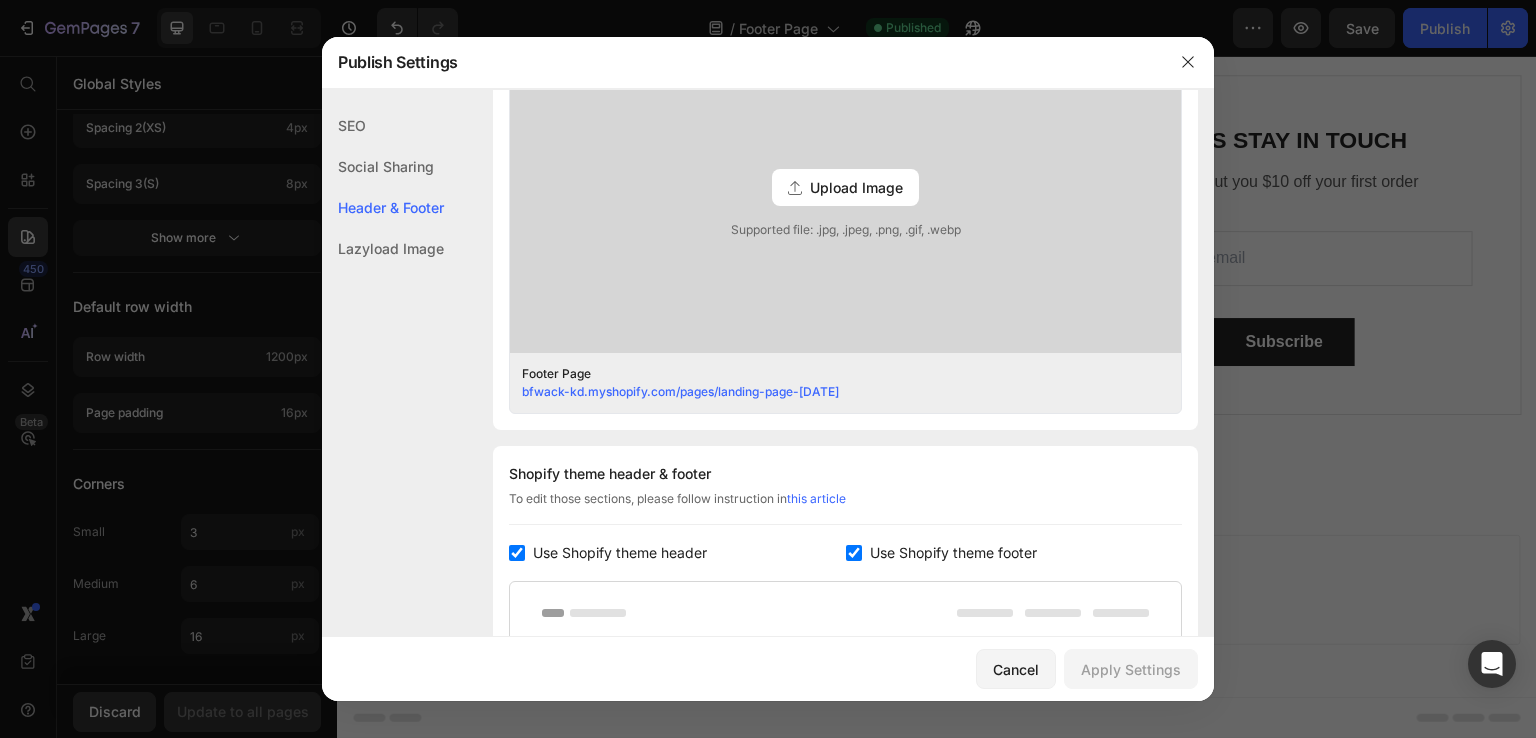 scroll, scrollTop: 900, scrollLeft: 0, axis: vertical 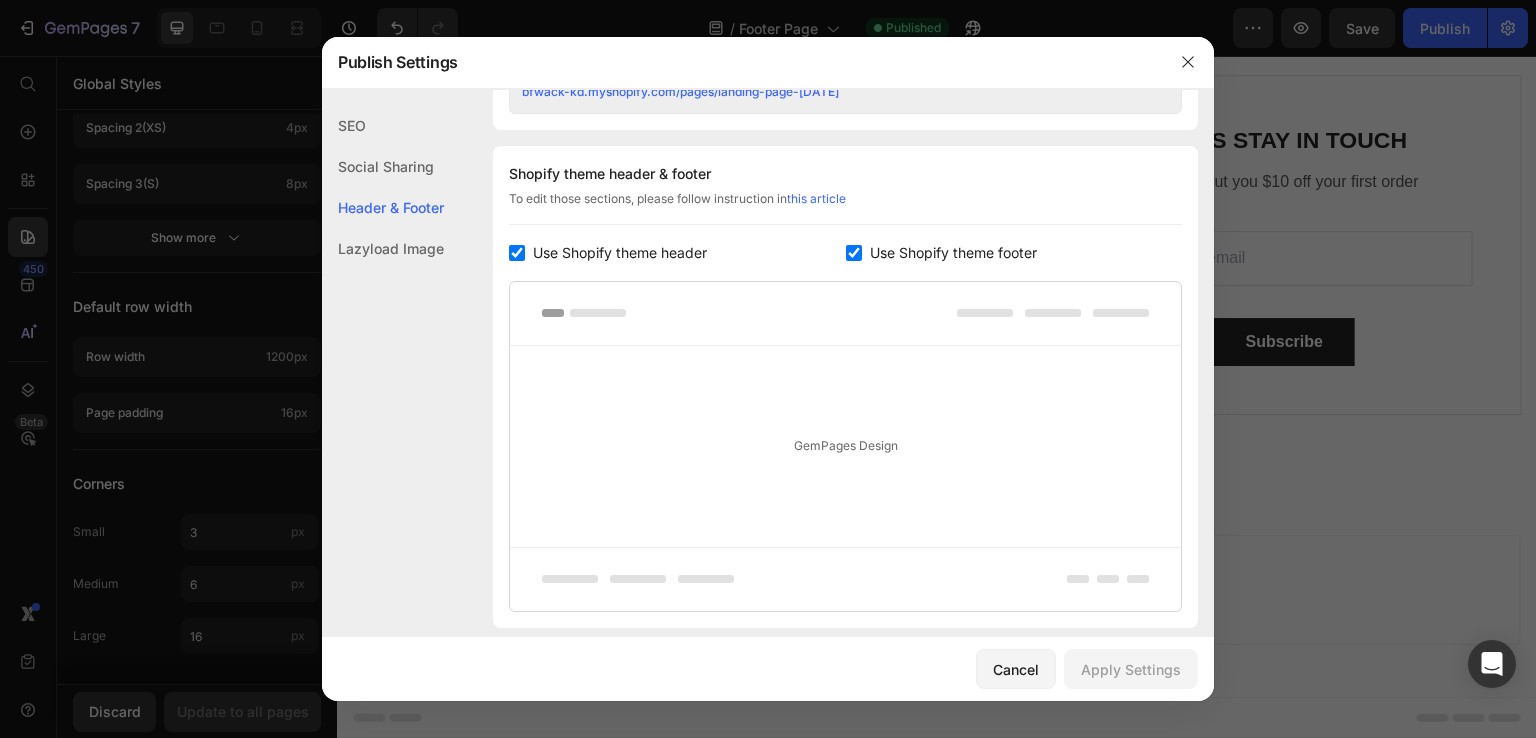click at bounding box center (845, 314) 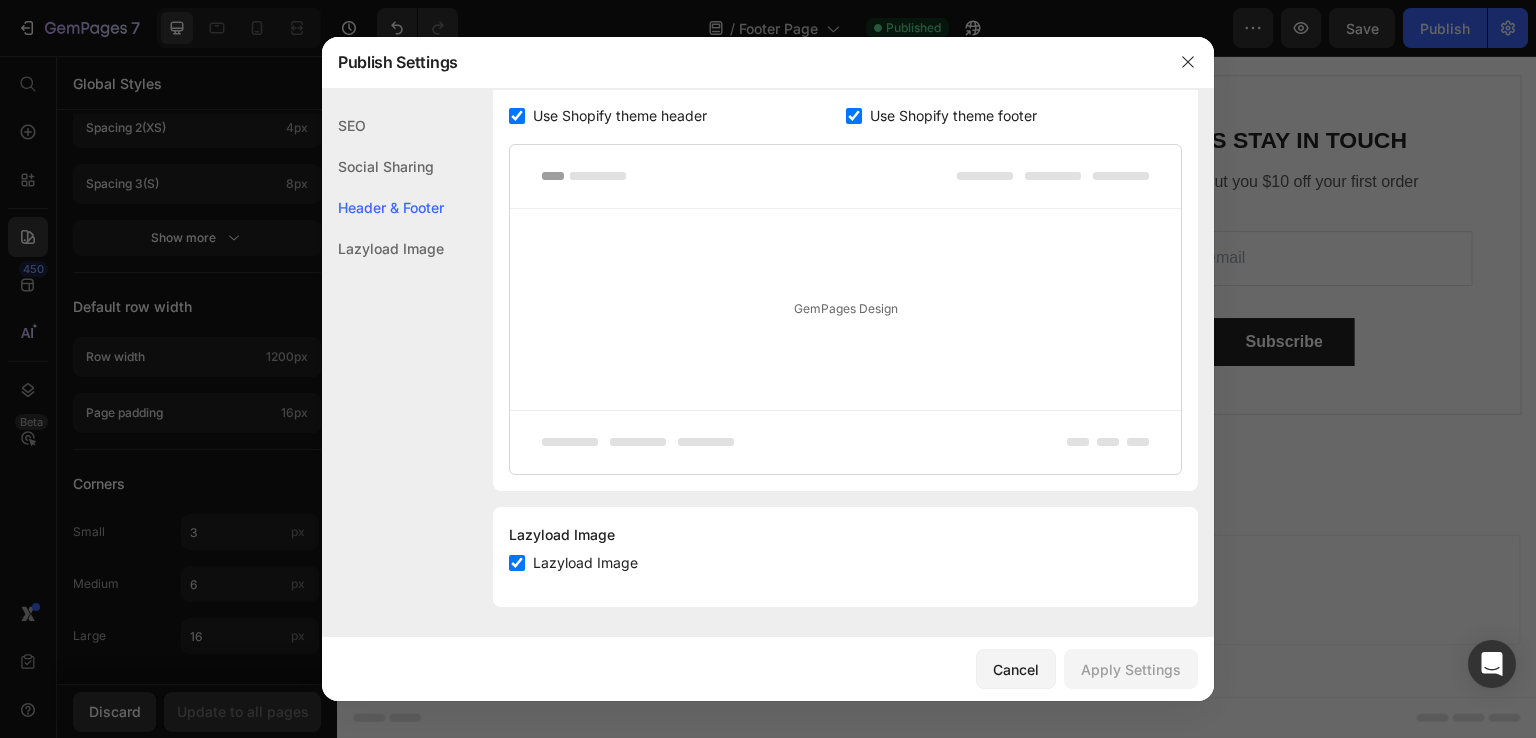 click on "Social Sharing" 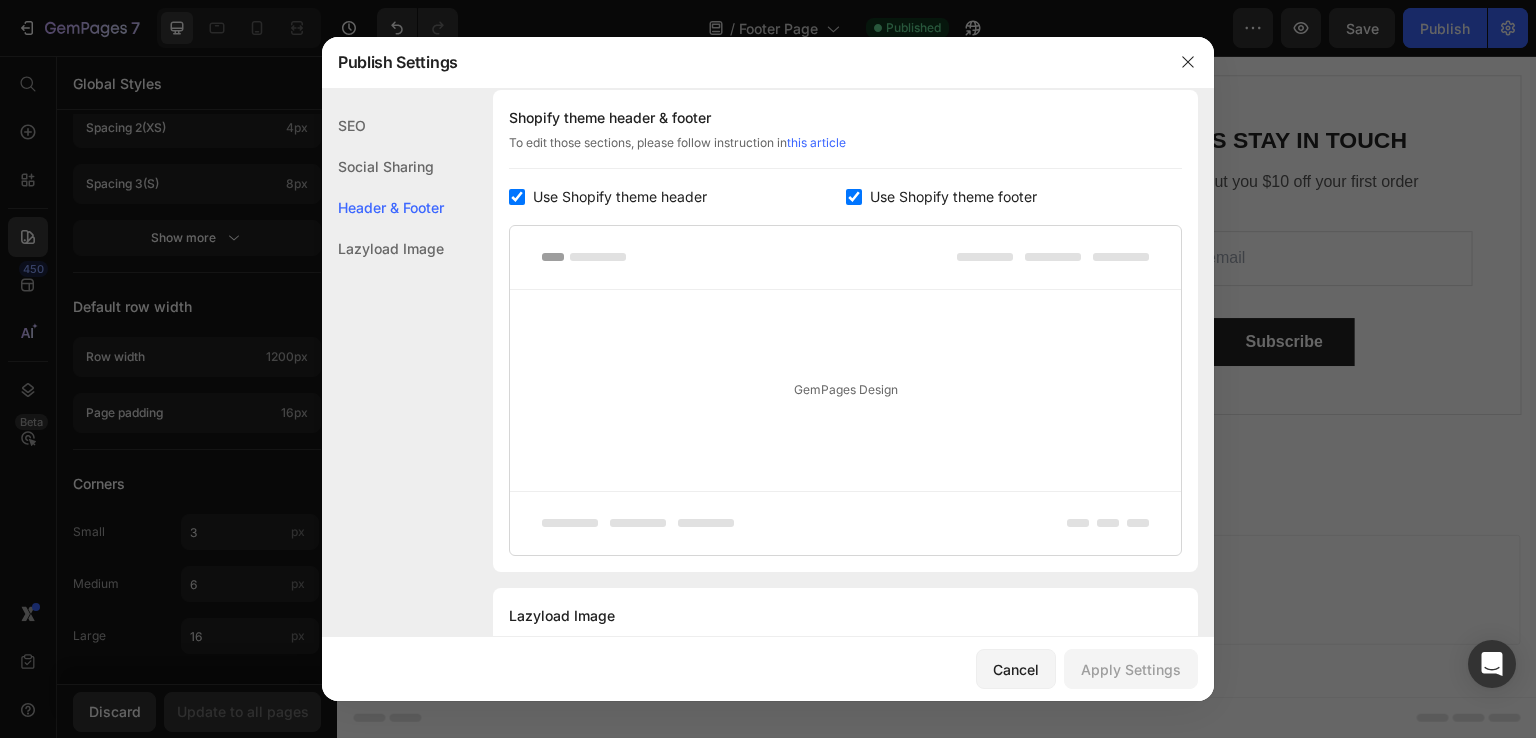 scroll, scrollTop: 1037, scrollLeft: 0, axis: vertical 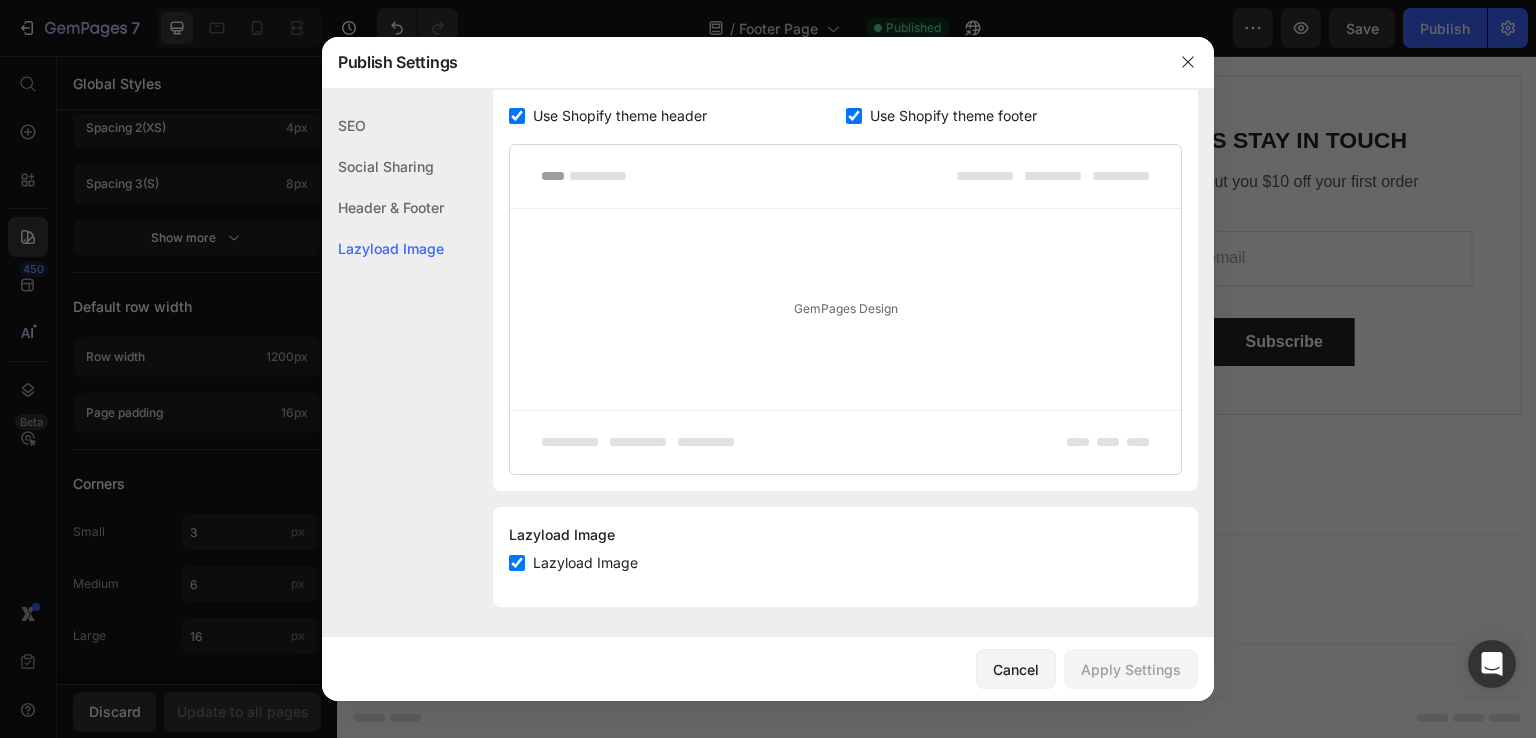 click on "SEO" 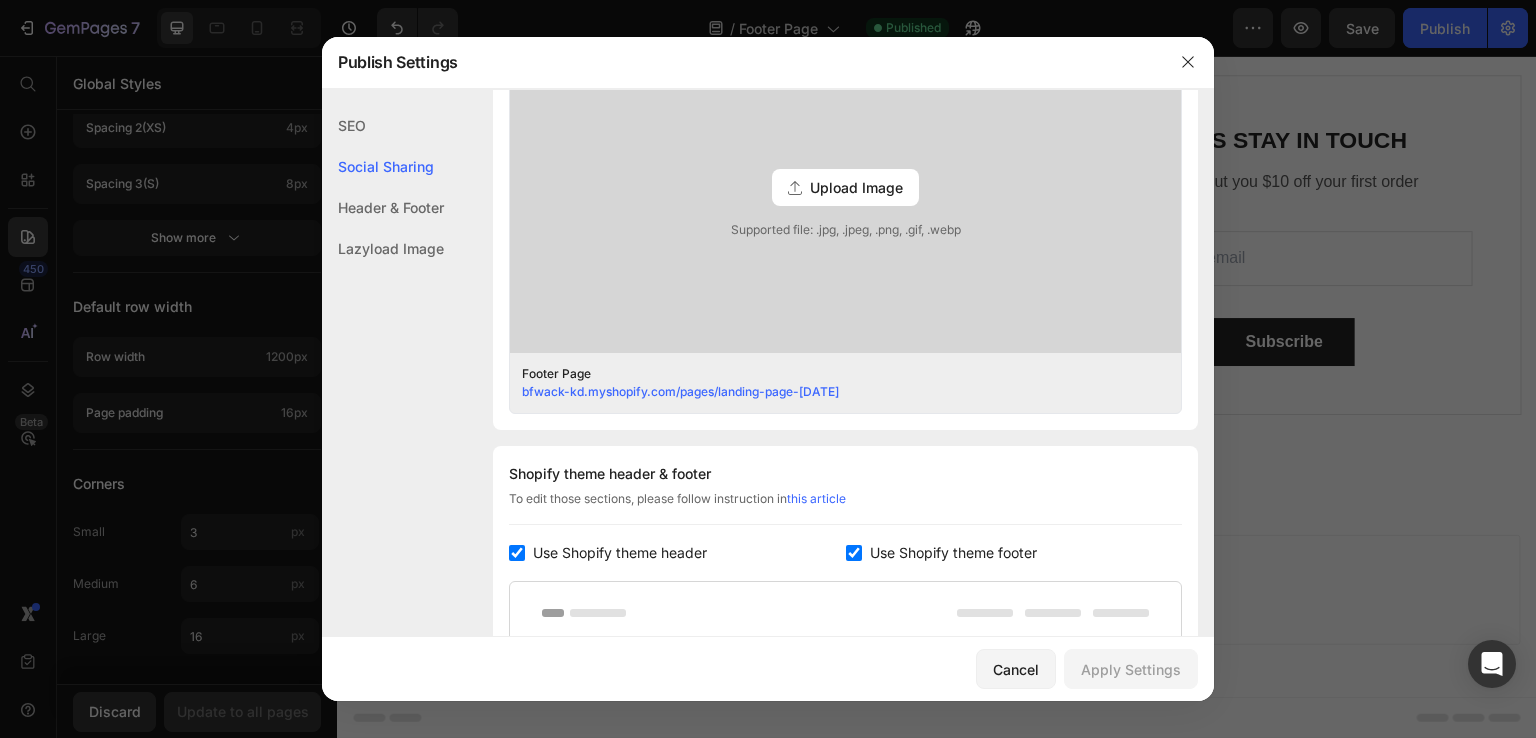 scroll, scrollTop: 1037, scrollLeft: 0, axis: vertical 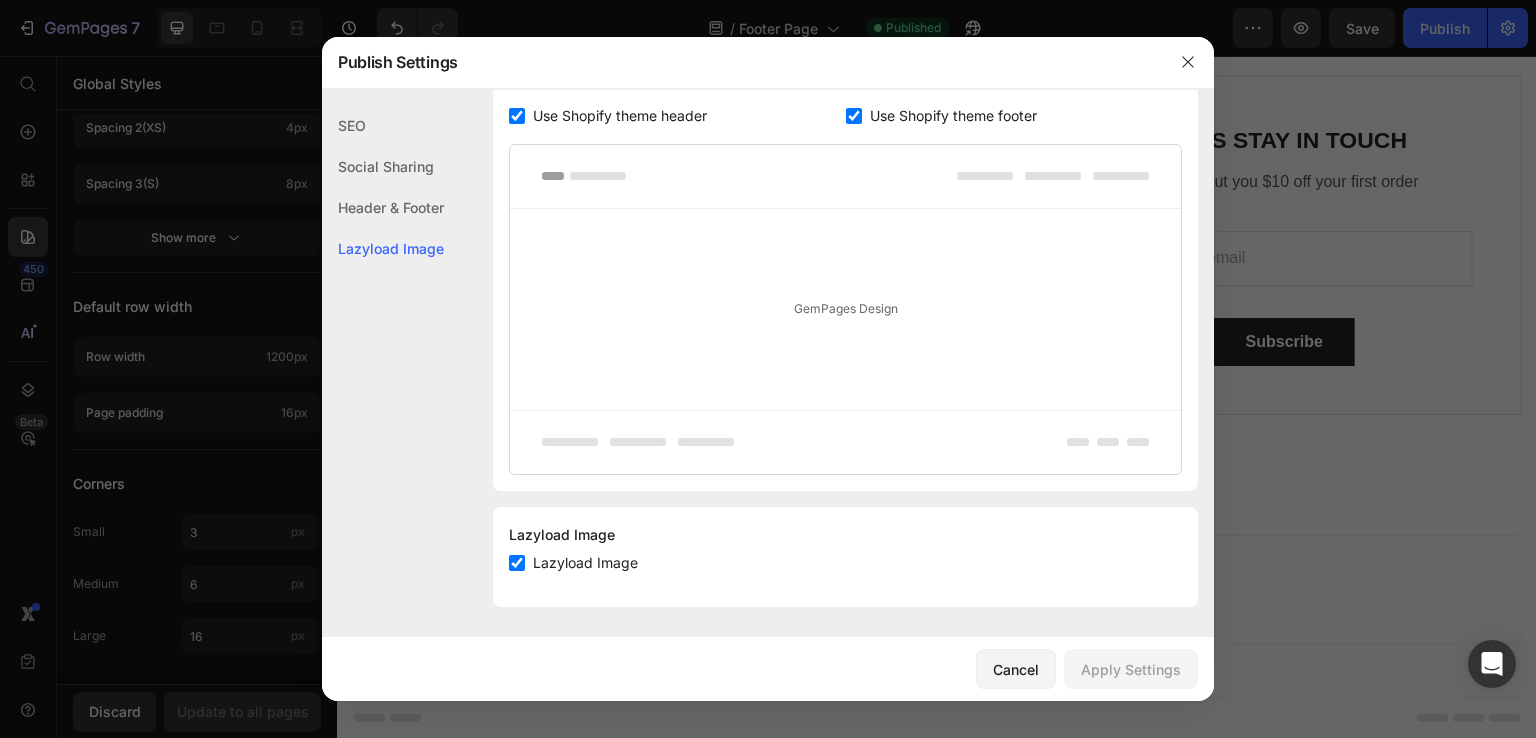 click at bounding box center [768, 369] 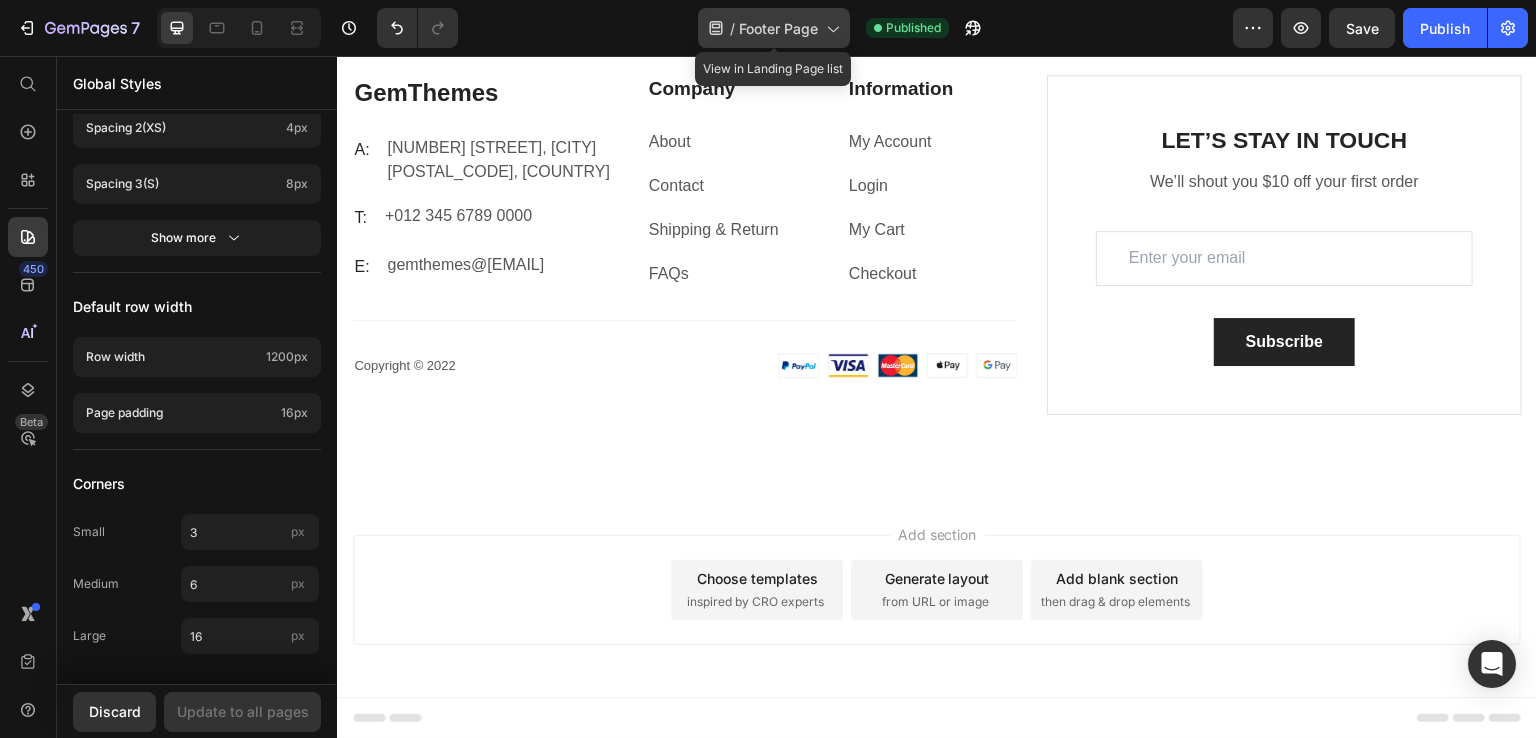 click 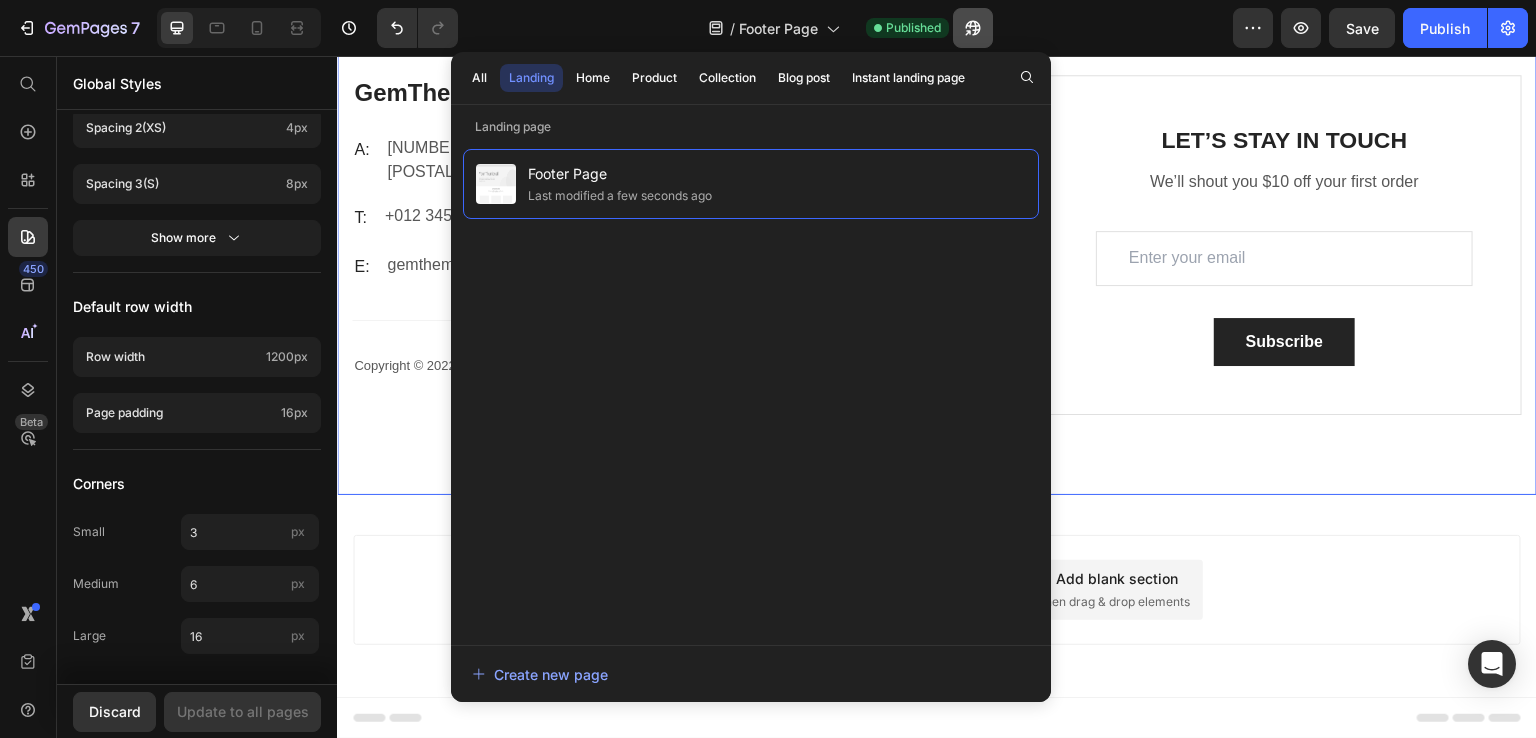 drag, startPoint x: 1037, startPoint y: 40, endPoint x: 989, endPoint y: 36, distance: 48.166378 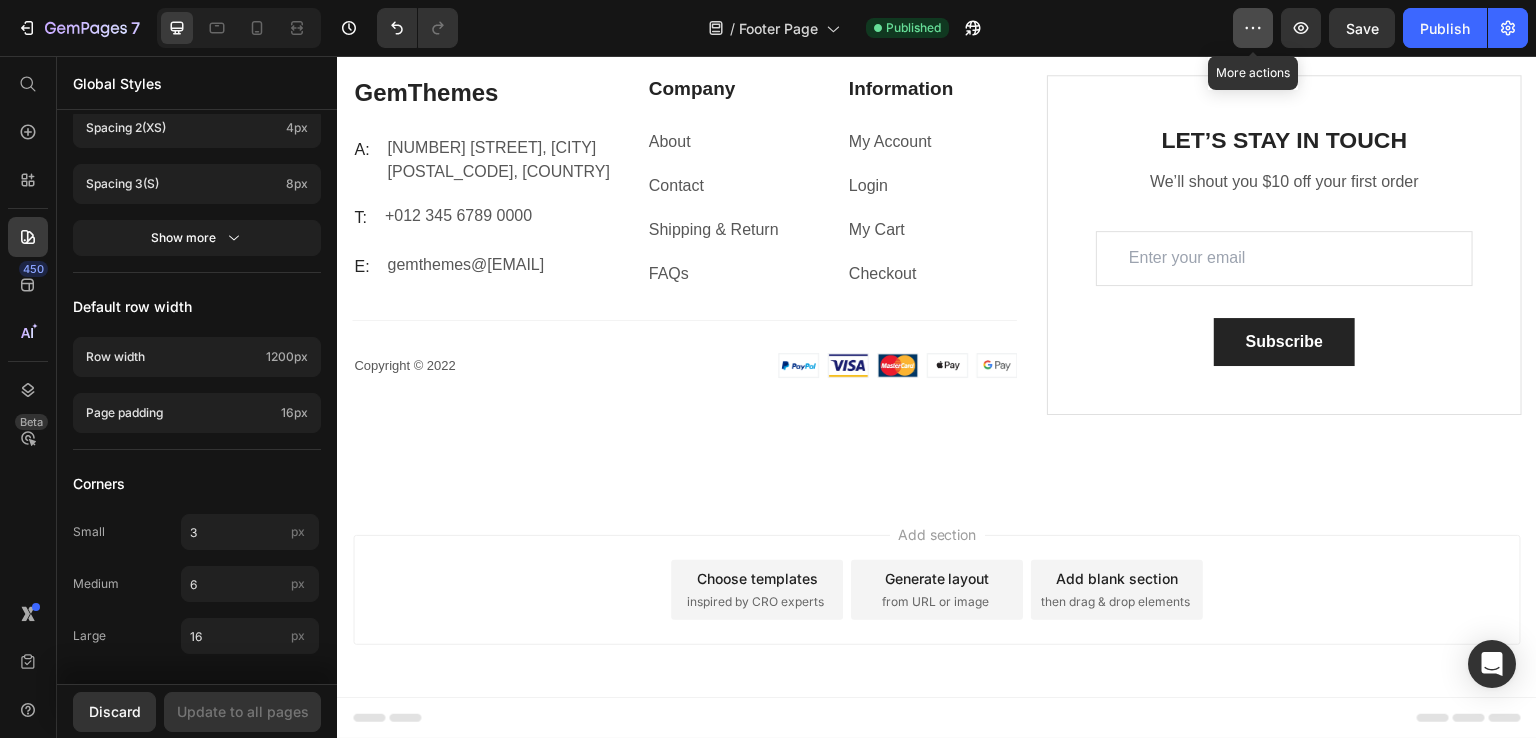 click 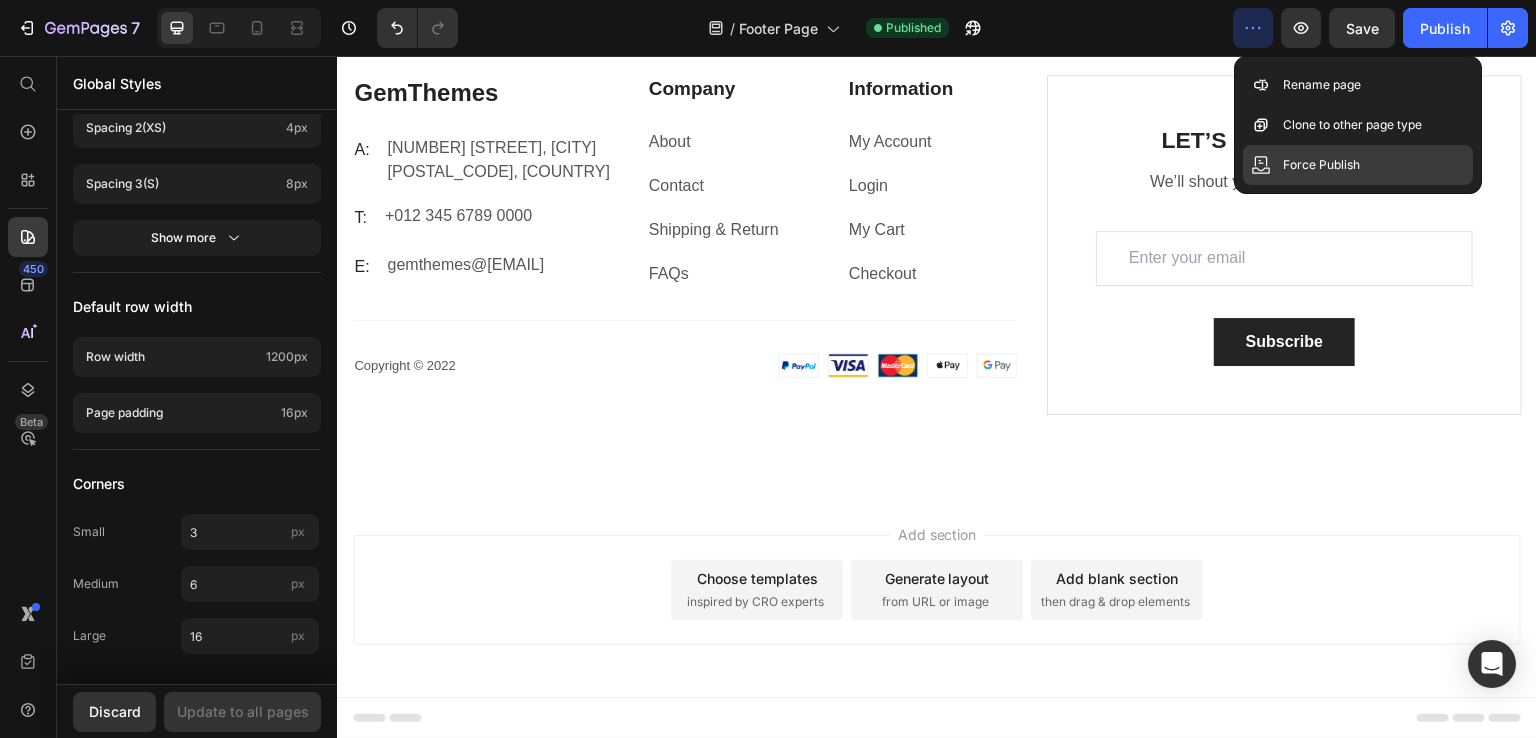 click on "Force Publish" 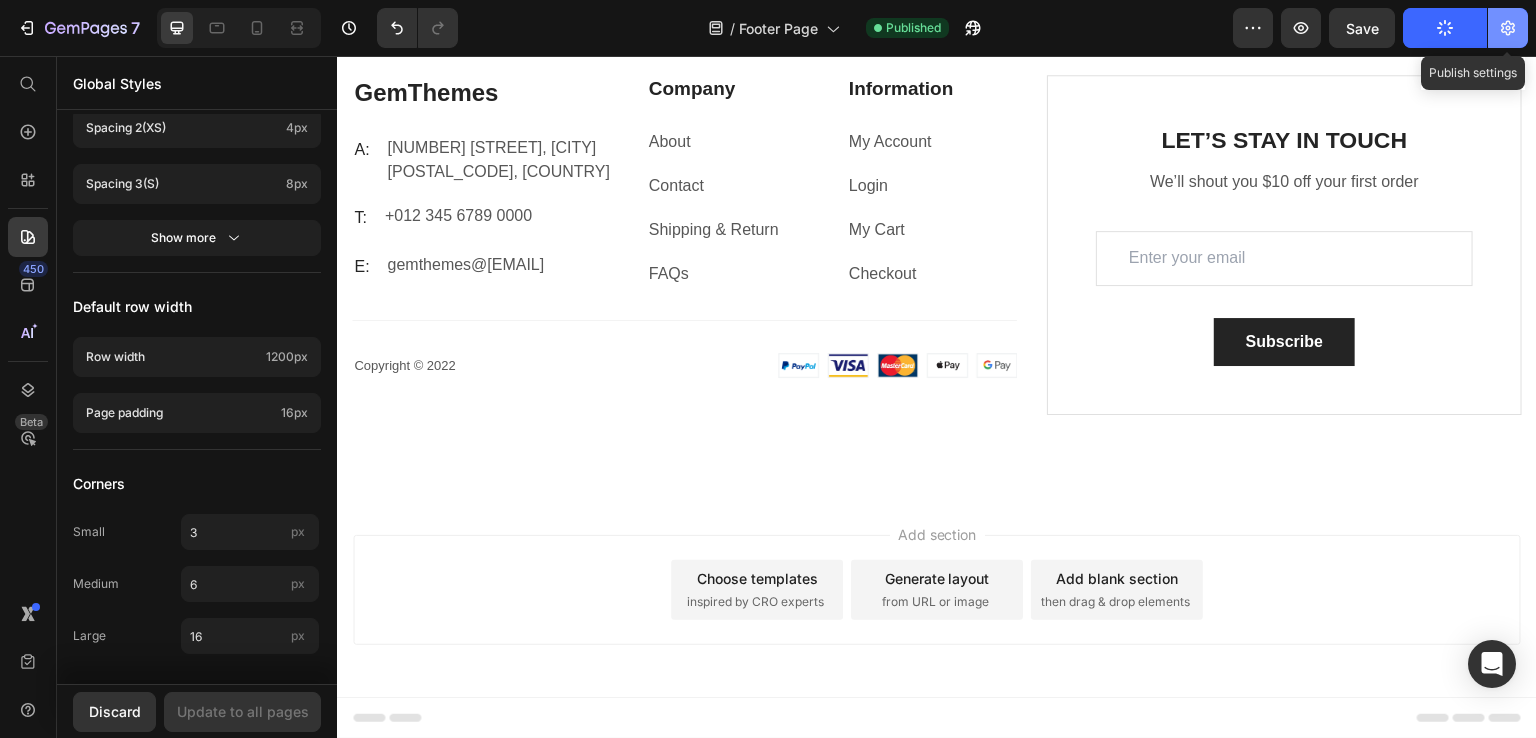 click 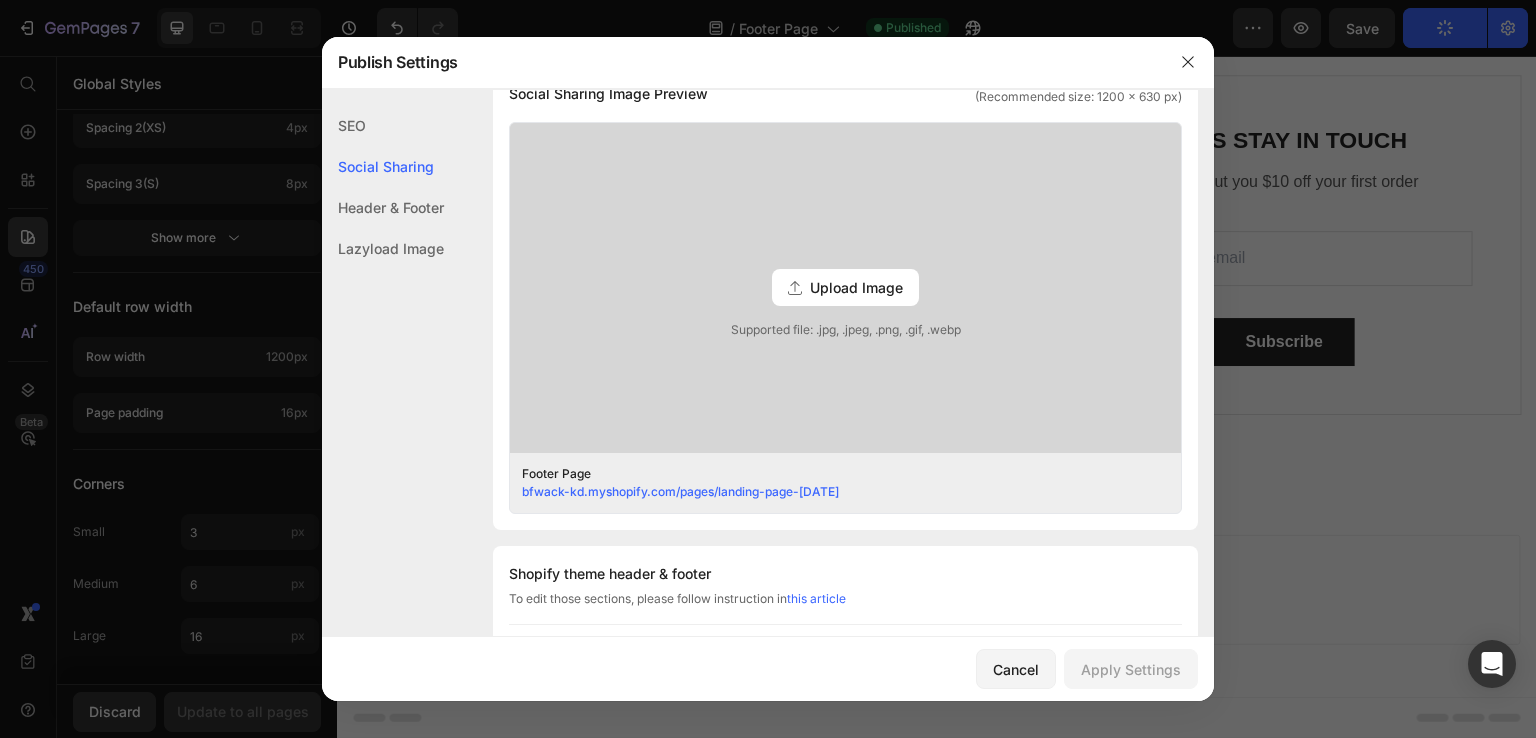 scroll, scrollTop: 1000, scrollLeft: 0, axis: vertical 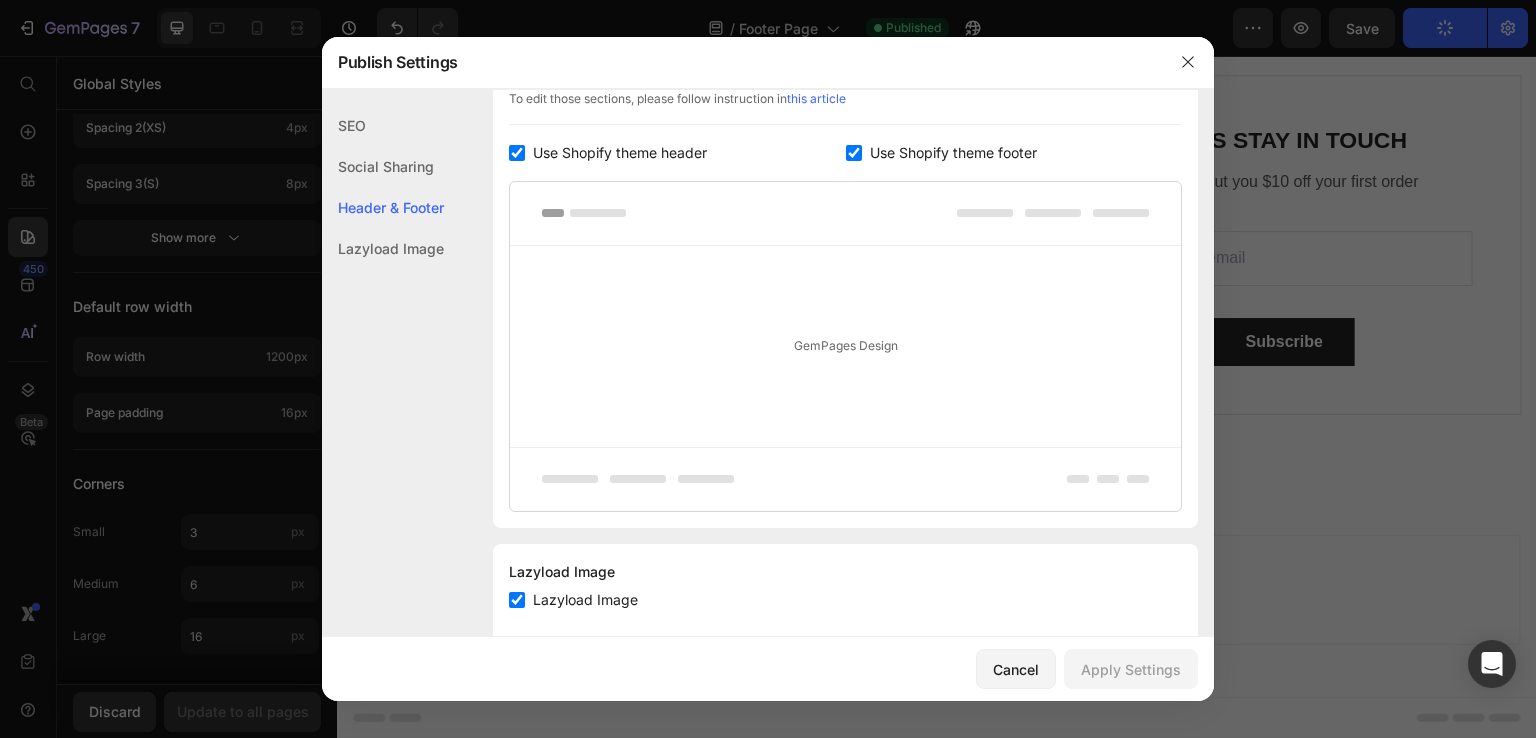 click on "Use Shopify theme header" at bounding box center (620, 153) 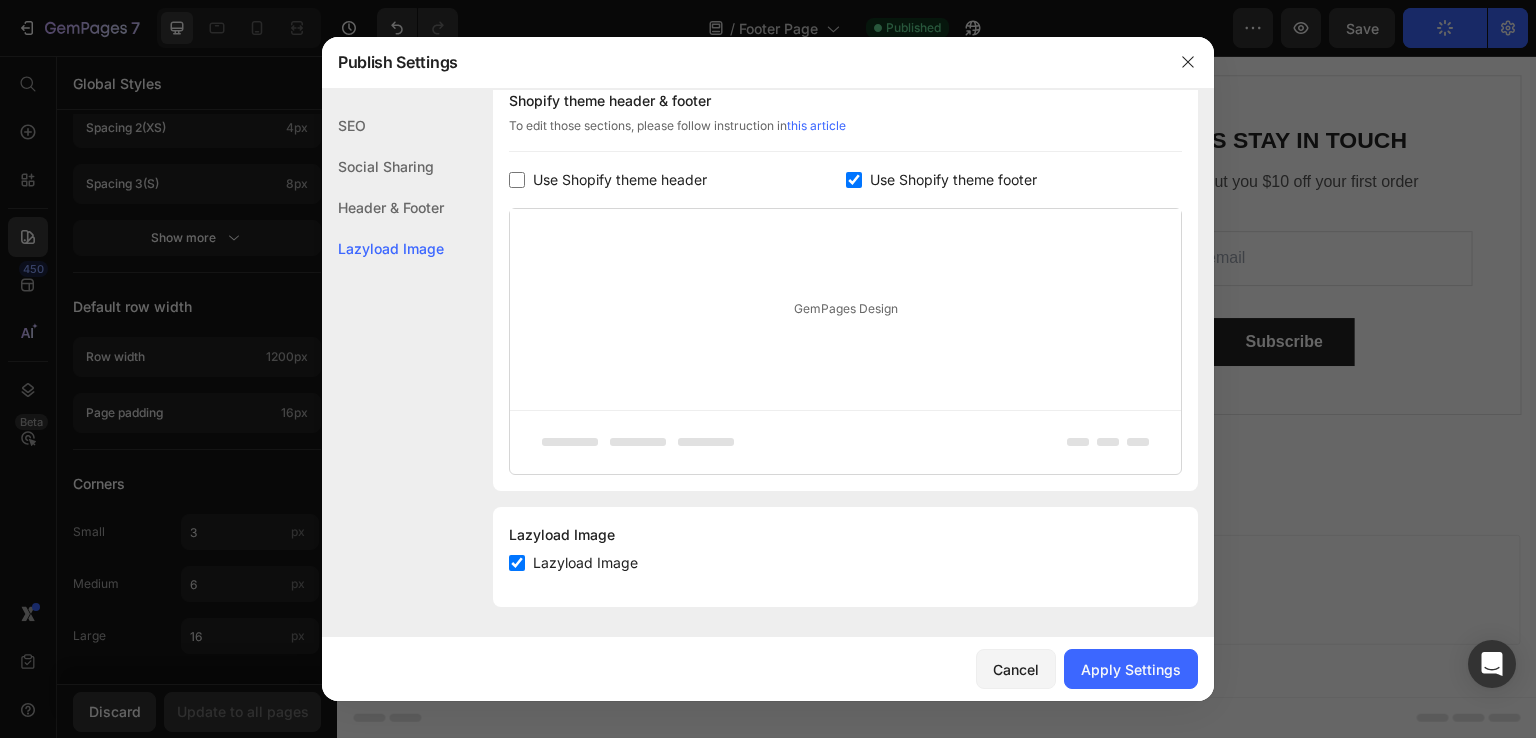 click on "Use Shopify theme header" at bounding box center [620, 180] 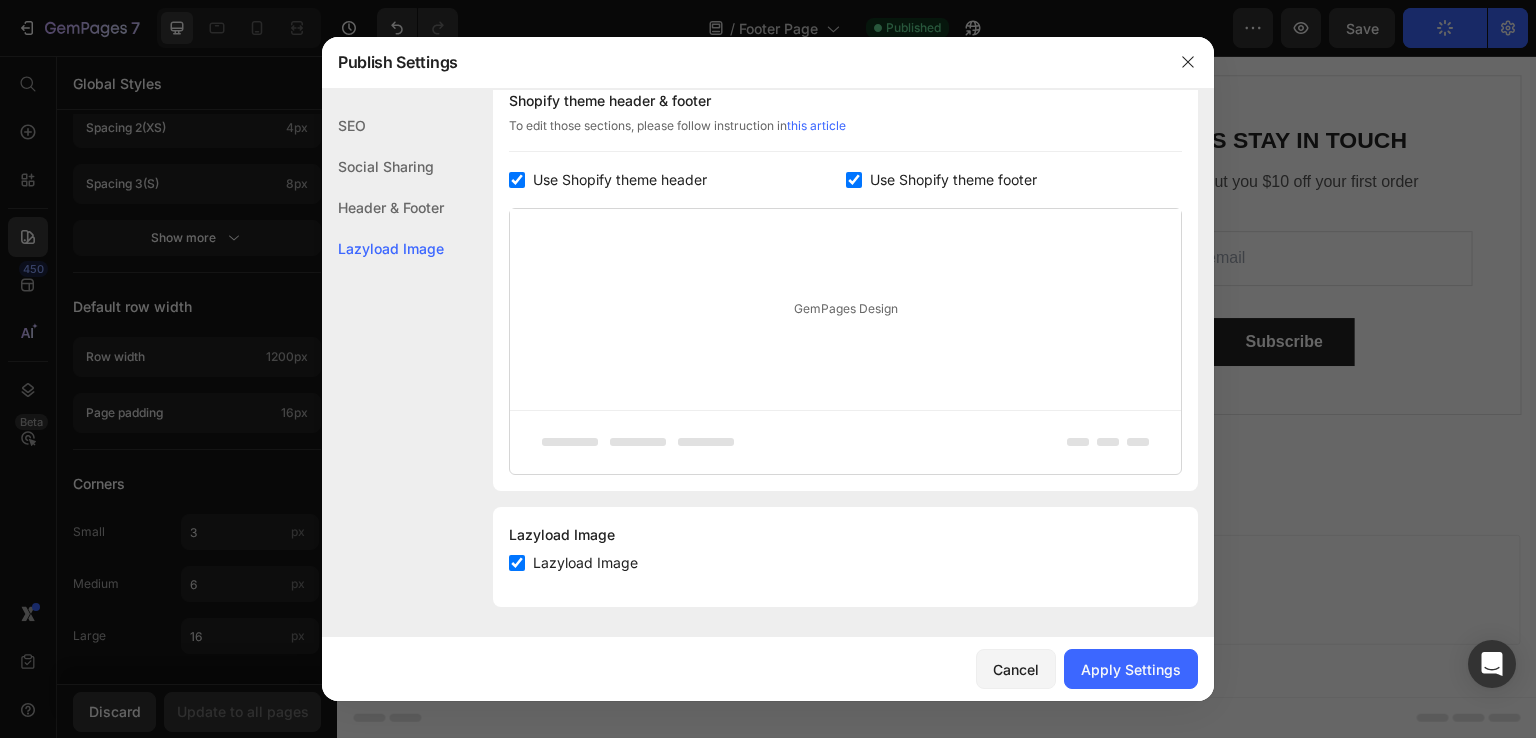checkbox on "true" 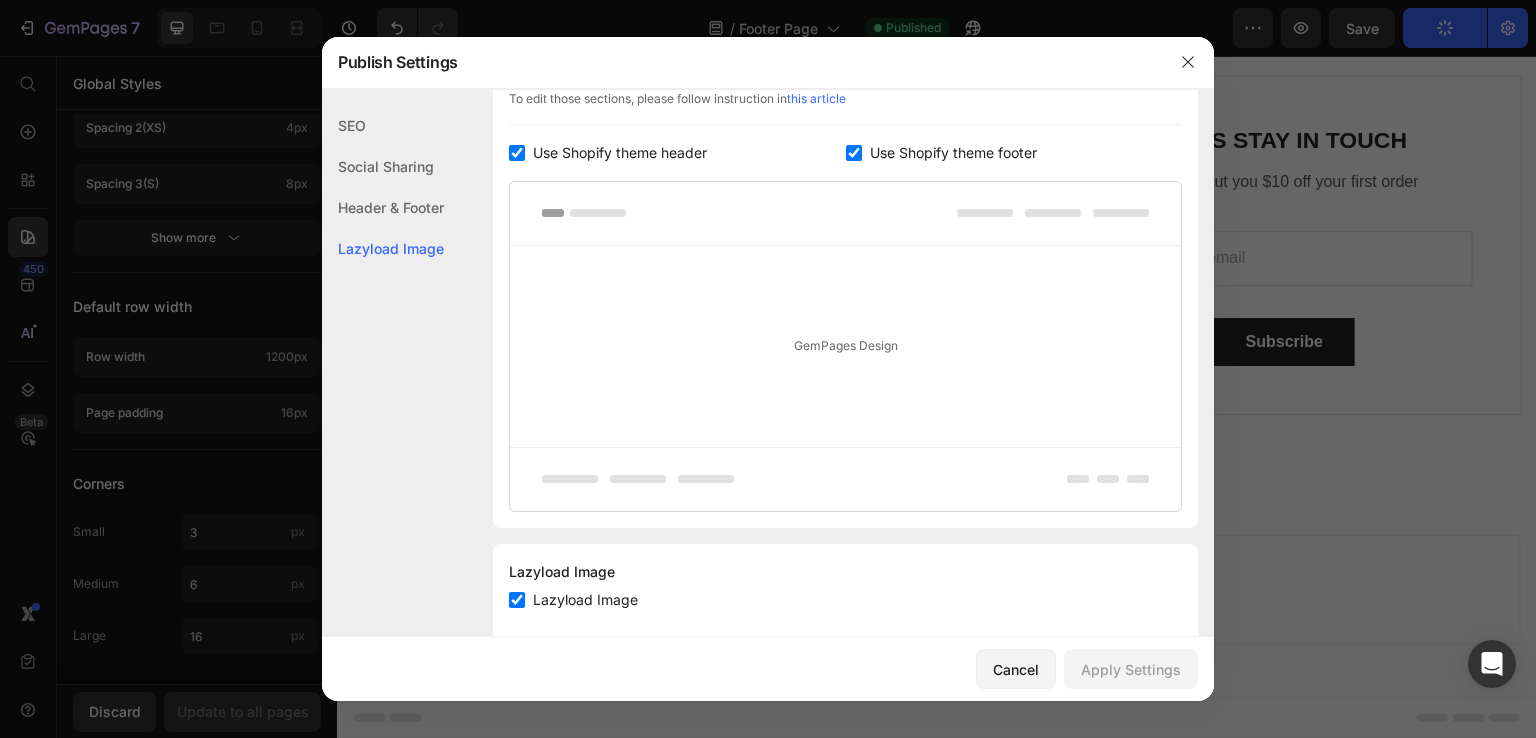 click on "Use Shopify theme footer" at bounding box center [953, 153] 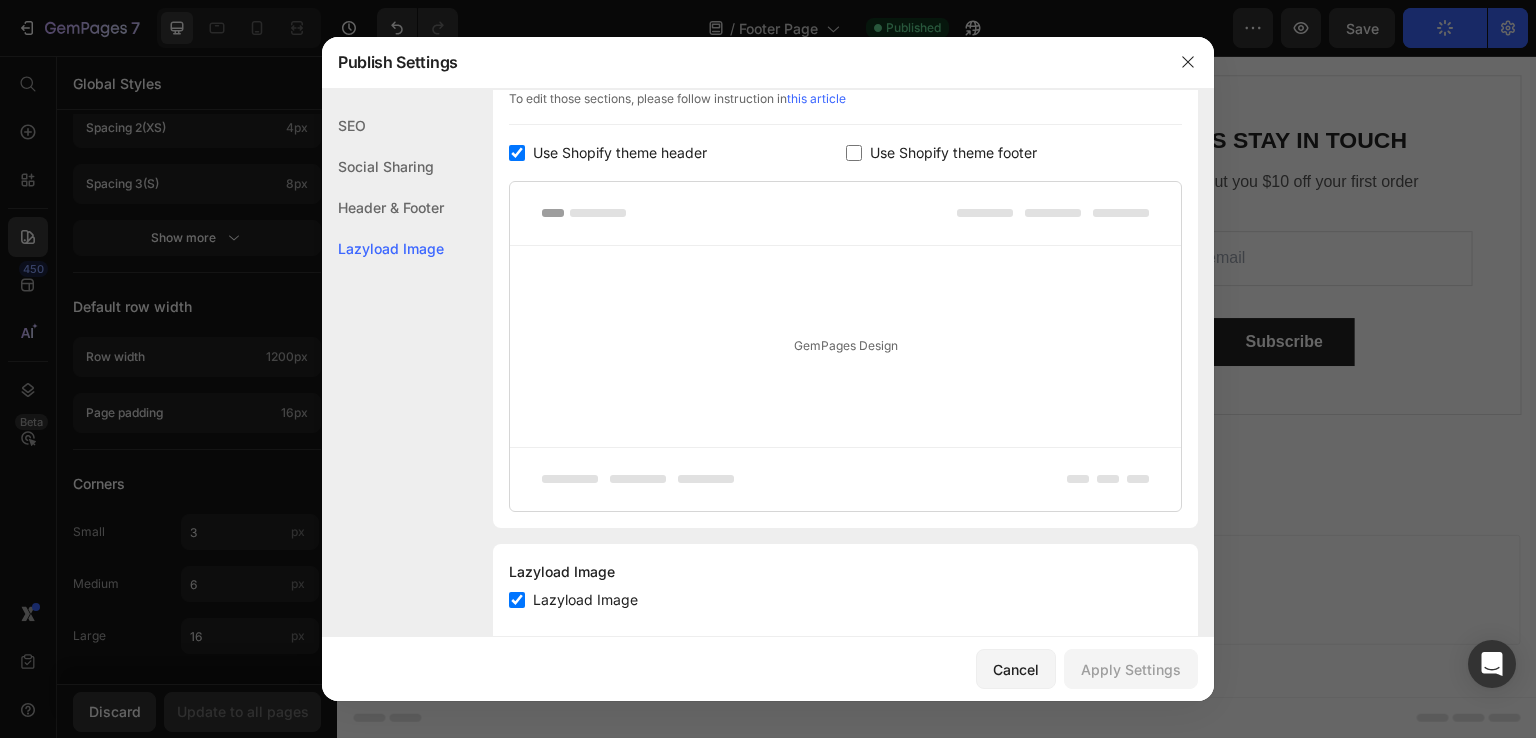 checkbox on "false" 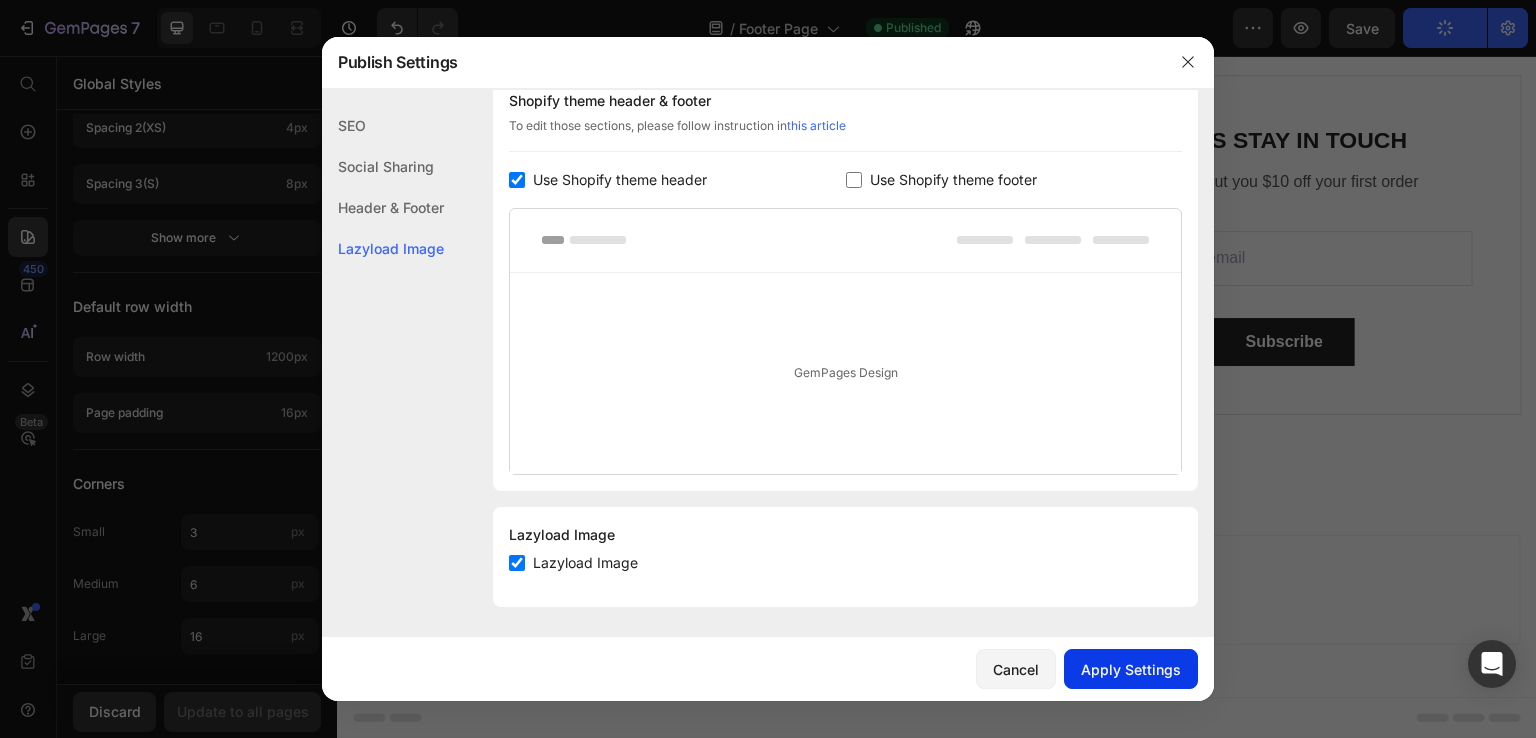 click on "Apply Settings" at bounding box center [1131, 669] 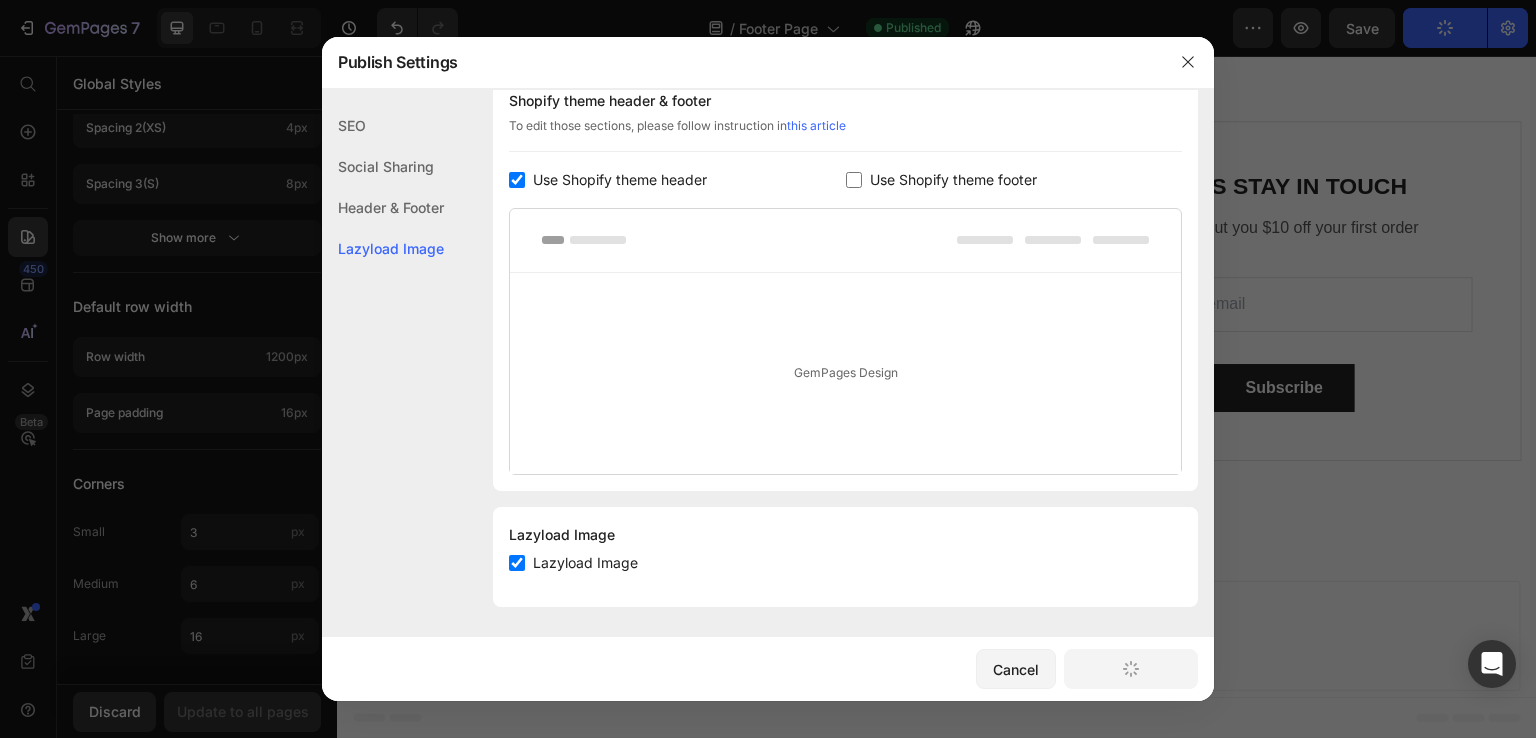 scroll, scrollTop: 54, scrollLeft: 0, axis: vertical 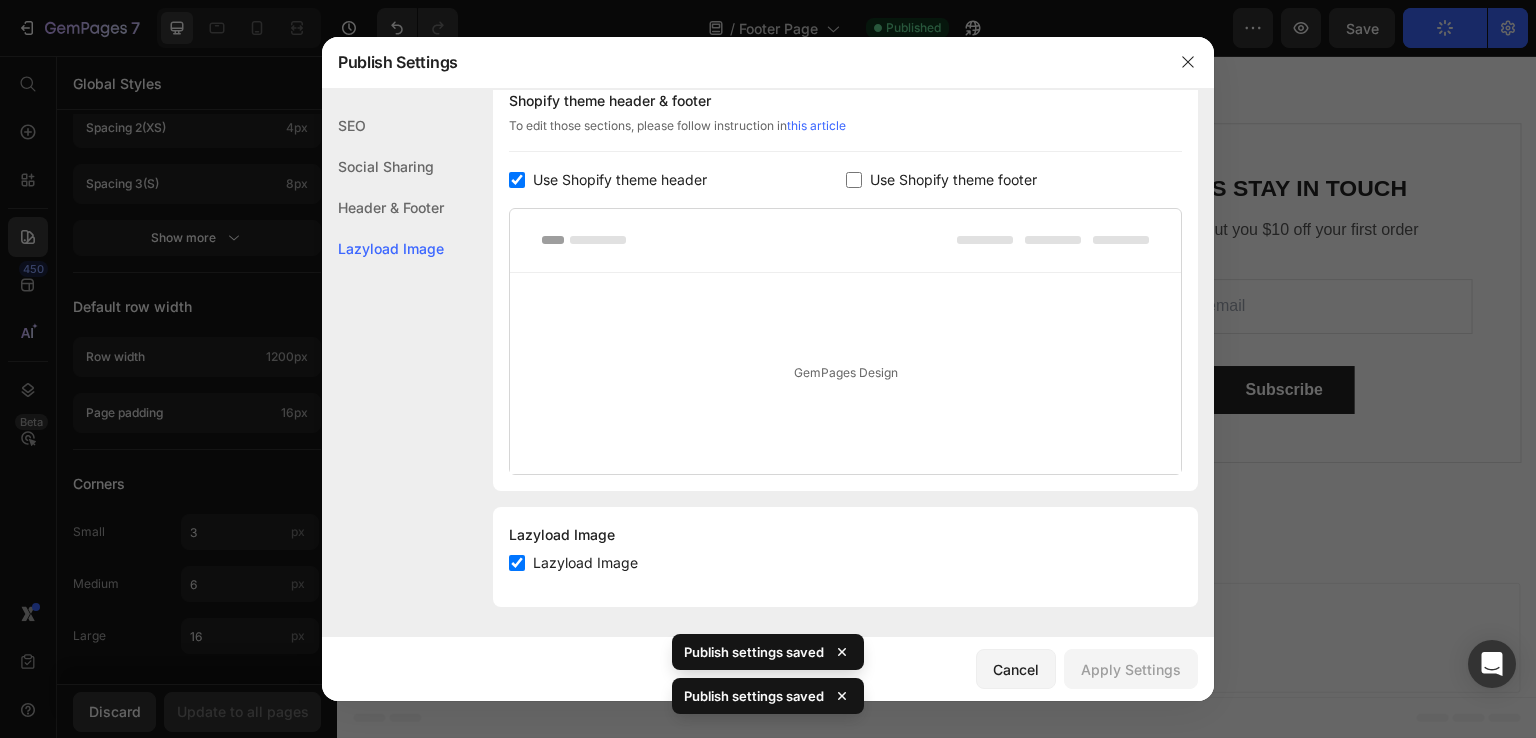 click at bounding box center (768, 369) 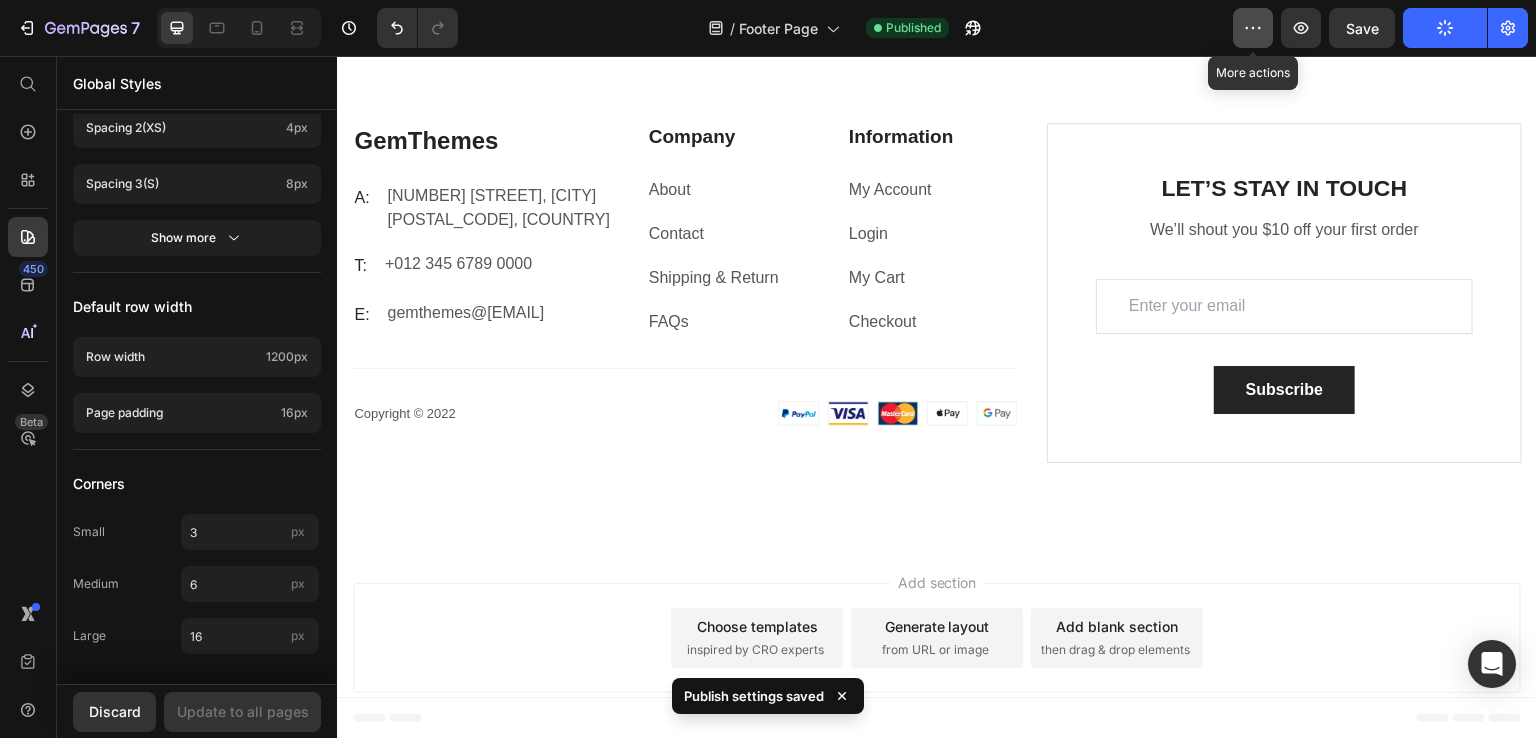 click 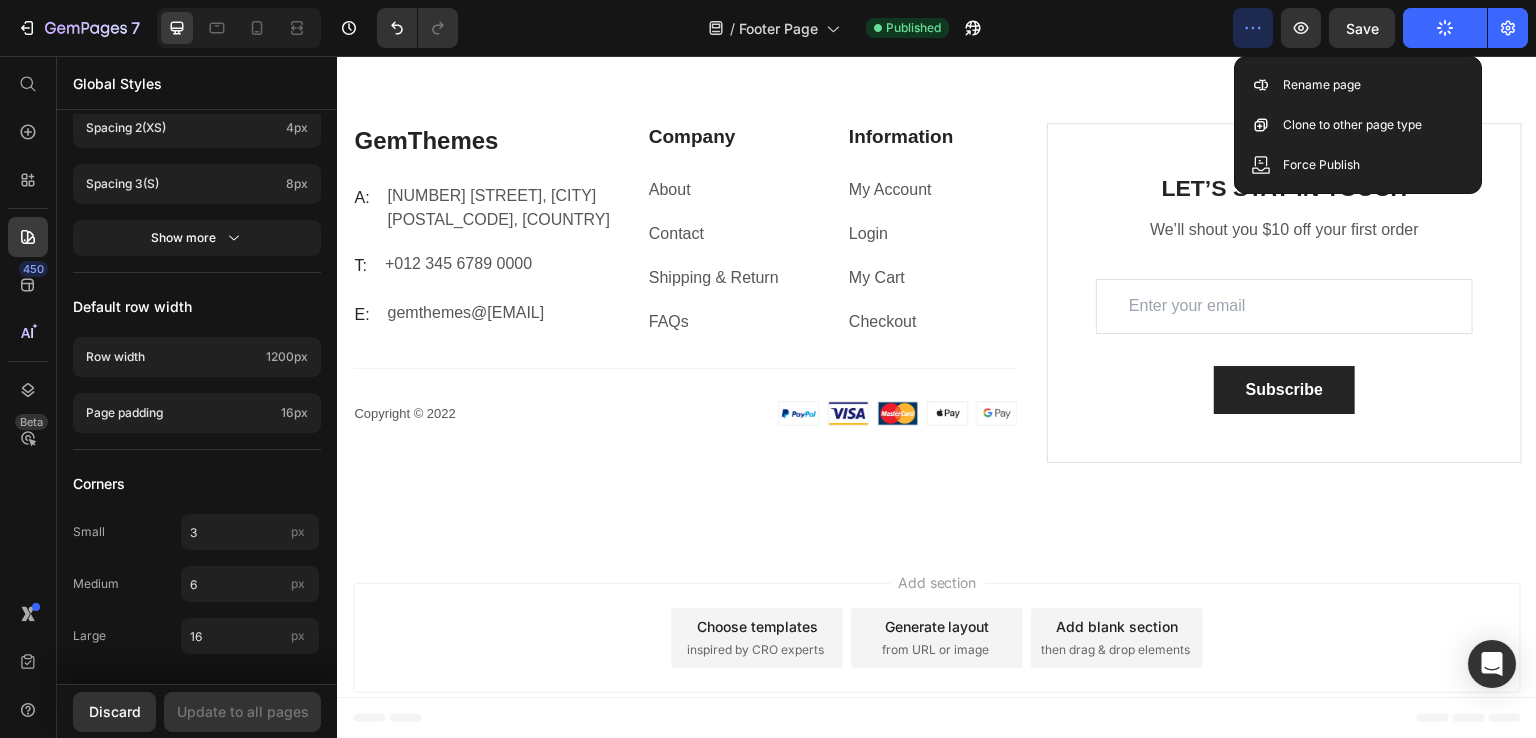 click at bounding box center [1445, 28] 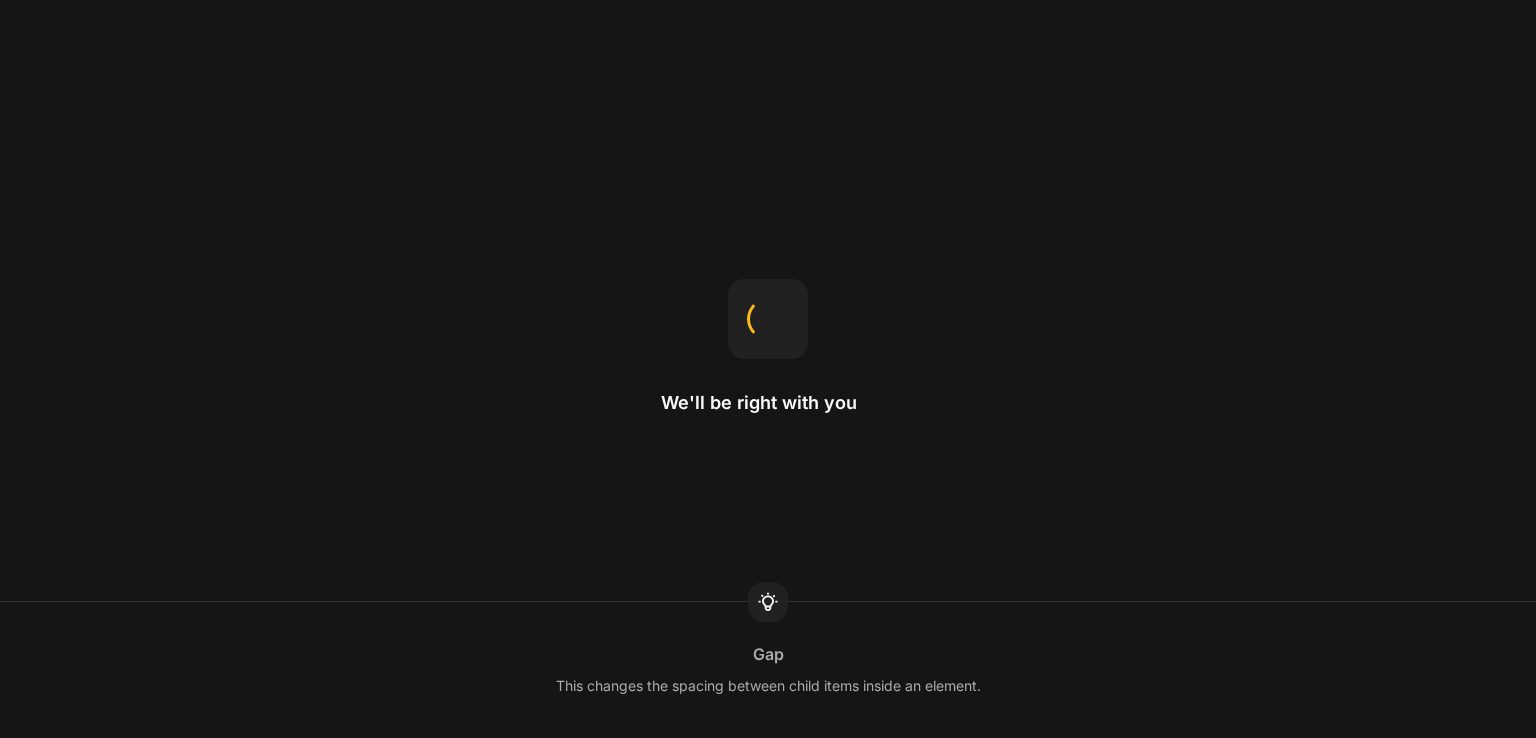 scroll, scrollTop: 0, scrollLeft: 0, axis: both 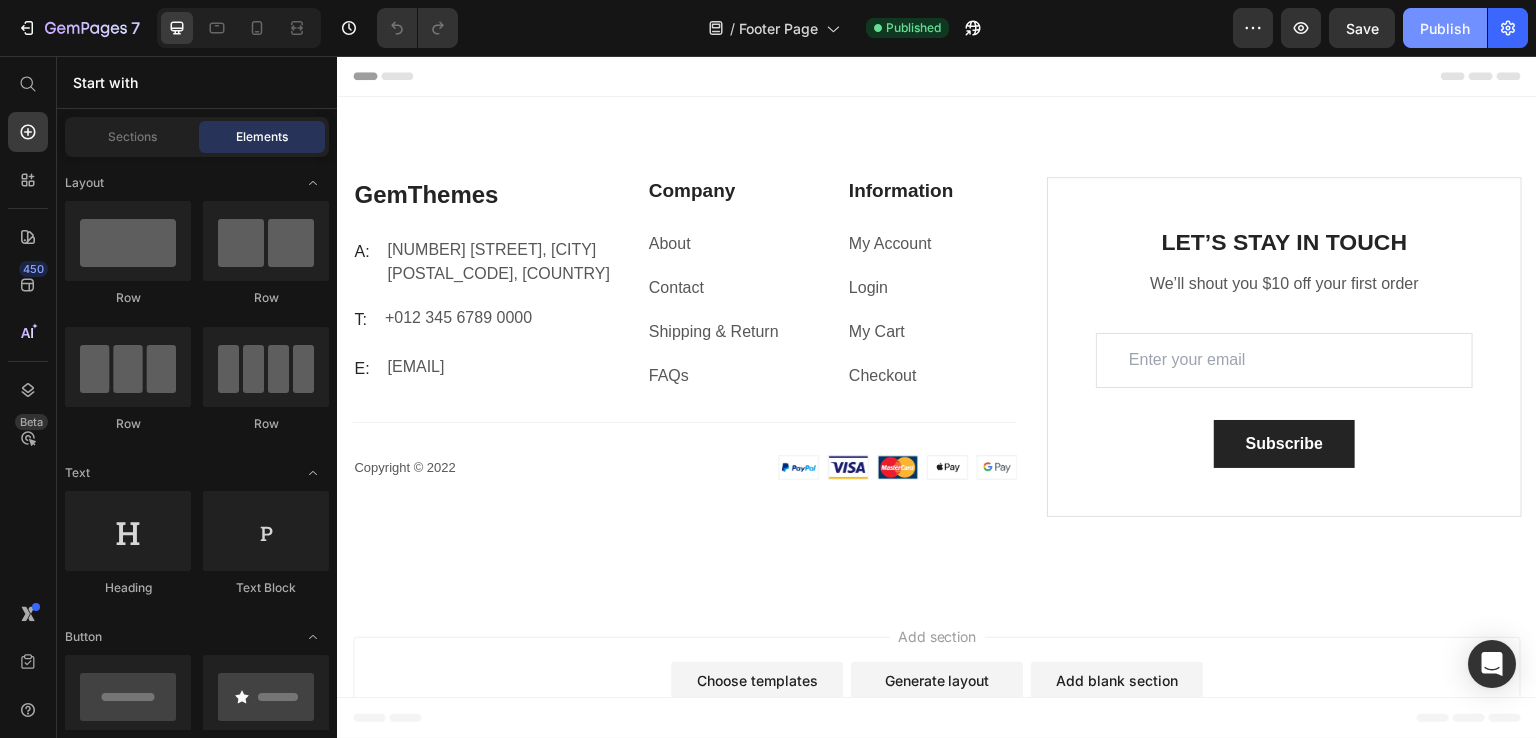 click on "Publish" at bounding box center (1445, 28) 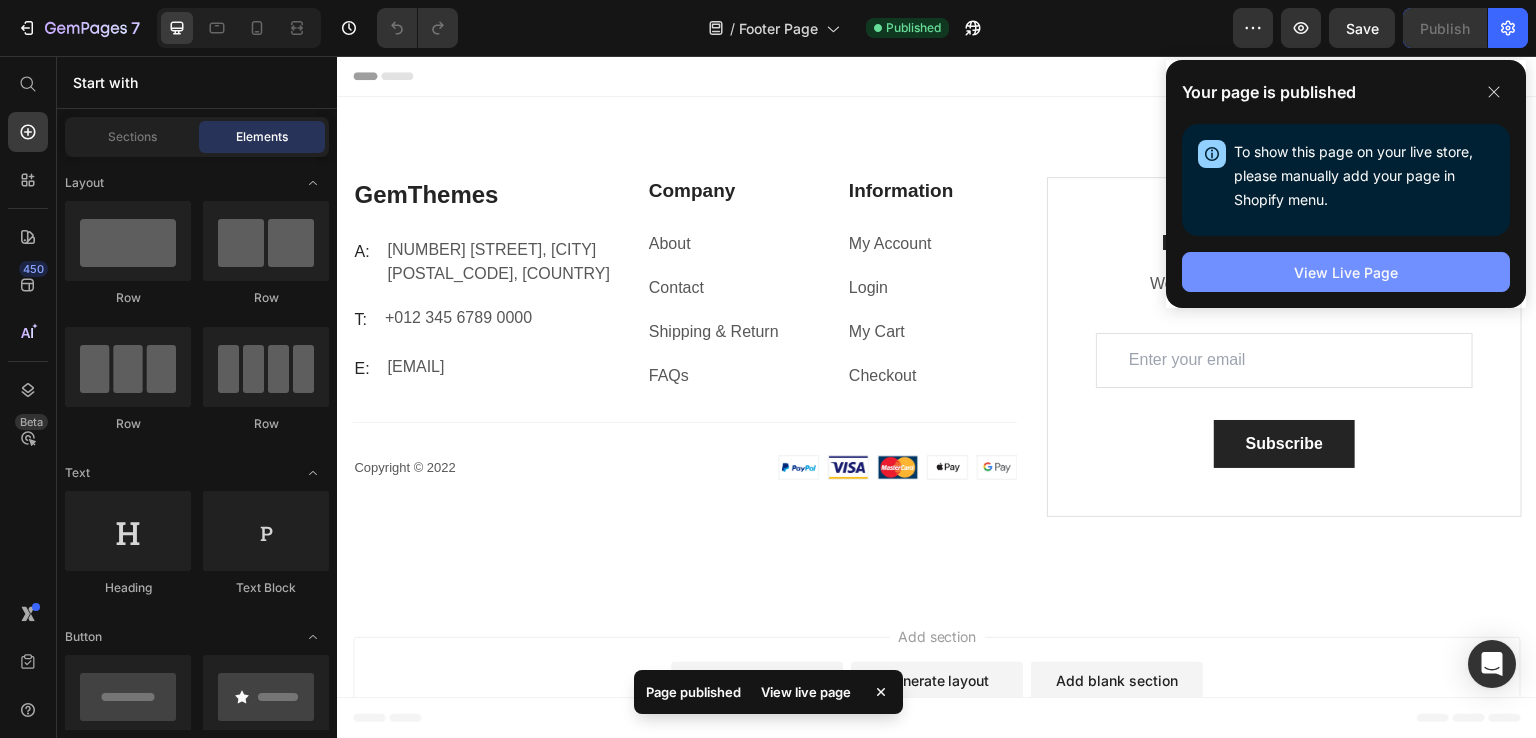 click on "View Live Page" at bounding box center [1346, 272] 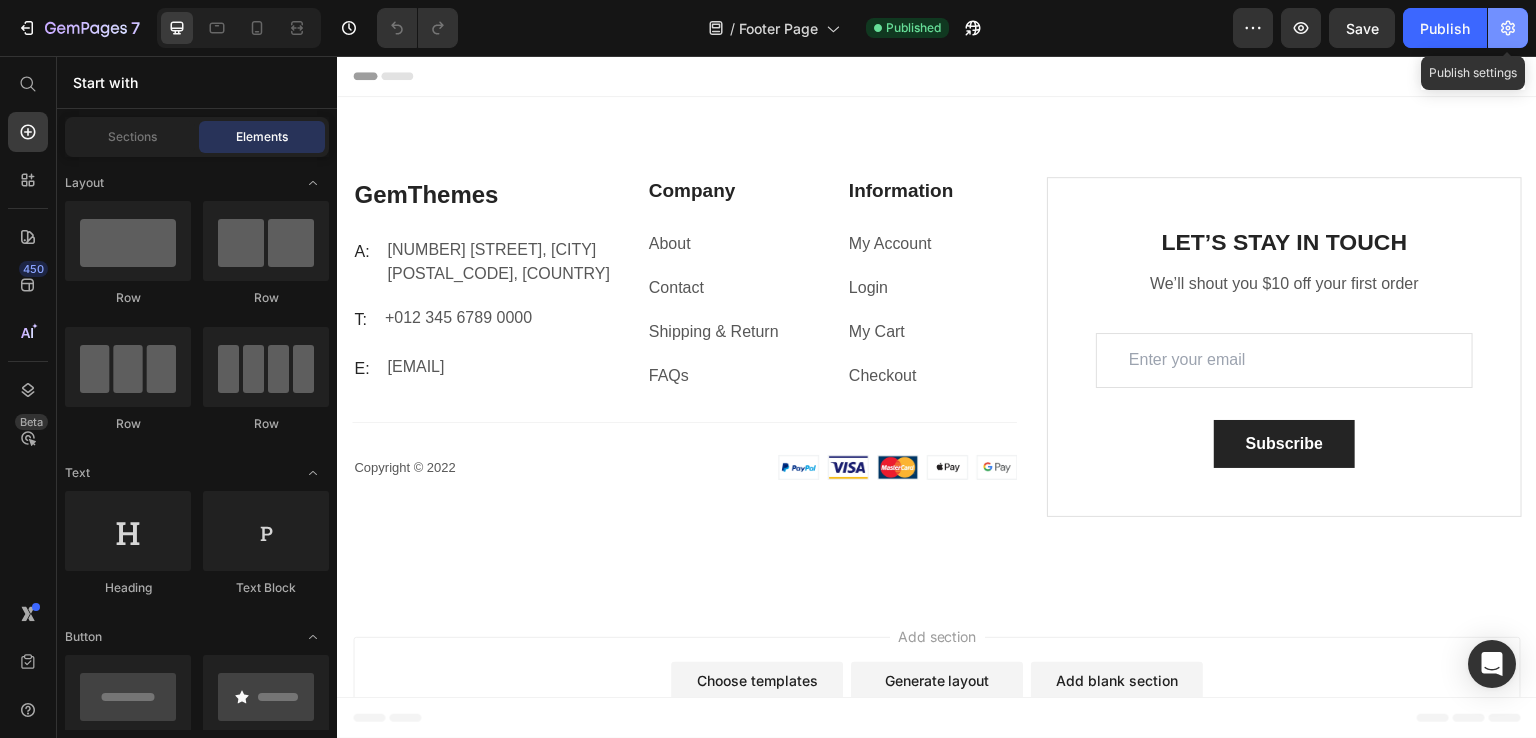 click 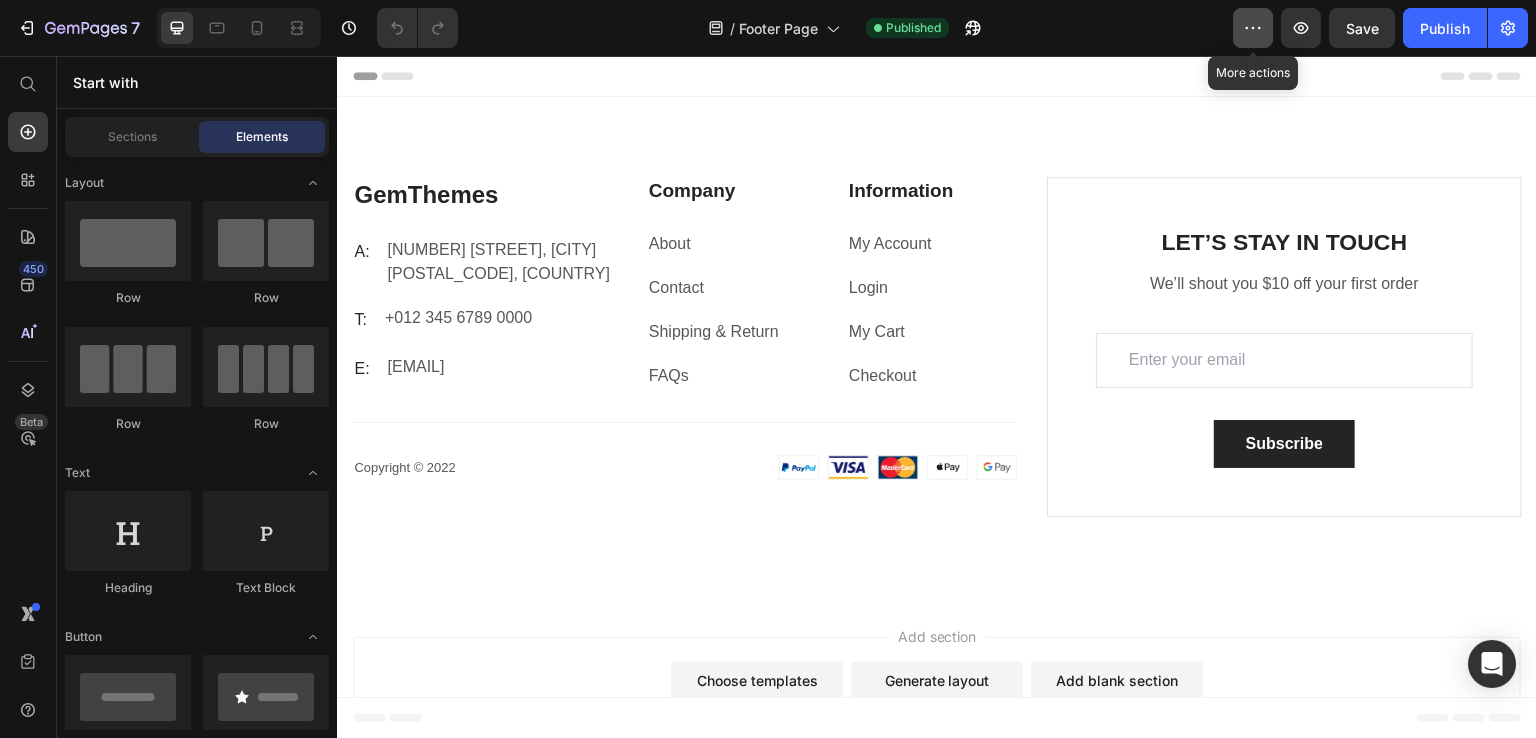 click 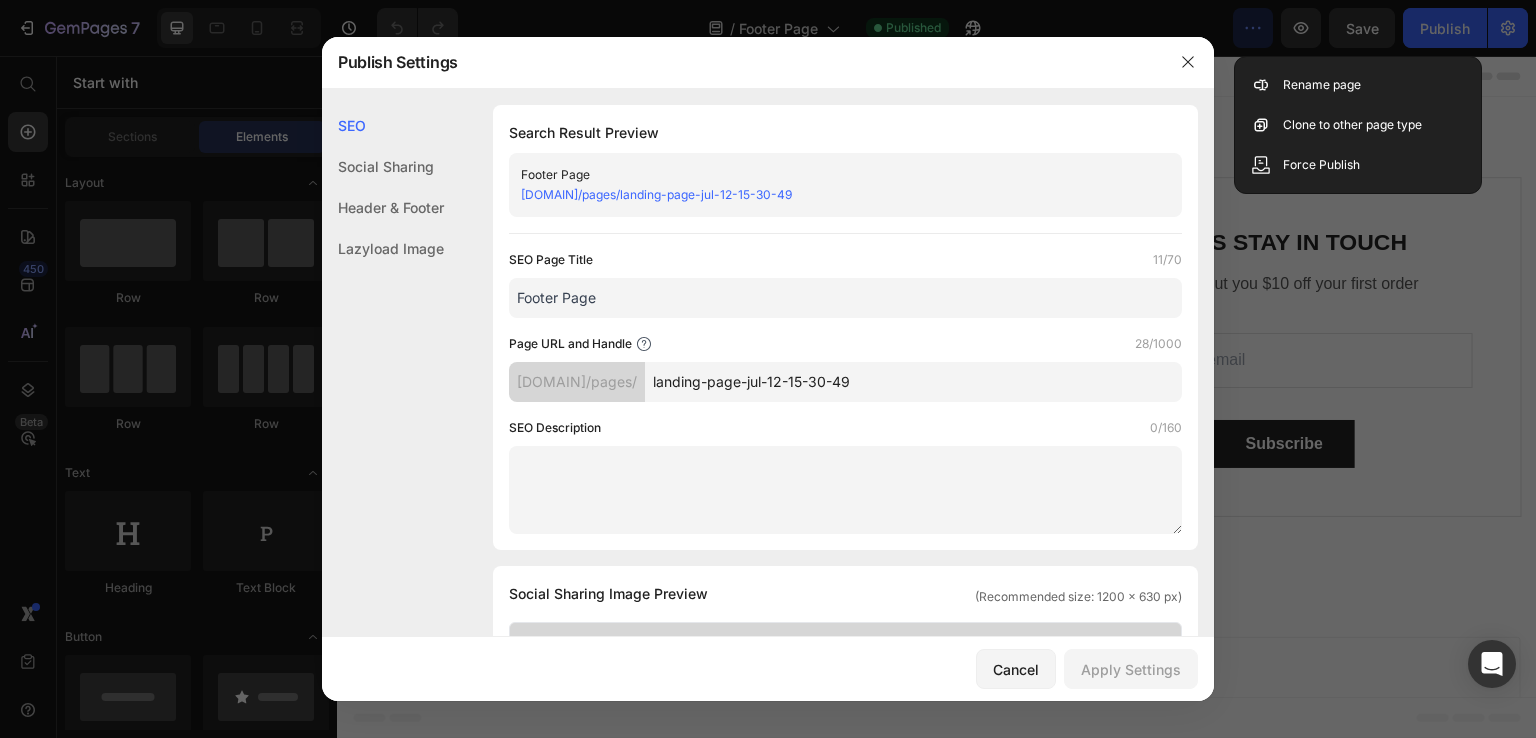 click on "Header & Footer" 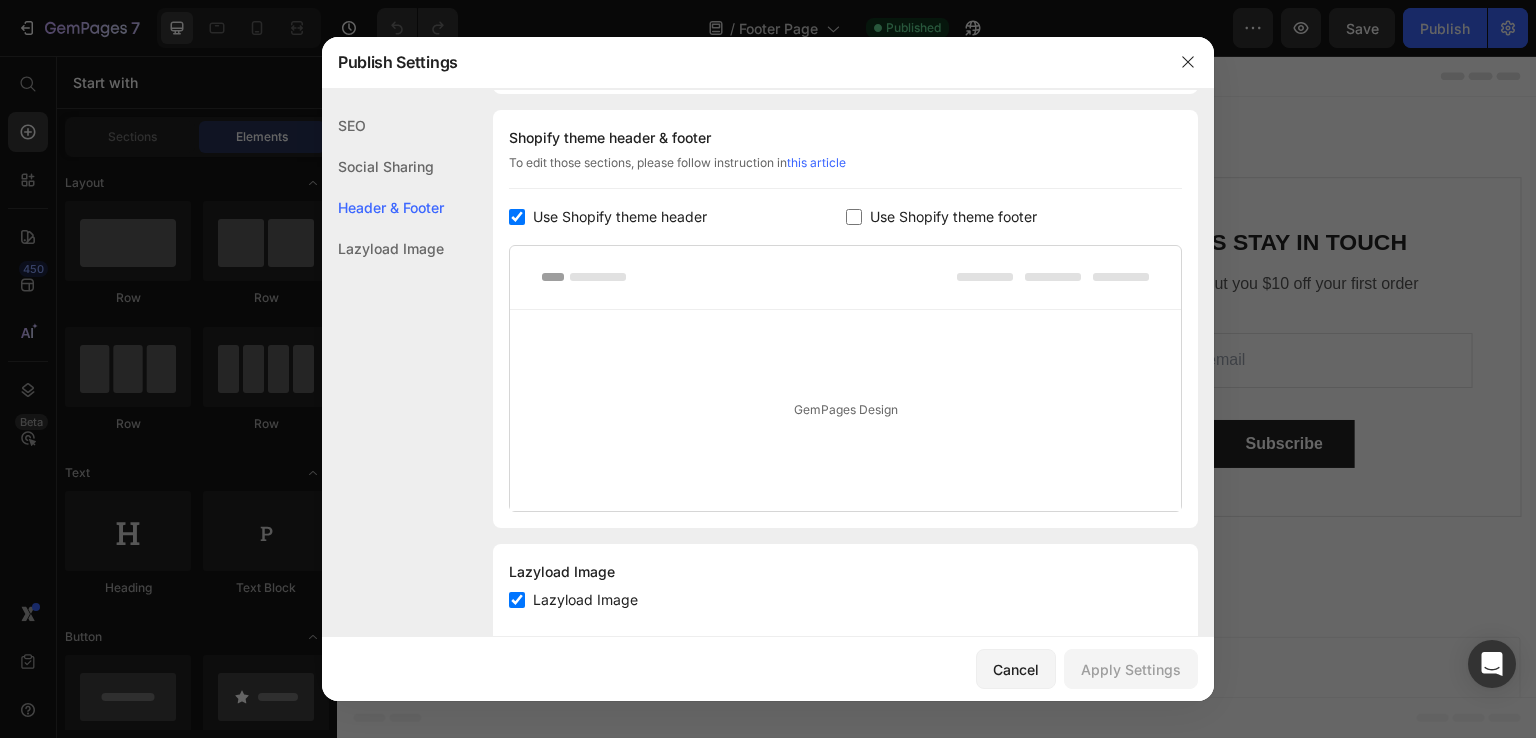 click on "Use Shopify theme footer" at bounding box center (953, 217) 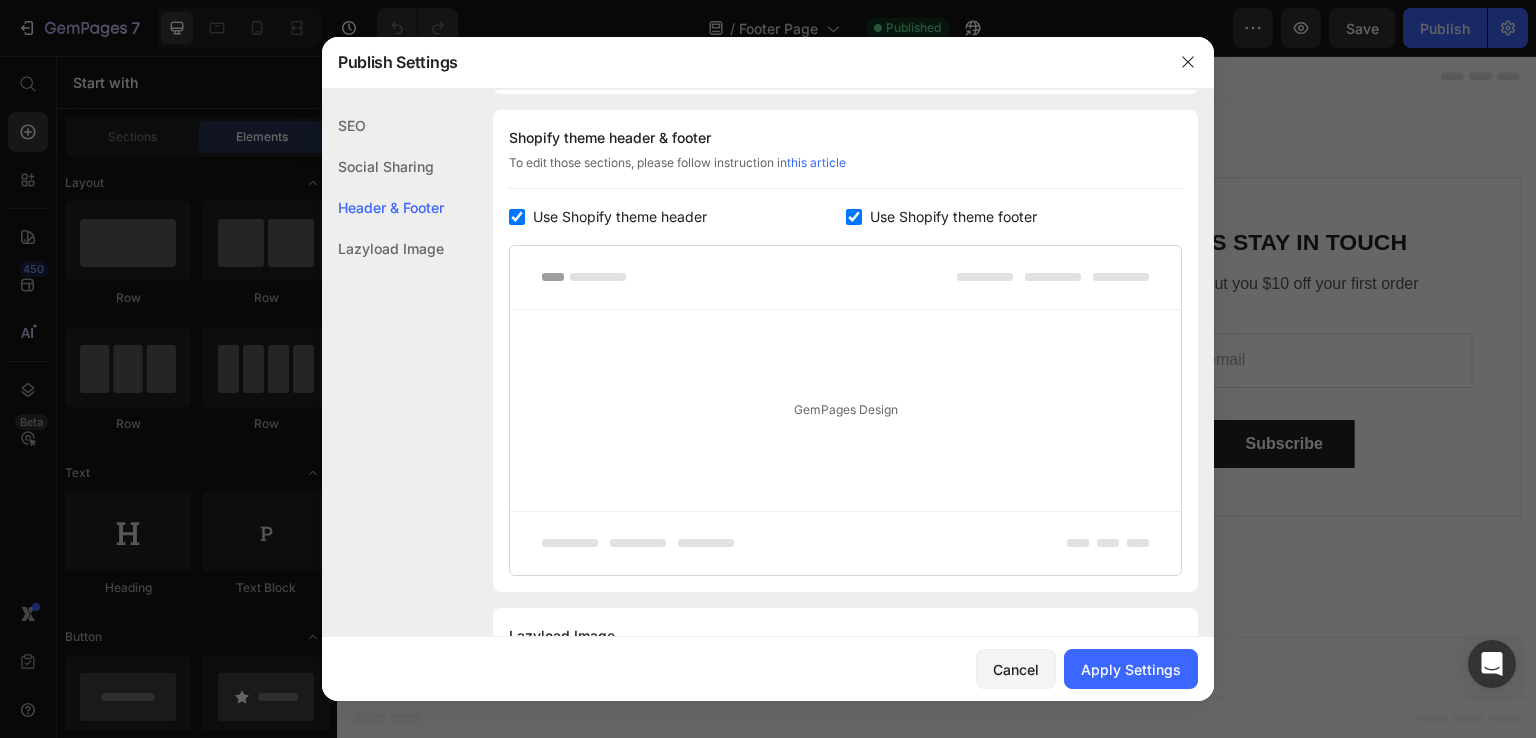 scroll, scrollTop: 1037, scrollLeft: 0, axis: vertical 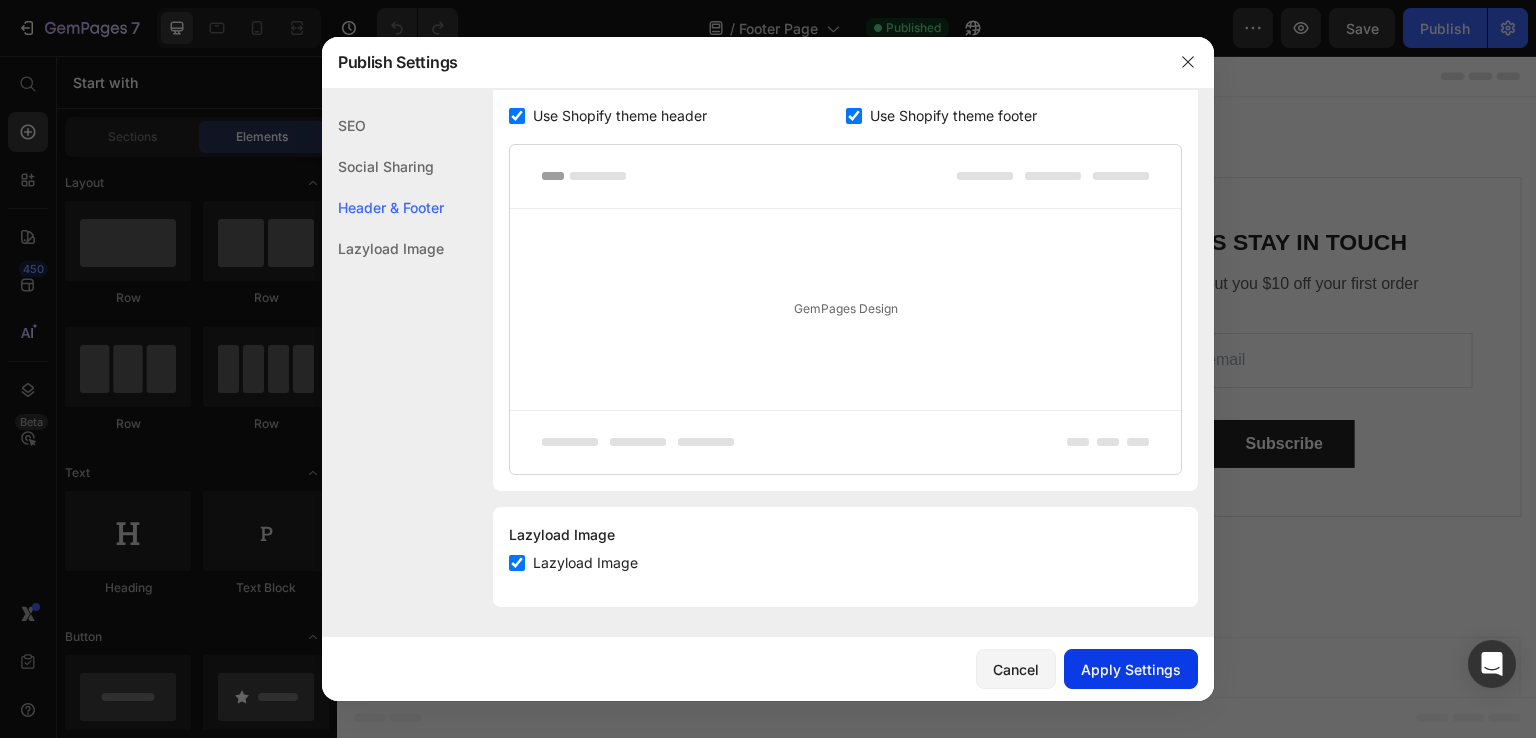 click on "Apply Settings" at bounding box center [1131, 669] 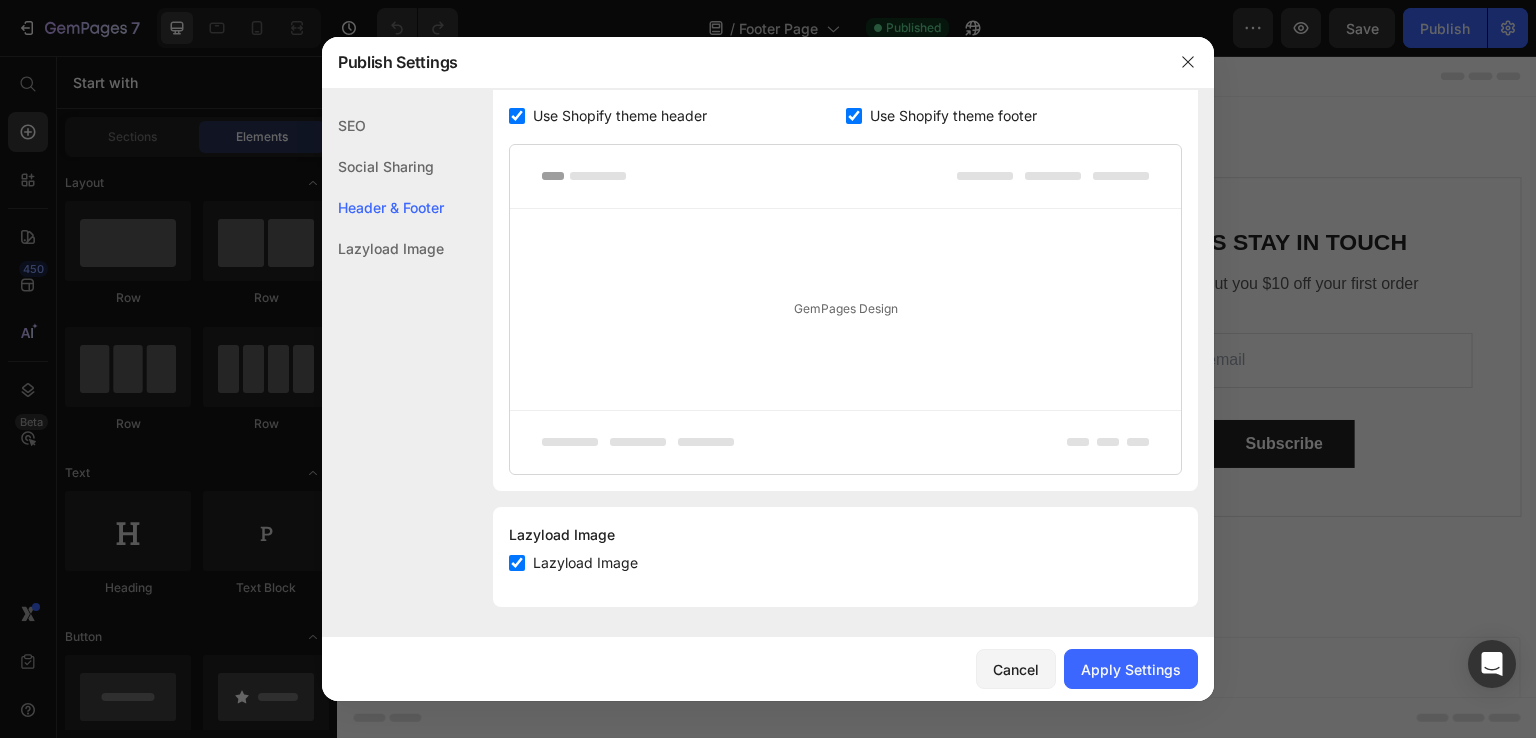 scroll, scrollTop: 937, scrollLeft: 0, axis: vertical 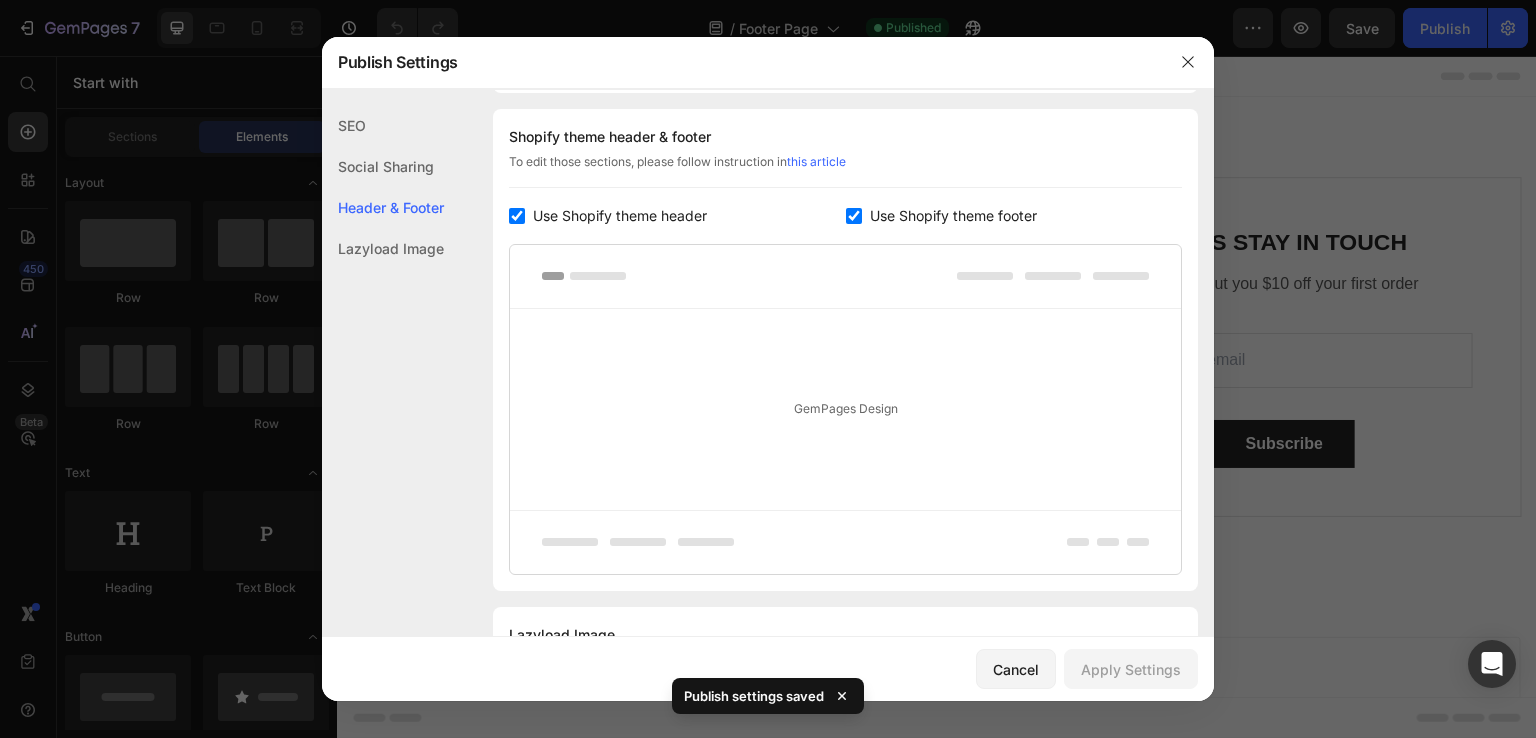 click on "Shopify theme header & footer  To edit those sections, please follow instruction in  this article Use Shopify theme header Use Shopify theme footer GemPages Design" 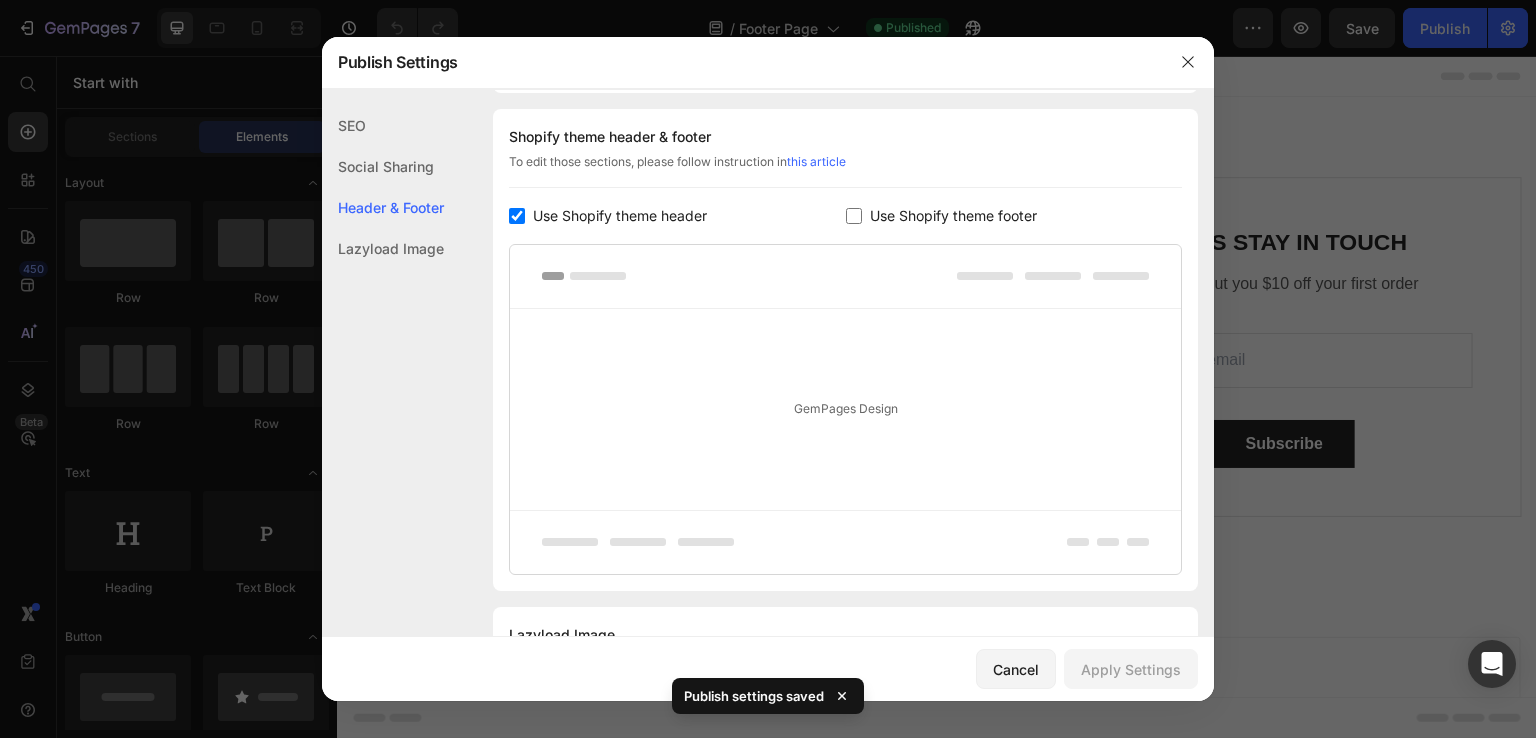 checkbox on "false" 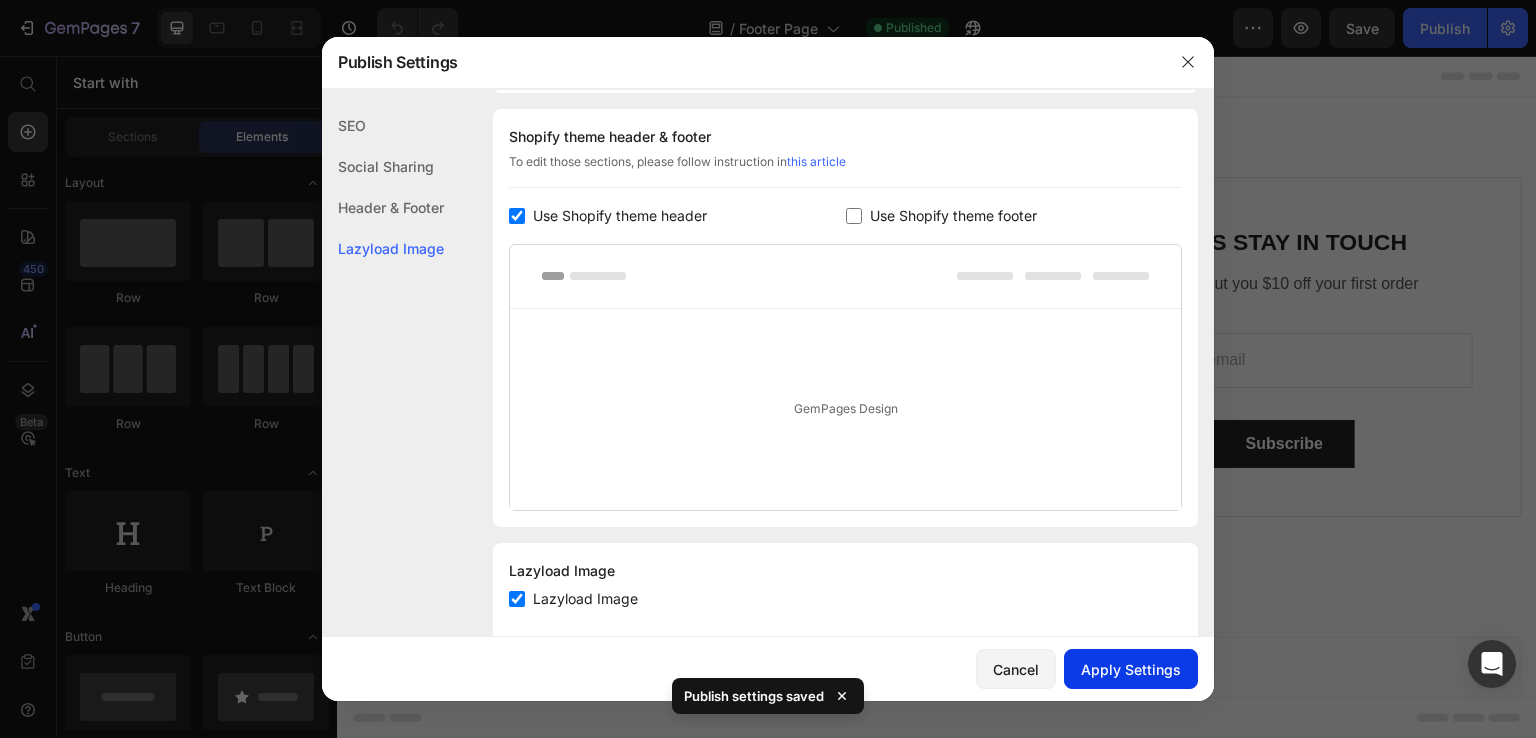 click on "Apply Settings" at bounding box center [1131, 669] 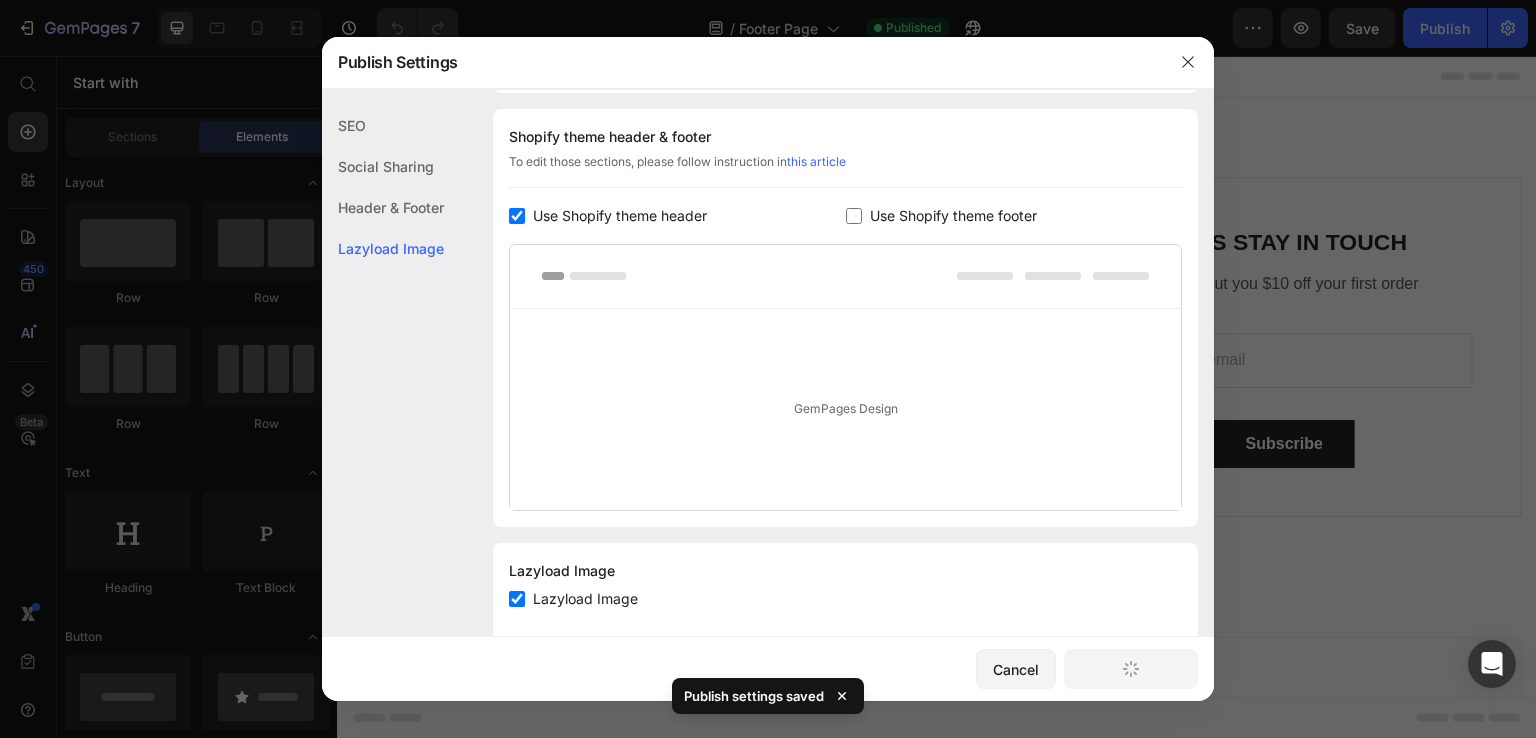 click at bounding box center [768, 369] 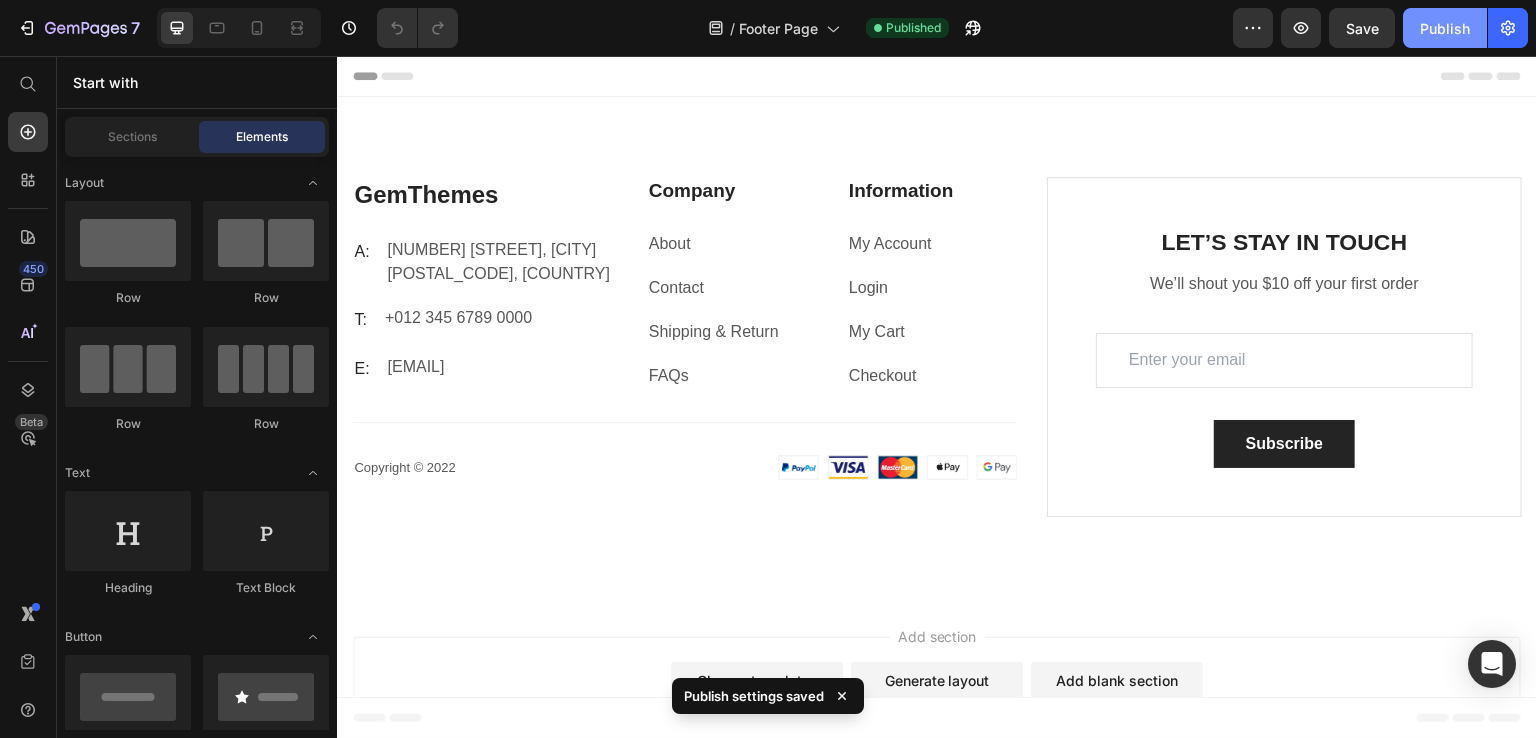 click on "Publish" 